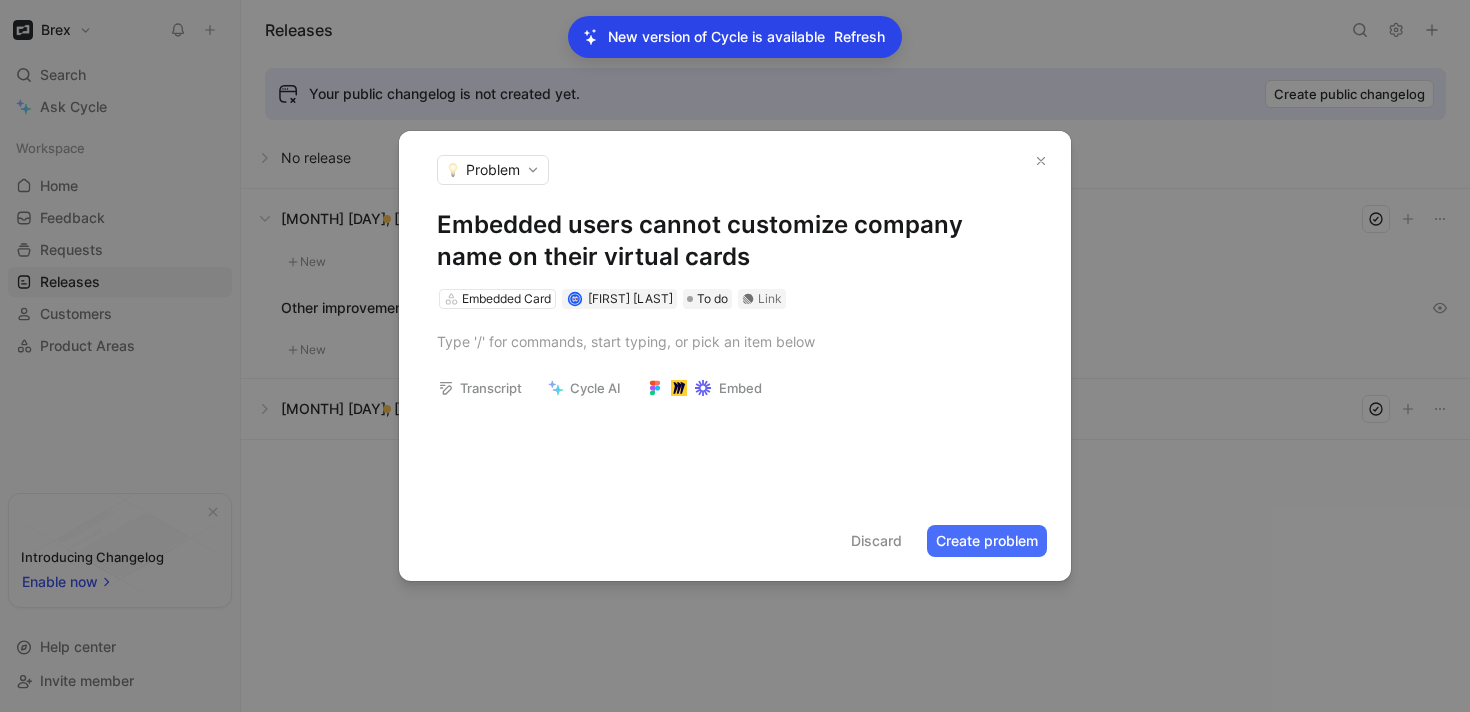 scroll, scrollTop: 0, scrollLeft: 0, axis: both 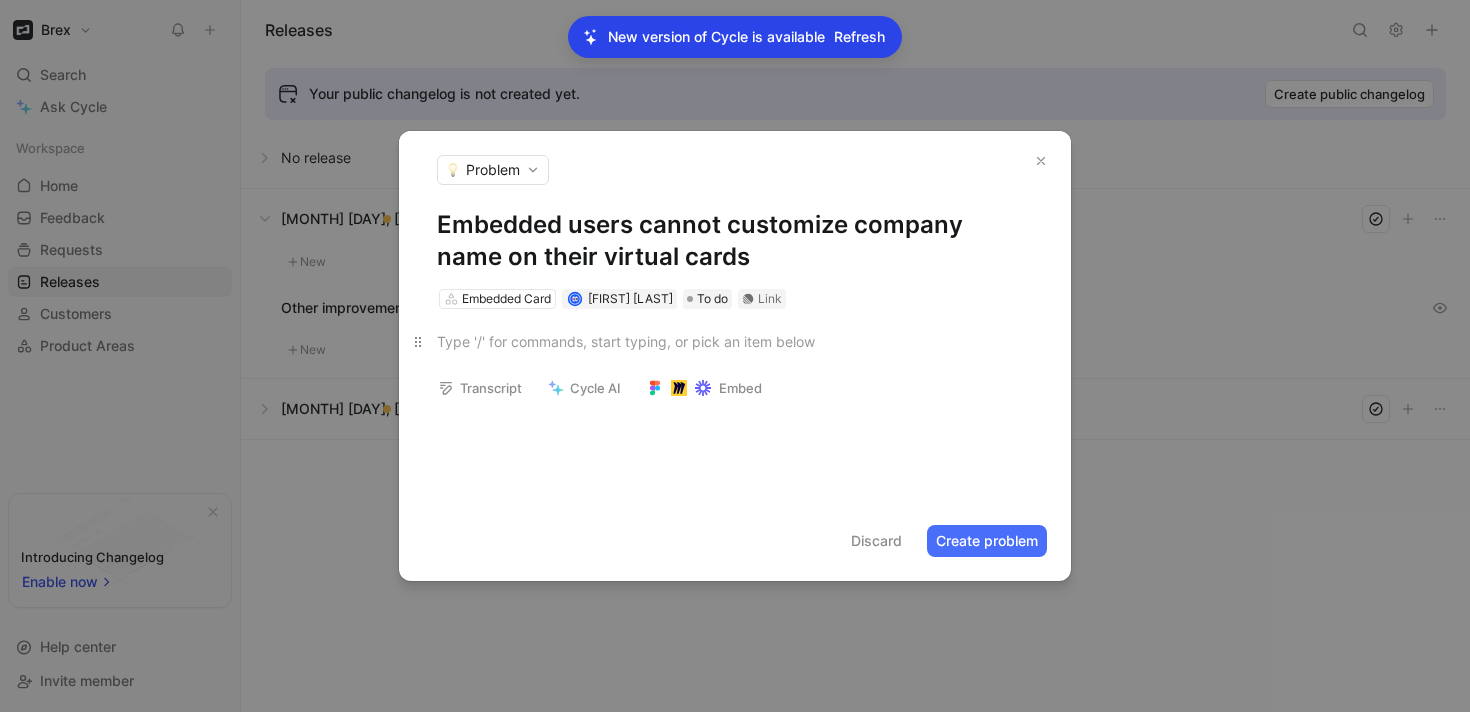 click at bounding box center (735, 341) 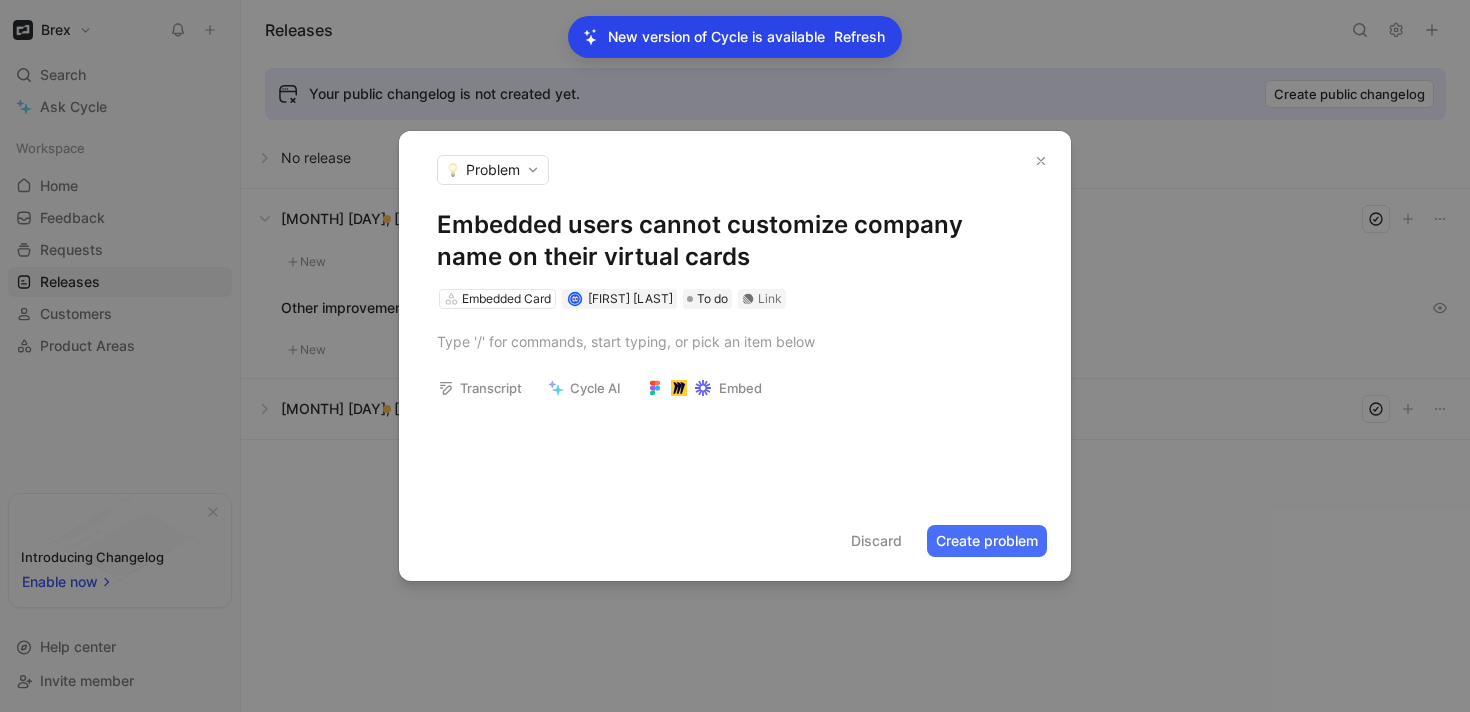 click on "Embedded users cannot customize company name on their virtual cards" at bounding box center [735, 241] 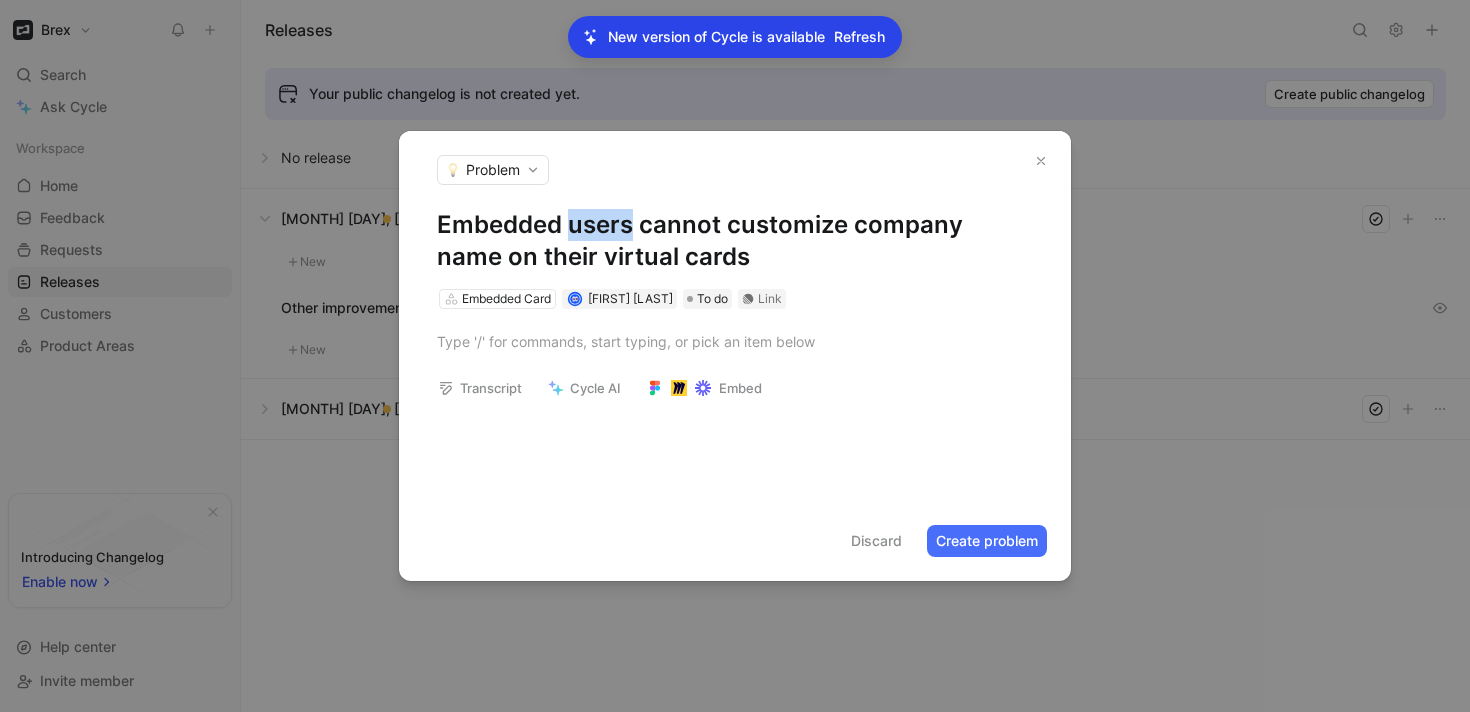 click on "Embedded users cannot customize company name on their virtual cards" at bounding box center (735, 241) 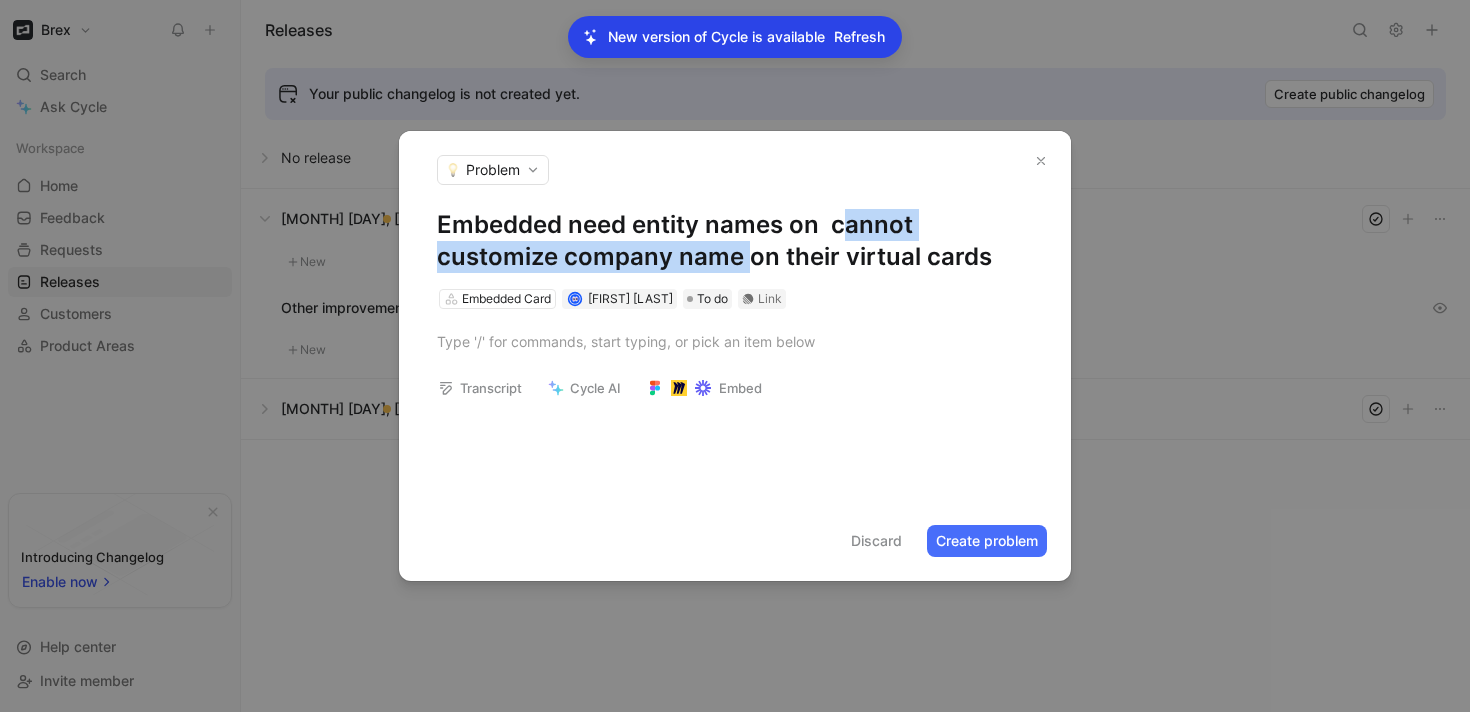 drag, startPoint x: 838, startPoint y: 221, endPoint x: 744, endPoint y: 250, distance: 98.37174 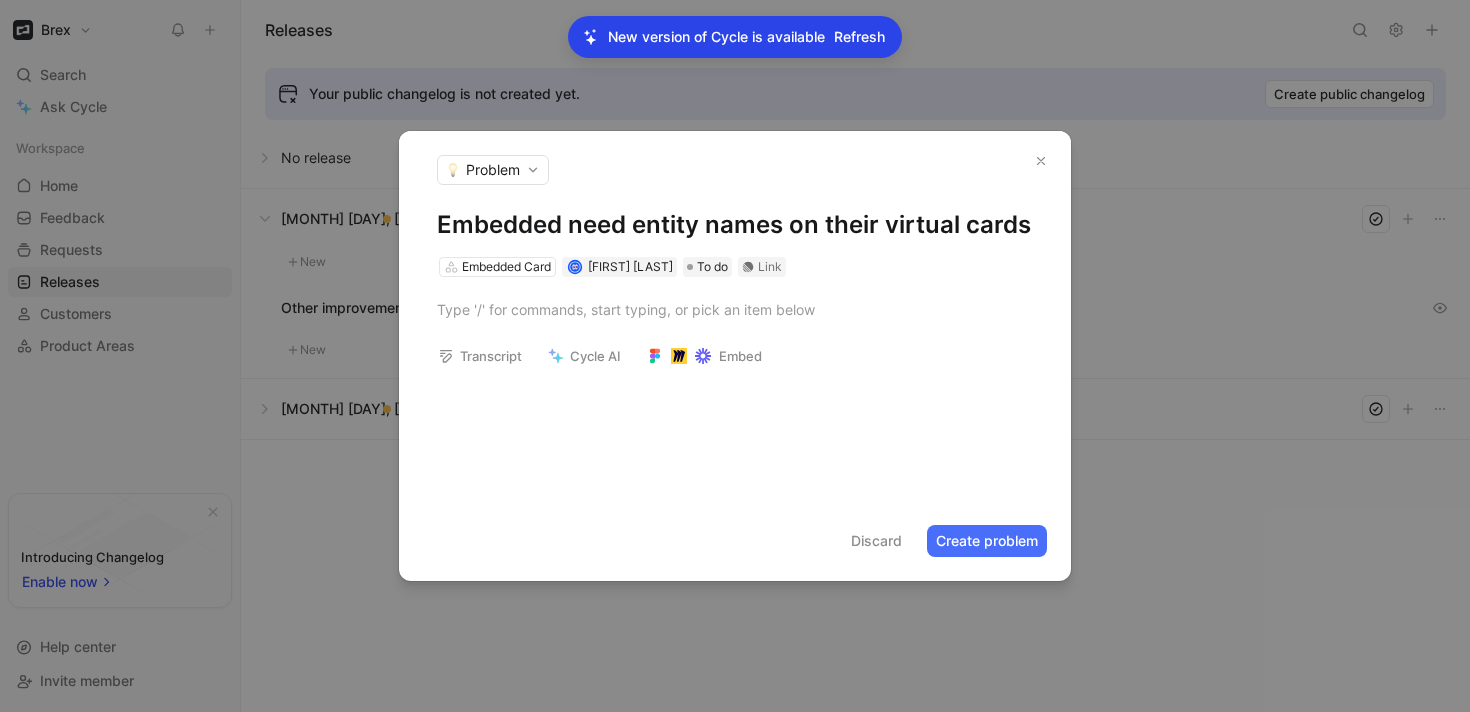 click on "Embedded need entity names on their virtual cards" at bounding box center (735, 225) 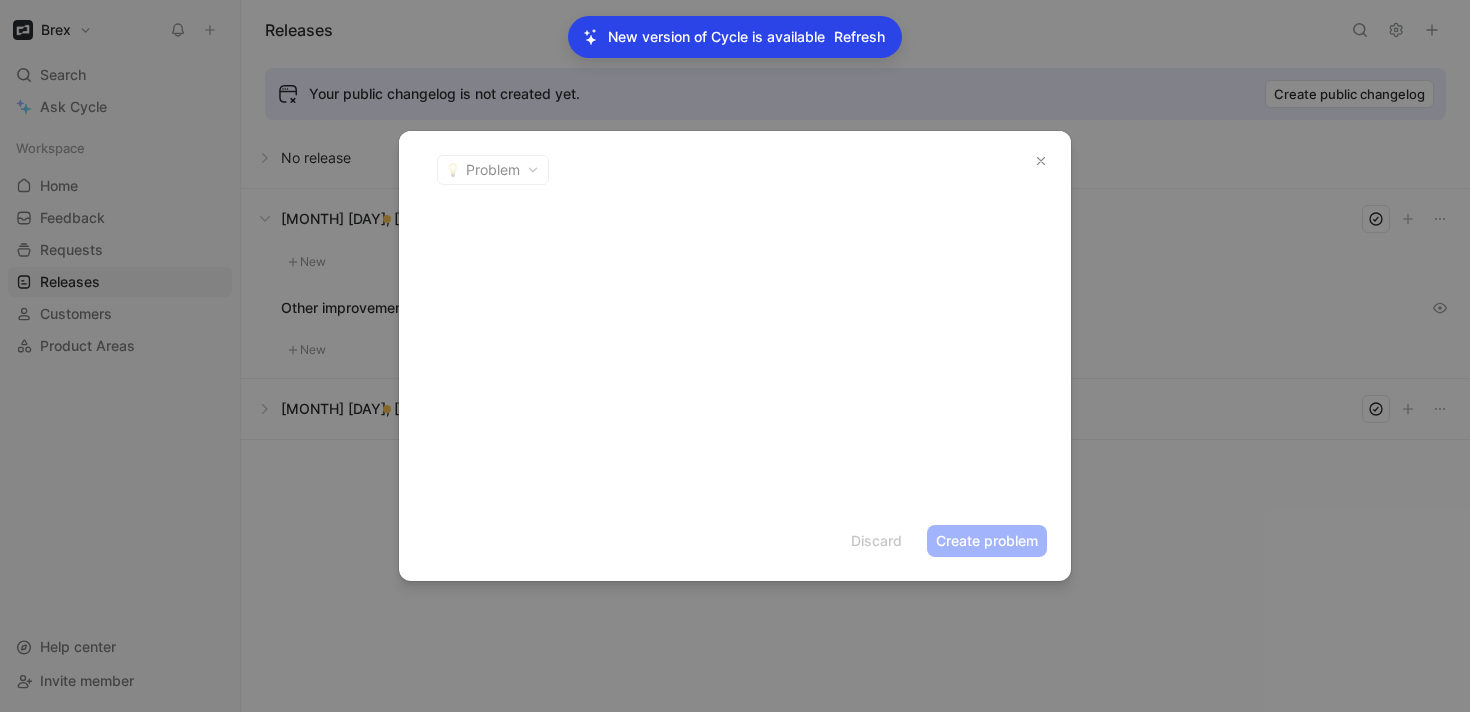 click at bounding box center [1041, 161] 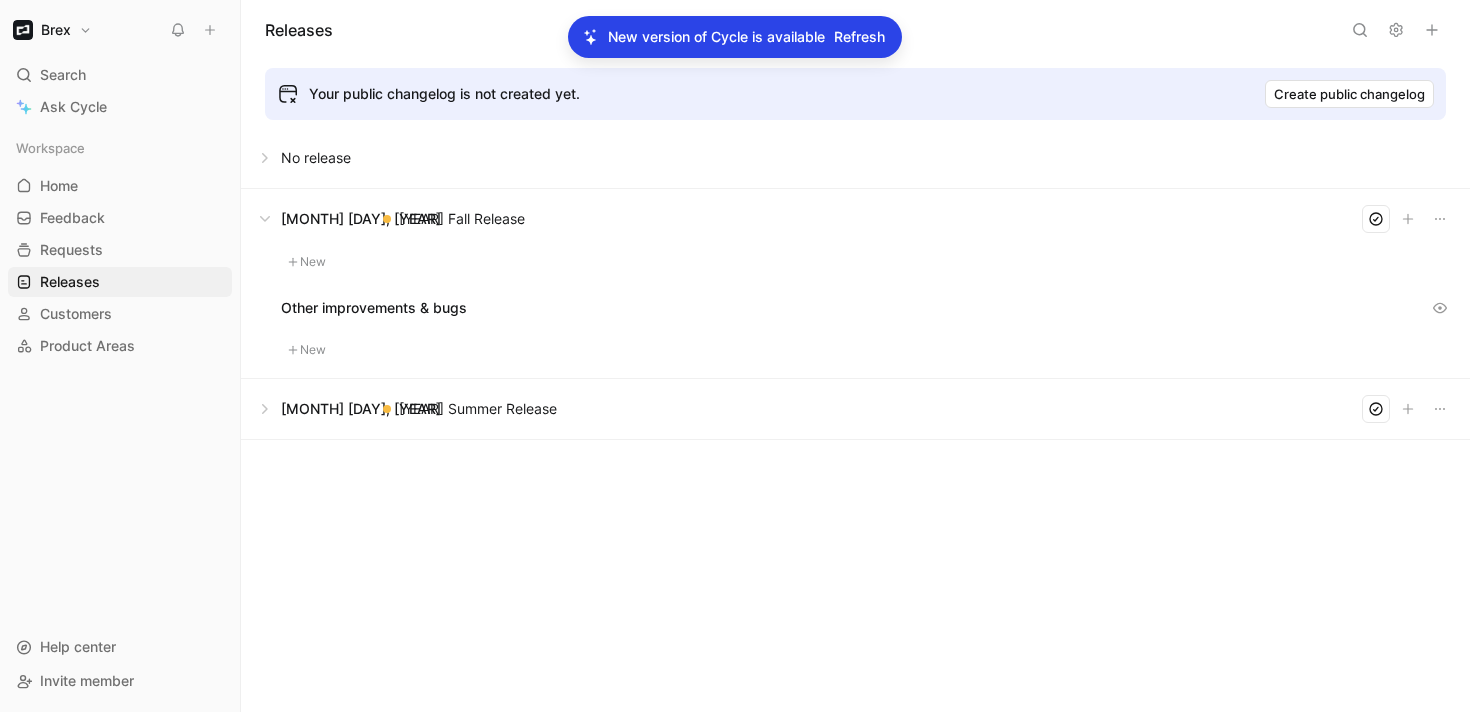 click on "Workspace Home G then H Feedback G then F Requests G then R Releases G then L Customers Product Areas
To pick up a draggable item, press the space bar.
While dragging, use the arrow keys to move the item.
Press space again to drop the item in its new position, or press escape to cancel." at bounding box center [120, 372] 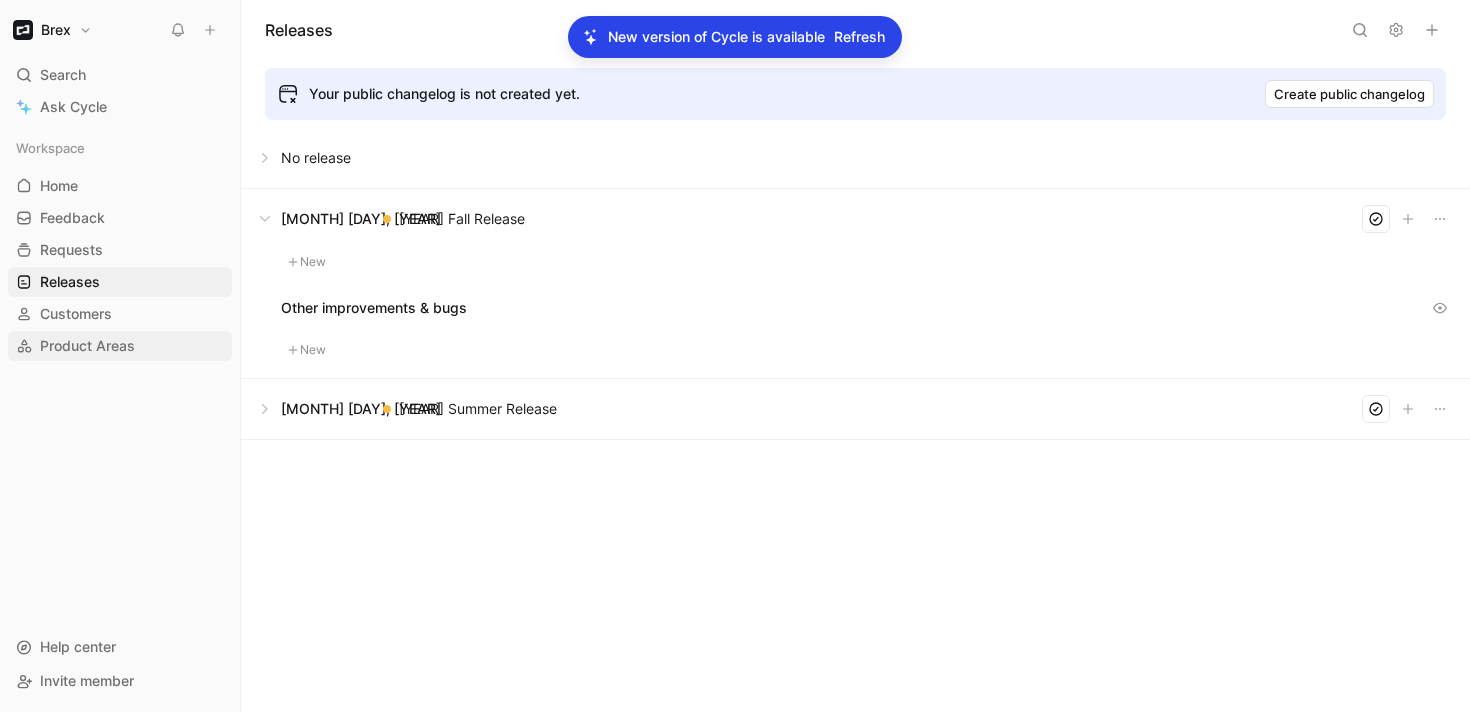 click on "Product Areas" at bounding box center (87, 346) 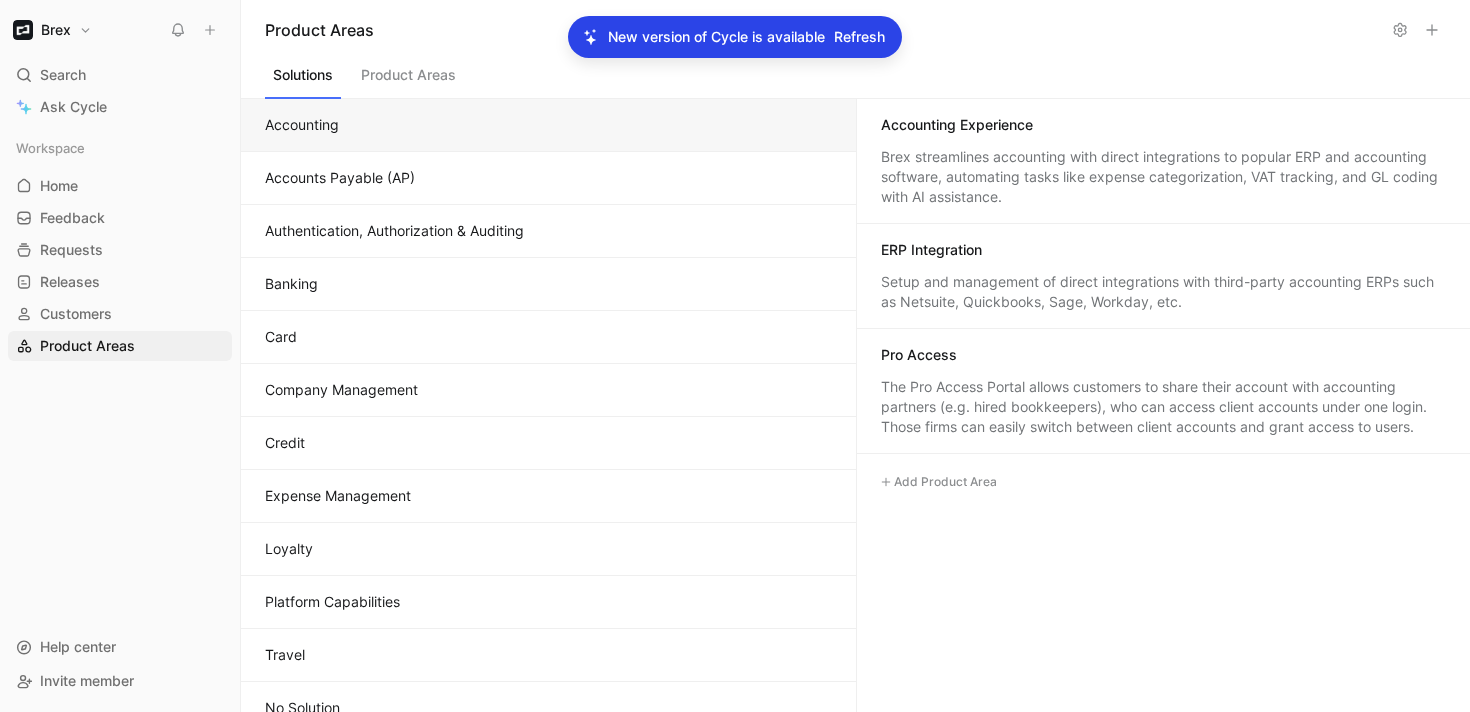 click on "Card" at bounding box center [548, 337] 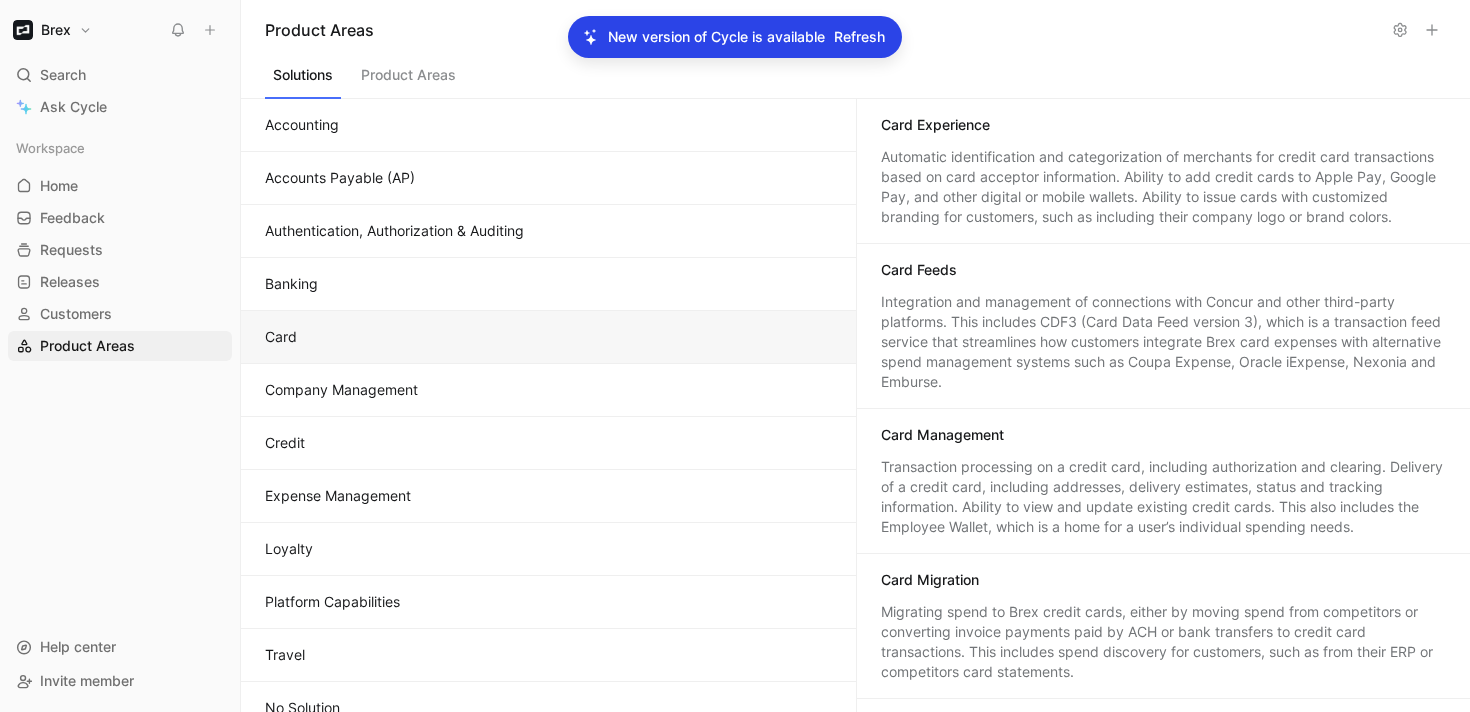 click on "Automatic identification and categorization of merchants for credit card transactions based on card acceptor information. Ability to add credit cards to Apple Pay, Google Pay, and other digital or mobile wallets. Ability to issue cards with customized branding for customers, such as including their company logo or brand colors." at bounding box center (1164, 187) 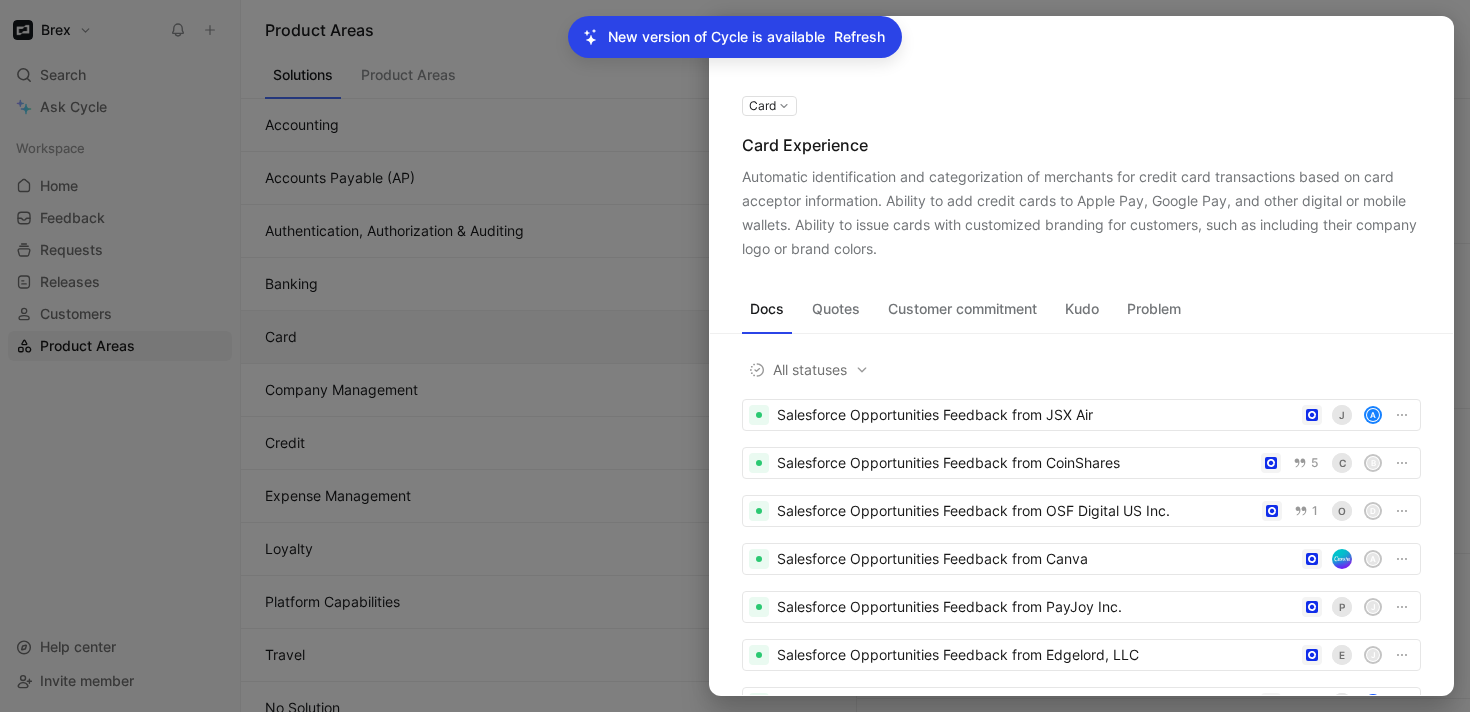 click on "Docs Quotes Customer commitment Kudo Problem" at bounding box center (1081, 313) 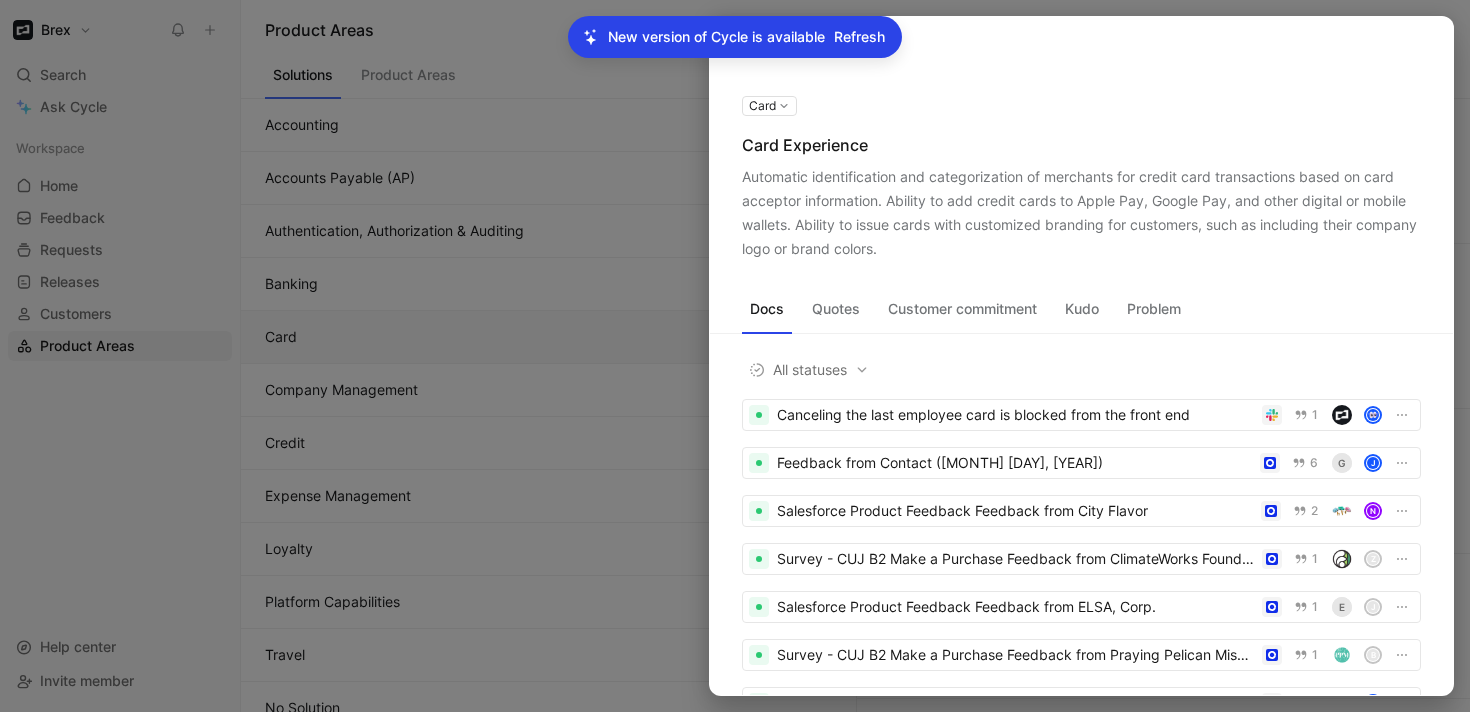 click on "Card" at bounding box center (769, 106) 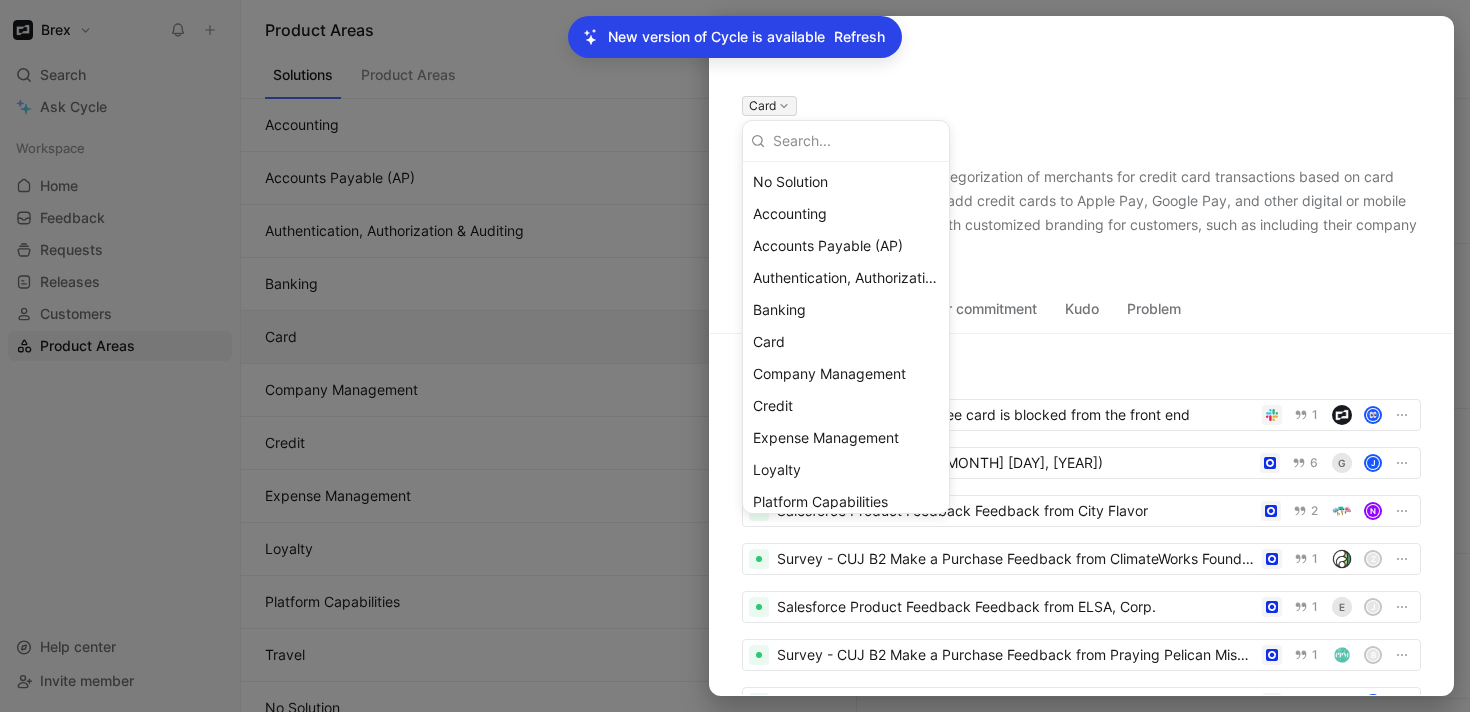 click at bounding box center (735, 356) 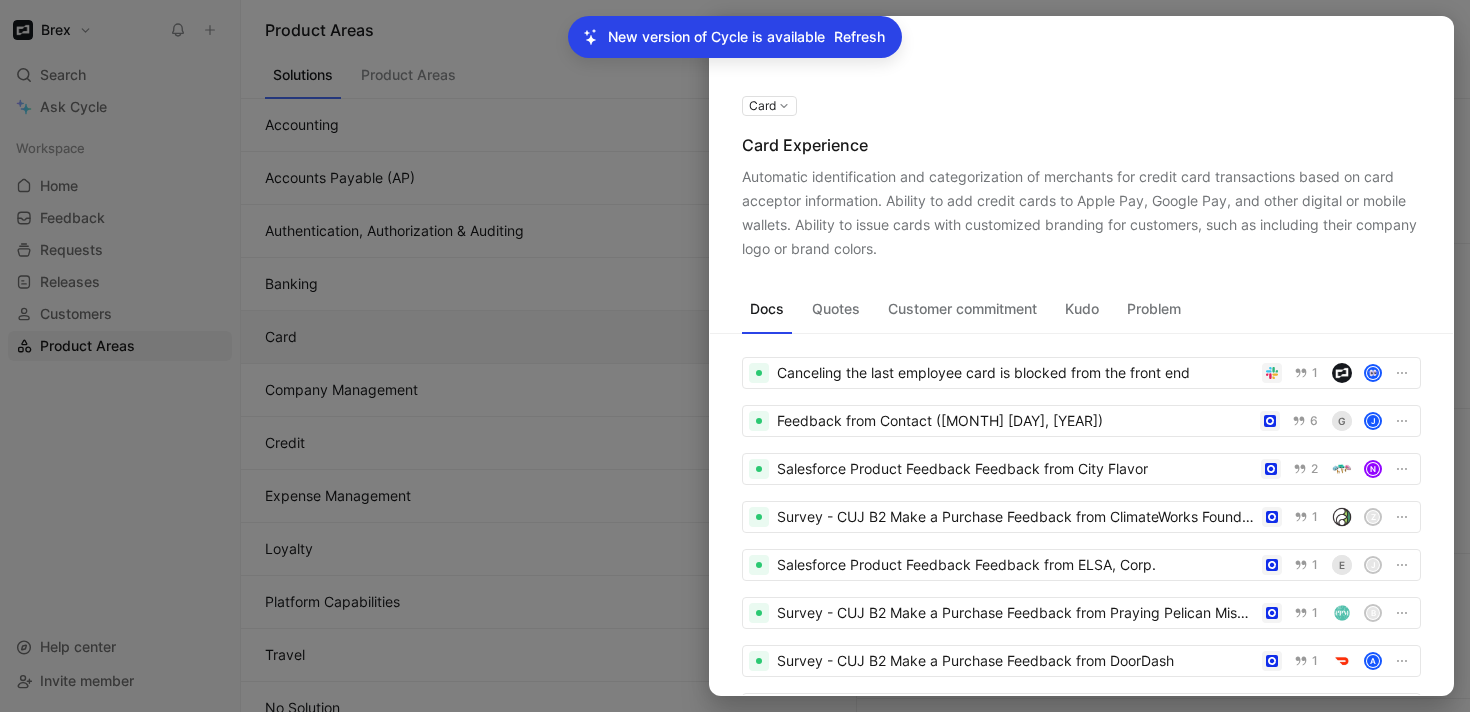 scroll, scrollTop: 65, scrollLeft: 0, axis: vertical 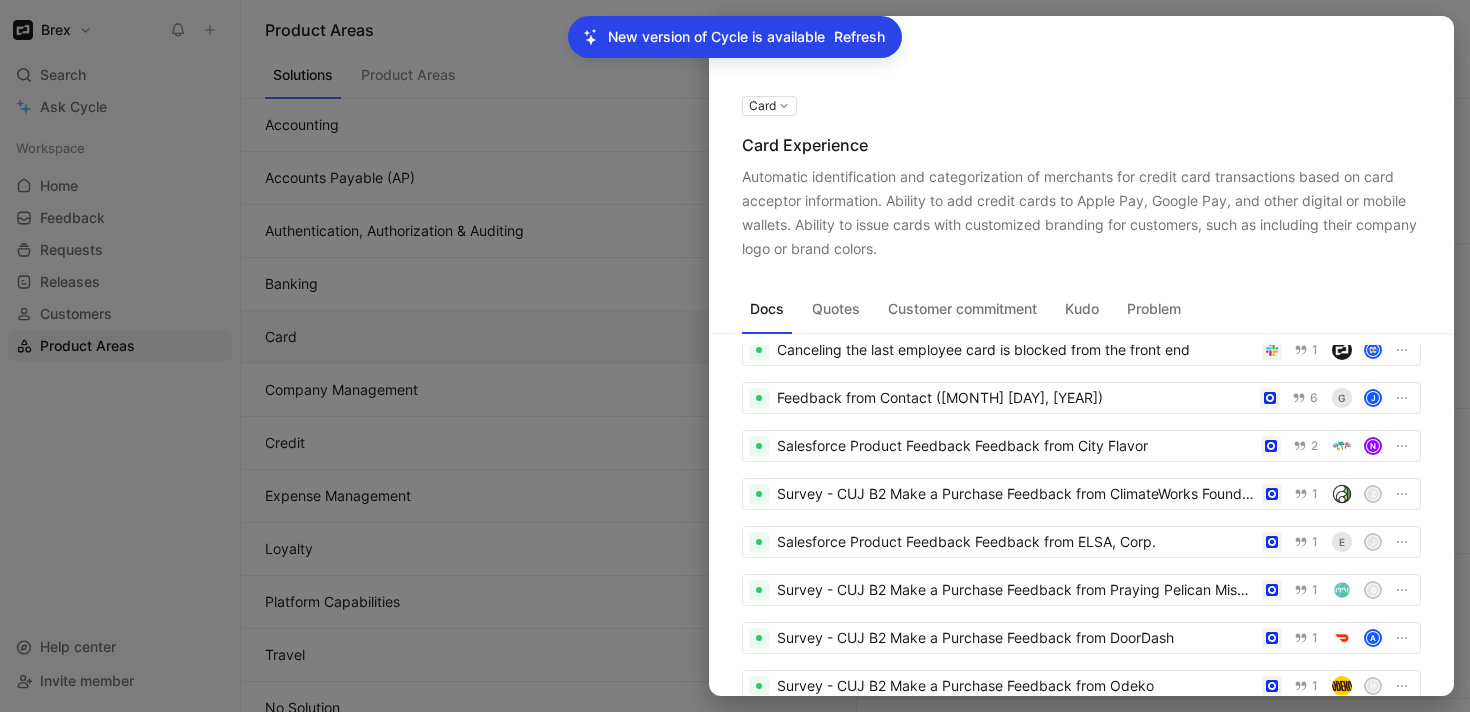 type 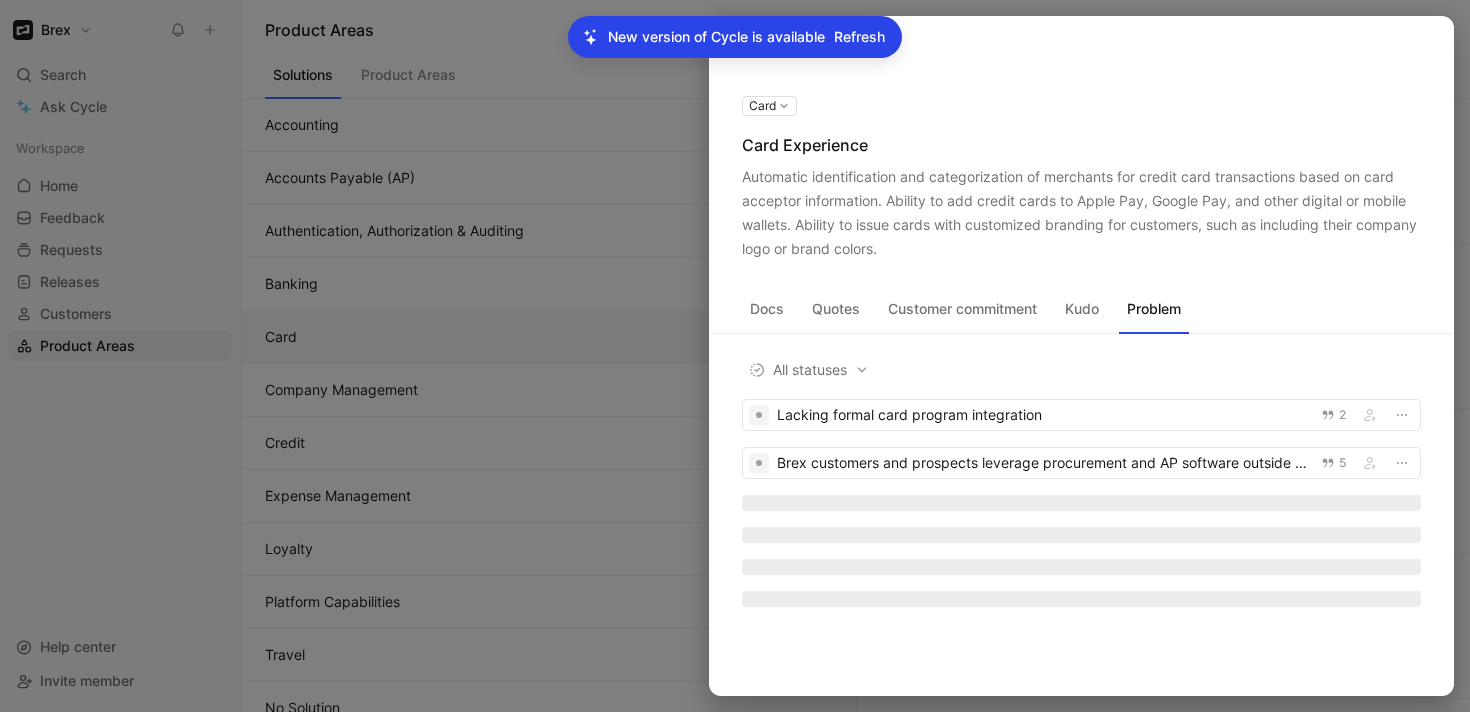 scroll, scrollTop: 0, scrollLeft: 0, axis: both 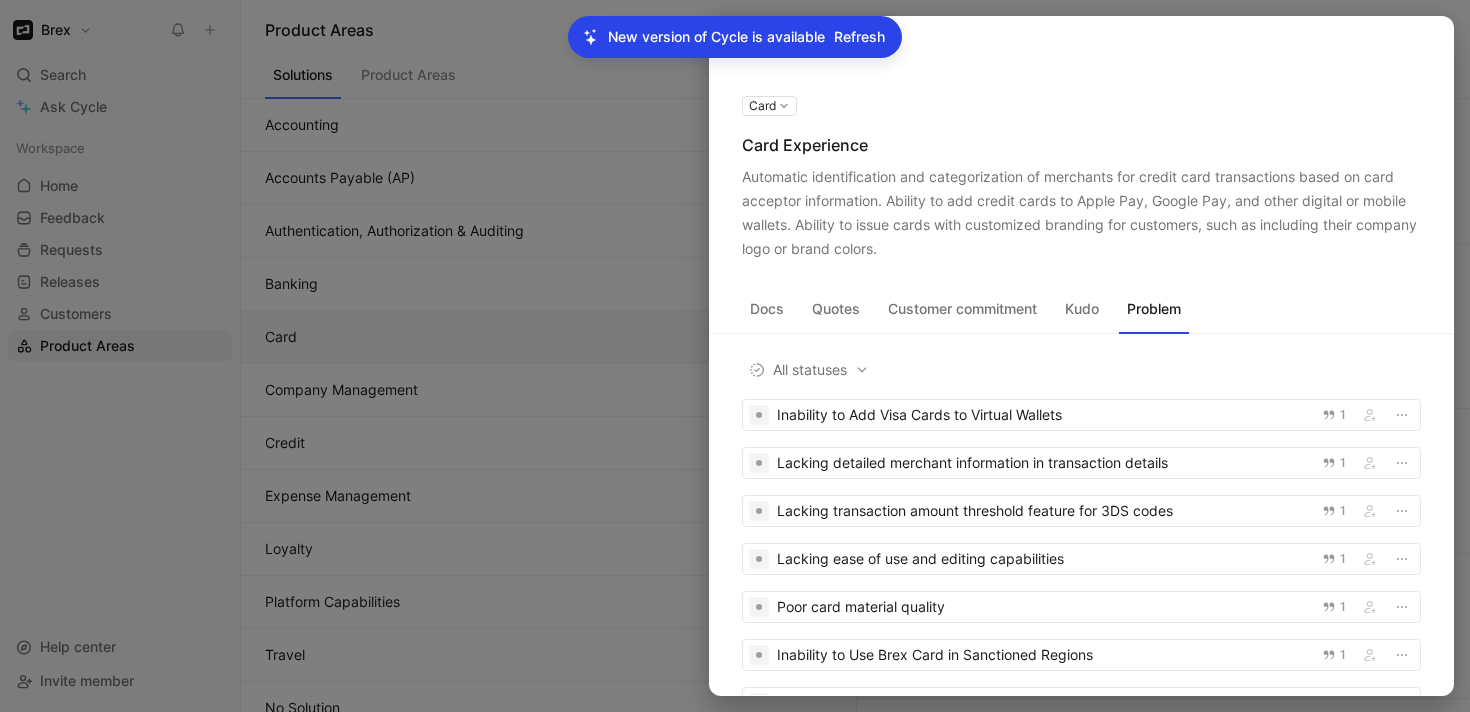 click on "Card Card Experience Automatic identification and categorization of merchants for credit card transactions based on card acceptor information. Ability to add credit cards to Apple Pay, Google Pay, and other digital or mobile wallets. Ability to issue cards with customized branding for customers, such as including their company logo or brand colors." at bounding box center (1081, 177) 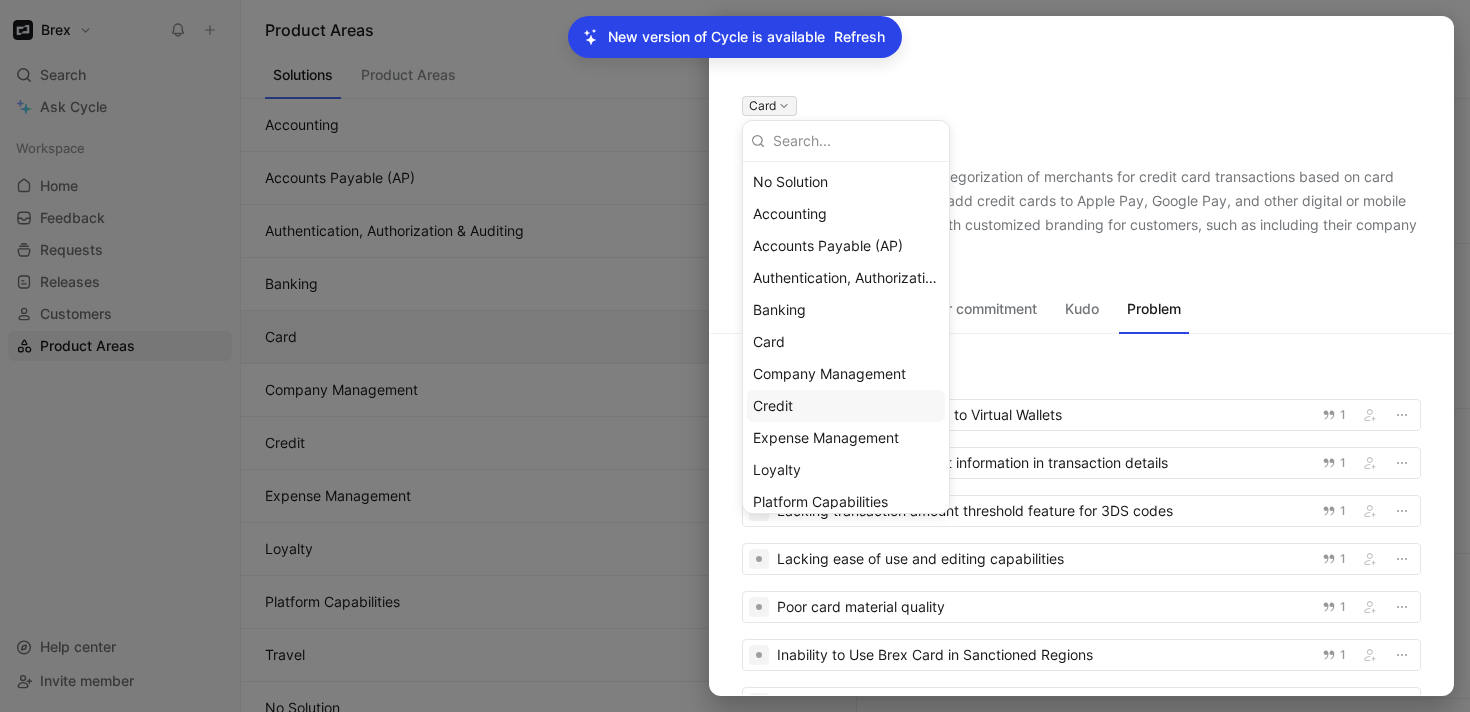 scroll, scrollTop: 41, scrollLeft: 0, axis: vertical 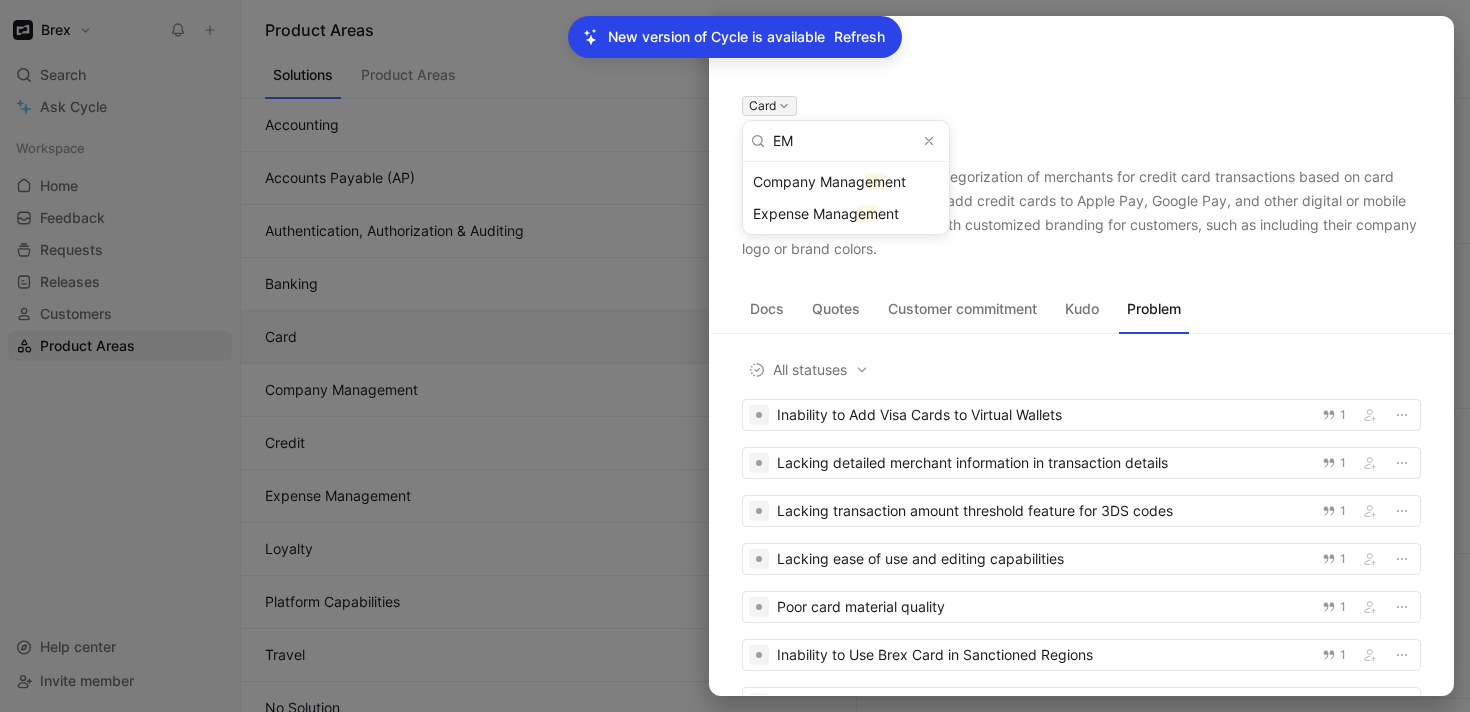 type on "E" 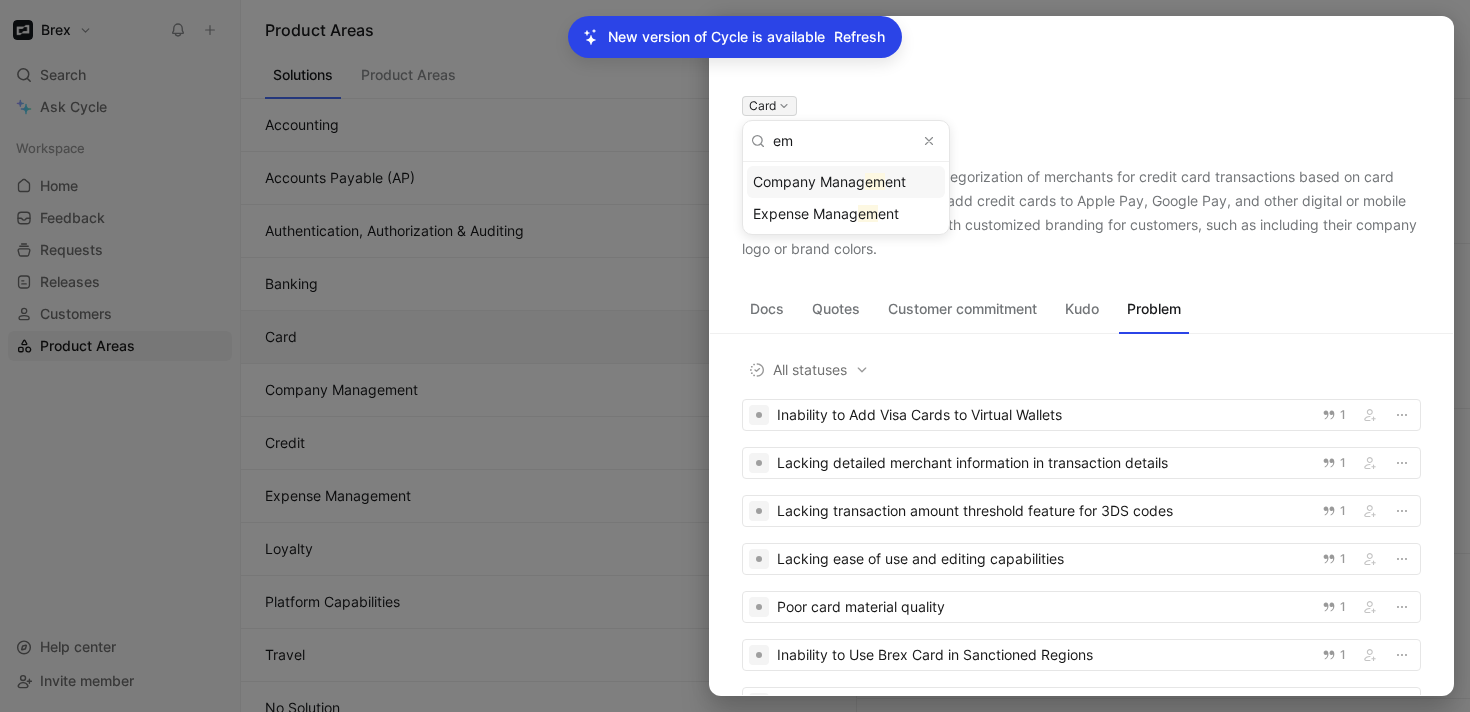 type on "e" 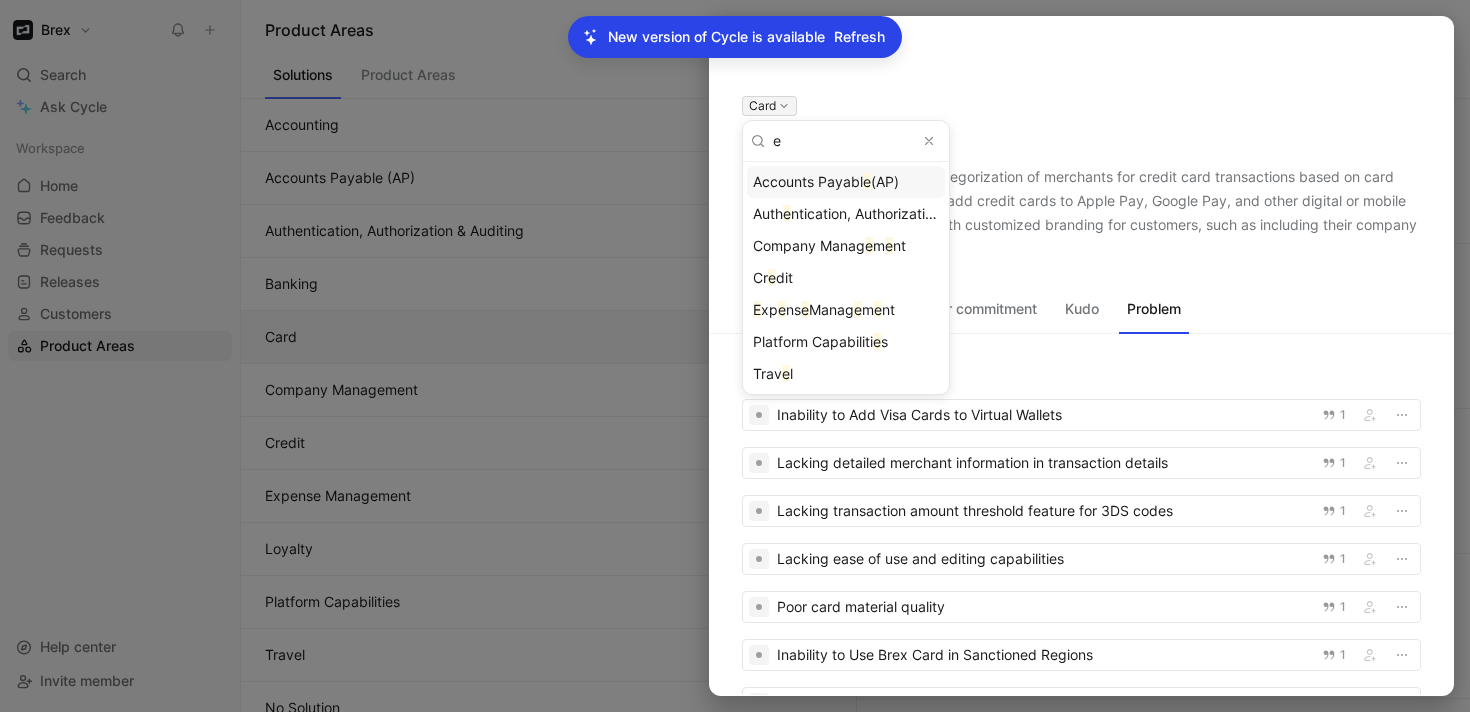 type 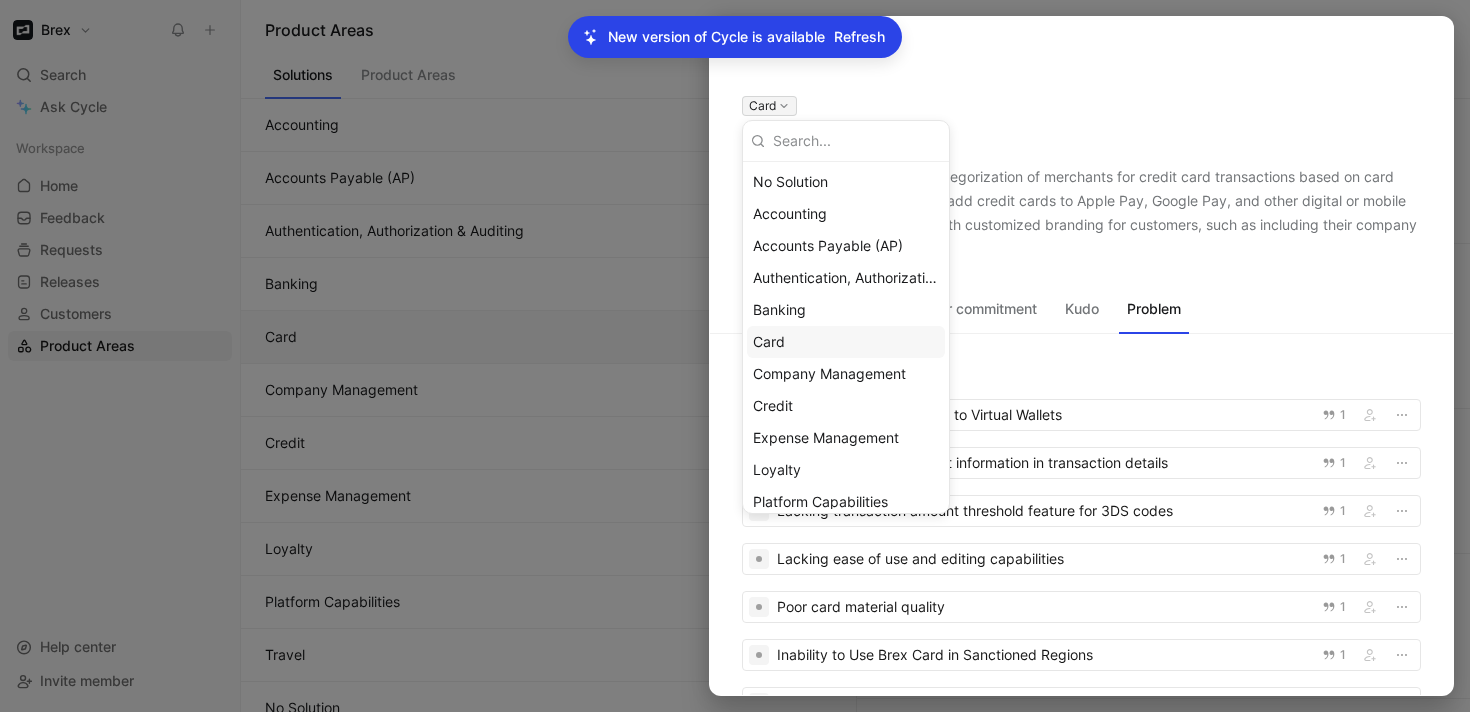click on "Card" at bounding box center (846, 342) 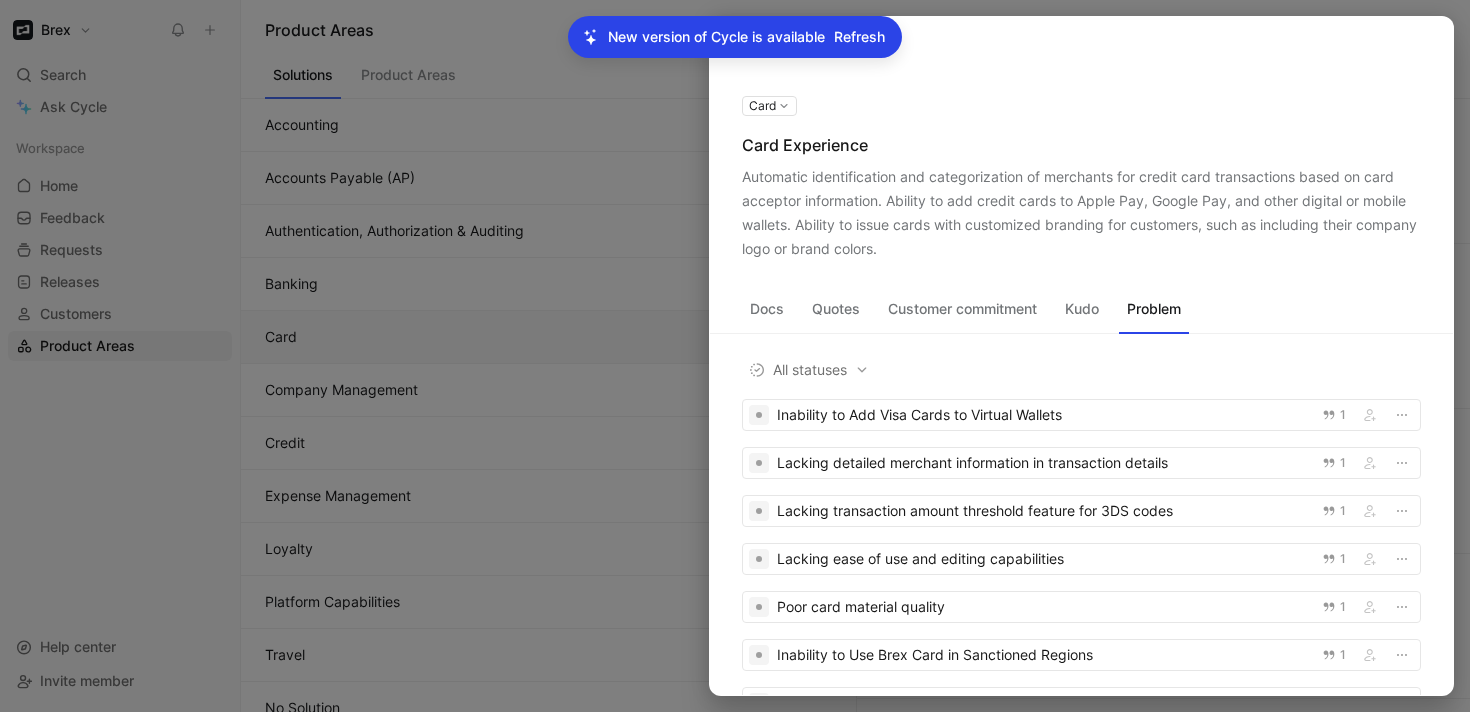 click on "Docs" at bounding box center [767, 309] 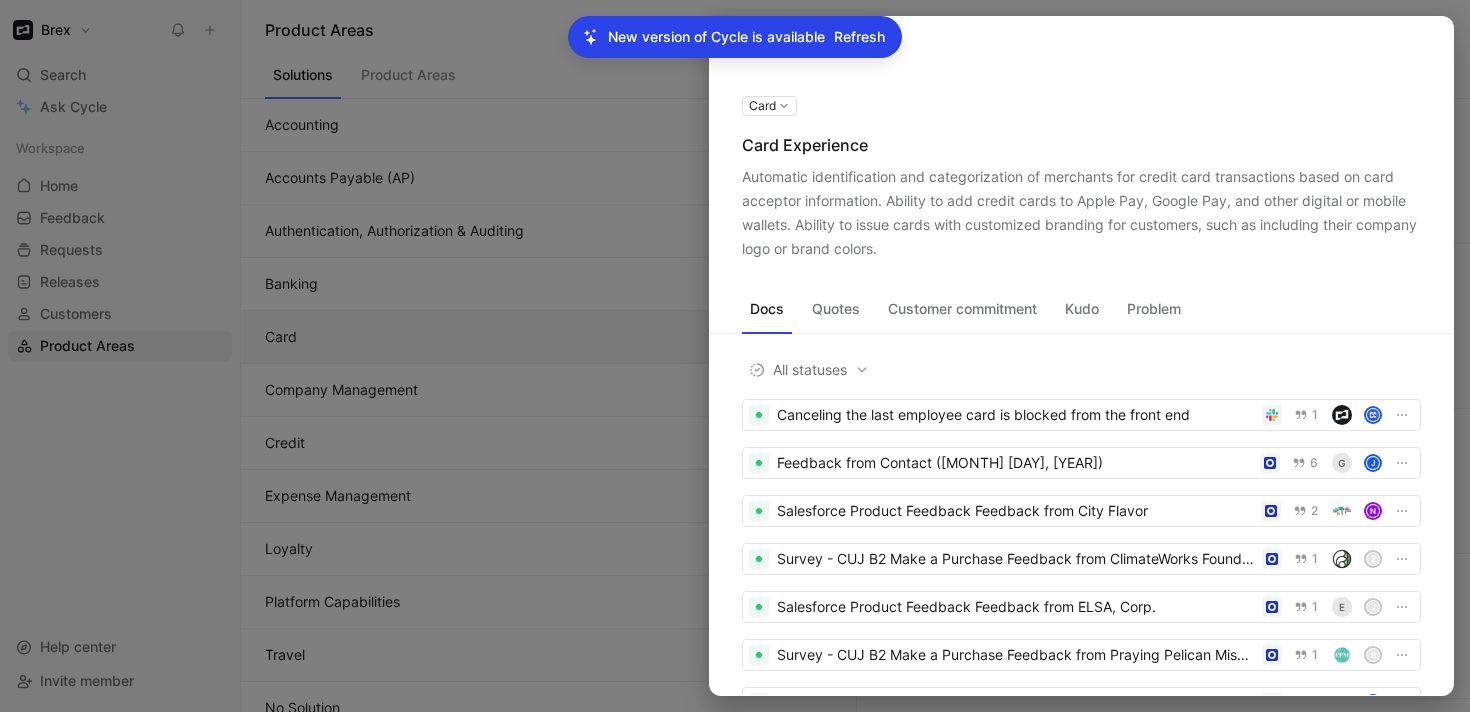 click at bounding box center (735, 356) 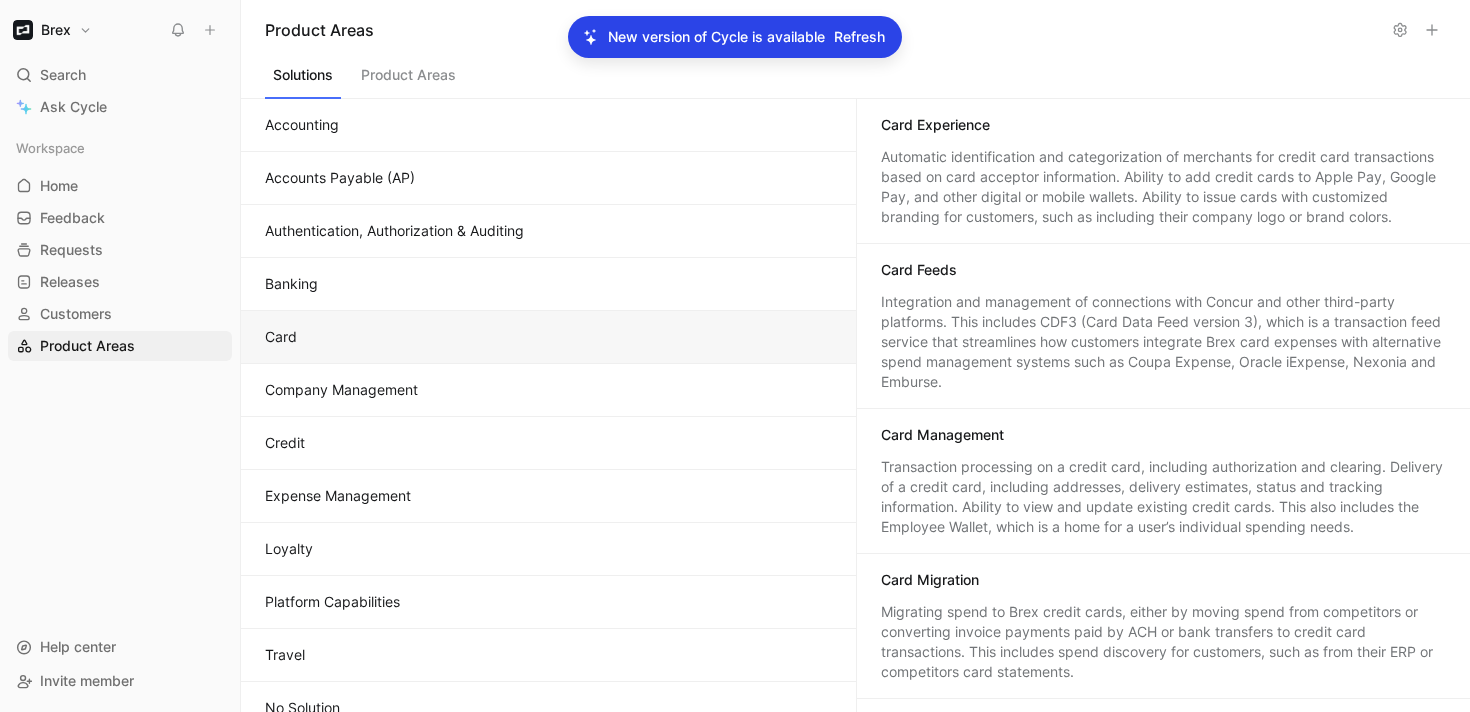 click on "Refresh" at bounding box center (859, 37) 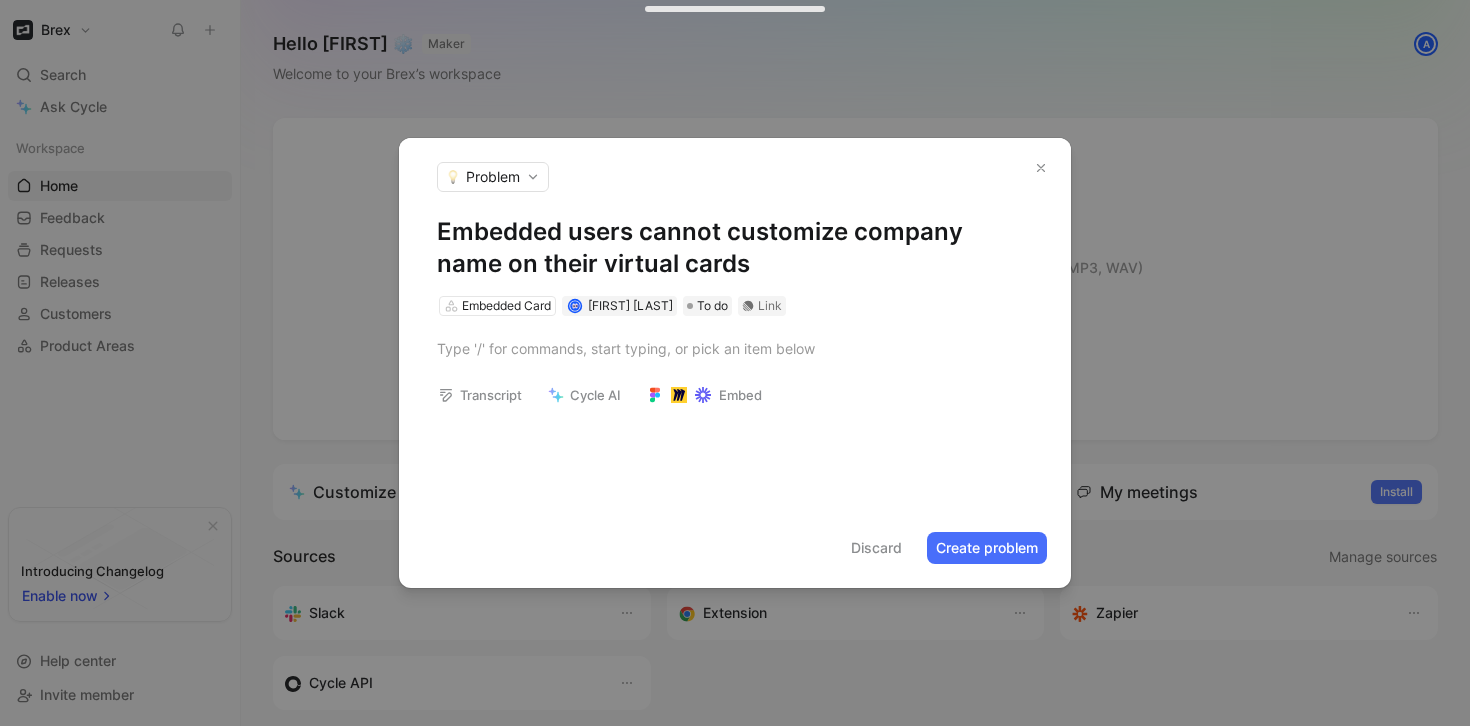 scroll, scrollTop: 0, scrollLeft: 0, axis: both 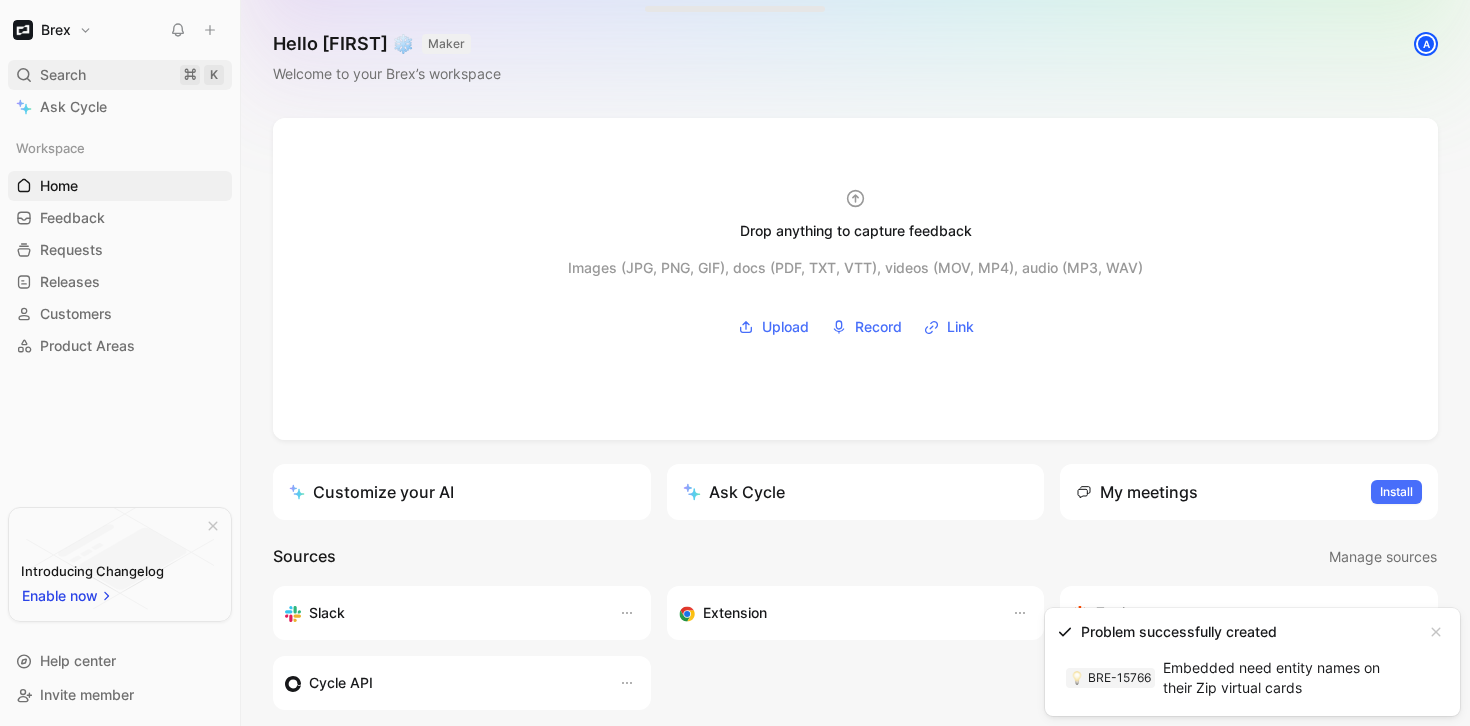 click on "Search ⌘ K" at bounding box center (120, 75) 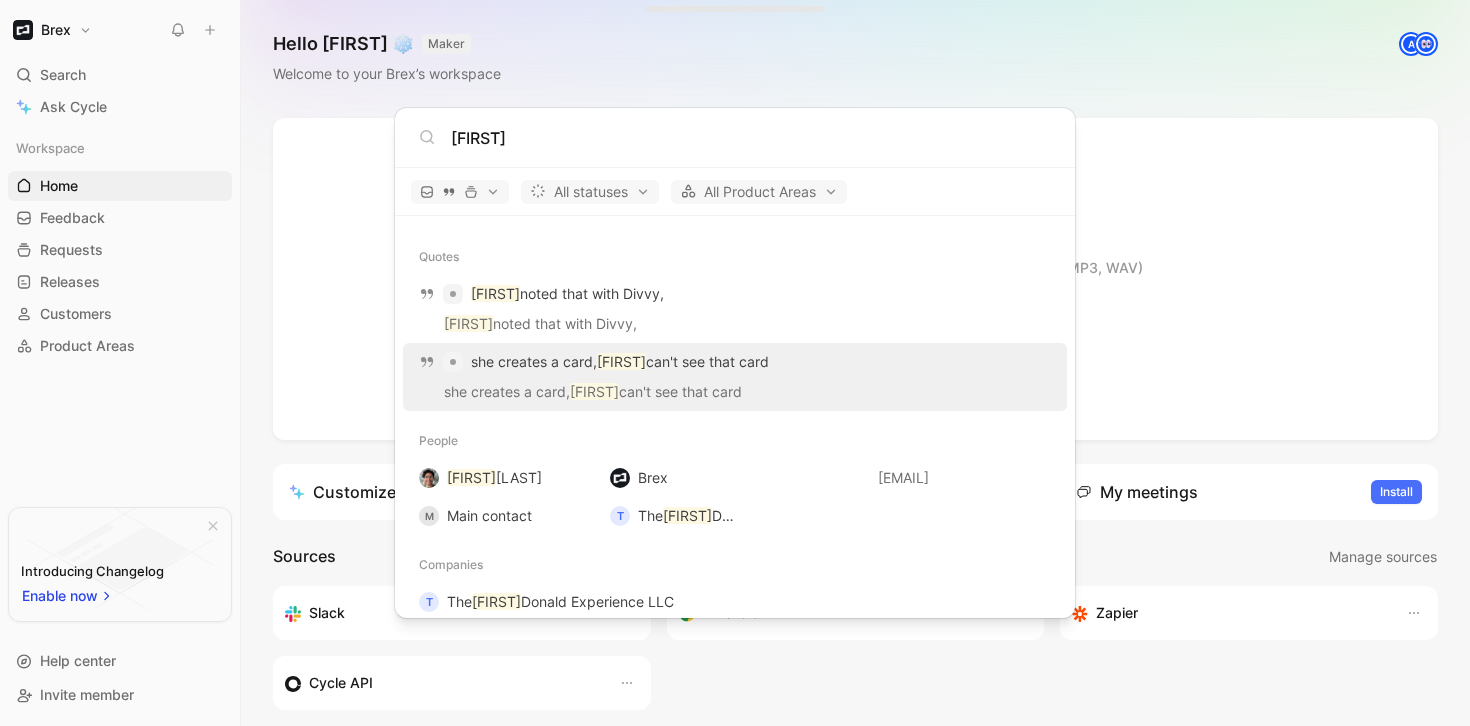 scroll, scrollTop: 328, scrollLeft: 0, axis: vertical 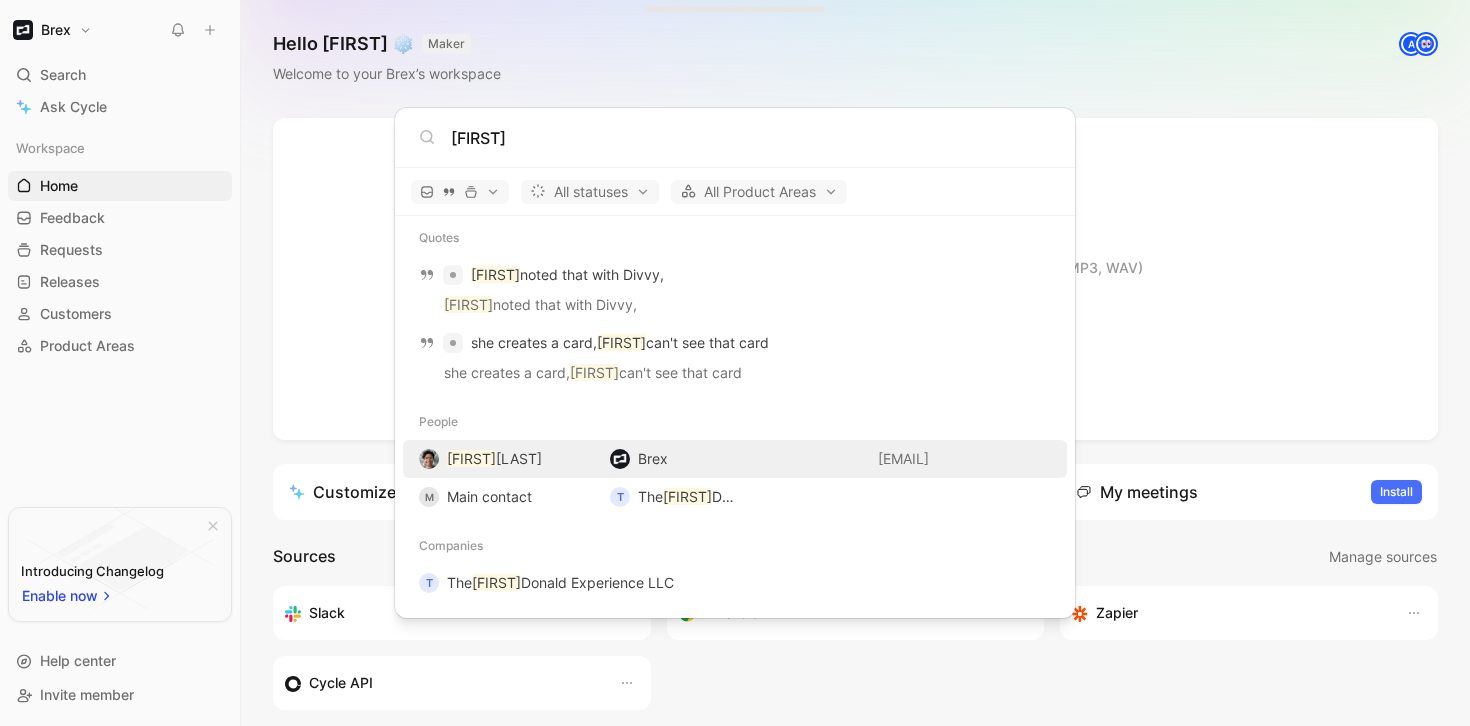 type on "[FIRST]" 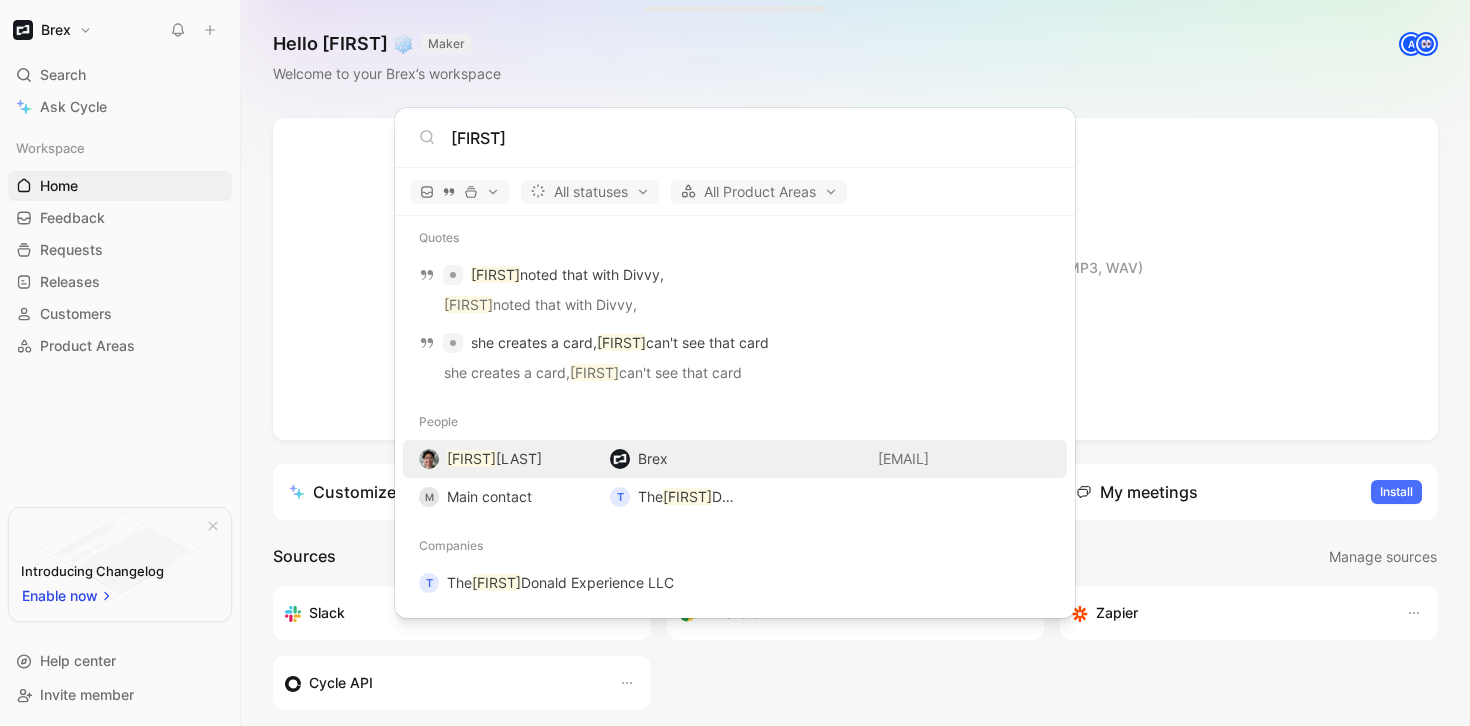 click on "[LAST]" at bounding box center [519, 458] 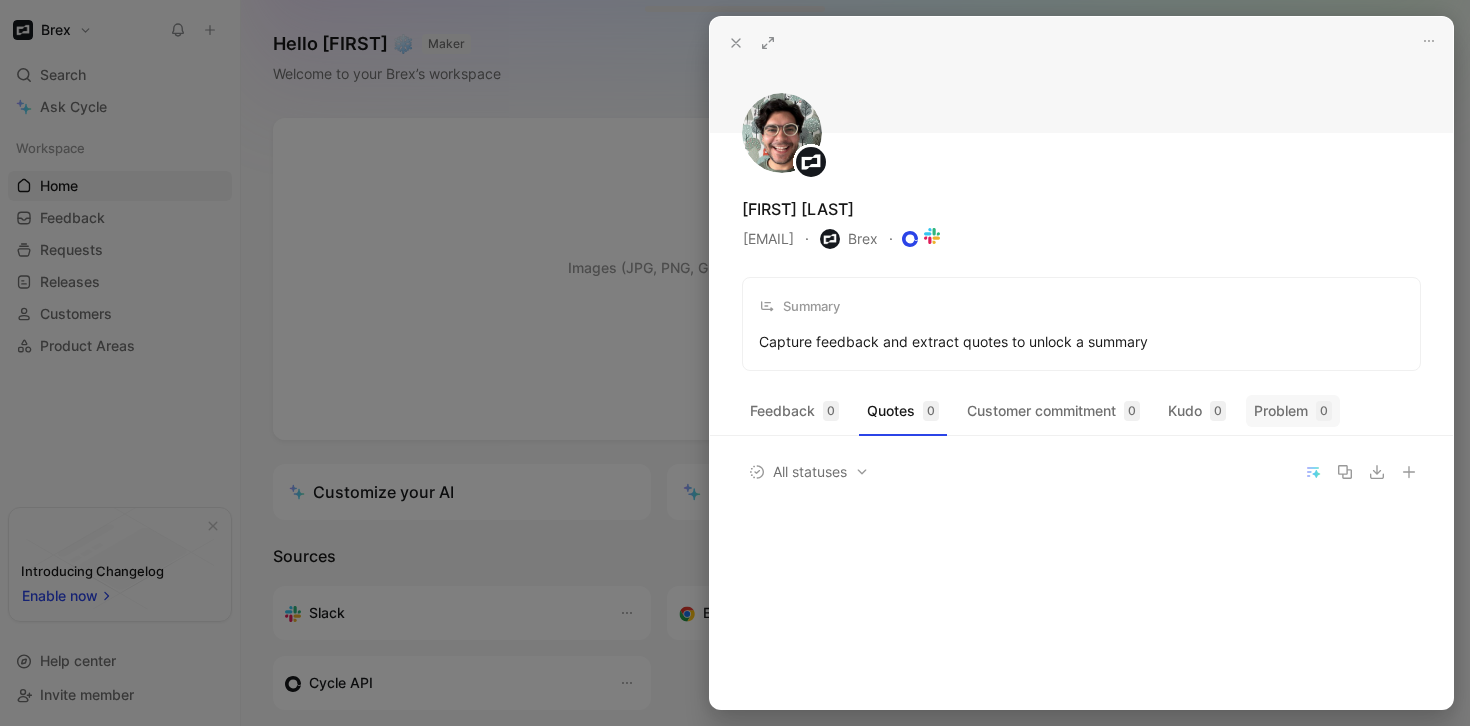 click on "Problem 0" at bounding box center (1293, 411) 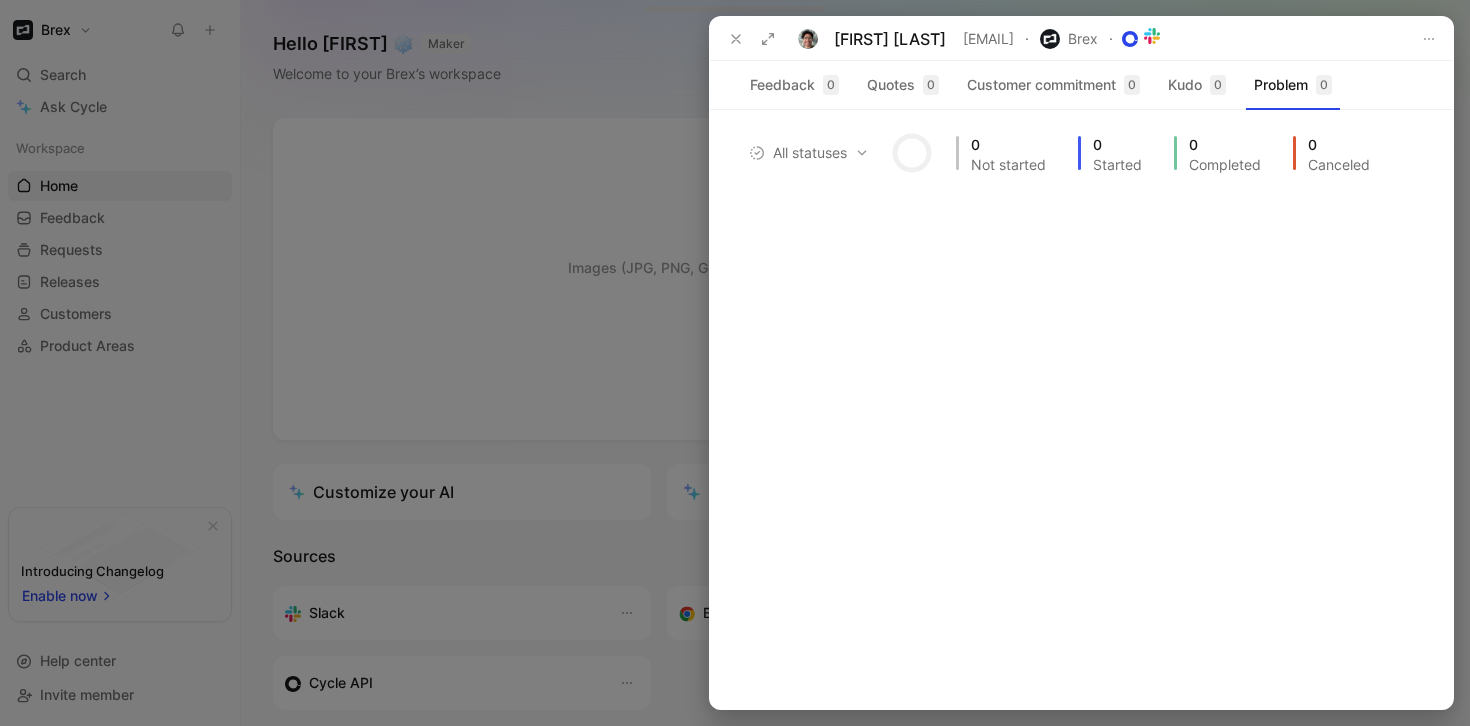 click on "0" at bounding box center [1008, 145] 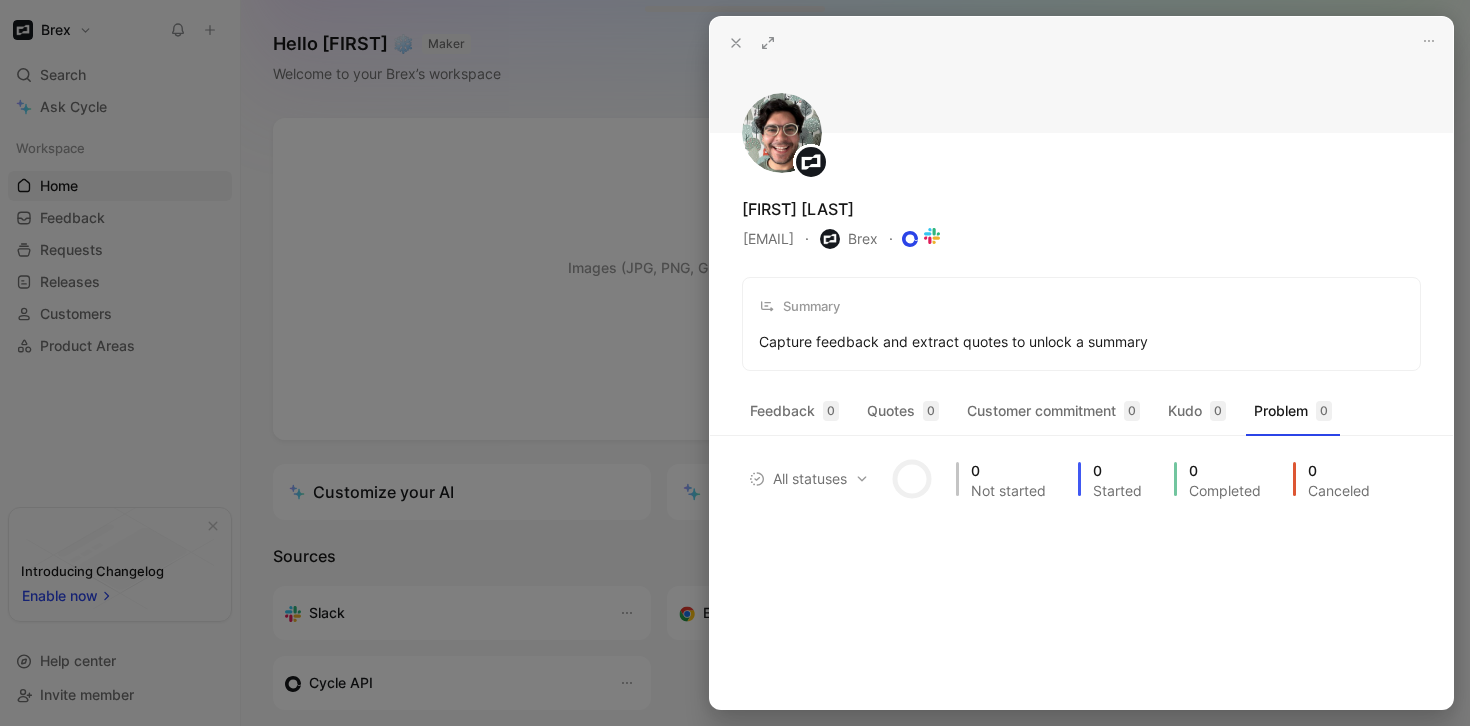 click 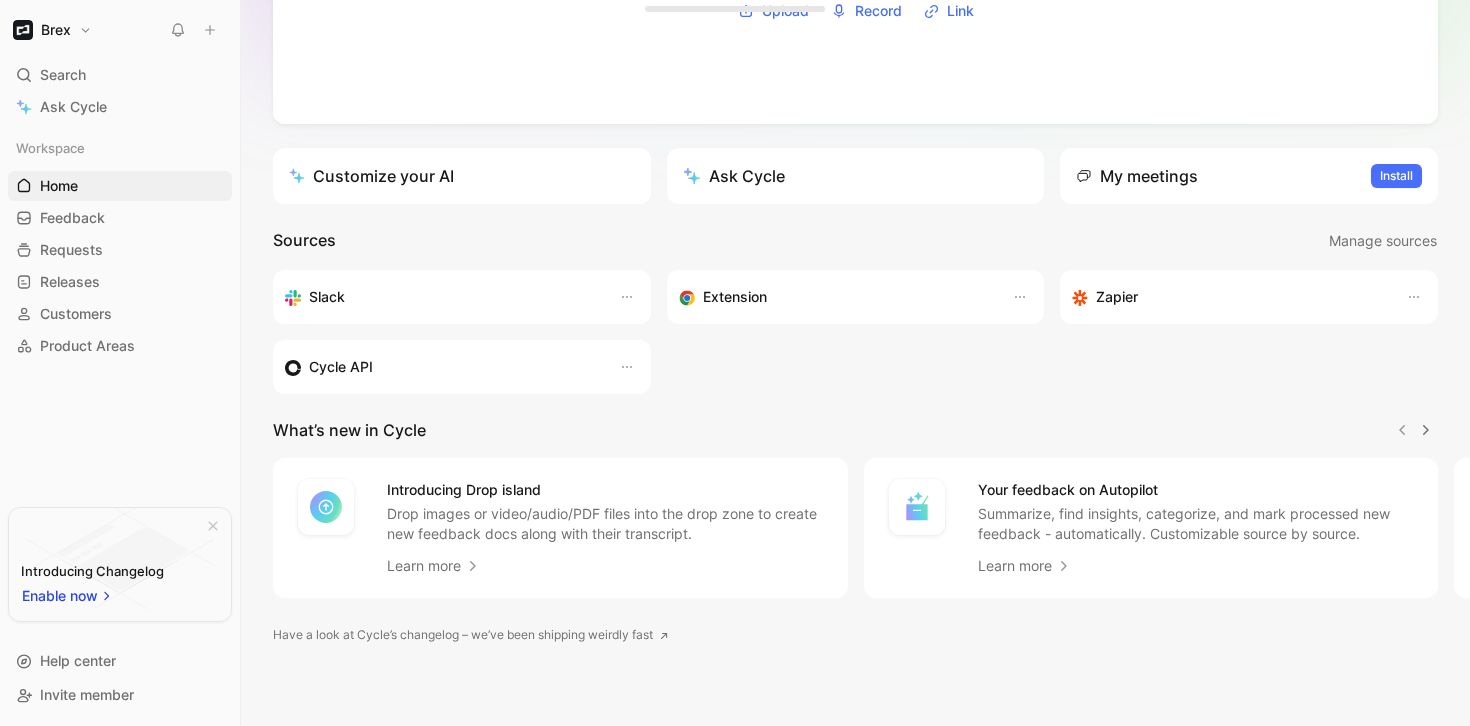 scroll, scrollTop: 0, scrollLeft: 0, axis: both 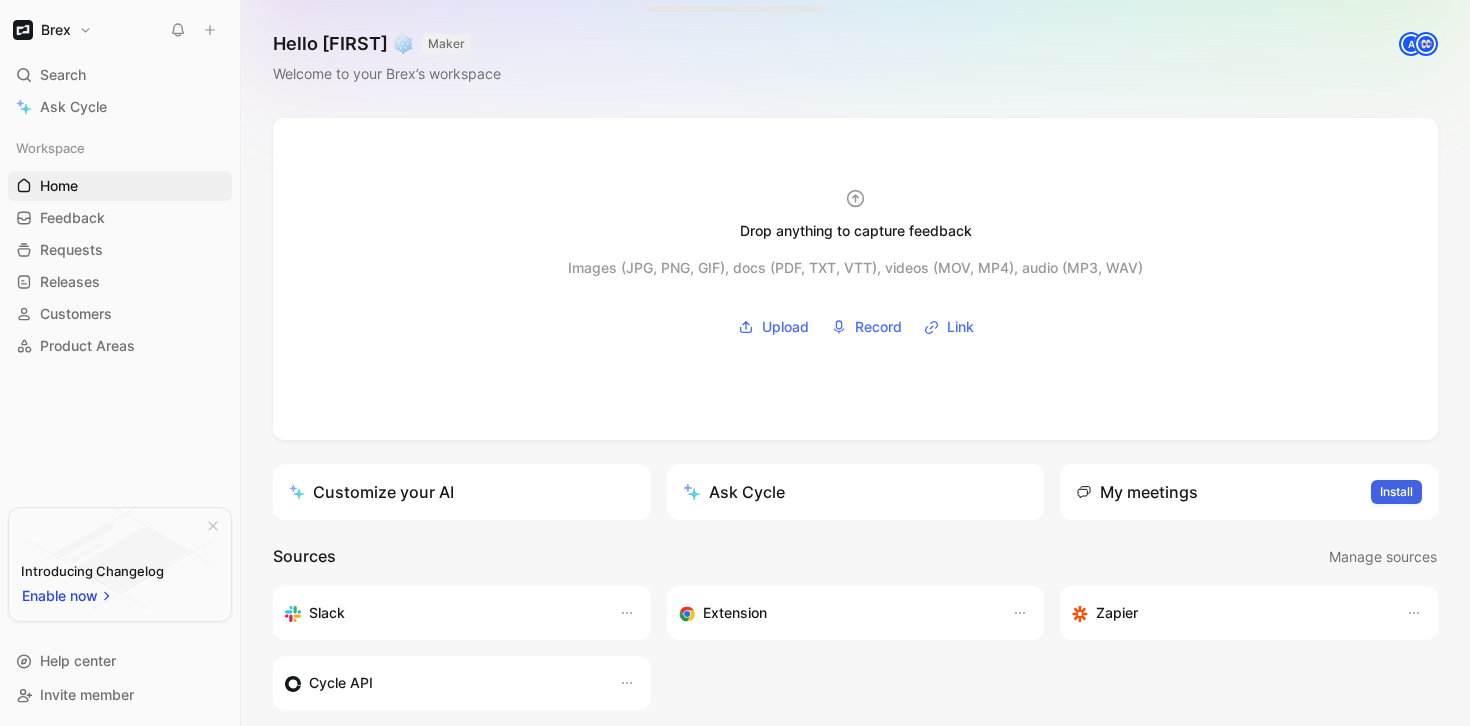 click on "Install" at bounding box center (1396, 492) 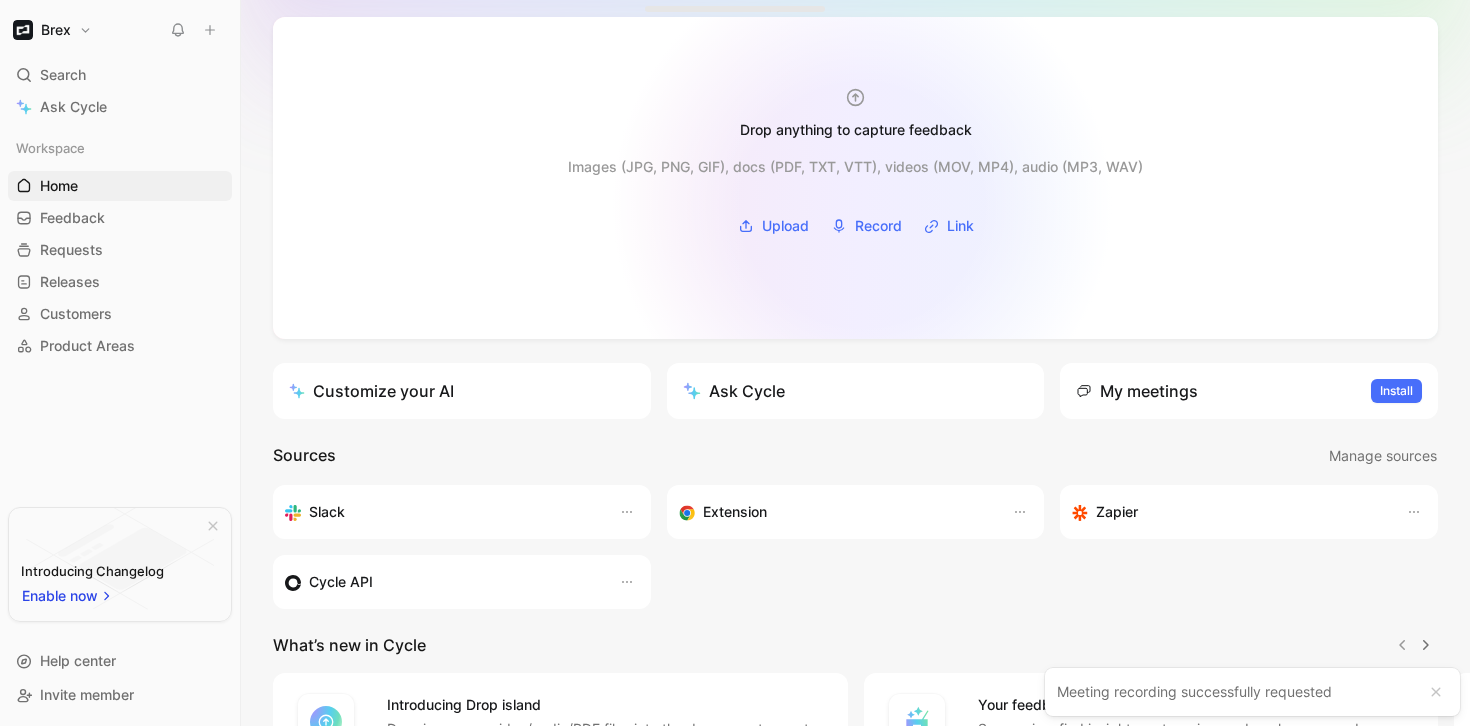scroll, scrollTop: 106, scrollLeft: 0, axis: vertical 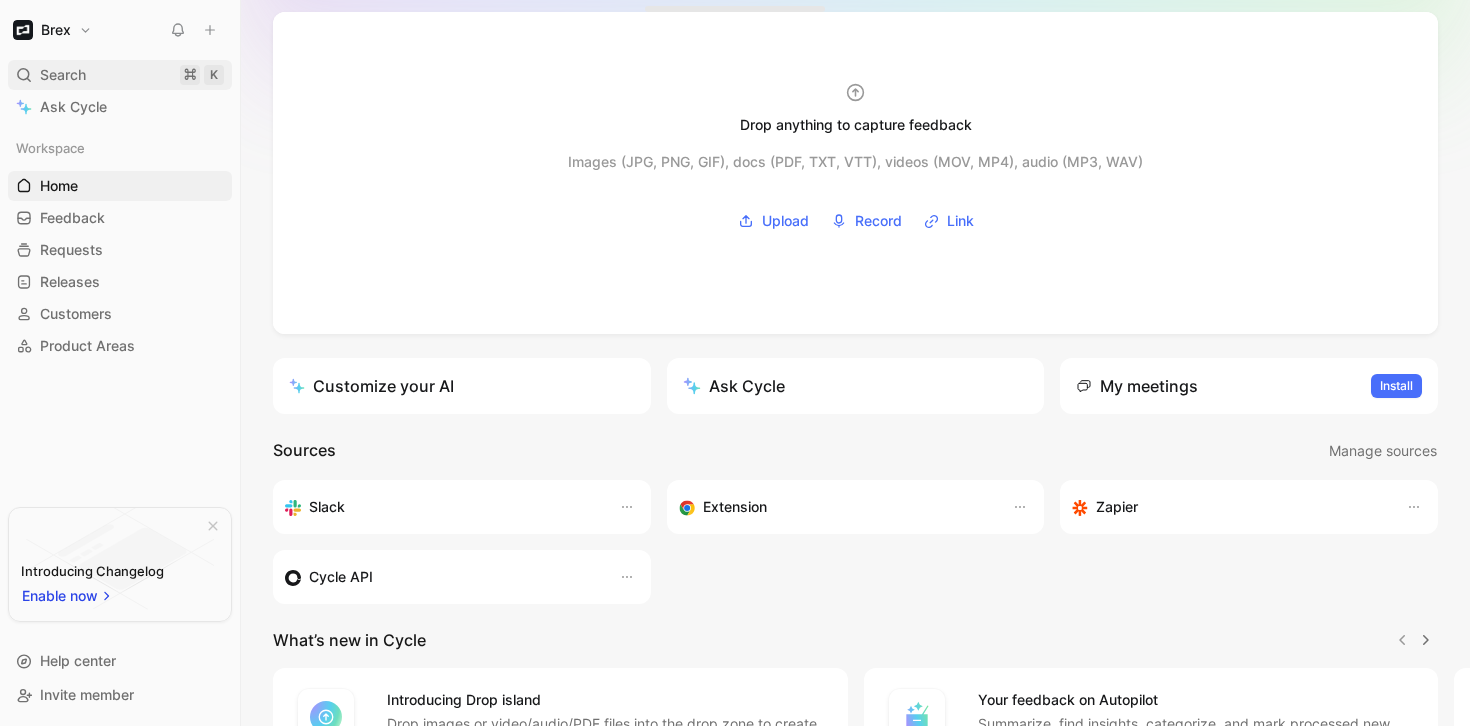 click on "Search ⌘ K" at bounding box center [120, 75] 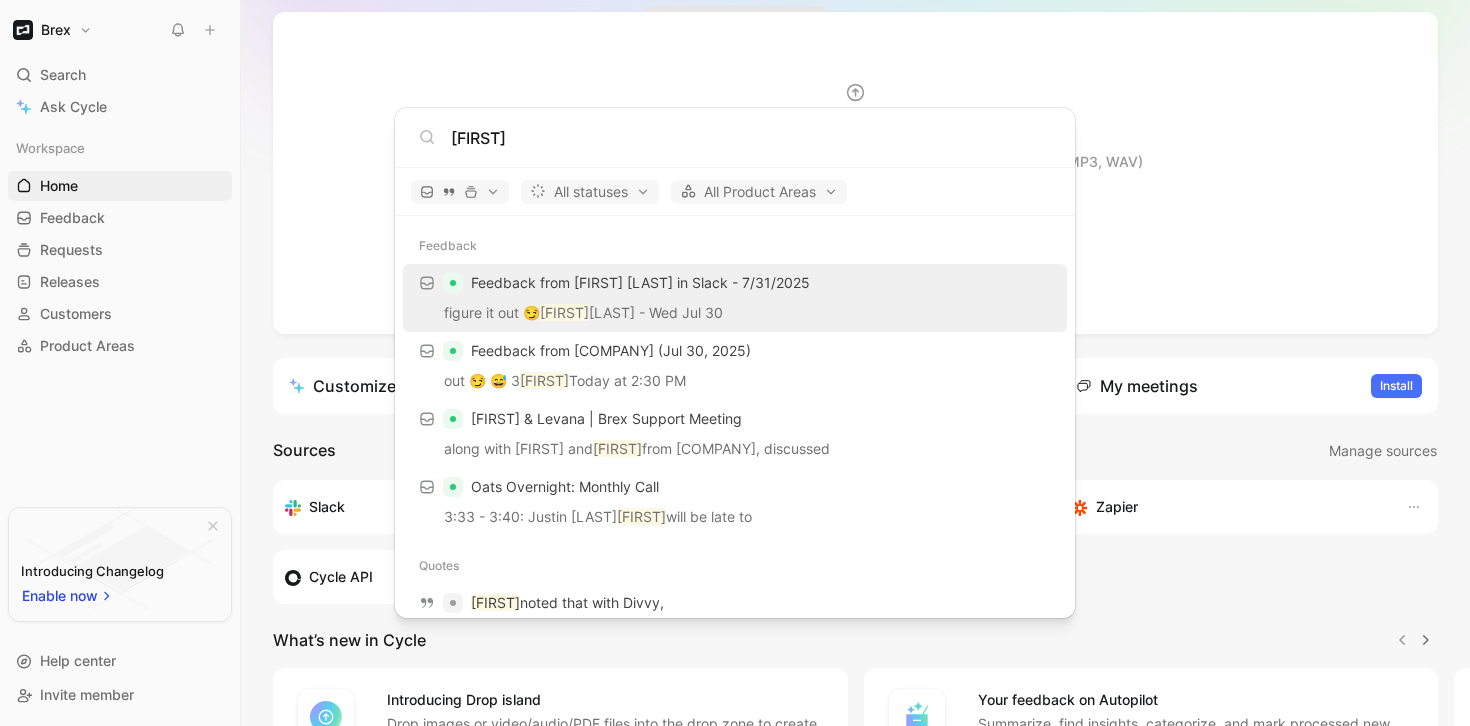 scroll, scrollTop: 328, scrollLeft: 0, axis: vertical 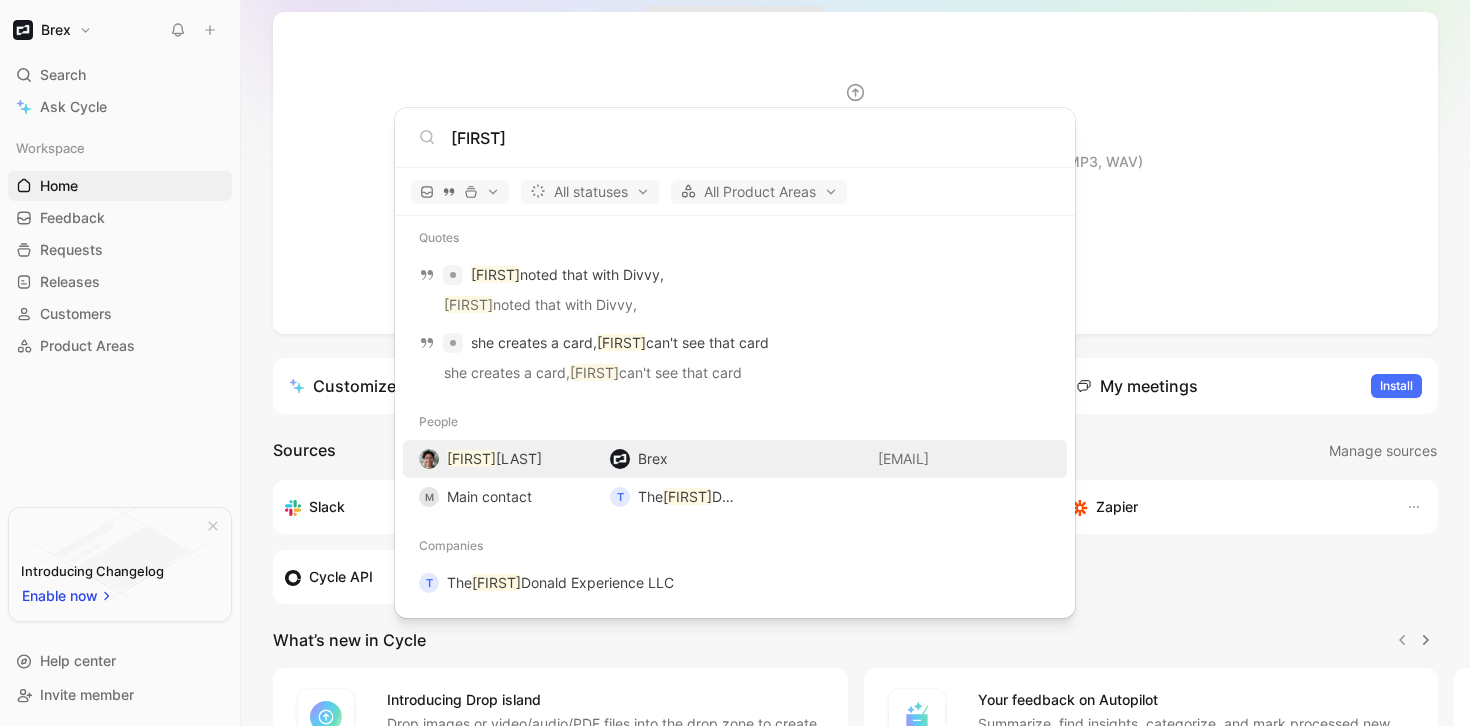 type on "alexis" 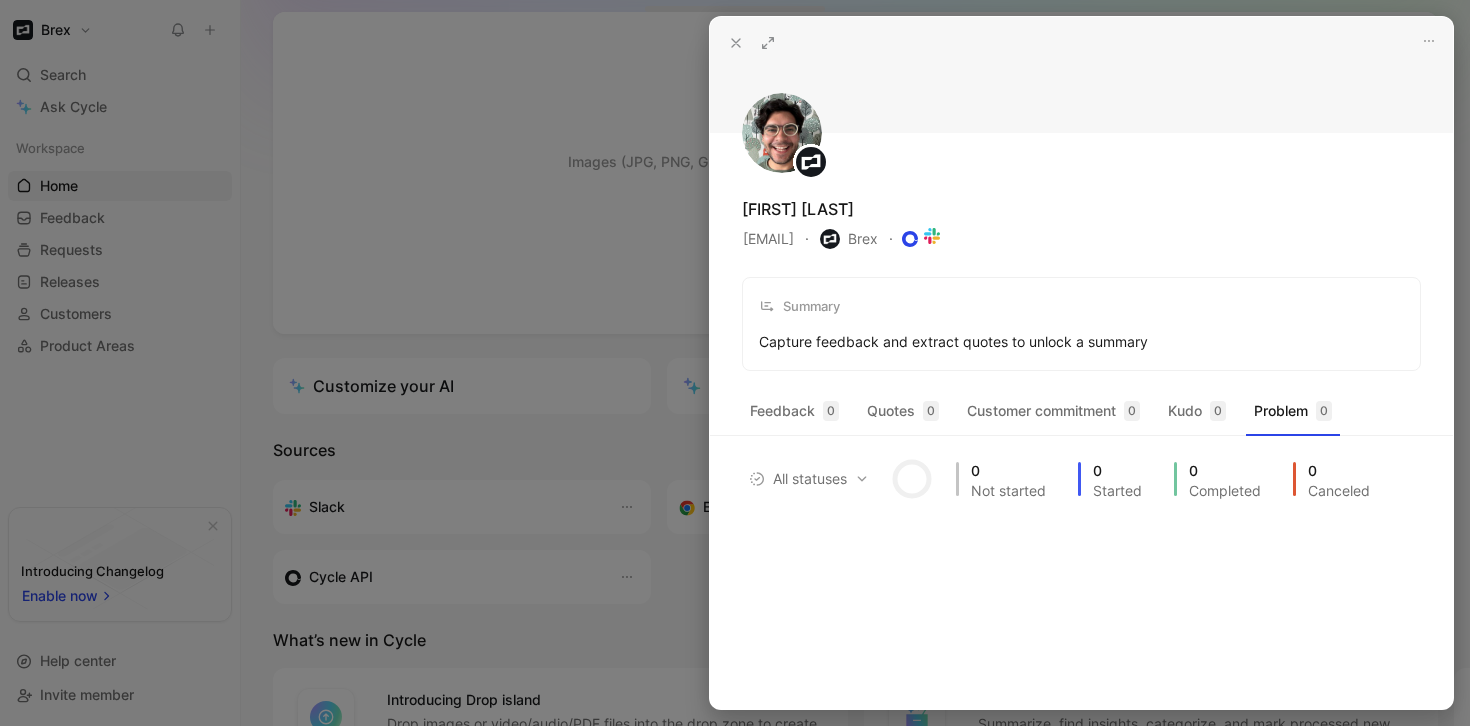 click on "Capture feedback and extract quotes to unlock a summary" at bounding box center (953, 342) 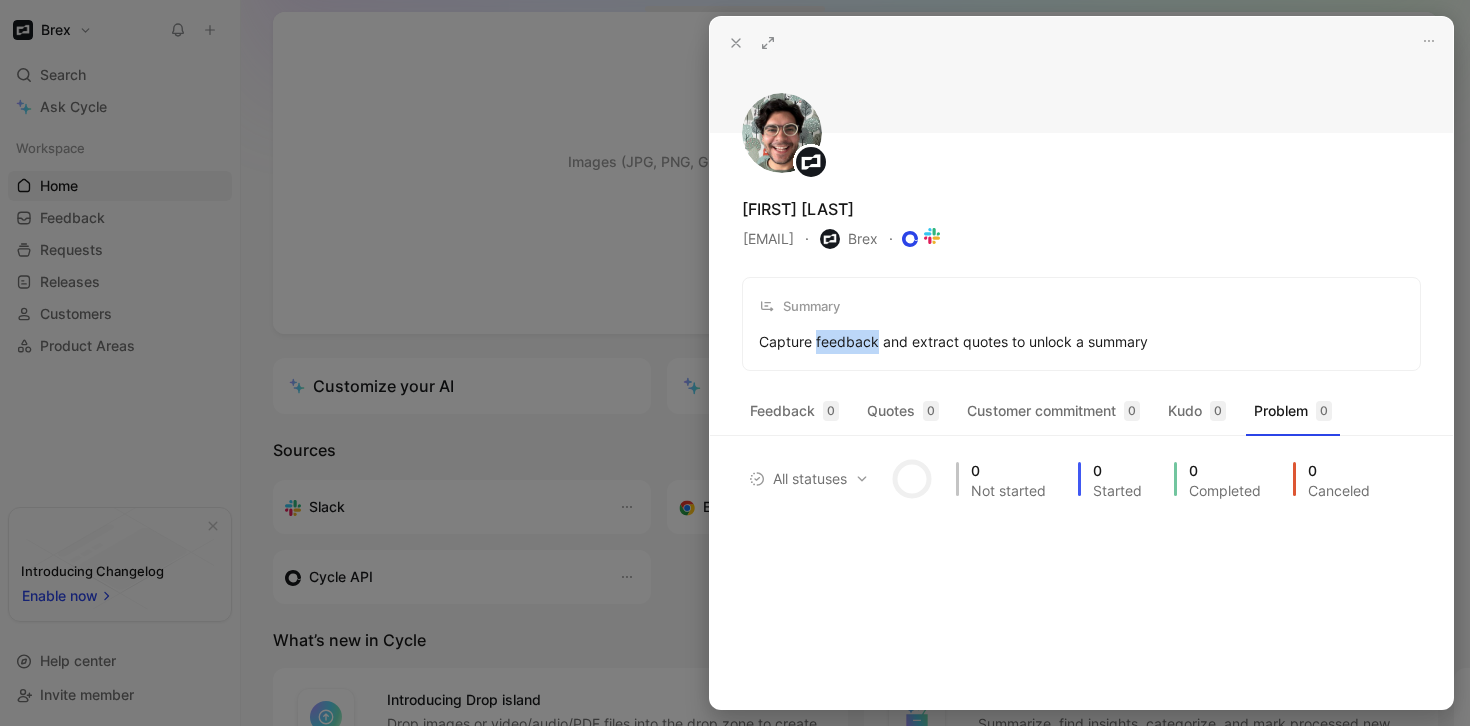 click on "Capture feedback and extract quotes to unlock a summary" at bounding box center [953, 342] 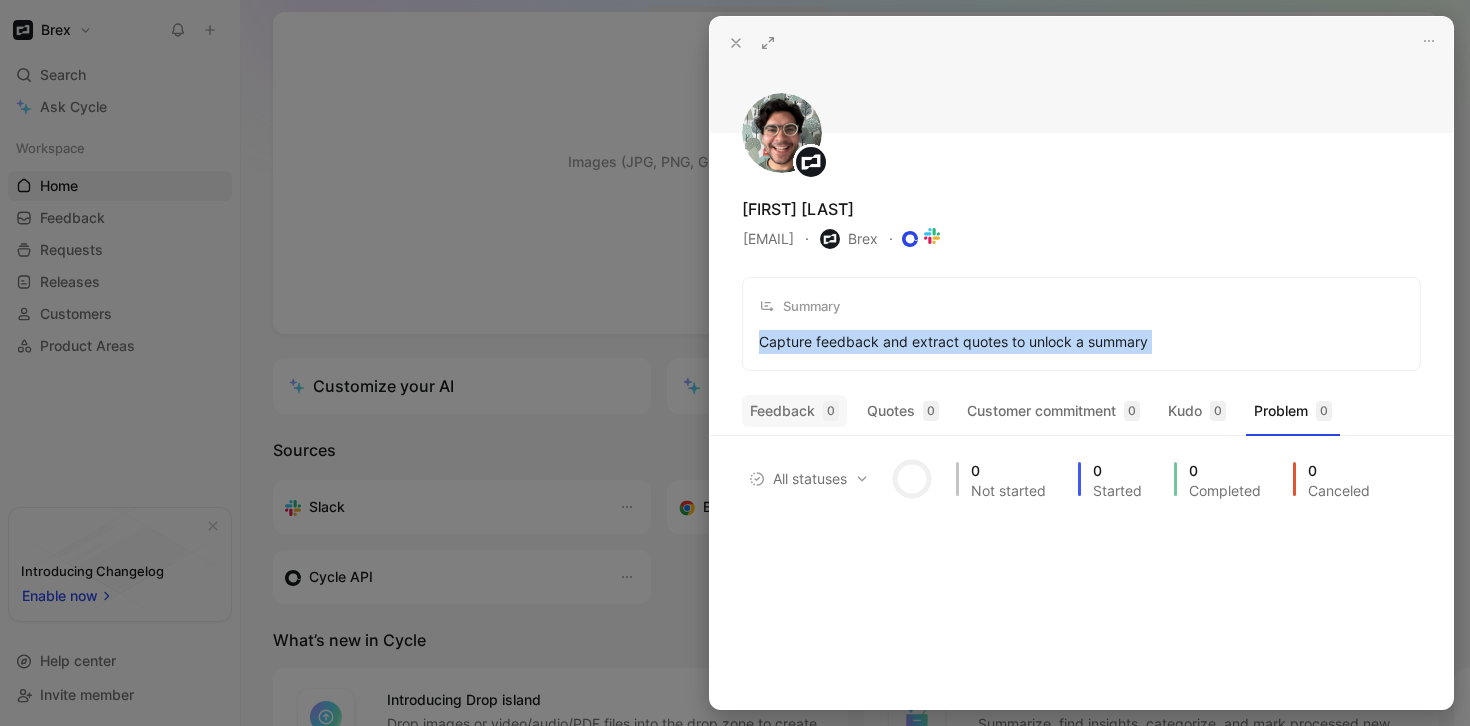 click on "Feedback 0" at bounding box center [794, 411] 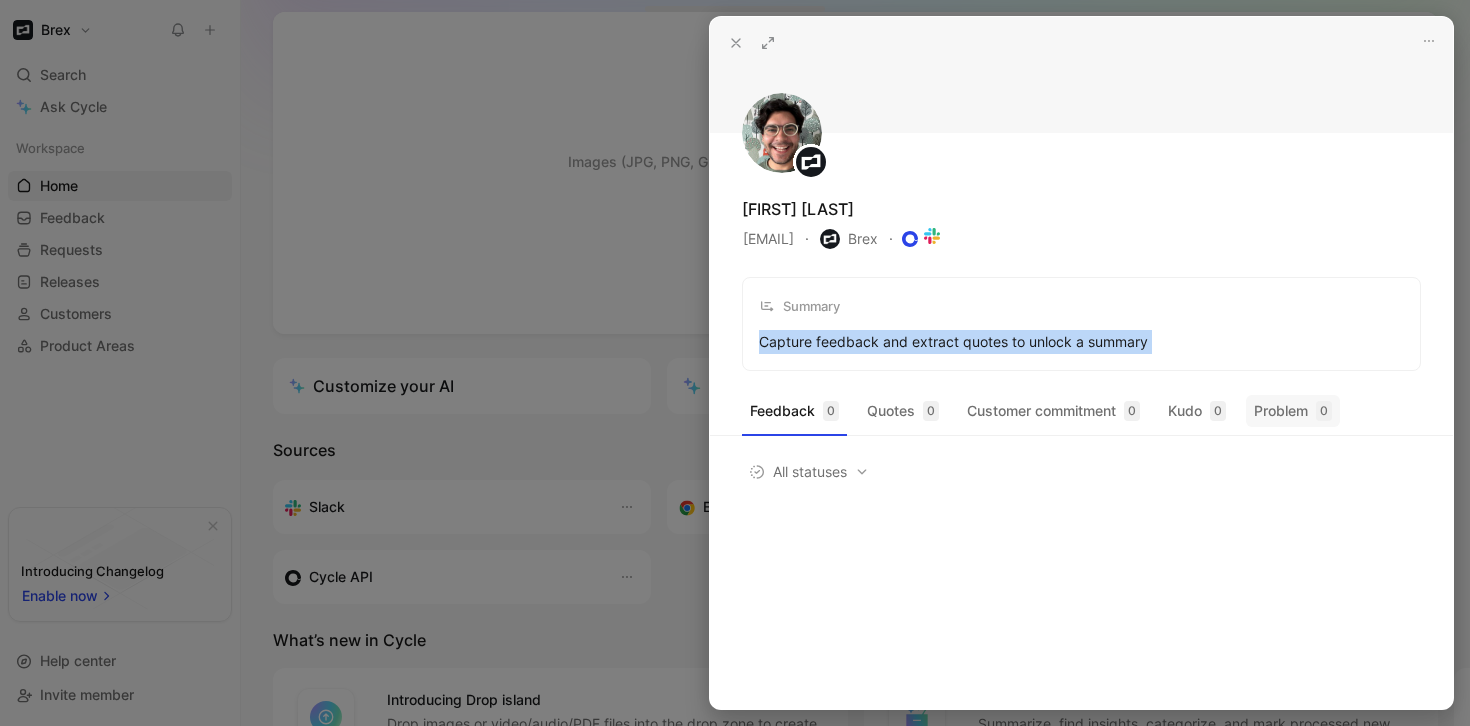 click on "Problem 0" at bounding box center [1293, 411] 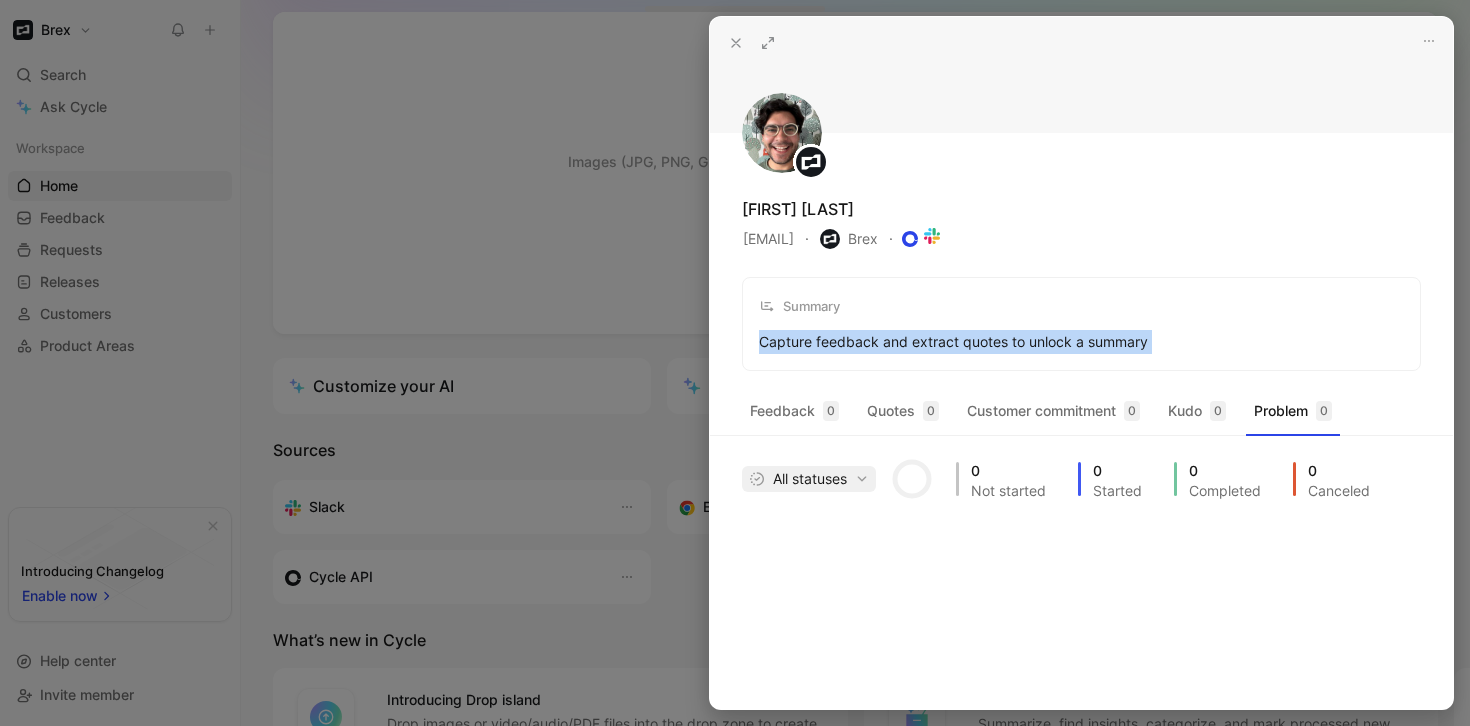 click on "All statuses" at bounding box center [809, 479] 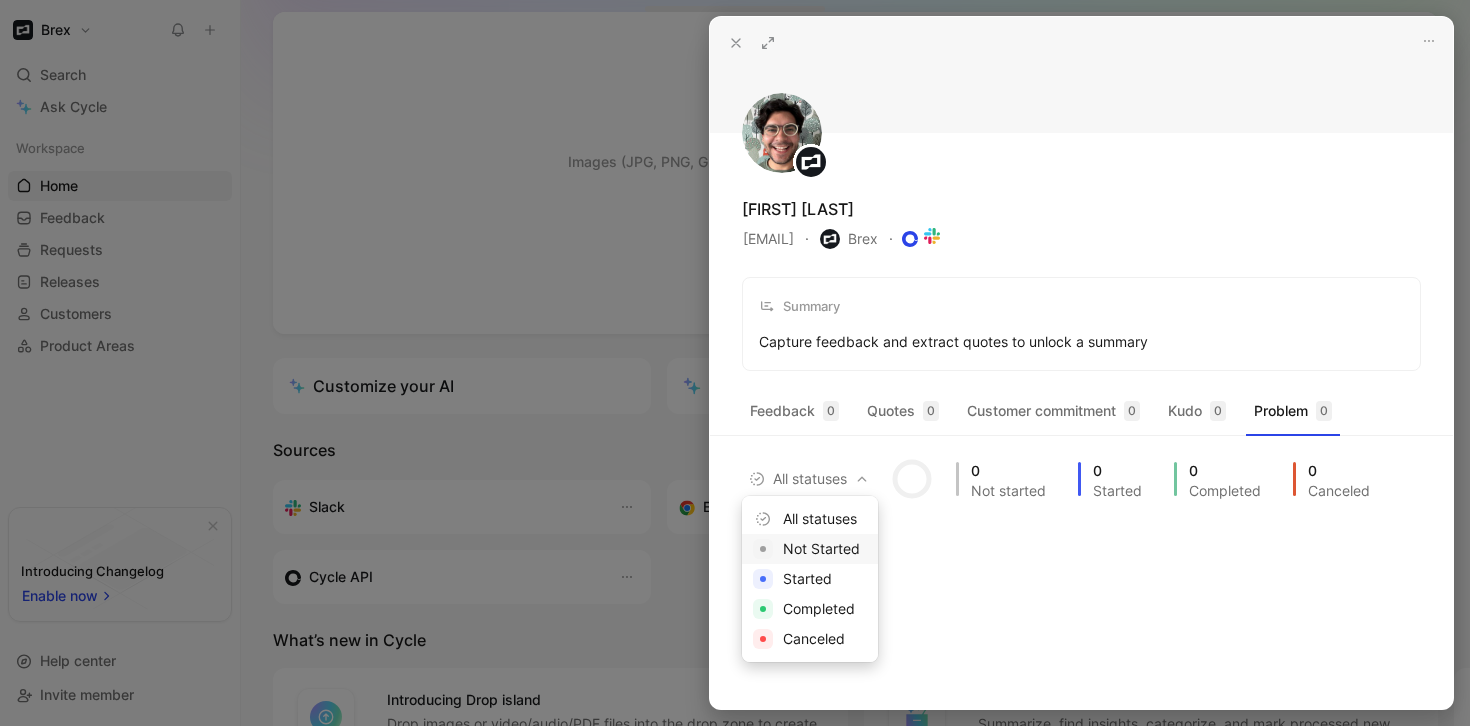 click on "Not Started" at bounding box center [821, 548] 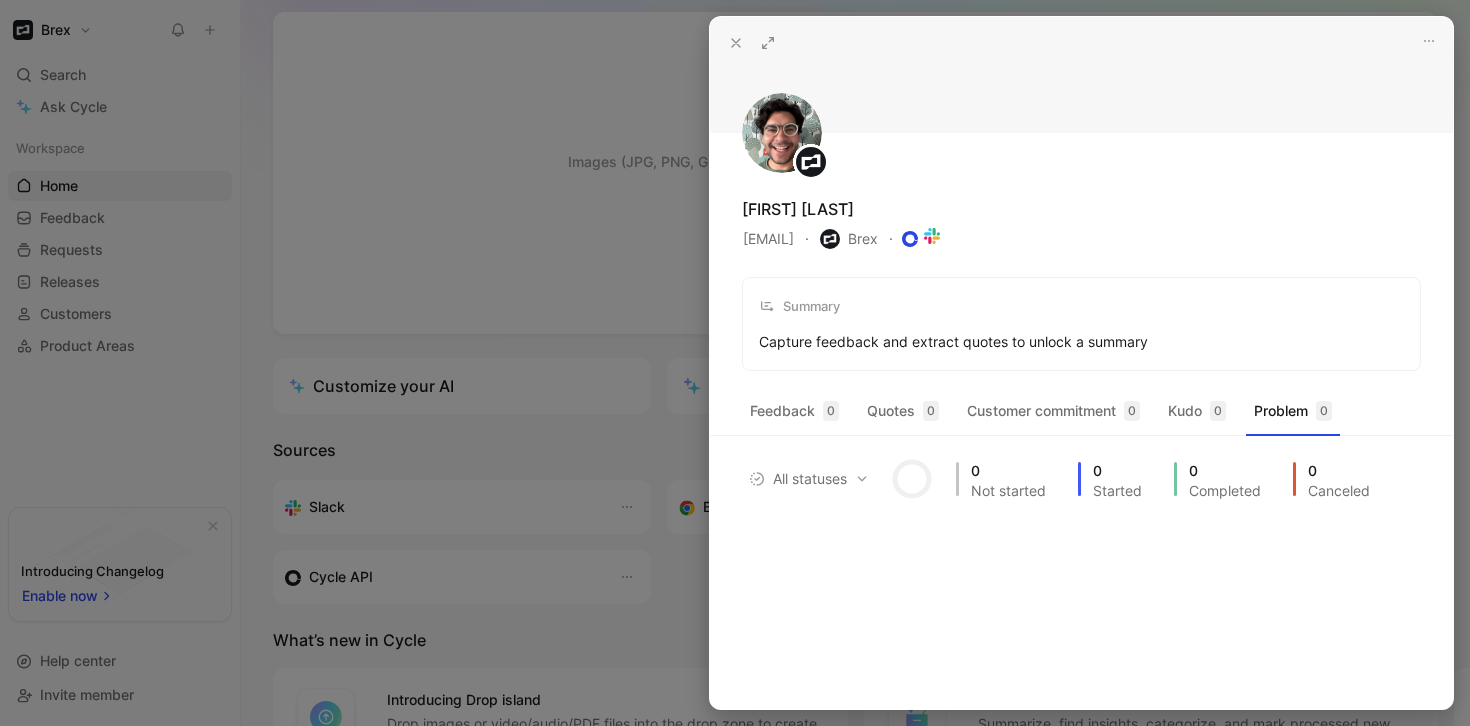 click at bounding box center (735, 363) 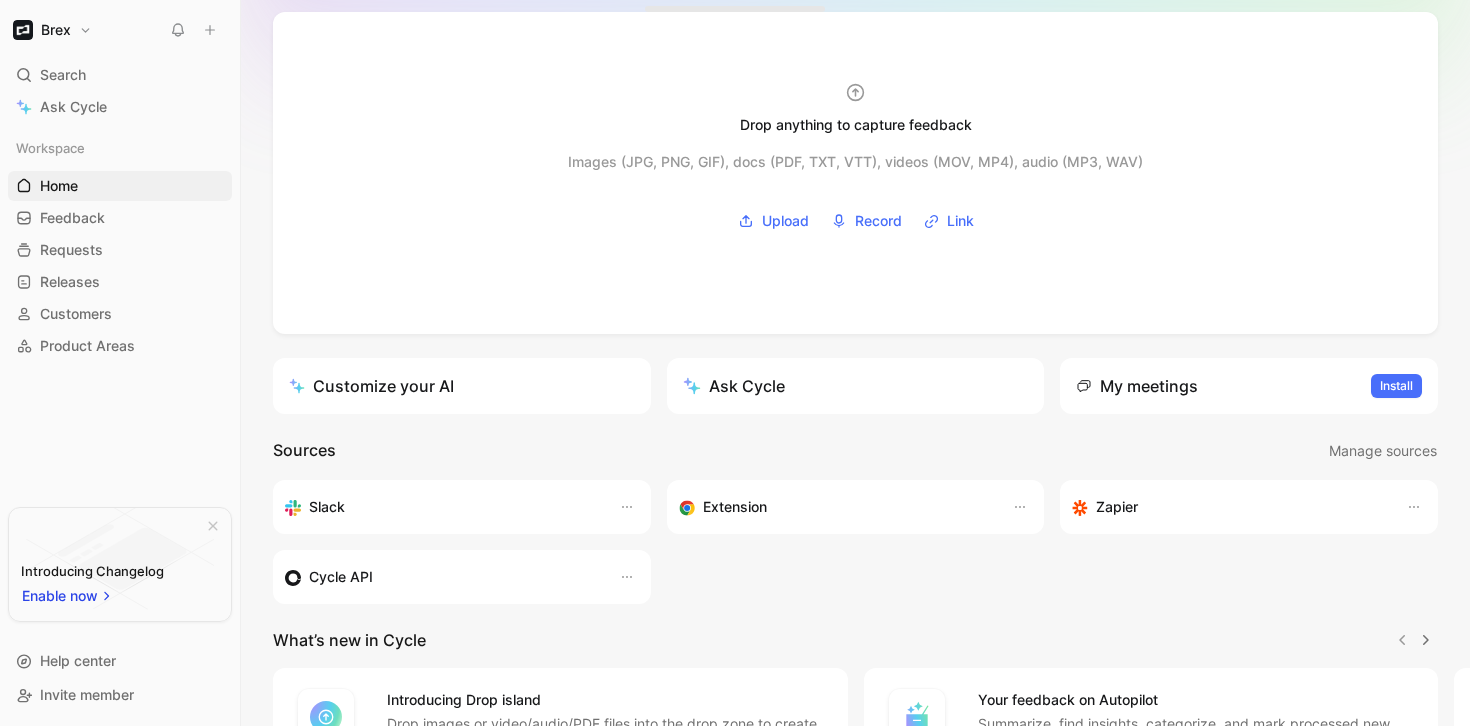click 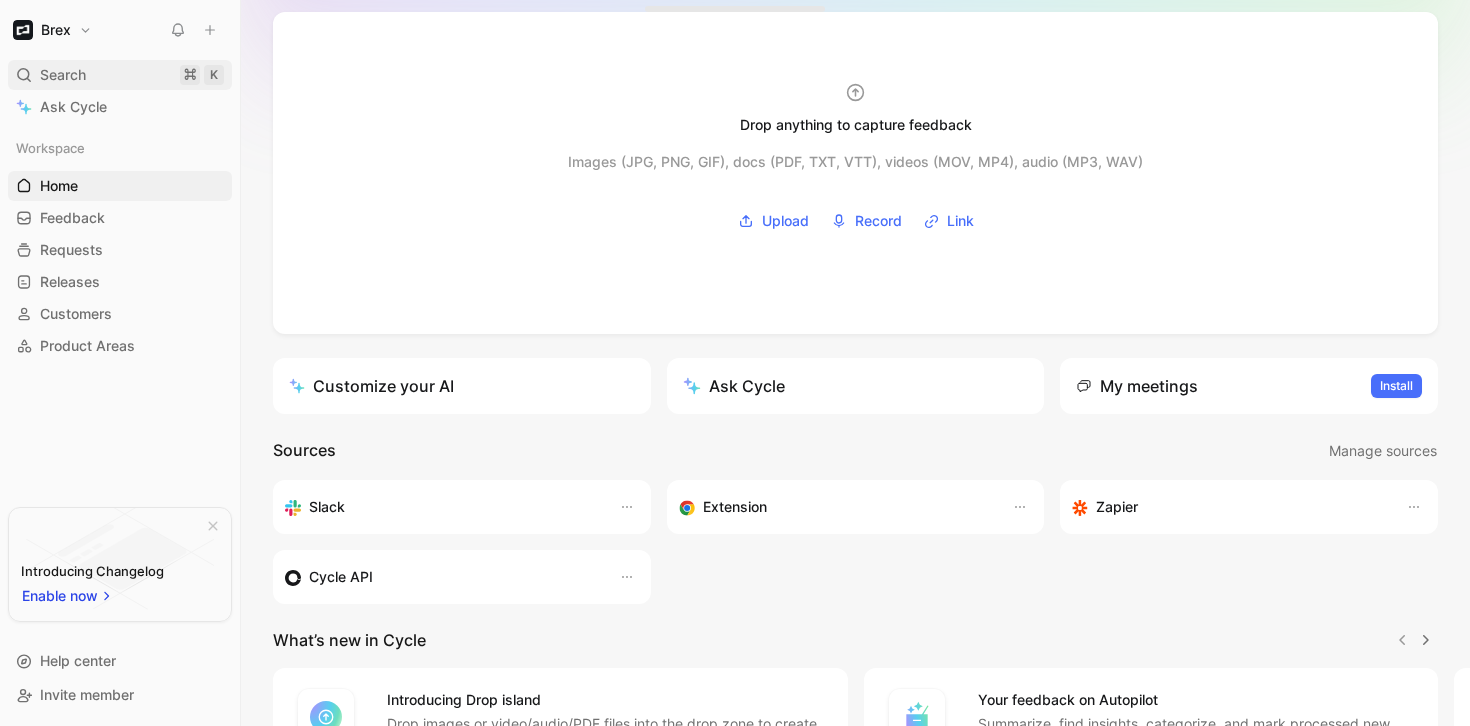 click on "Search" at bounding box center (63, 75) 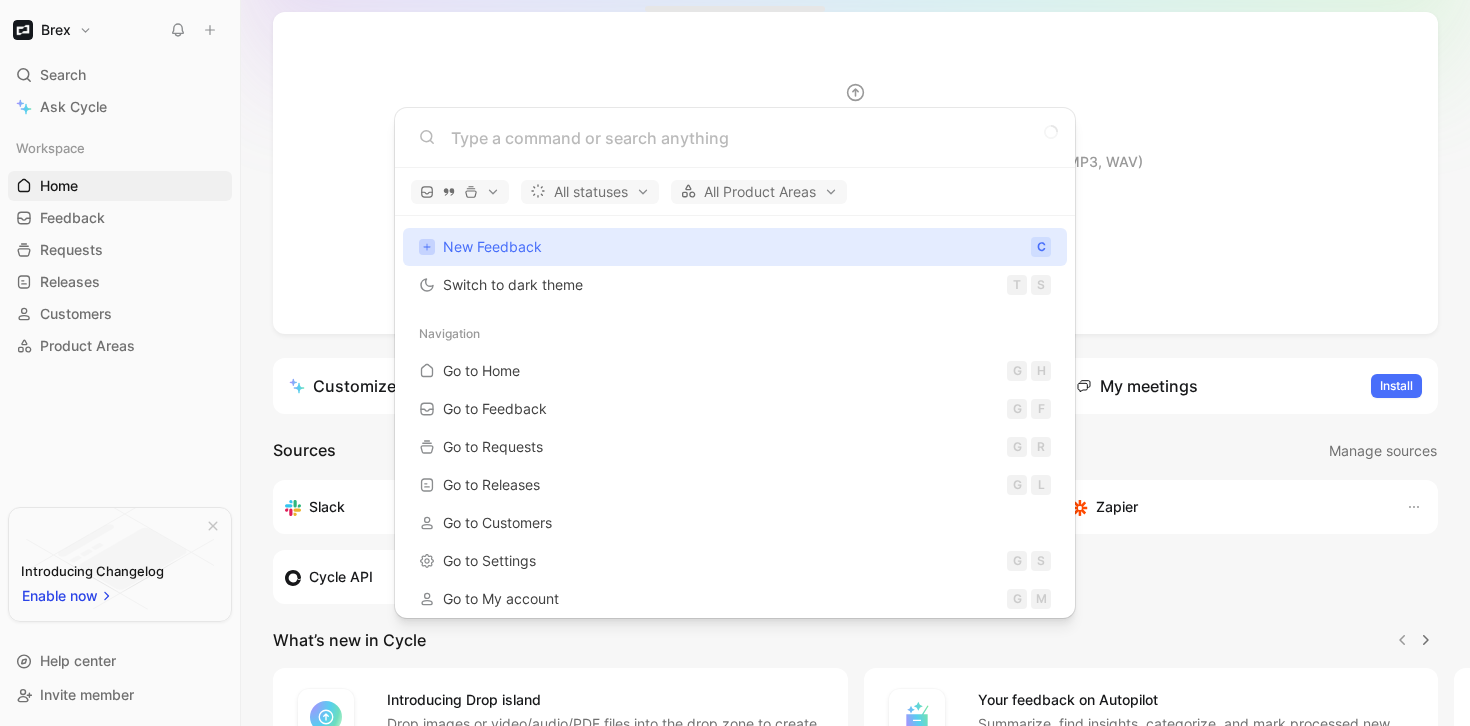 click on "Brex Search ⌘ K Ask Cycle Workspace Home G then H Feedback G then F Requests G then R Releases G then L Customers Product Areas
To pick up a draggable item, press the space bar.
While dragging, use the arrow keys to move the item.
Press space again to drop the item in its new position, or press escape to cancel.
Introducing Changelog Enable now Help center Invite member Hello Alexis ❄️ MAKER Welcome to your Brex’s workspace A Drop anything to capture feedback Images (JPG, PNG, GIF), docs (PDF, TXT, VTT), videos (MOV, MP4), audio (MP3, WAV) Upload Record Link Customize your AI Ask Cycle My meetings Install Sources Manage sources Slack Extension Zapier Cycle API What’s new in Cycle Introducing Drop island Drop images or video/audio/PDF files into the drop zone to create new feedback docs along with their transcript. Learn more Your feedback on Autopilot Summarize, find insights, categorize, and mark processed new feedback - automatically. Customizable source by source. All" at bounding box center [735, 363] 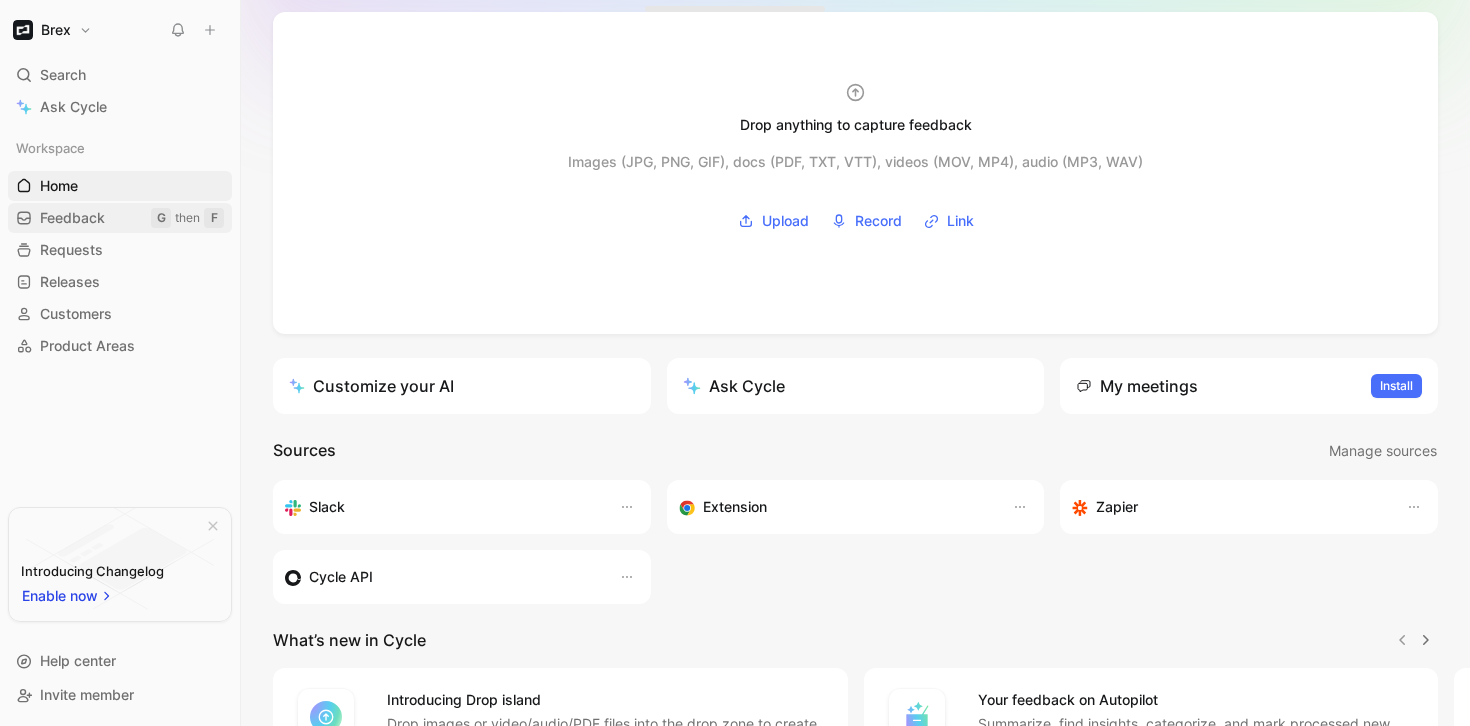 click on "Feedback" at bounding box center [72, 218] 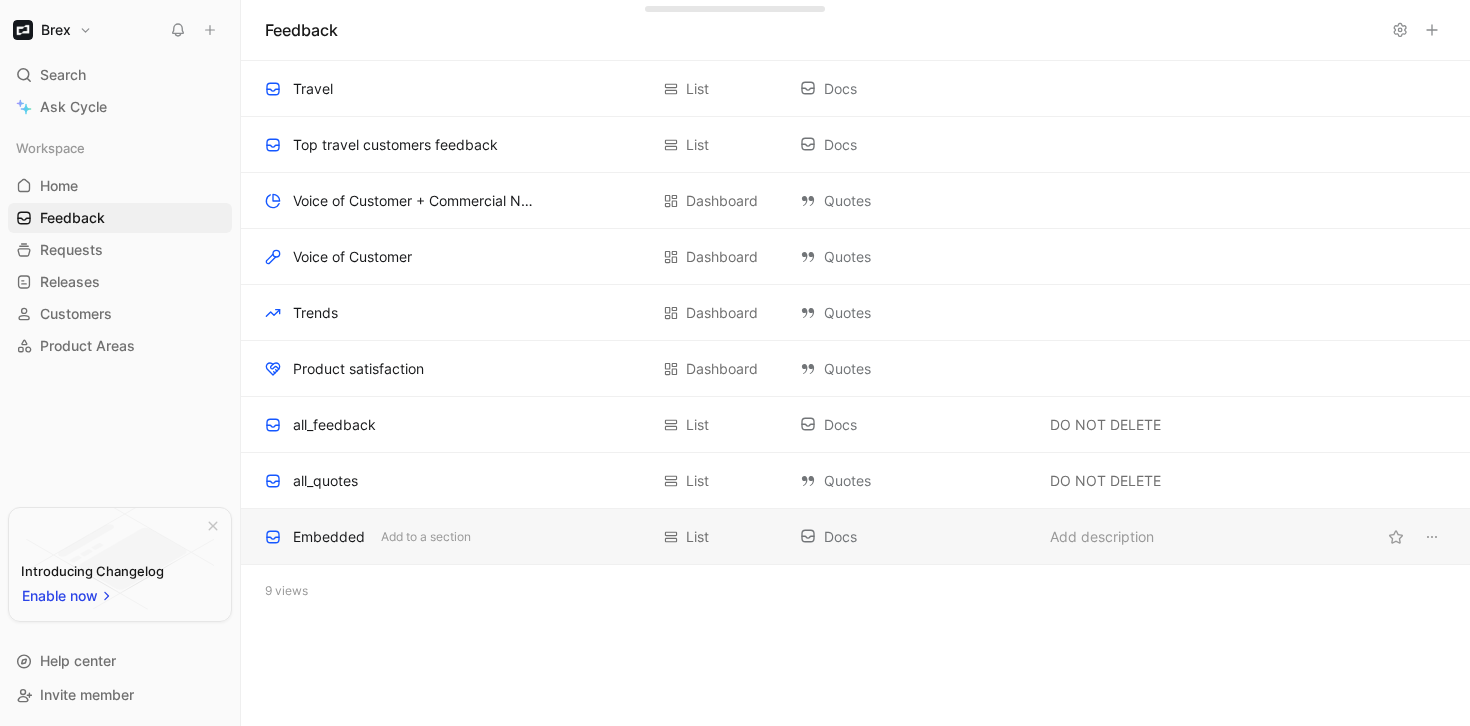 click on "Embedded" at bounding box center [329, 537] 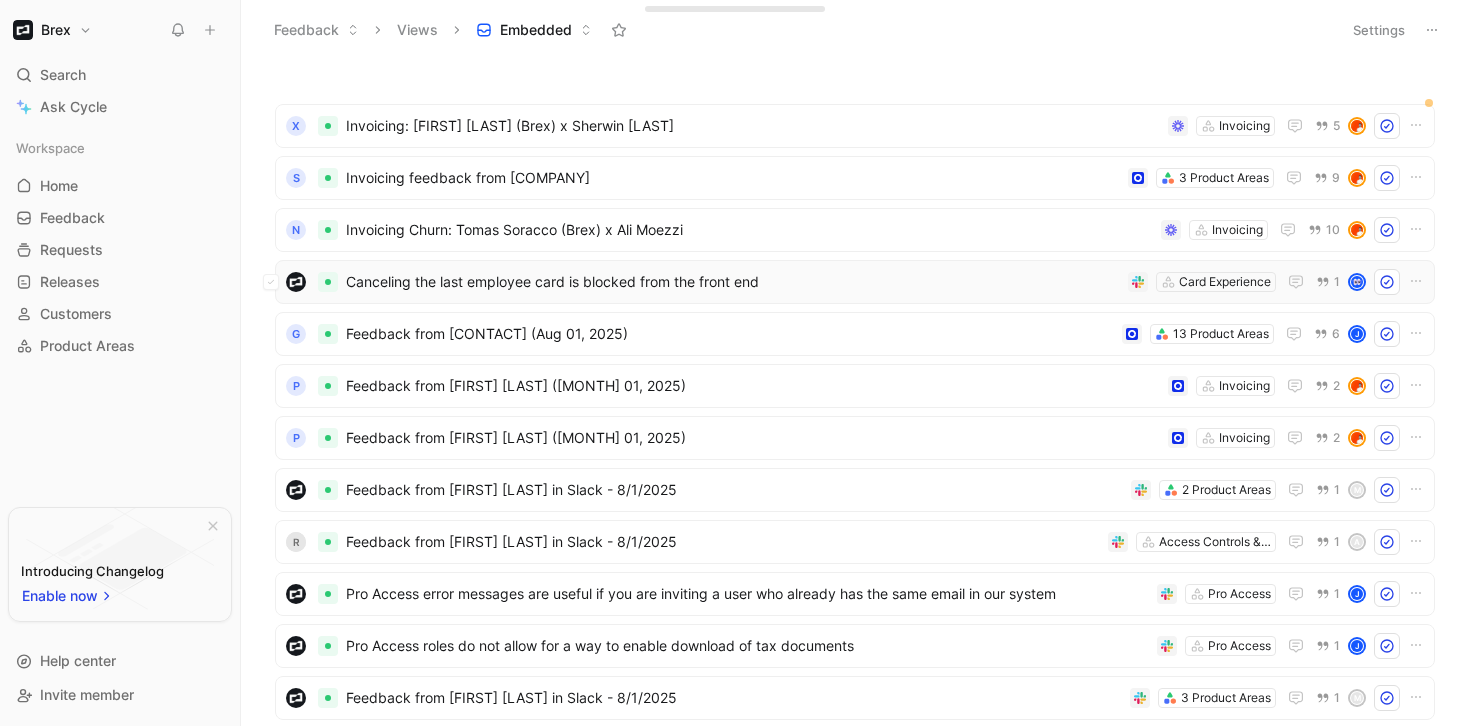 click on "Canceling the last employee card is blocked from the front end Card Experience 1" at bounding box center (855, 282) 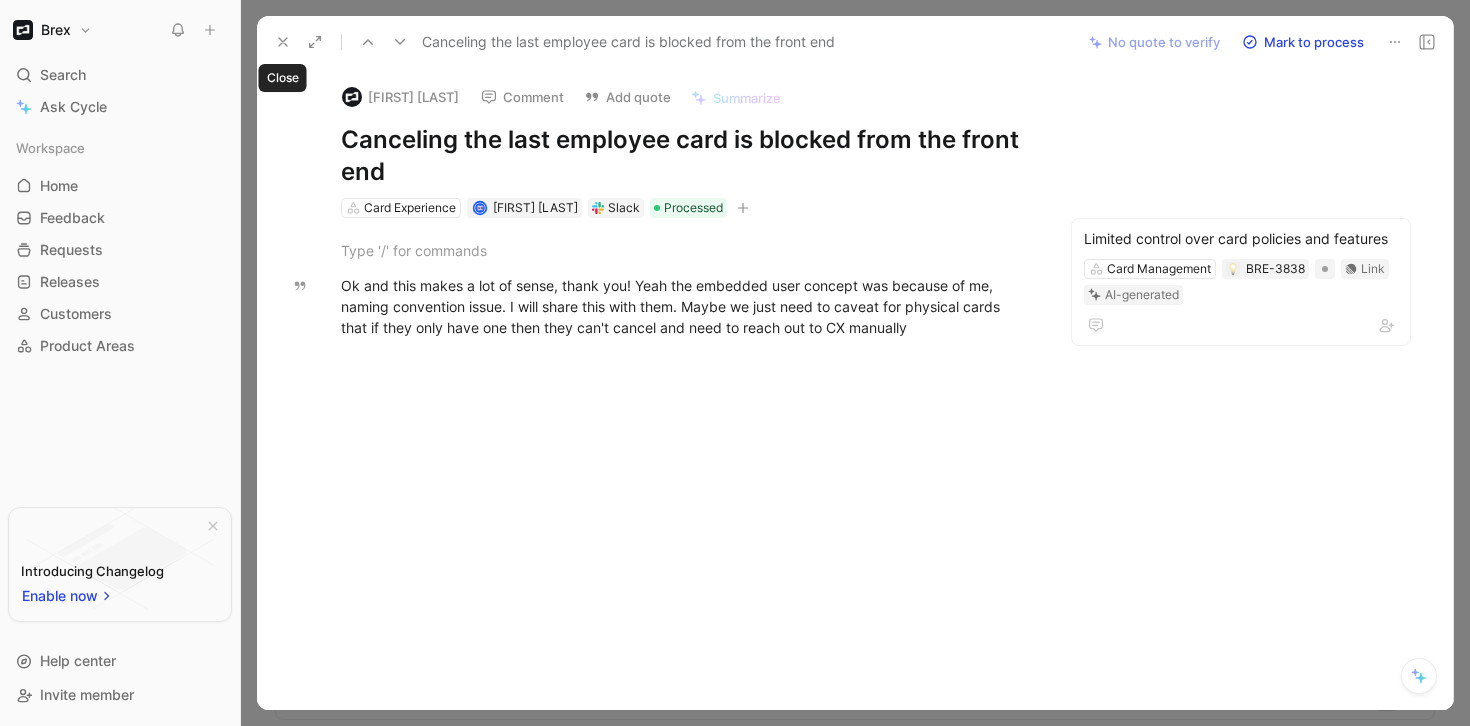 click 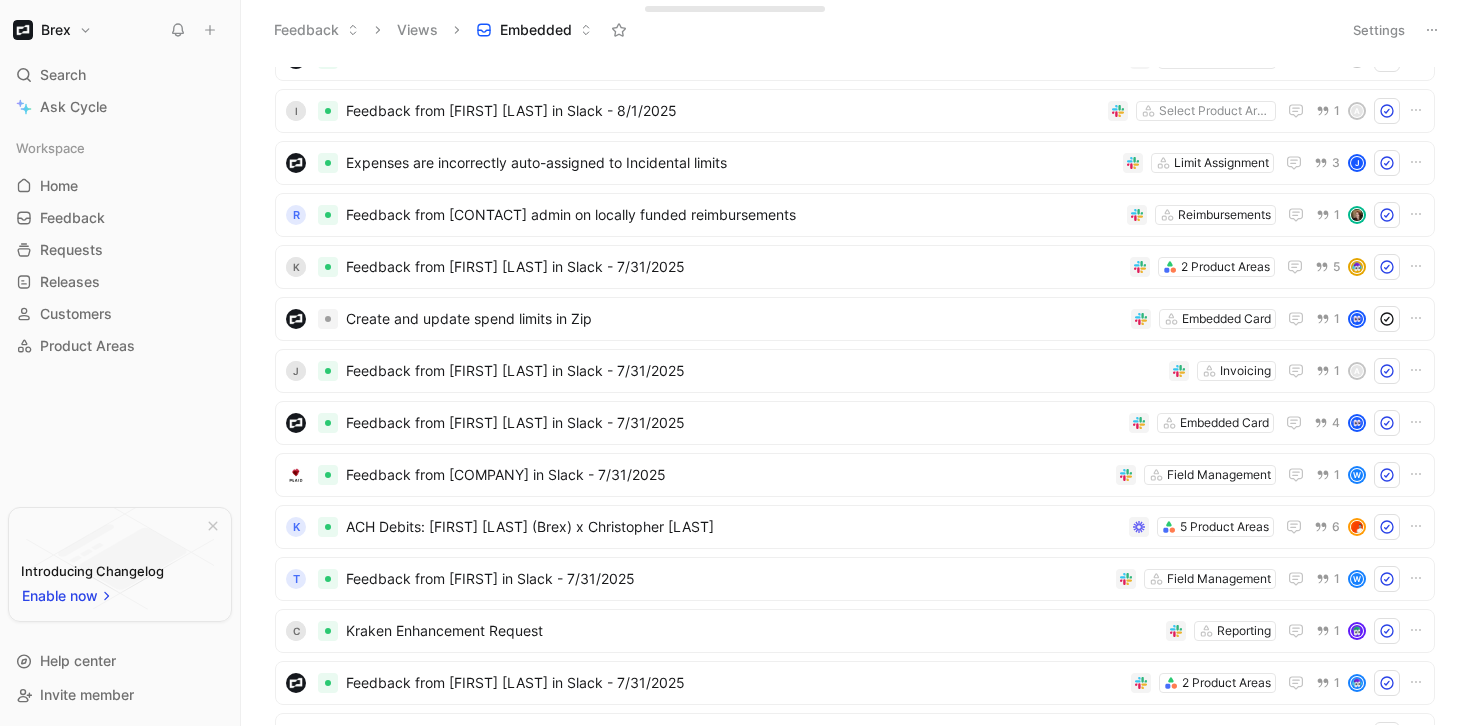 scroll, scrollTop: 640, scrollLeft: 0, axis: vertical 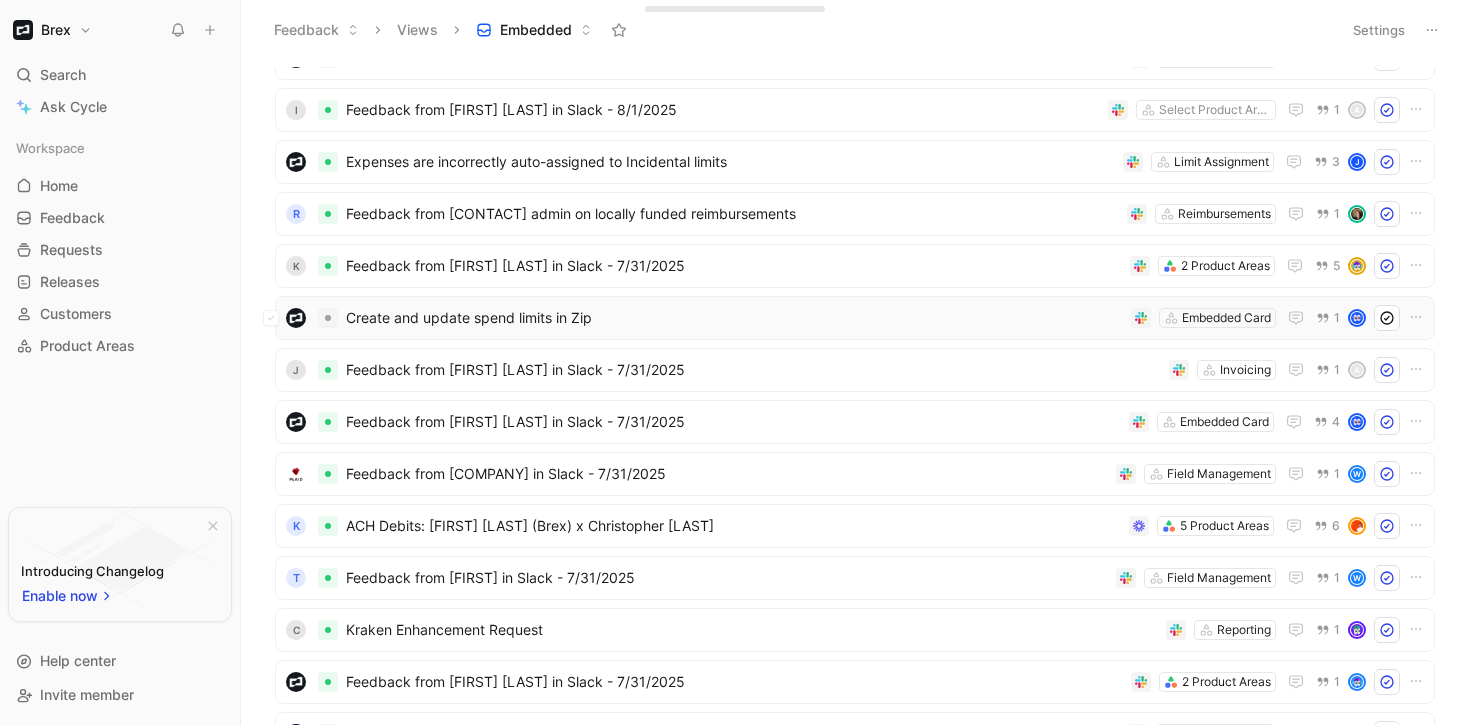 click on "Create and update spend limits in Zip" at bounding box center [734, 318] 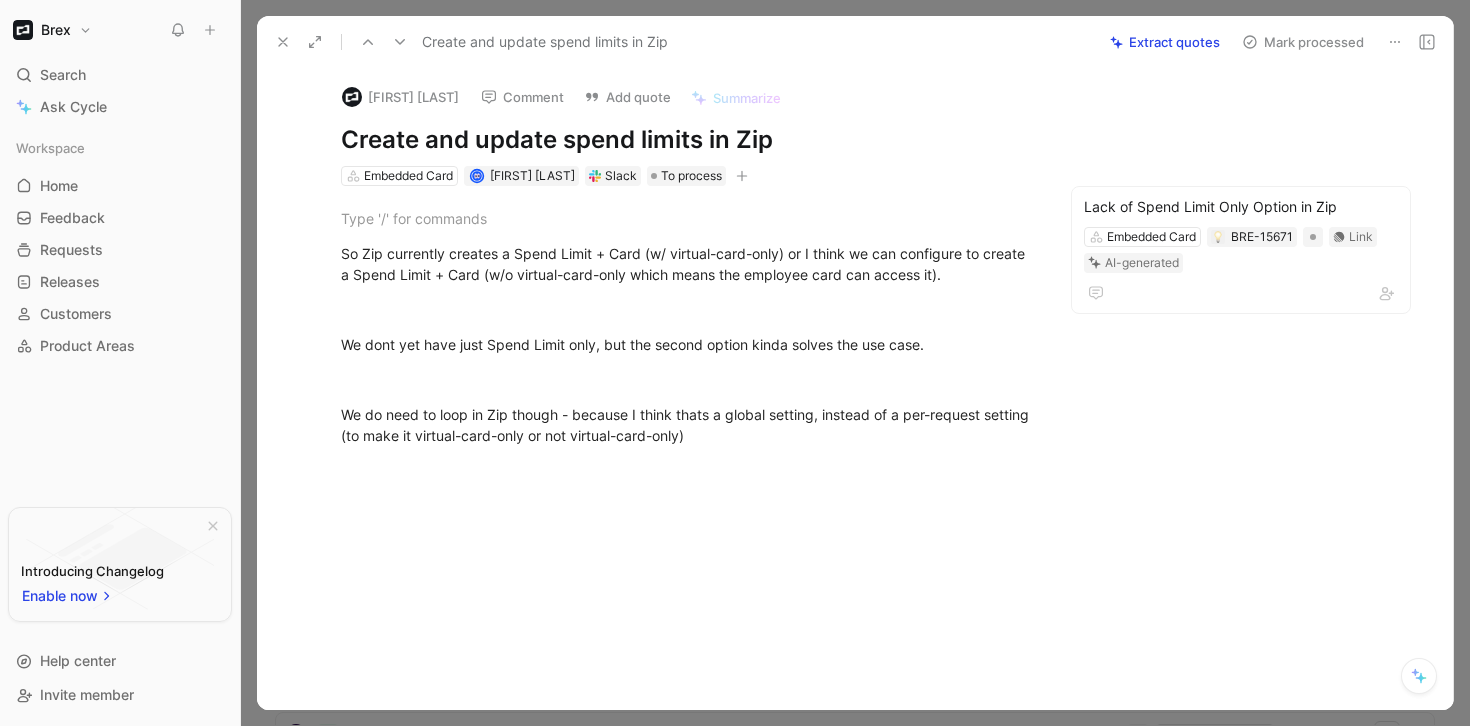 click 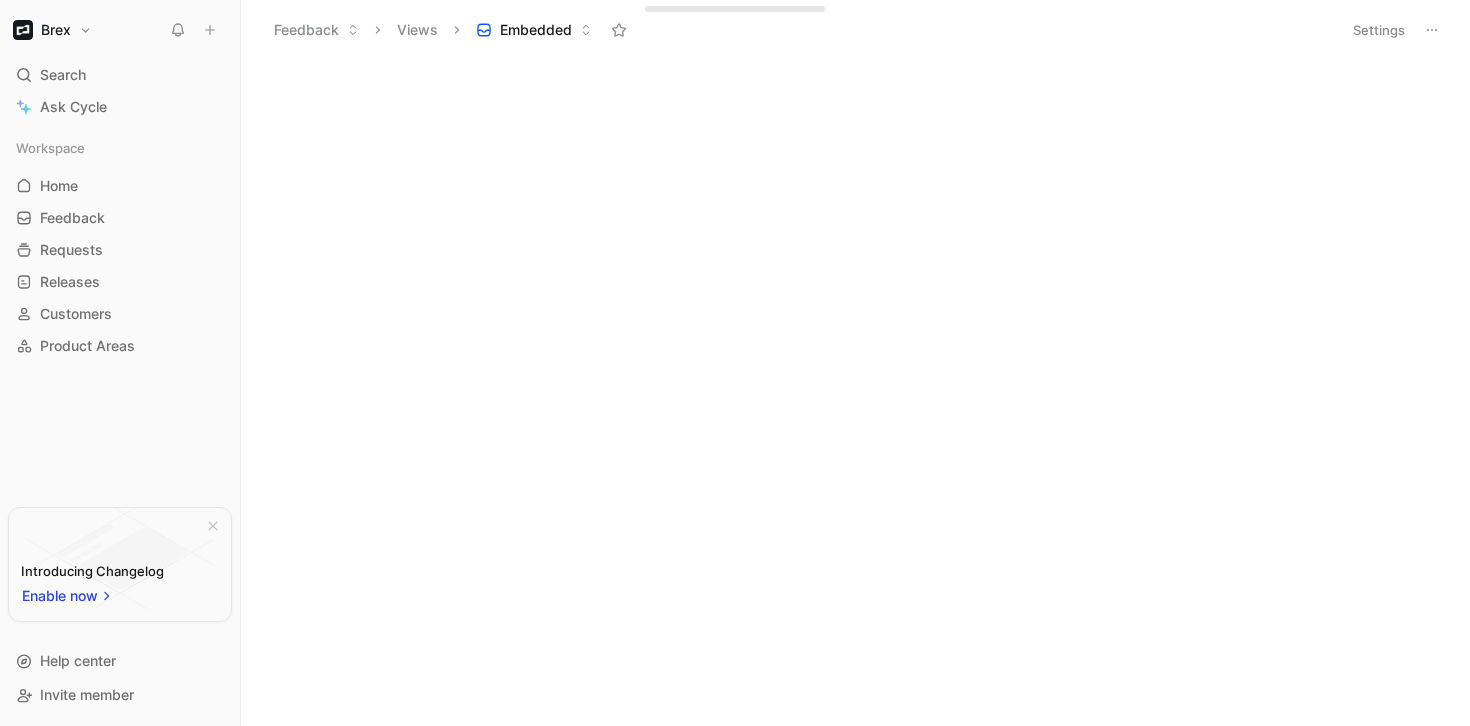 scroll, scrollTop: 0, scrollLeft: 0, axis: both 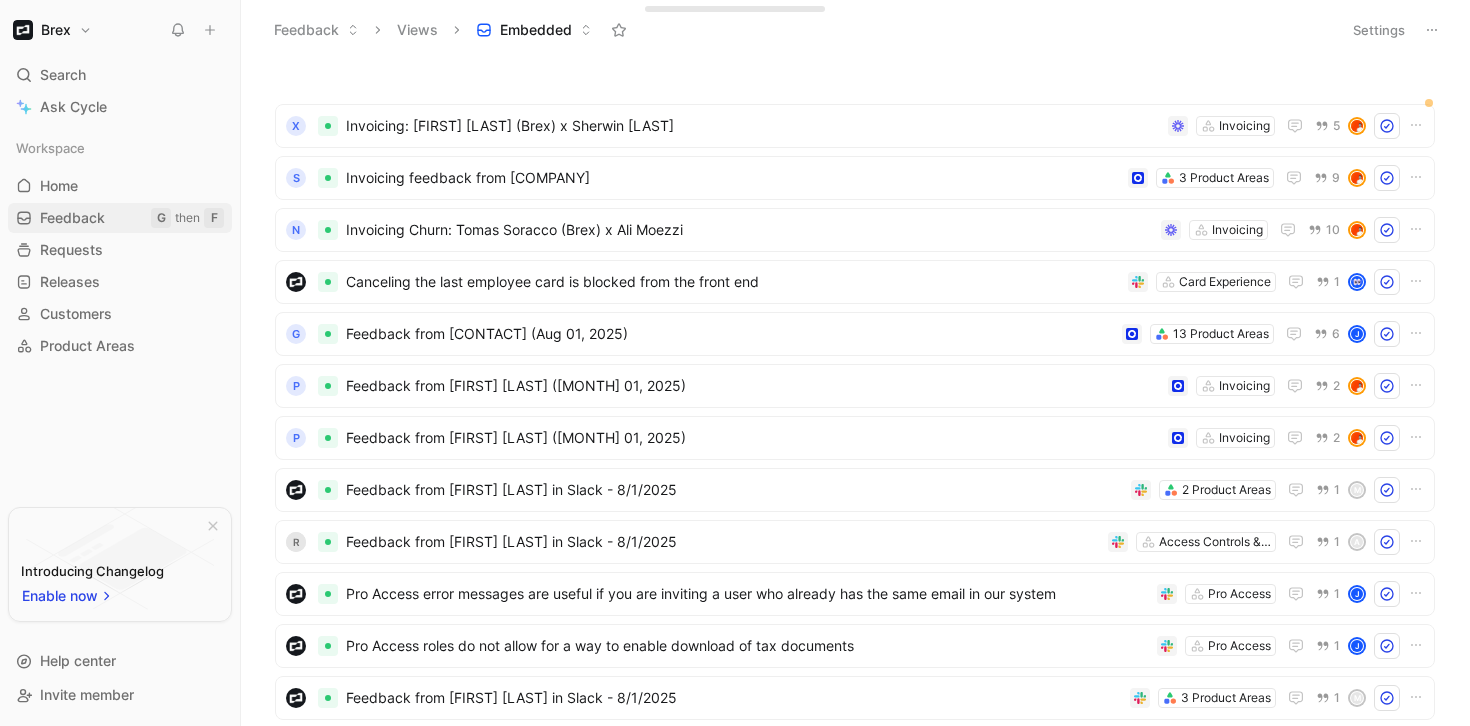 click on "Feedback" at bounding box center (72, 218) 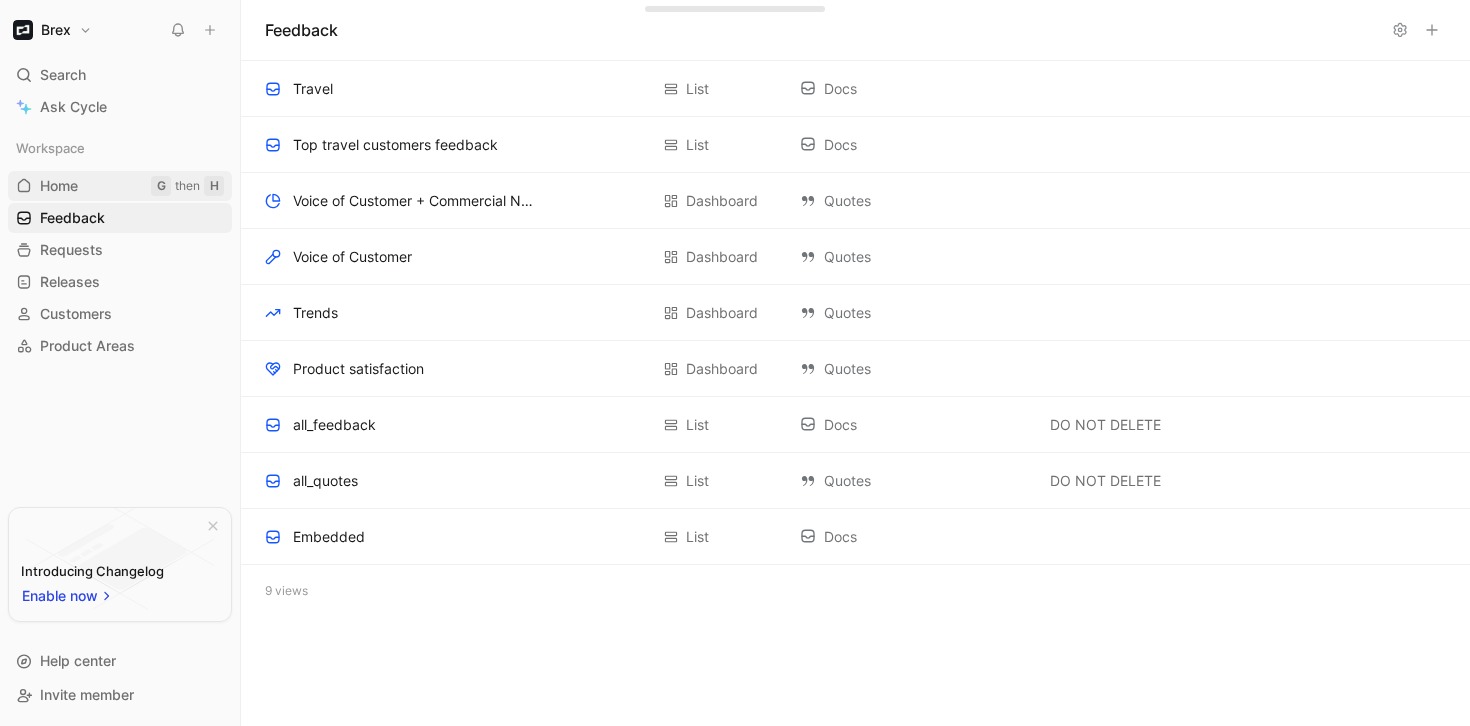 click on "Home" at bounding box center (59, 186) 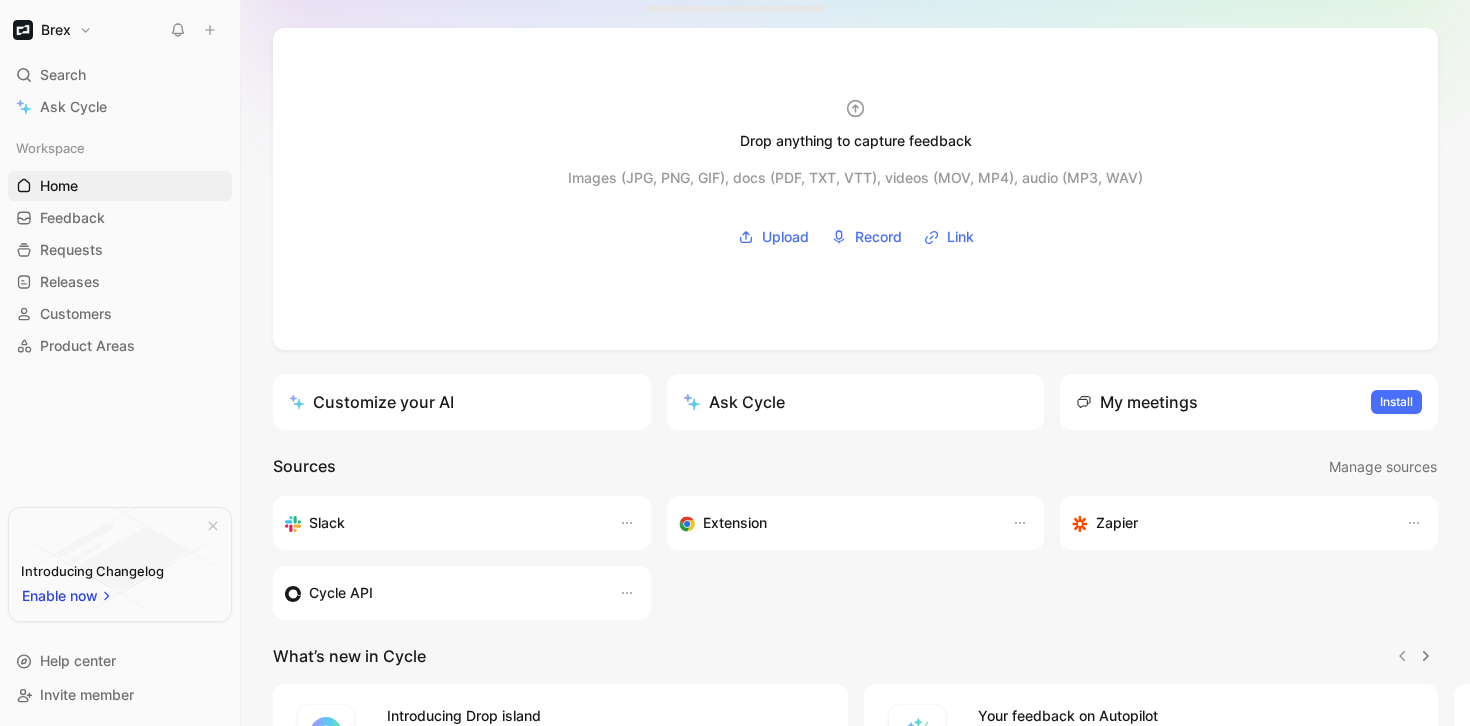scroll, scrollTop: 0, scrollLeft: 0, axis: both 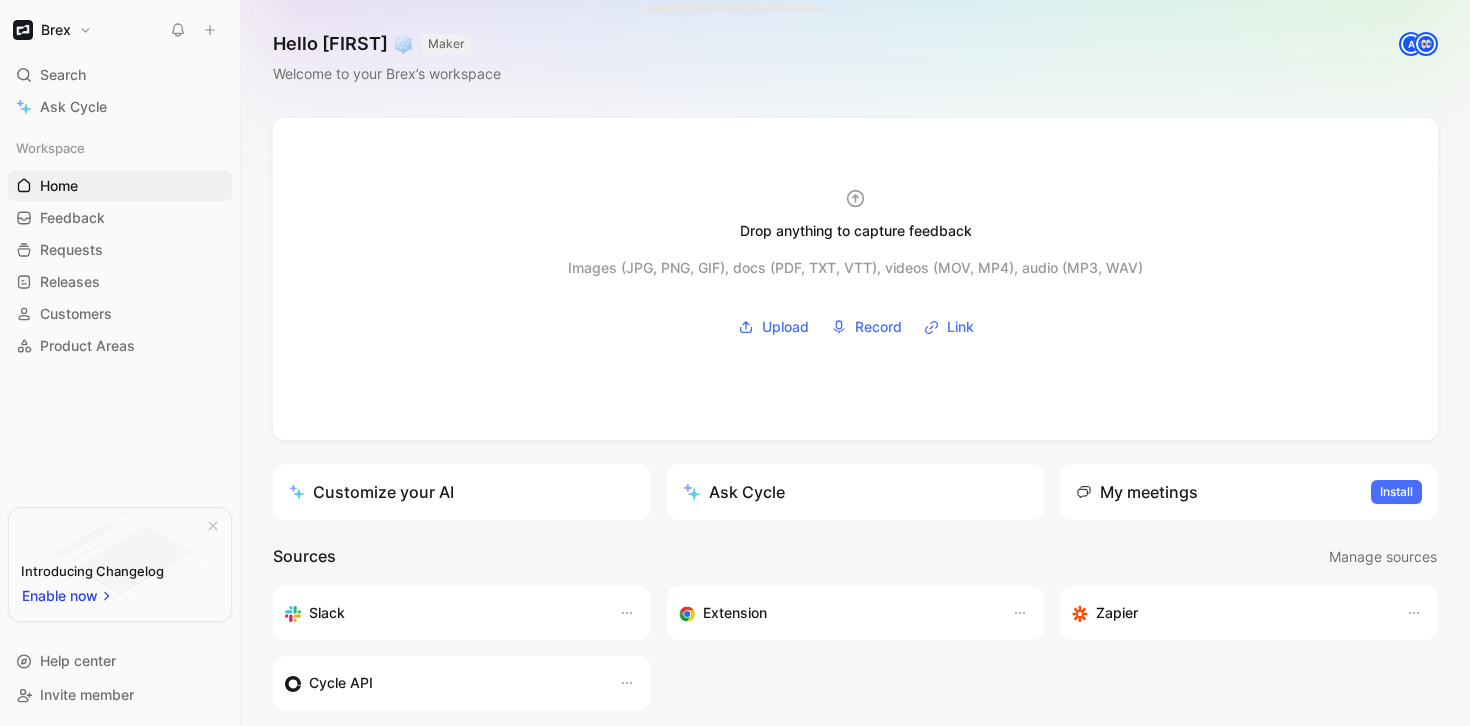 click on "Brex" at bounding box center (52, 30) 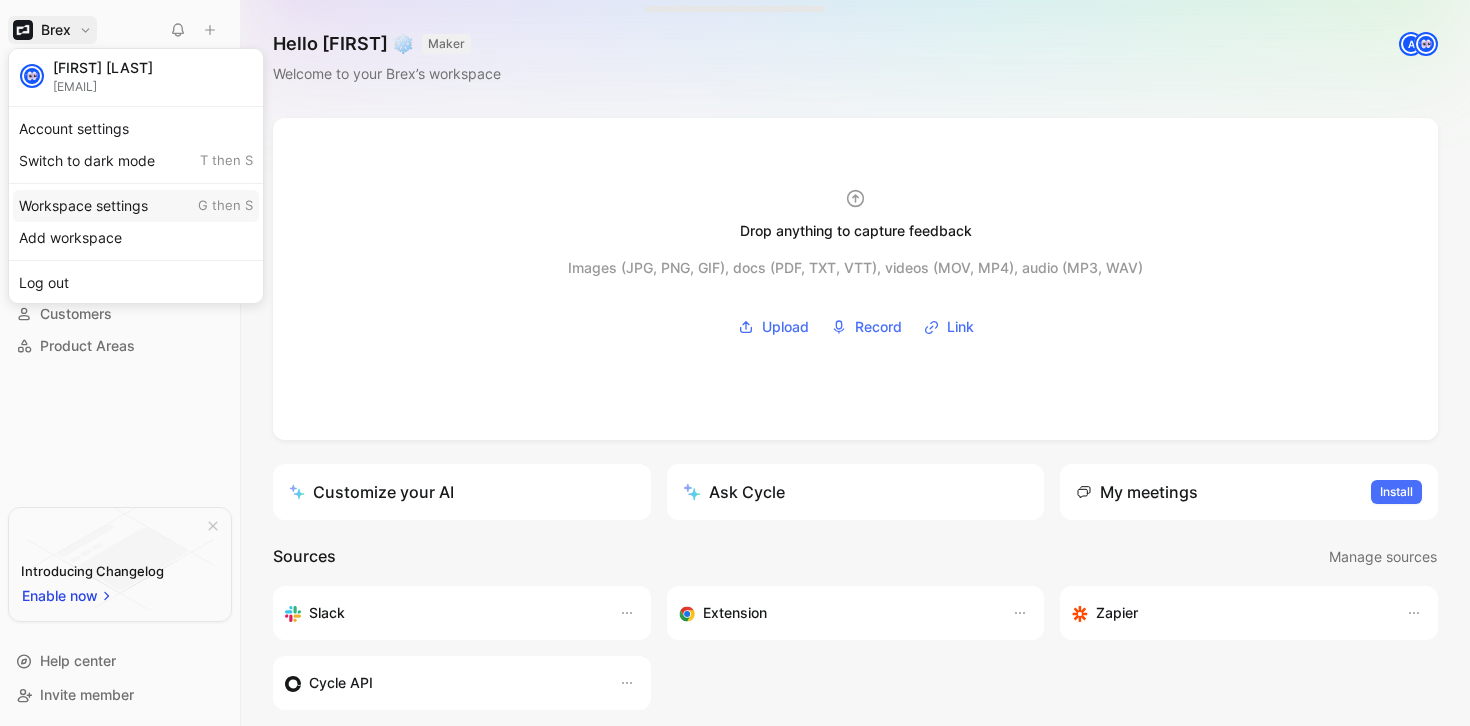 click on "Workspace settings G then S" at bounding box center (136, 206) 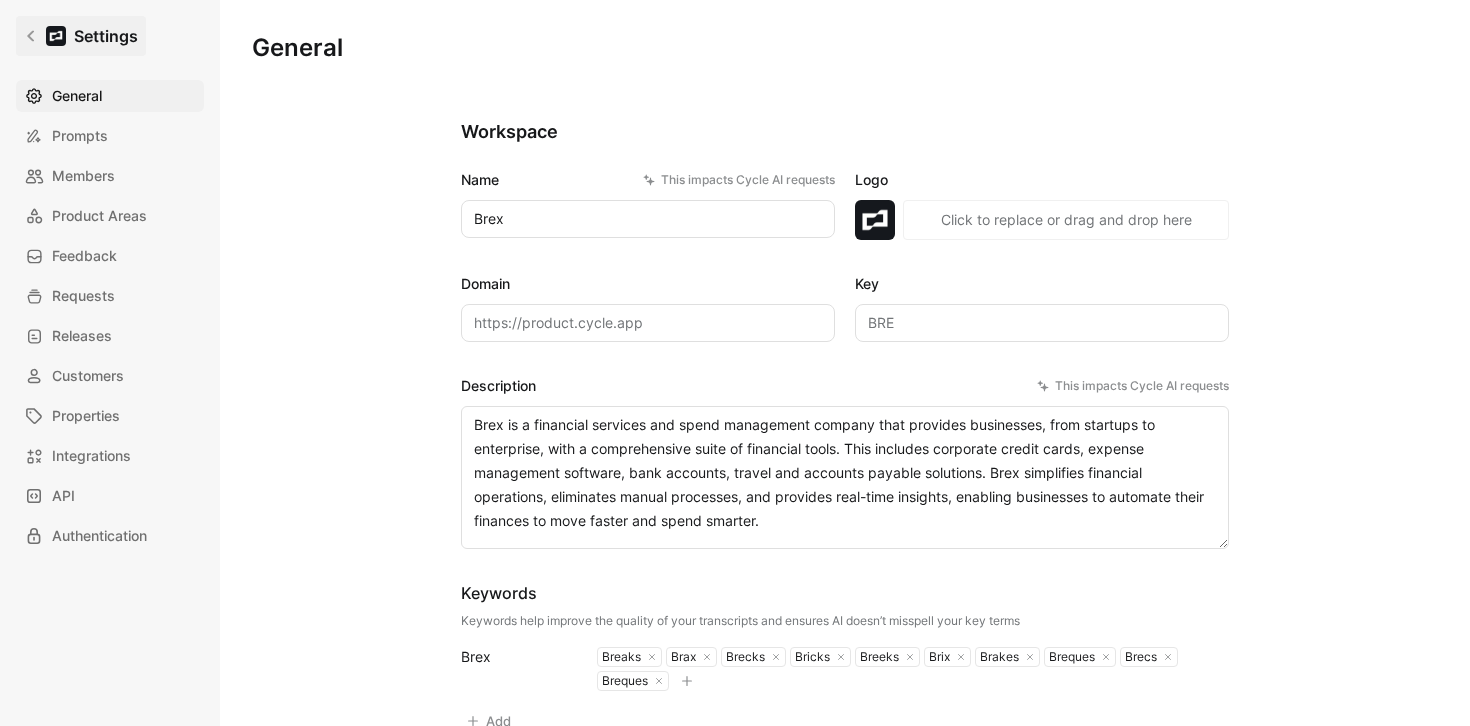 click 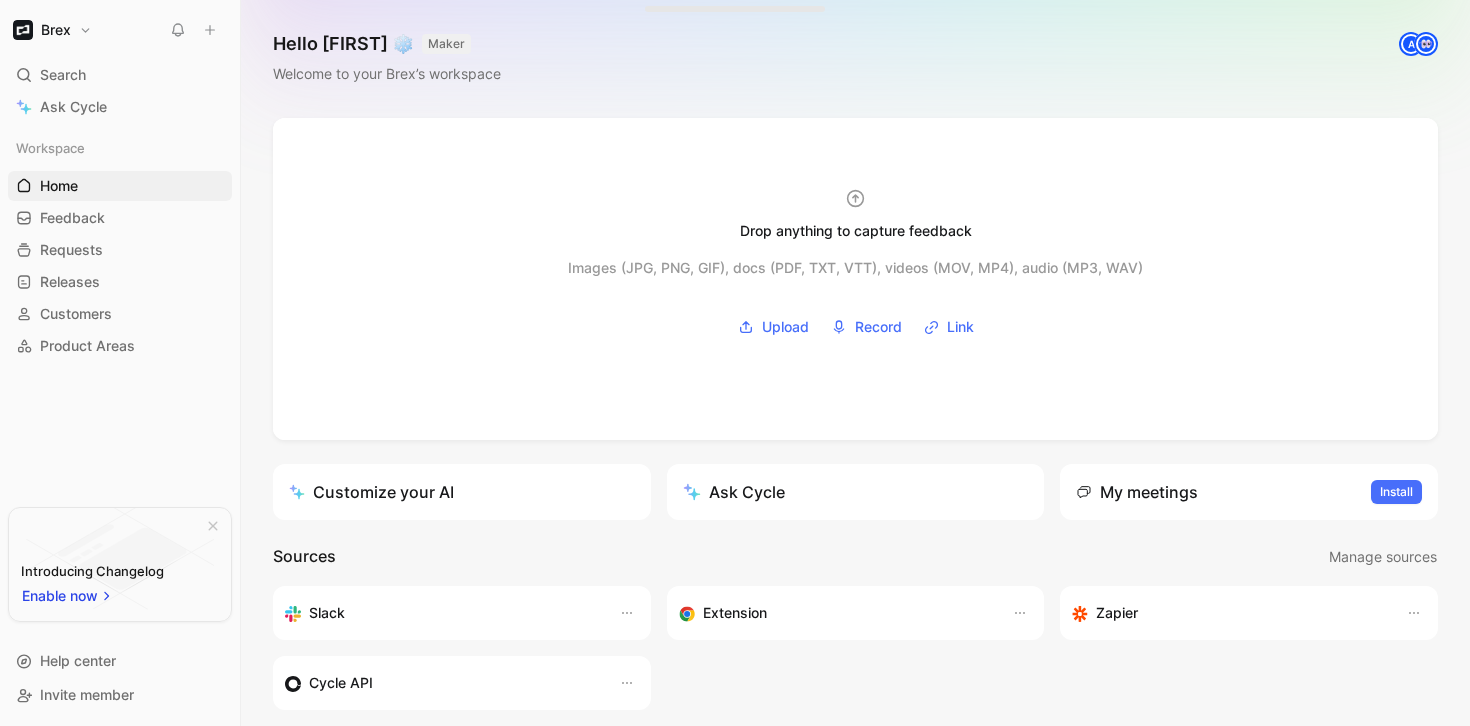 click on "Hello Alexis ❄️ MAKER" at bounding box center [387, 44] 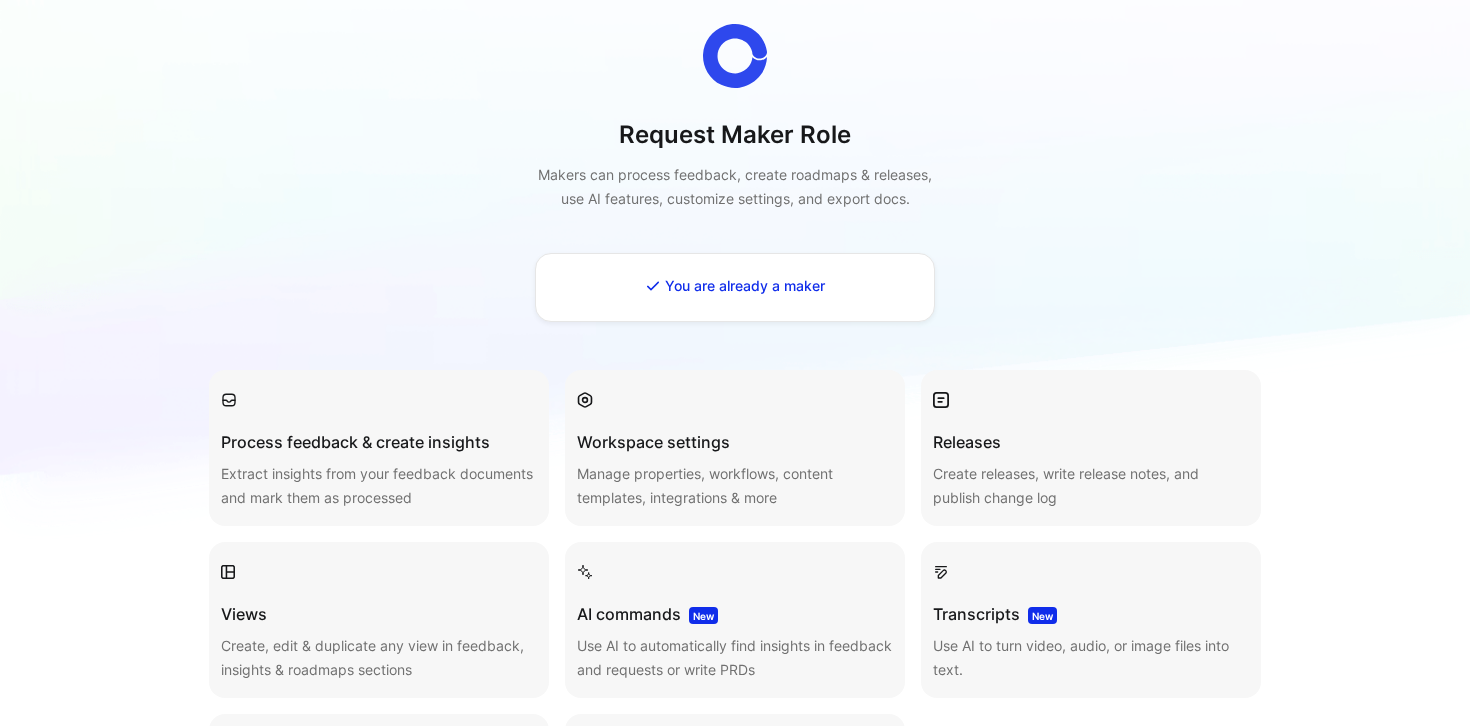scroll, scrollTop: 0, scrollLeft: 0, axis: both 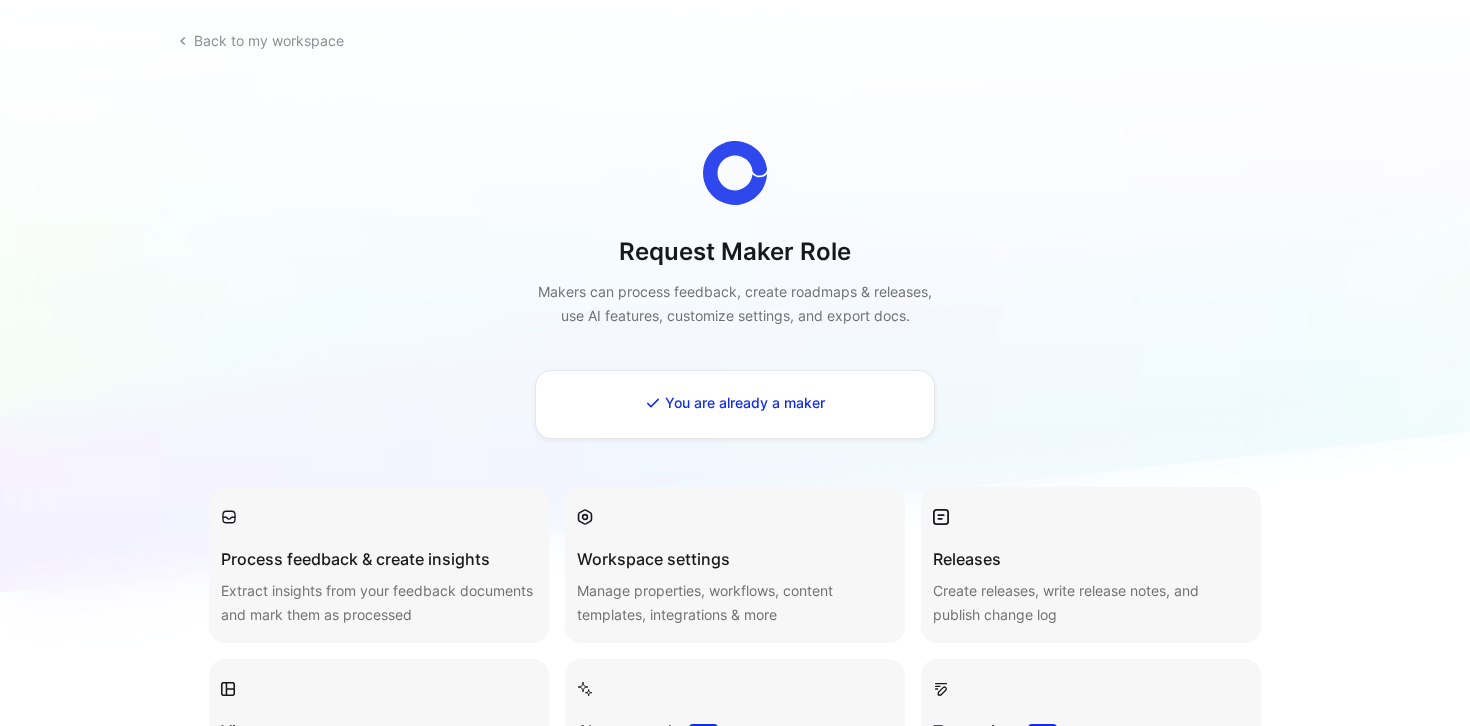 click on "Back to my workspace" at bounding box center (261, 41) 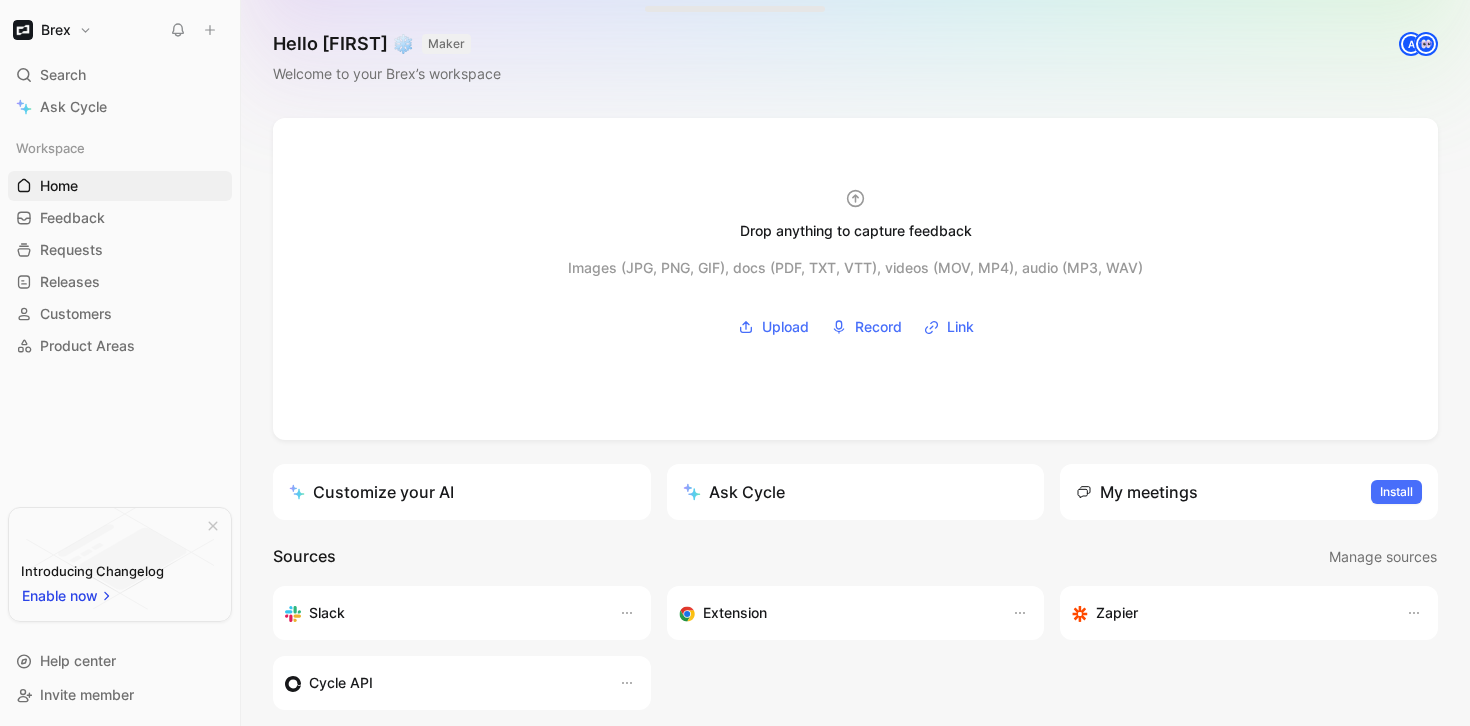 click on "A" at bounding box center [1411, 44] 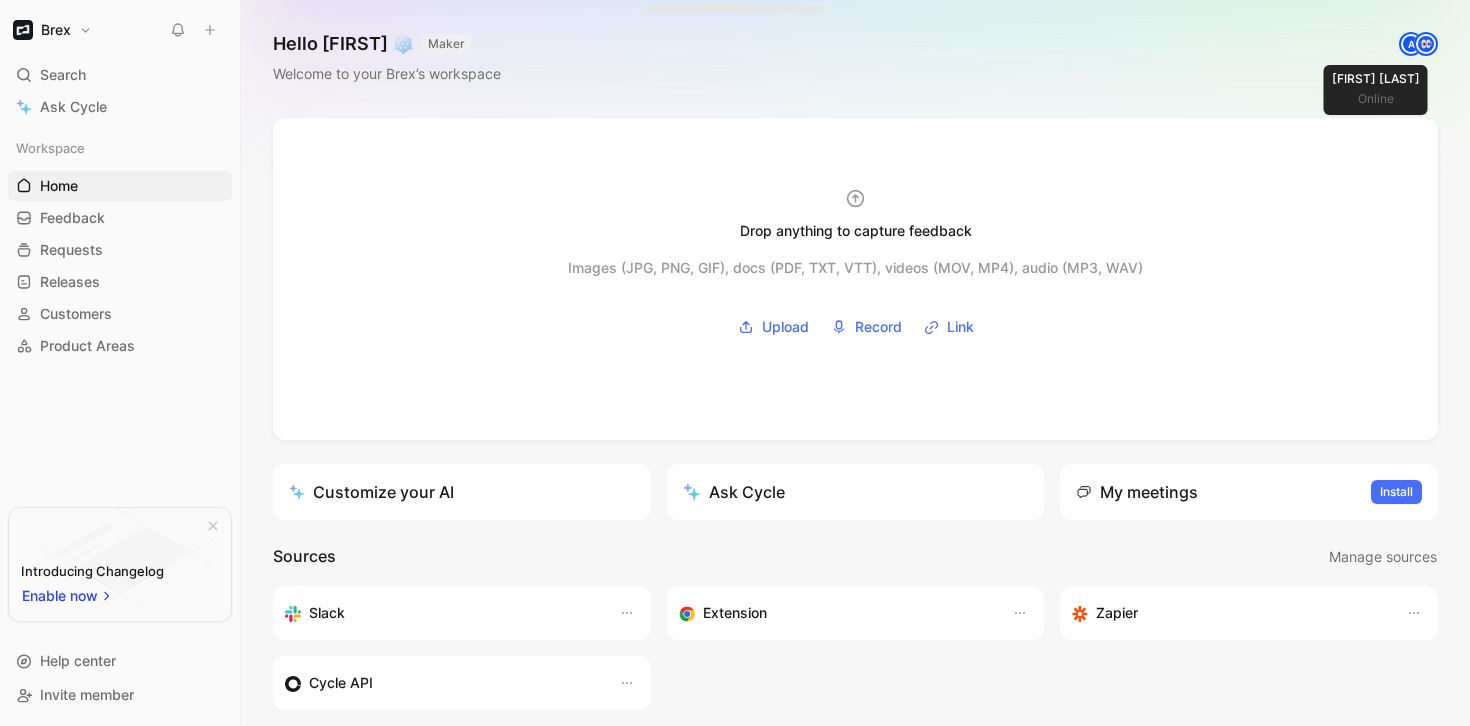 click at bounding box center (1426, 44) 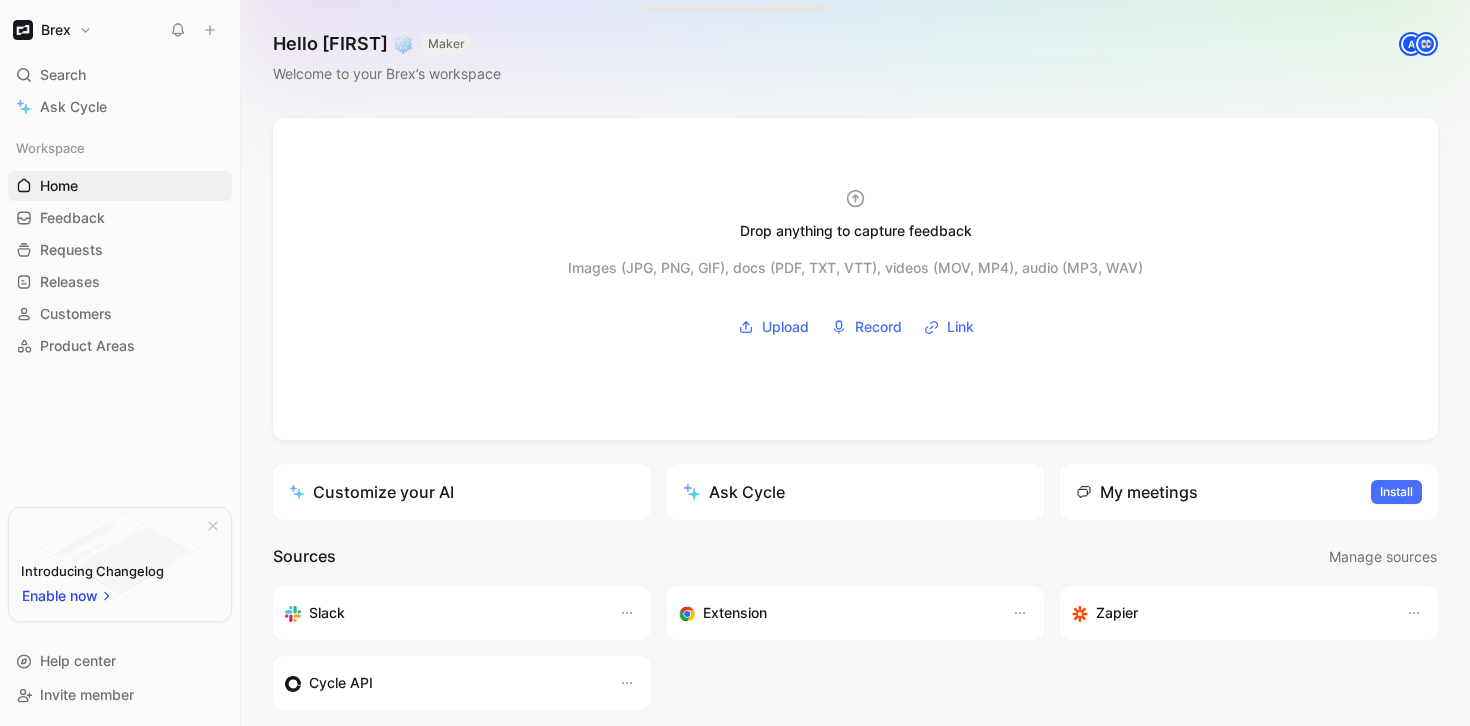 click at bounding box center [1426, 44] 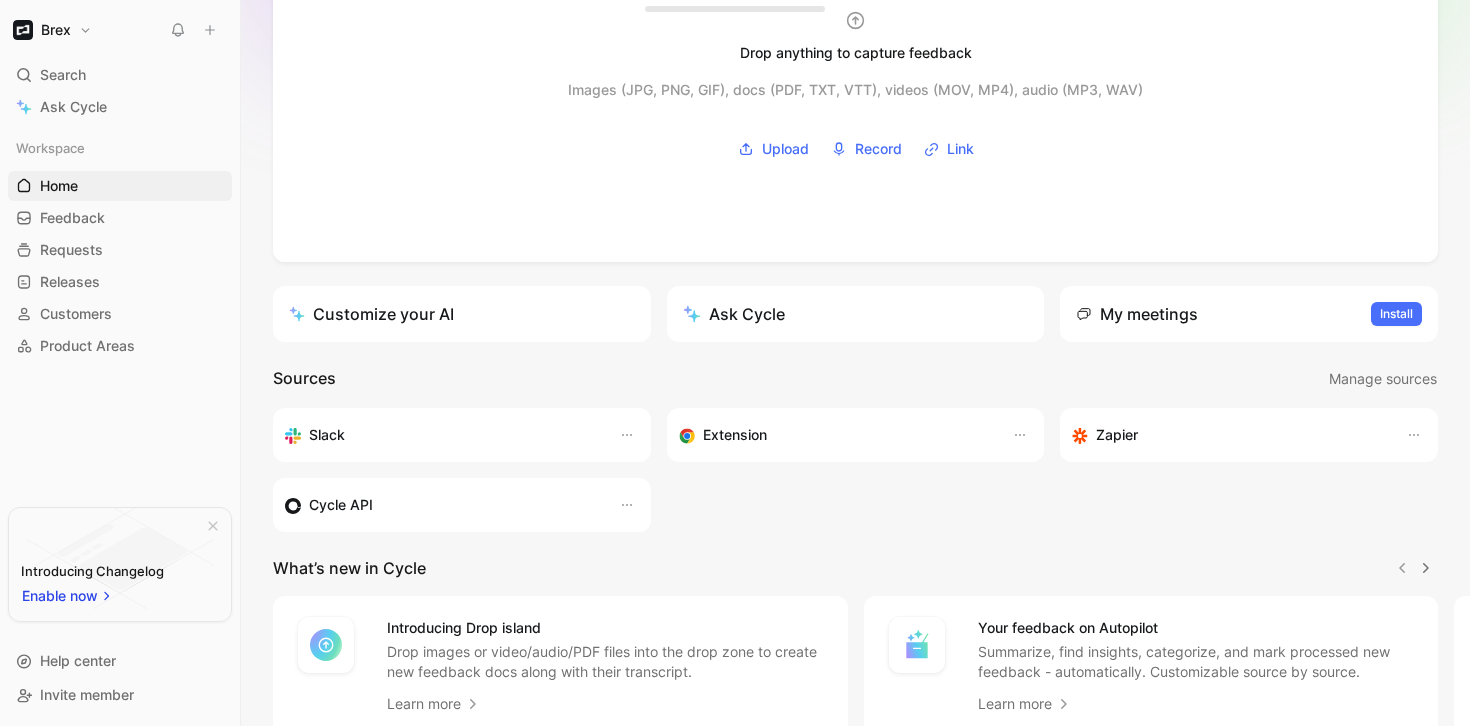 scroll, scrollTop: 256, scrollLeft: 0, axis: vertical 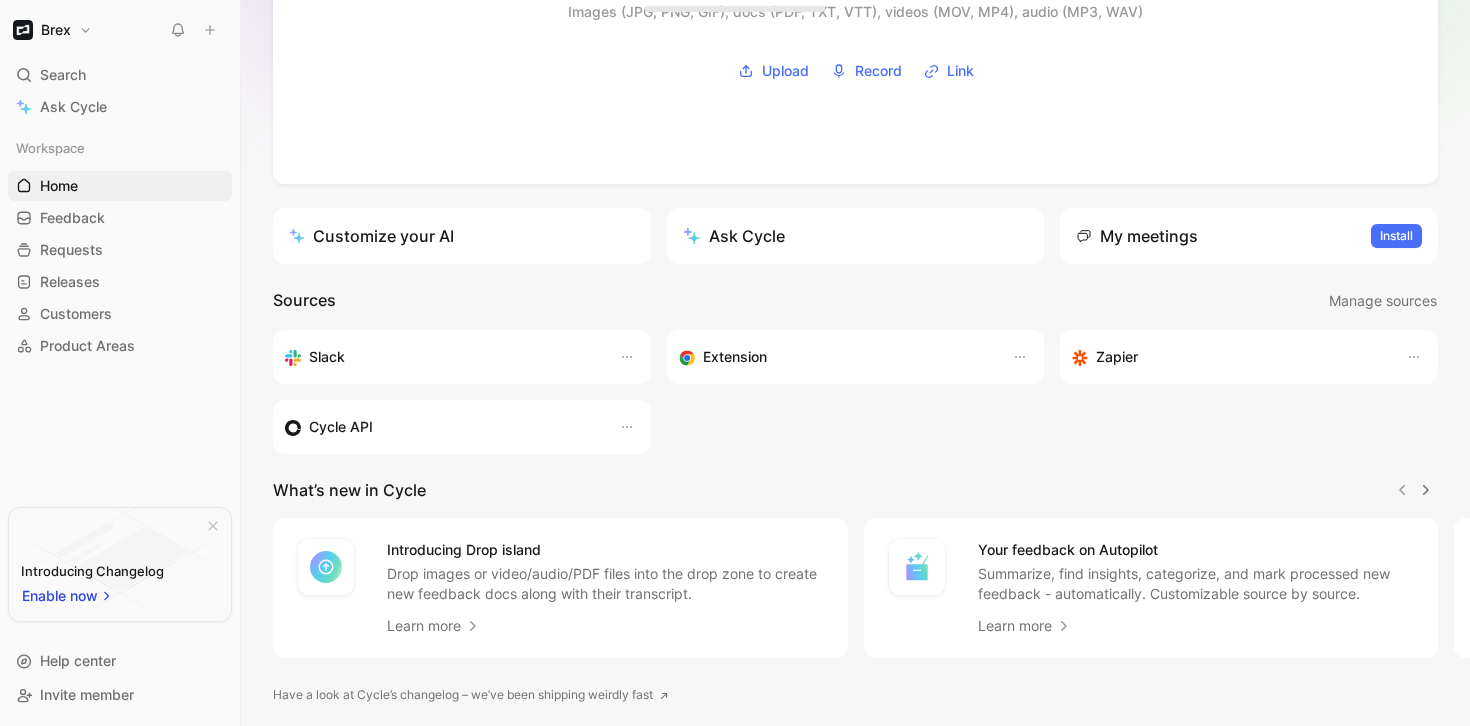 click at bounding box center (210, 30) 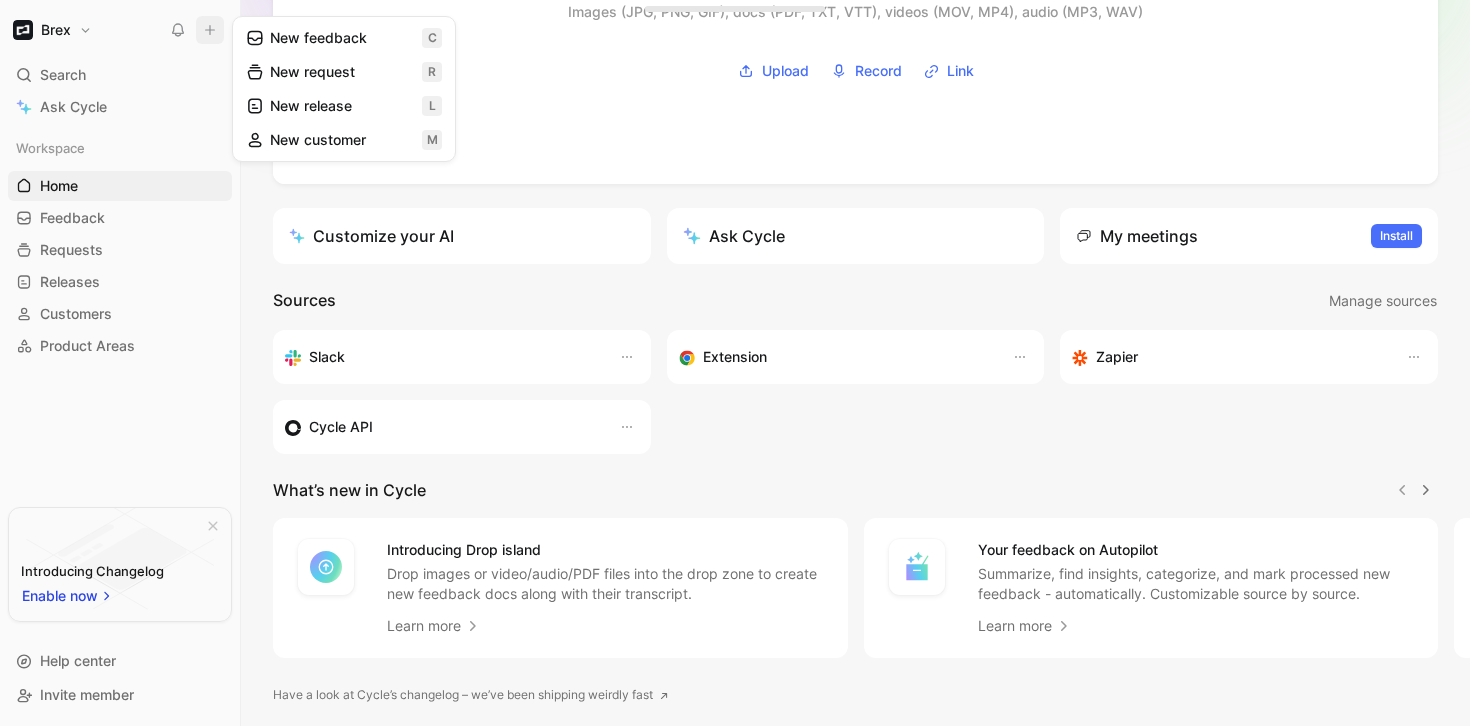 click on "New request r" at bounding box center (344, 72) 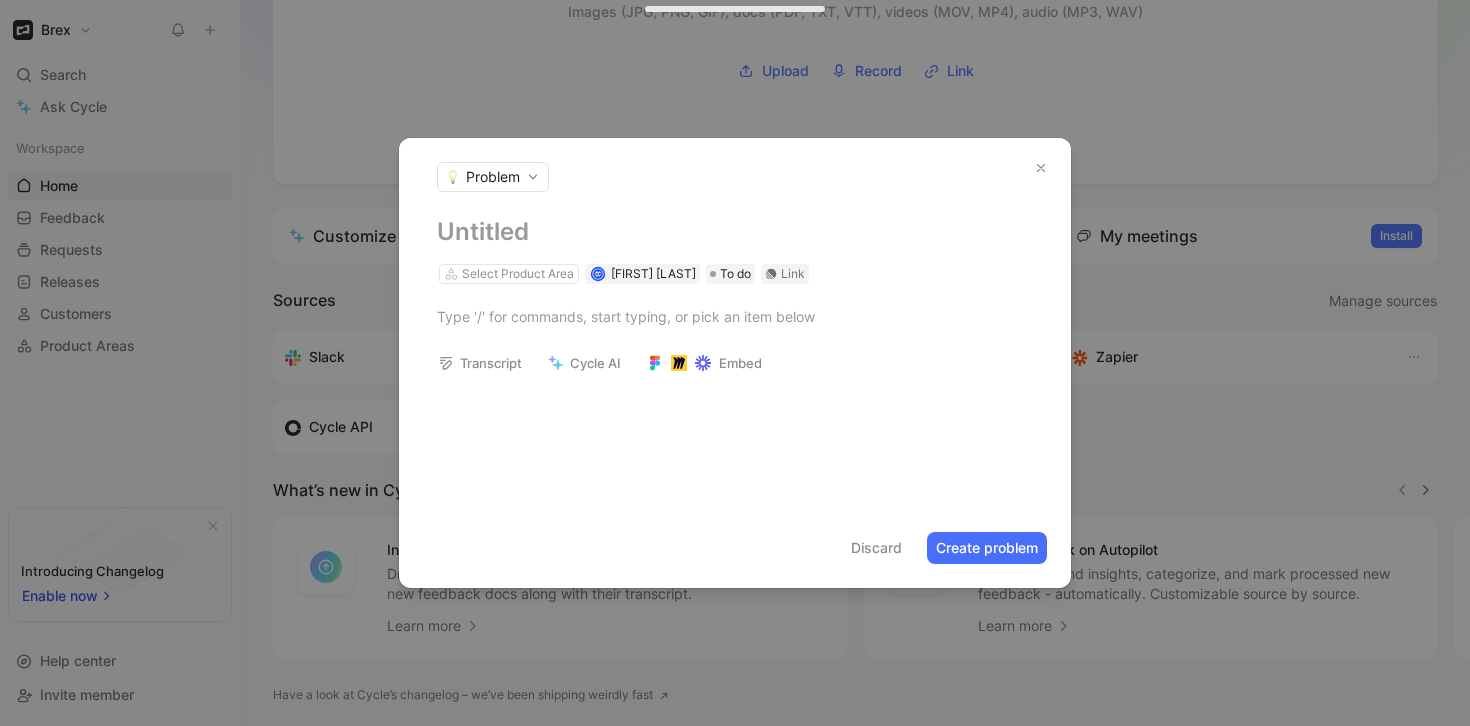 click on "Discard" at bounding box center (876, 548) 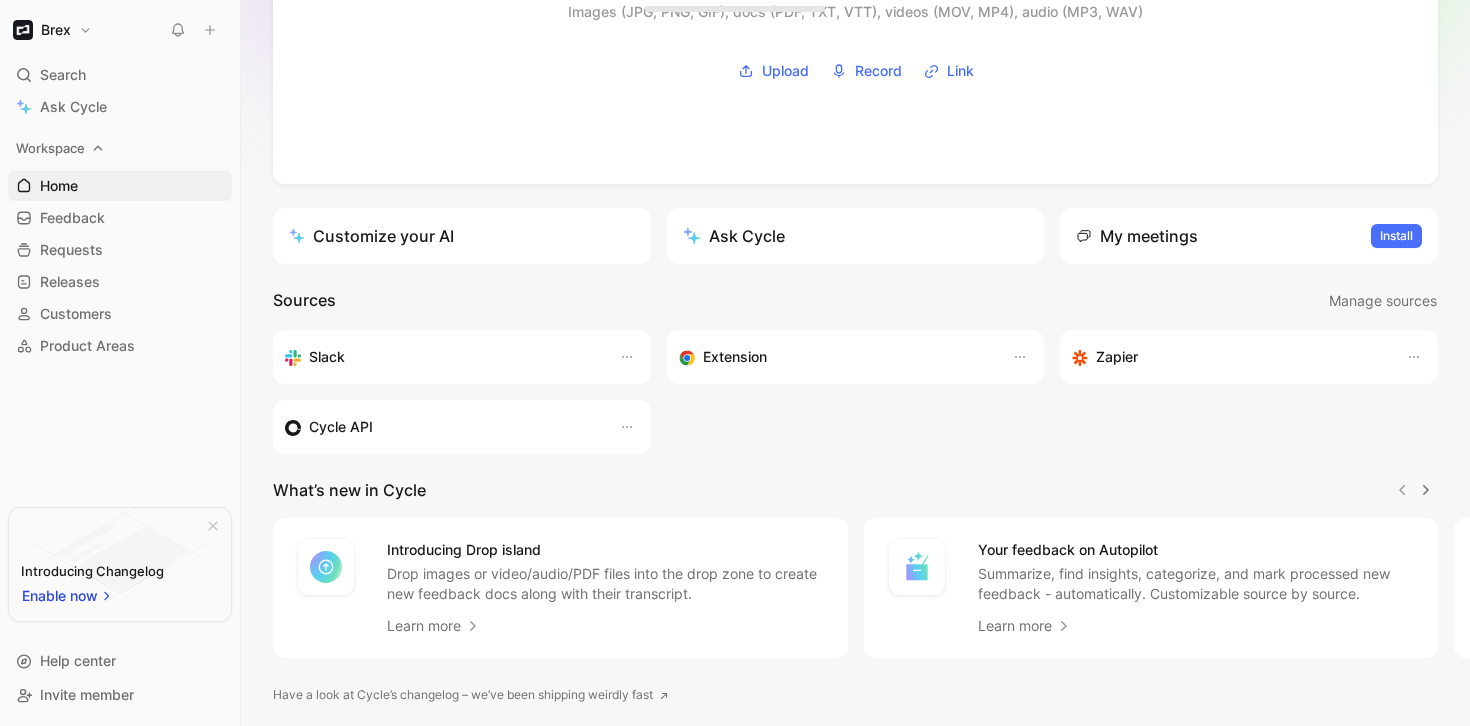 click on "Workspace" at bounding box center [50, 148] 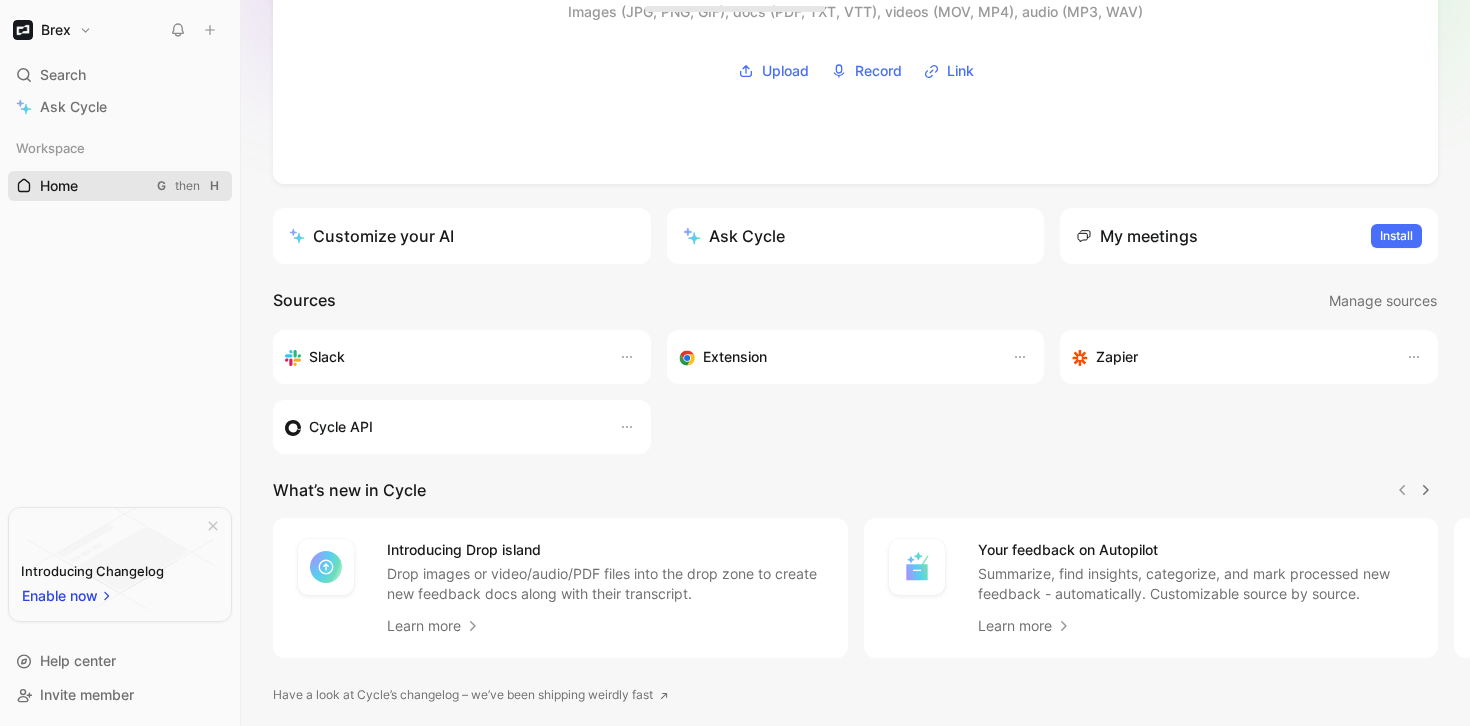 click 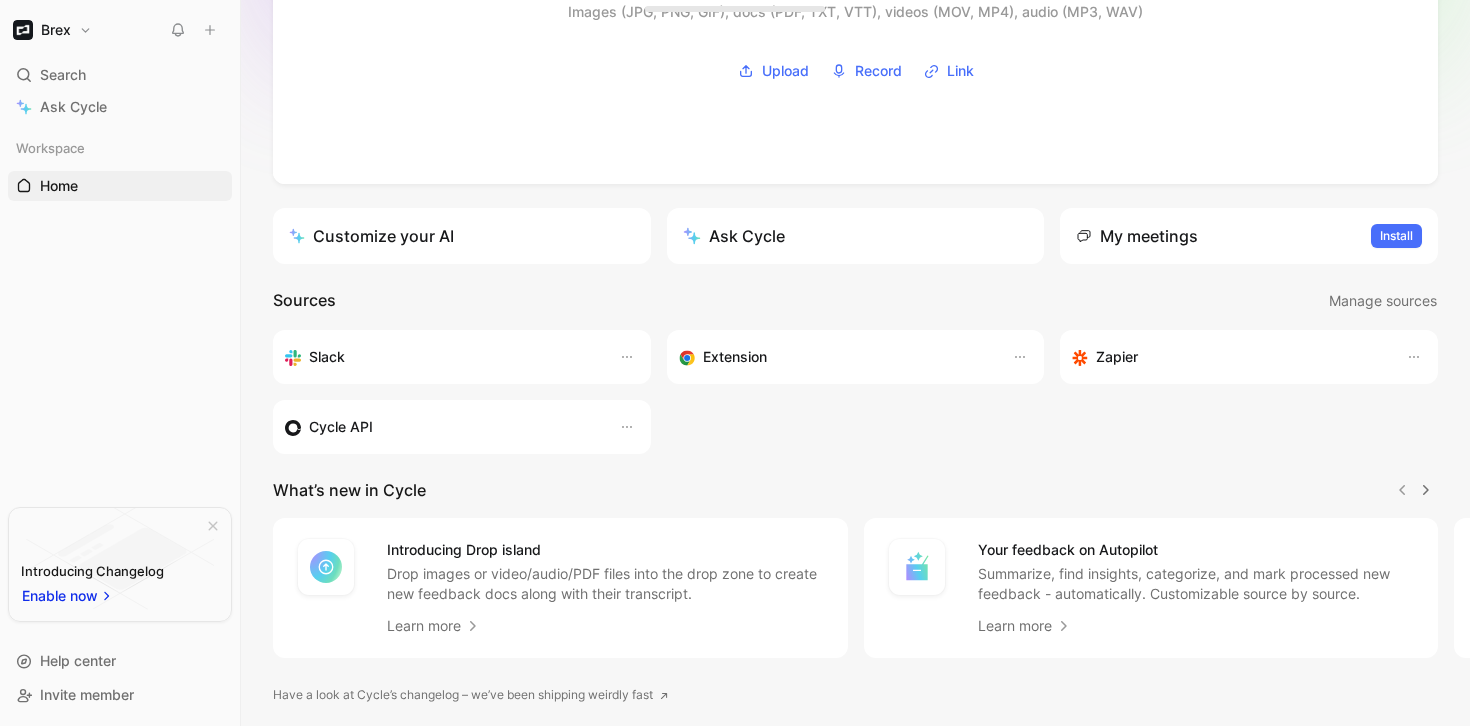 click on "Enable now" at bounding box center [61, 596] 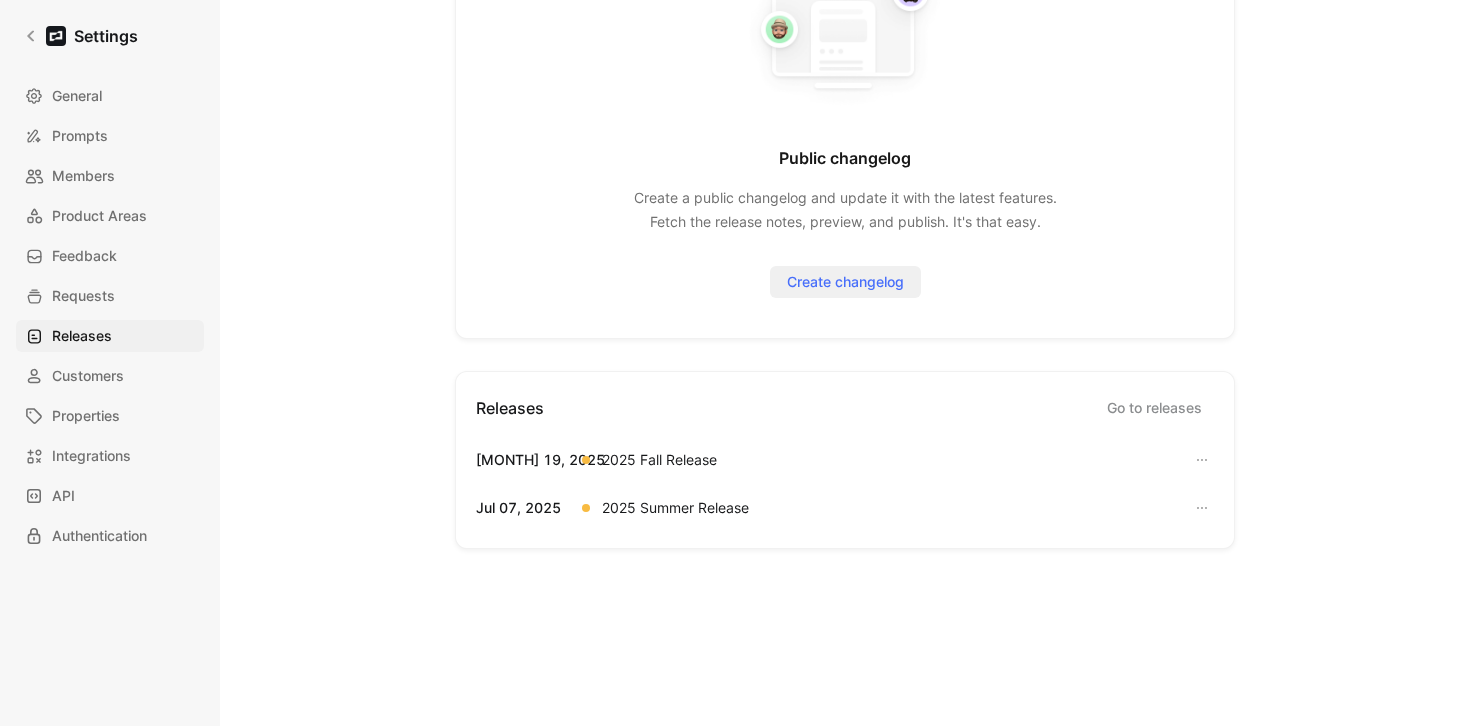 scroll, scrollTop: 248, scrollLeft: 0, axis: vertical 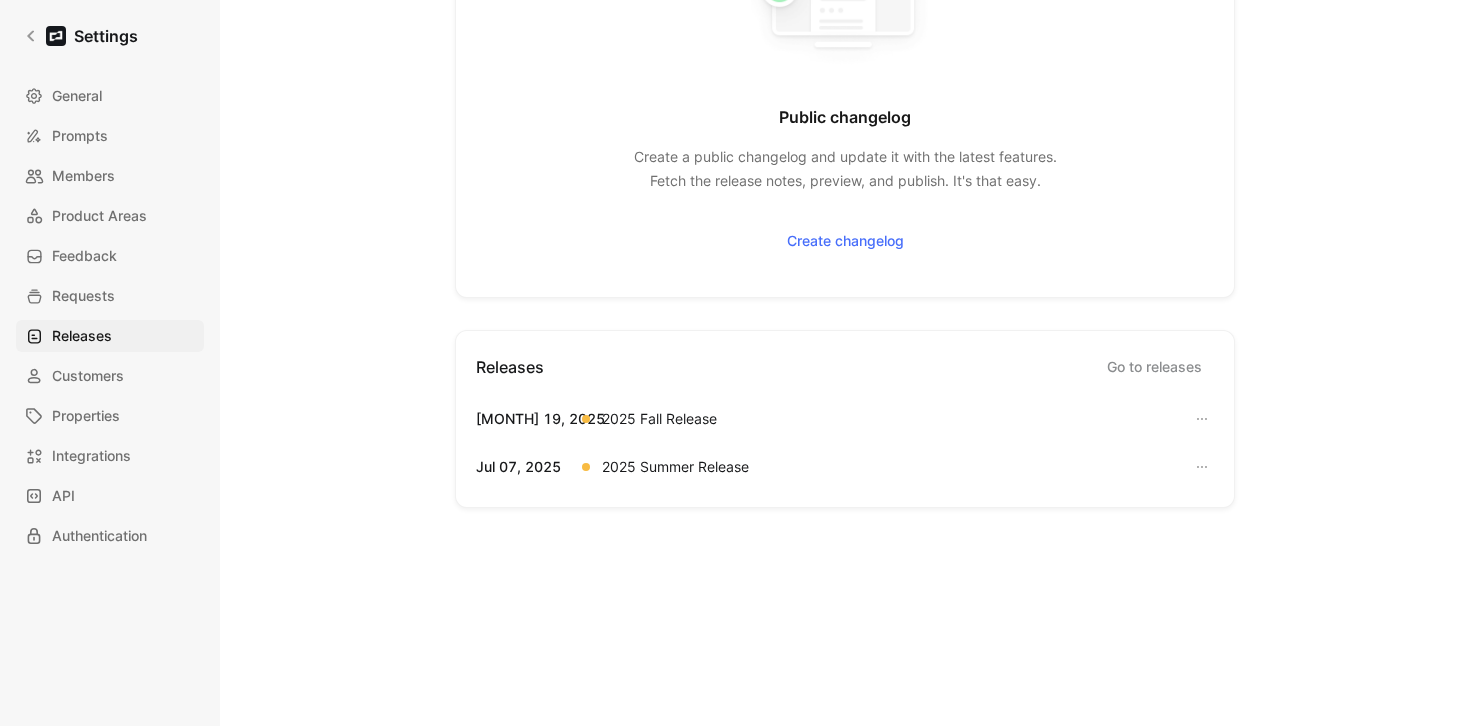 click on "2025 Fall Release" at bounding box center (659, 419) 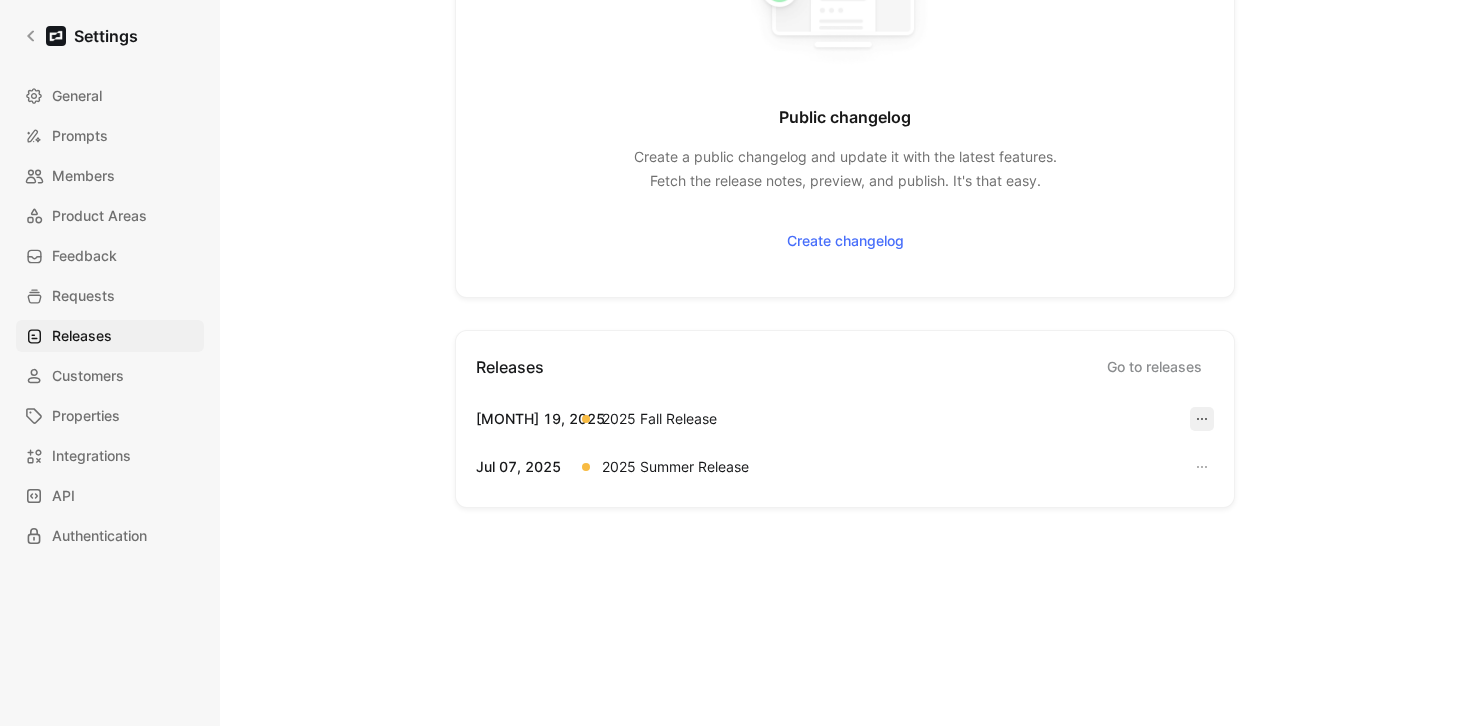 click 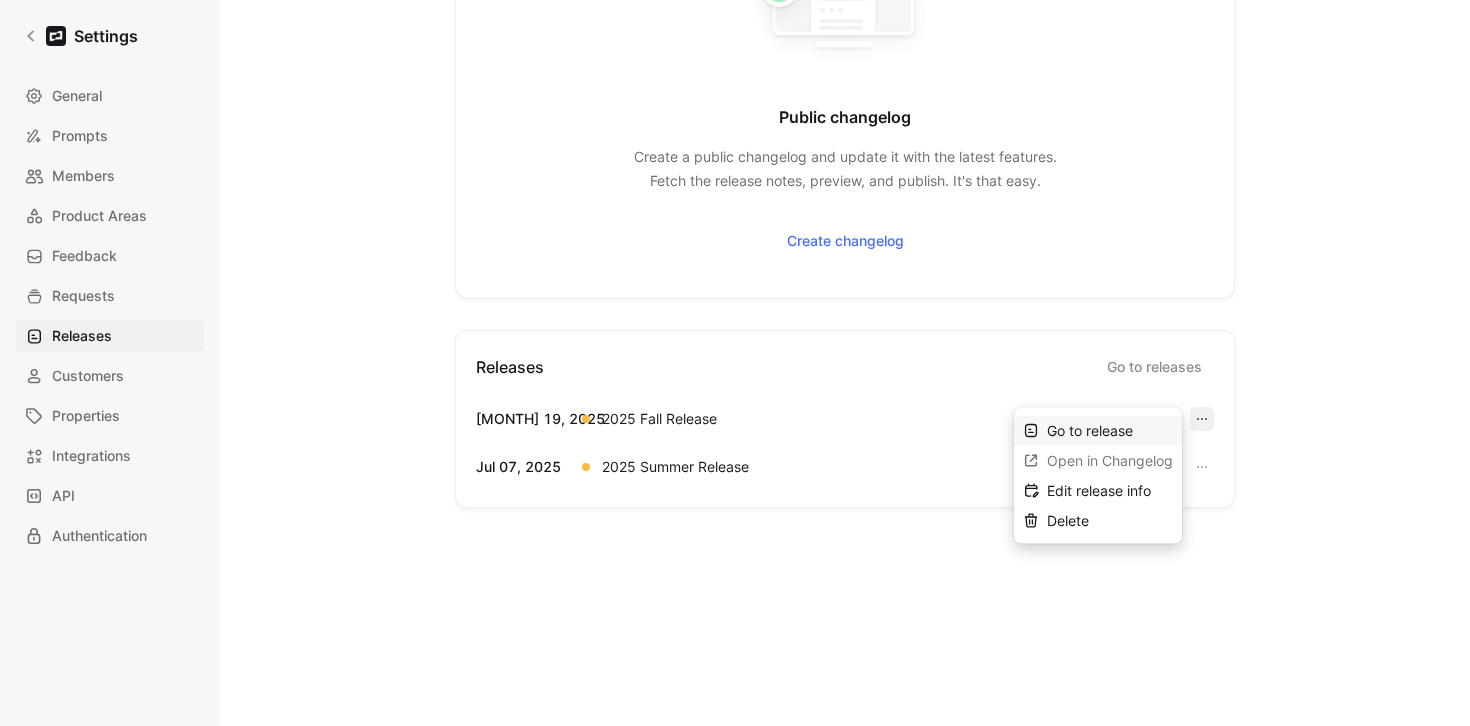 click on "Go to release" at bounding box center [1110, 431] 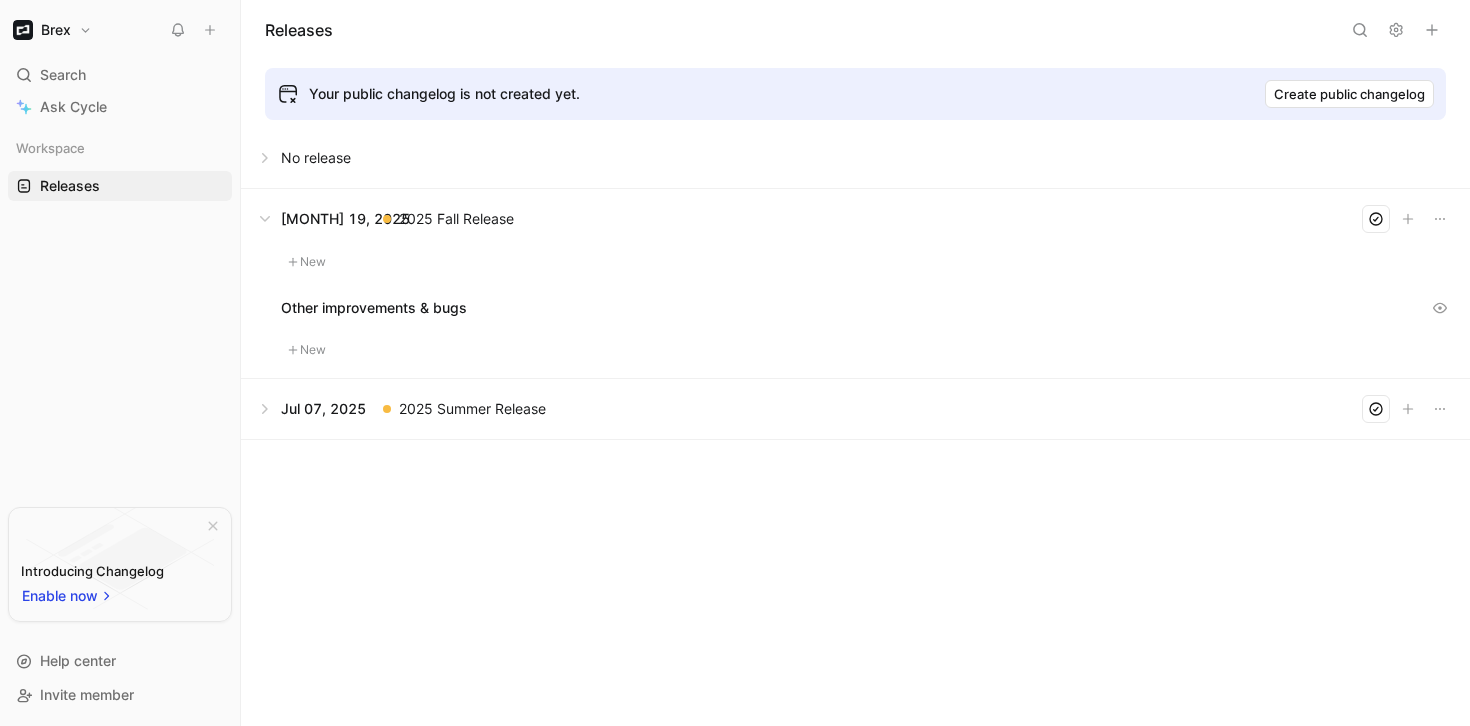 click on "Brex" at bounding box center [56, 30] 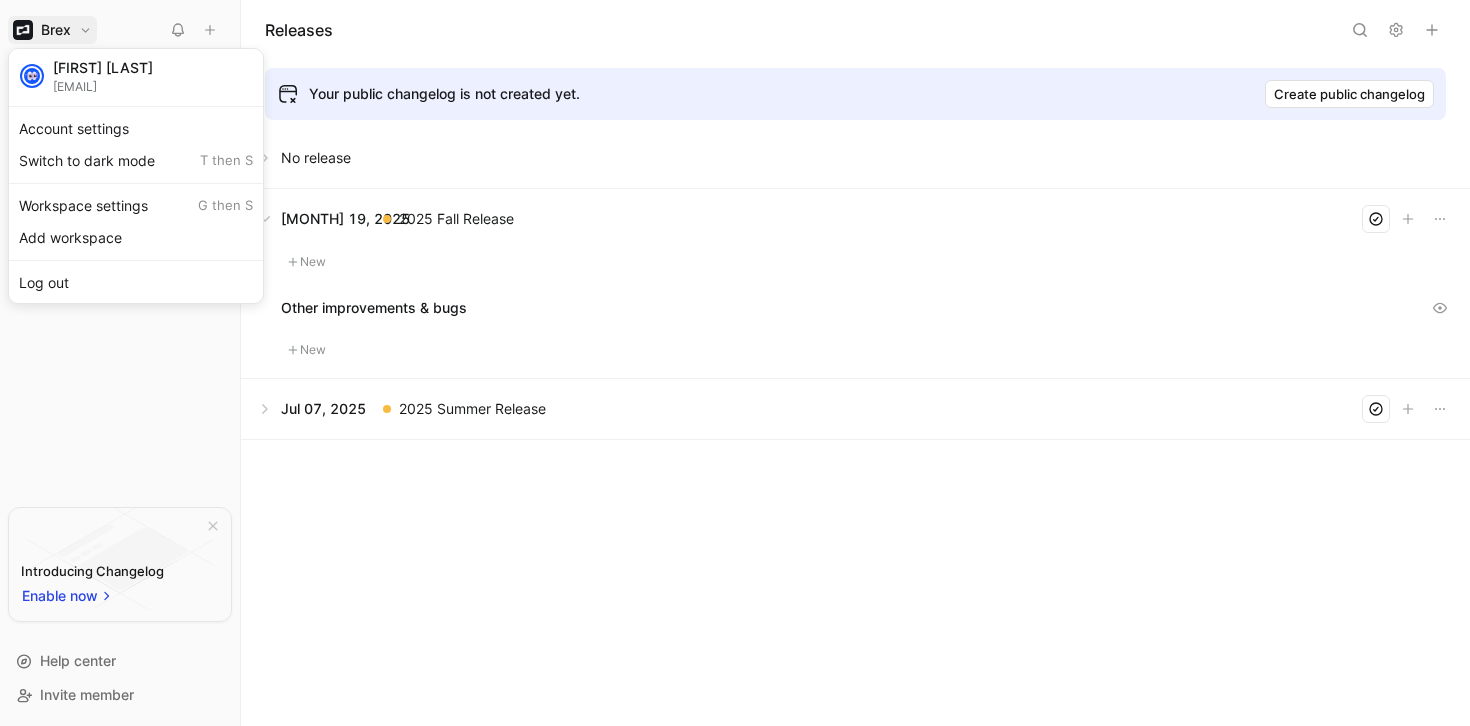click on "Alexis Villalobos" at bounding box center [103, 68] 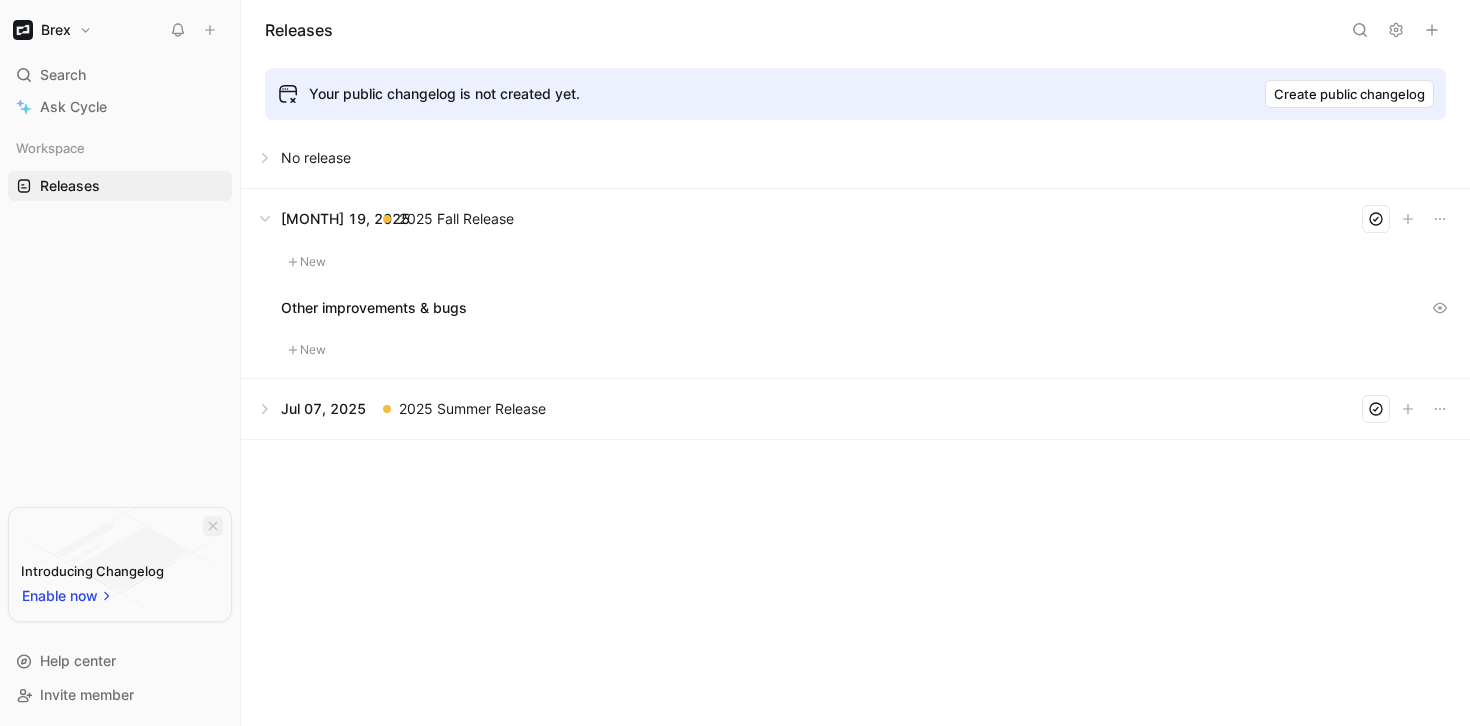 click 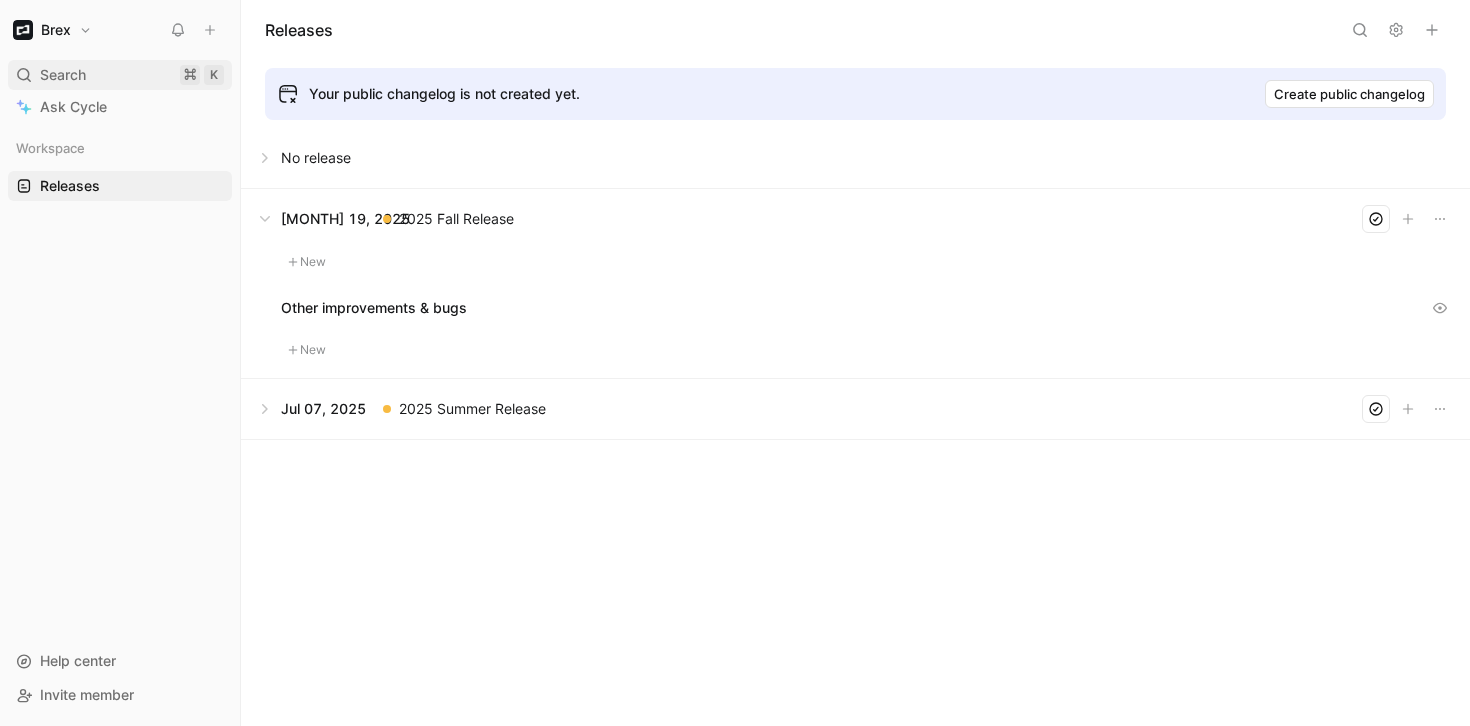 click on "Search" at bounding box center (63, 75) 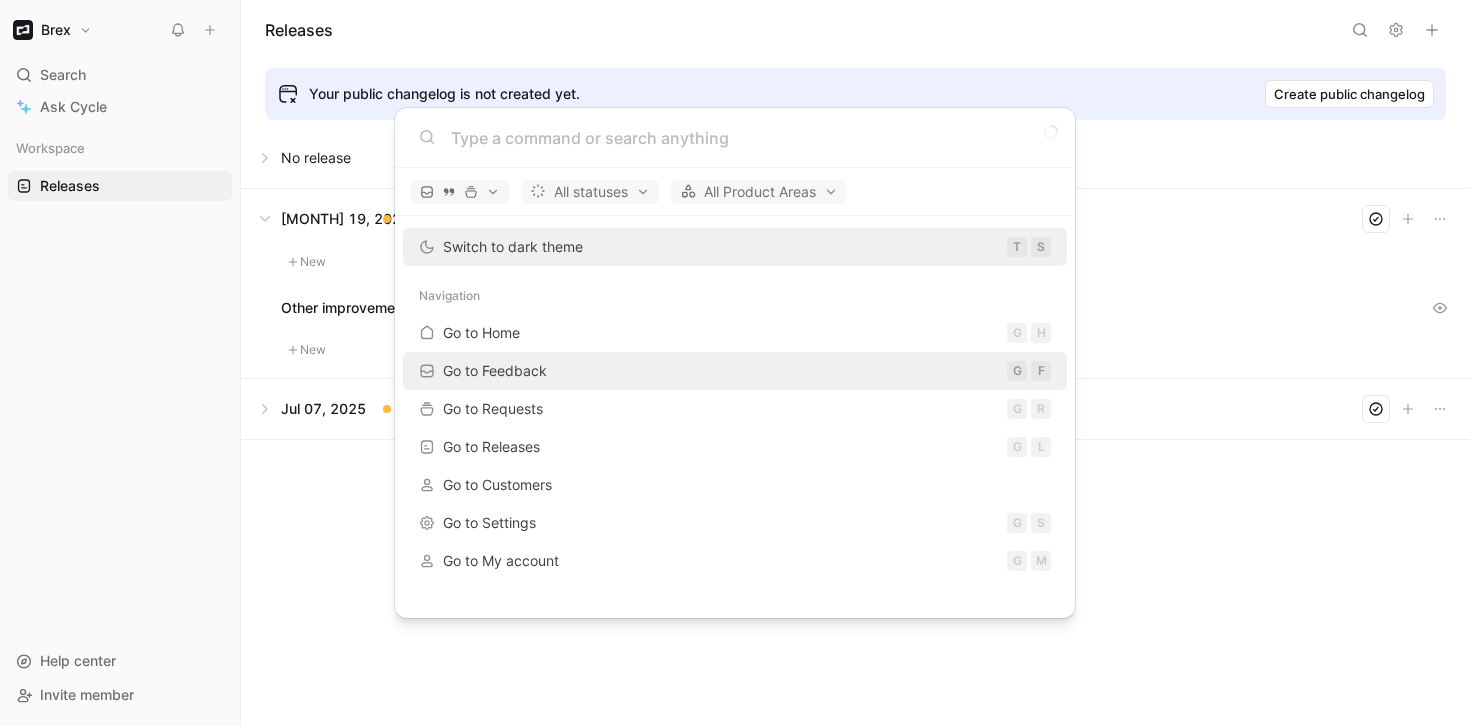click on "Go to Feedback" at bounding box center (495, 370) 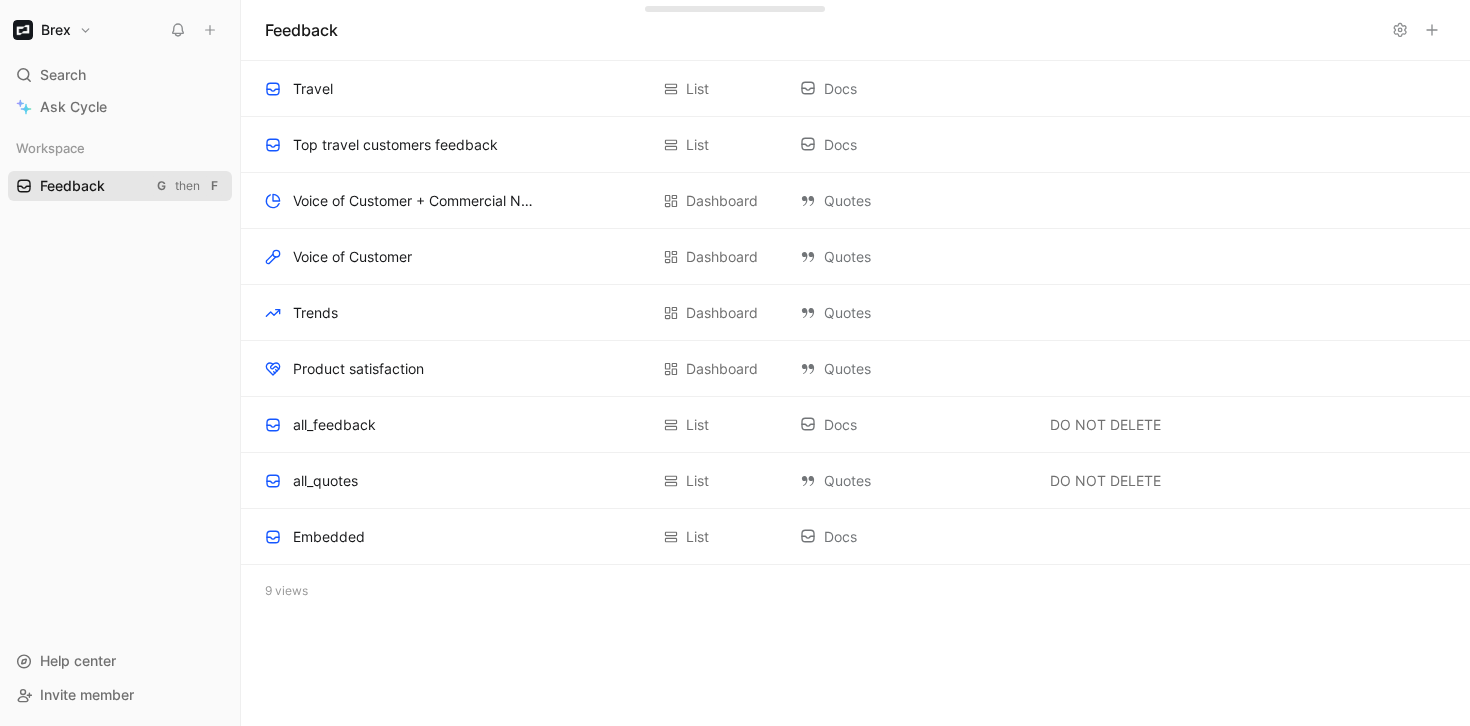 click on "Feedback G then F" at bounding box center [120, 186] 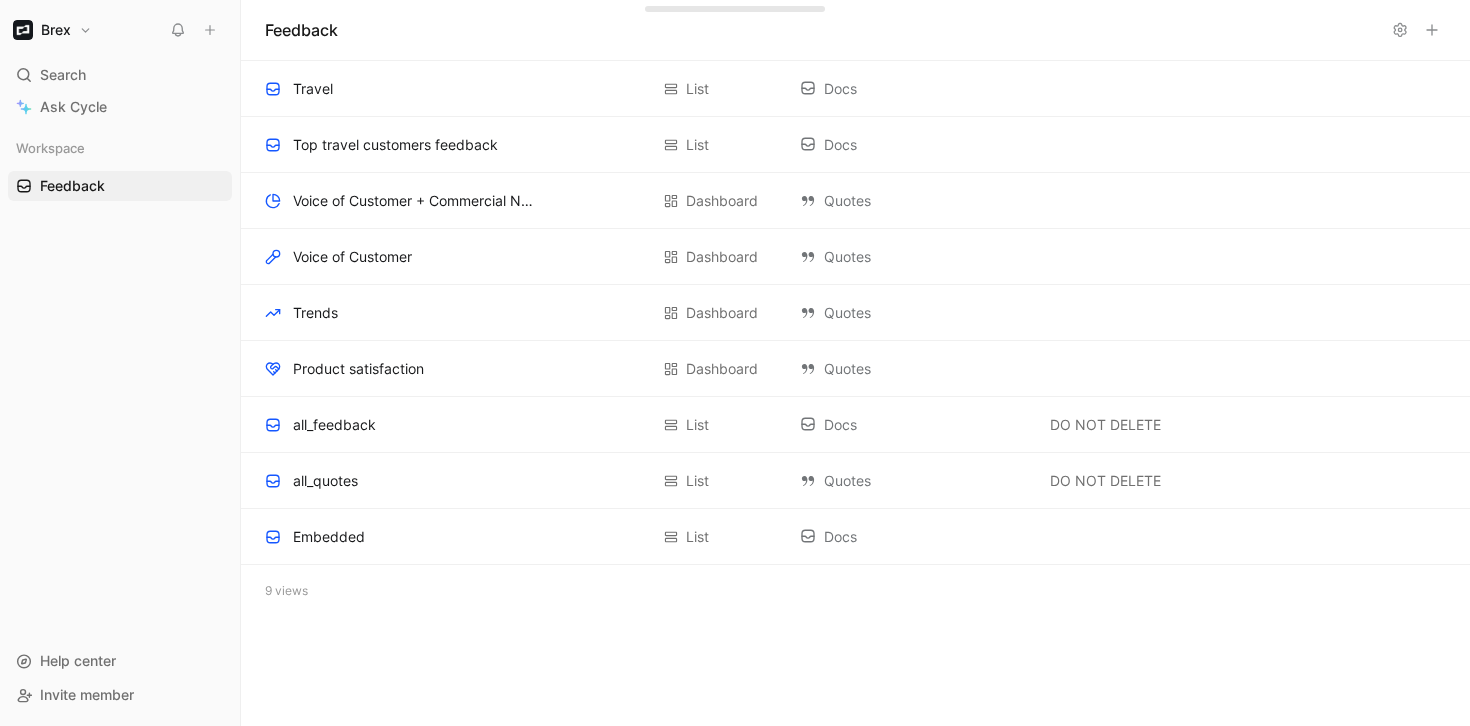 click at bounding box center [210, 30] 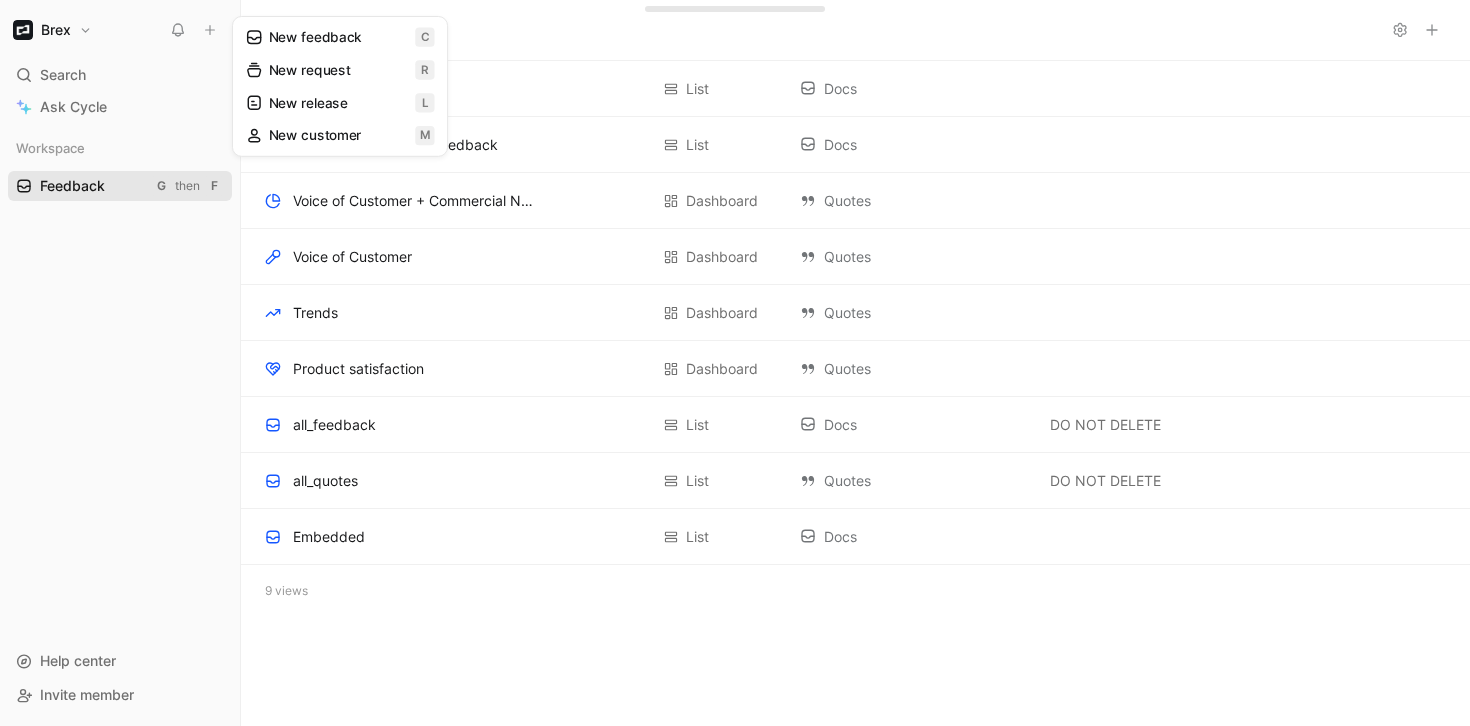 click on "Feedback G then F" at bounding box center [120, 186] 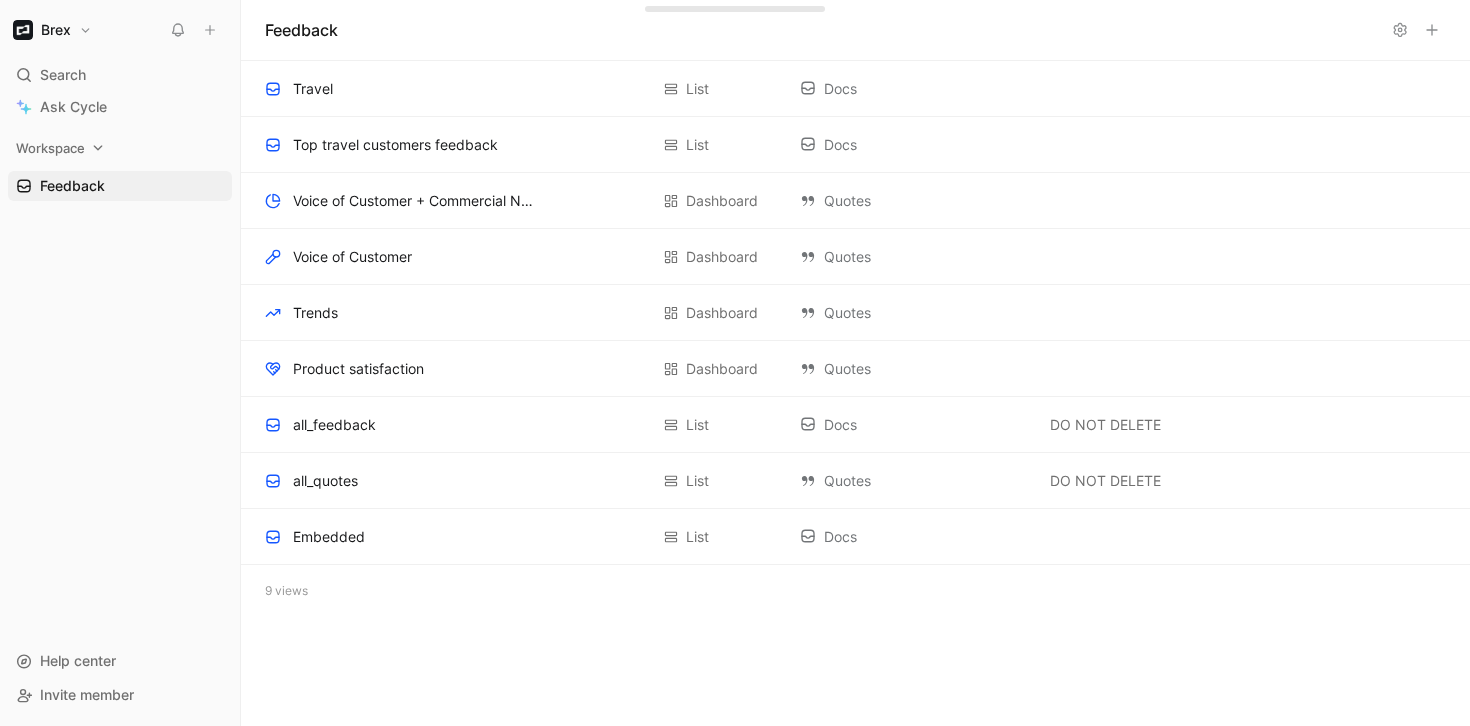 click on "Workspace" at bounding box center (120, 148) 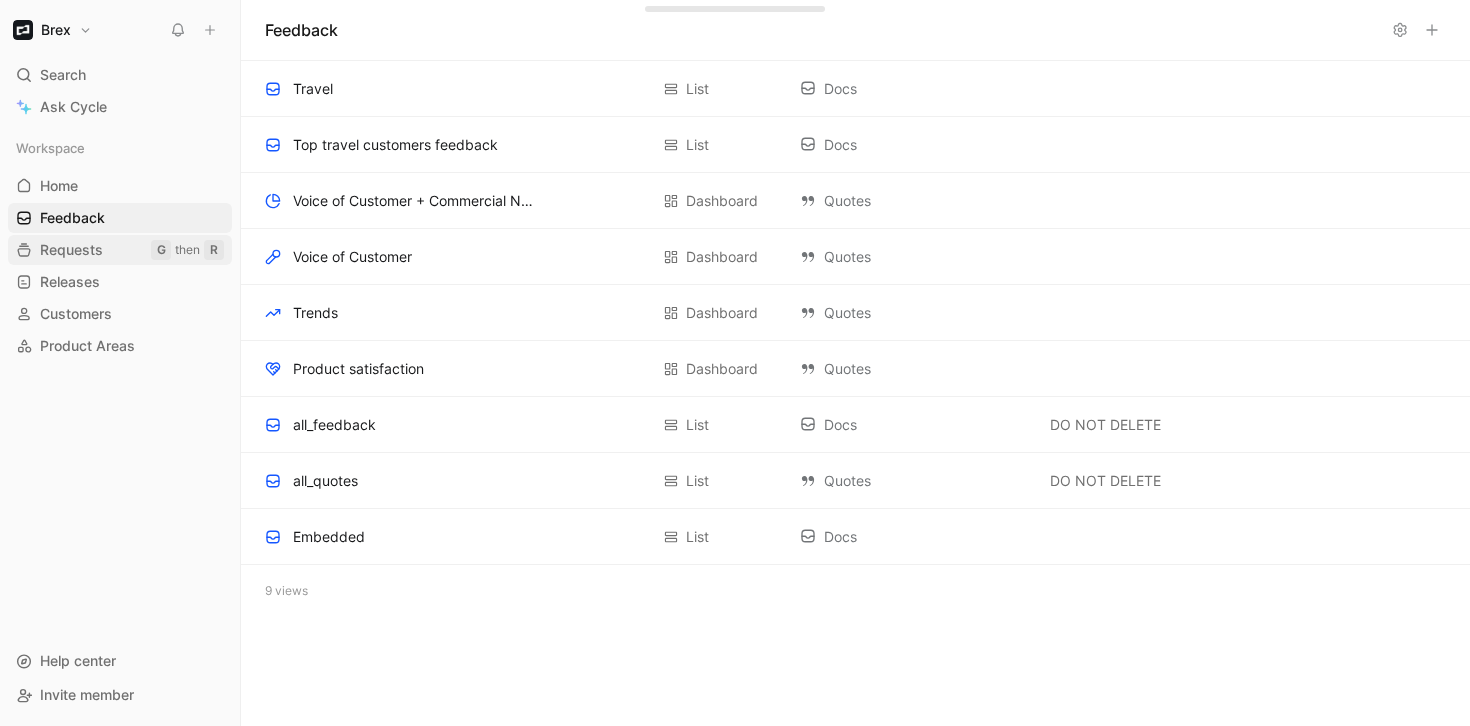 click on "Requests" at bounding box center (71, 250) 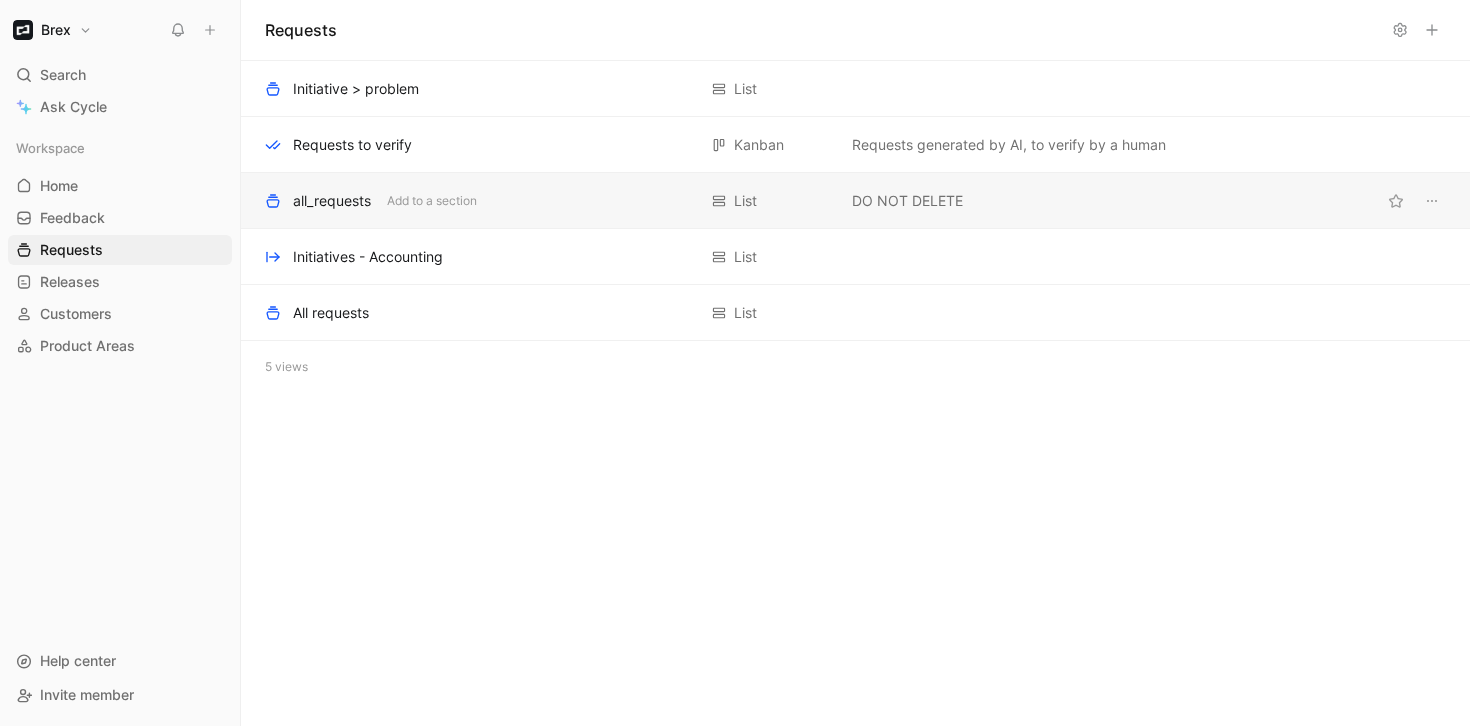 click on "all_requests" at bounding box center [332, 201] 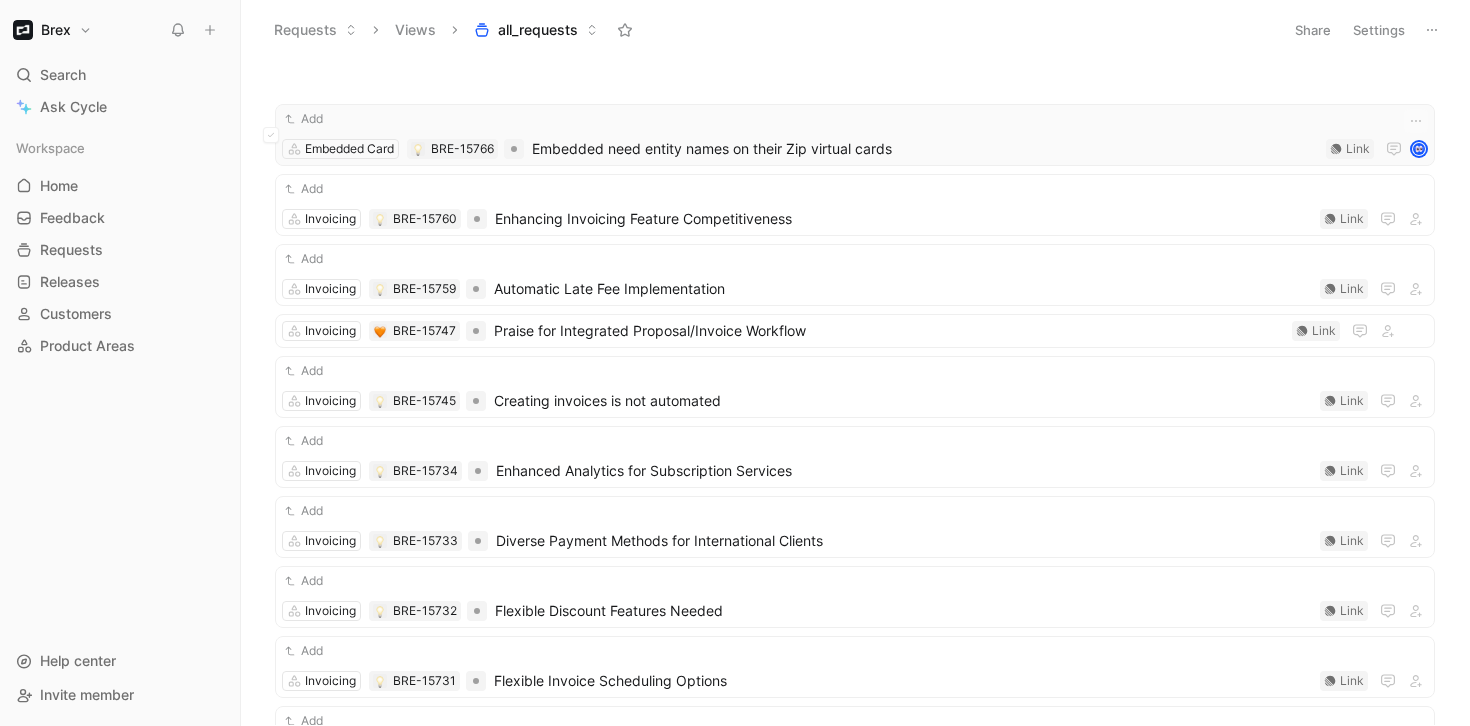 click on "Add Embedded Card BRE-15766 Embedded need entity names on their Zip virtual cards Link" at bounding box center (855, 135) 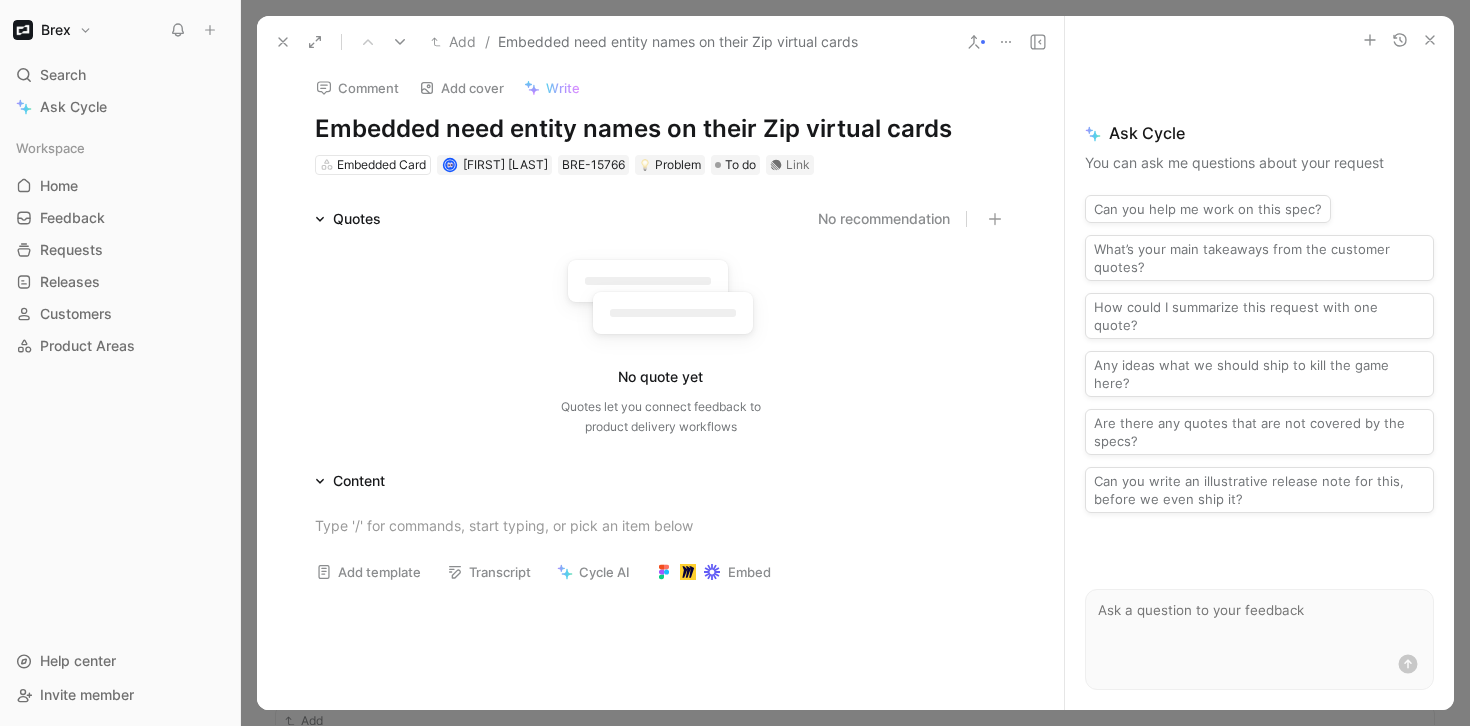 scroll, scrollTop: 0, scrollLeft: 0, axis: both 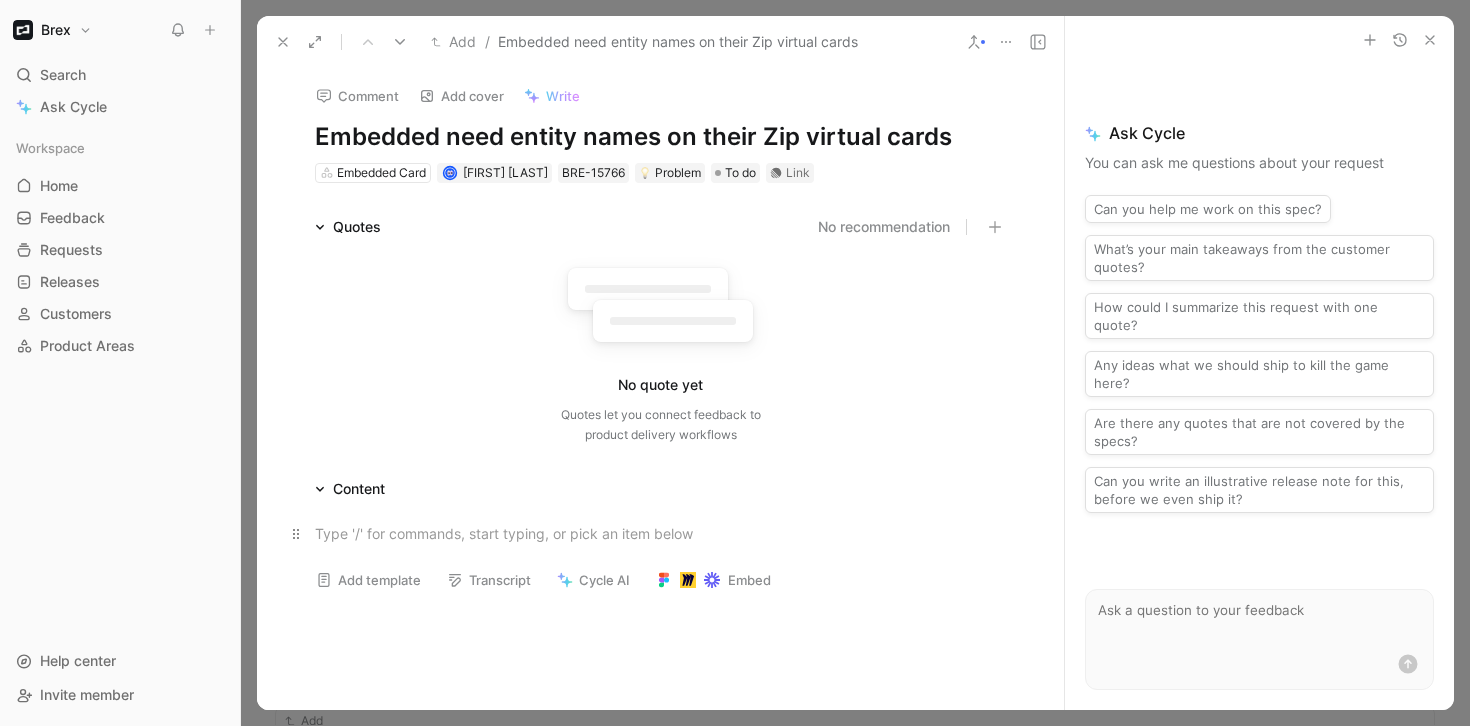 click at bounding box center (661, 533) 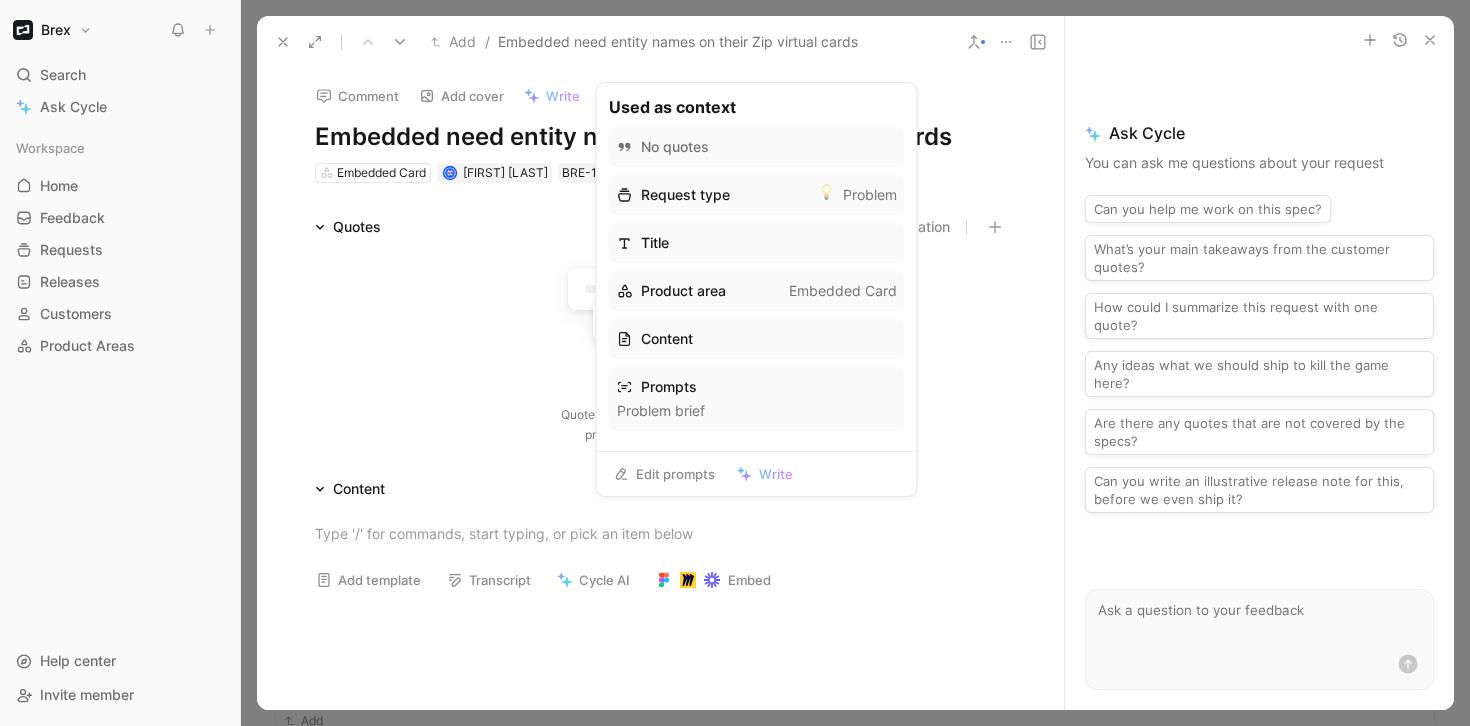 click on "Title" at bounding box center (757, 243) 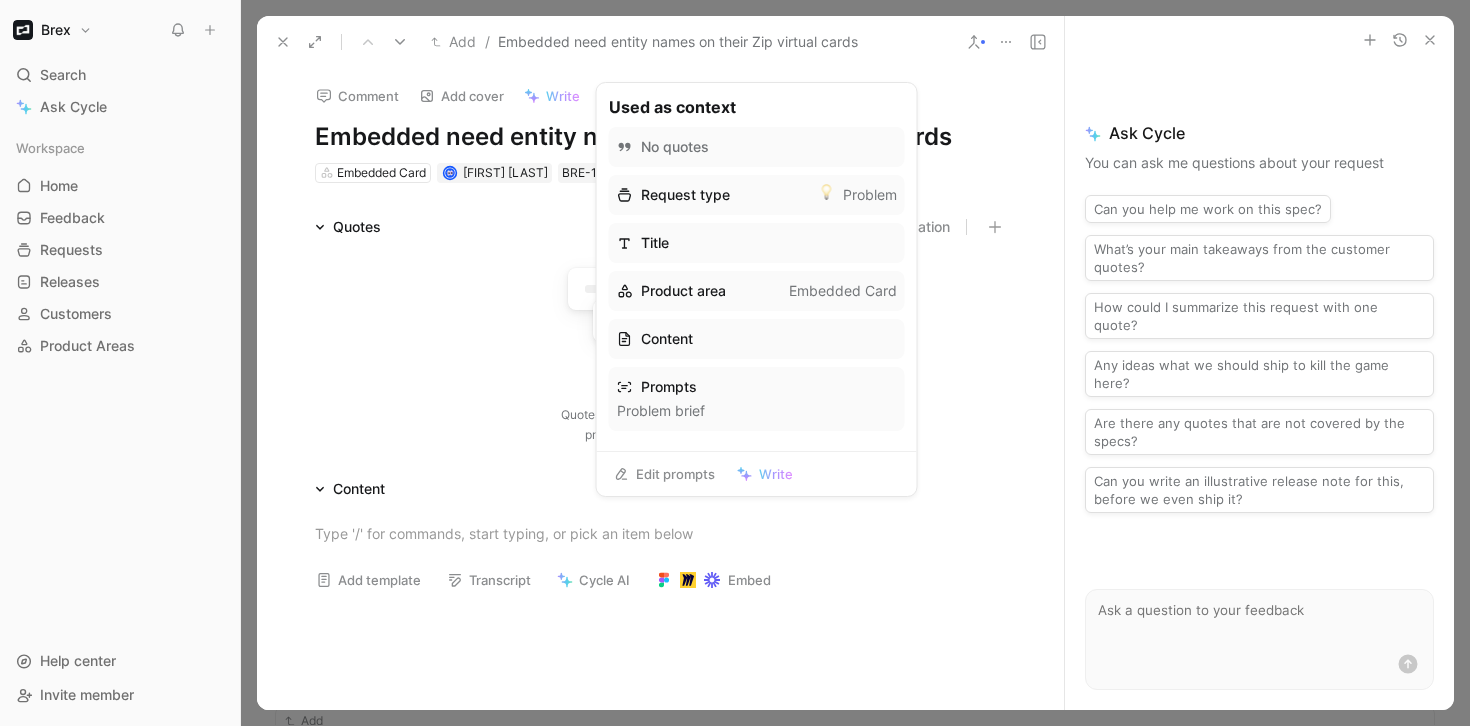 click on "Embedded Card" at bounding box center (843, 291) 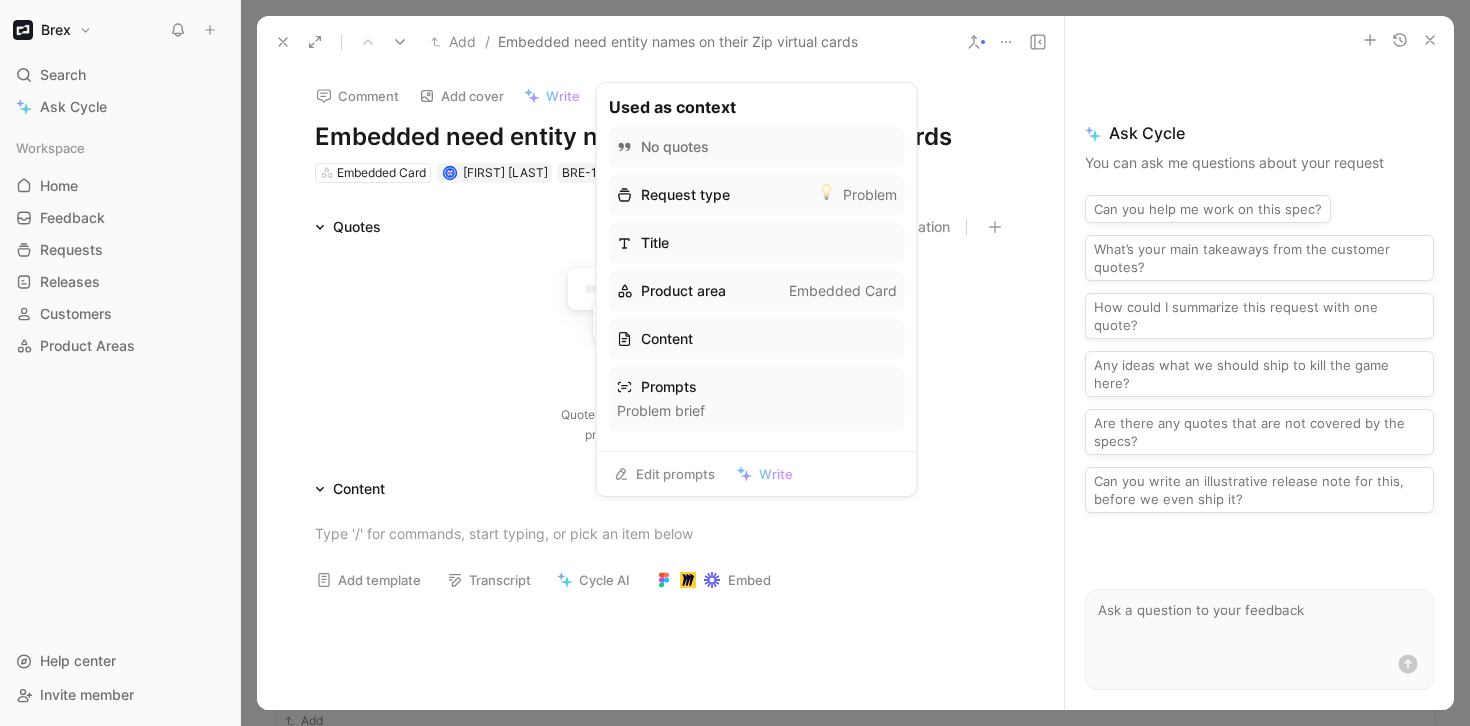 click on "Problem brief" at bounding box center (757, 411) 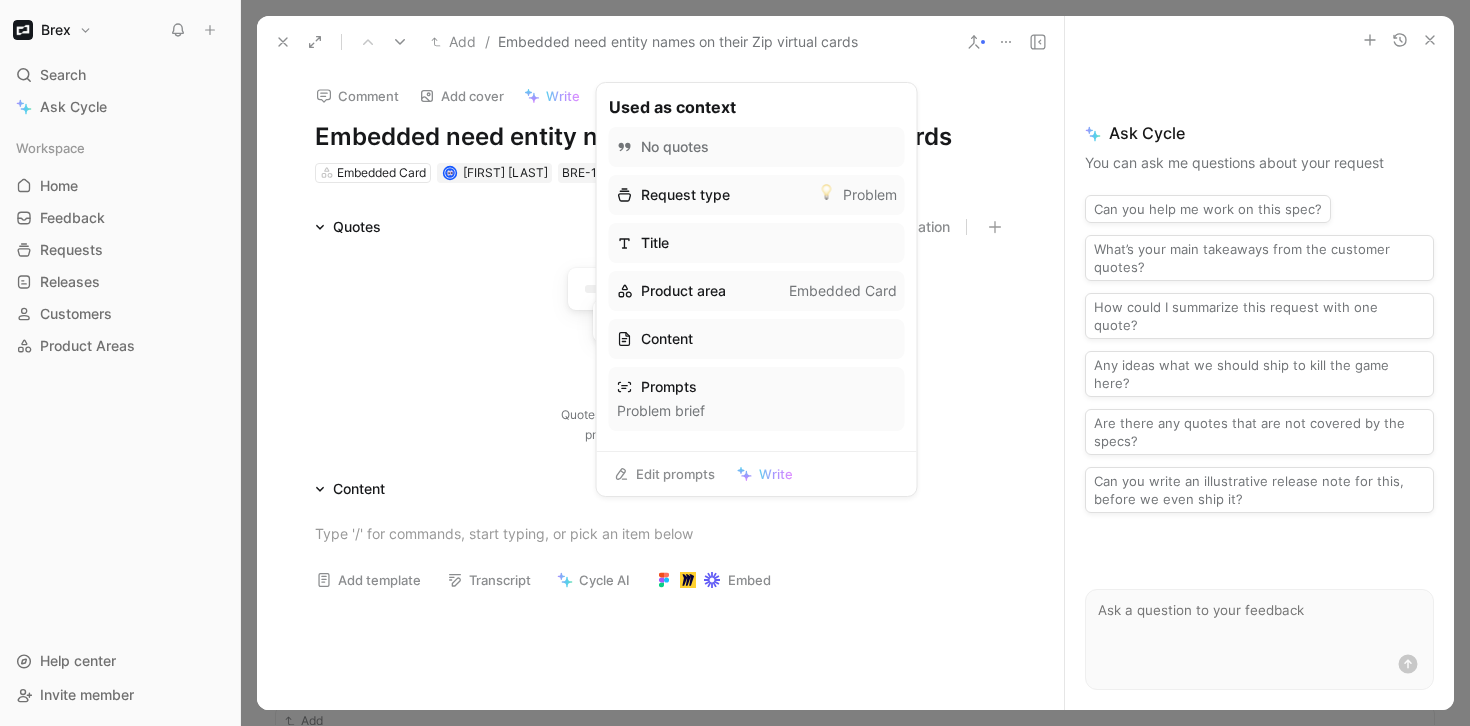 click on "Edit prompts" at bounding box center (664, 474) 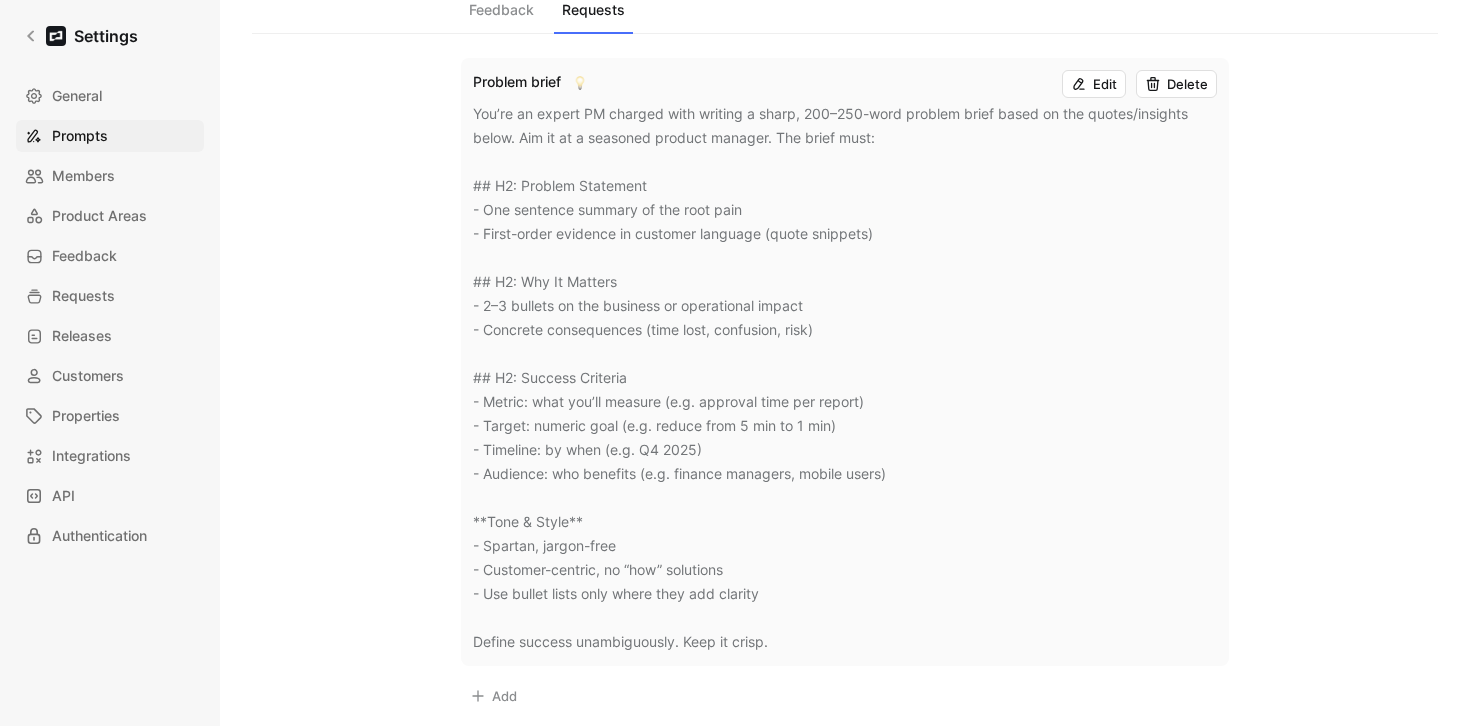 scroll, scrollTop: 0, scrollLeft: 0, axis: both 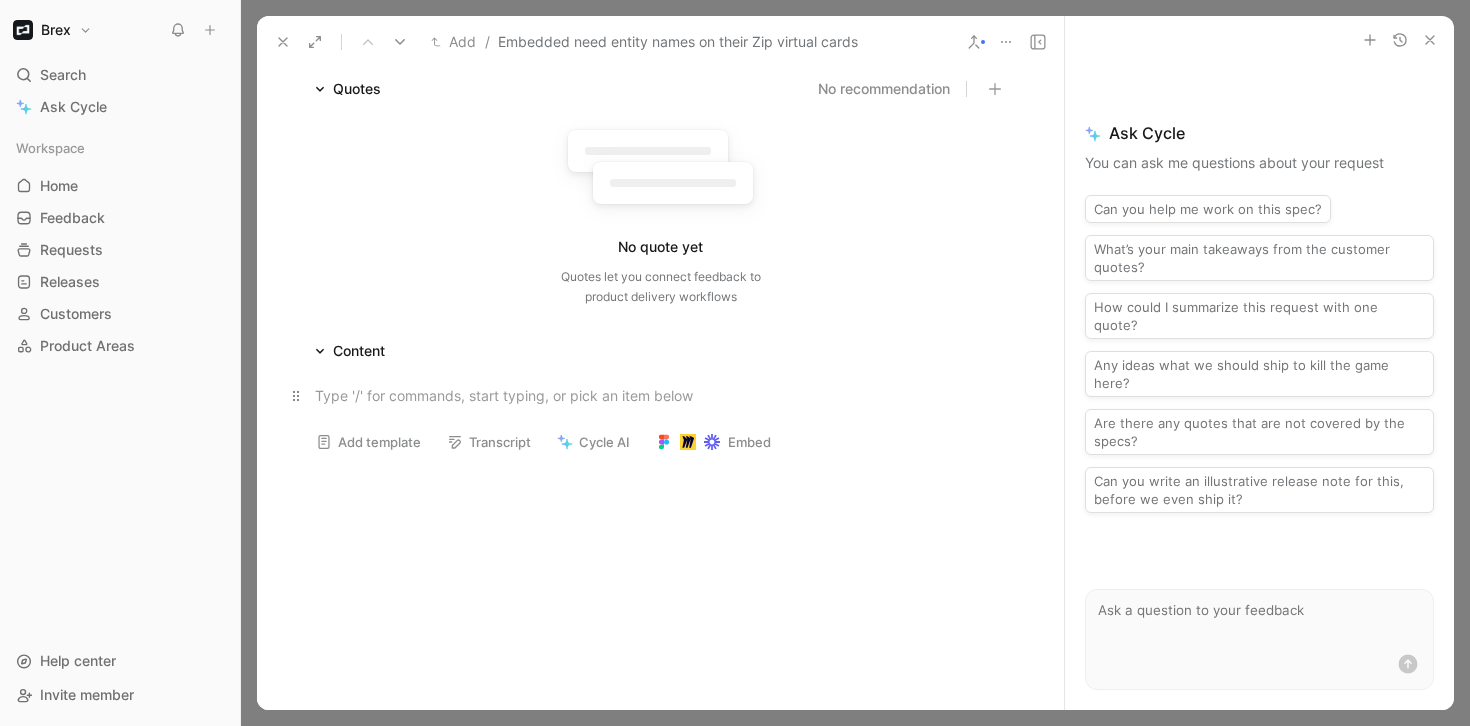 click at bounding box center [661, 395] 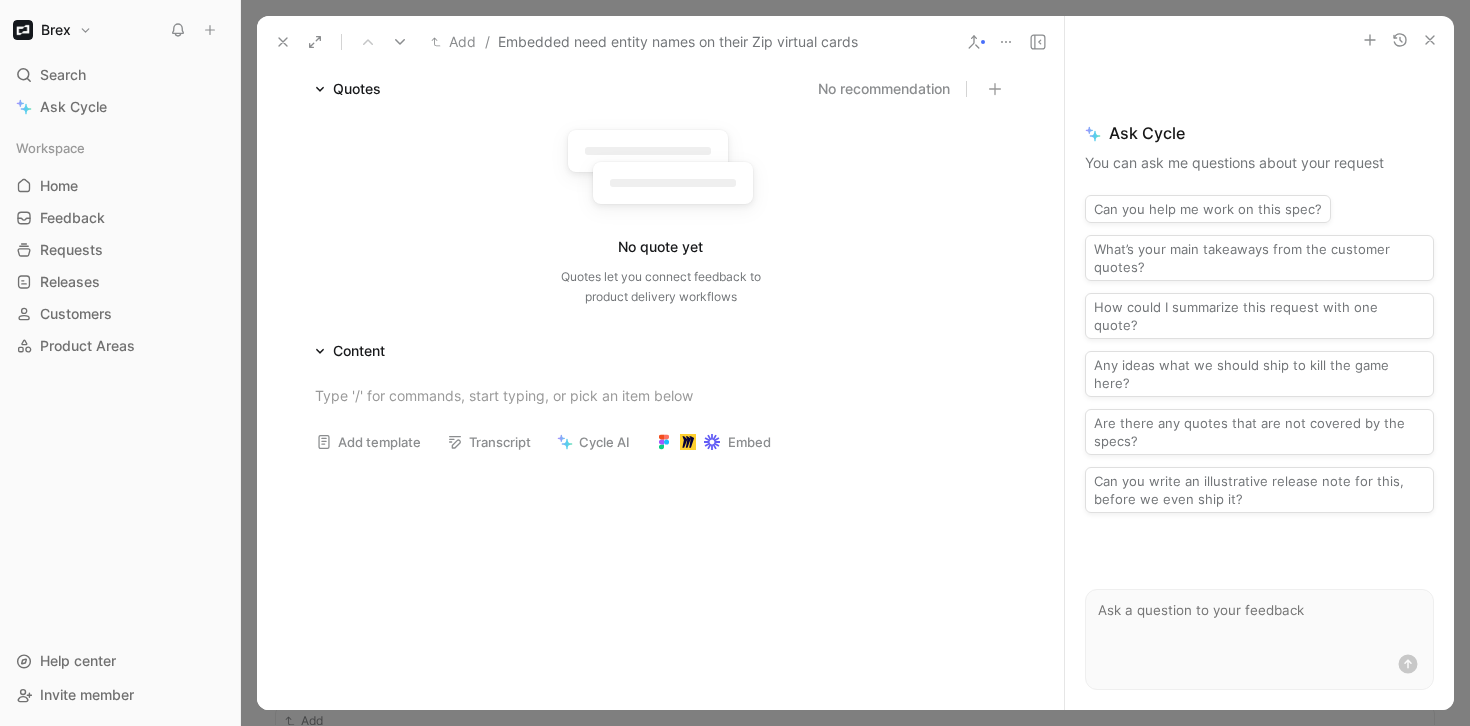 scroll, scrollTop: 0, scrollLeft: 0, axis: both 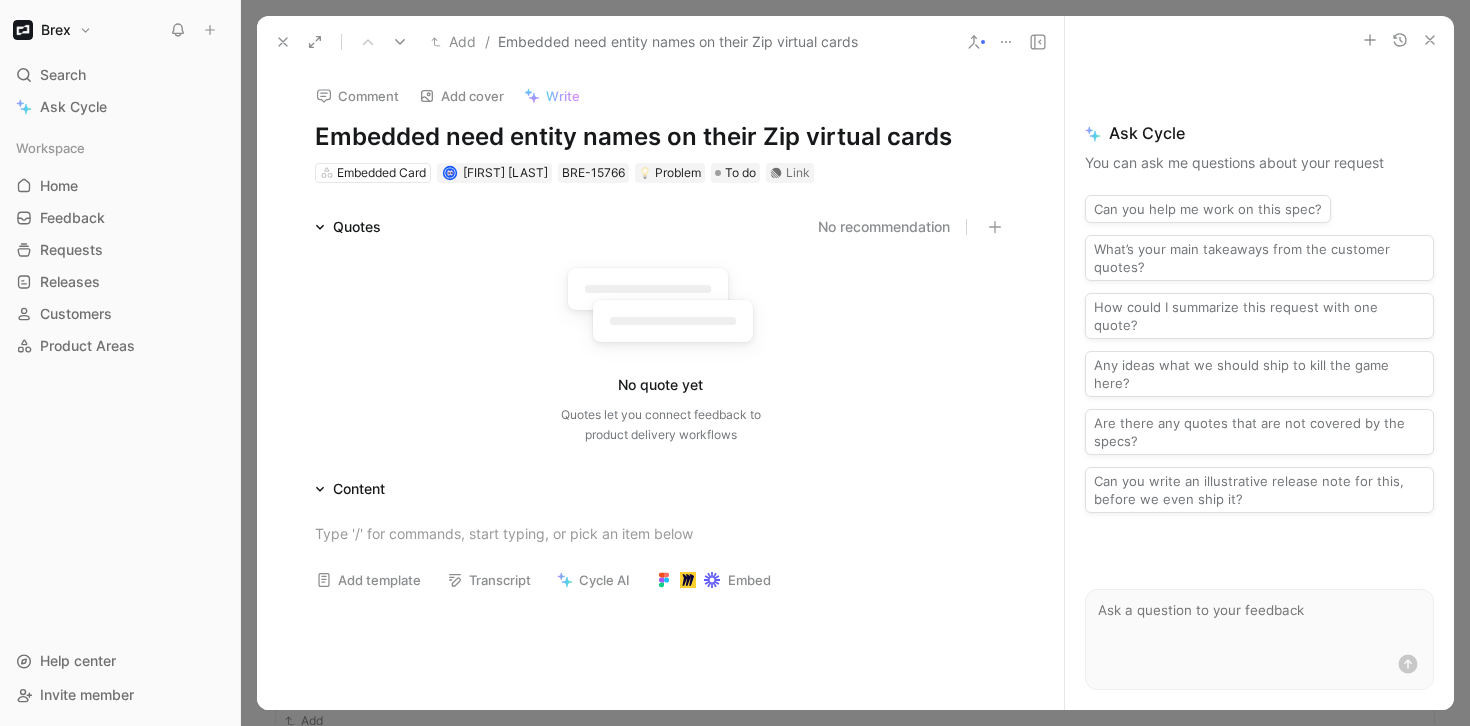 click on "Write" at bounding box center (563, 96) 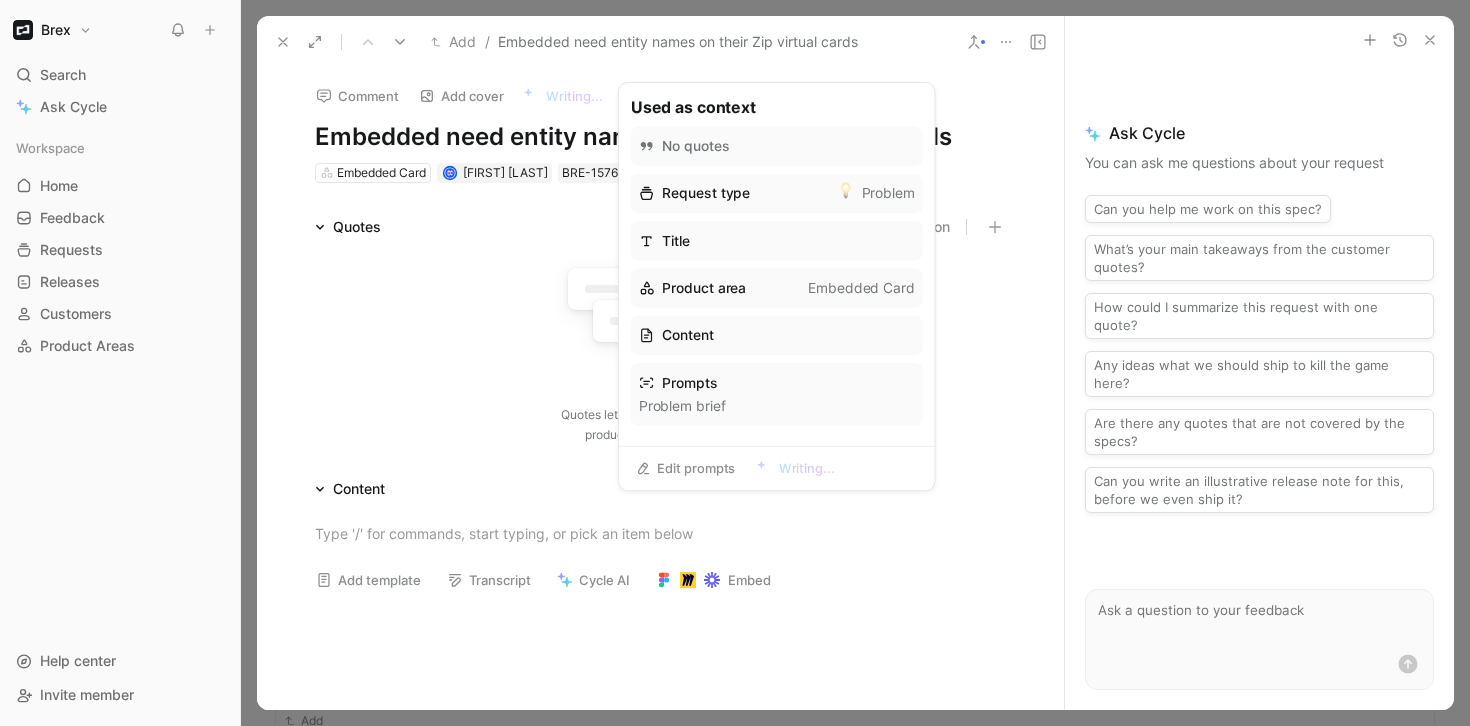 click on "No quote yet Quotes let you connect feedback to product delivery workflows" at bounding box center (661, 350) 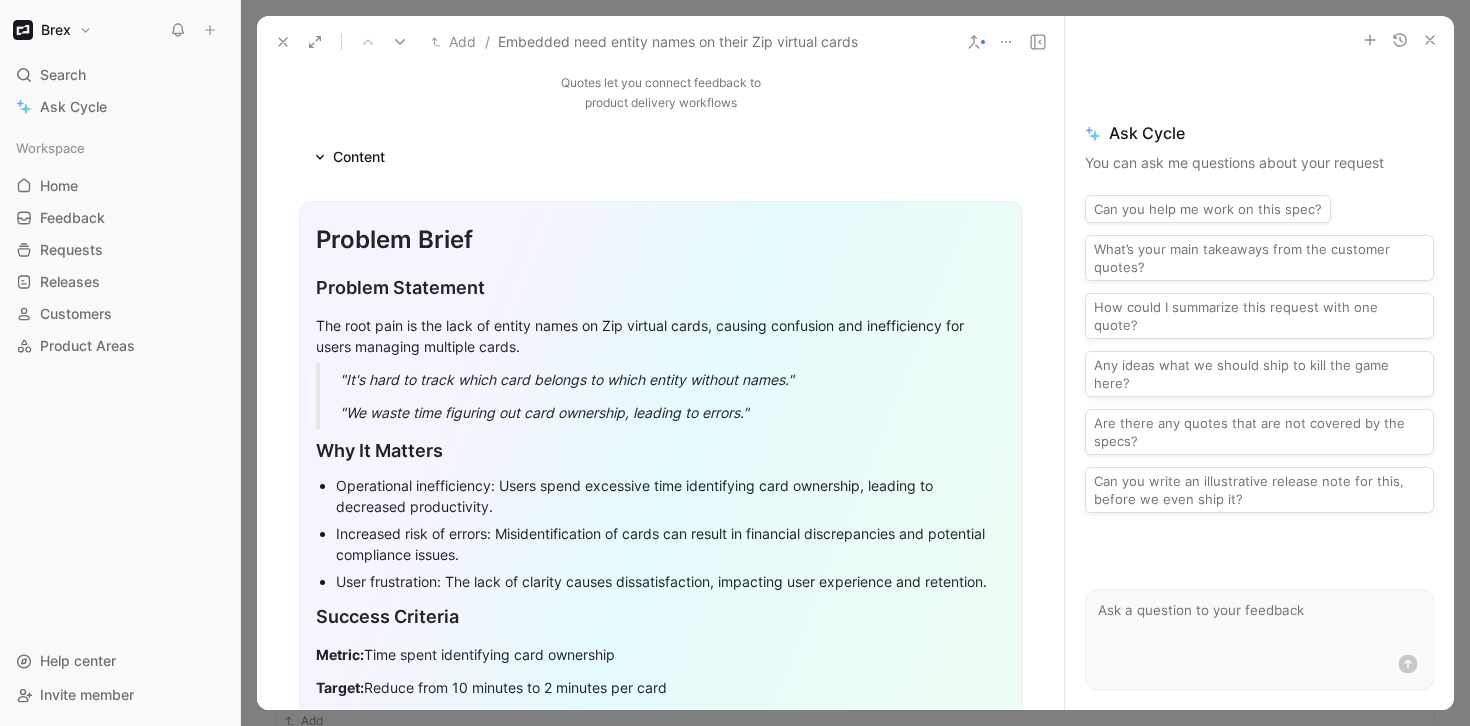 scroll, scrollTop: 343, scrollLeft: 0, axis: vertical 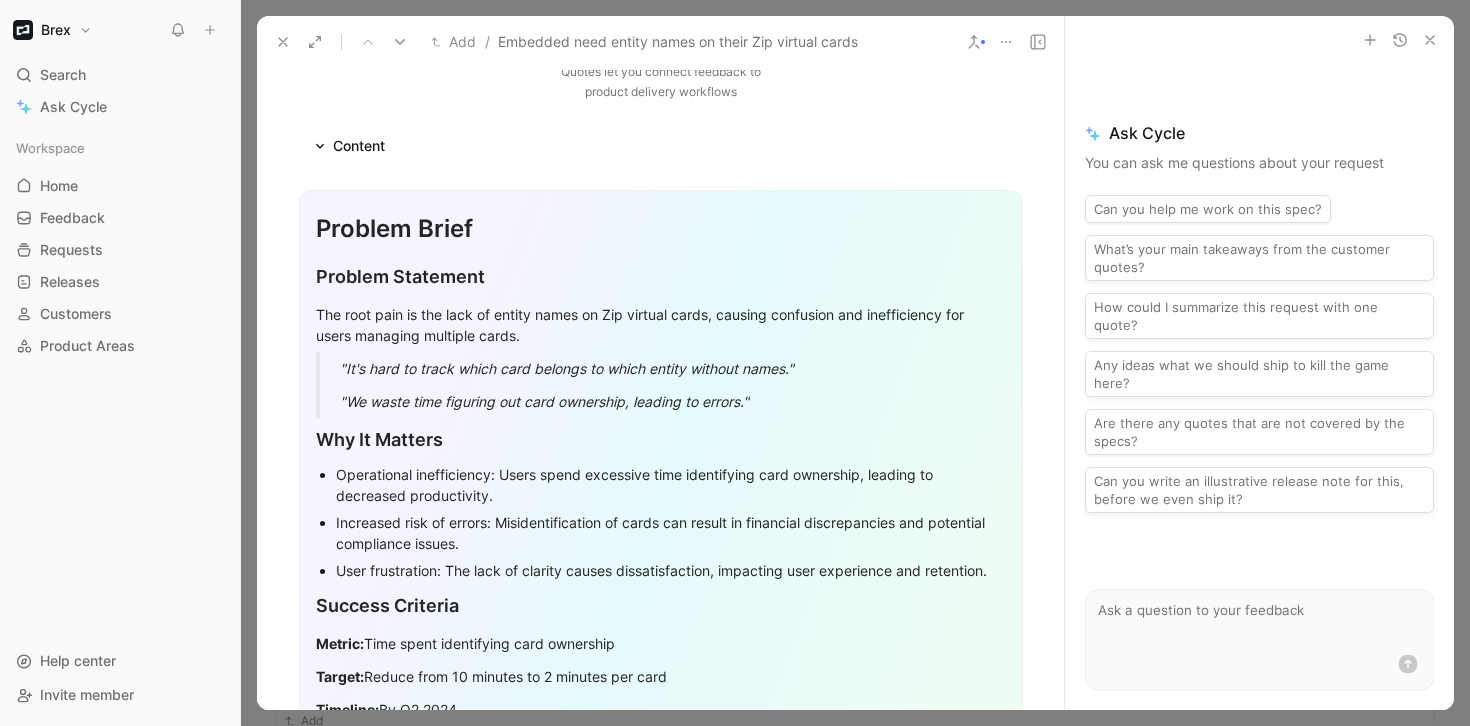 click on "Why It Matters" at bounding box center [661, 439] 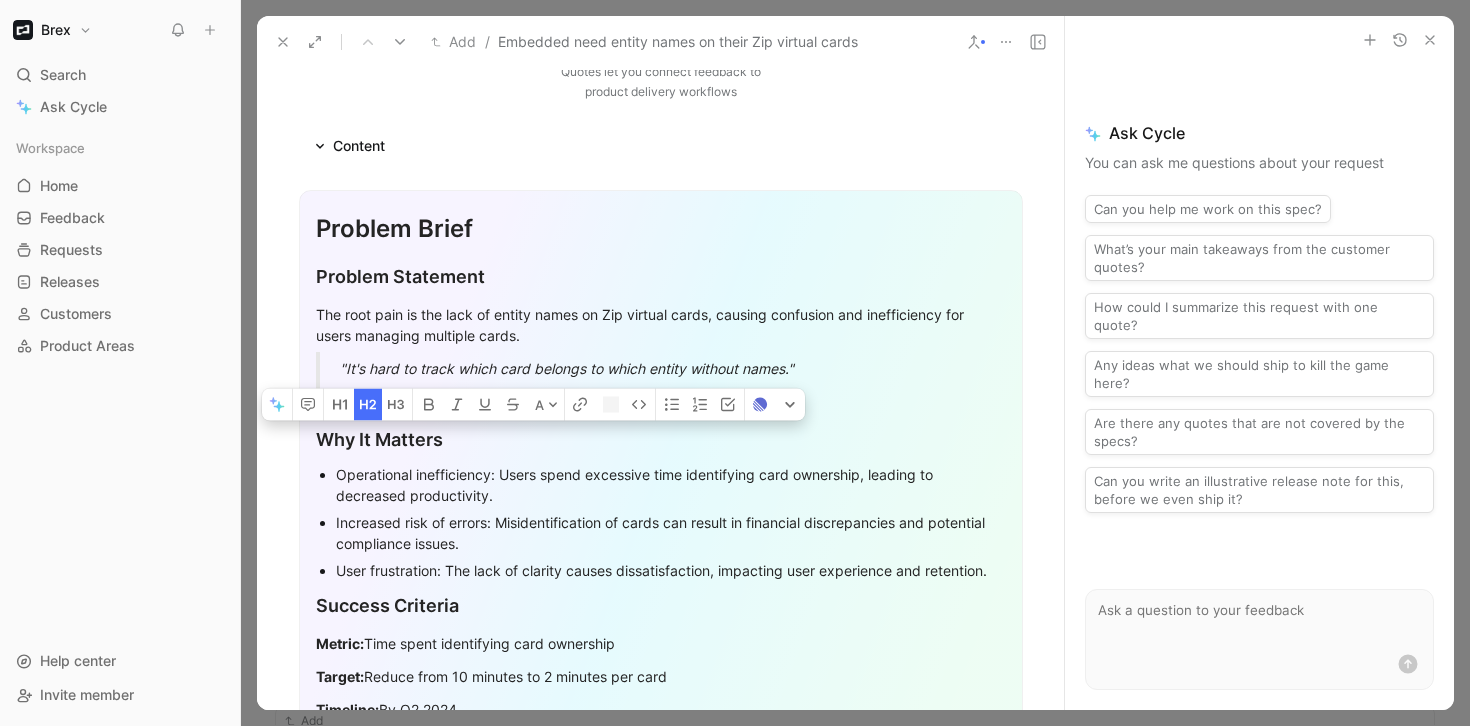 click on "Why It Matters" at bounding box center (661, 439) 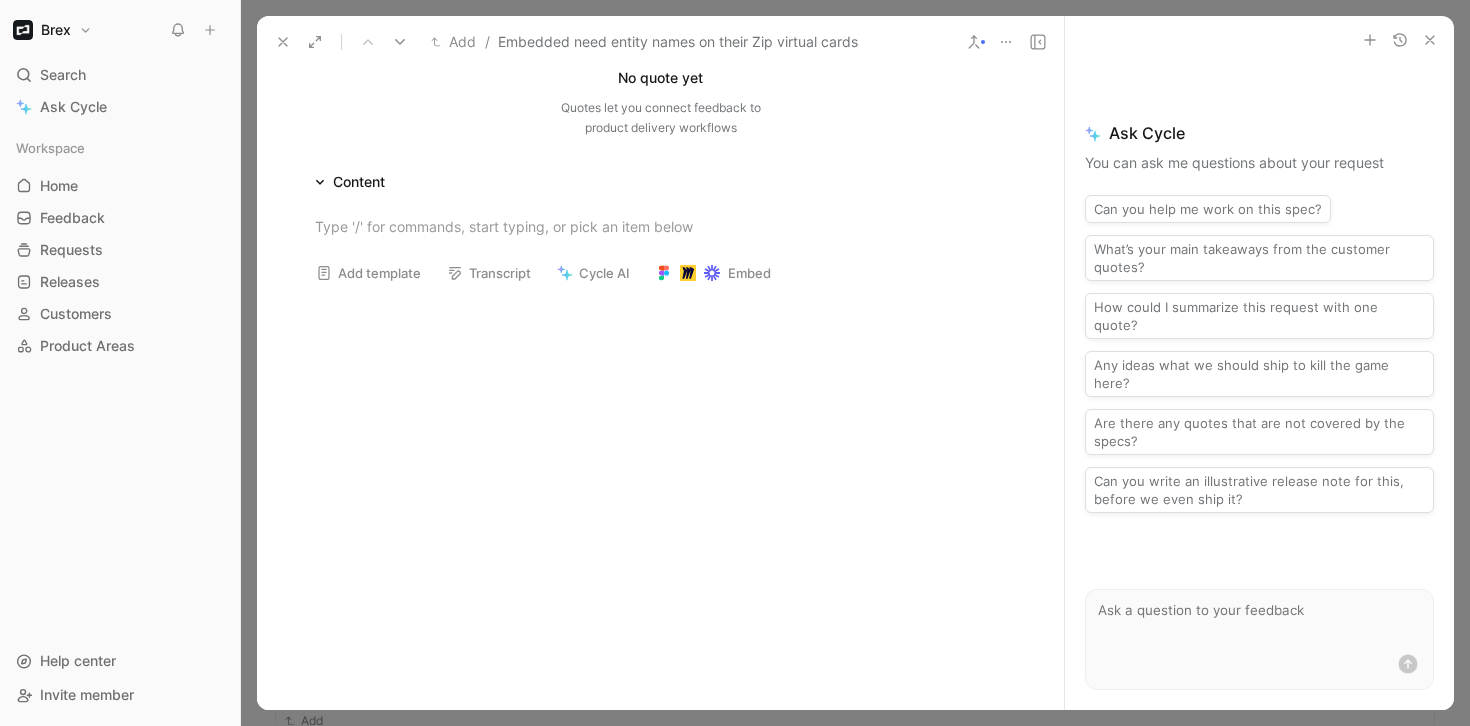 scroll, scrollTop: 266, scrollLeft: 0, axis: vertical 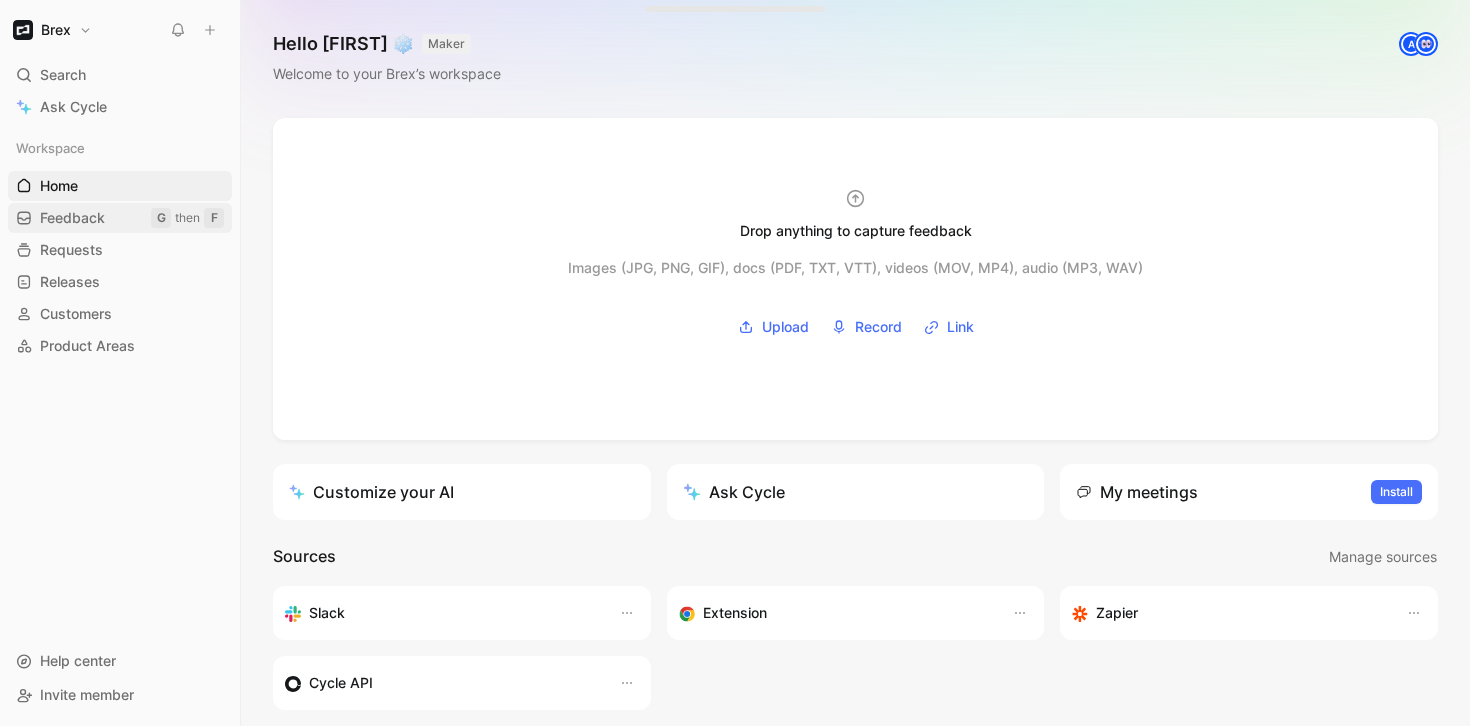 click on "Feedback" at bounding box center (72, 218) 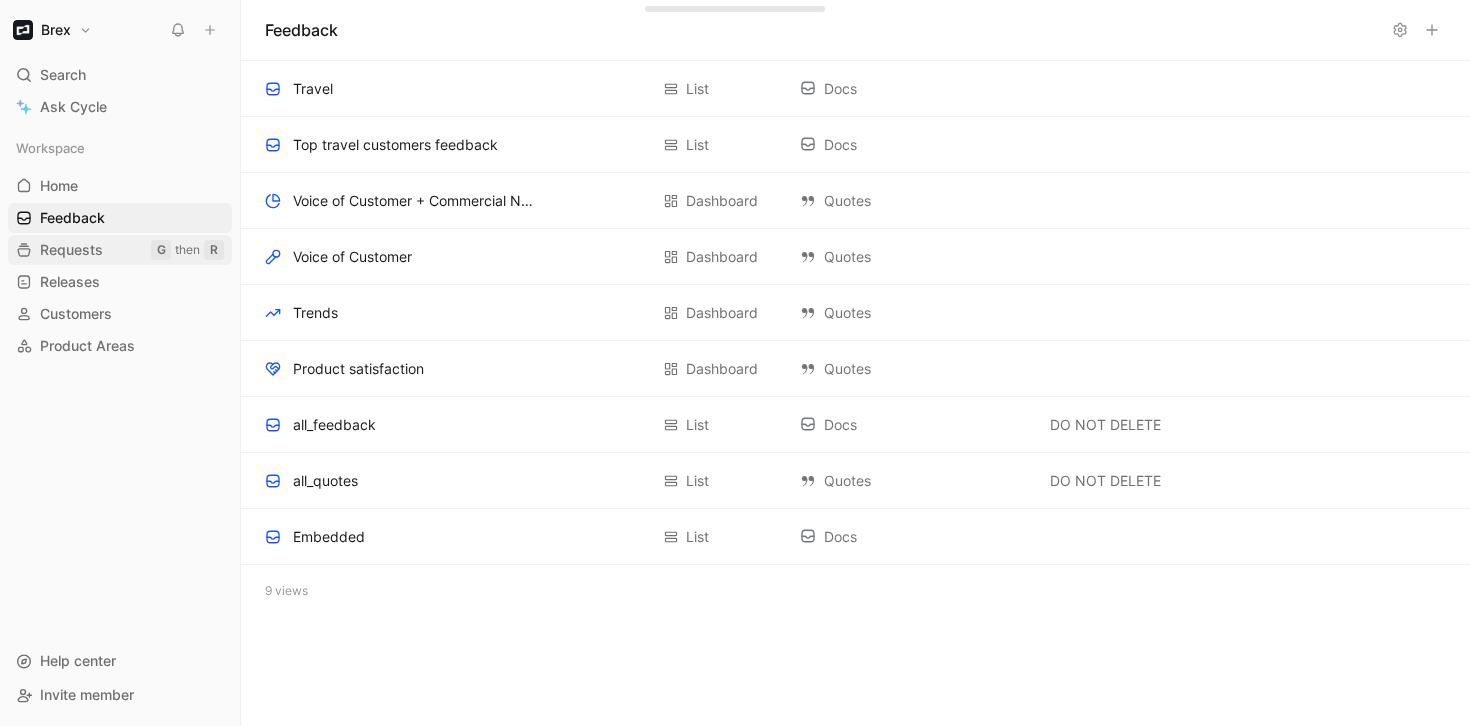 click on "Requests" at bounding box center (71, 250) 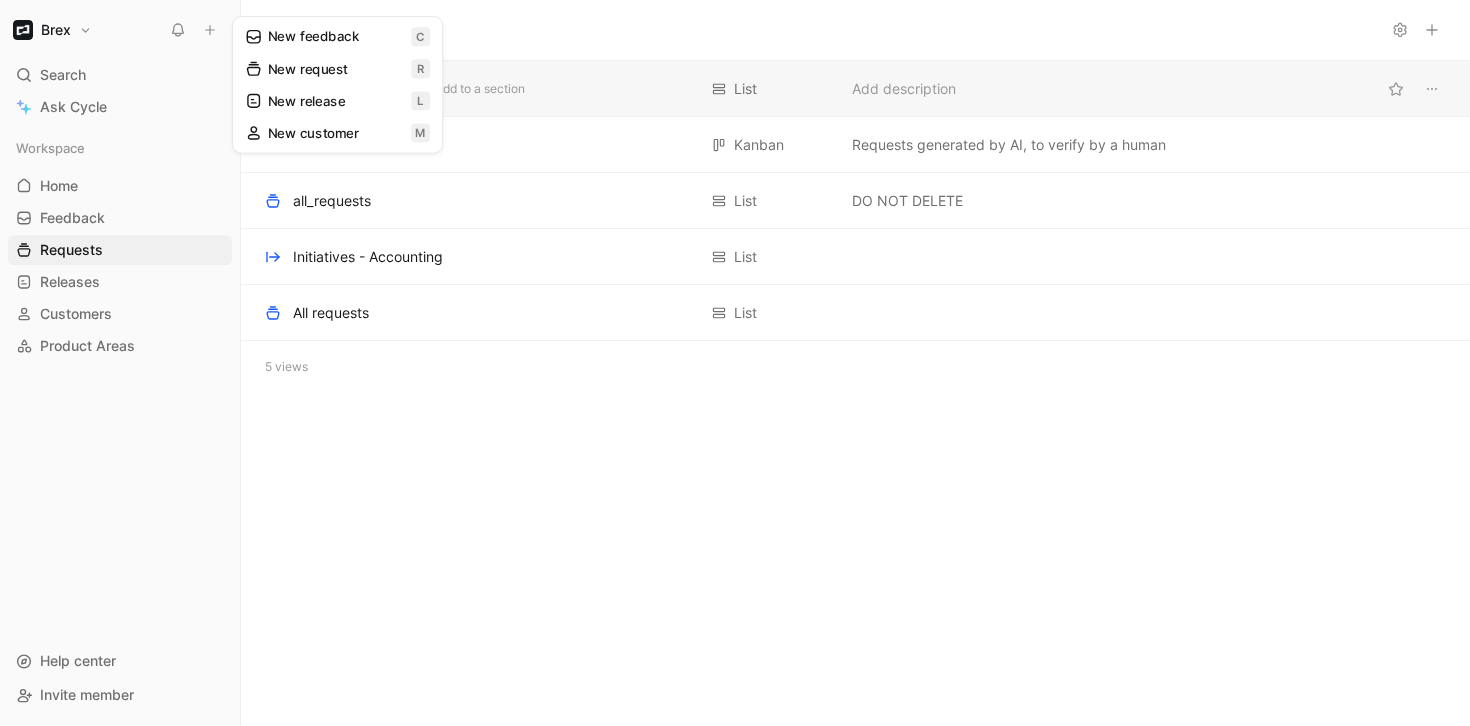 click on "Initiative > problem Add to a section" at bounding box center [480, 89] 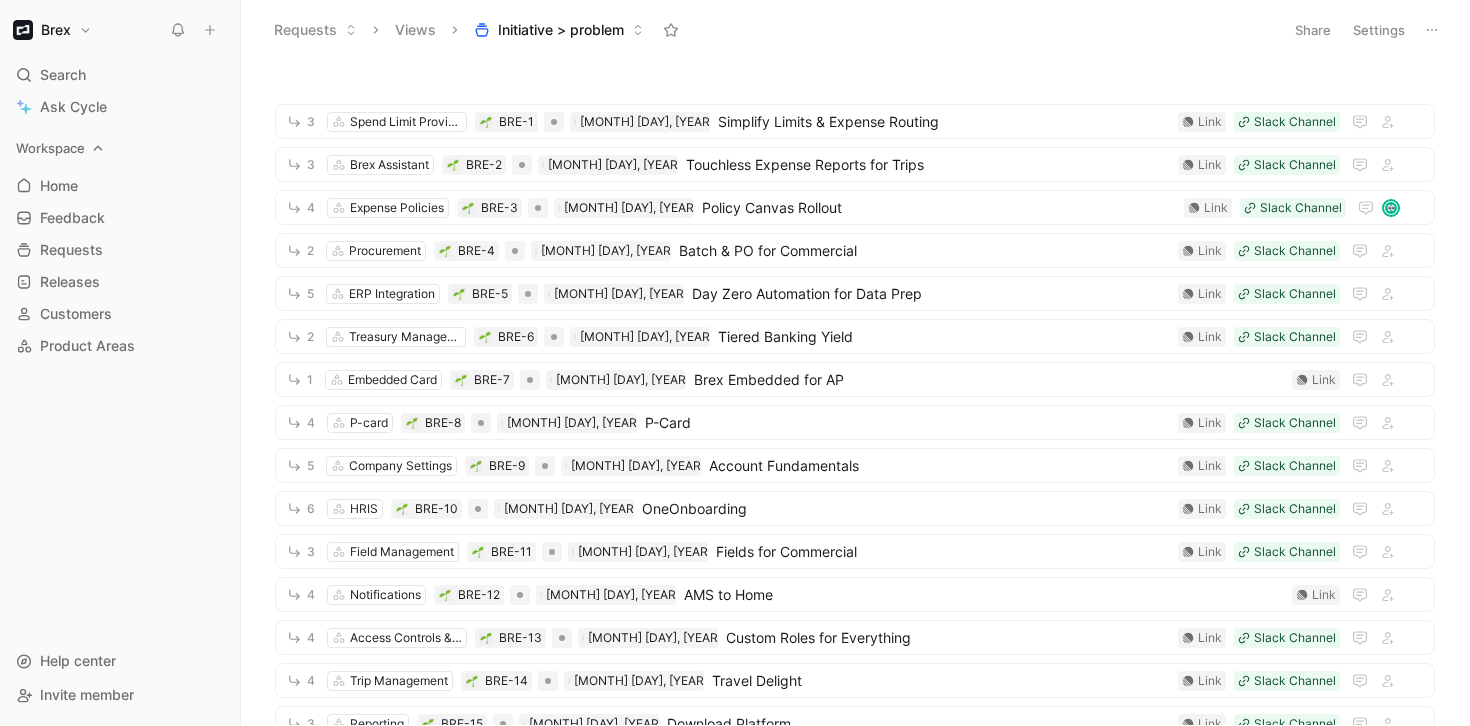 click 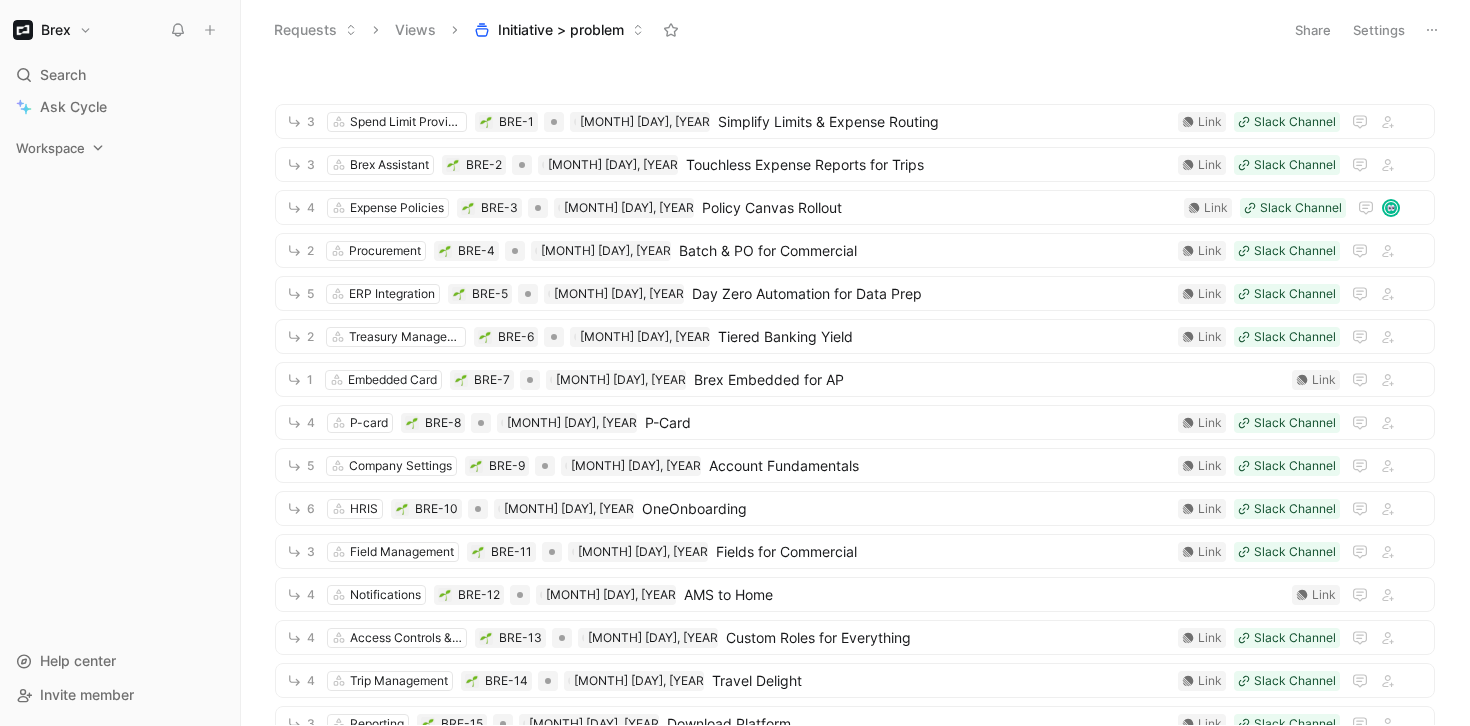 click 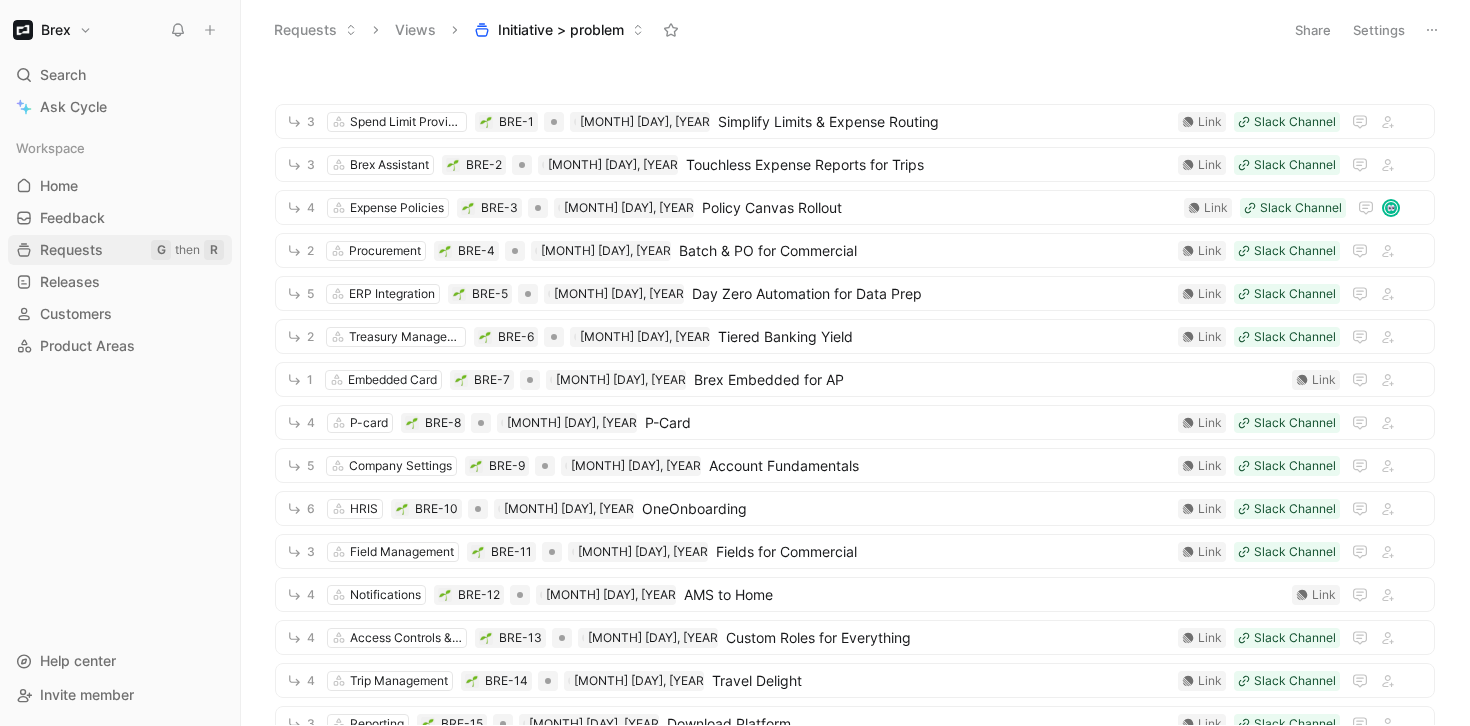 click on "Requests" at bounding box center [71, 250] 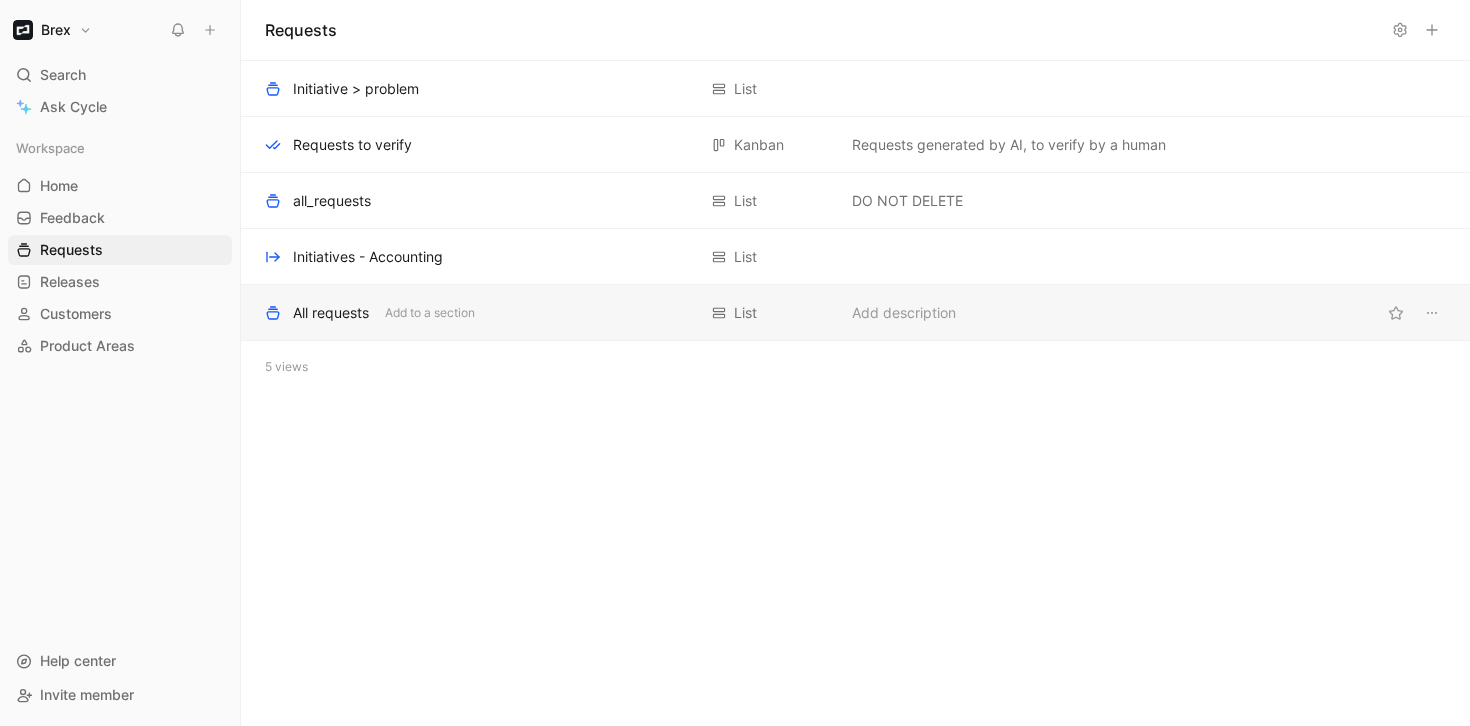 click on "All requests" at bounding box center (331, 313) 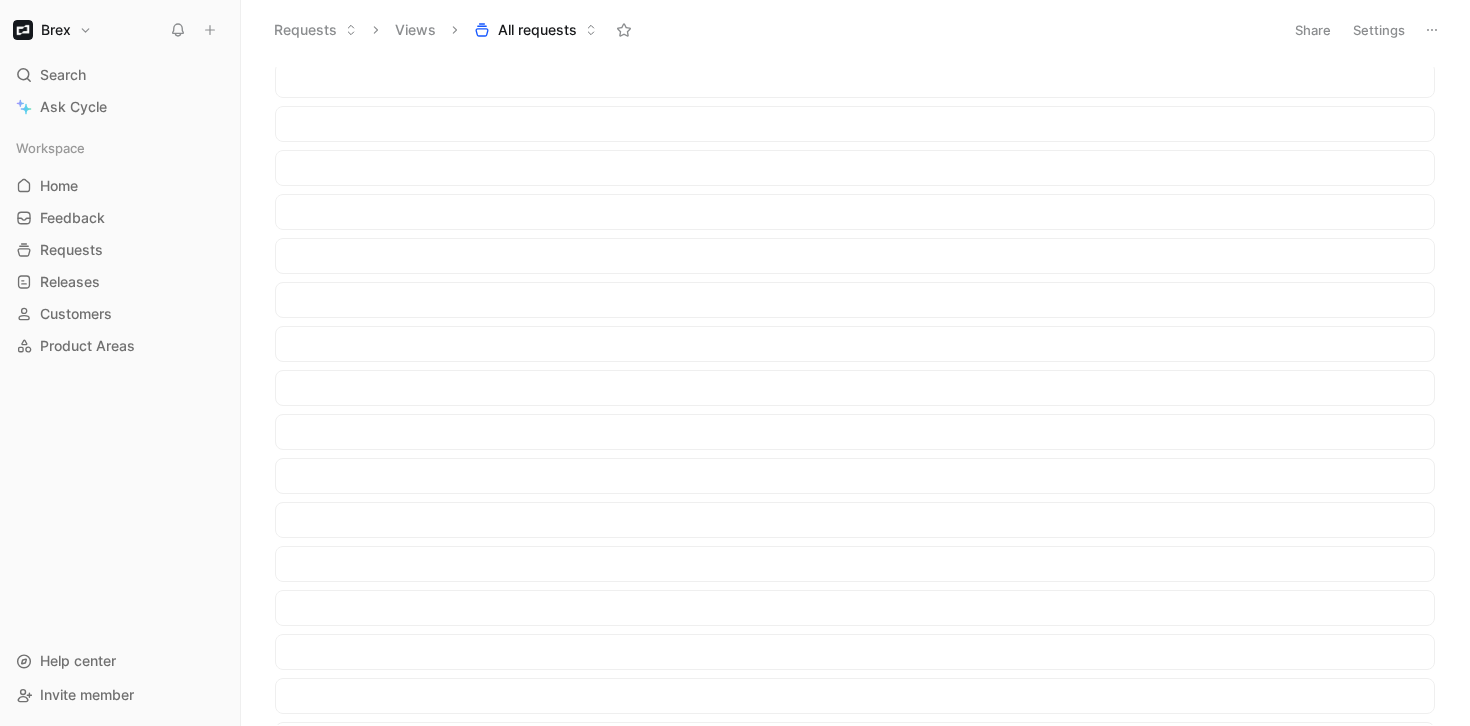 scroll, scrollTop: 0, scrollLeft: 0, axis: both 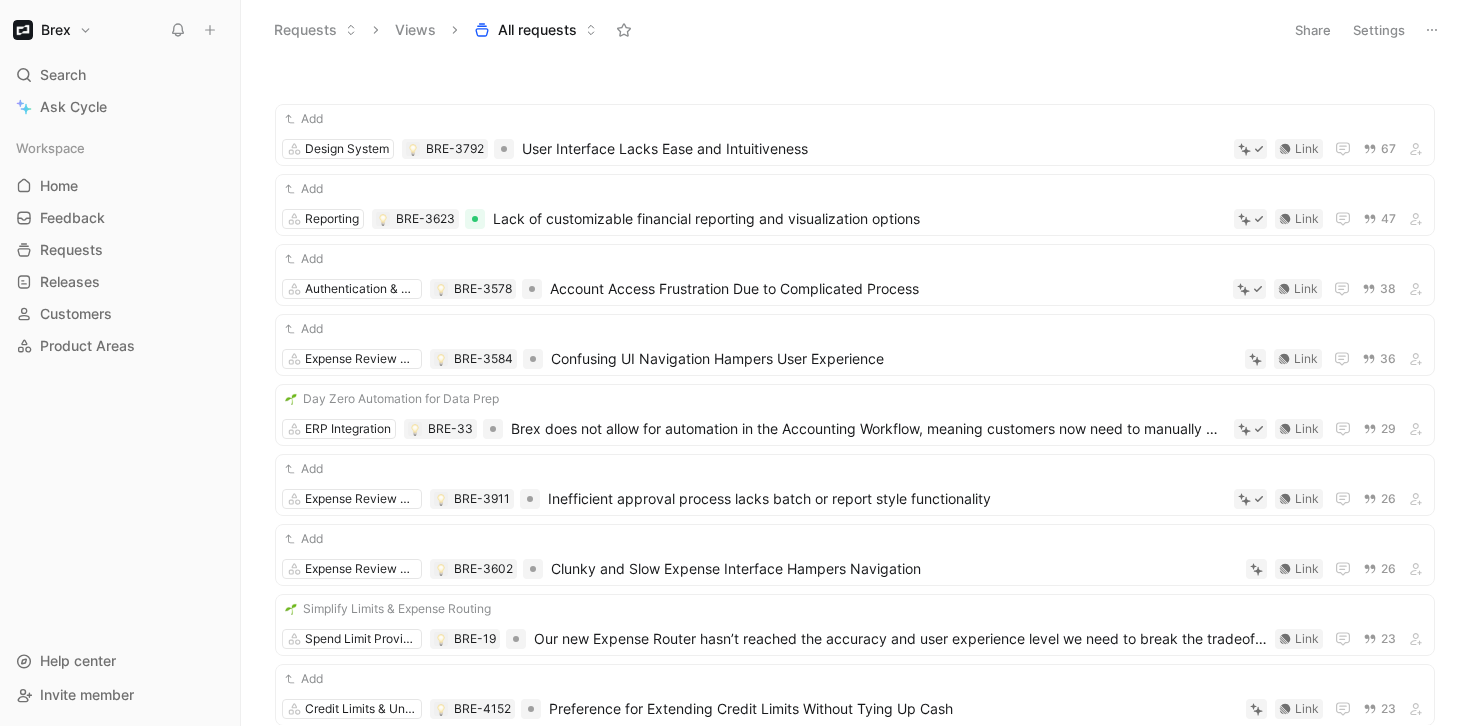 click on "Brex Search ⌘ K Ask Cycle Workspace Home G then H Feedback G then F Requests G then R Releases G then L Customers Product Areas
To pick up a draggable item, press the space bar.
While dragging, use the arrow keys to move the item.
Press space again to drop the item in its new position, or press escape to cancel.
Help center Invite member Requests Views All requests Share Settings Add Design System BRE-3792 User Interface Lacks Ease and Intuitiveness Link 67 Add Reporting BRE-3623 Lack of customizable financial reporting and visualization options Link 47 Add Authentication & Login BRE-3578 Account Access Frustration Due to Complicated Process Link 38 Add Expense Review & Approval BRE-3584 Confusing UI Navigation Hampers User Experience Link 36 Day Zero Automation for Data Prep ERP Integration BRE-33 Brex does not allow for automation in the Accounting Workflow, meaning customers now need to manually prepare and export their transactions Link 29 Add Expense Review & Approval Link" at bounding box center (735, 363) 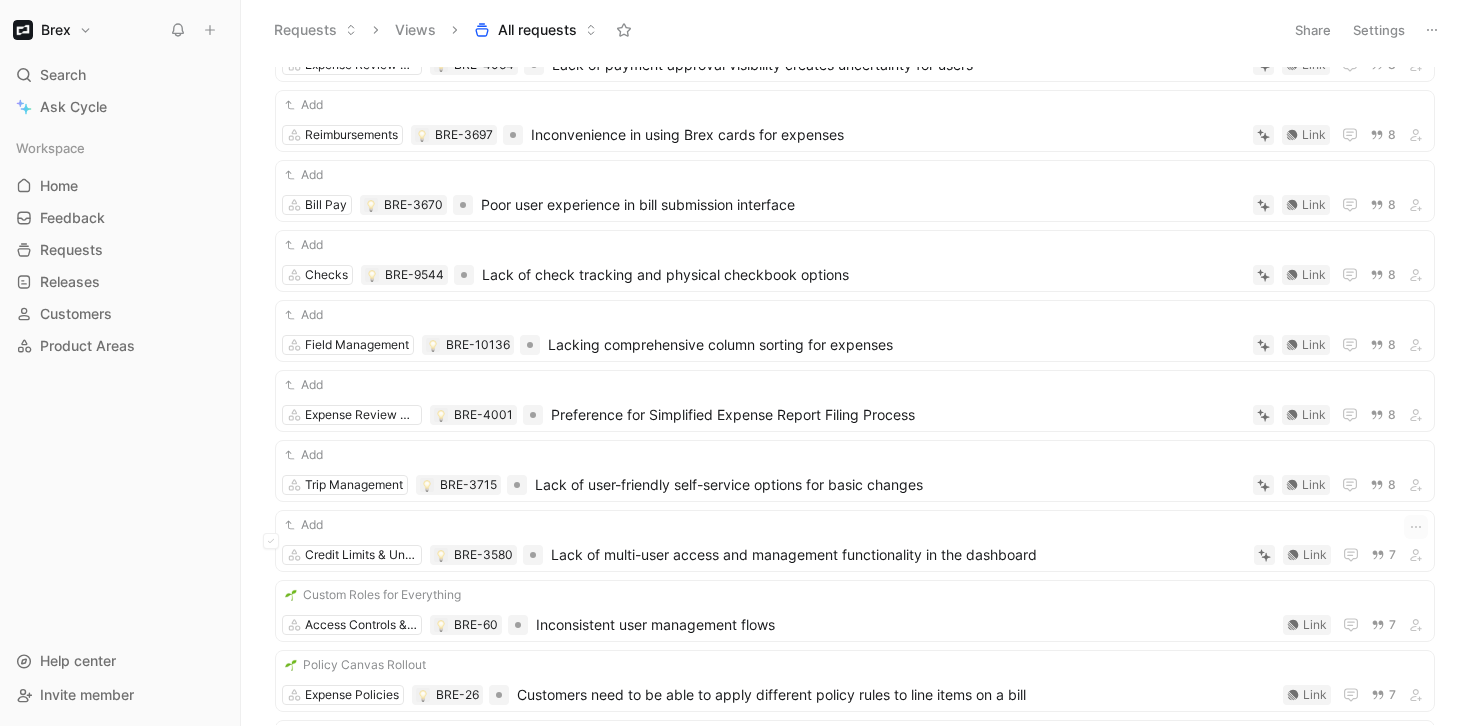 scroll, scrollTop: 3421, scrollLeft: 0, axis: vertical 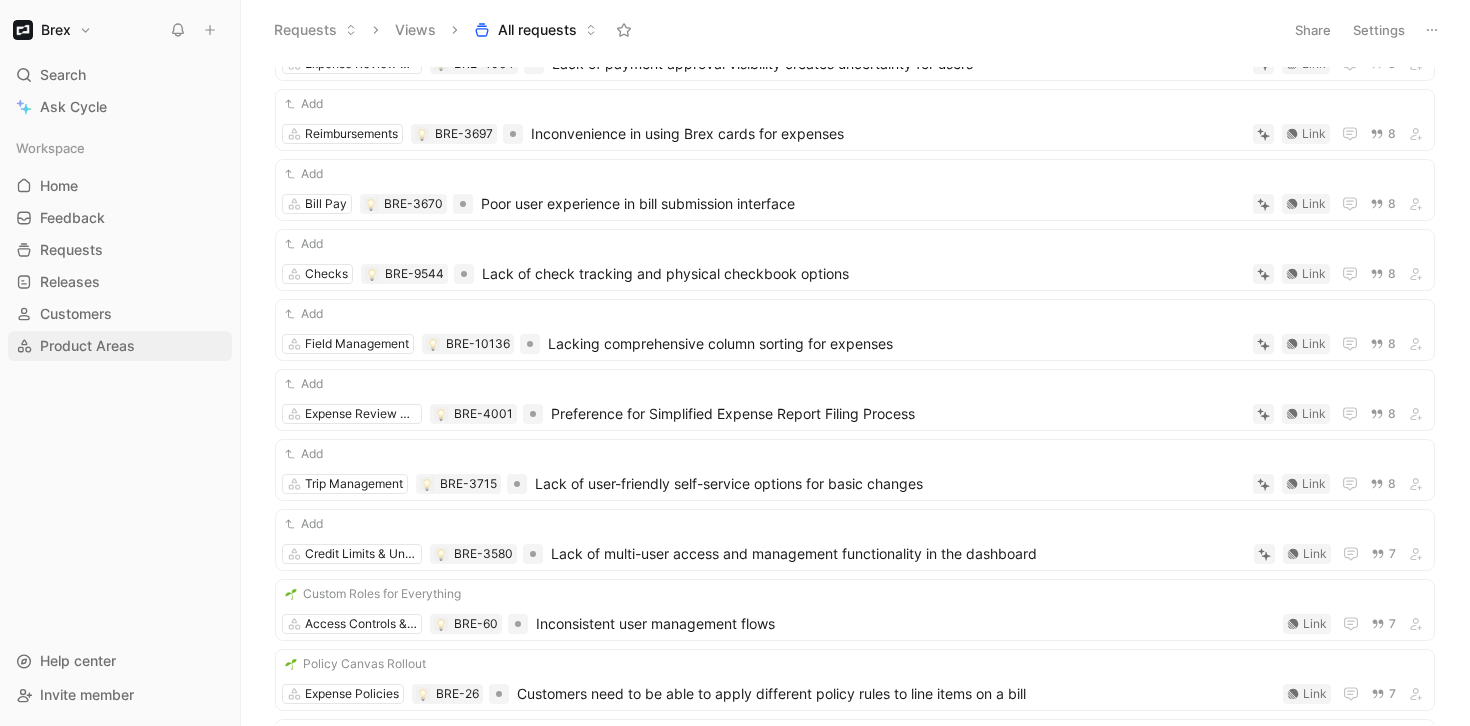 click on "Product Areas" at bounding box center [87, 346] 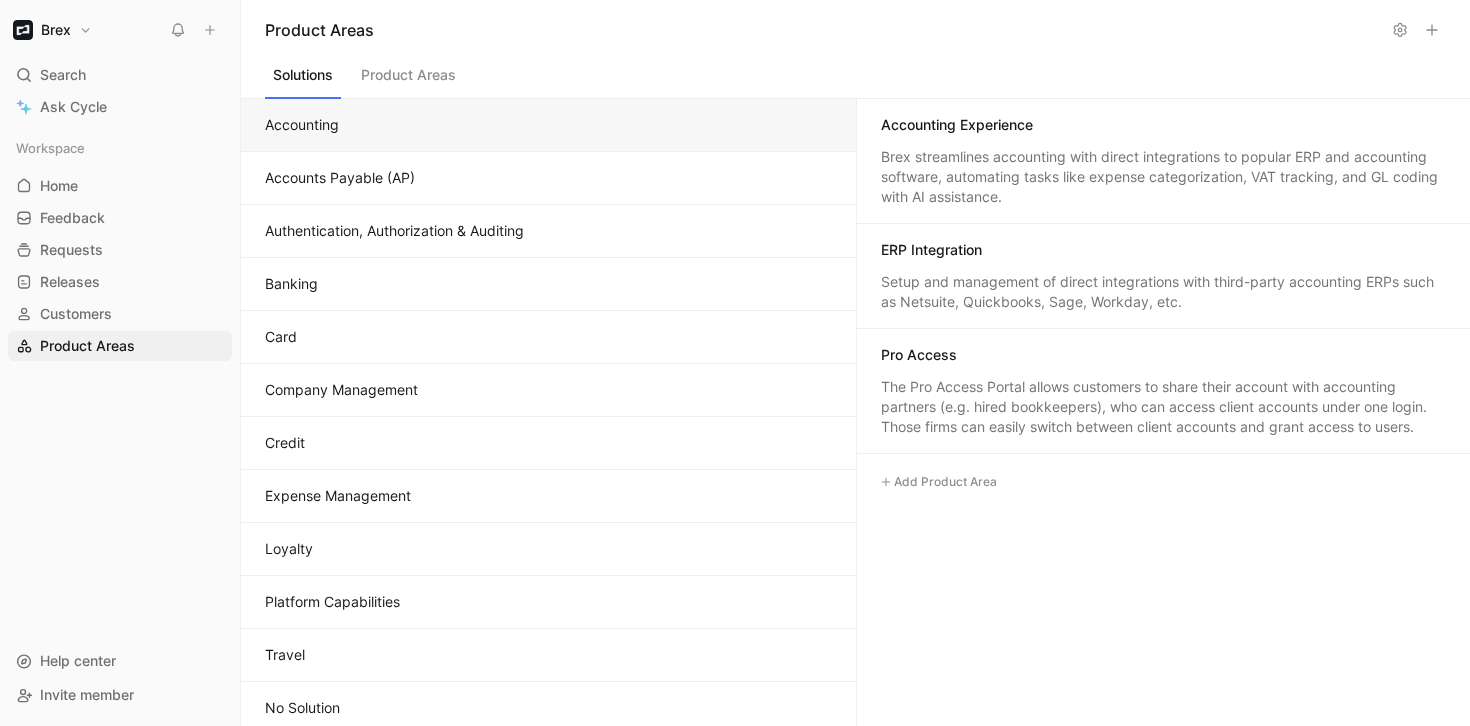 click on "Card" at bounding box center (548, 337) 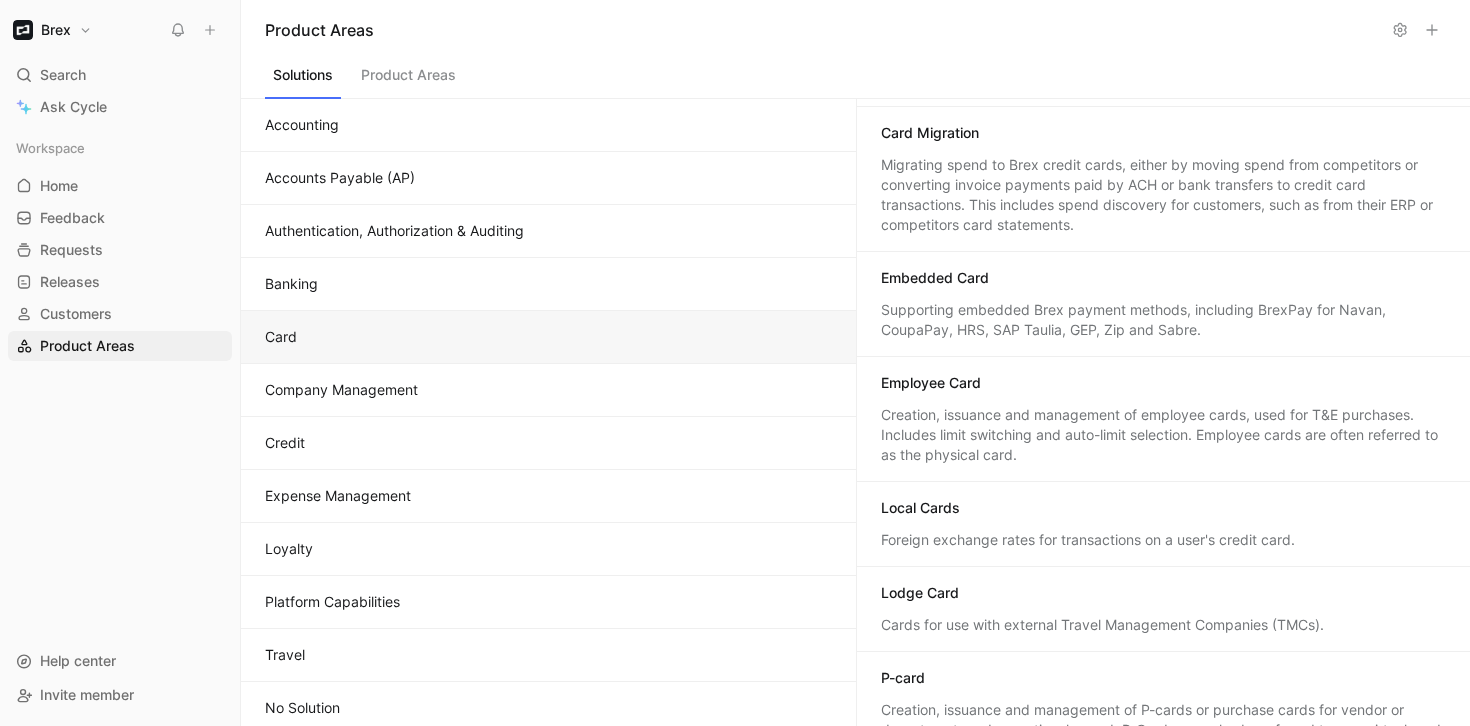 scroll, scrollTop: 445, scrollLeft: 0, axis: vertical 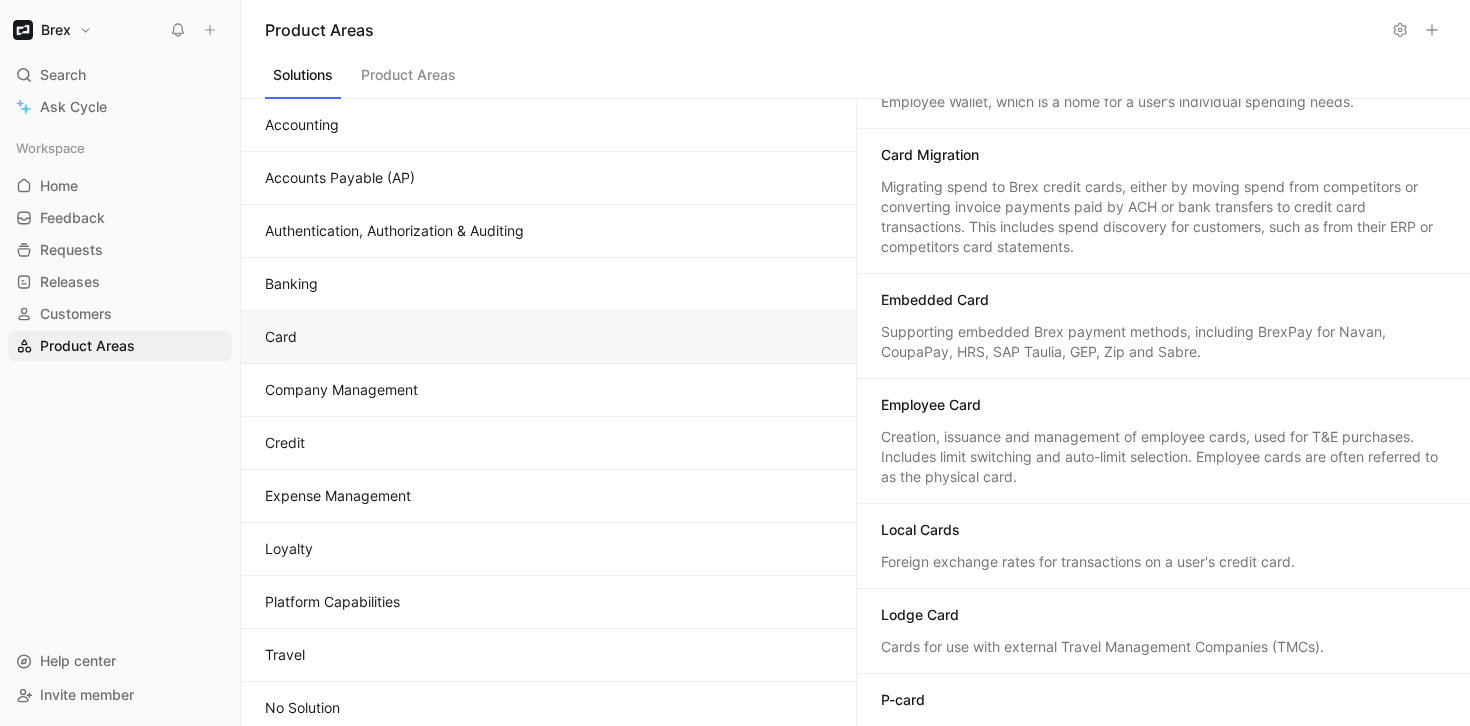 click on "Supporting embedded Brex payment methods, including BrexPay for Navan, CoupaPay, HRS, SAP Taulia, GEP, Zip and Sabre." at bounding box center [1164, 342] 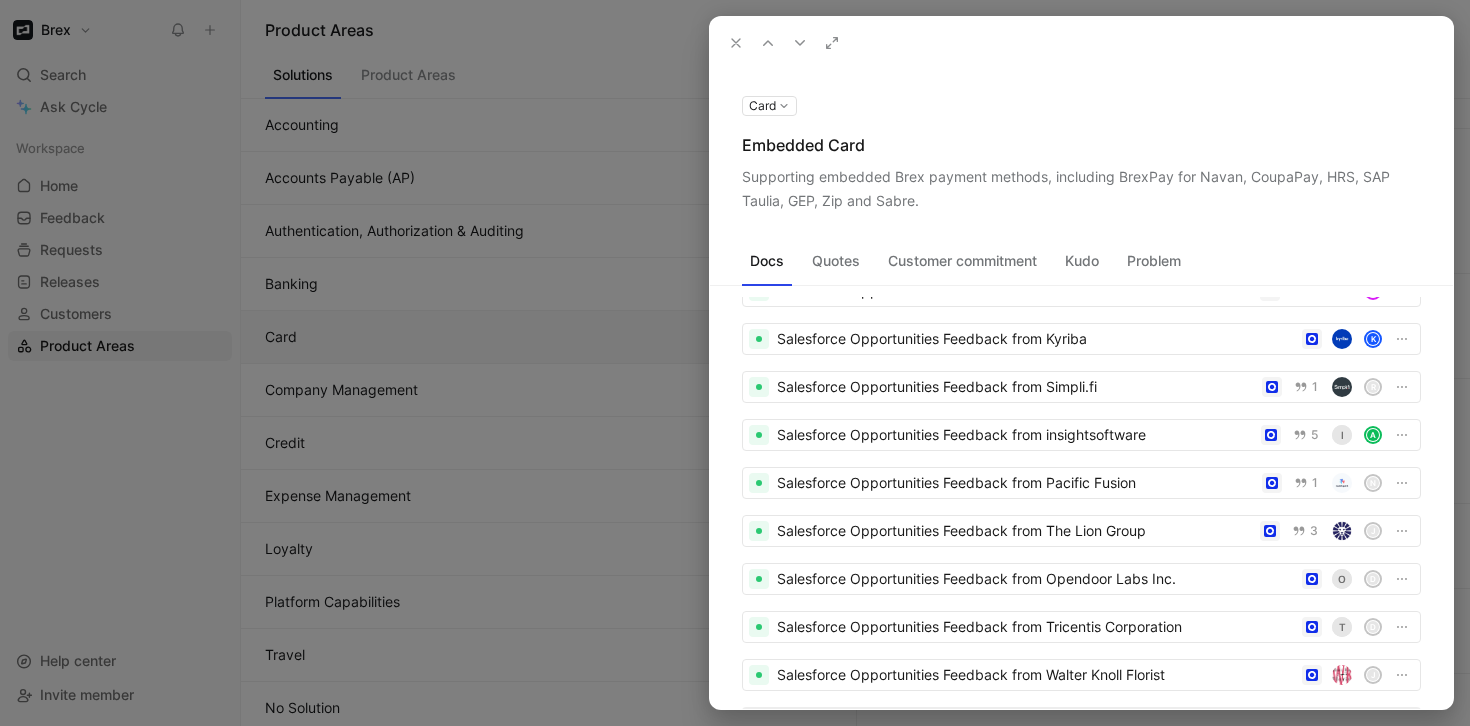 scroll, scrollTop: 778, scrollLeft: 0, axis: vertical 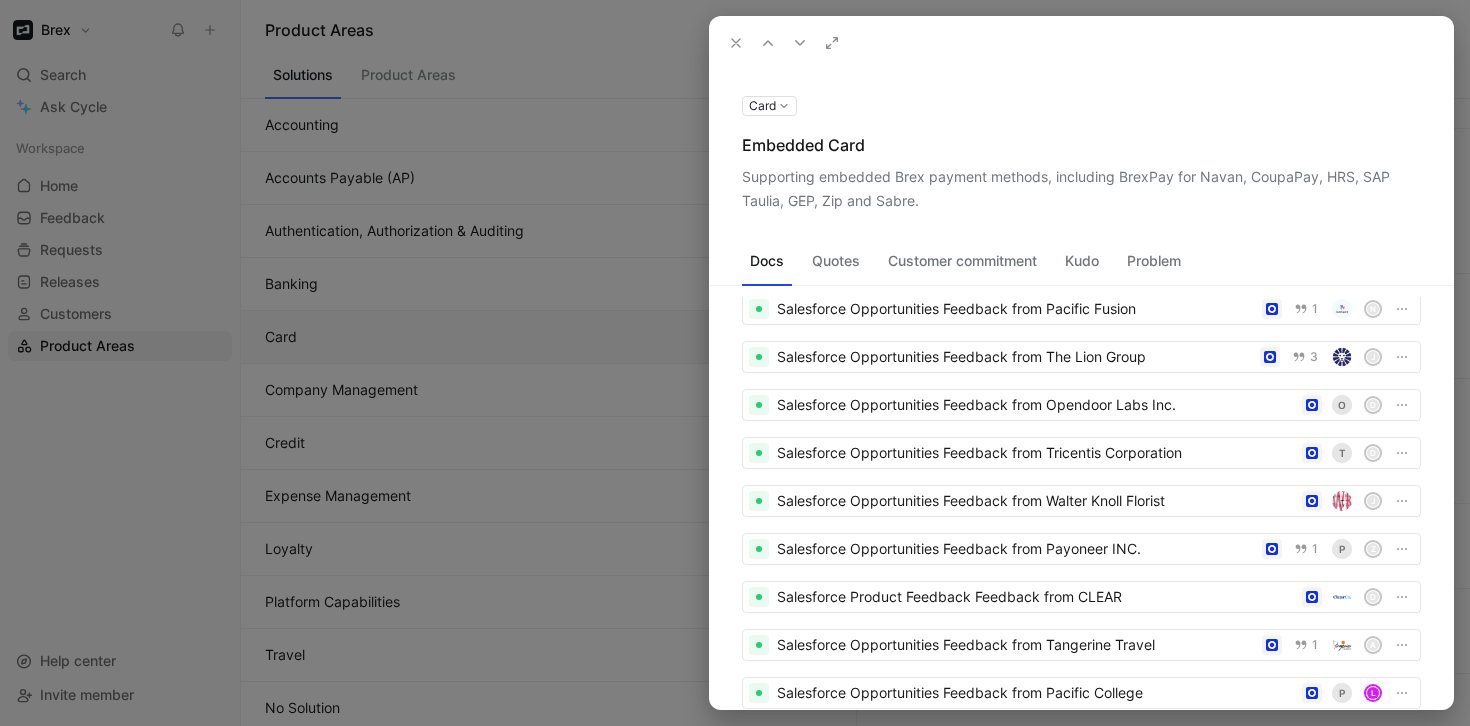 click on "Quotes" at bounding box center (836, 261) 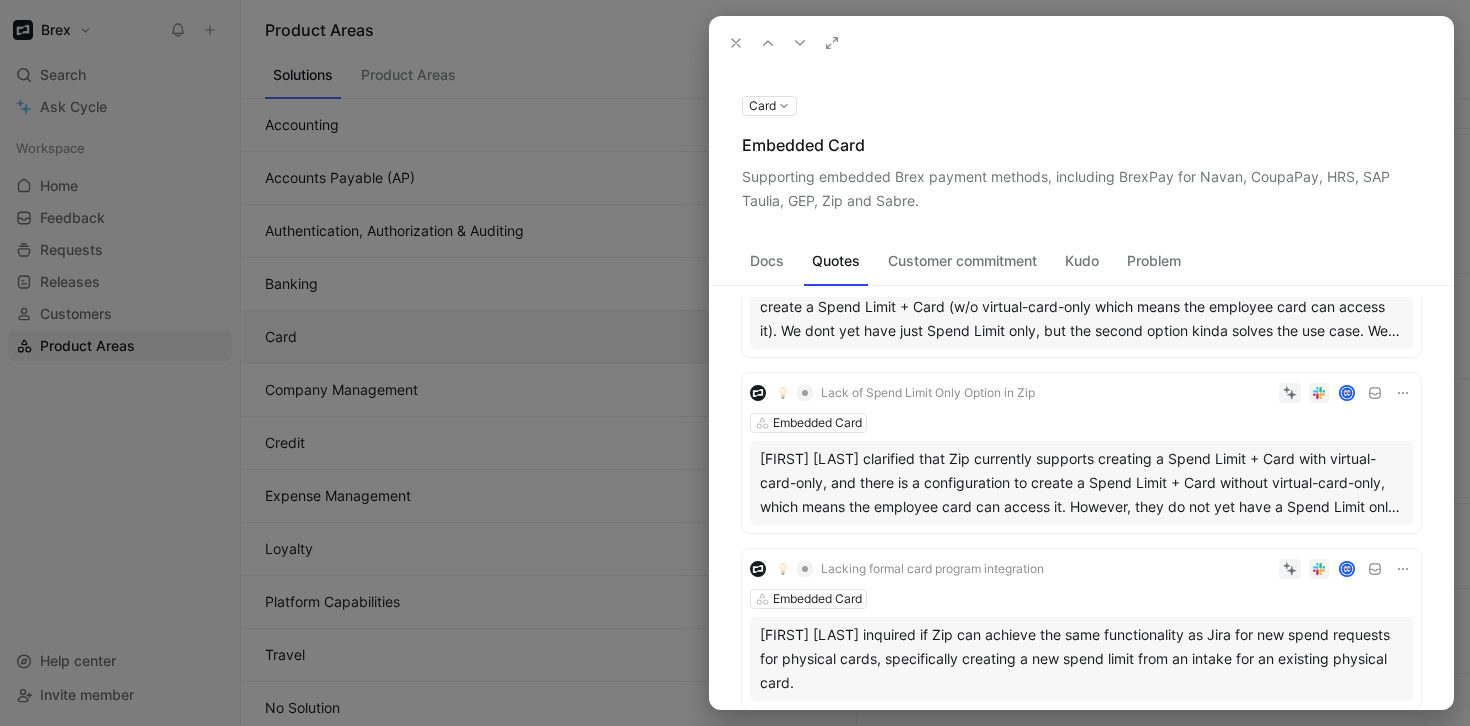 scroll, scrollTop: 164, scrollLeft: 0, axis: vertical 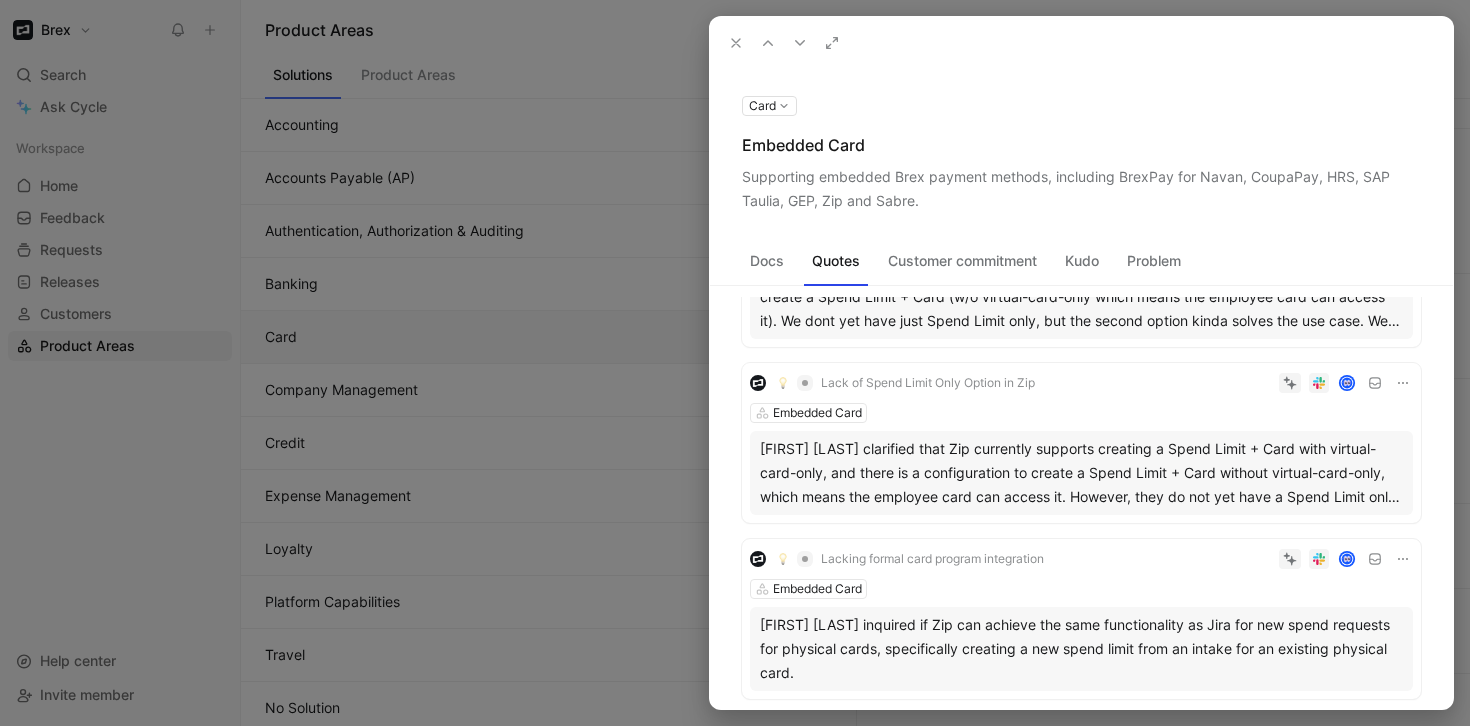 click on "Problem" at bounding box center [1154, 261] 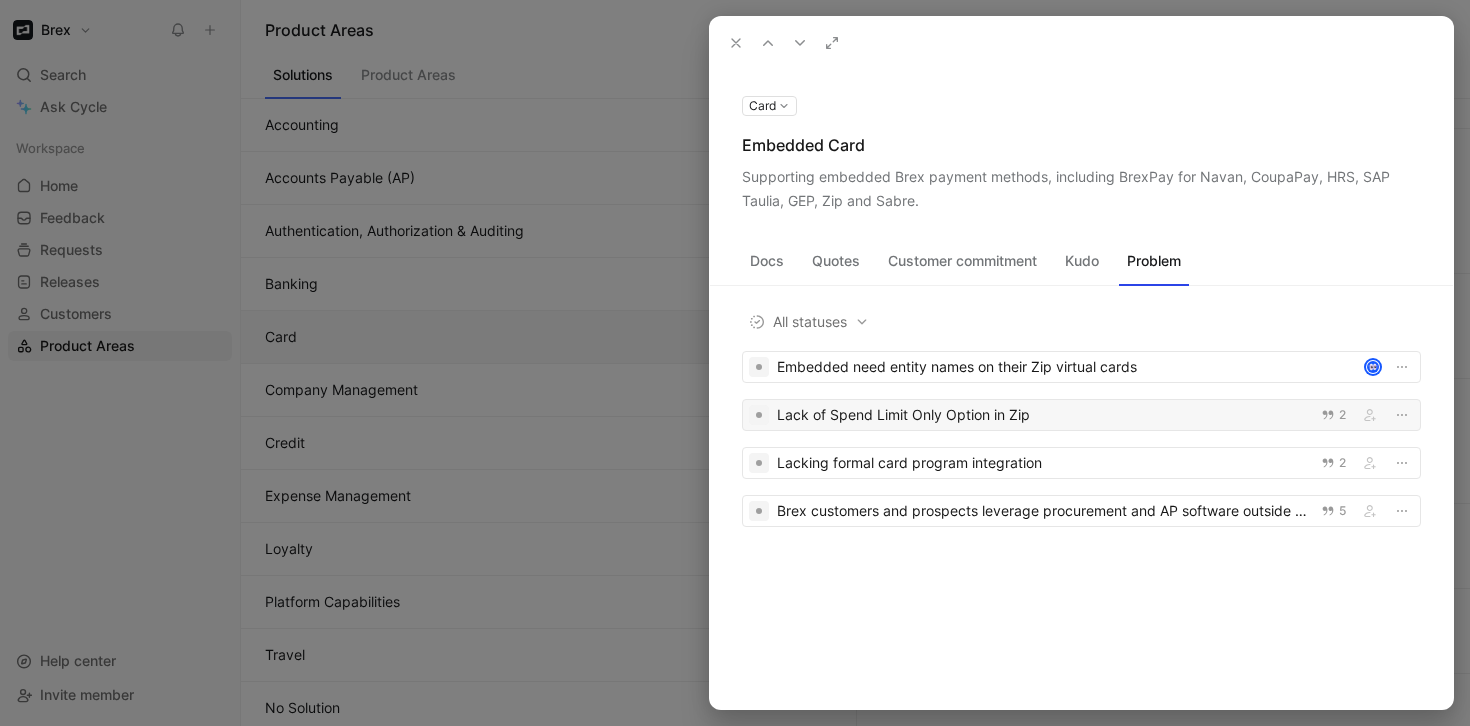 click on "Lack of Spend Limit Only Option in Zip" at bounding box center (1043, 415) 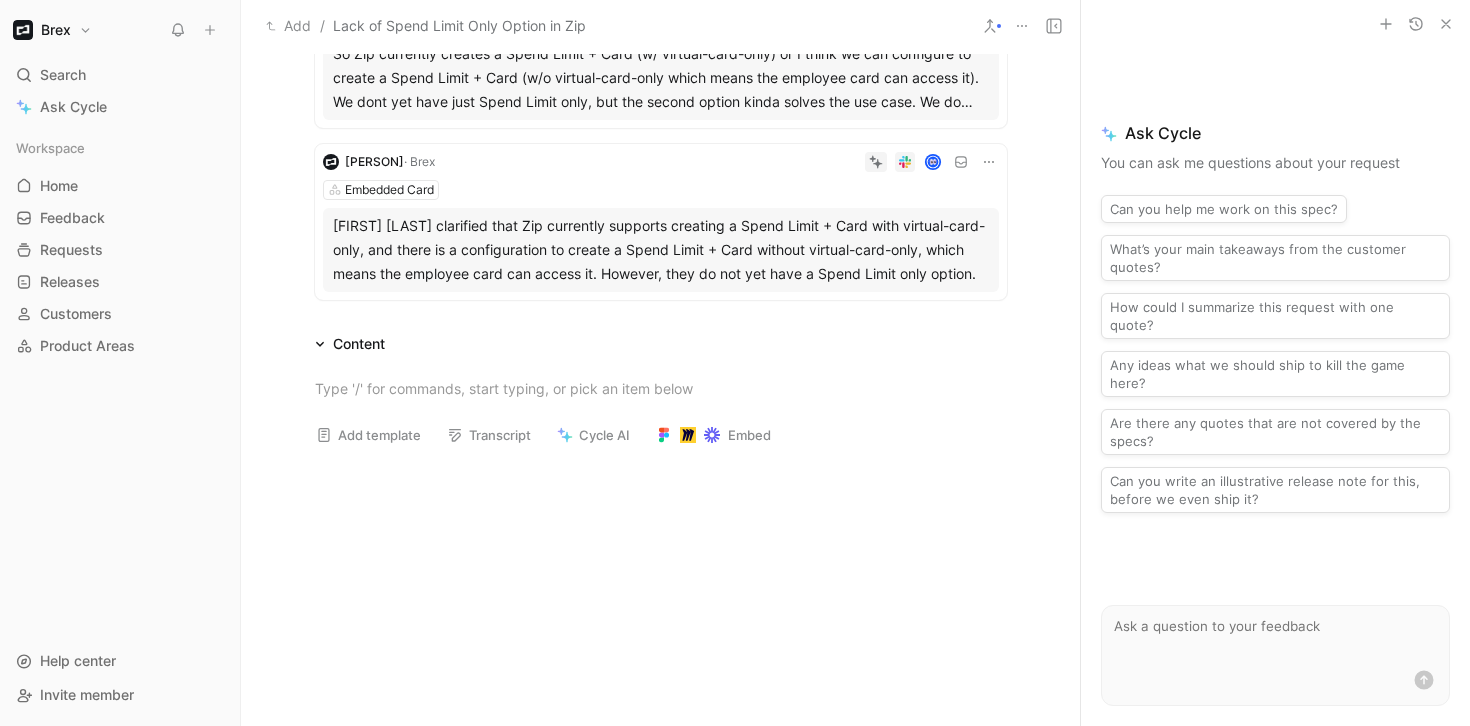 scroll, scrollTop: 0, scrollLeft: 0, axis: both 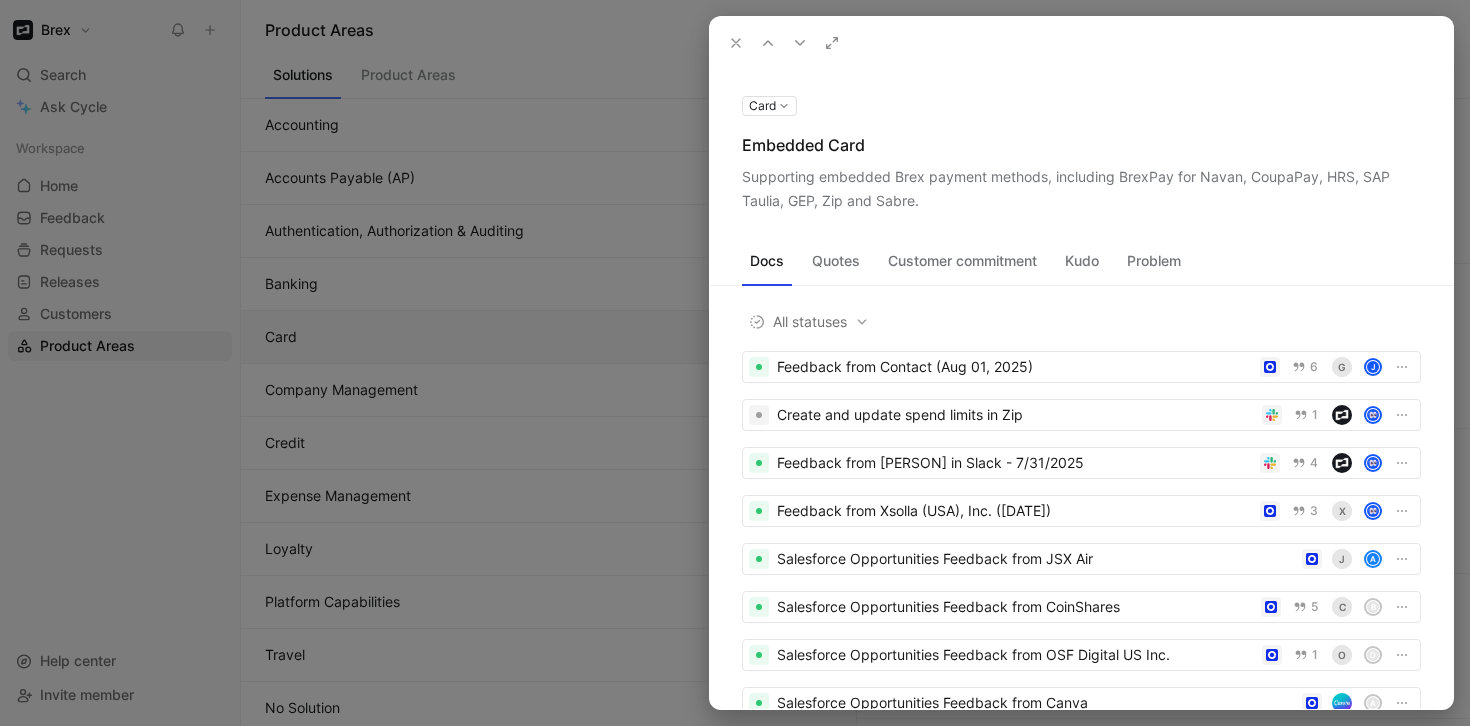 click on "Problem" at bounding box center [1154, 261] 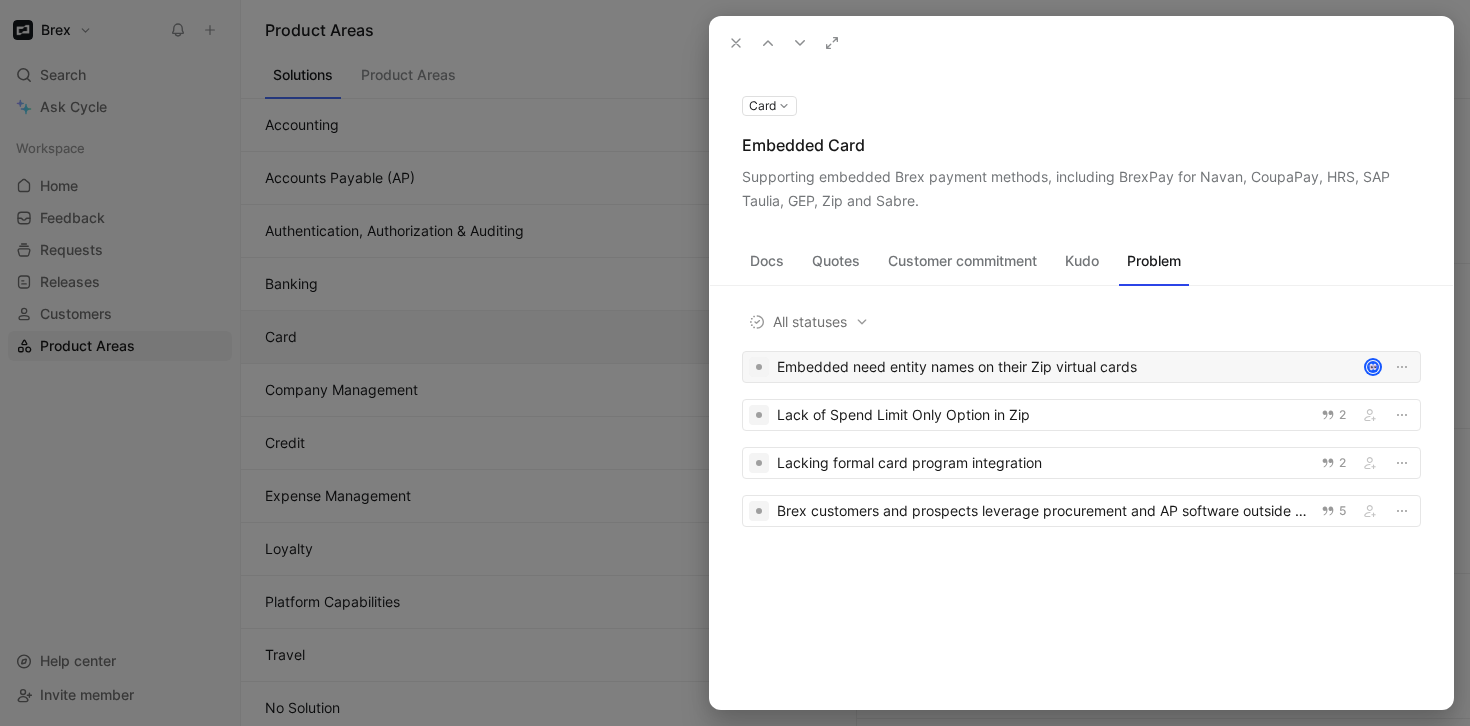click on "Embedded need entity names on their Zip virtual cards" at bounding box center [1066, 367] 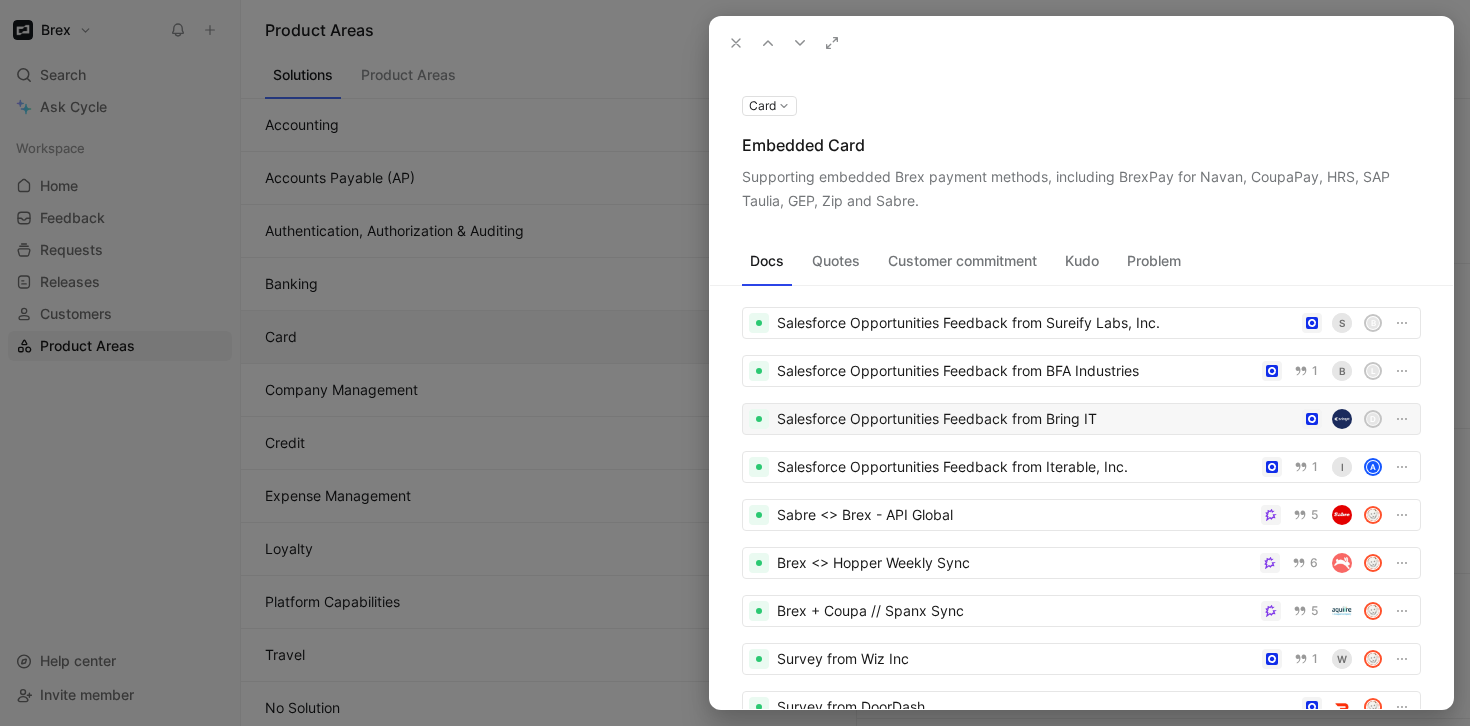 scroll, scrollTop: 1370, scrollLeft: 0, axis: vertical 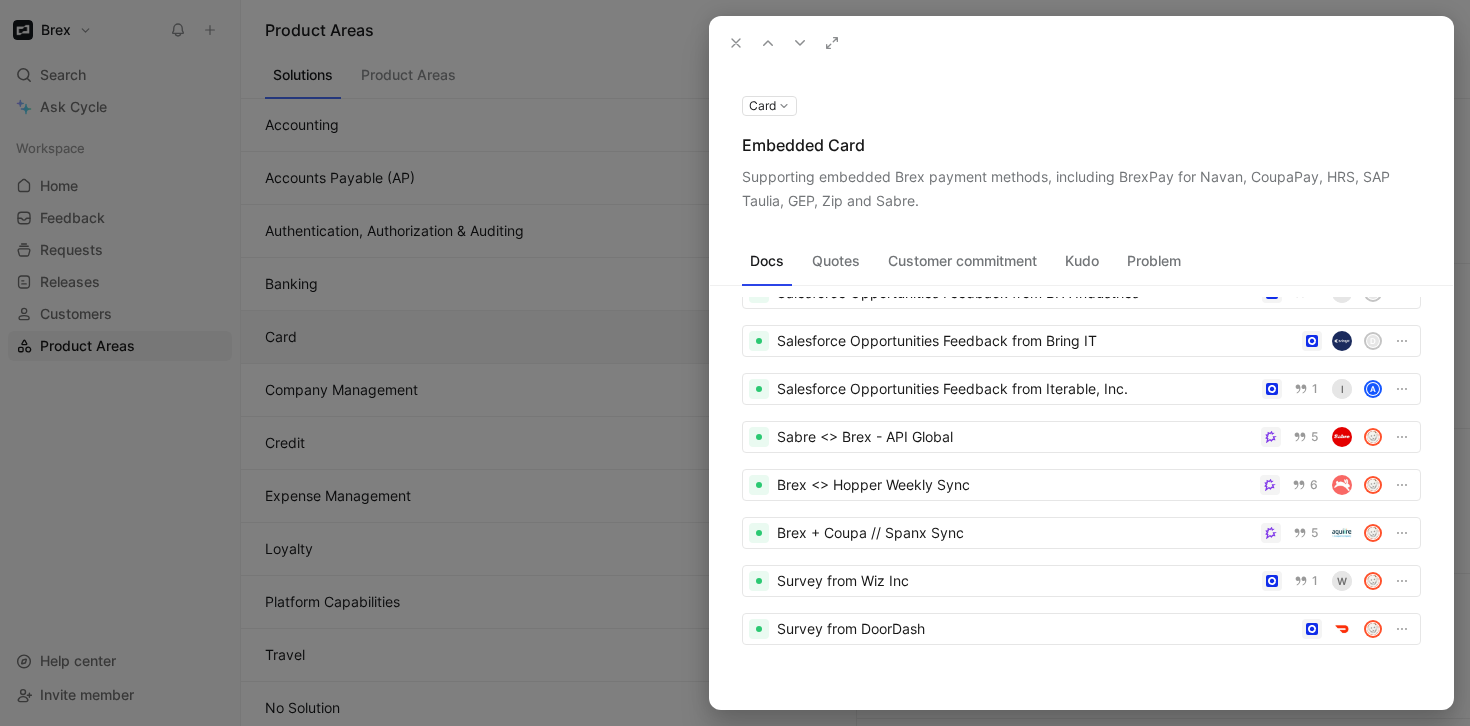 click on "Card" at bounding box center [769, 106] 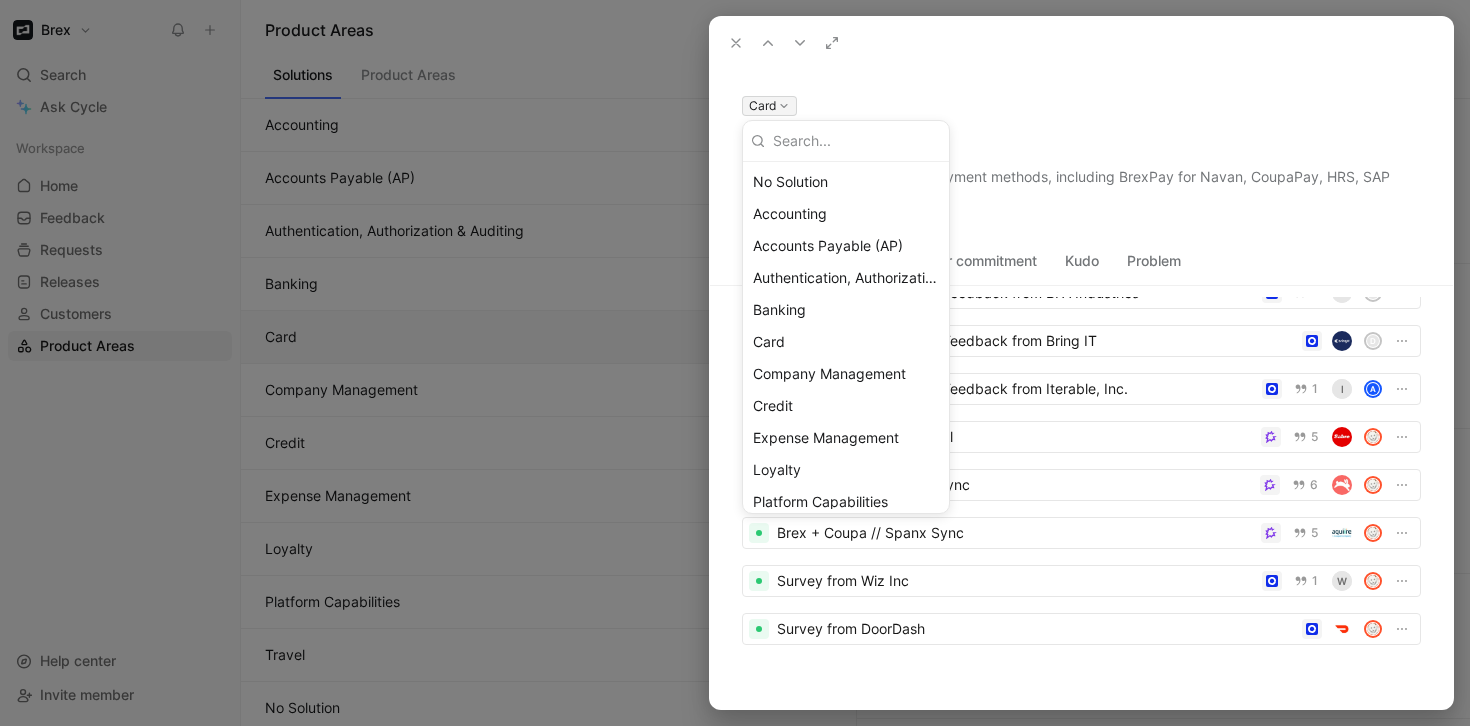 click at bounding box center (735, 363) 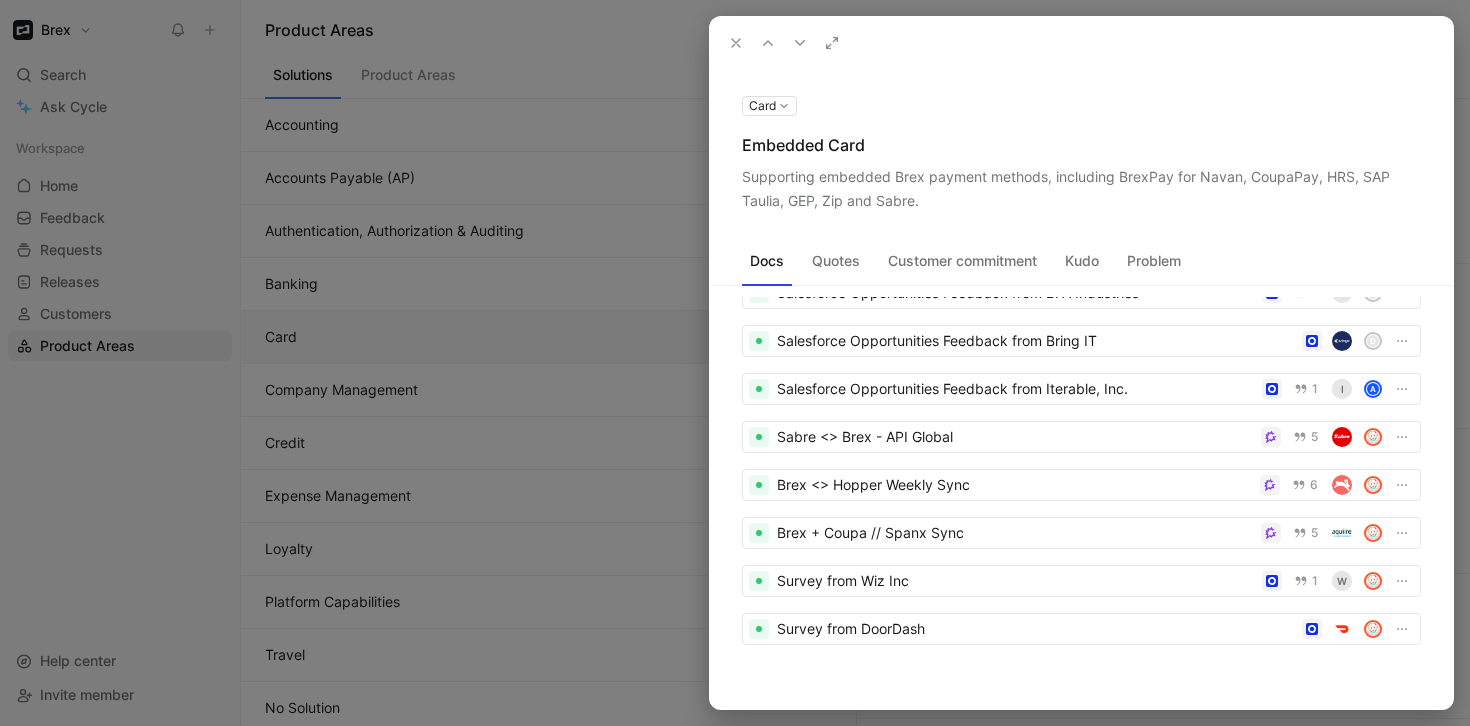 click on "Card" at bounding box center [769, 106] 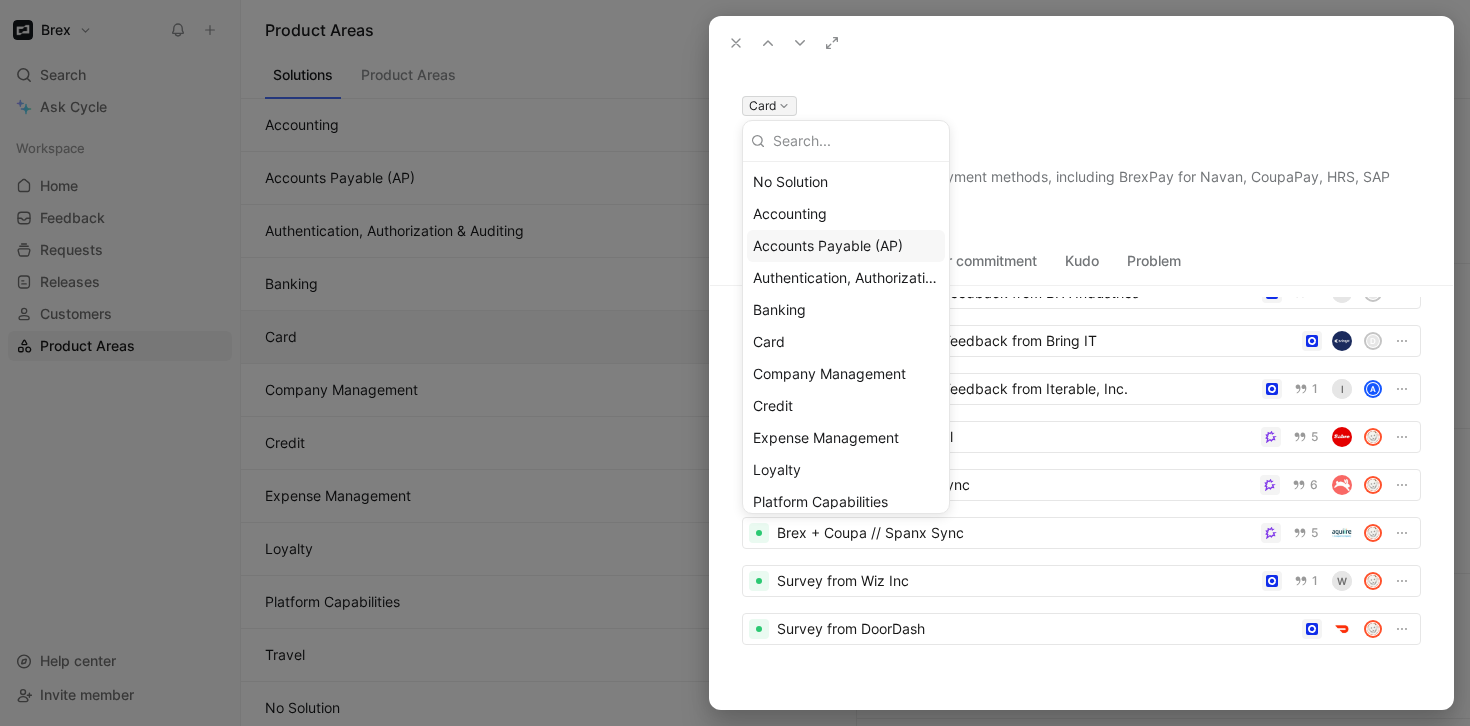 scroll, scrollTop: 41, scrollLeft: 0, axis: vertical 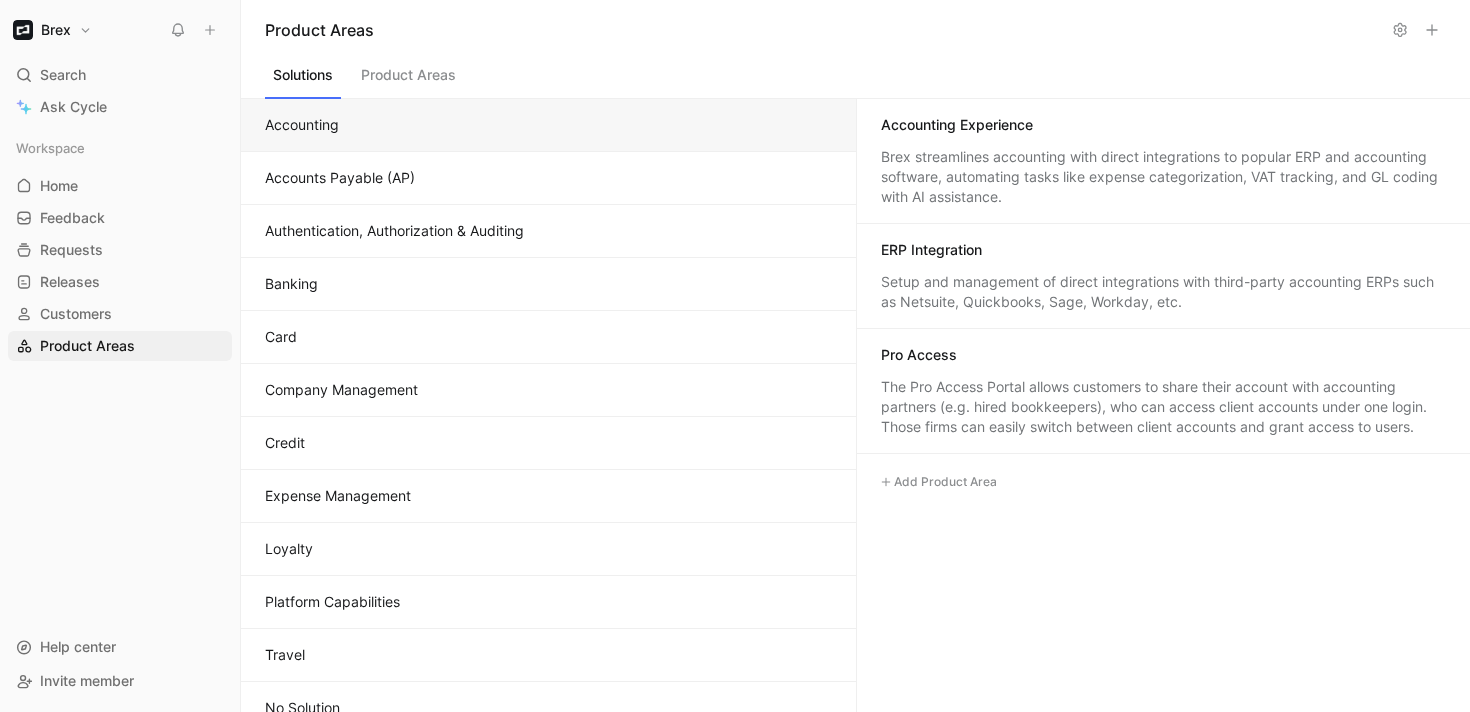 click on "Card" at bounding box center (548, 337) 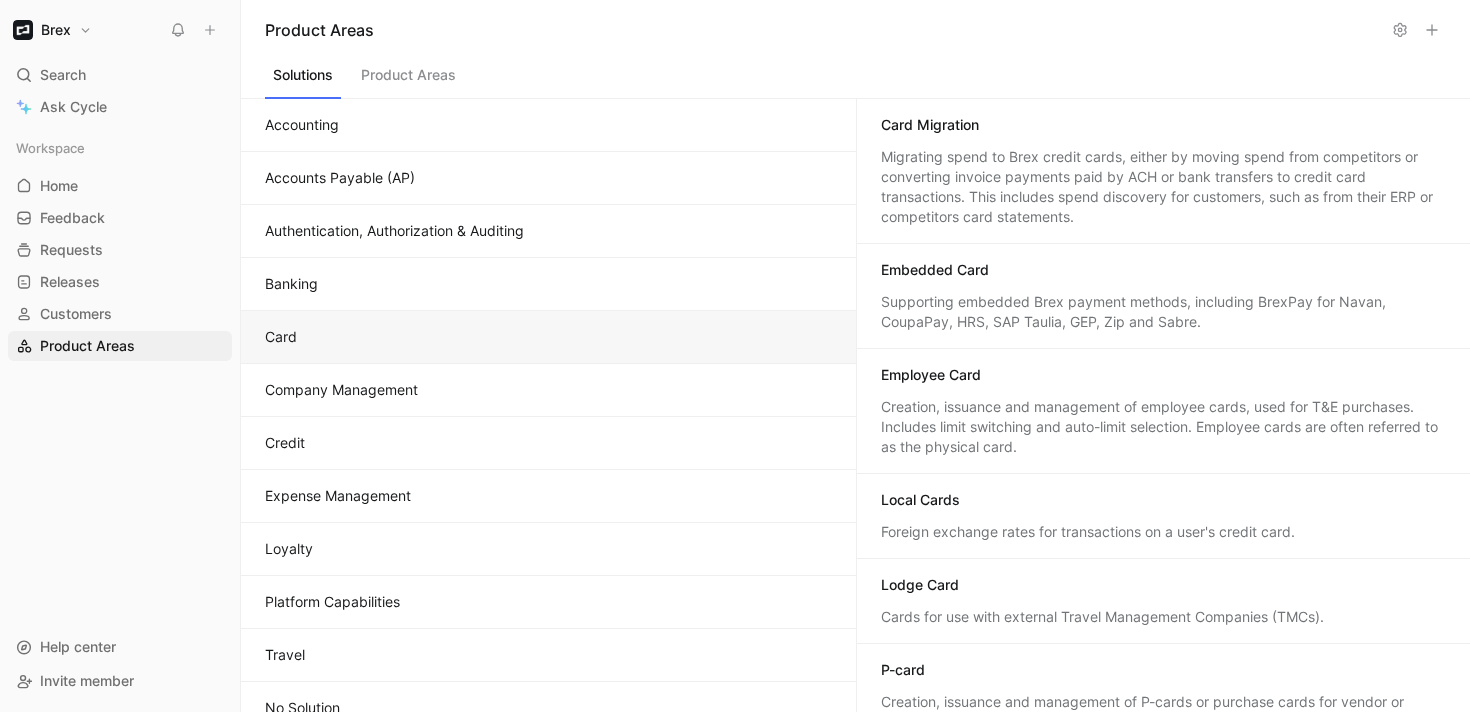 scroll, scrollTop: 457, scrollLeft: 0, axis: vertical 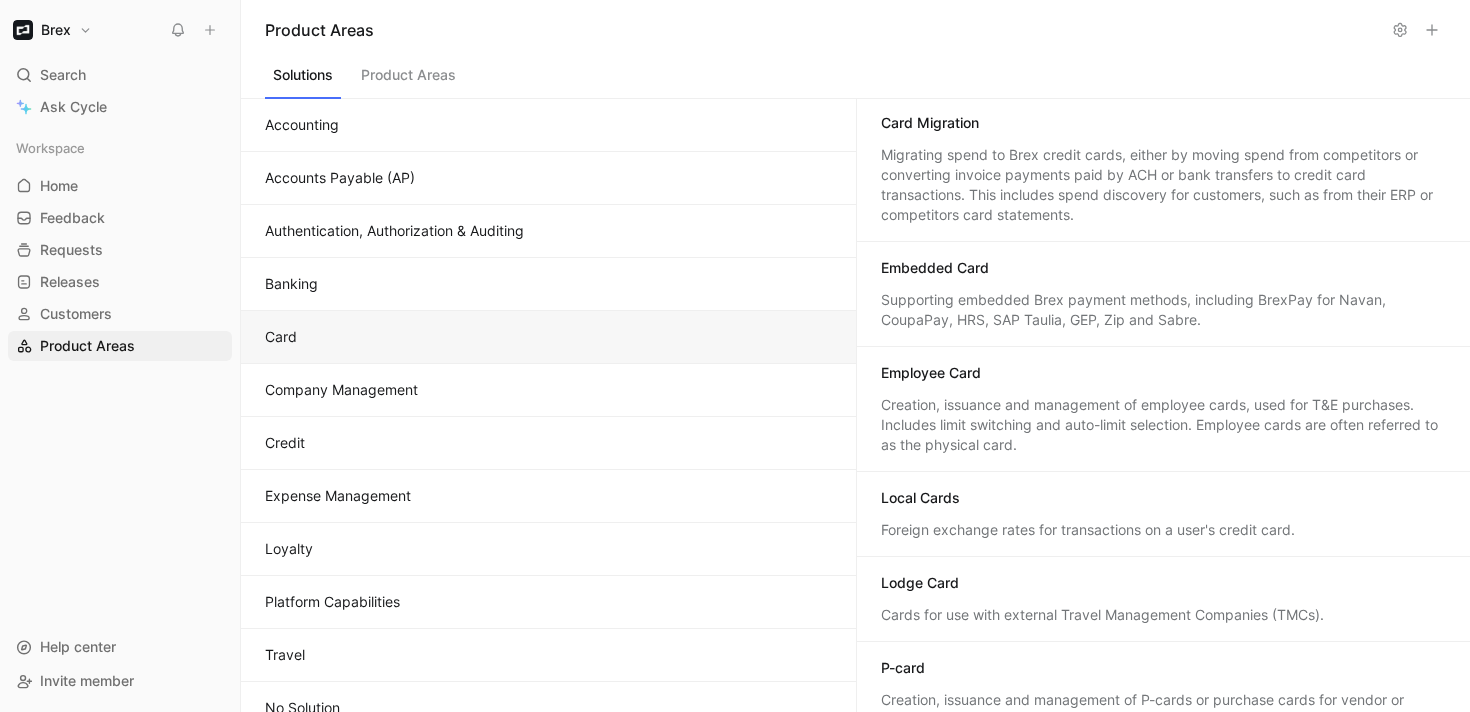click on "Supporting embedded Brex payment methods, including BrexPay for Navan, CoupaPay, HRS, SAP Taulia, GEP, Zip and Sabre." at bounding box center [1164, 310] 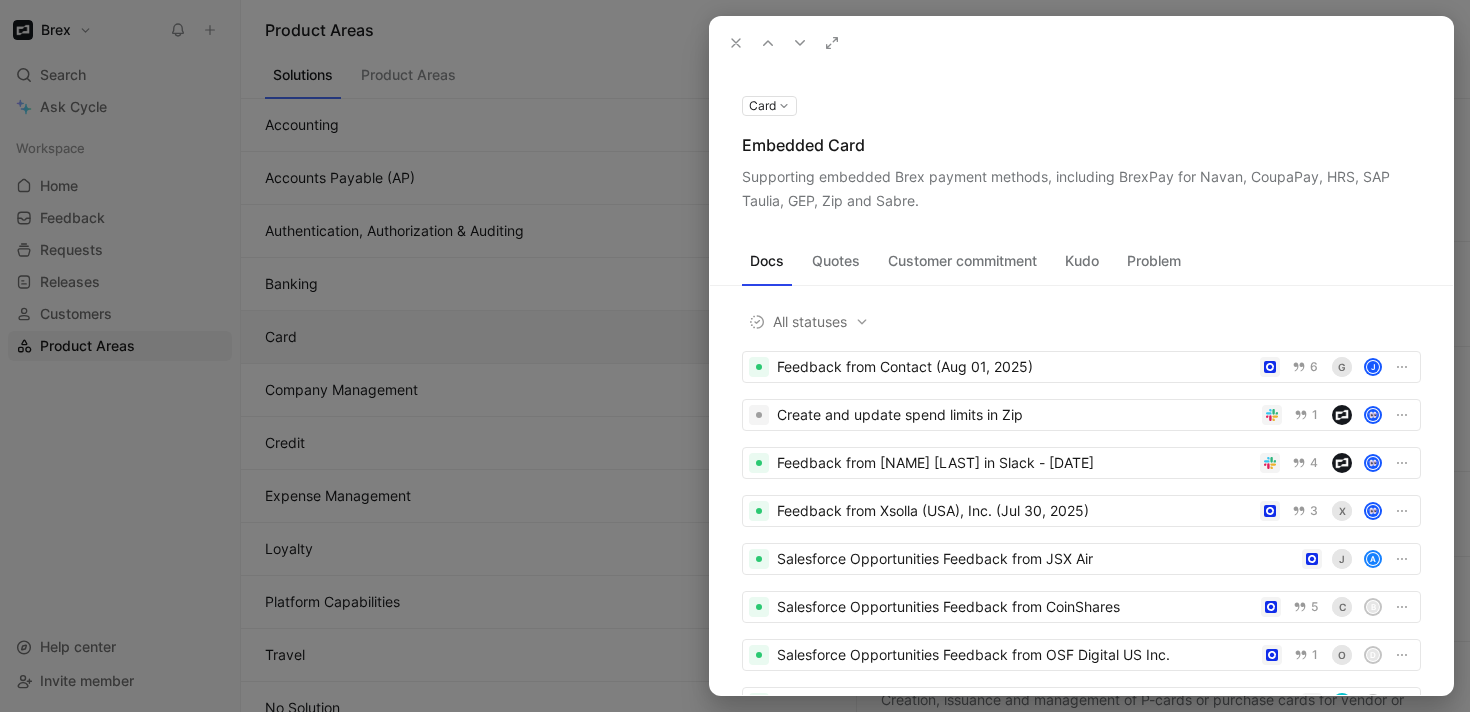 click on "Kudo" at bounding box center (1082, 261) 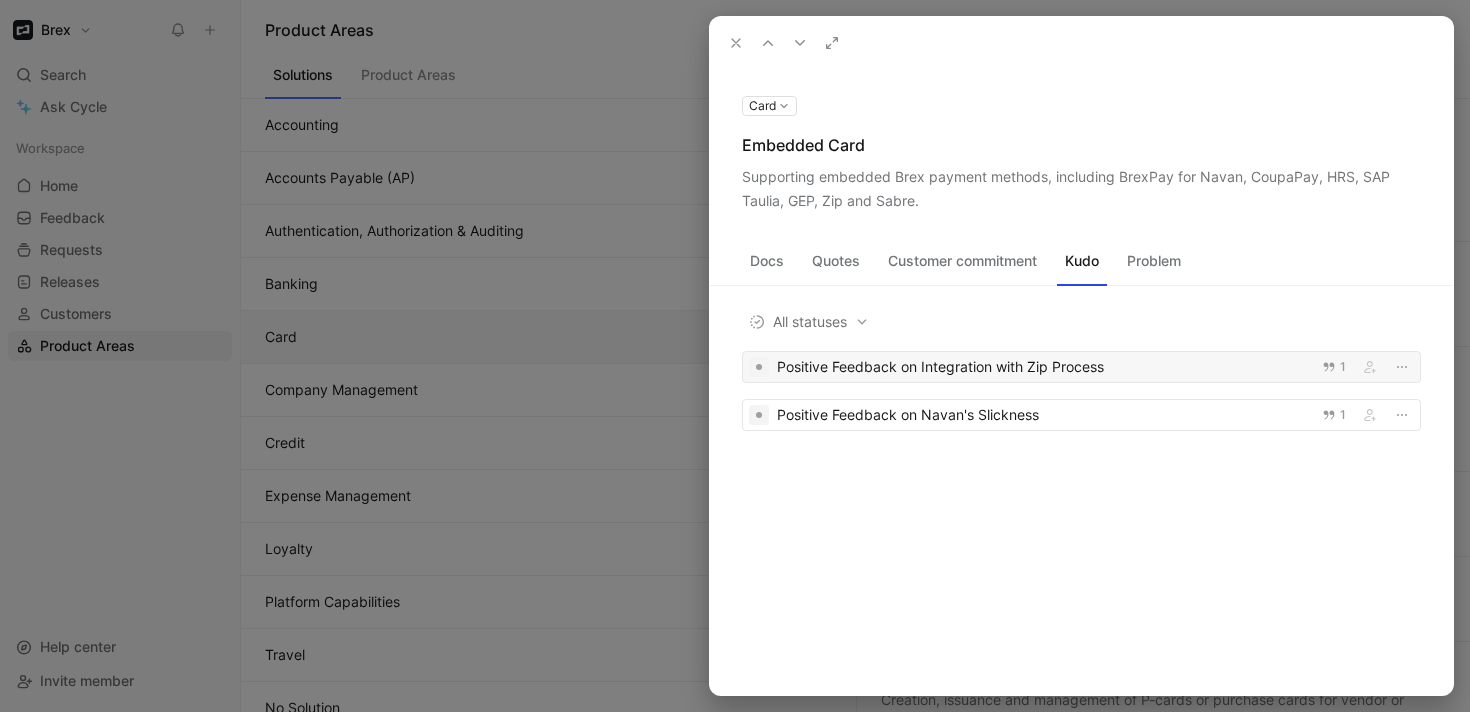 click on "Positive Feedback on Integration with Zip Process" at bounding box center [1043, 367] 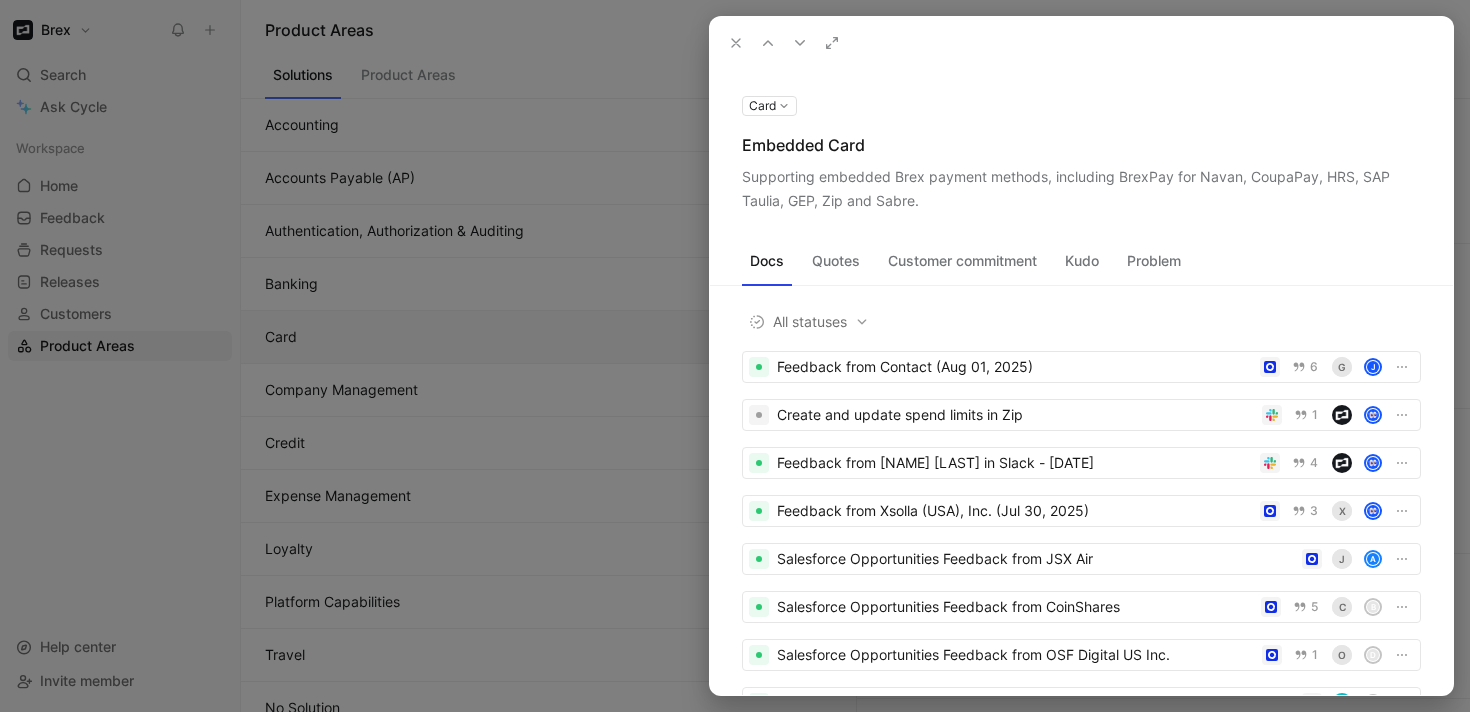 click on "Problem" at bounding box center [1154, 261] 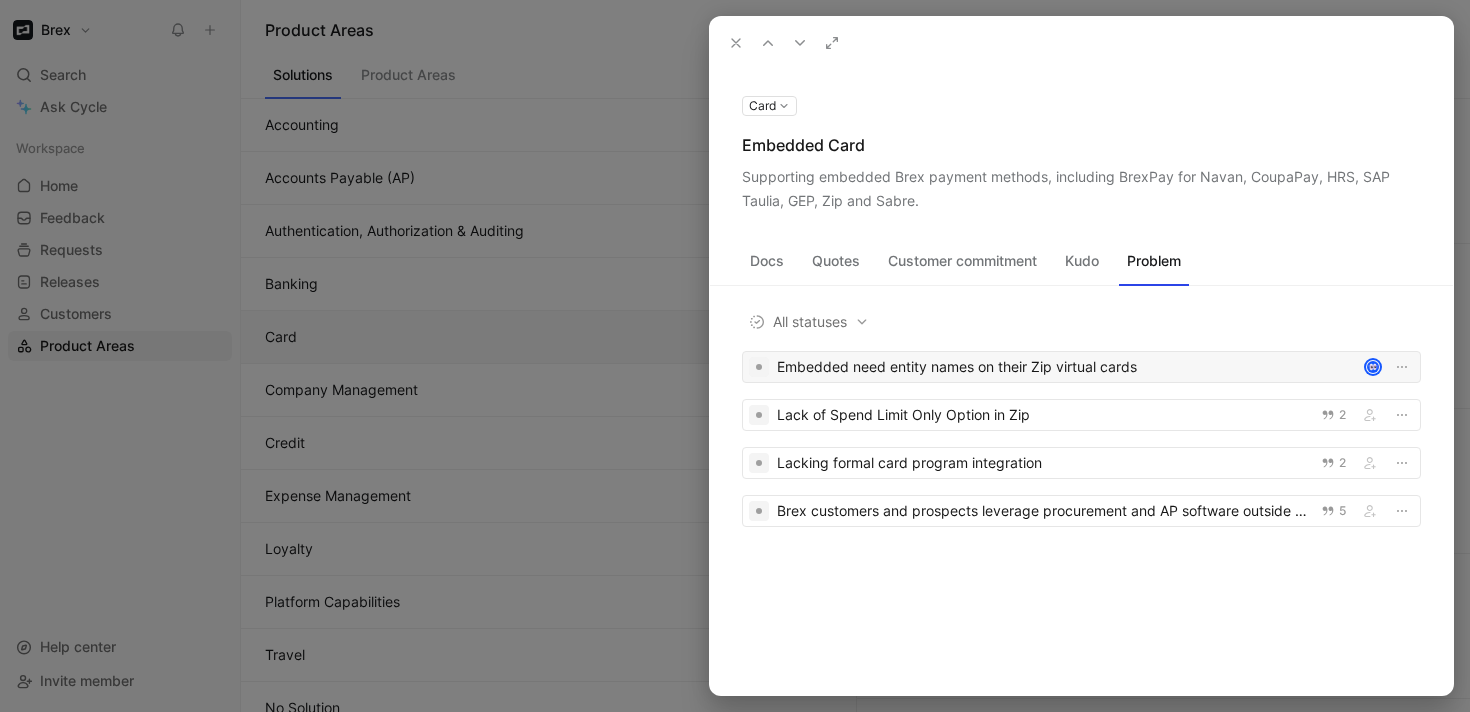 click on "Embedded need entity names on their Zip virtual cards" at bounding box center (1066, 367) 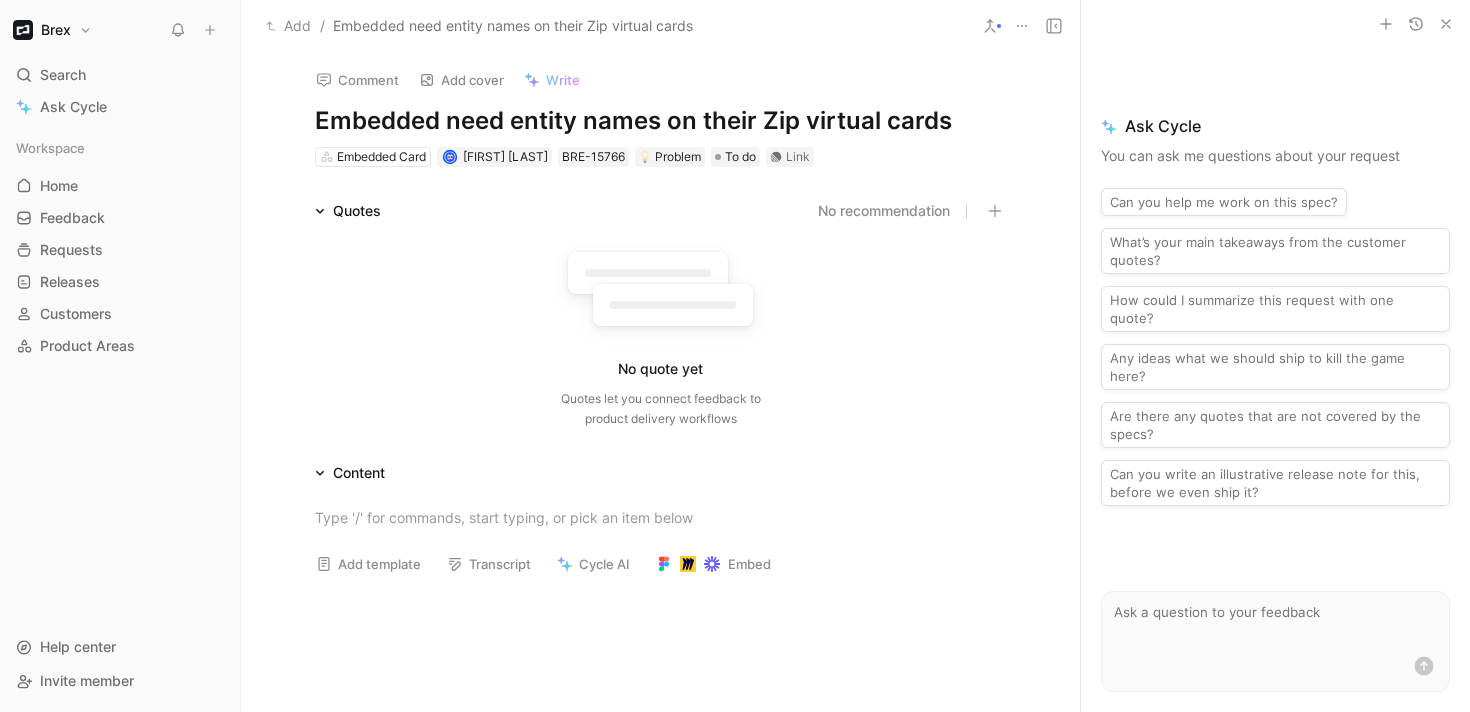 click on "Embedded need entity names on their Zip virtual cards" at bounding box center [661, 121] 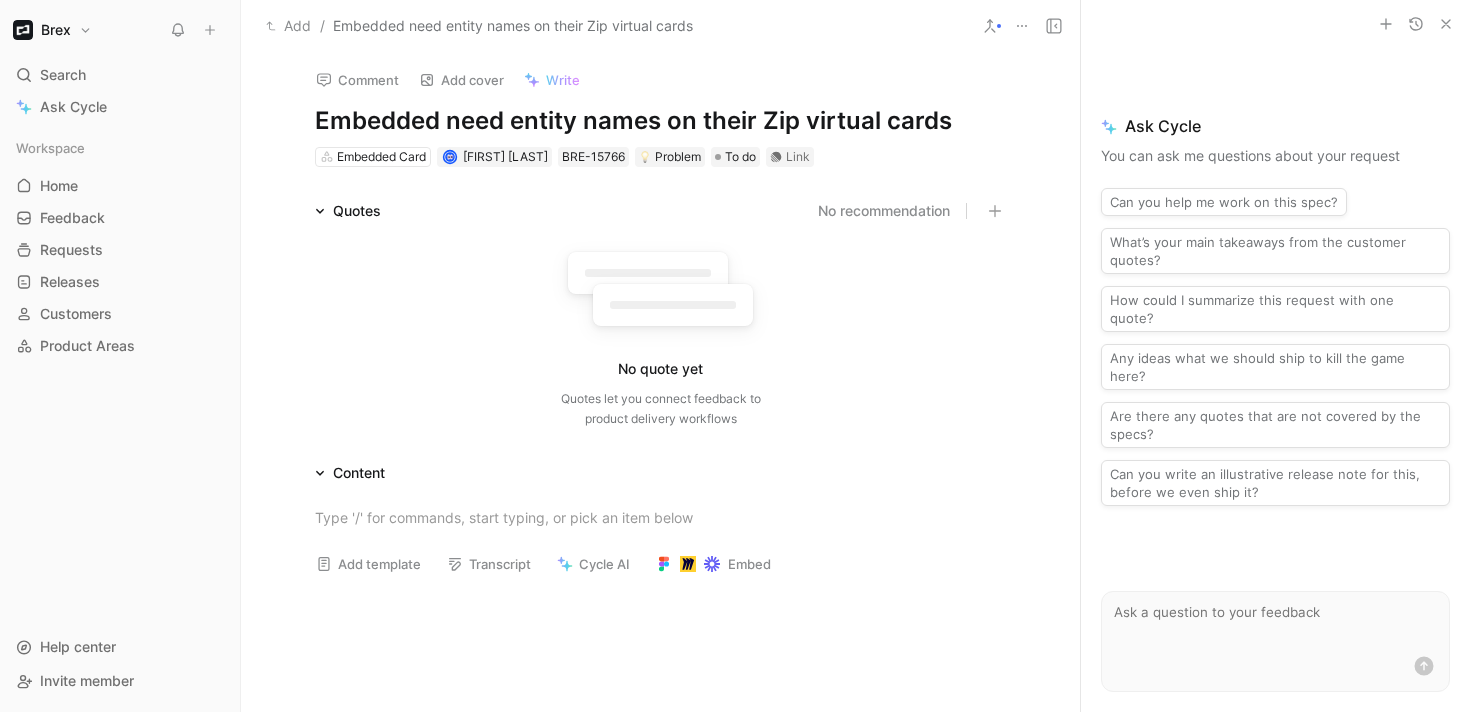 type 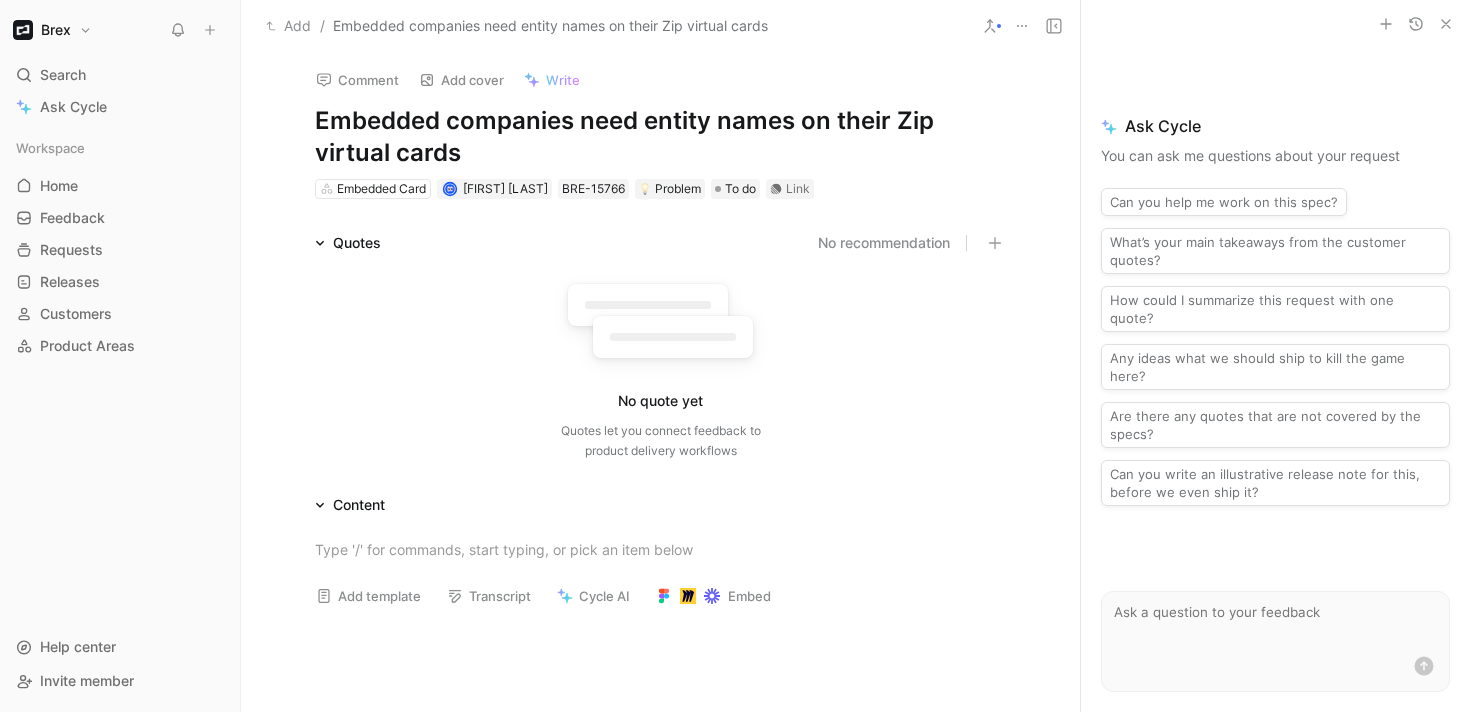 click on "No quote yet Quotes let you connect feedback to product delivery workflows" at bounding box center (661, 366) 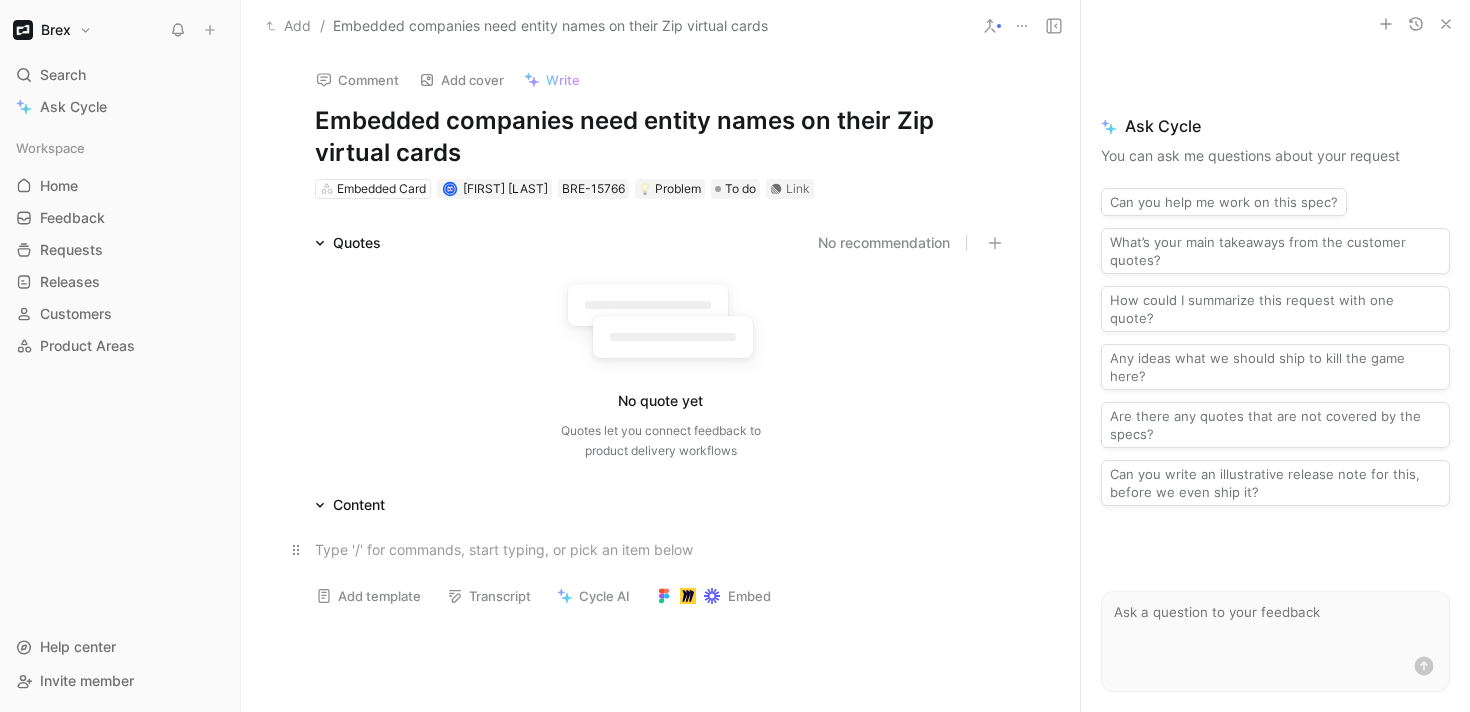 click at bounding box center (661, 549) 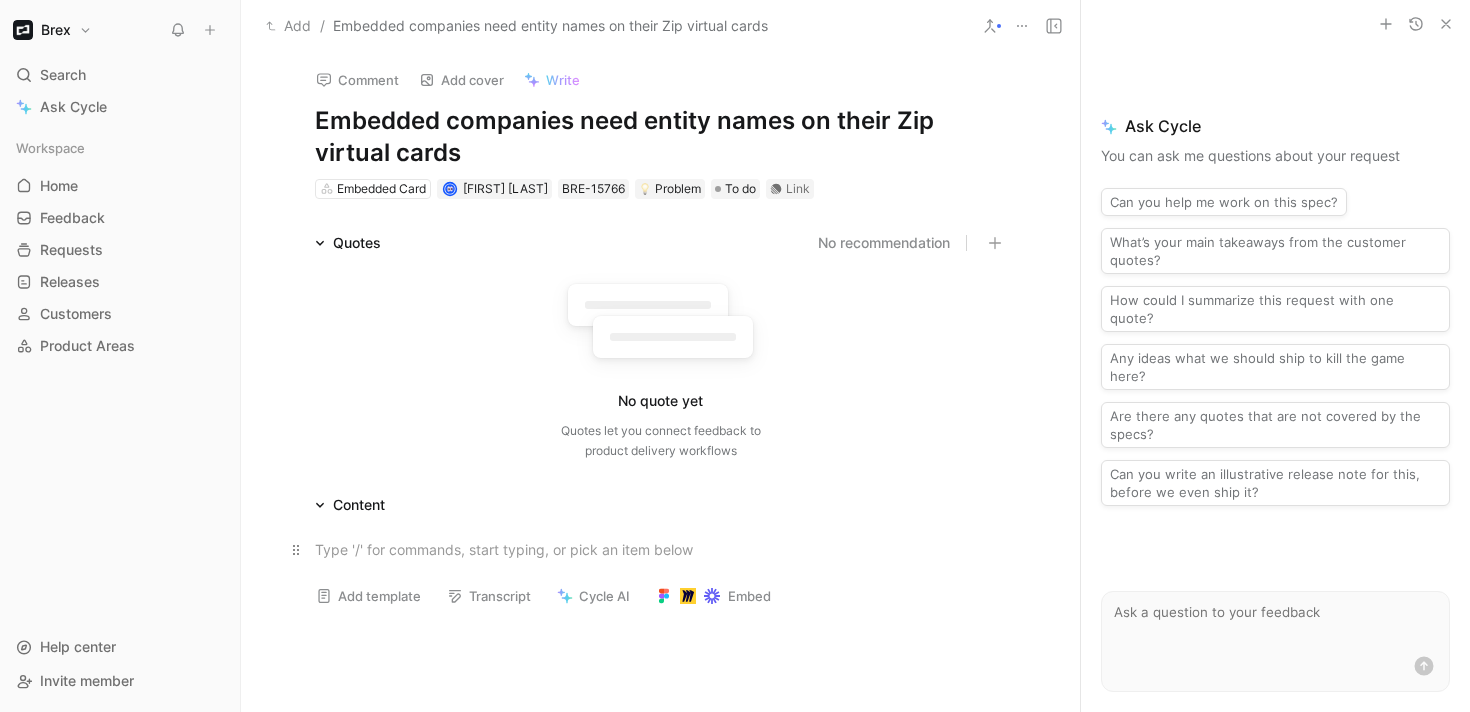 type 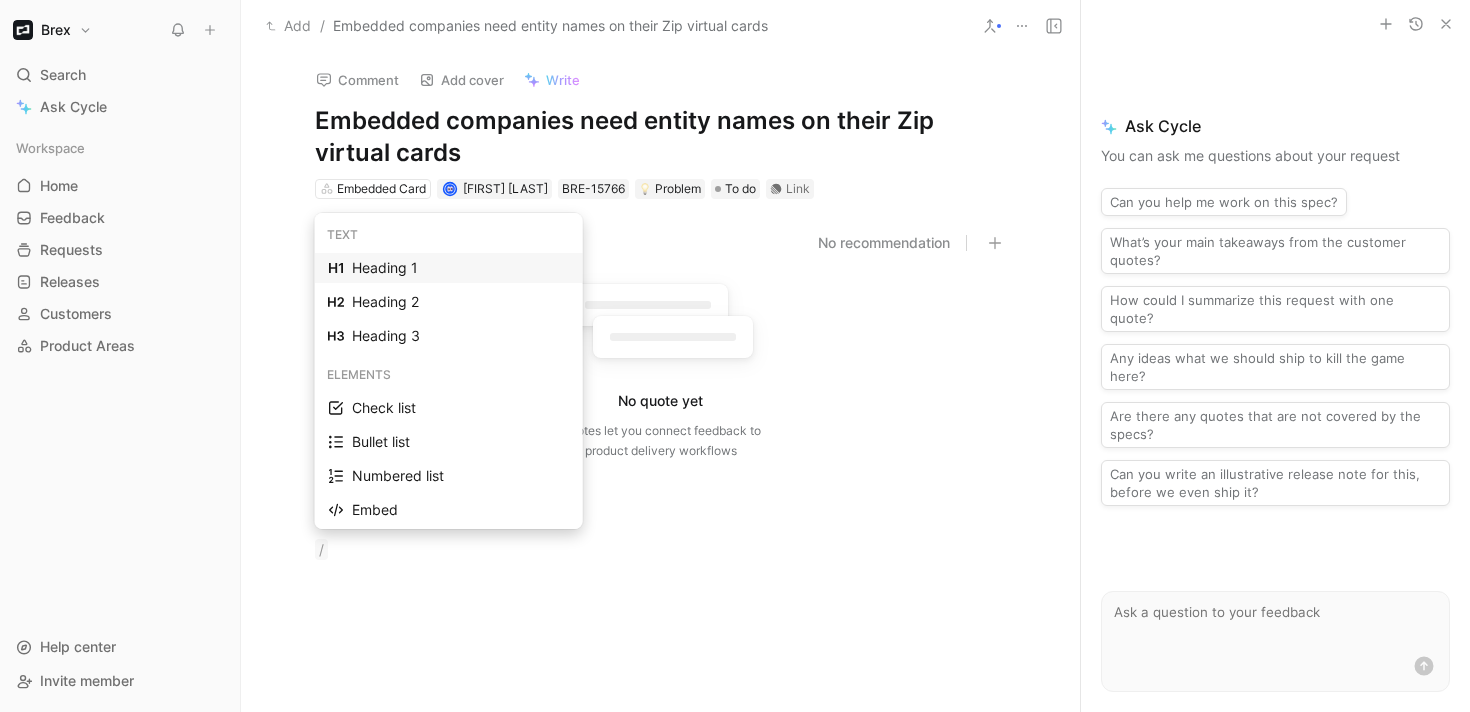 click on "Heading 1" at bounding box center [461, 268] 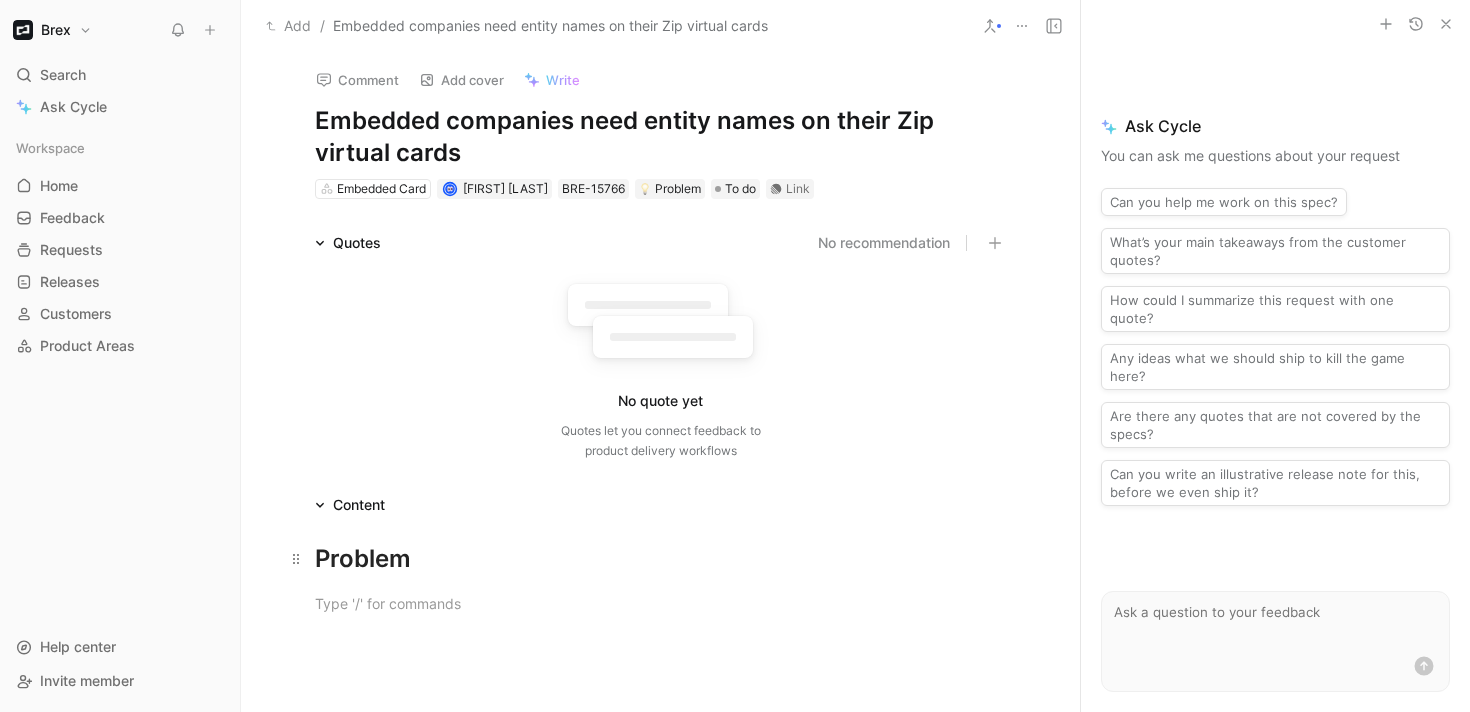 click on "Problem" at bounding box center [661, 559] 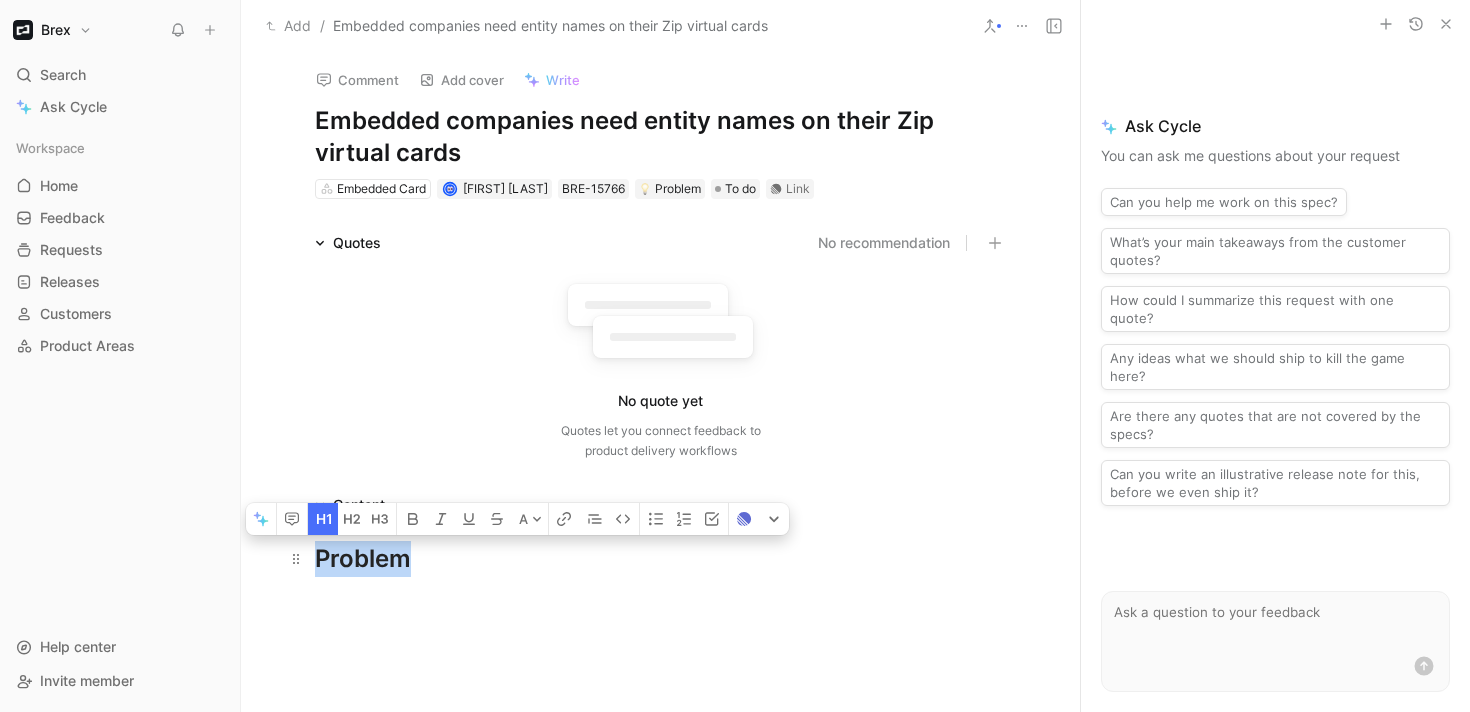 click on "Problem" at bounding box center [661, 559] 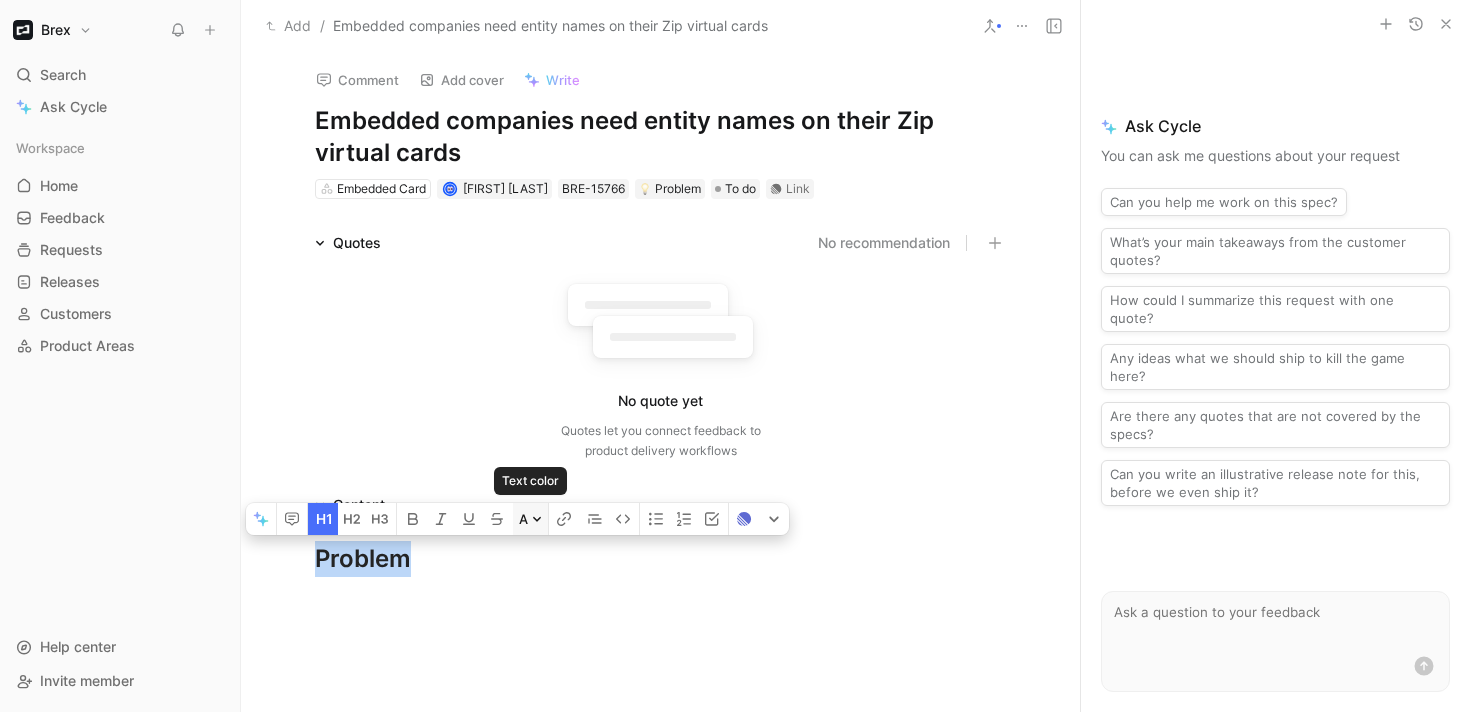 click 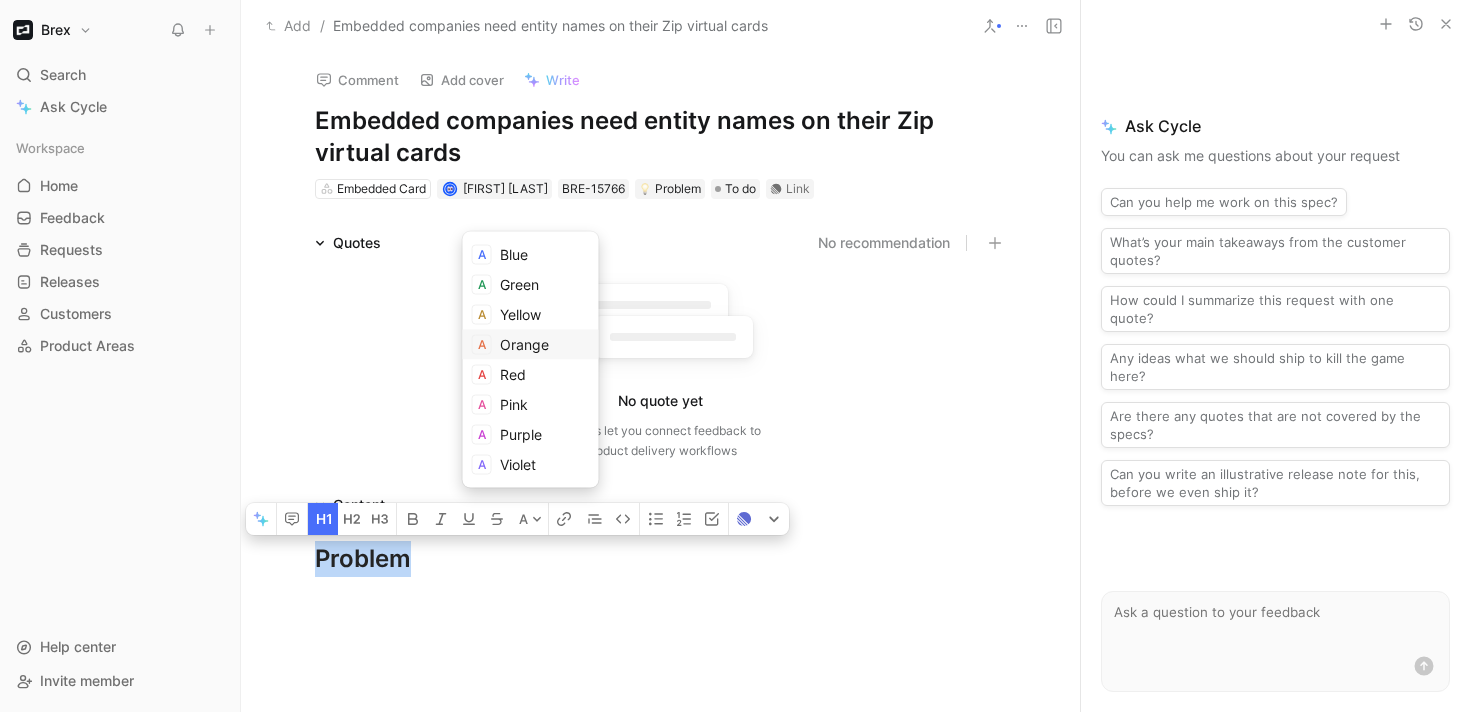 click on "Orange" at bounding box center [524, 344] 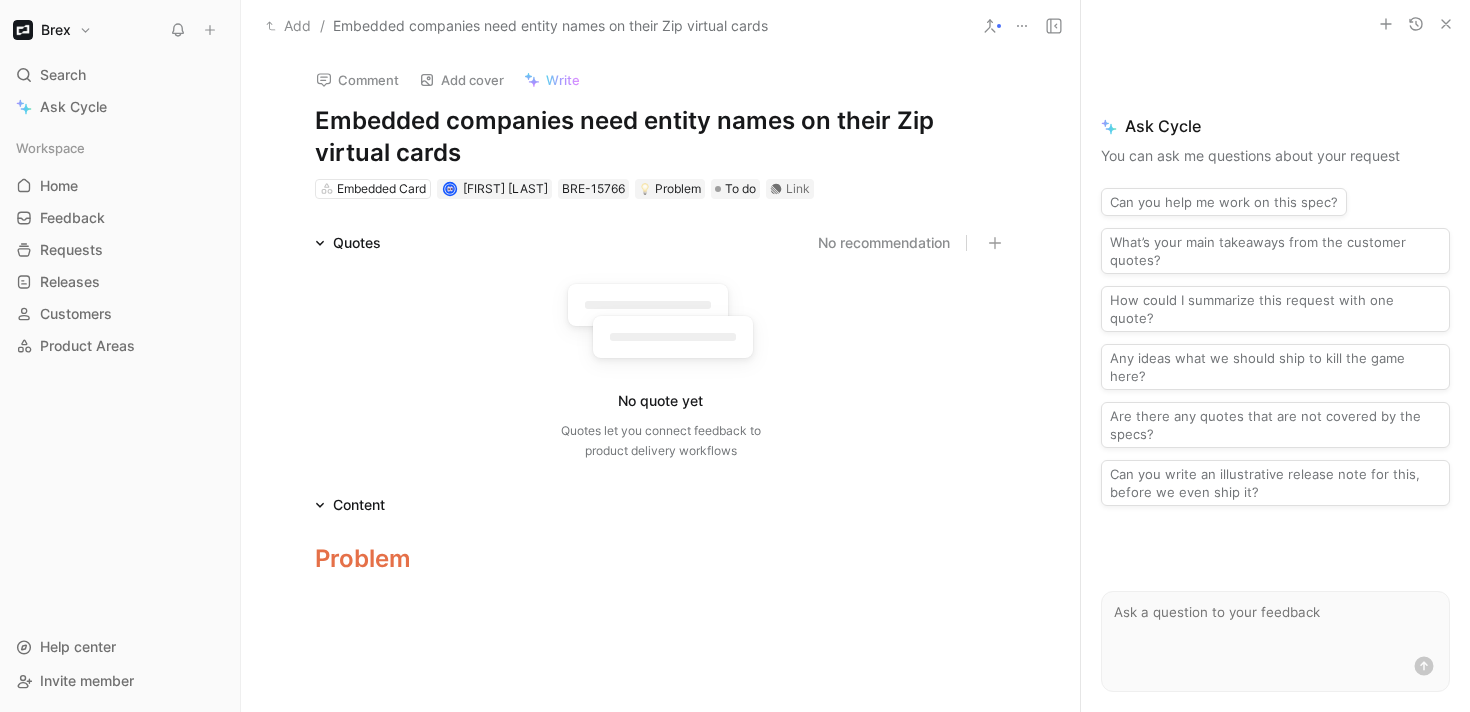 click on "Problem" at bounding box center (660, 576) 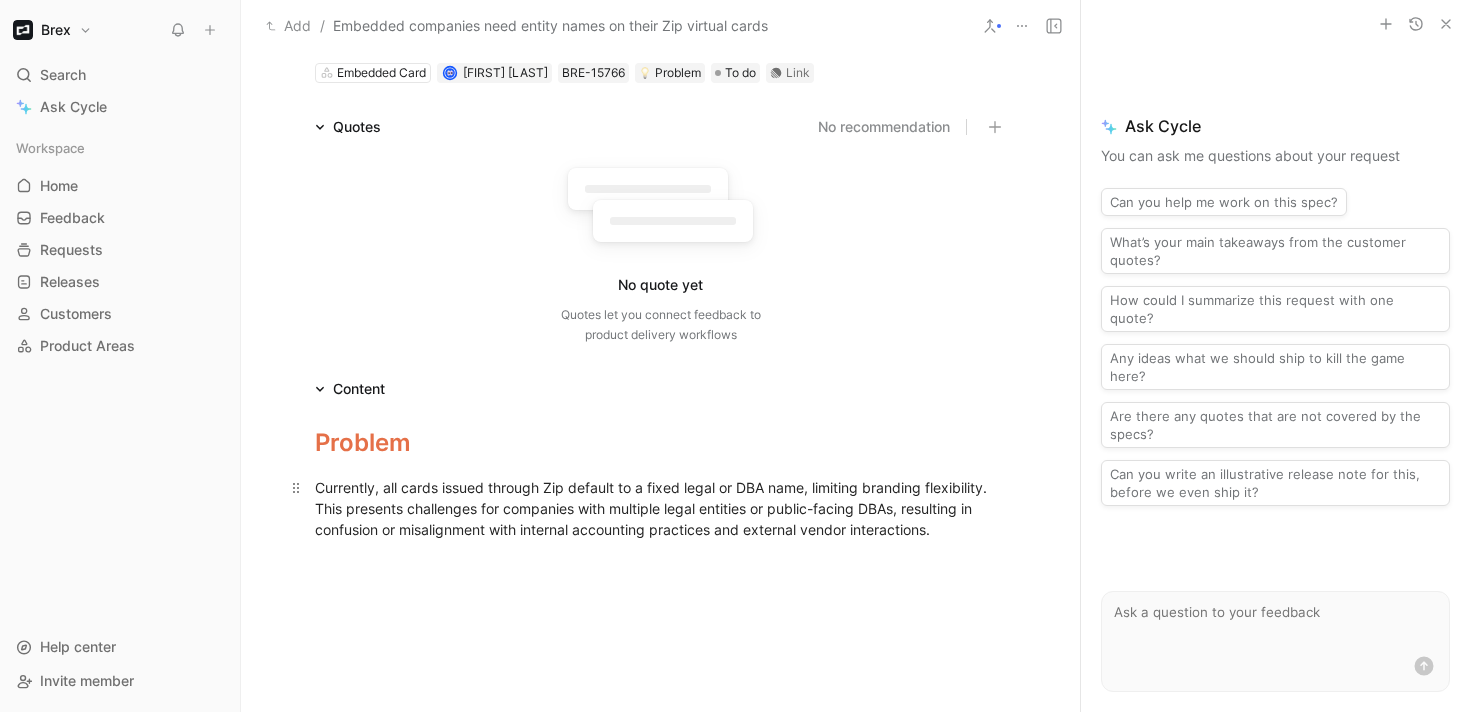 scroll, scrollTop: 119, scrollLeft: 0, axis: vertical 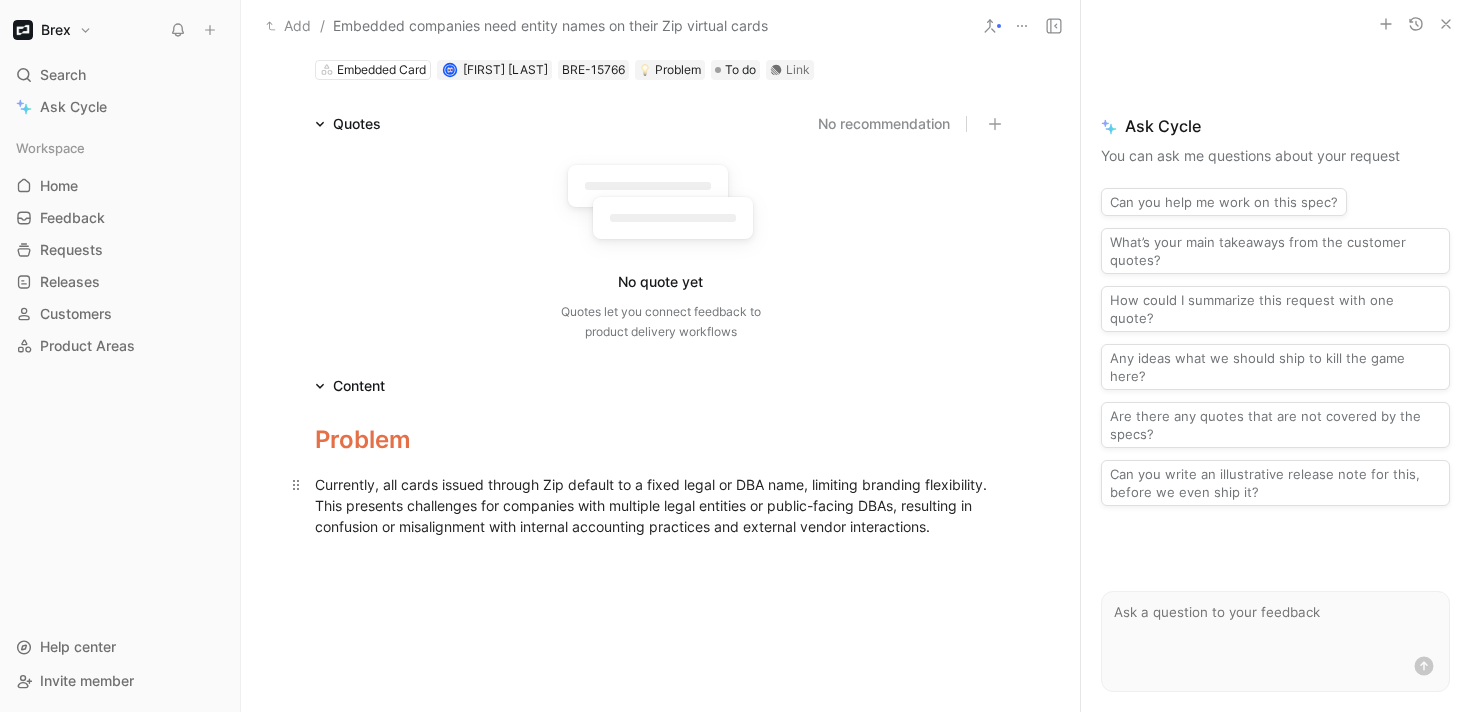 click on "Currently, all cards issued through Zip default to a fixed legal or DBA name, limiting branding flexibility. This presents challenges for companies with multiple legal entities or public-facing DBAs, resulting in confusion or misalignment with internal accounting practices and external vendor interactions." at bounding box center [661, 505] 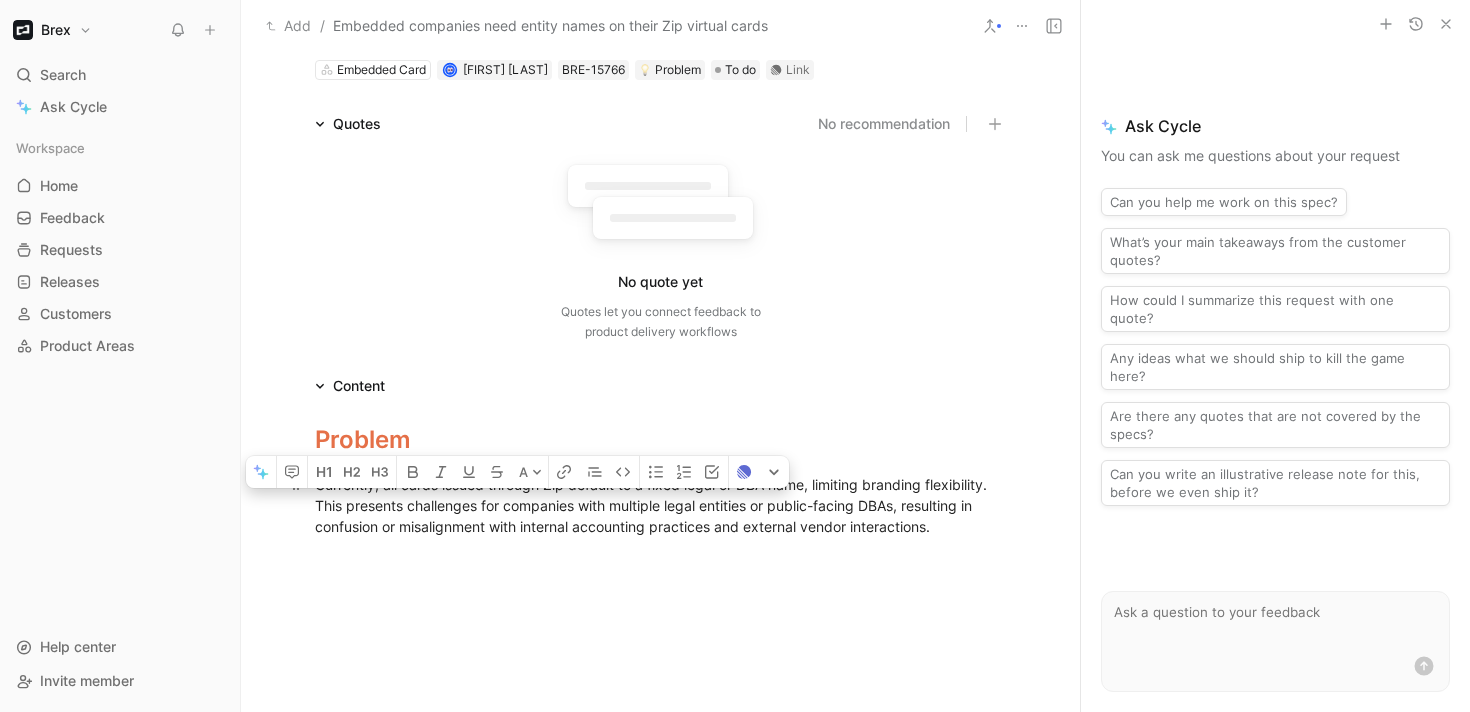 click on "Currently, all cards issued through Zip default to a fixed legal or DBA name, limiting branding flexibility. This presents challenges for companies with multiple legal entities or public-facing DBAs, resulting in confusion or misalignment with internal accounting practices and external vendor interactions." at bounding box center [661, 505] 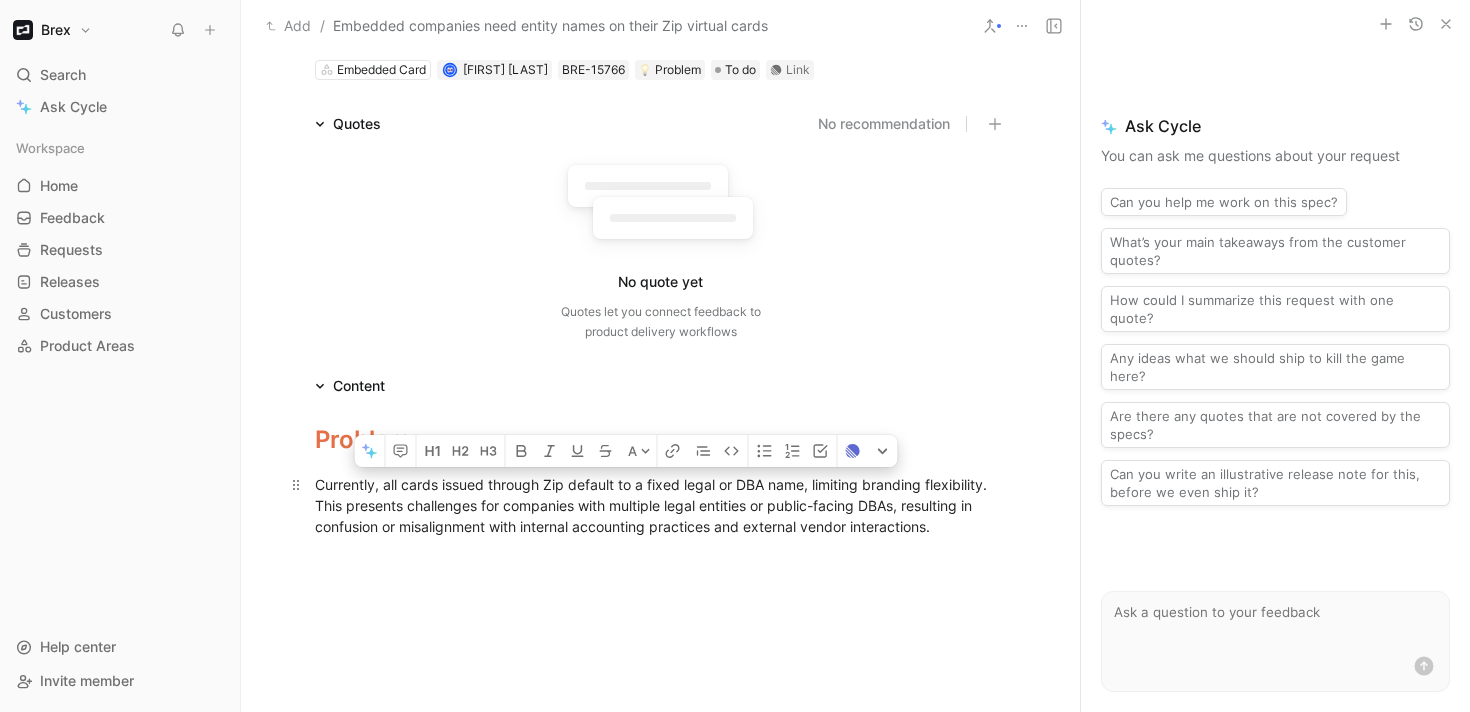 click on "Currently, all cards issued through Zip default to a fixed legal or DBA name, limiting branding flexibility. This presents challenges for companies with multiple legal entities or public-facing DBAs, resulting in confusion or misalignment with internal accounting practices and external vendor interactions." at bounding box center [661, 505] 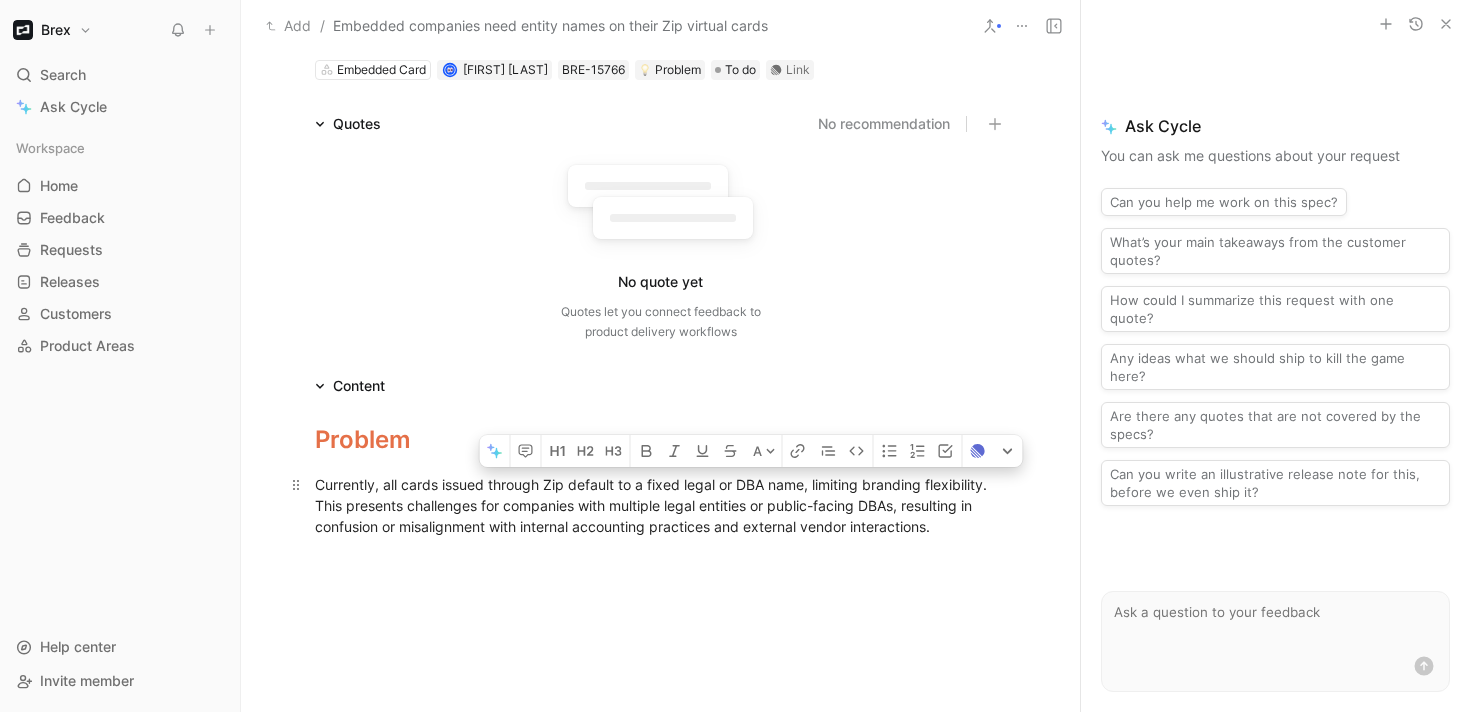 drag, startPoint x: 716, startPoint y: 485, endPoint x: 795, endPoint y: 483, distance: 79.025314 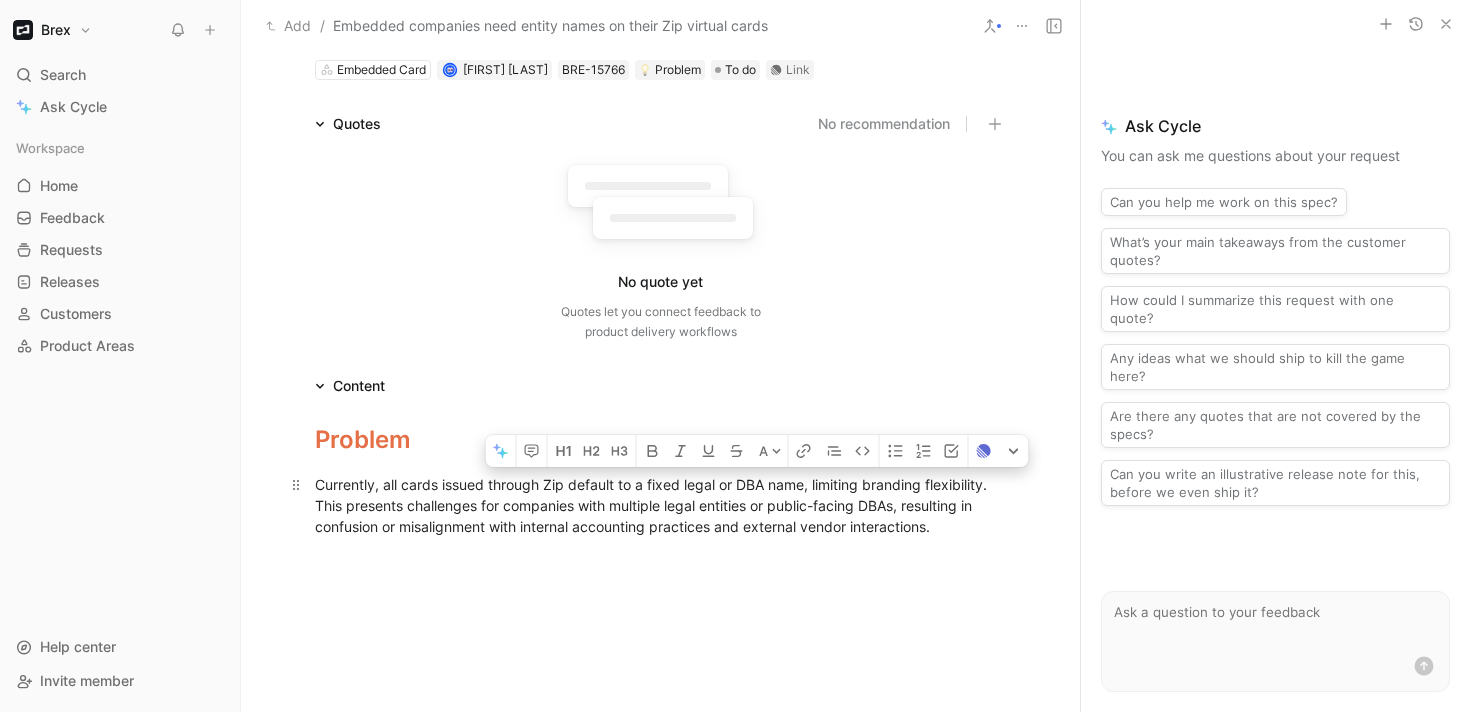 click on "Currently, all cards issued through Zip default to a fixed legal or DBA name, limiting branding flexibility. This presents challenges for companies with multiple legal entities or public-facing DBAs, resulting in confusion or misalignment with internal accounting practices and external vendor interactions." at bounding box center (661, 505) 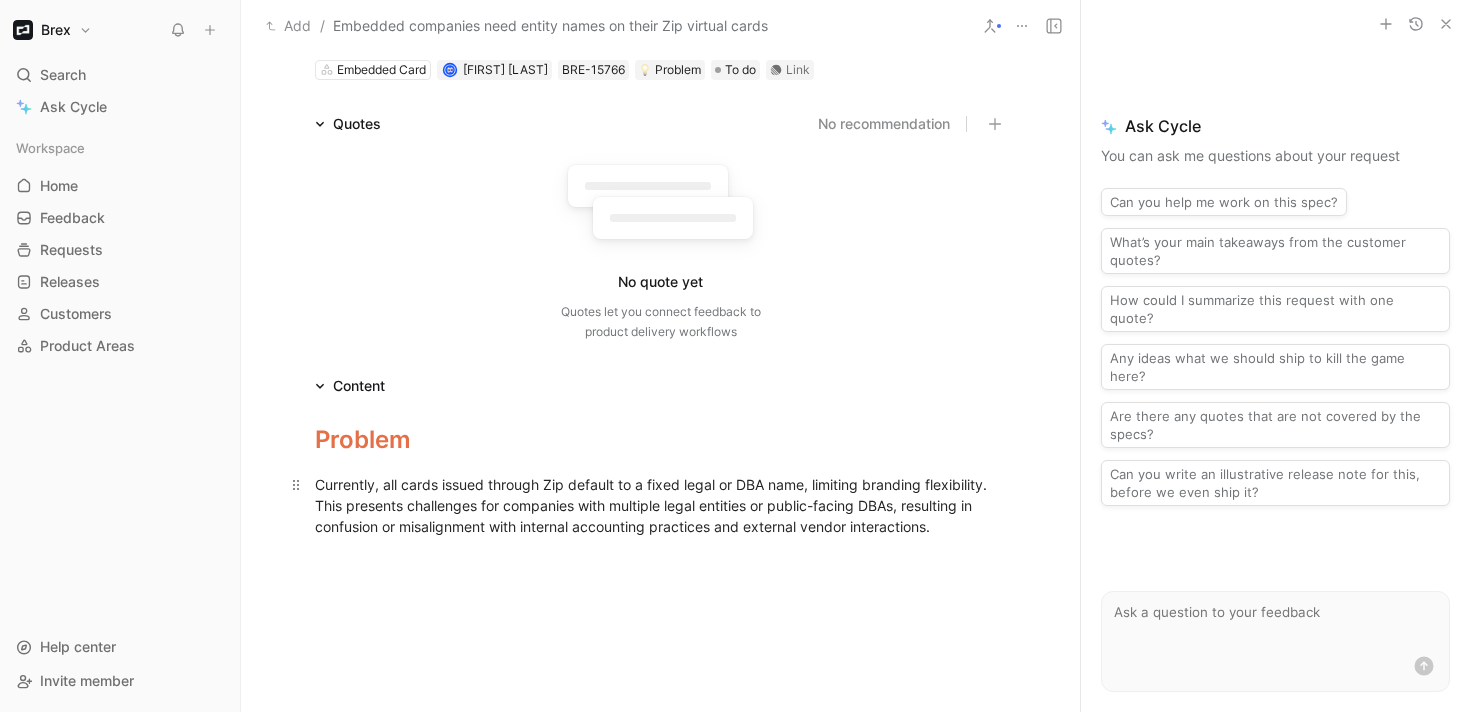 click on "Currently, all cards issued through Zip default to a fixed legal or DBA name, limiting branding flexibility. This presents challenges for companies with multiple legal entities or public-facing DBAs, resulting in confusion or misalignment with internal accounting practices and external vendor interactions." at bounding box center (661, 505) 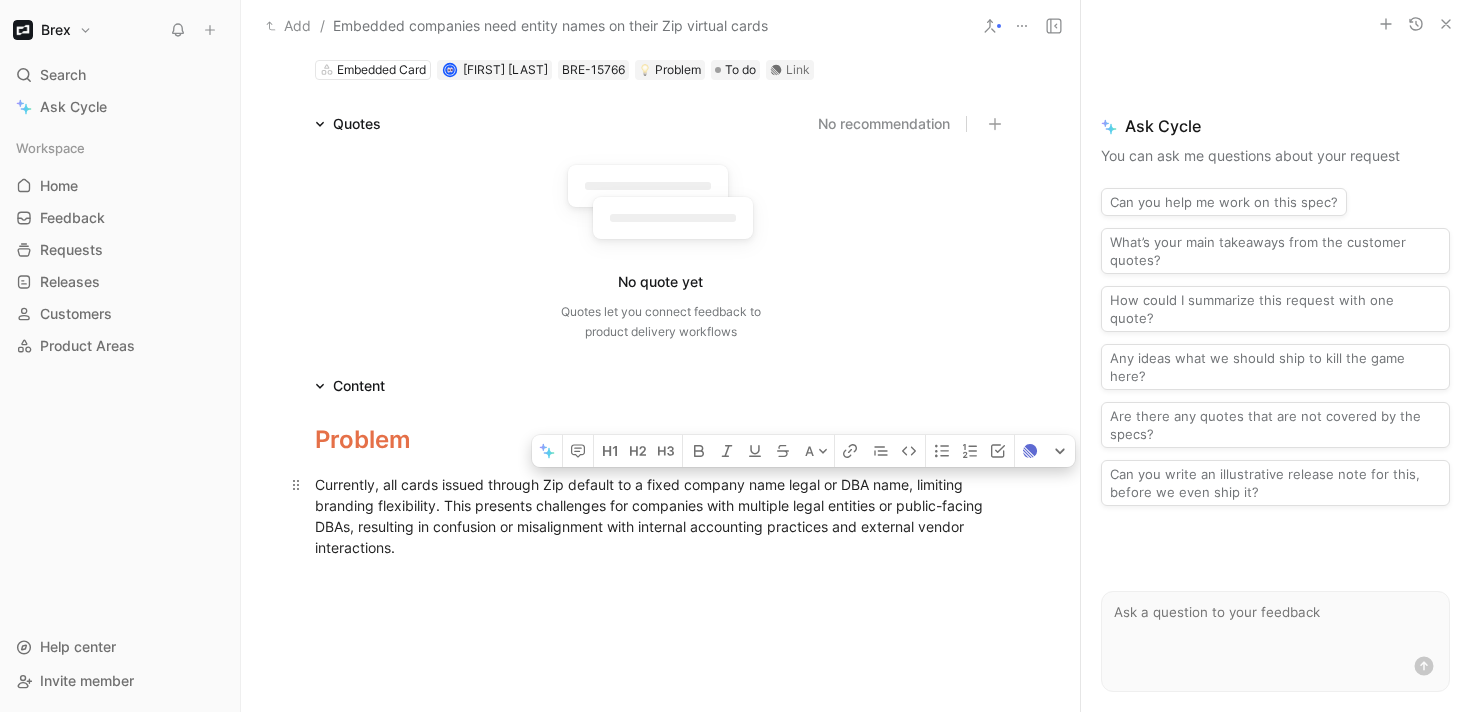 drag, startPoint x: 786, startPoint y: 483, endPoint x: 914, endPoint y: 483, distance: 128 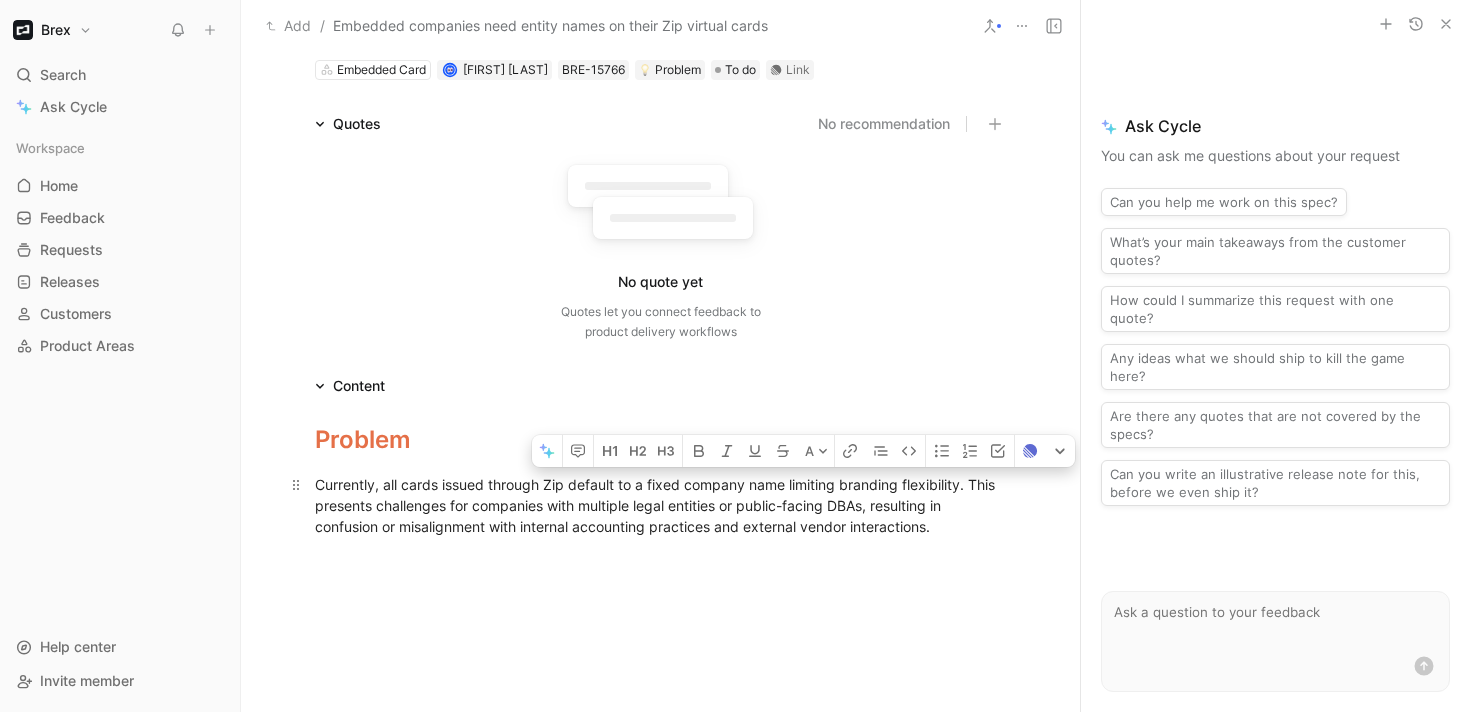 drag, startPoint x: 789, startPoint y: 485, endPoint x: 958, endPoint y: 486, distance: 169.00296 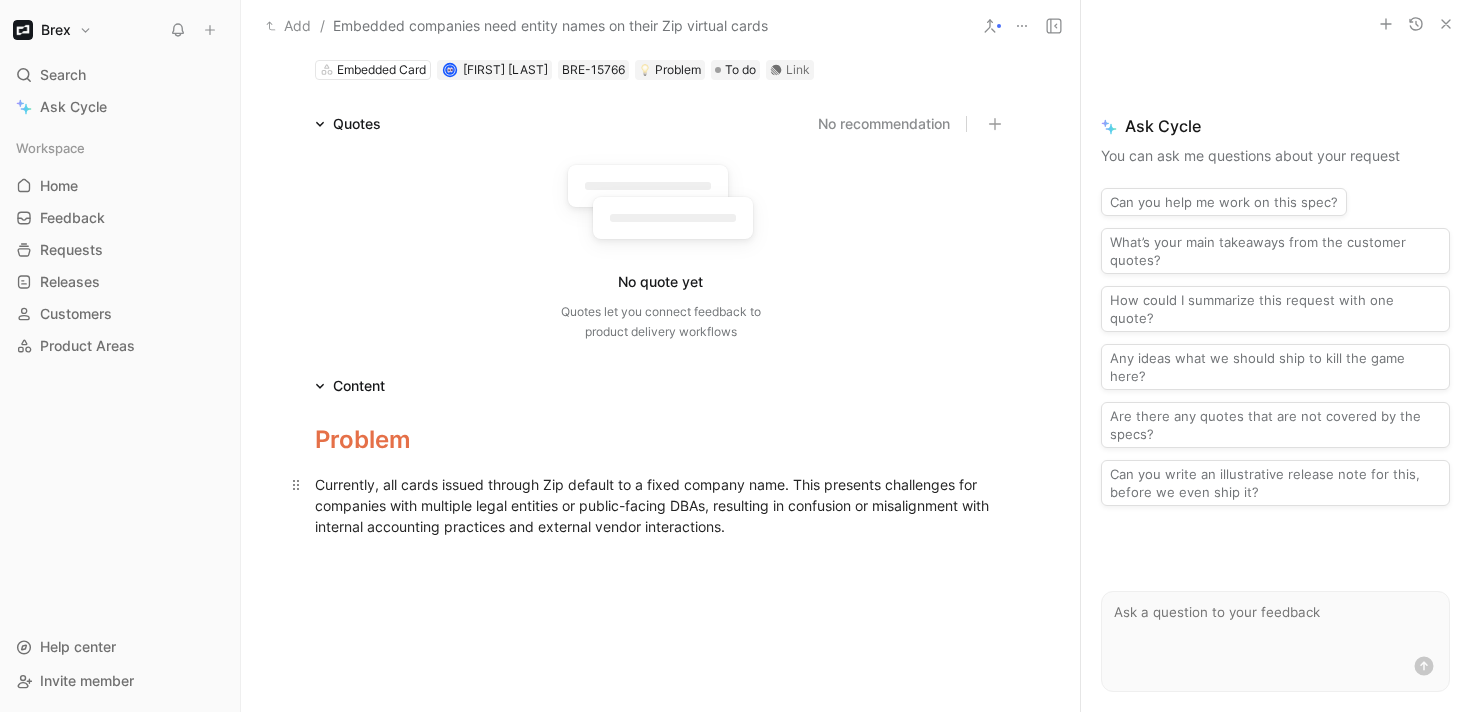 click on "Currently, all cards issued through Zip default to a fixed company name. This presents challenges for companies with multiple legal entities or public-facing DBAs, resulting in confusion or misalignment with internal accounting practices and external vendor interactions." at bounding box center (661, 505) 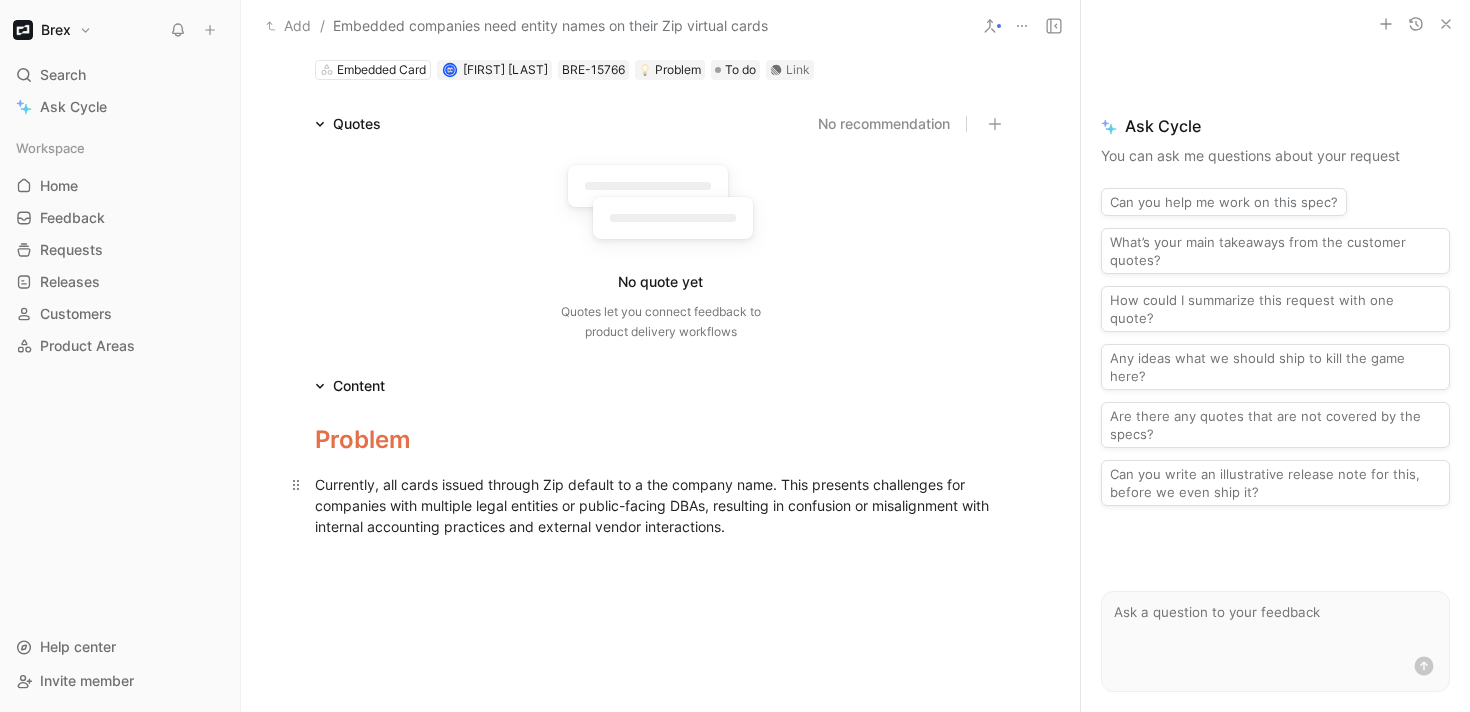 click on "Currently, all cards issued through Zip default to a the company name. This presents challenges for companies with multiple legal entities or public-facing DBAs, resulting in confusion or misalignment with internal accounting practices and external vendor interactions." at bounding box center [661, 505] 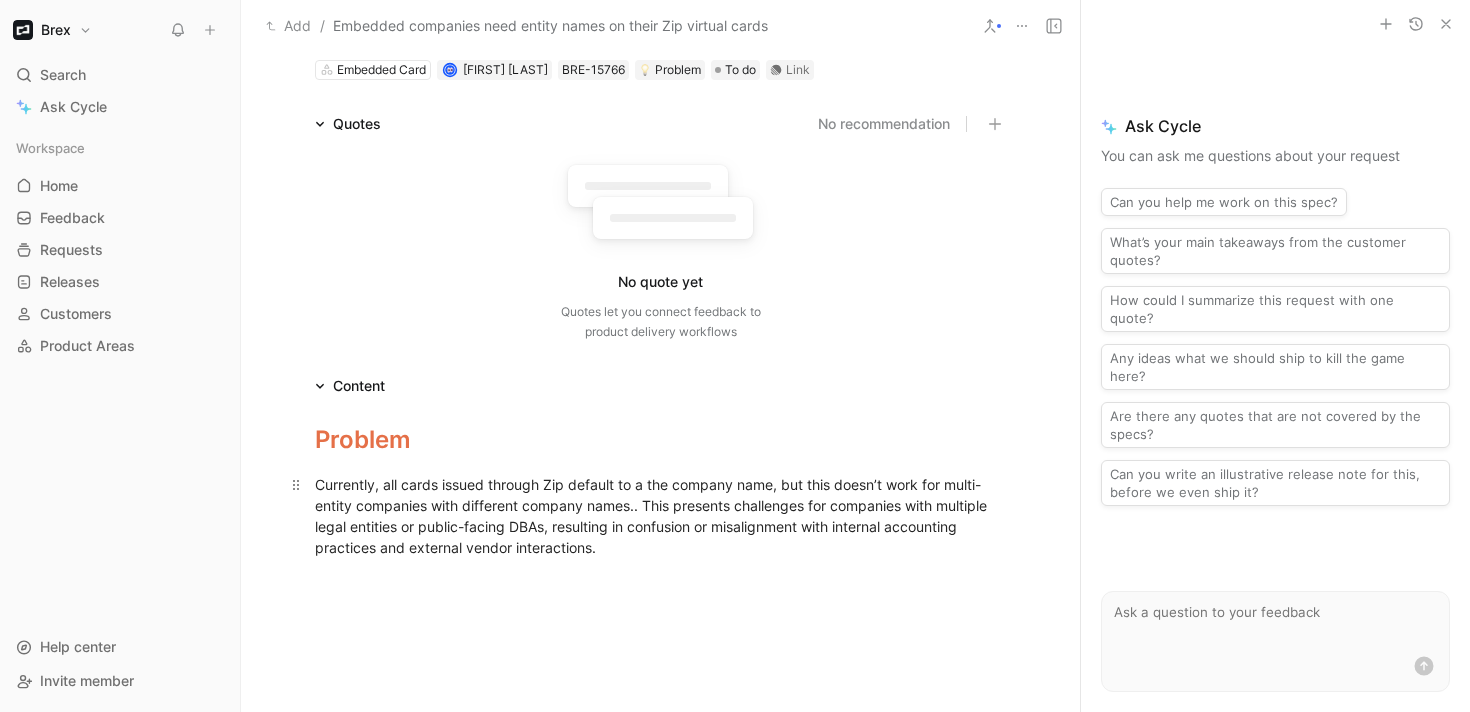 click on "Currently, all cards issued through Zip default to a the company name, but this doesn’t work for multi-entity companies with different company names.. This presents challenges for companies with multiple legal entities or public-facing DBAs, resulting in confusion or misalignment with internal accounting practices and external vendor interactions." at bounding box center [661, 516] 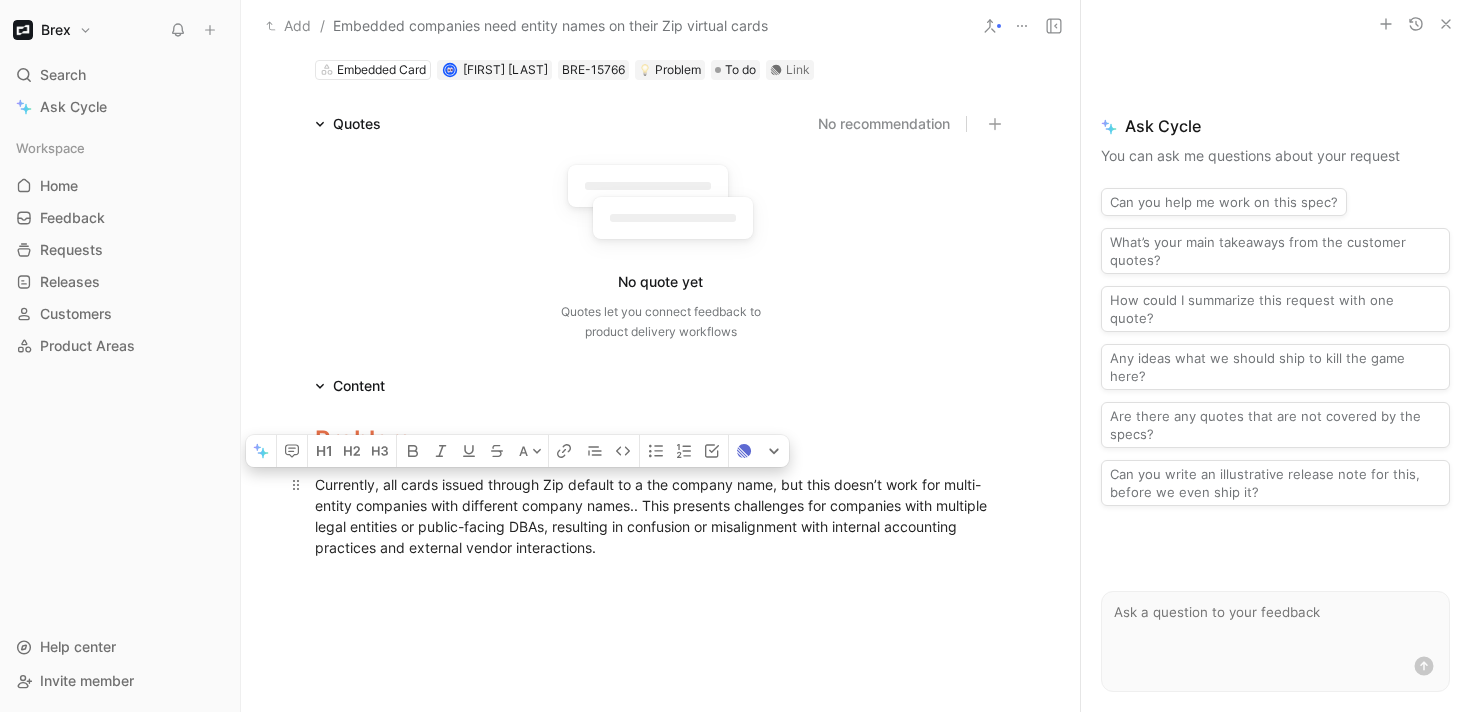 click on "Currently, all cards issued through Zip default to a the company name, but this doesn’t work for multi-entity companies with different company names.. This presents challenges for companies with multiple legal entities or public-facing DBAs, resulting in confusion or misalignment with internal accounting practices and external vendor interactions." at bounding box center (661, 516) 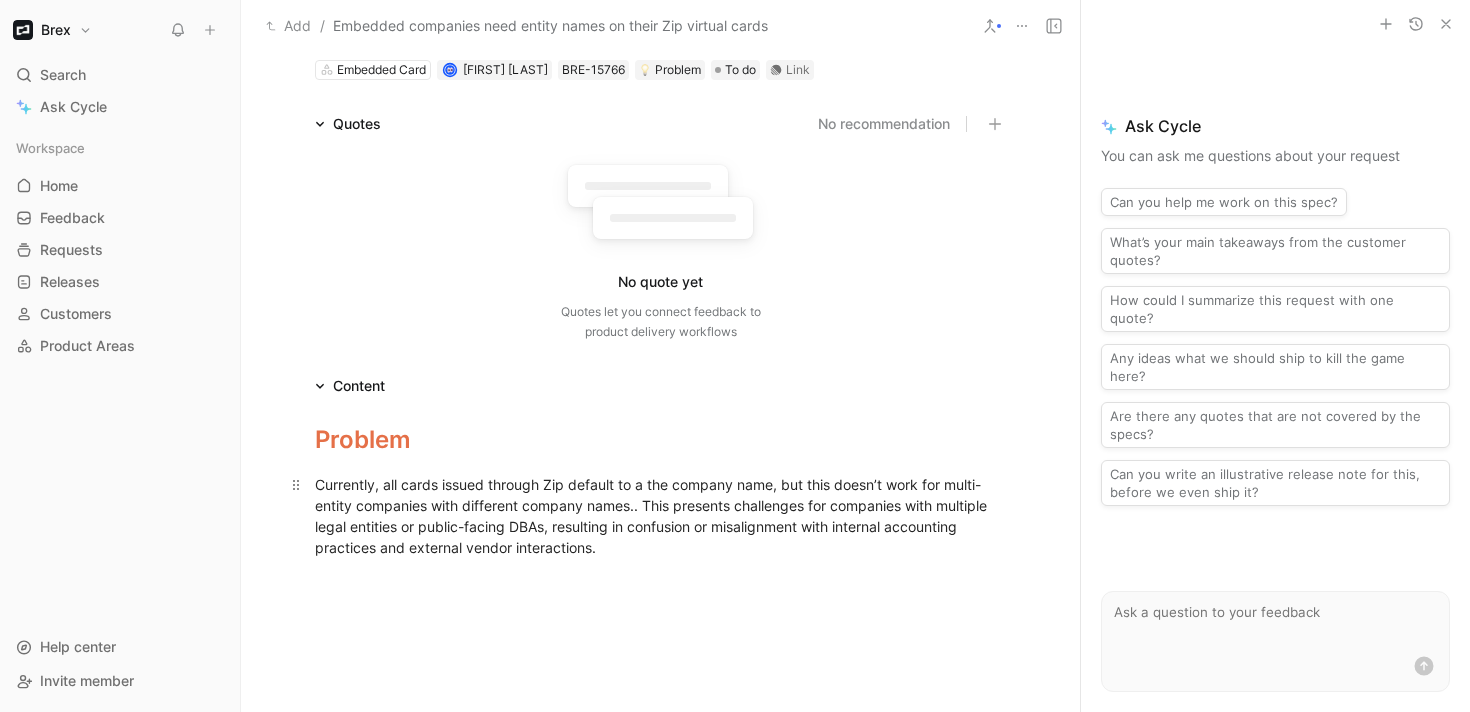 click on "Currently, all cards issued through Zip default to a the company name, but this doesn’t work for multi-entity companies with different company names.. This presents challenges for companies with multiple legal entities or public-facing DBAs, resulting in confusion or misalignment with internal accounting practices and external vendor interactions." at bounding box center (661, 516) 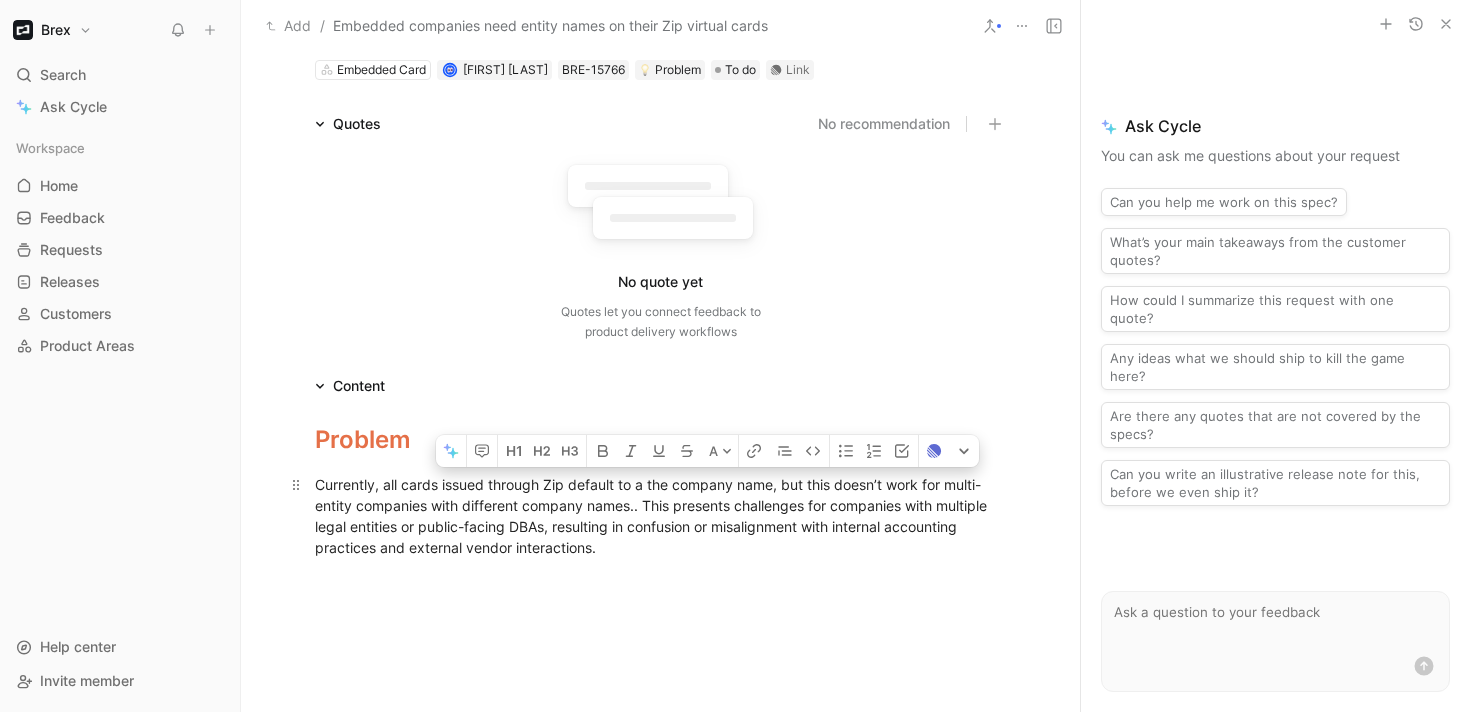 drag, startPoint x: 640, startPoint y: 505, endPoint x: 775, endPoint y: 490, distance: 135.83078 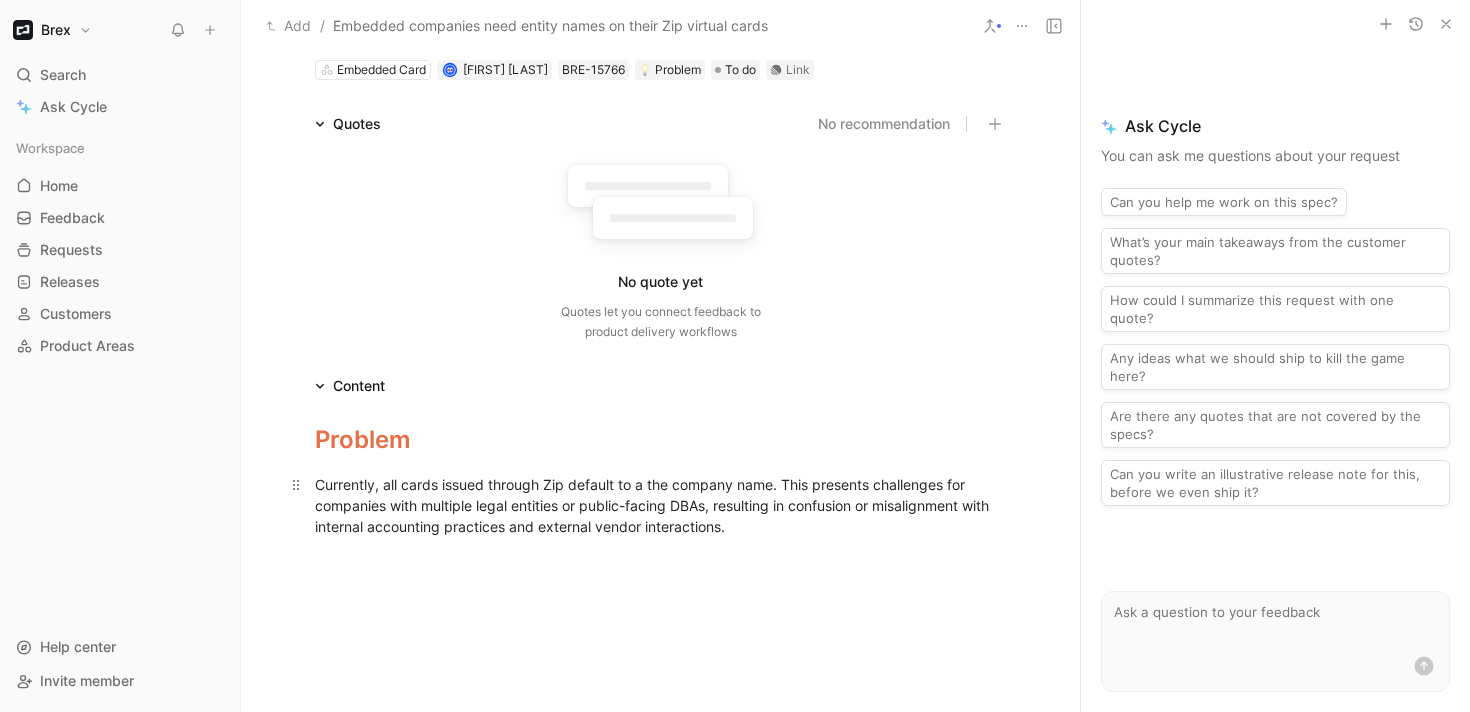 click on "Currently, all cards issued through Zip default to a the company name. This presents challenges for companies with multiple legal entities or public-facing DBAs, resulting in confusion or misalignment with internal accounting practices and external vendor interactions." at bounding box center (661, 505) 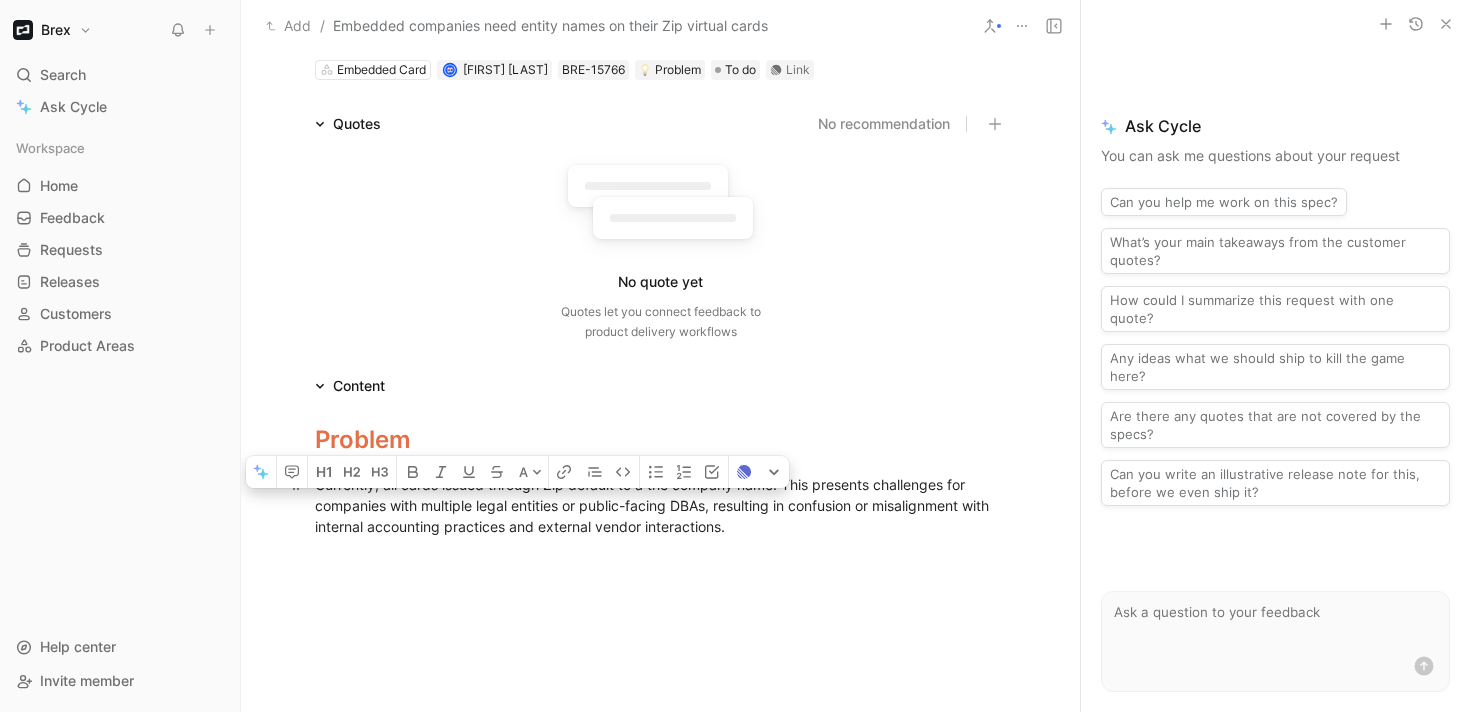 click on "Currently, all cards issued through Zip default to a the company name. This presents challenges for companies with multiple legal entities or public-facing DBAs, resulting in confusion or misalignment with internal accounting practices and external vendor interactions." at bounding box center (661, 505) 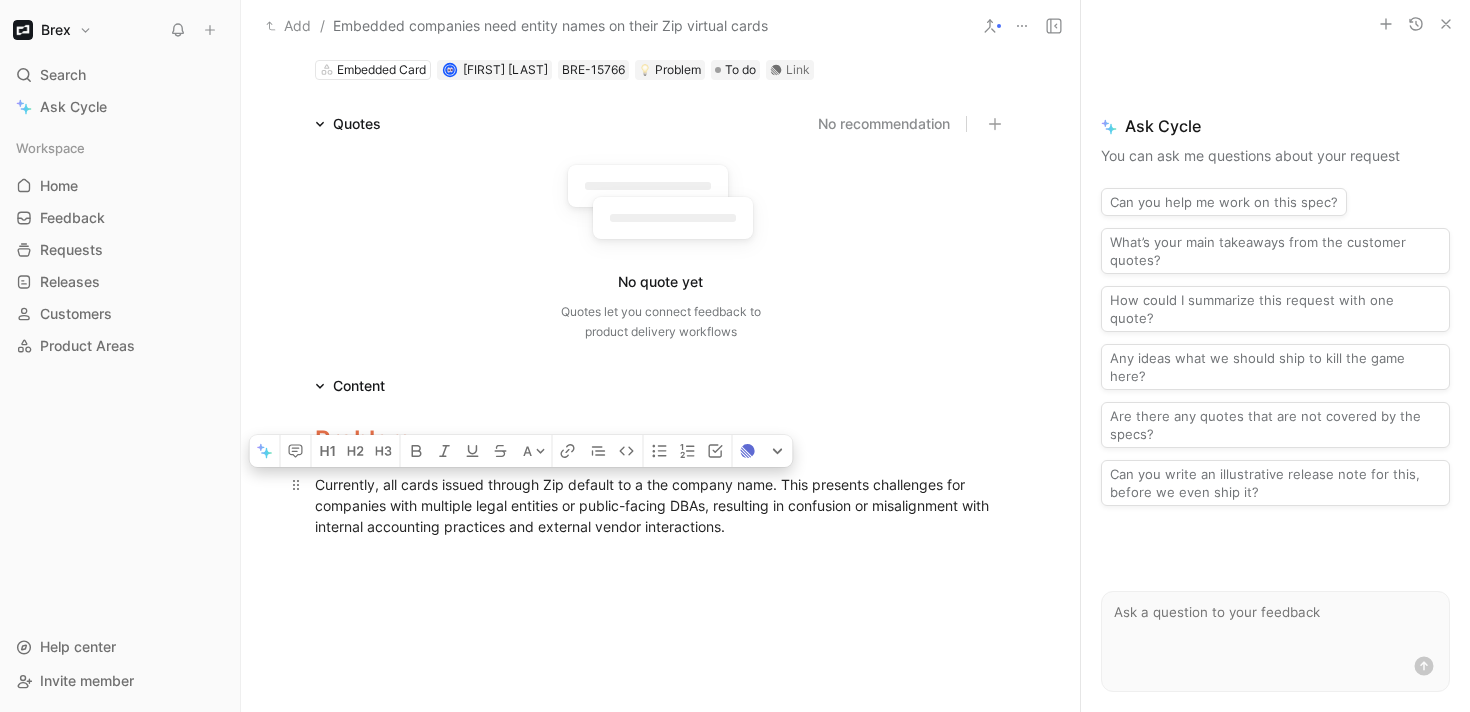 click on "Currently, all cards issued through Zip default to a the company name. This presents challenges for companies with multiple legal entities or public-facing DBAs, resulting in confusion or misalignment with internal accounting practices and external vendor interactions." at bounding box center [661, 505] 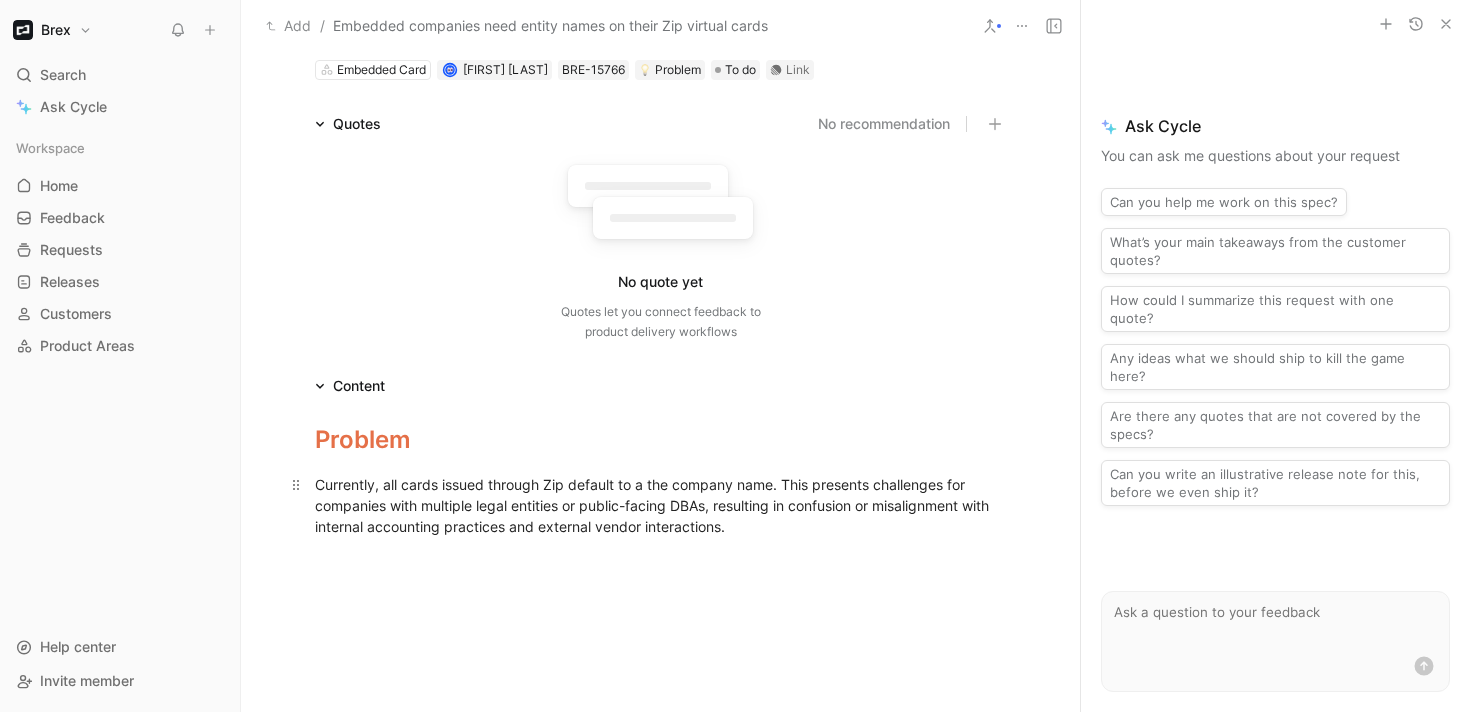 click on "Currently, all cards issued through Zip default to a the company name. This presents challenges for companies with multiple legal entities or public-facing DBAs, resulting in confusion or misalignment with internal accounting practices and external vendor interactions." at bounding box center (661, 505) 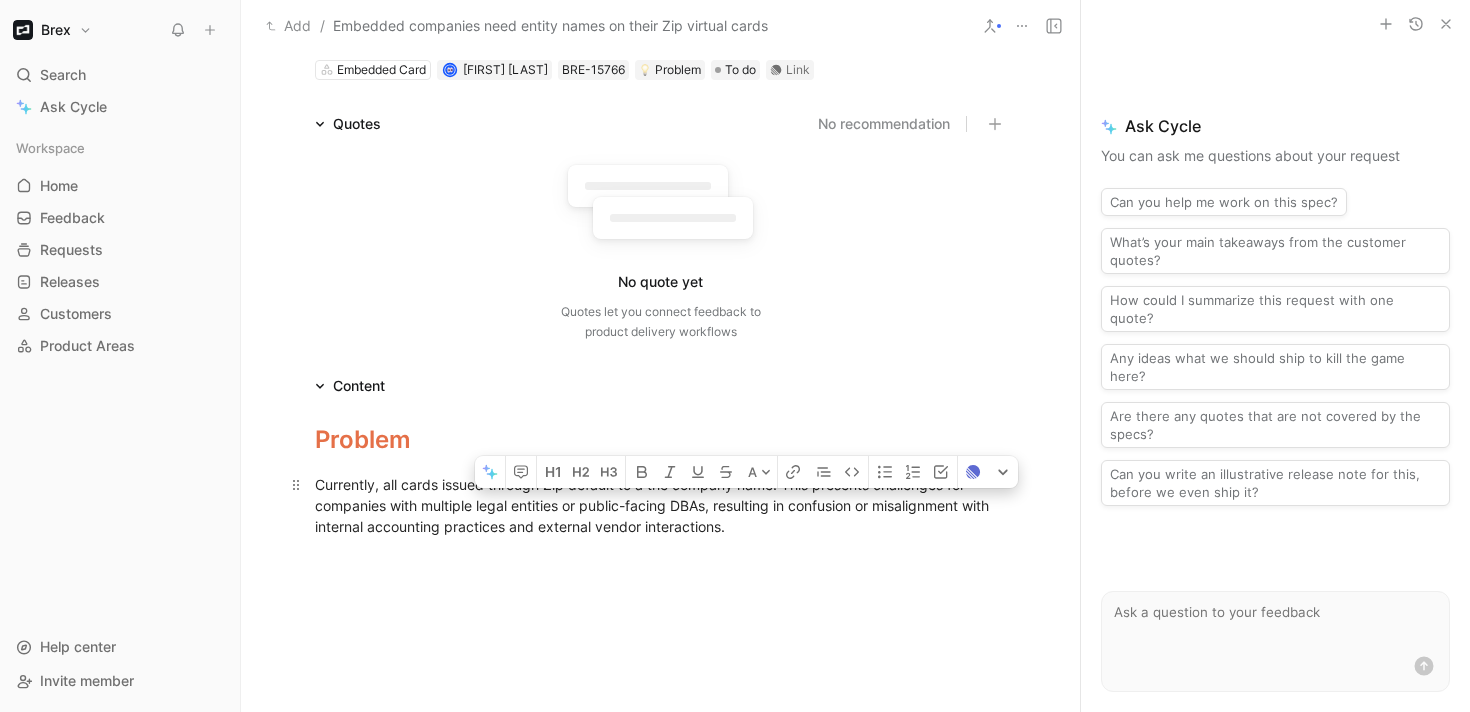 click on "Currently, all cards issued through Zip default to a the company name. This presents challenges for companies with multiple legal entities or public-facing DBAs, resulting in confusion or misalignment with internal accounting practices and external vendor interactions." at bounding box center [661, 505] 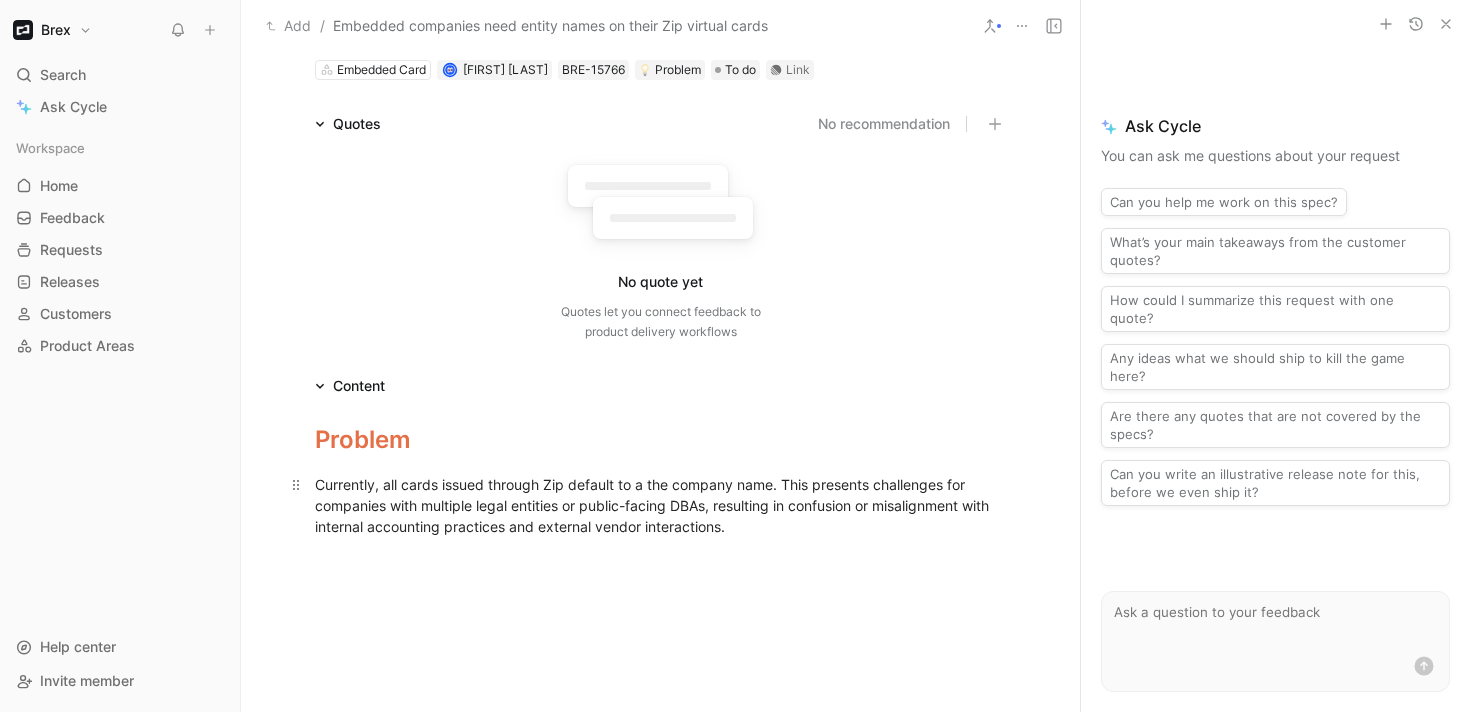 click on "Currently, all cards issued through Zip default to a the company name. This presents challenges for companies with multiple legal entities or public-facing DBAs, resulting in confusion or misalignment with internal accounting practices and external vendor interactions." at bounding box center [661, 505] 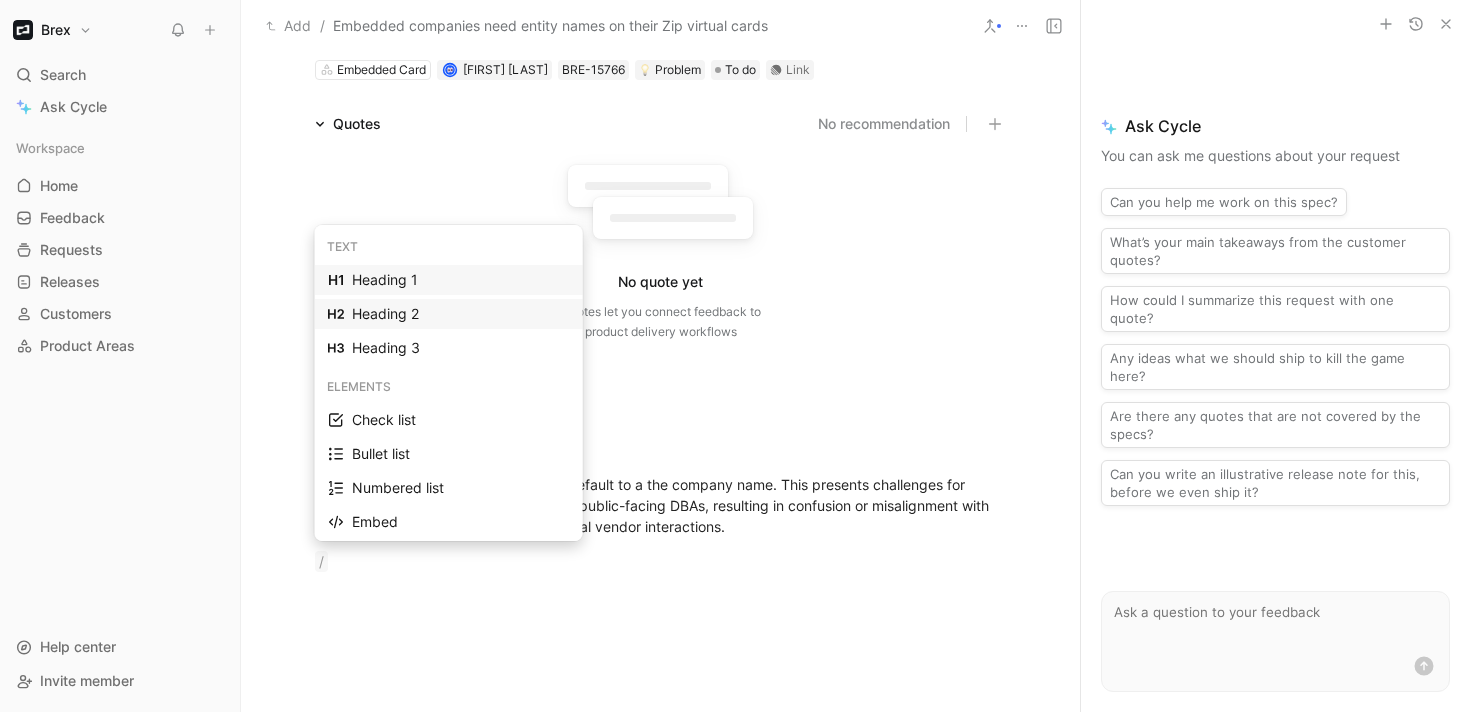 click on "Heading 2" at bounding box center [461, 314] 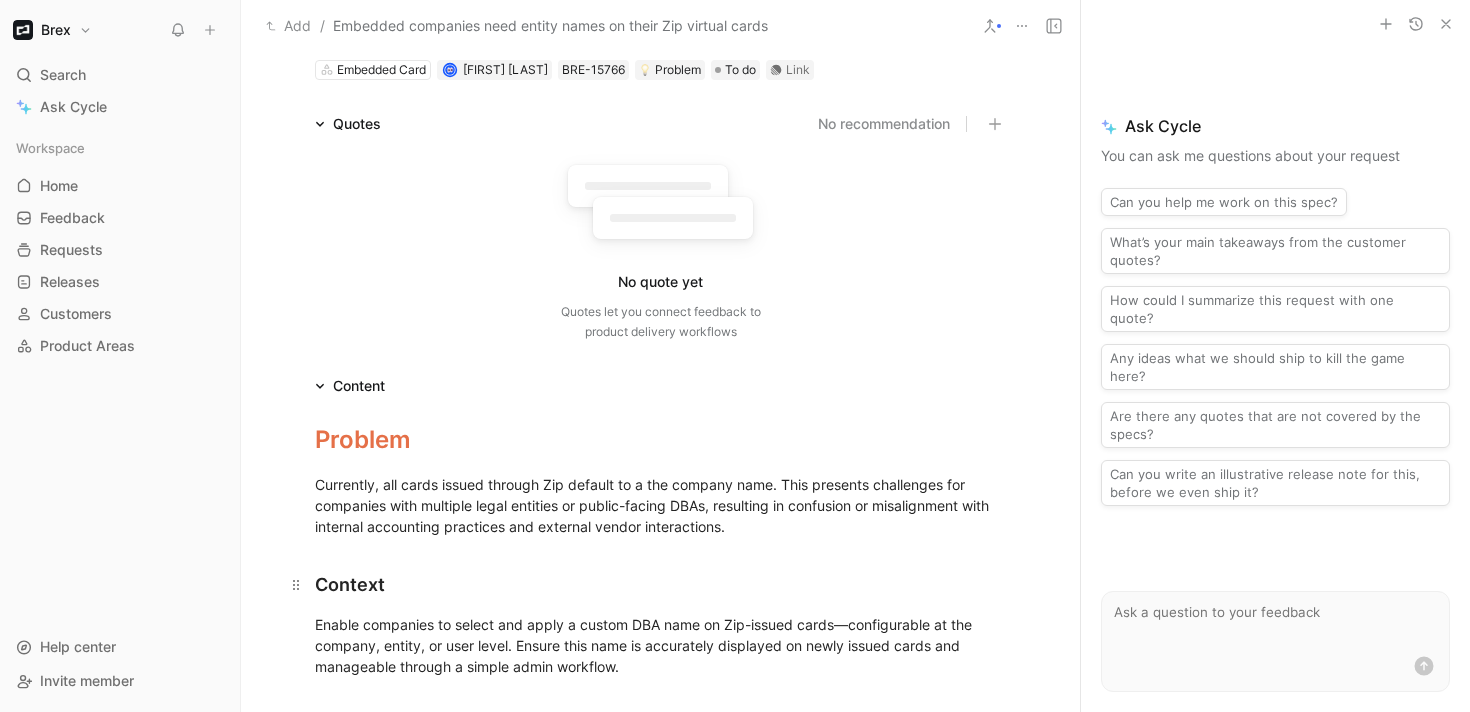 scroll, scrollTop: 205, scrollLeft: 0, axis: vertical 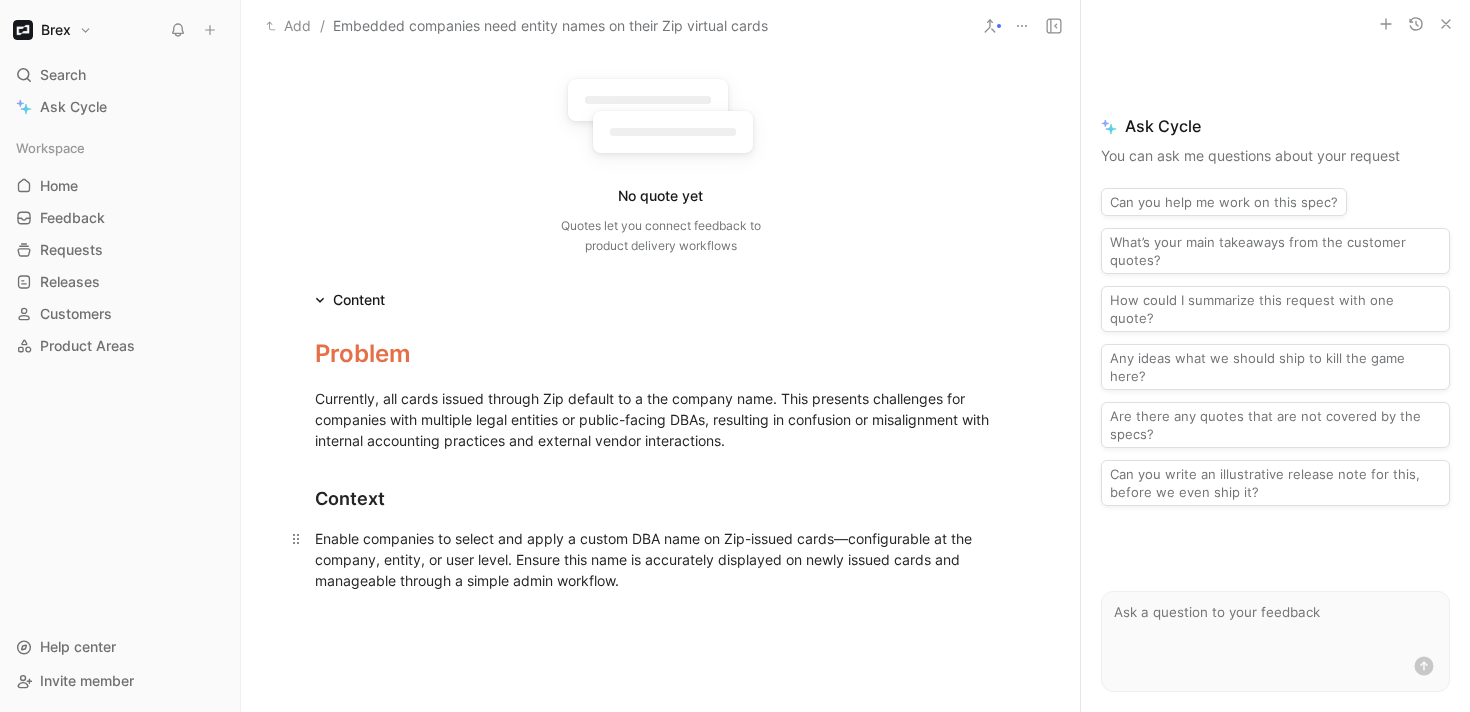 click on "Enable companies to select and apply a custom DBA name on Zip-issued cards—configurable at the company, entity, or user level. Ensure this name is accurately displayed on newly issued cards and manageable through a simple admin workflow." at bounding box center (661, 559) 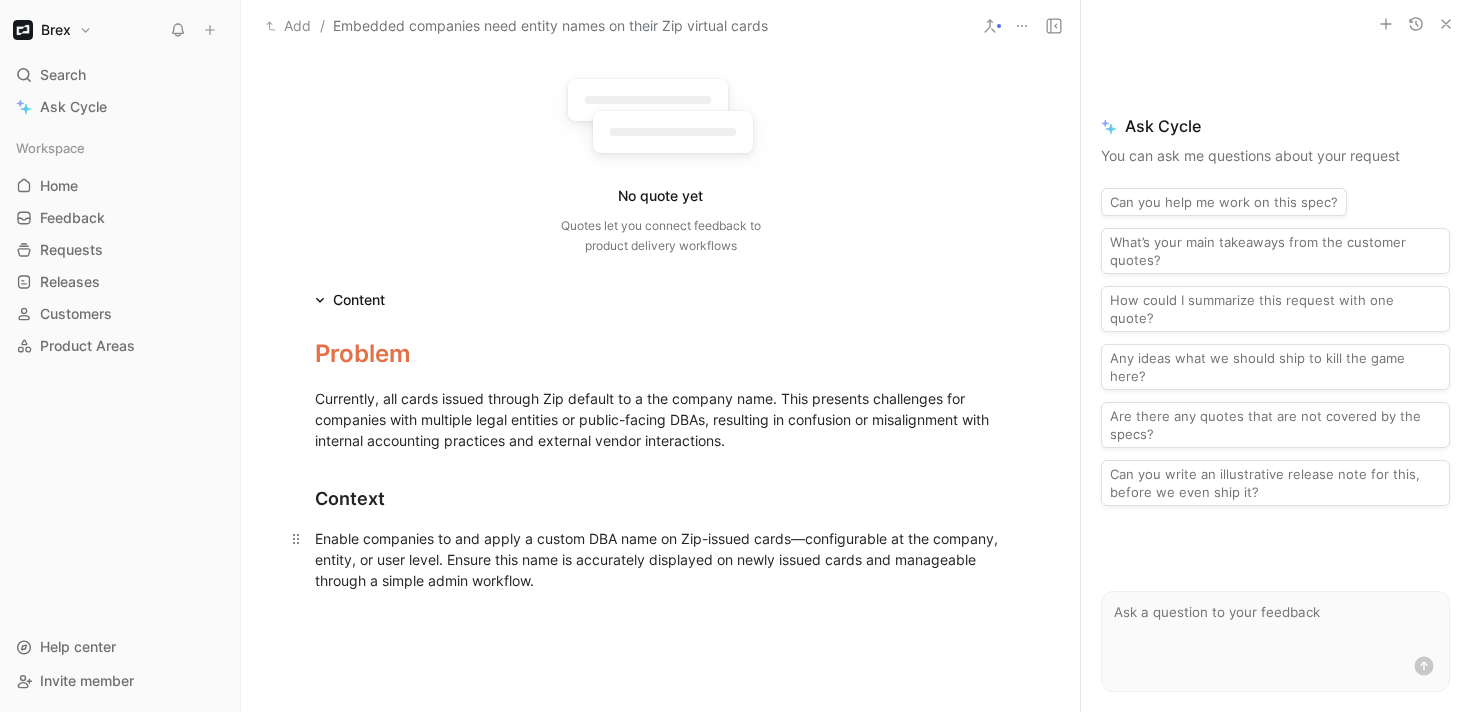 click on "Enable companies to and apply a custom DBA name on Zip-issued cards—configurable at the company, entity, or user level. Ensure this name is accurately displayed on newly issued cards and manageable through a simple admin workflow." at bounding box center (661, 559) 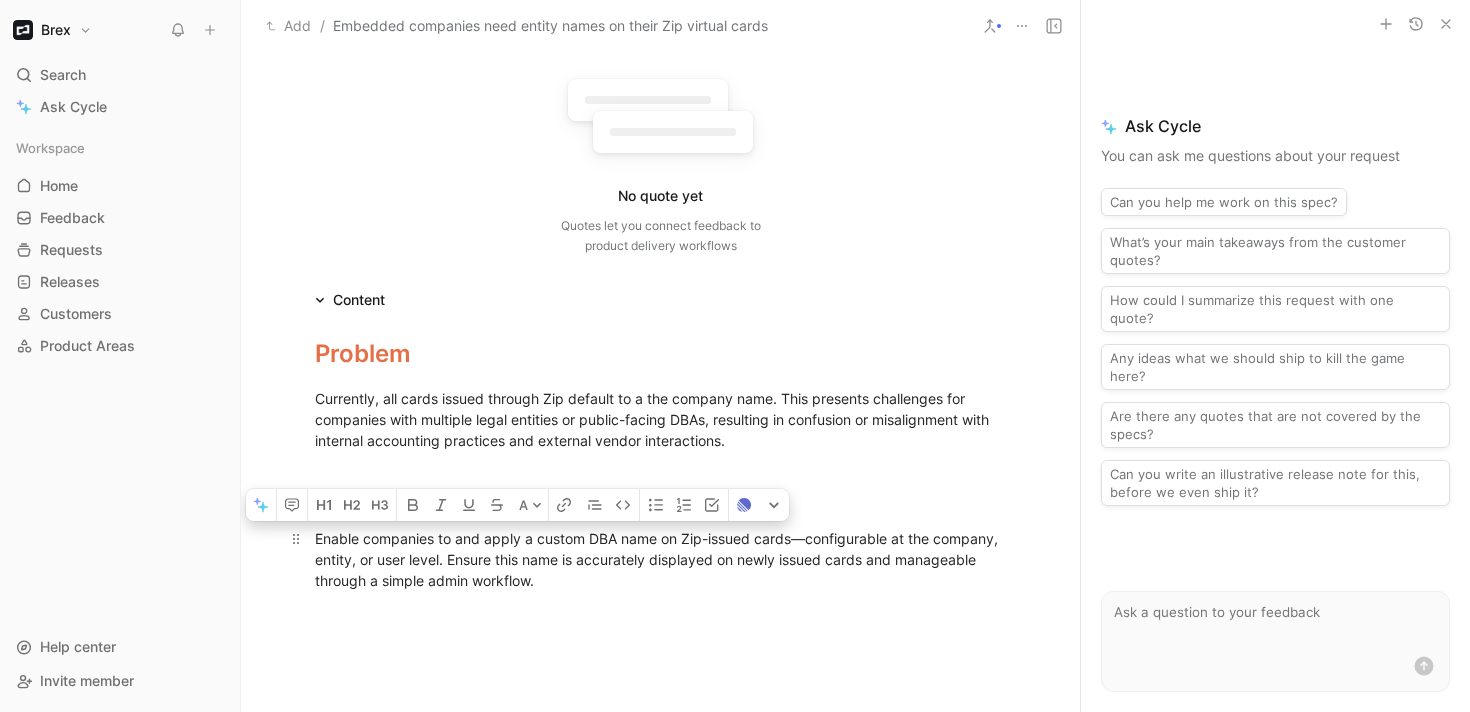 click on "Enable companies to and apply a custom DBA name on Zip-issued cards—configurable at the company, entity, or user level. Ensure this name is accurately displayed on newly issued cards and manageable through a simple admin workflow." at bounding box center [661, 559] 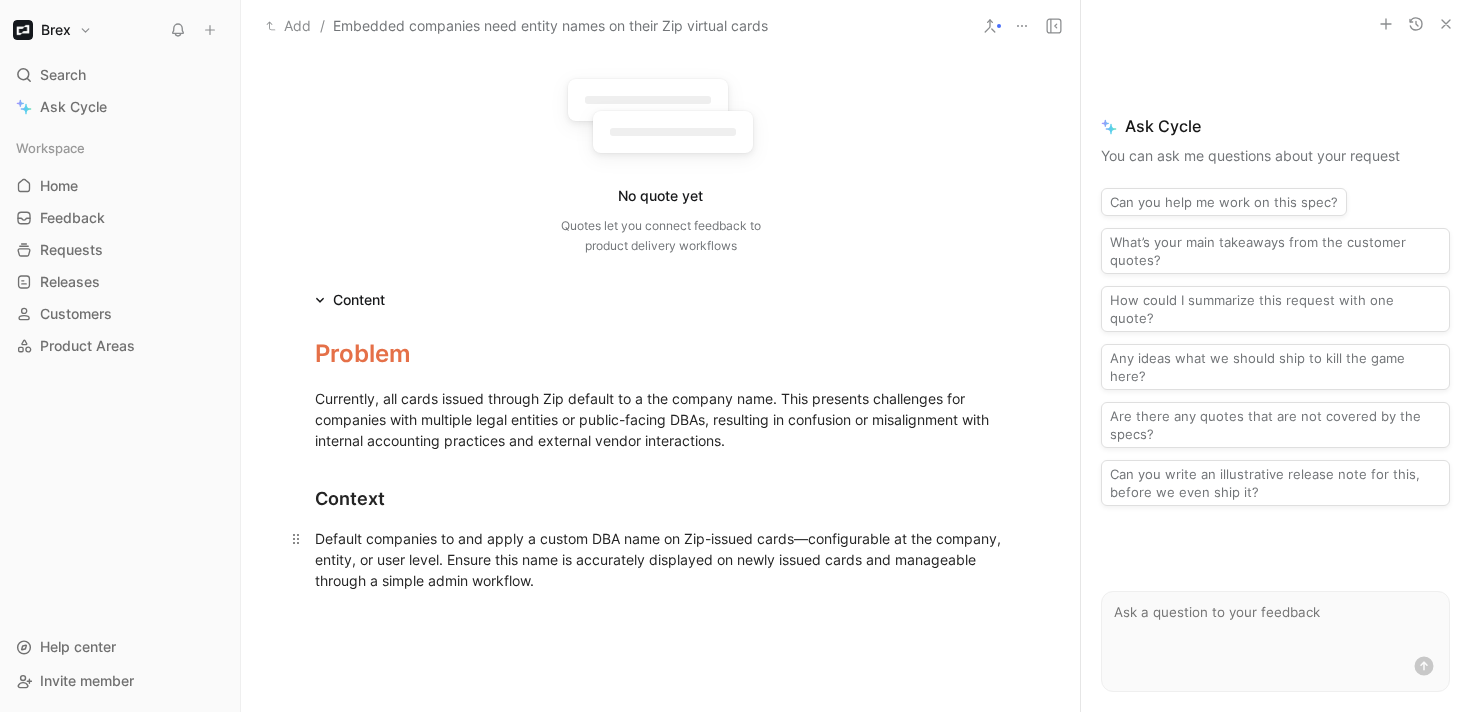 click on "Default companies to and apply a custom DBA name on Zip-issued cards—configurable at the company, entity, or user level. Ensure this name is accurately displayed on newly issued cards and manageable through a simple admin workflow." at bounding box center (661, 559) 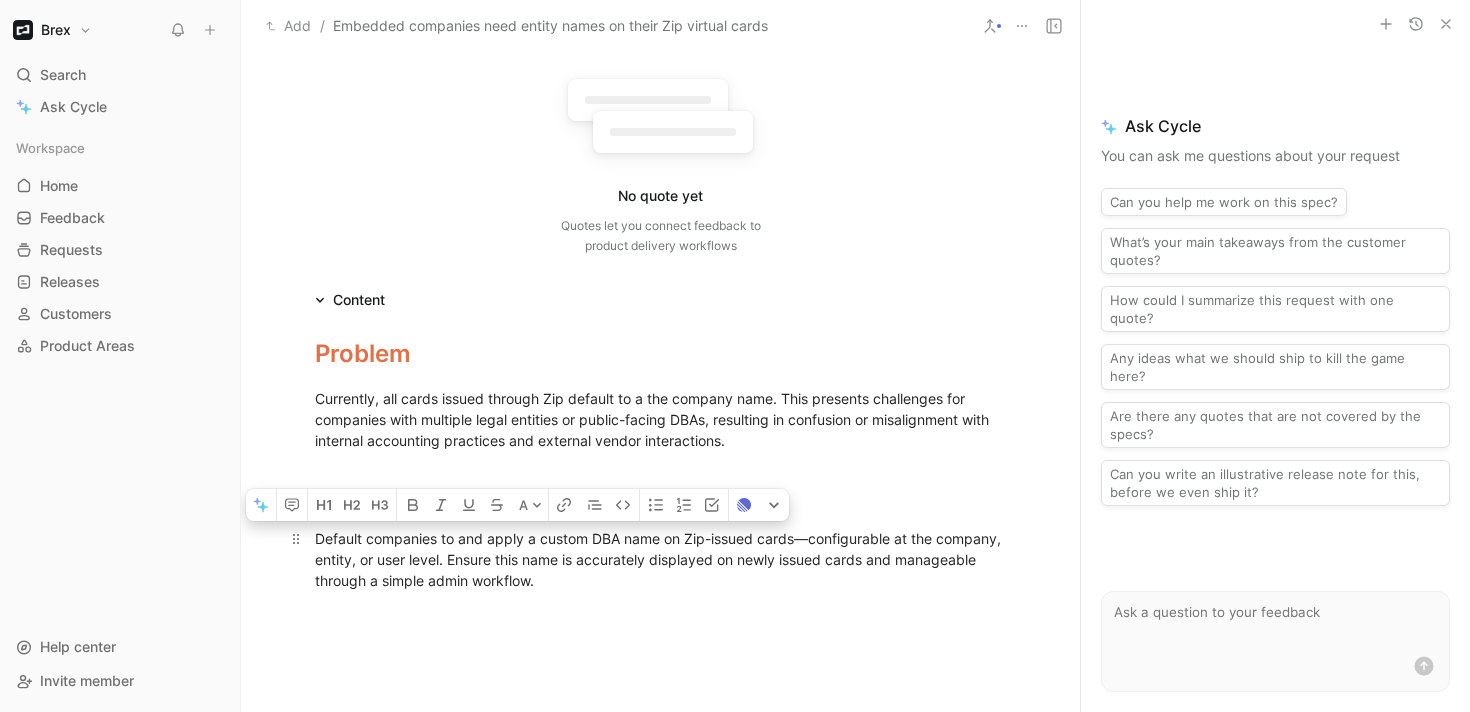 click on "Default companies to and apply a custom DBA name on Zip-issued cards—configurable at the company, entity, or user level. Ensure this name is accurately displayed on newly issued cards and manageable through a simple admin workflow." at bounding box center [661, 559] 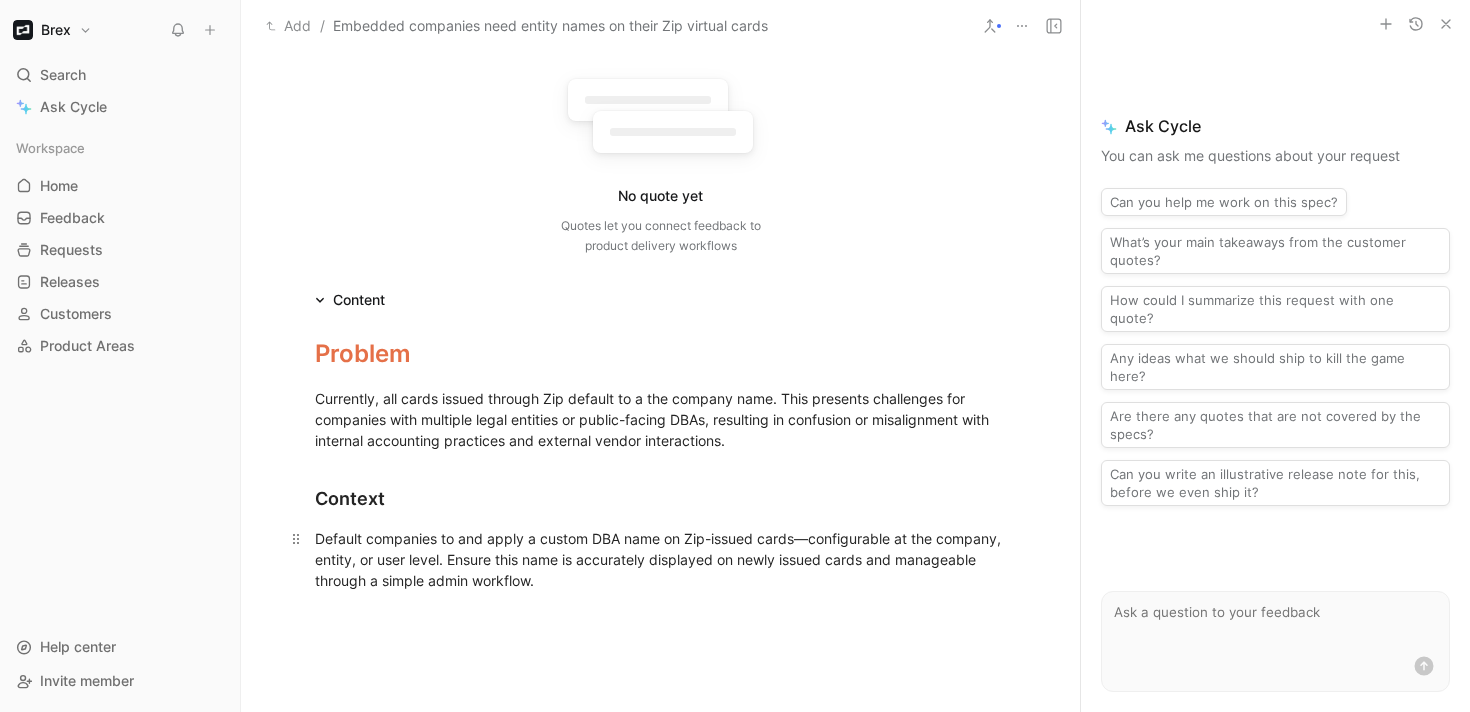 click on "Default companies to and apply a custom DBA name on Zip-issued cards—configurable at the company, entity, or user level. Ensure this name is accurately displayed on newly issued cards and manageable through a simple admin workflow." at bounding box center (661, 559) 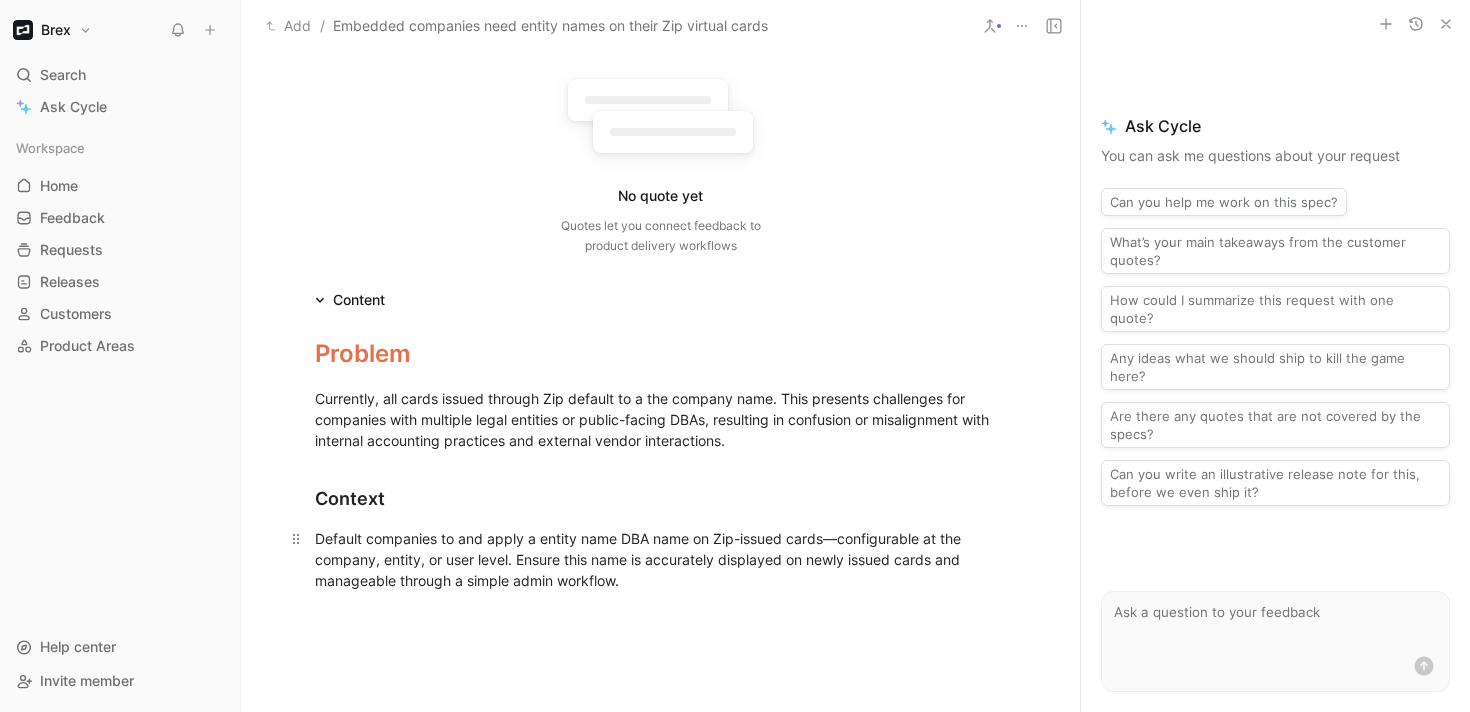 click on "Default companies to and apply a entity name DBA name on Zip-issued cards—configurable at the company, entity, or user level. Ensure this name is accurately displayed on newly issued cards and manageable through a simple admin workflow." at bounding box center [661, 559] 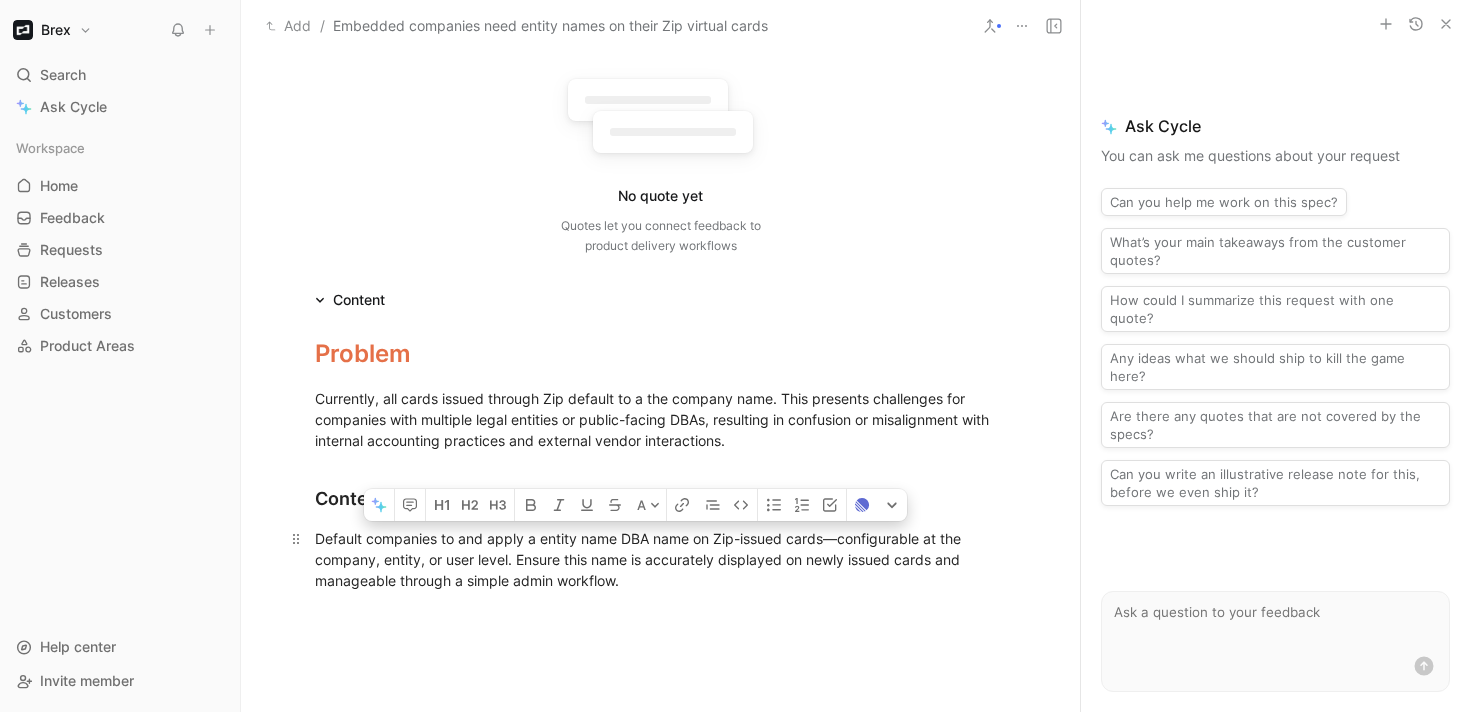 click on "Default companies to and apply a entity name DBA name on Zip-issued cards—configurable at the company, entity, or user level. Ensure this name is accurately displayed on newly issued cards and manageable through a simple admin workflow." at bounding box center (661, 559) 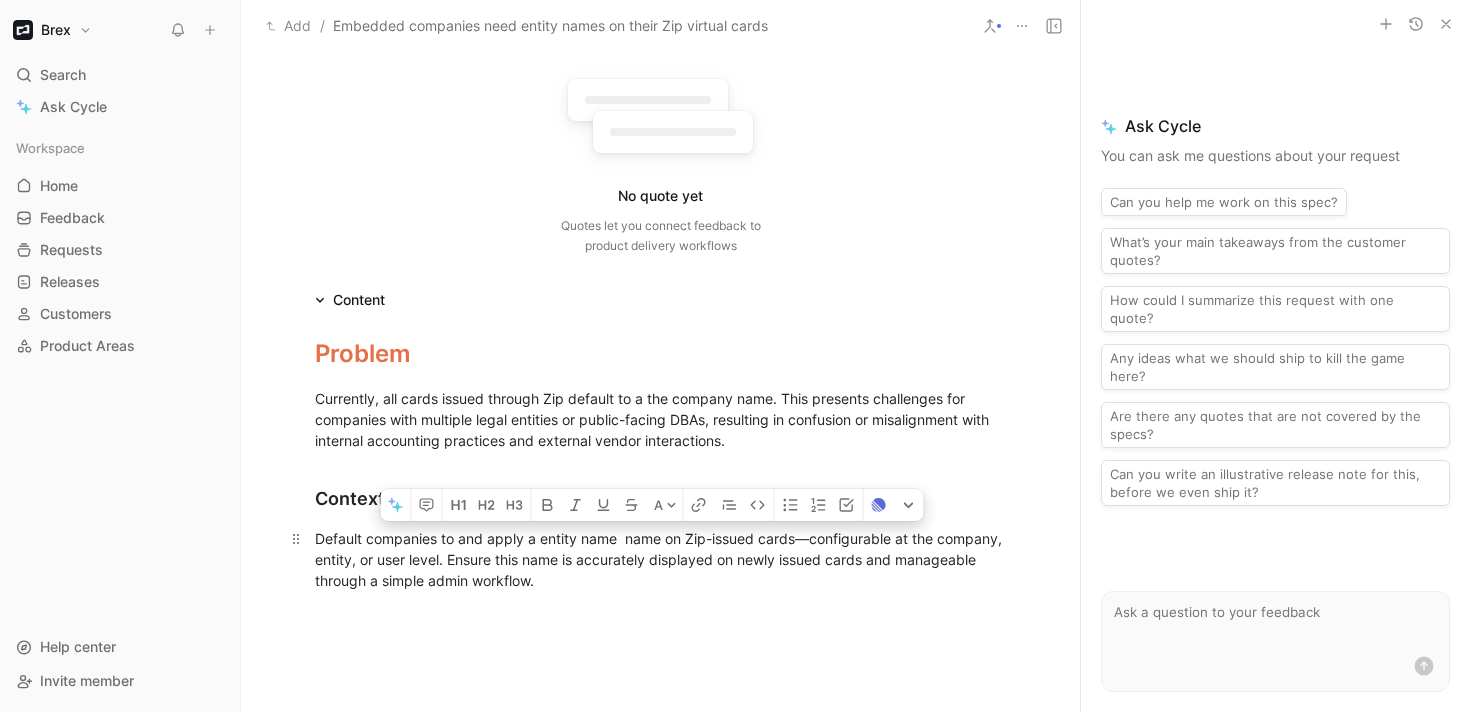 drag, startPoint x: 685, startPoint y: 540, endPoint x: 617, endPoint y: 542, distance: 68.0294 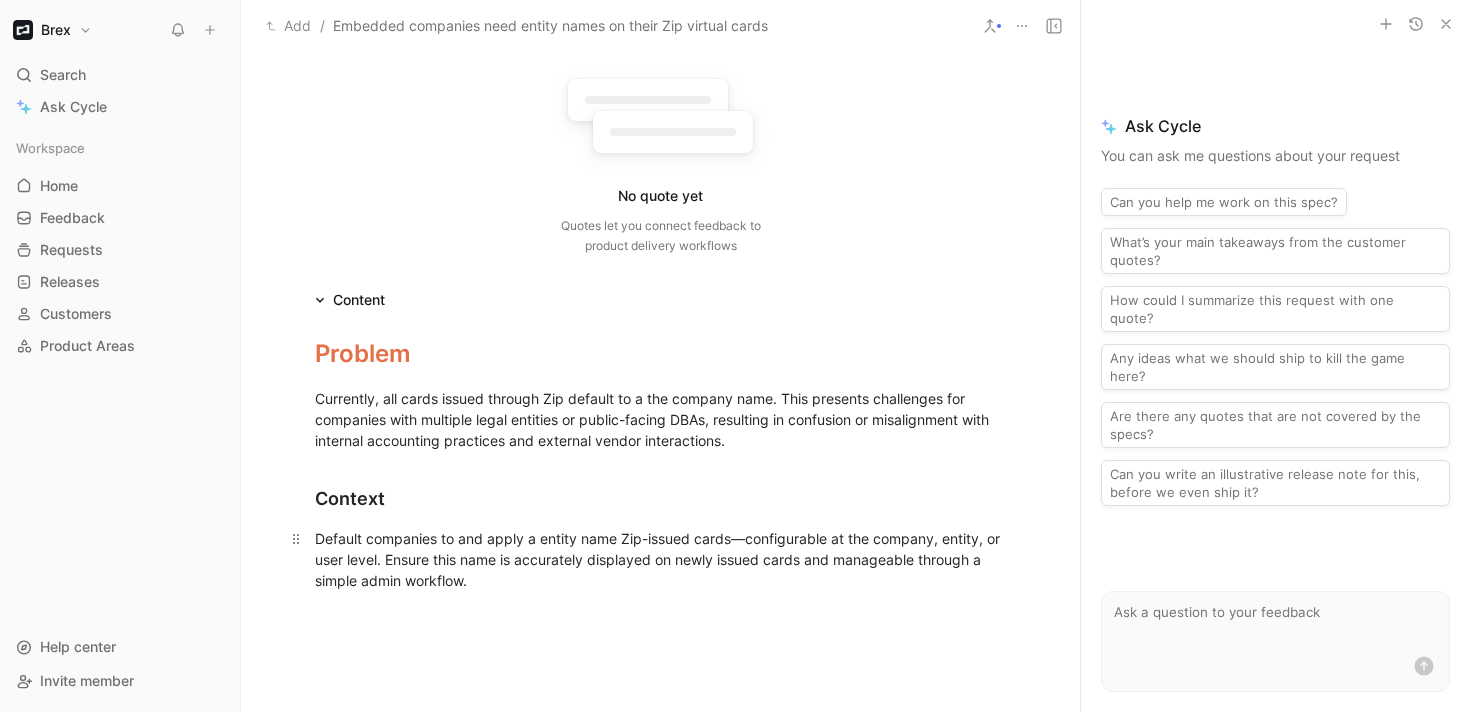 click on "Default companies to and apply a entity name Zip-issued cards—configurable at the company, entity, or user level. Ensure this name is accurately displayed on newly issued cards and manageable through a simple admin workflow." at bounding box center (661, 559) 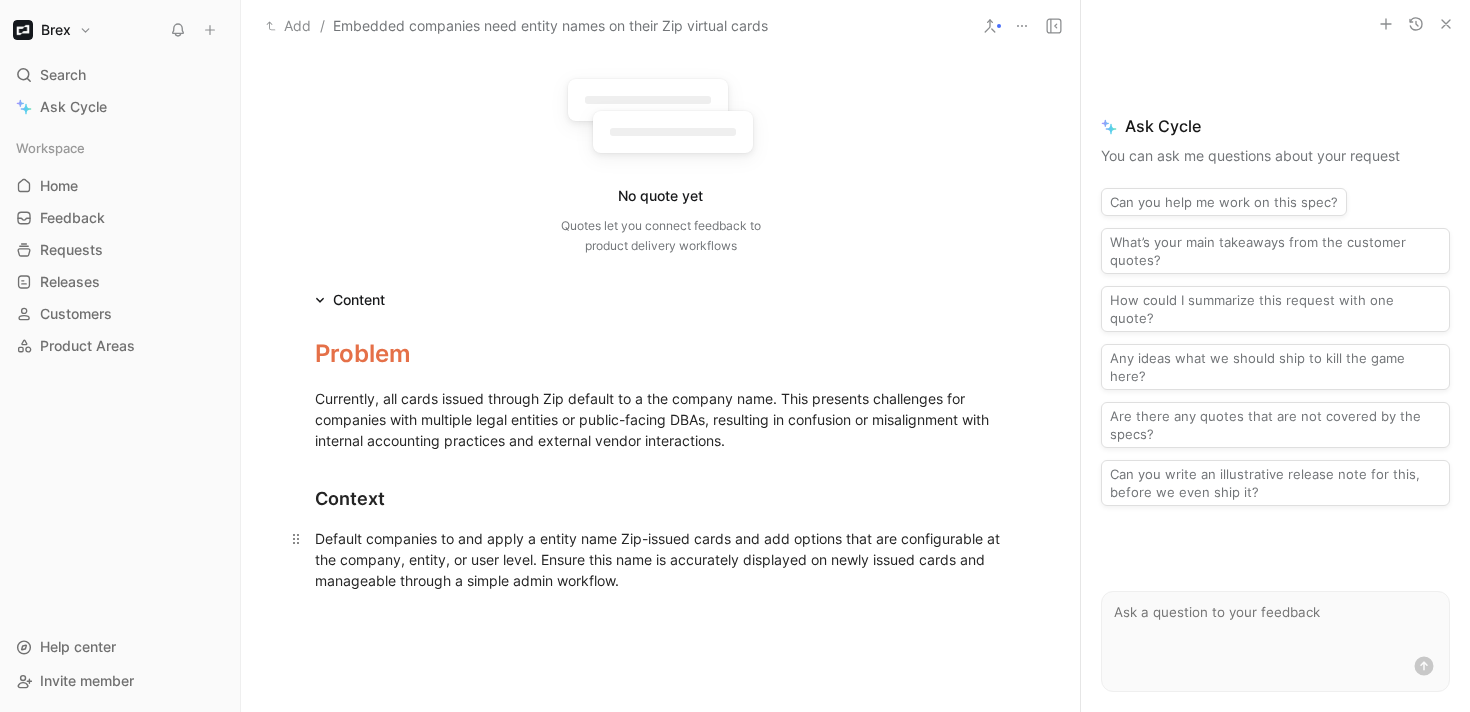 click on "Default companies to and apply a entity name Zip-issued cards and add options that are configurable at the company, entity, or user level. Ensure this name is accurately displayed on newly issued cards and manageable through a simple admin workflow." at bounding box center (661, 559) 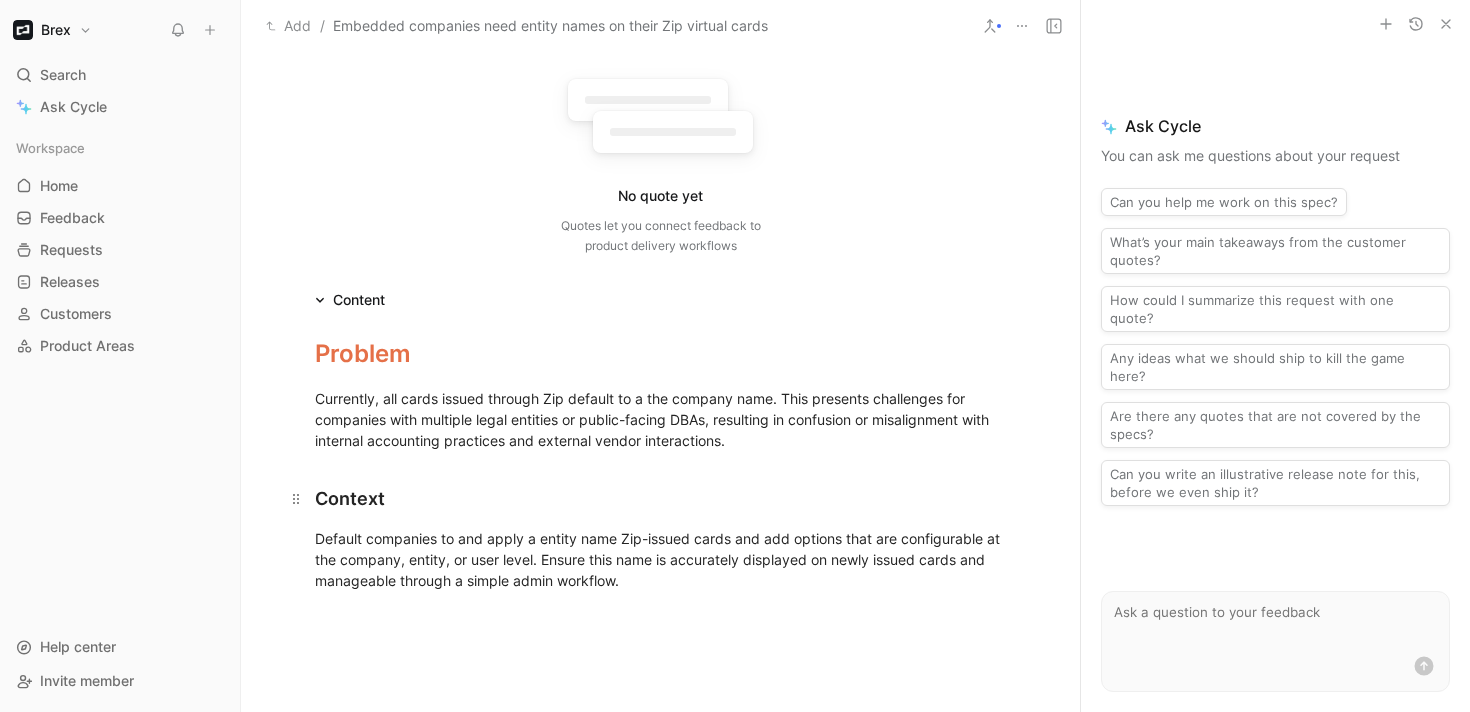 click on "Context" at bounding box center (661, 498) 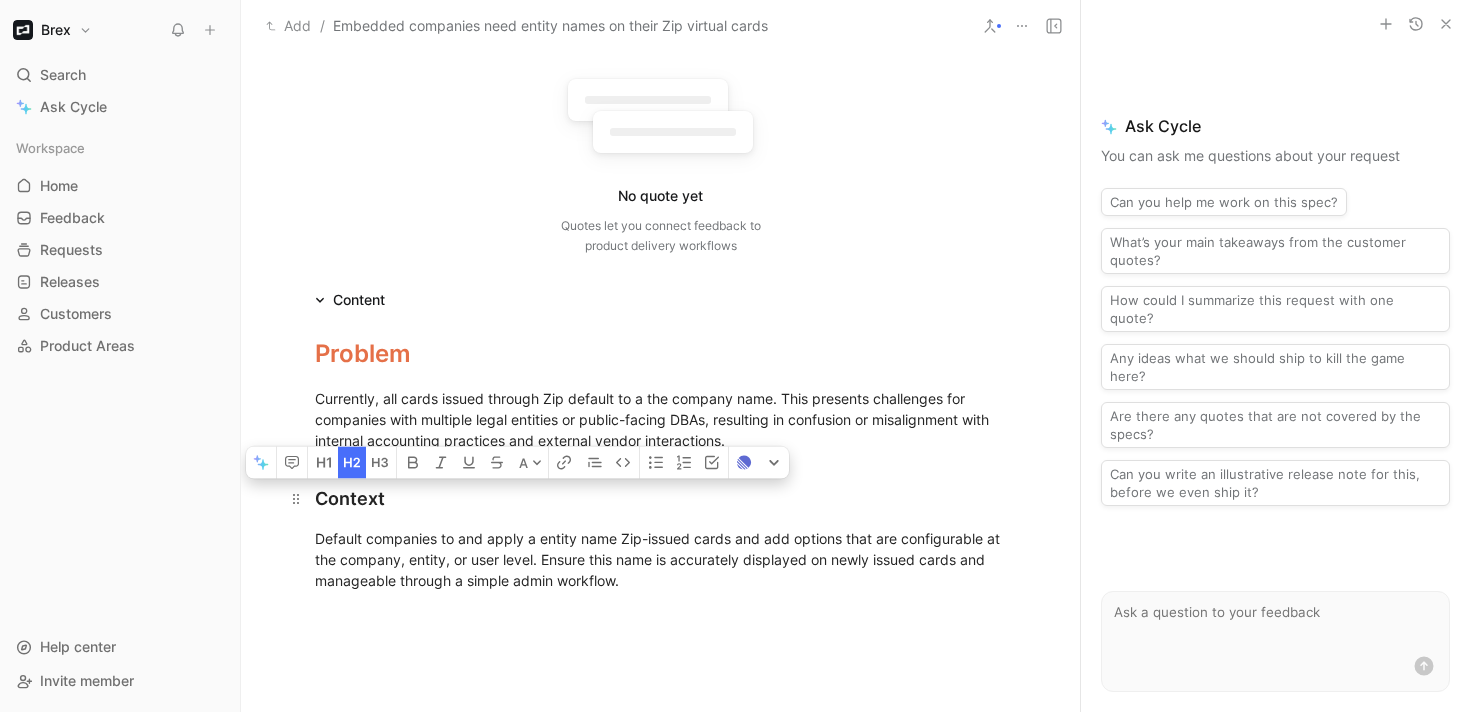 click on "Context" at bounding box center [661, 489] 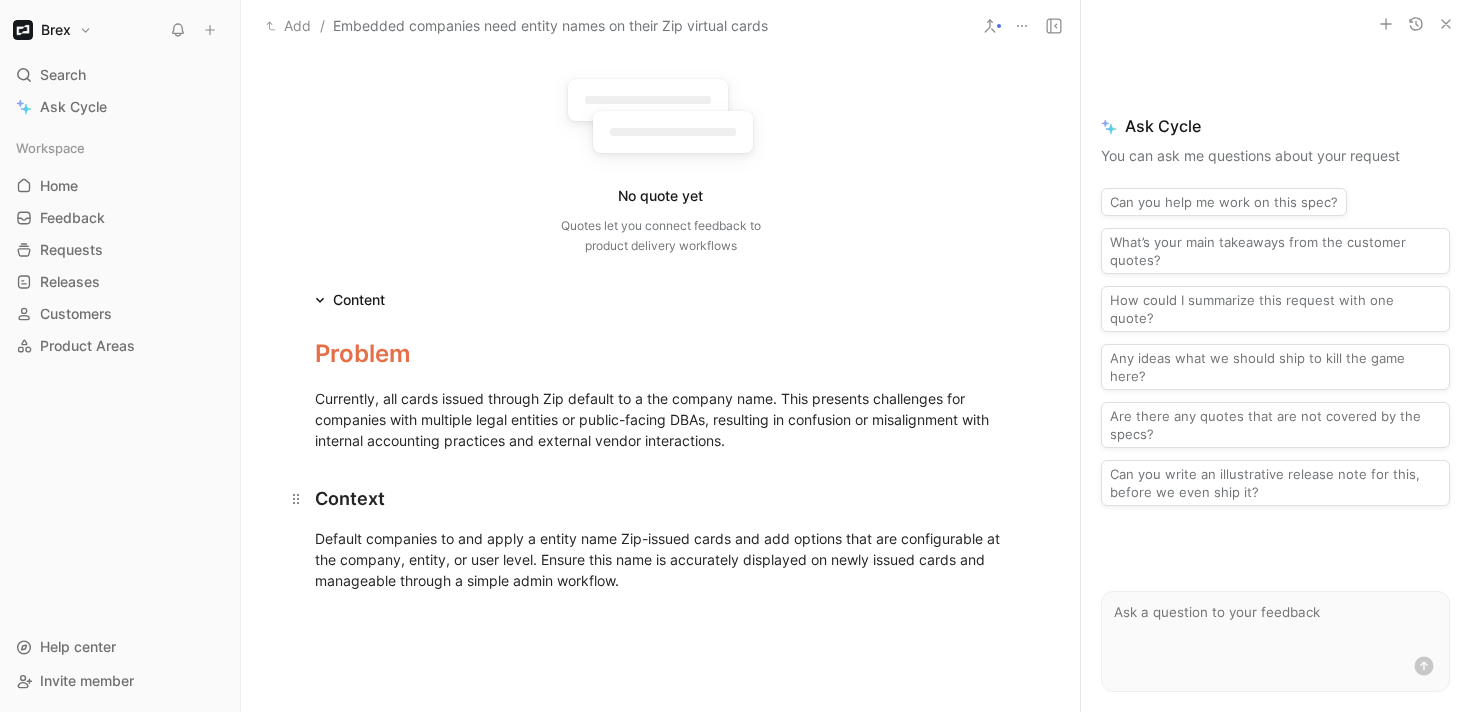 click on "Context" at bounding box center (661, 498) 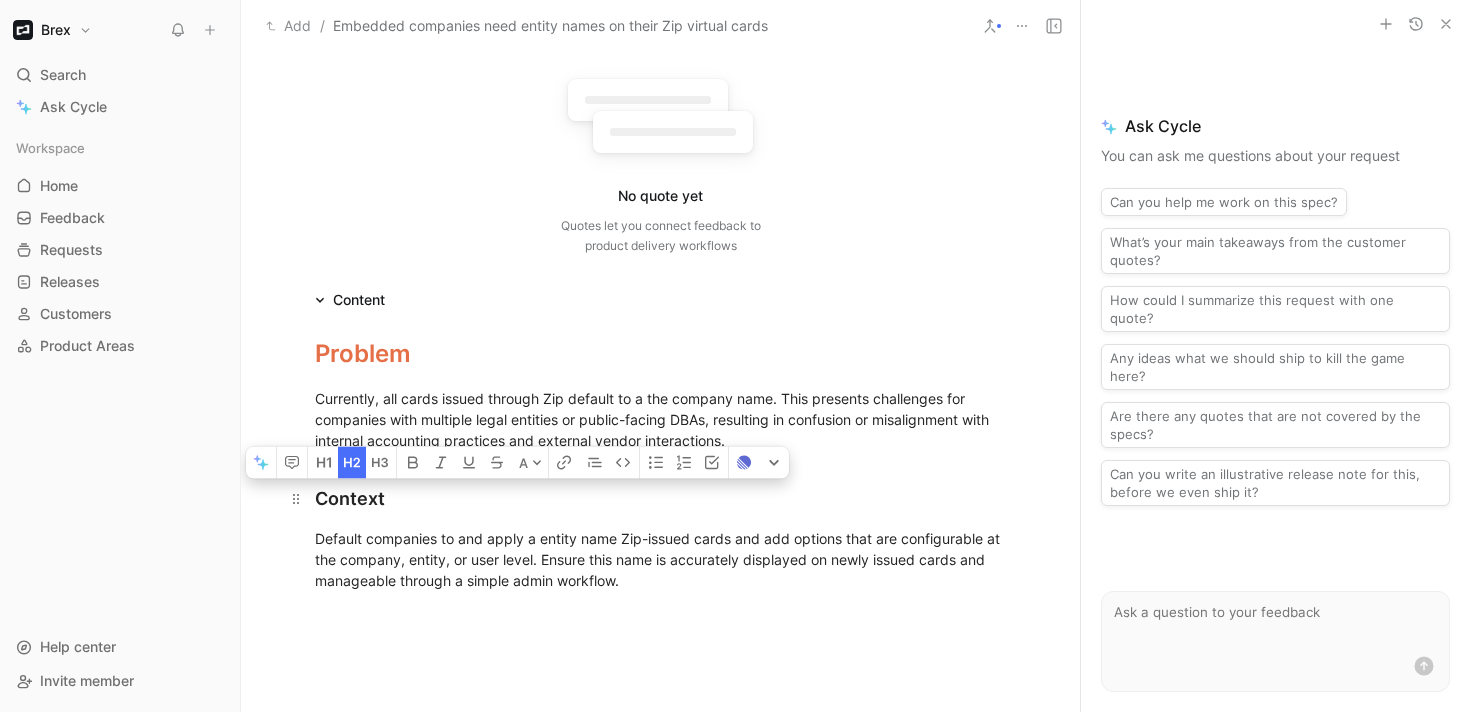 click on "Context" at bounding box center [661, 489] 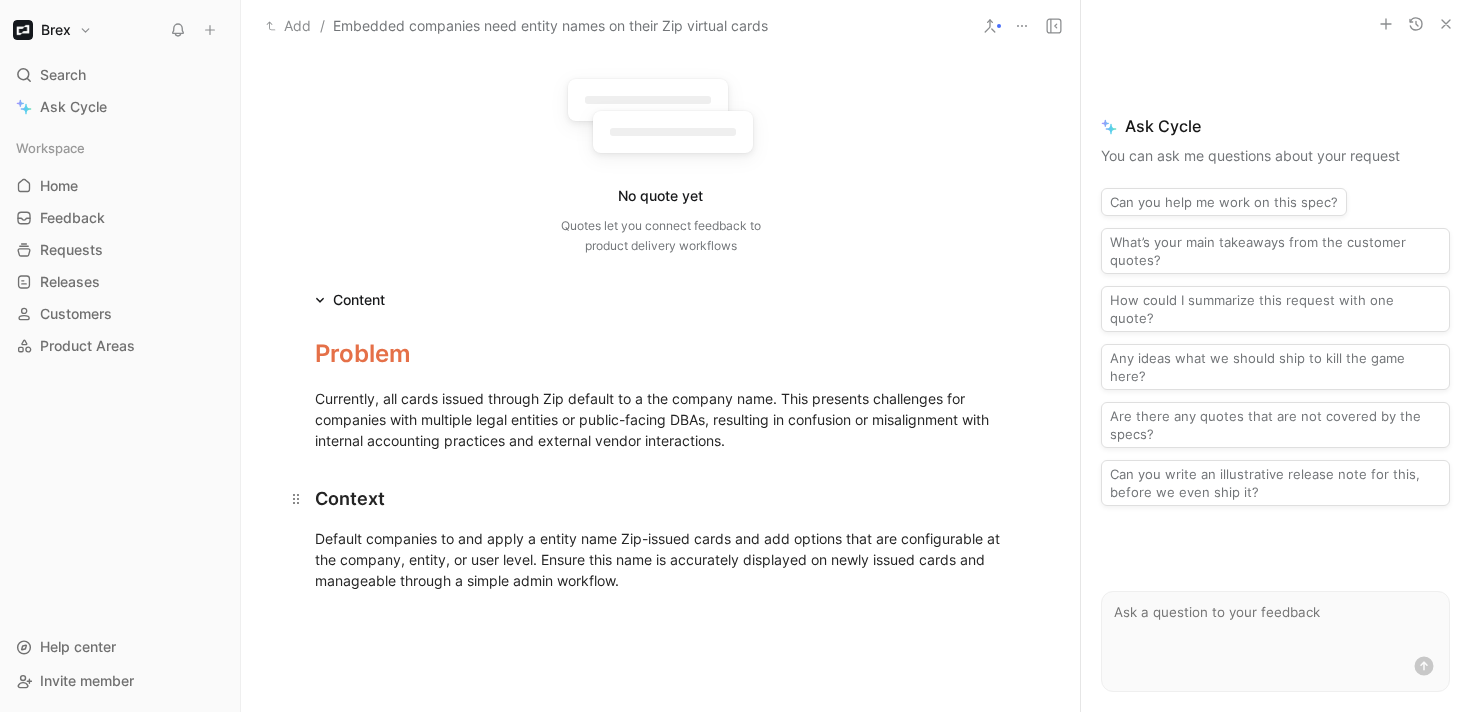click on "Context" at bounding box center (661, 498) 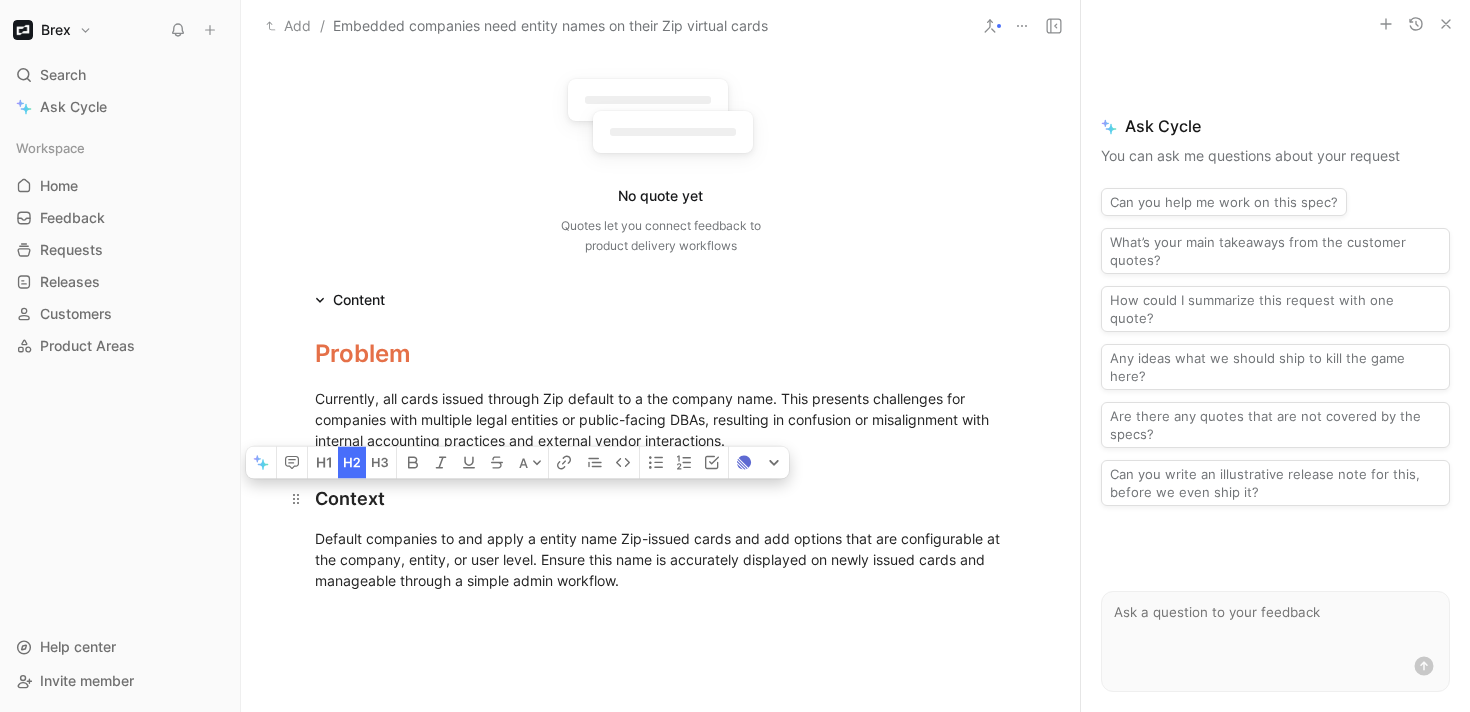 click on "Context" at bounding box center (661, 498) 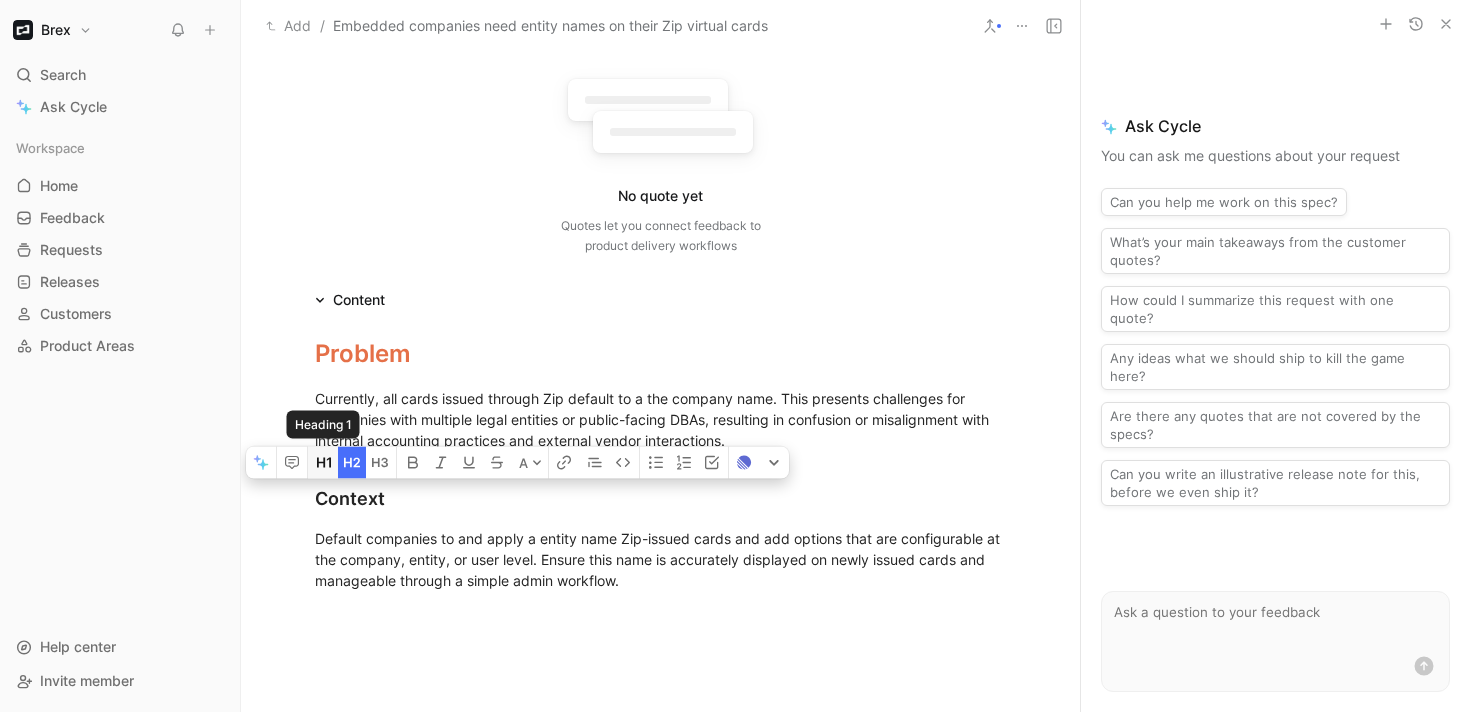 click 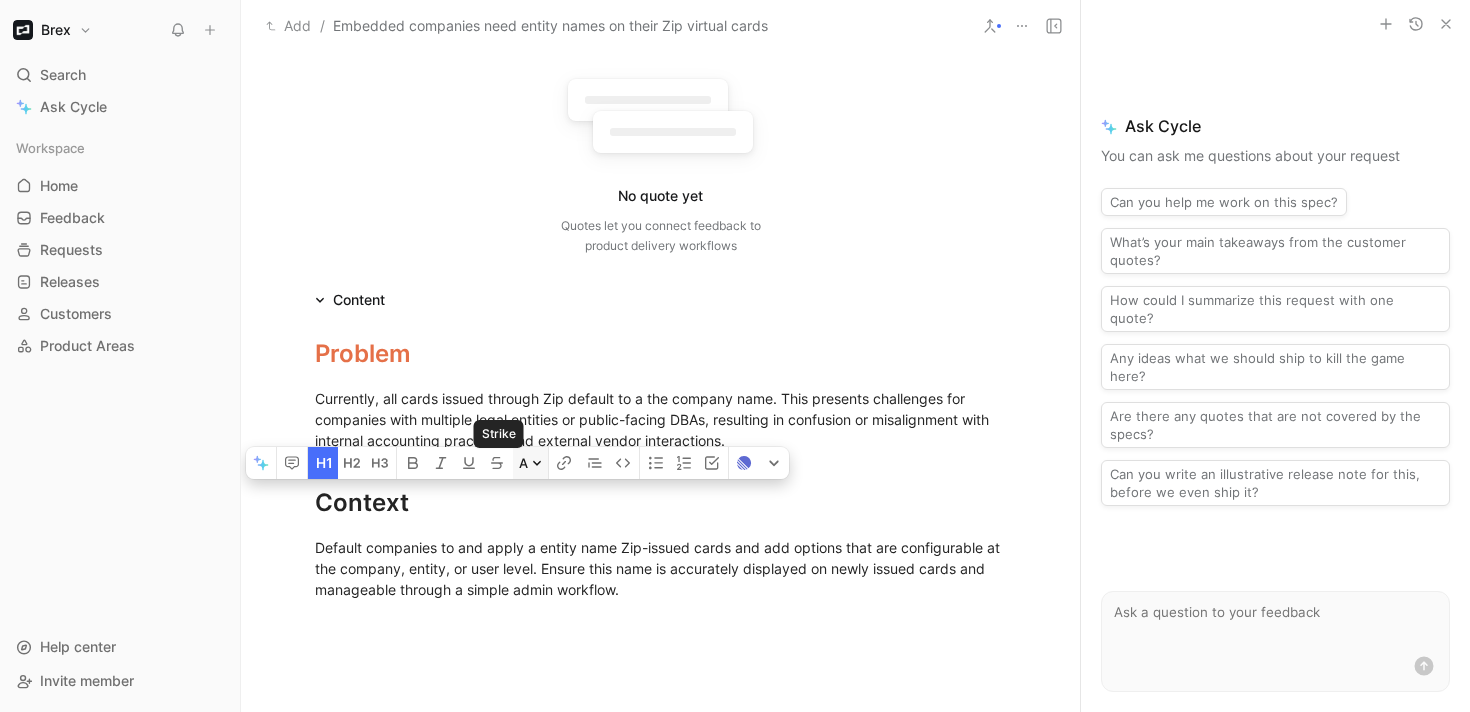 click on "A" at bounding box center [530, 463] 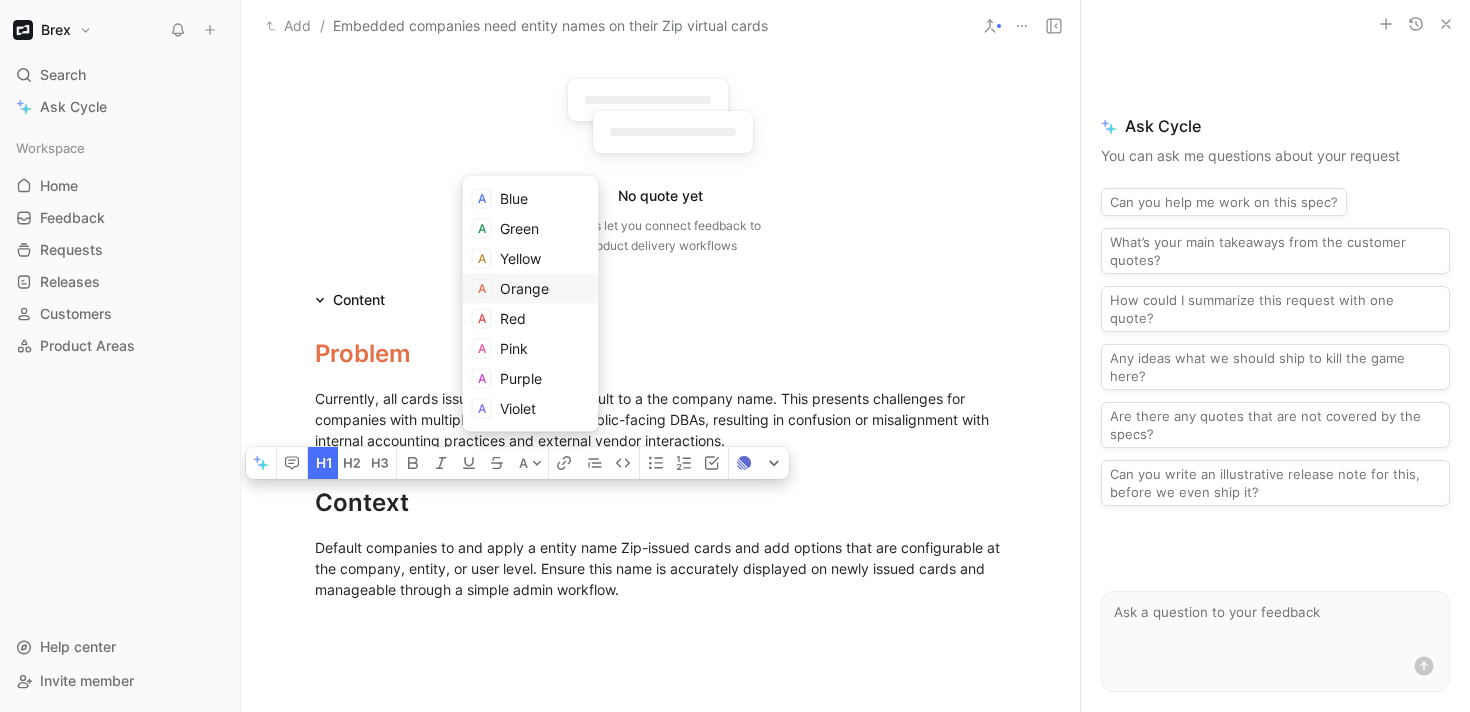 click on "Orange" at bounding box center [524, 288] 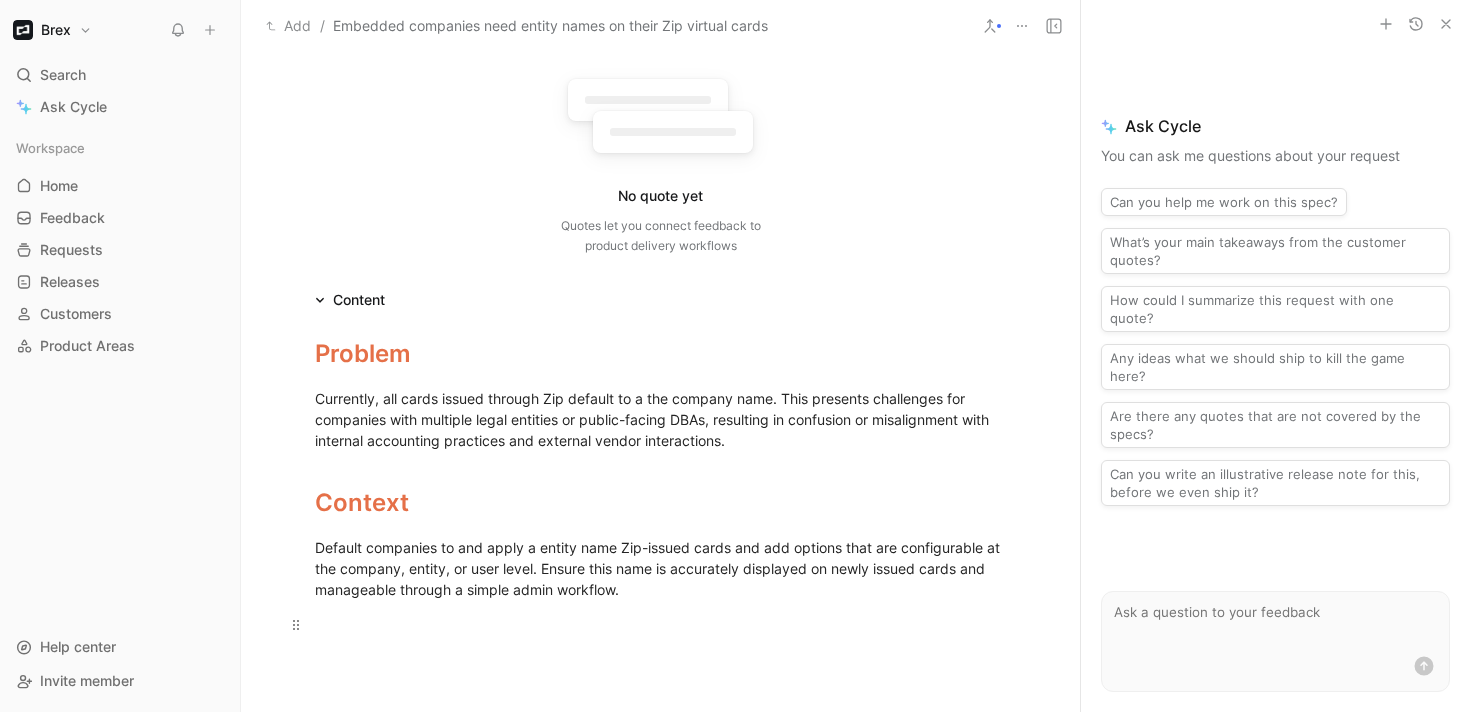 click at bounding box center (661, 624) 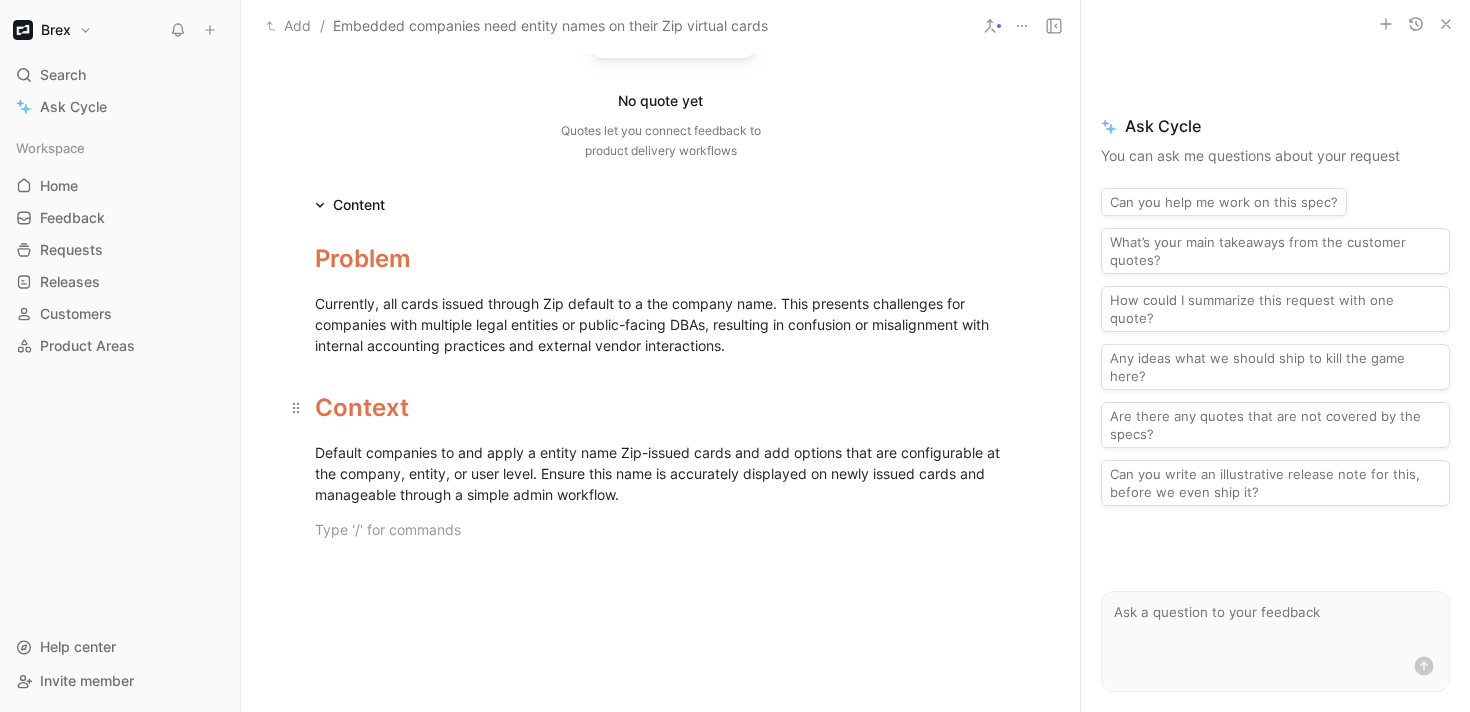 scroll, scrollTop: 301, scrollLeft: 0, axis: vertical 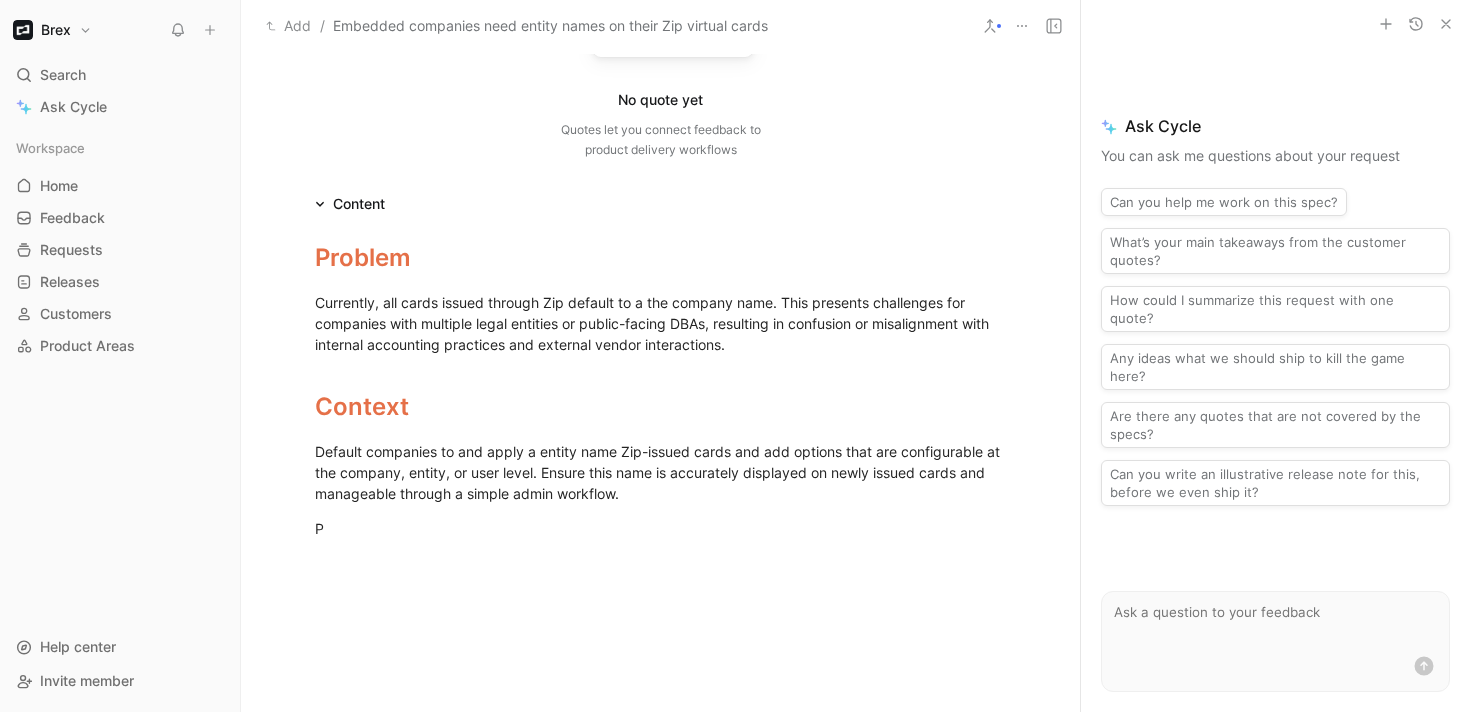 click on "Problem Currently, all cards issued through Zip default to a the company name. This presents challenges for companies with multiple legal entities or public-facing DBAs, resulting in confusion or misalignment with internal accounting practices and external vendor interactions. Context   Default companies to and apply a entity name Zip-issued cards and add options that are configurable at the company, entity, or user level. Ensure this name is accurately displayed on newly issued cards and manageable through a simple admin workflow. P" at bounding box center [660, 406] 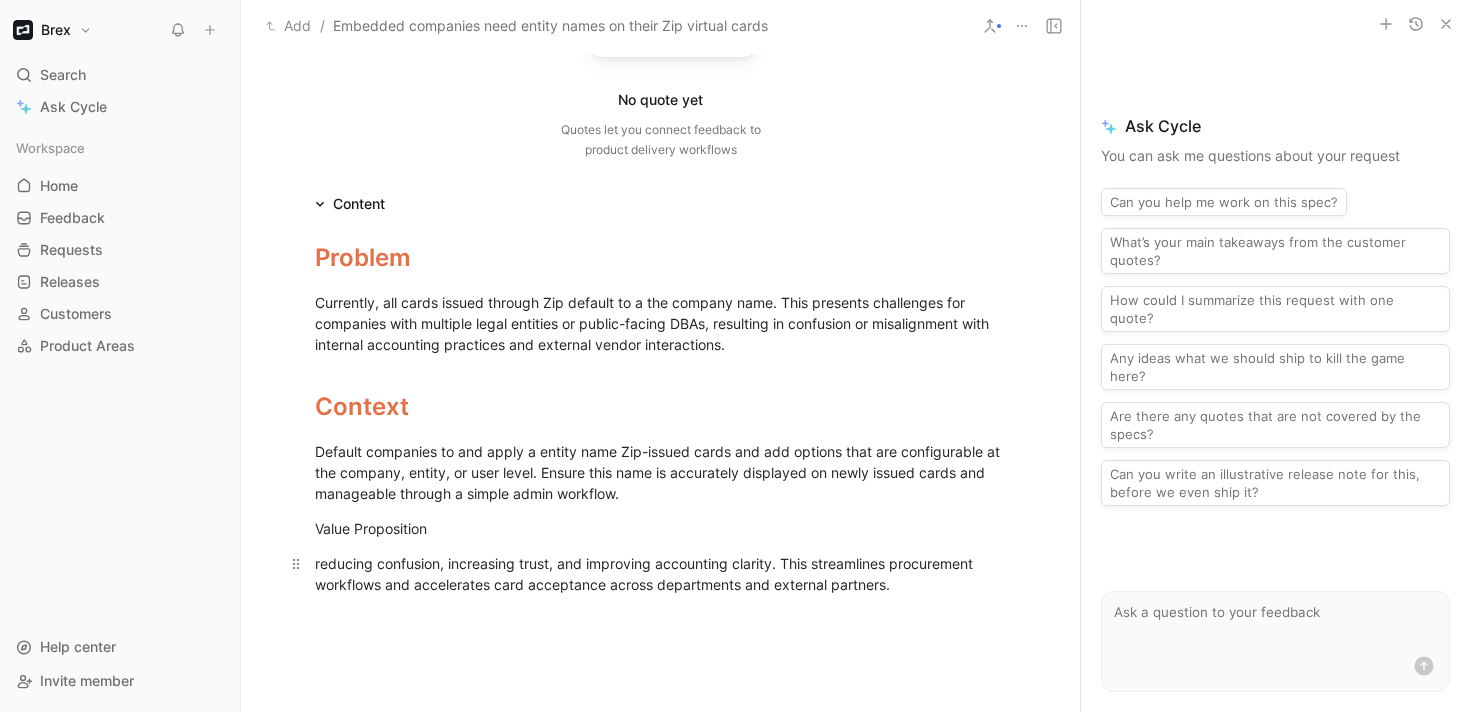 click on "reducing confusion, increasing trust, and improving accounting clarity. This streamlines procurement workflows and accelerates card acceptance across departments and external partners." at bounding box center (661, 574) 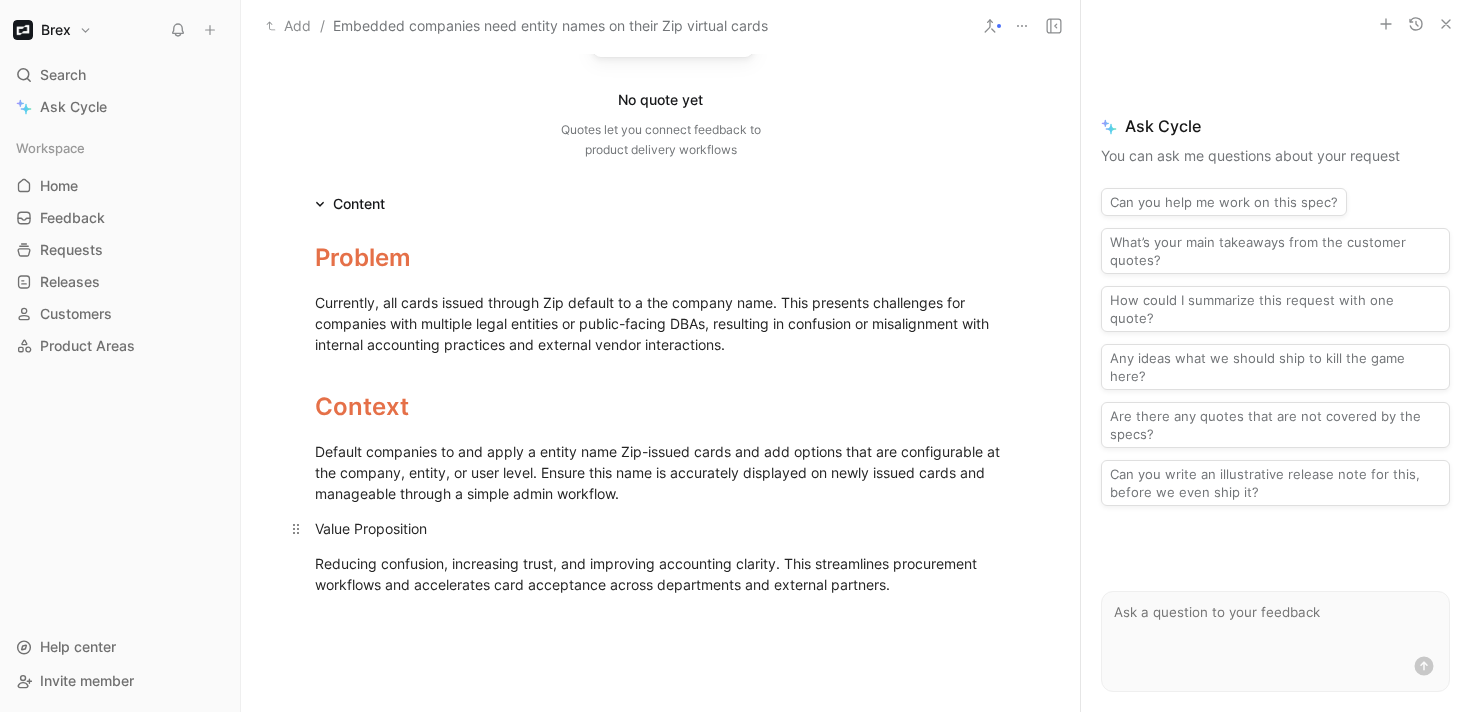 click on "Value Proposition" at bounding box center (661, 528) 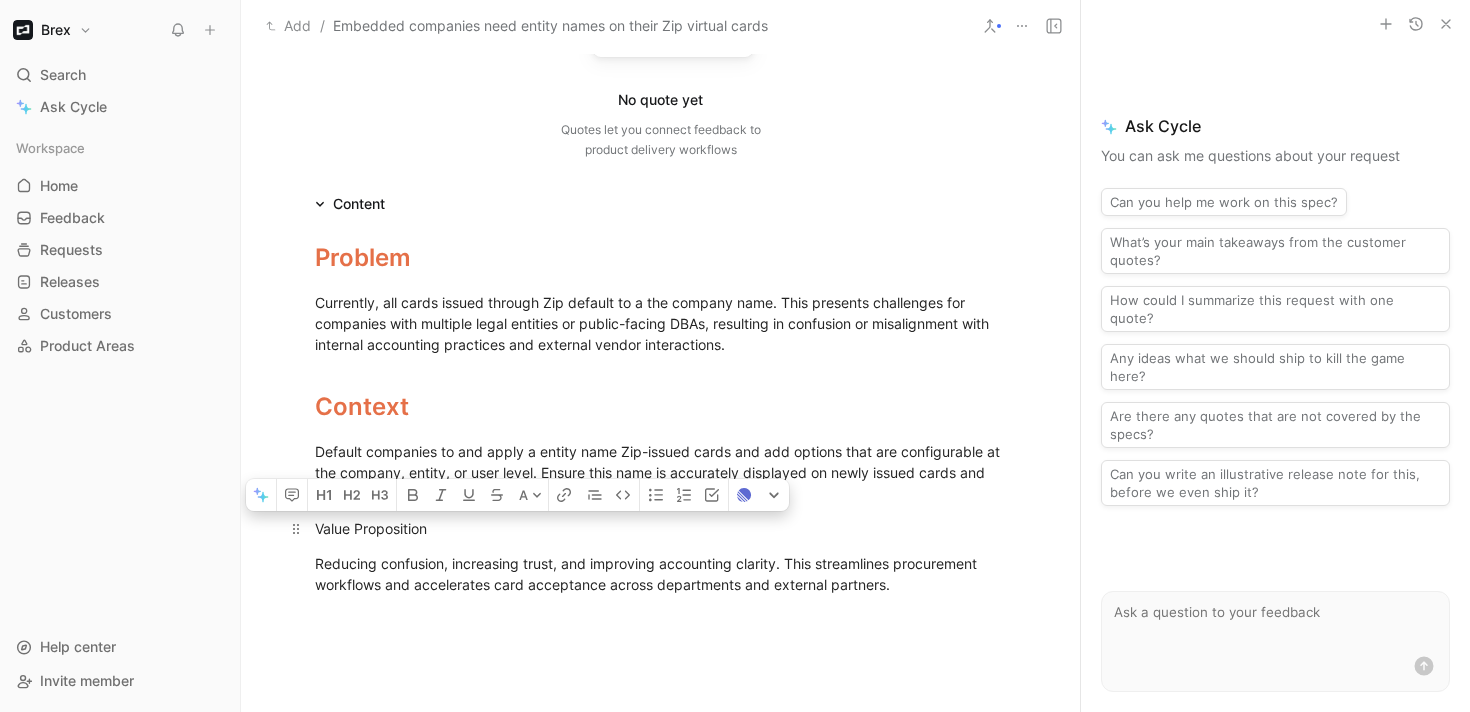 click on "Value Proposition" at bounding box center [661, 528] 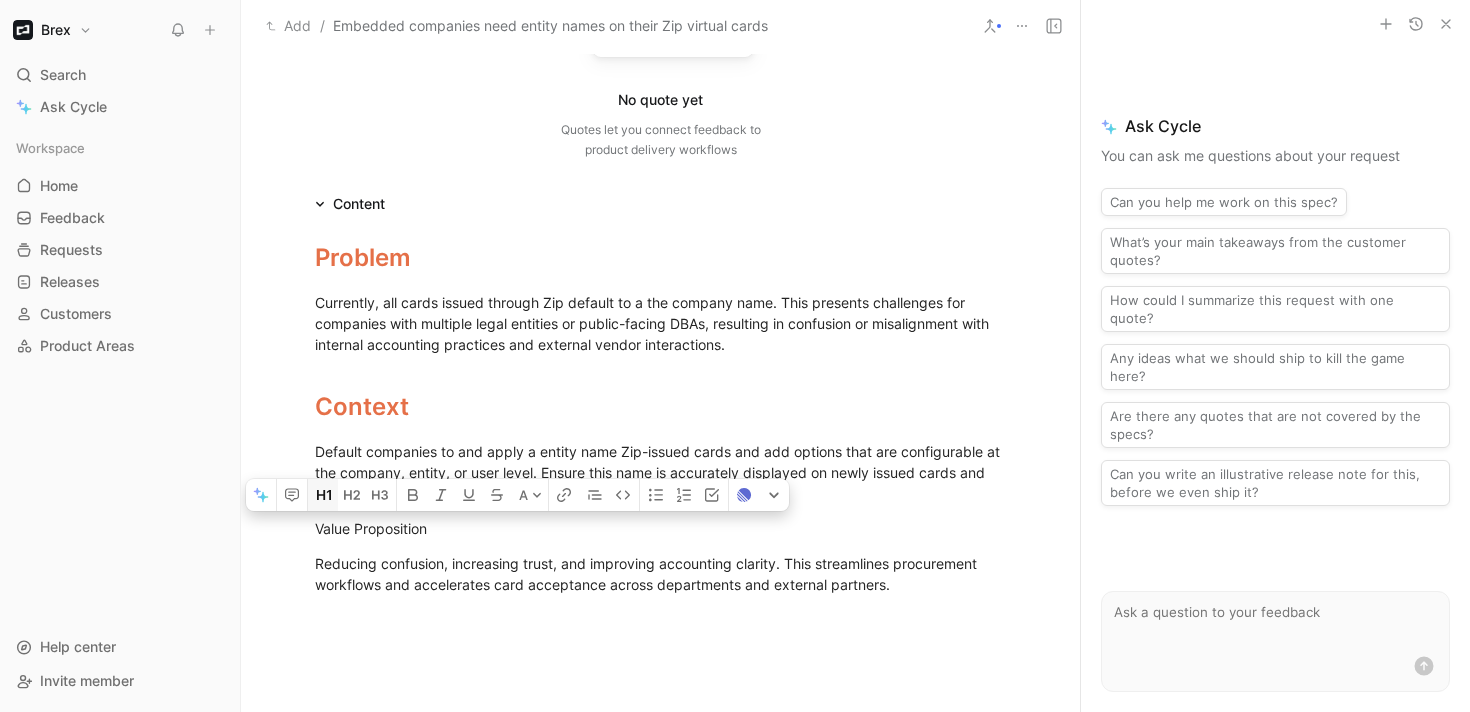 click 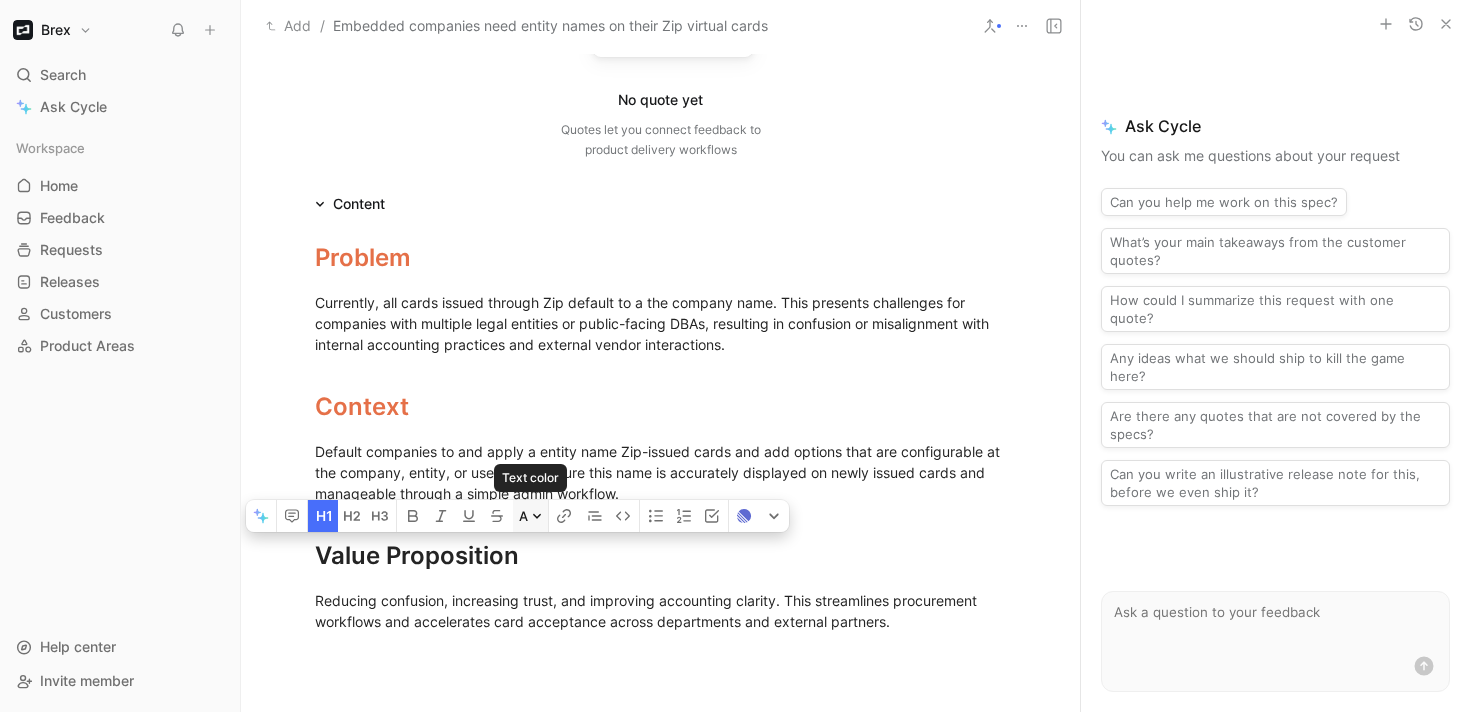 click on "A" at bounding box center [530, 516] 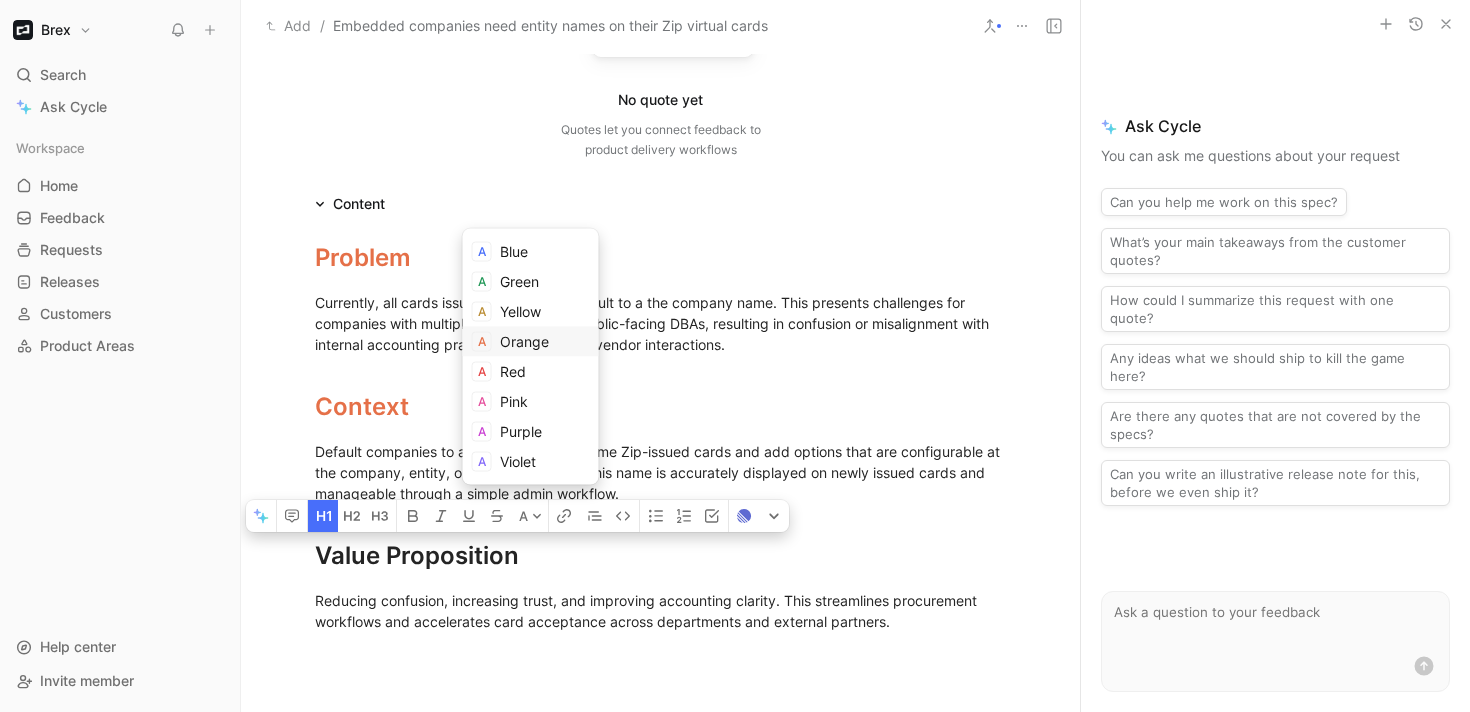 click on "Orange" at bounding box center (524, 341) 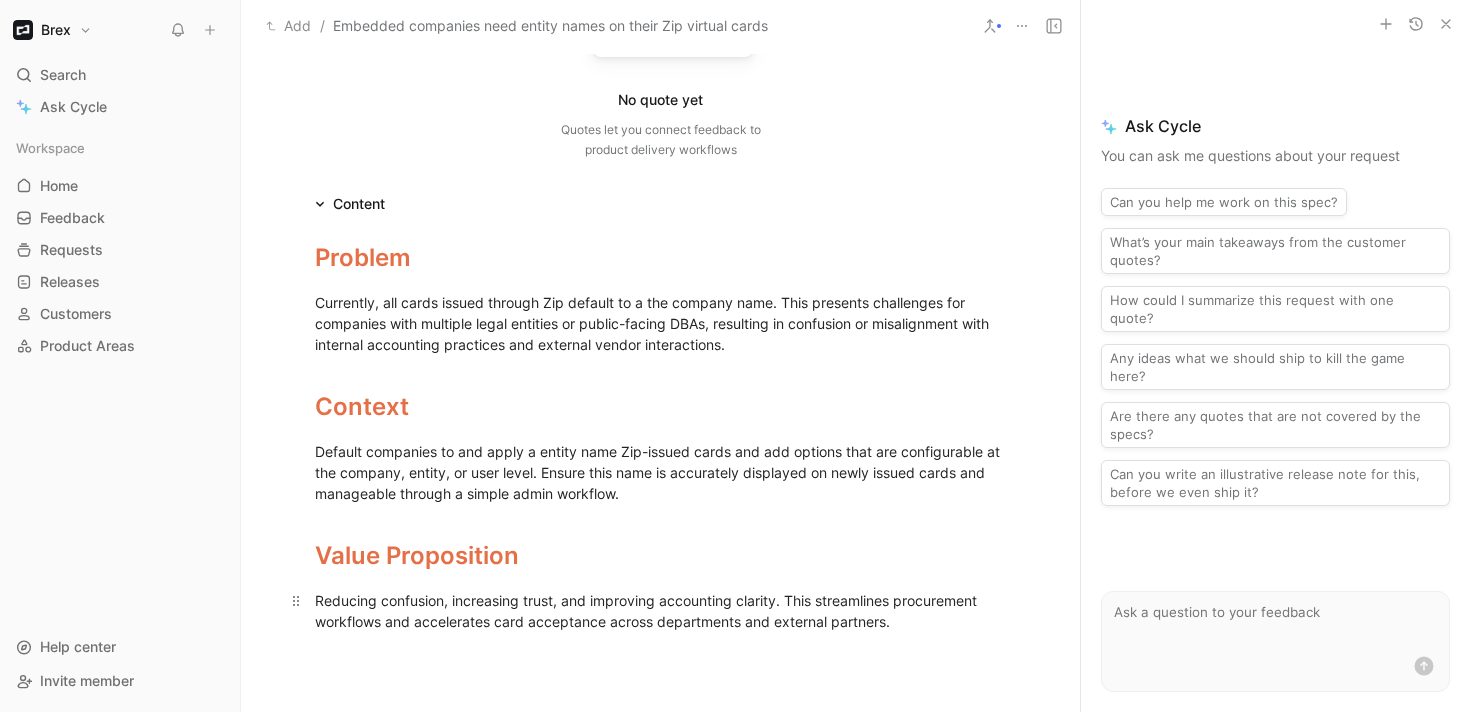 click on "Reducing confusion, increasing trust, and improving accounting clarity. This streamlines procurement workflows and accelerates card acceptance across departments and external partners." at bounding box center [661, 611] 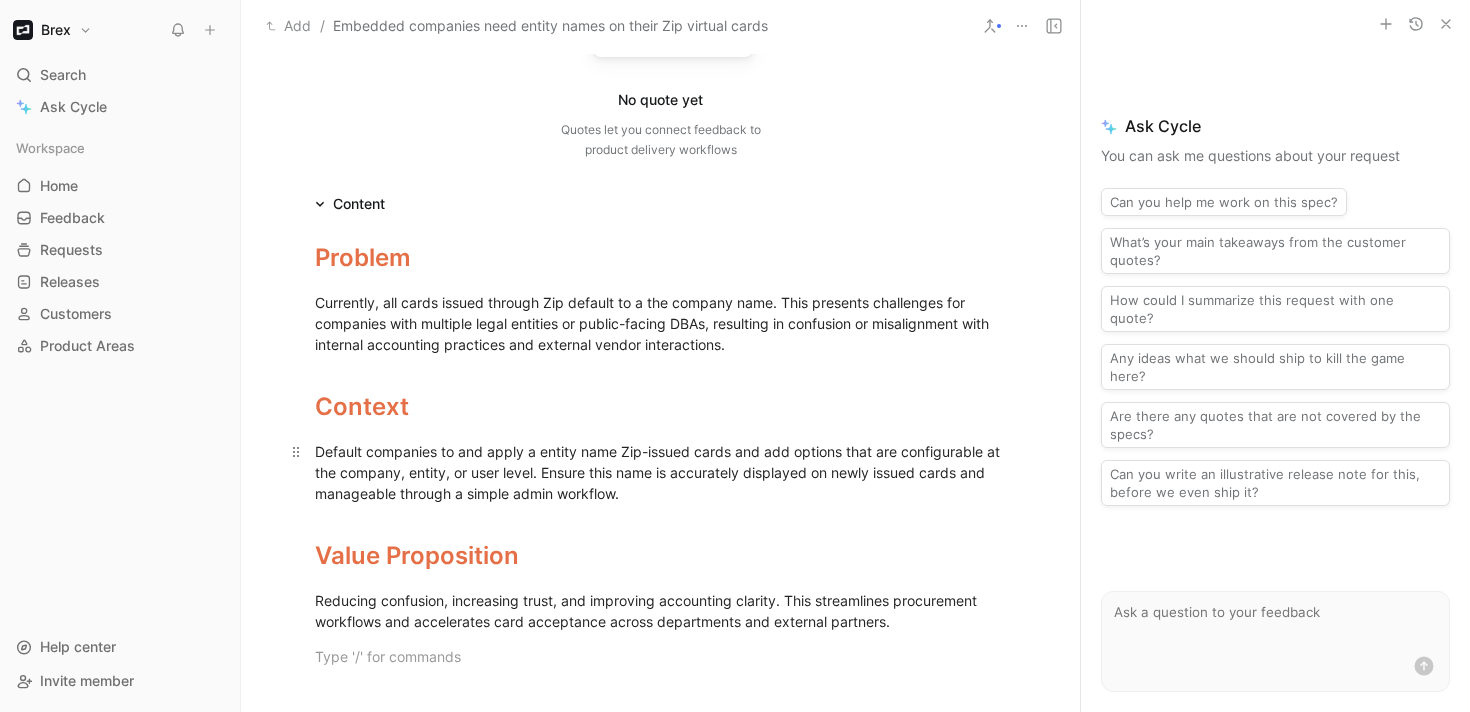 scroll, scrollTop: 419, scrollLeft: 0, axis: vertical 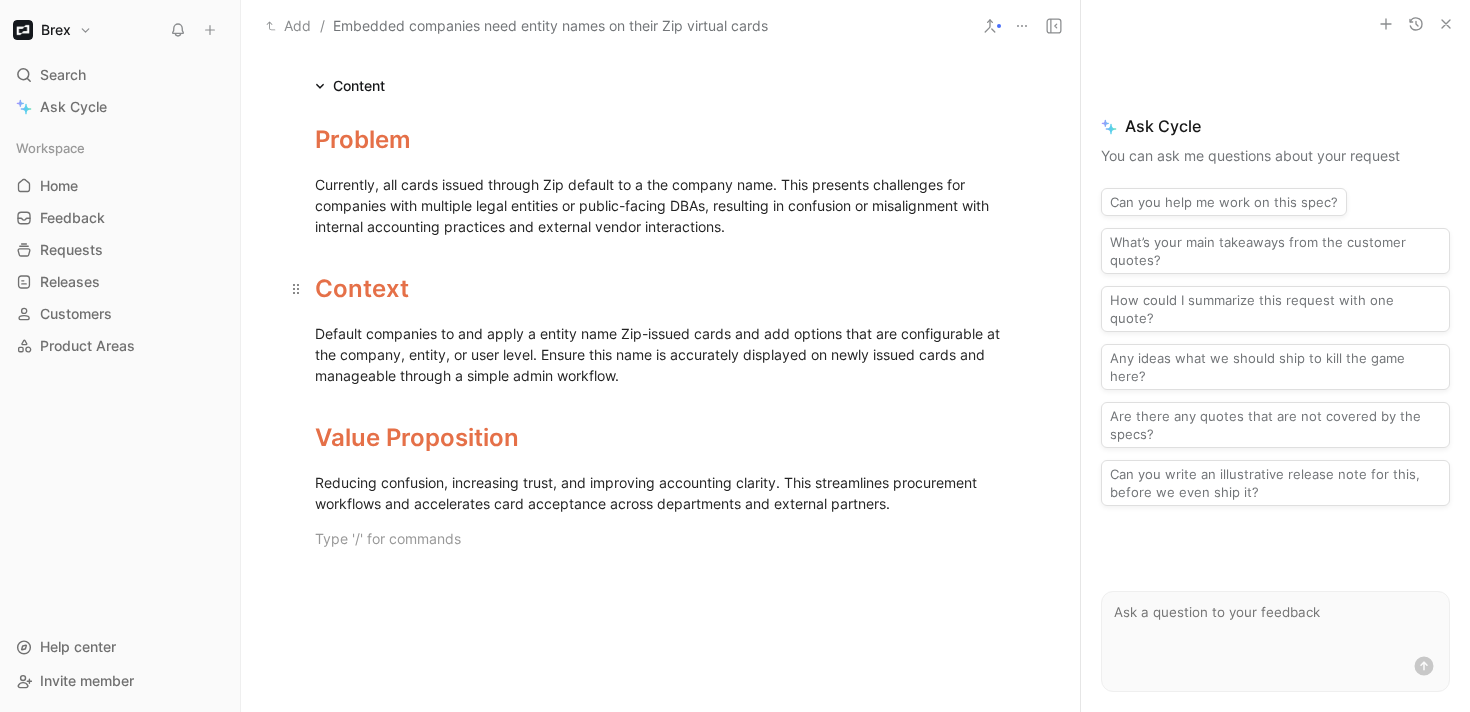 click on "Context" at bounding box center (362, 288) 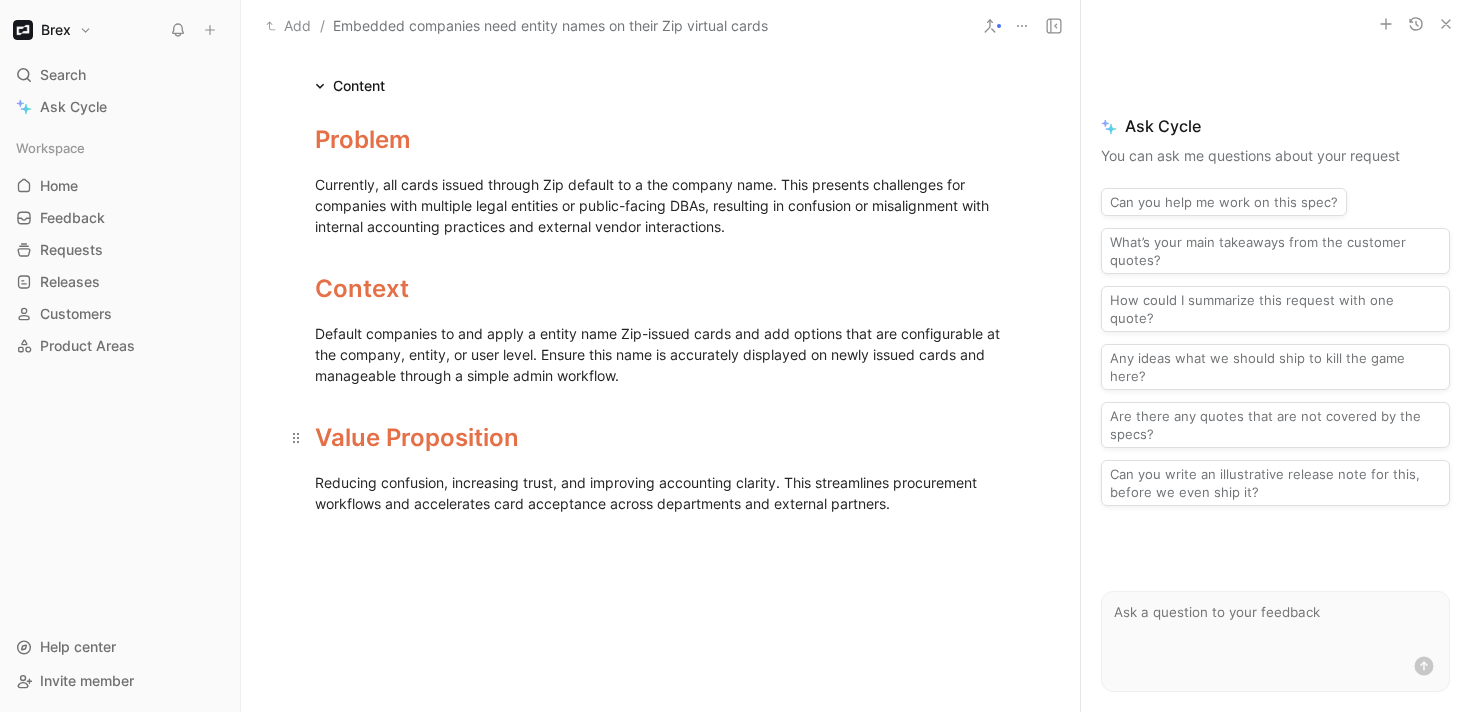 click on "Value Proposition" at bounding box center [417, 437] 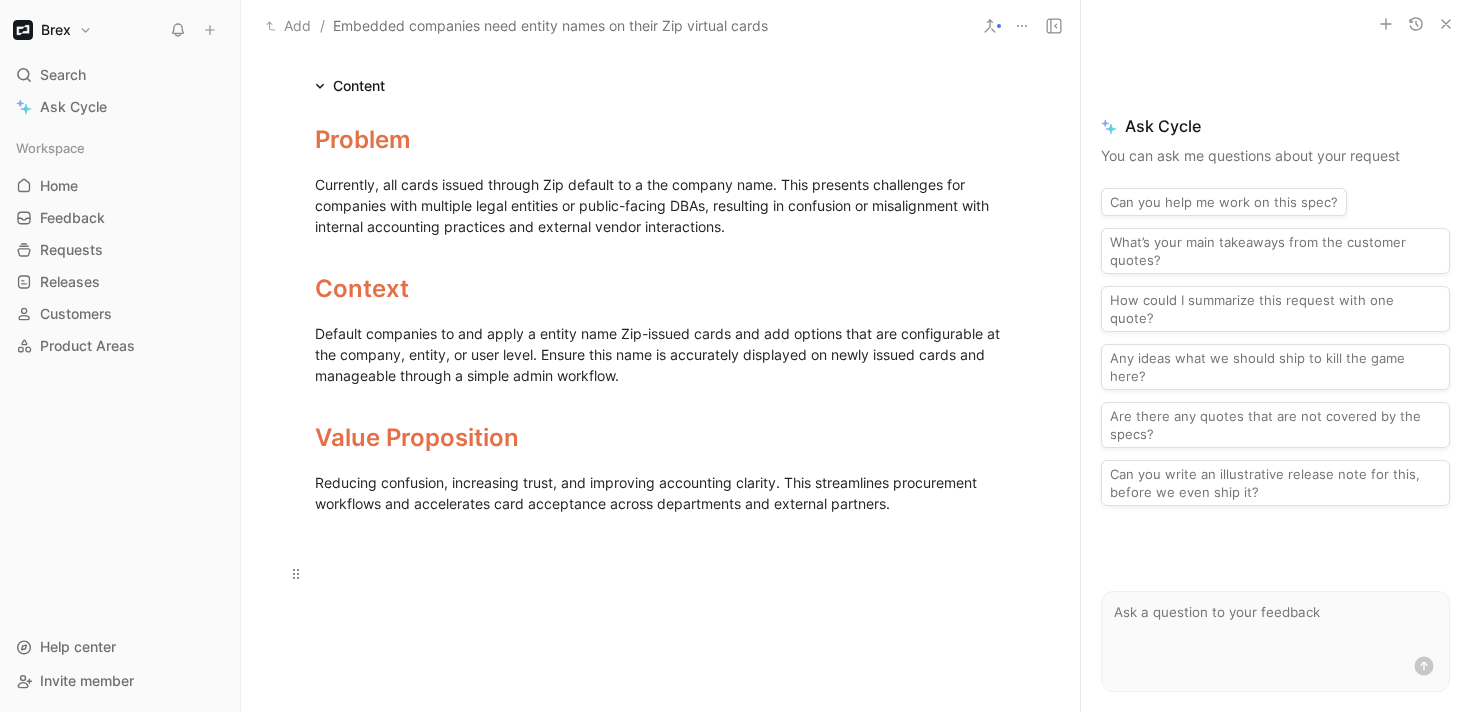 click at bounding box center (661, 573) 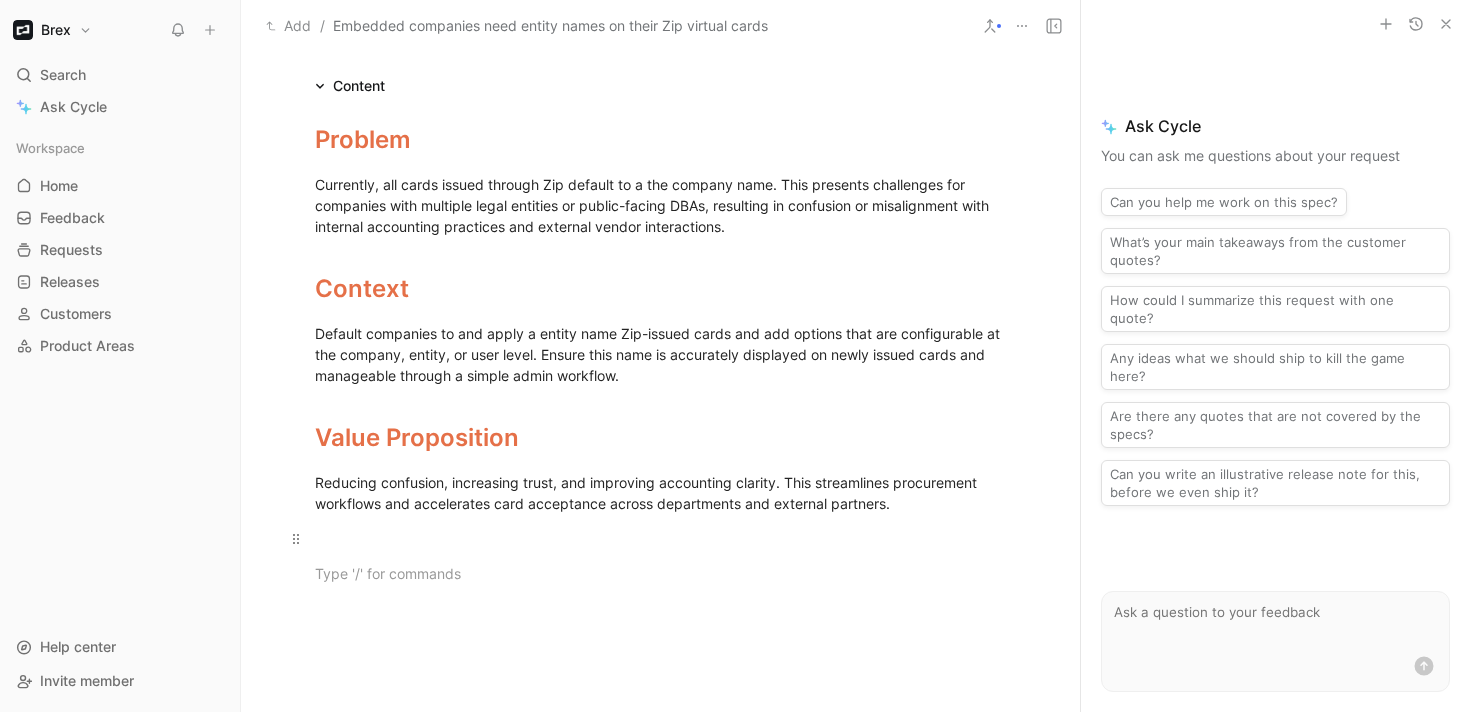 click at bounding box center (661, 538) 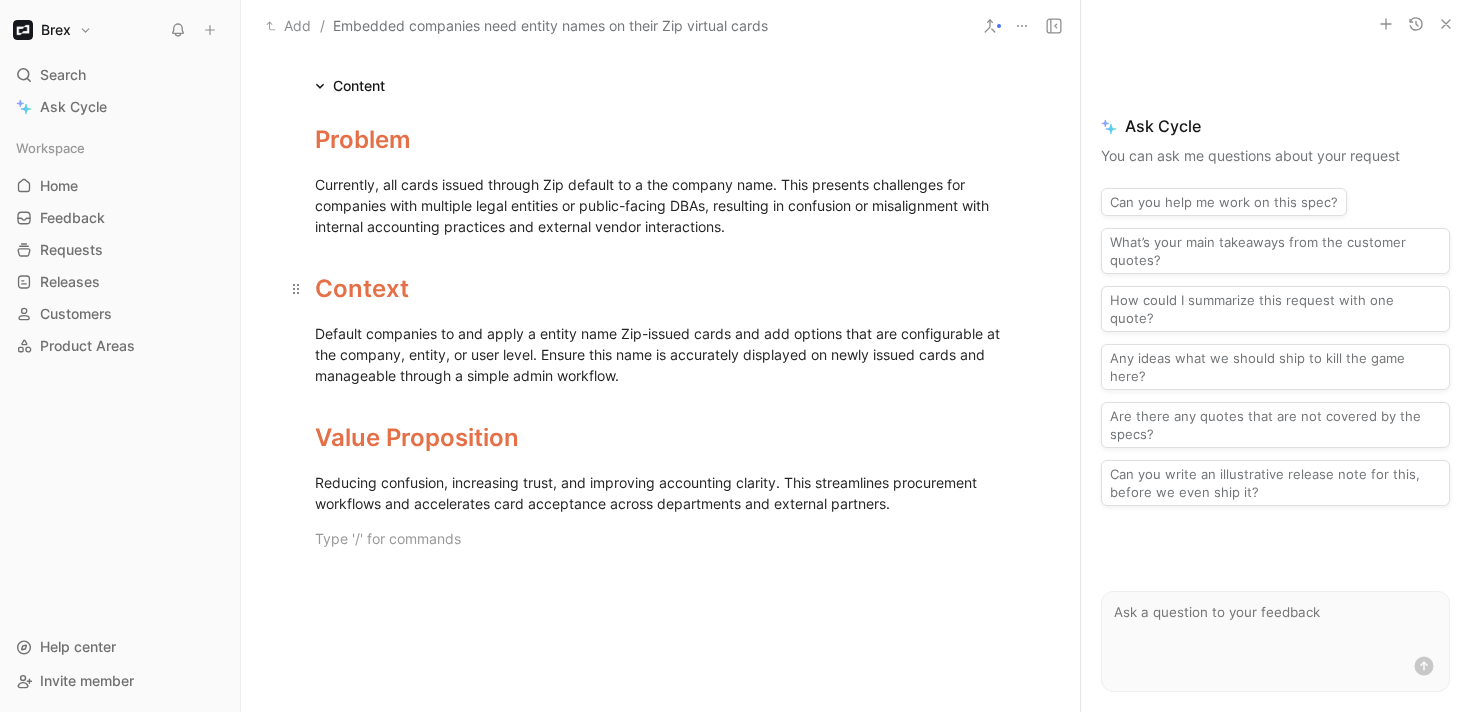 click on "Context" at bounding box center (362, 288) 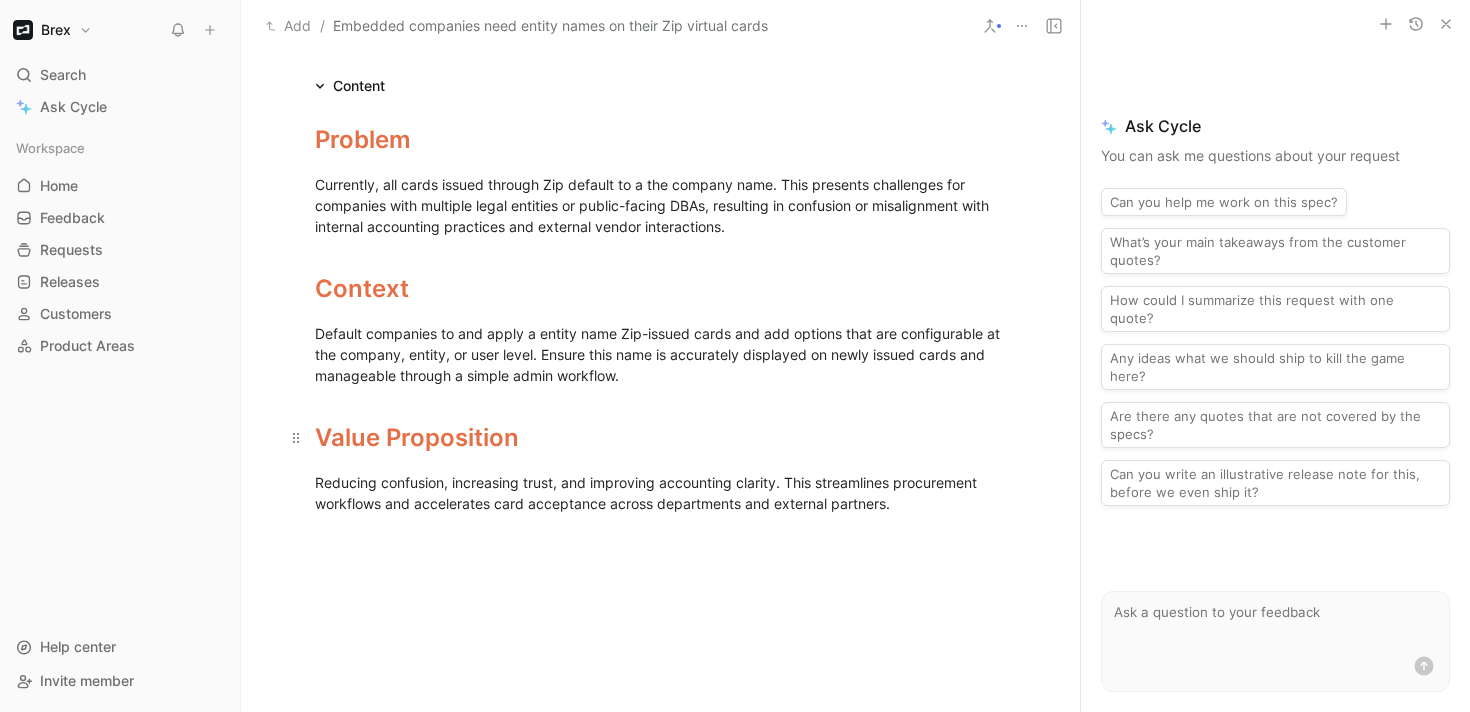 click on "Value Proposition" at bounding box center (417, 437) 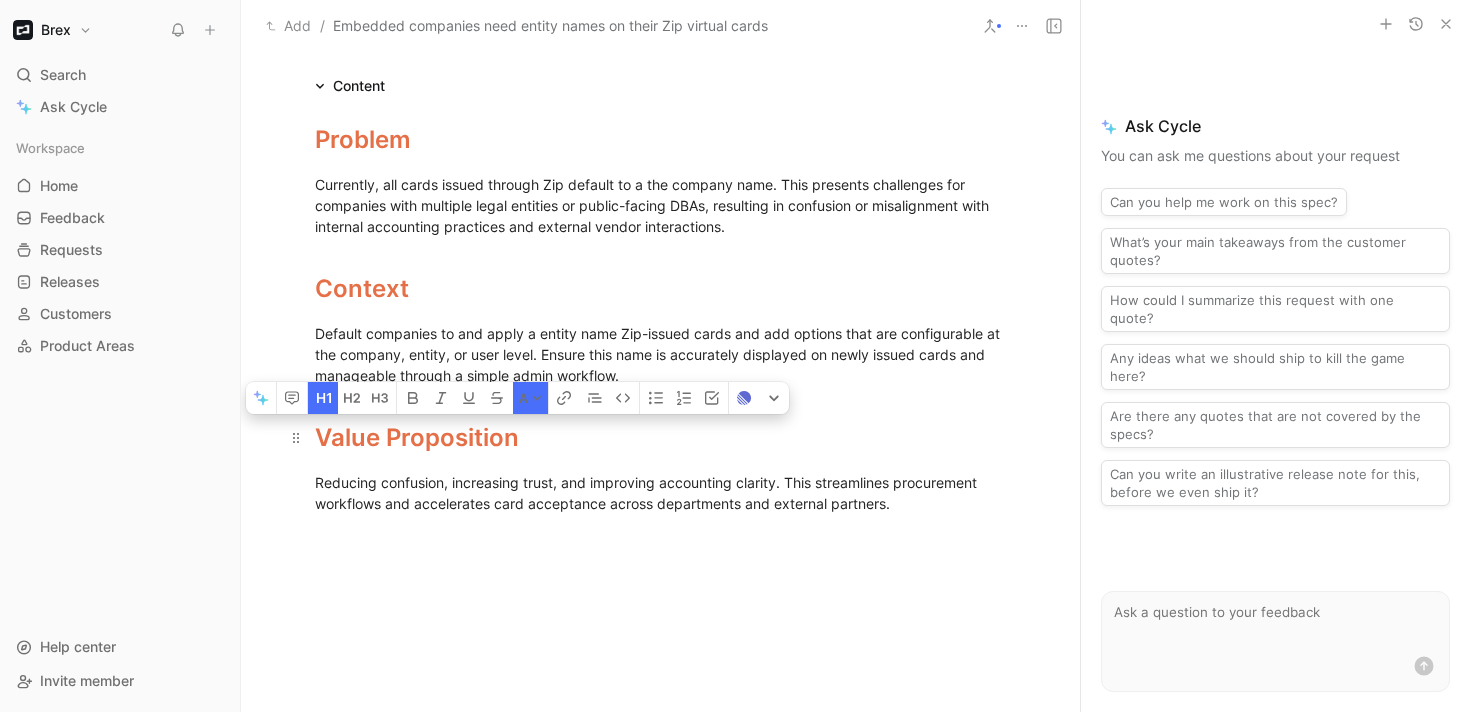 click on "Value Proposition" at bounding box center (417, 437) 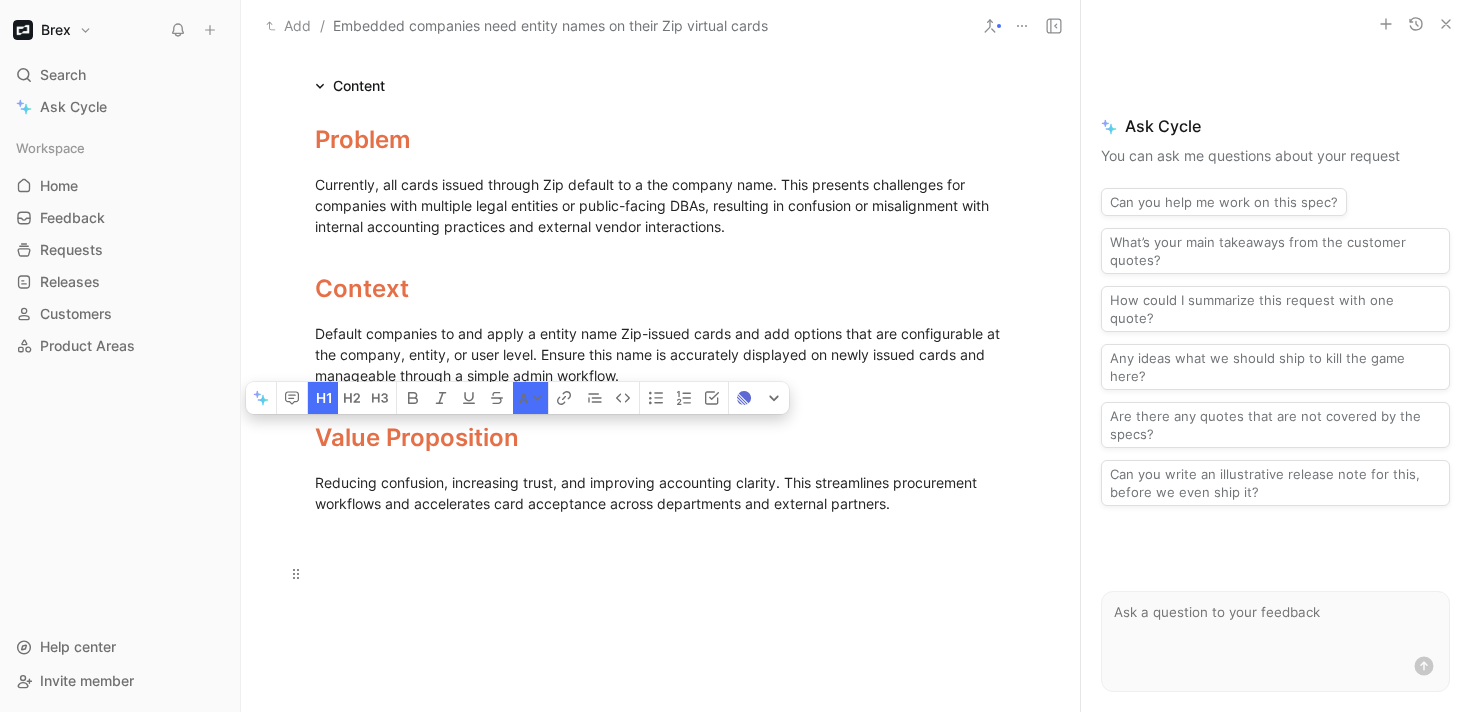 click at bounding box center [661, 573] 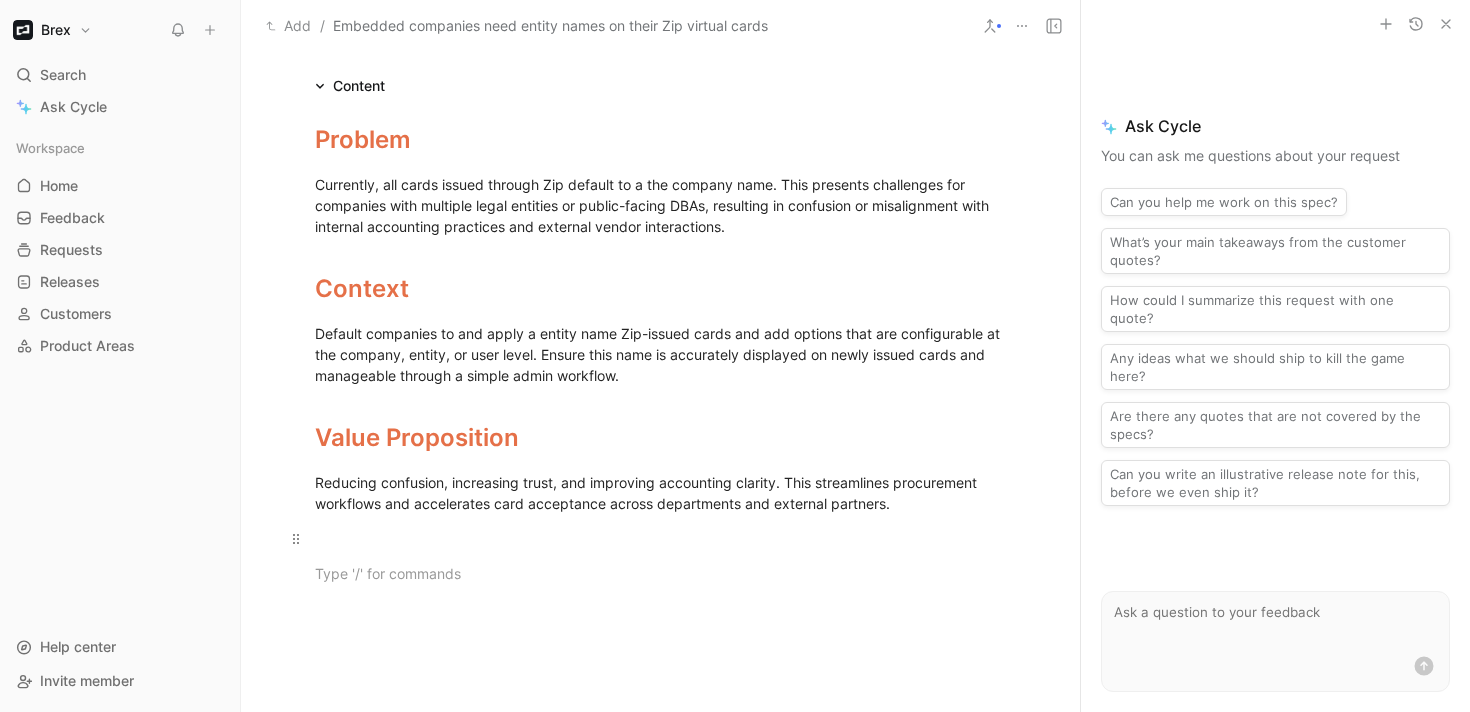 click at bounding box center (661, 538) 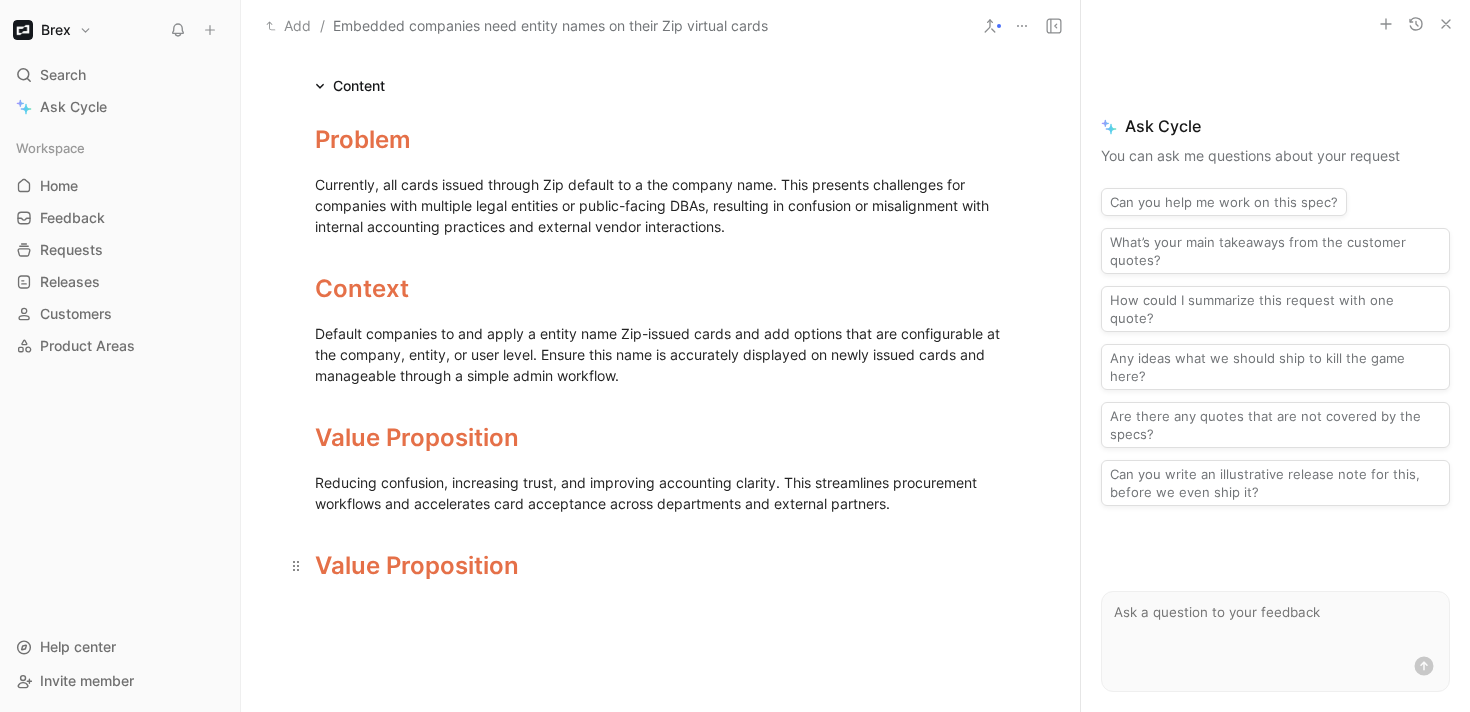 click on "Value Proposition" at bounding box center (417, 565) 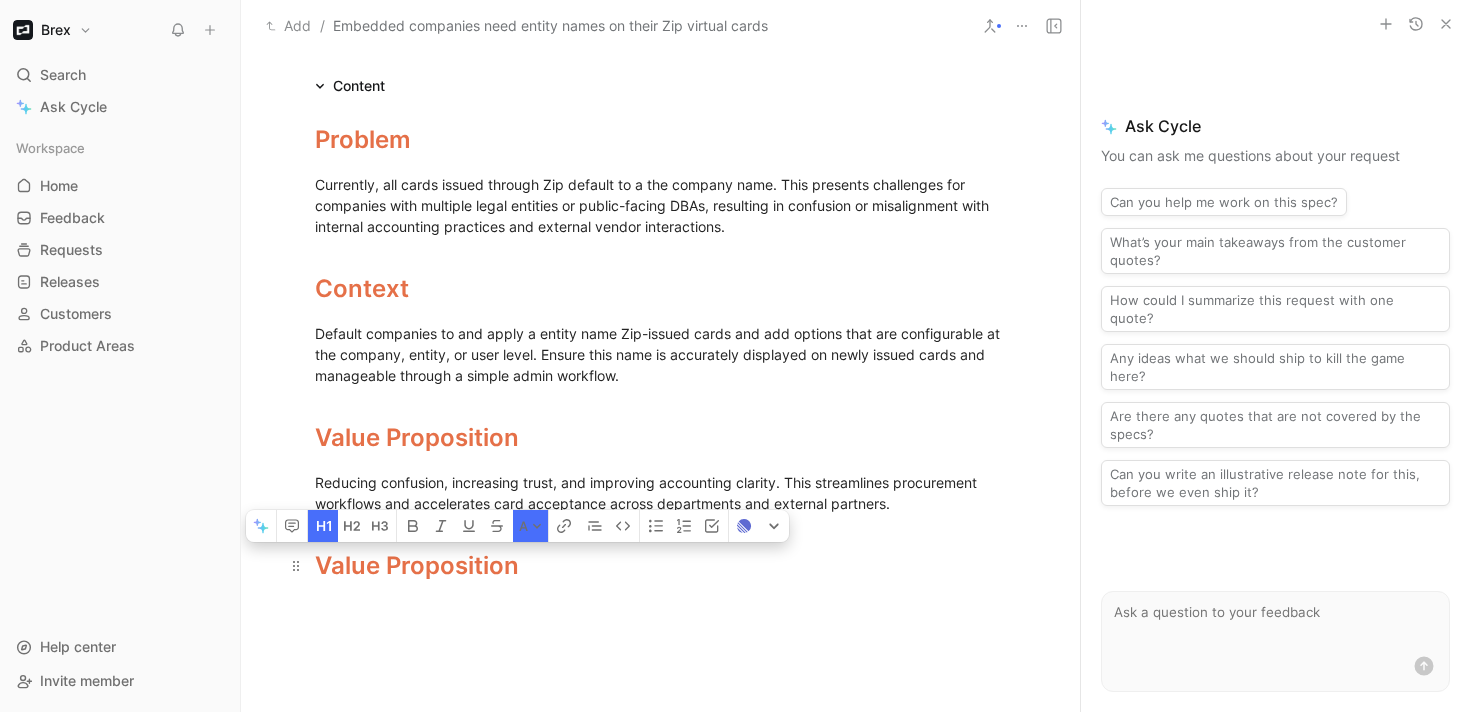 click on "Value Proposition" at bounding box center (417, 565) 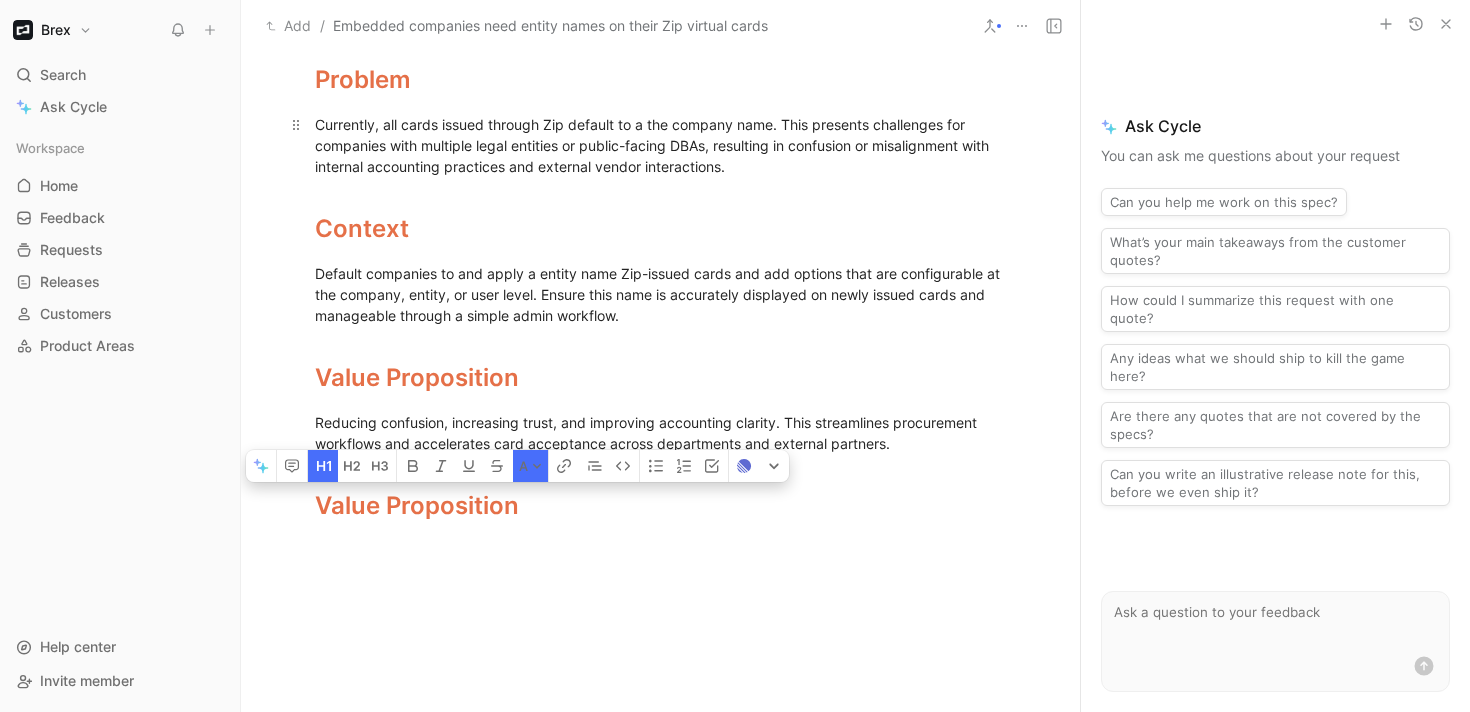 scroll, scrollTop: 497, scrollLeft: 0, axis: vertical 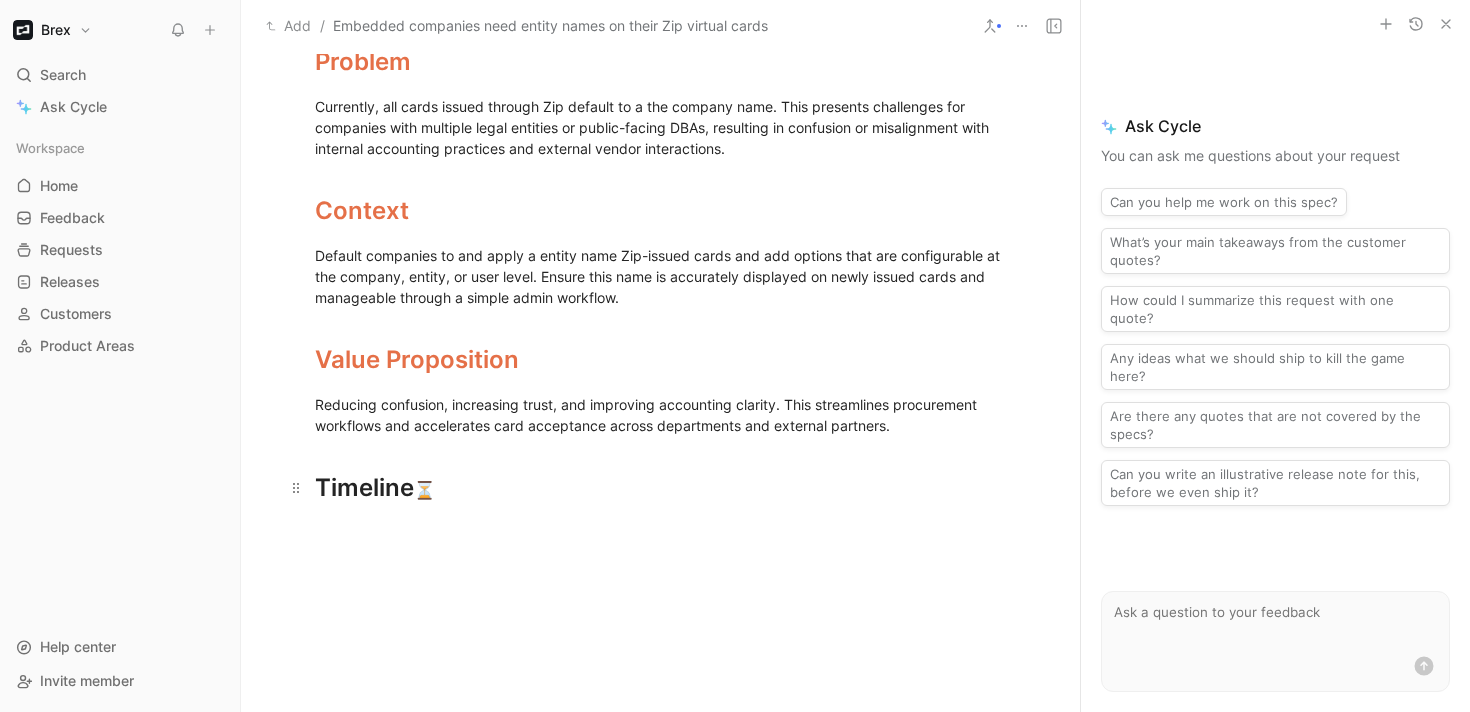 click on "Timeline  ⏳" at bounding box center [661, 488] 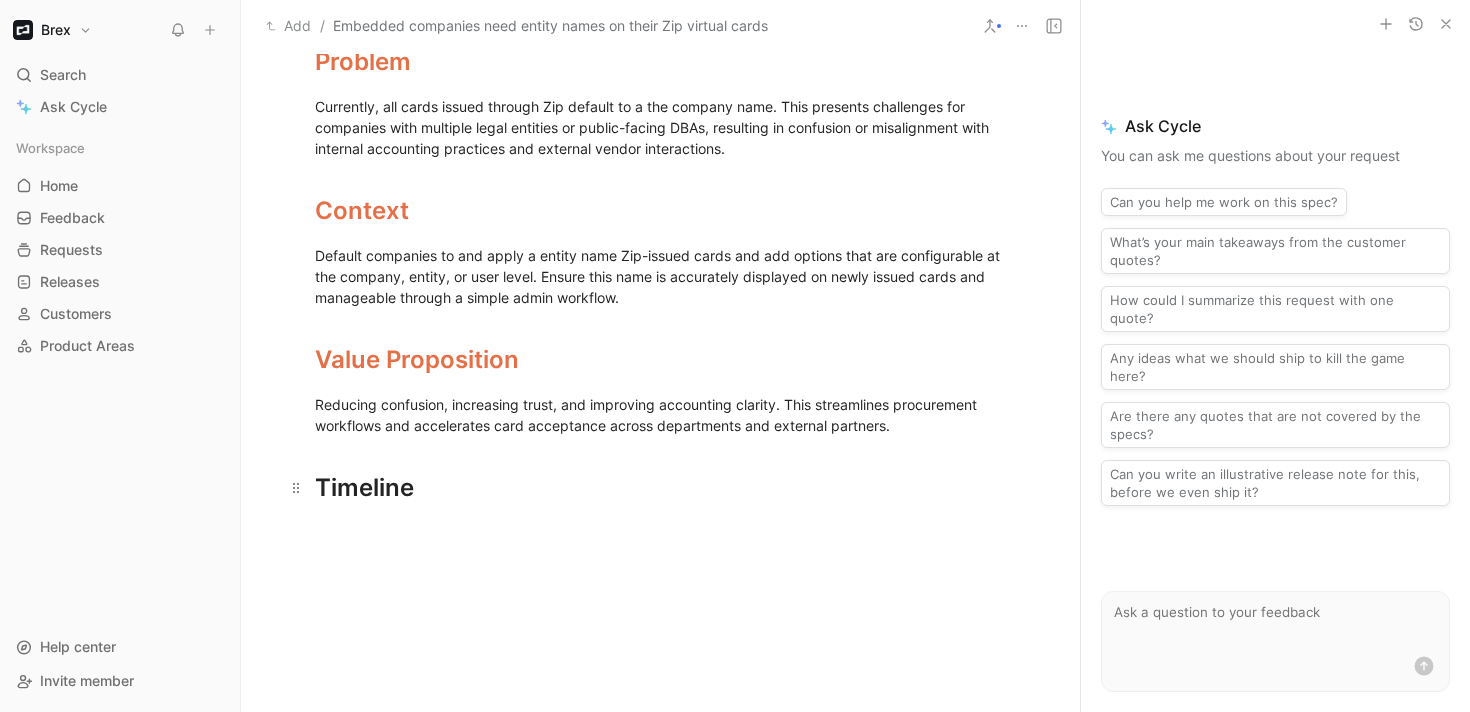 click on "Timeline" at bounding box center (661, 488) 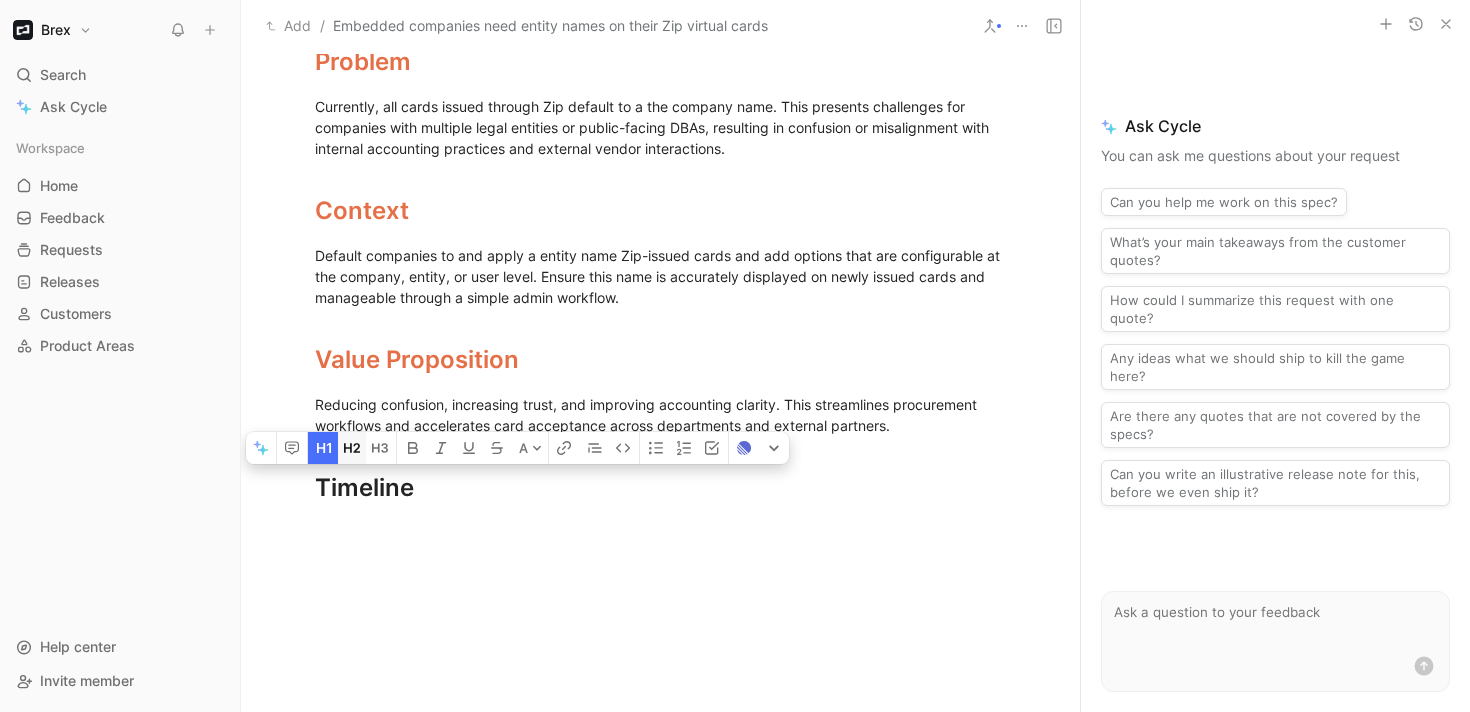 click 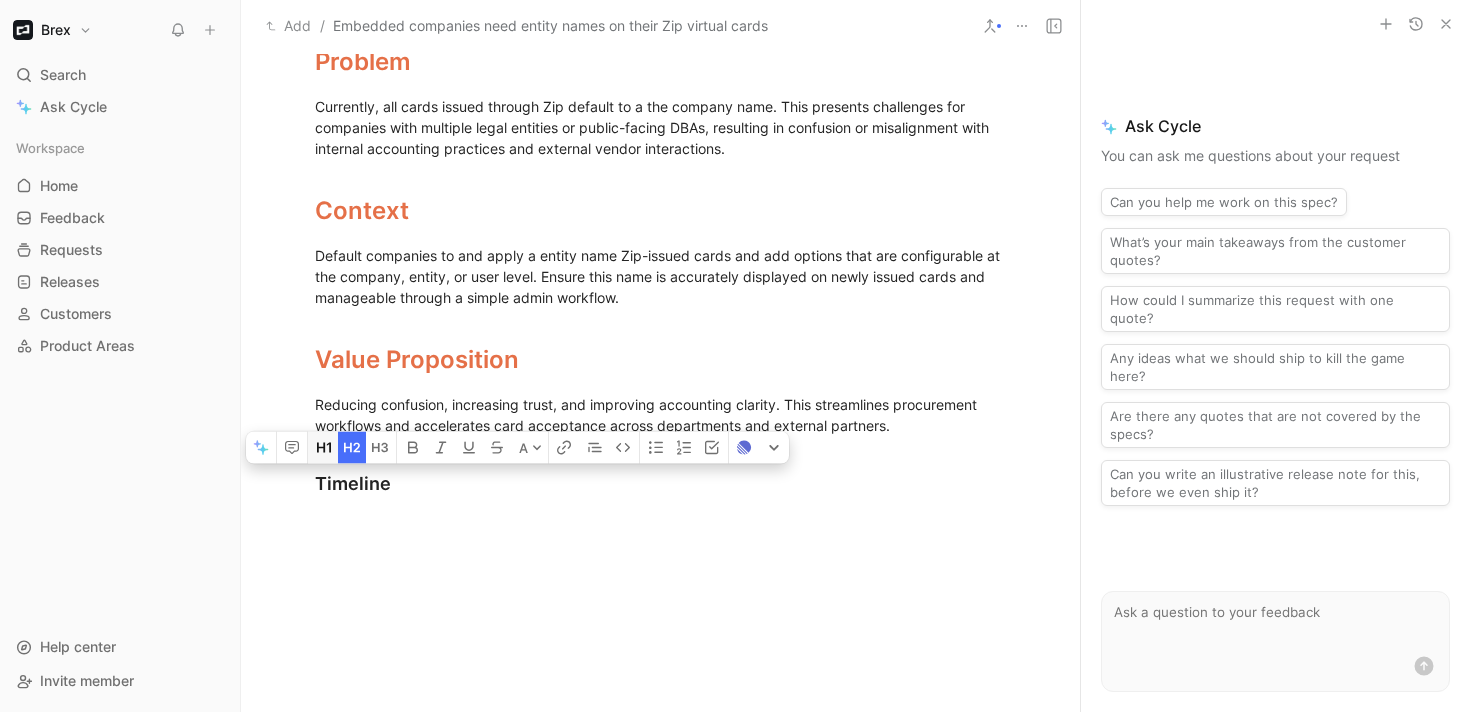 click 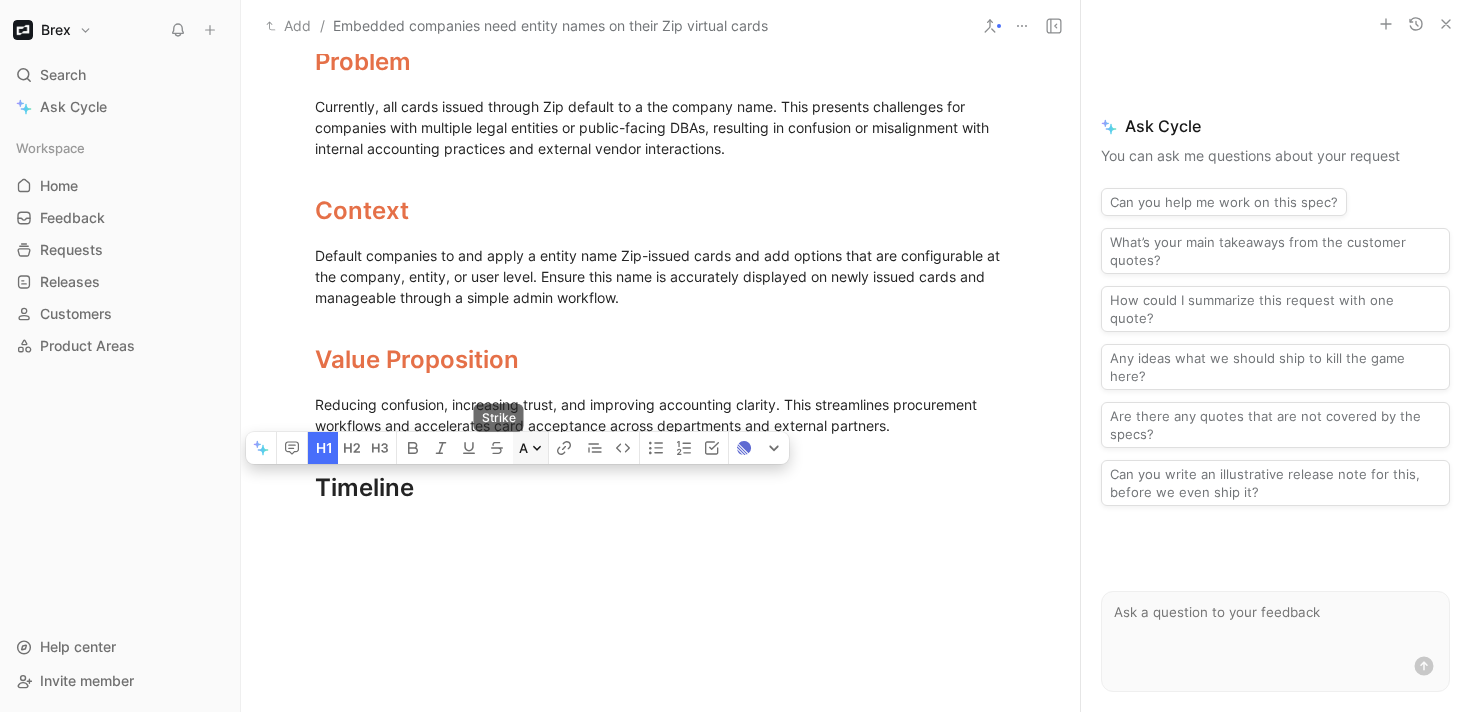 click on "A" at bounding box center [530, 448] 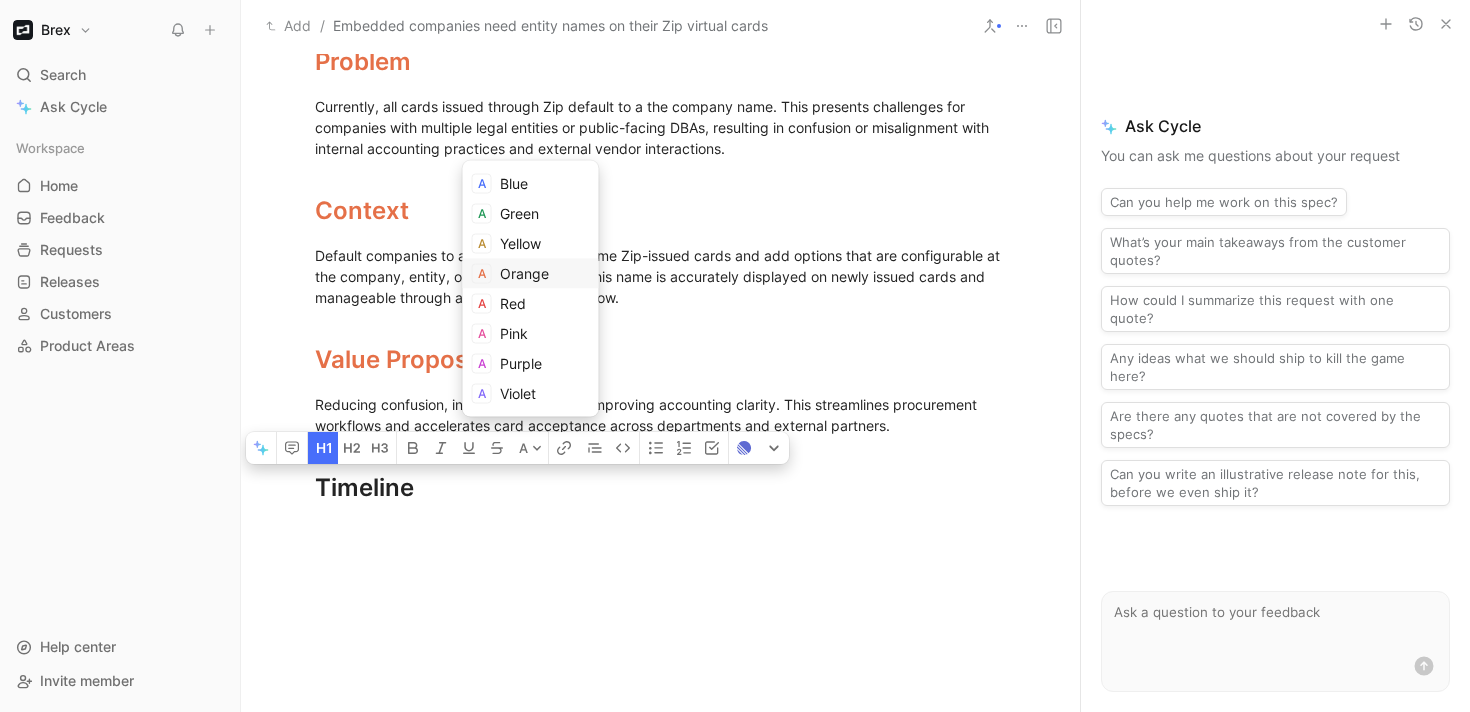 click on "Orange" at bounding box center [524, 273] 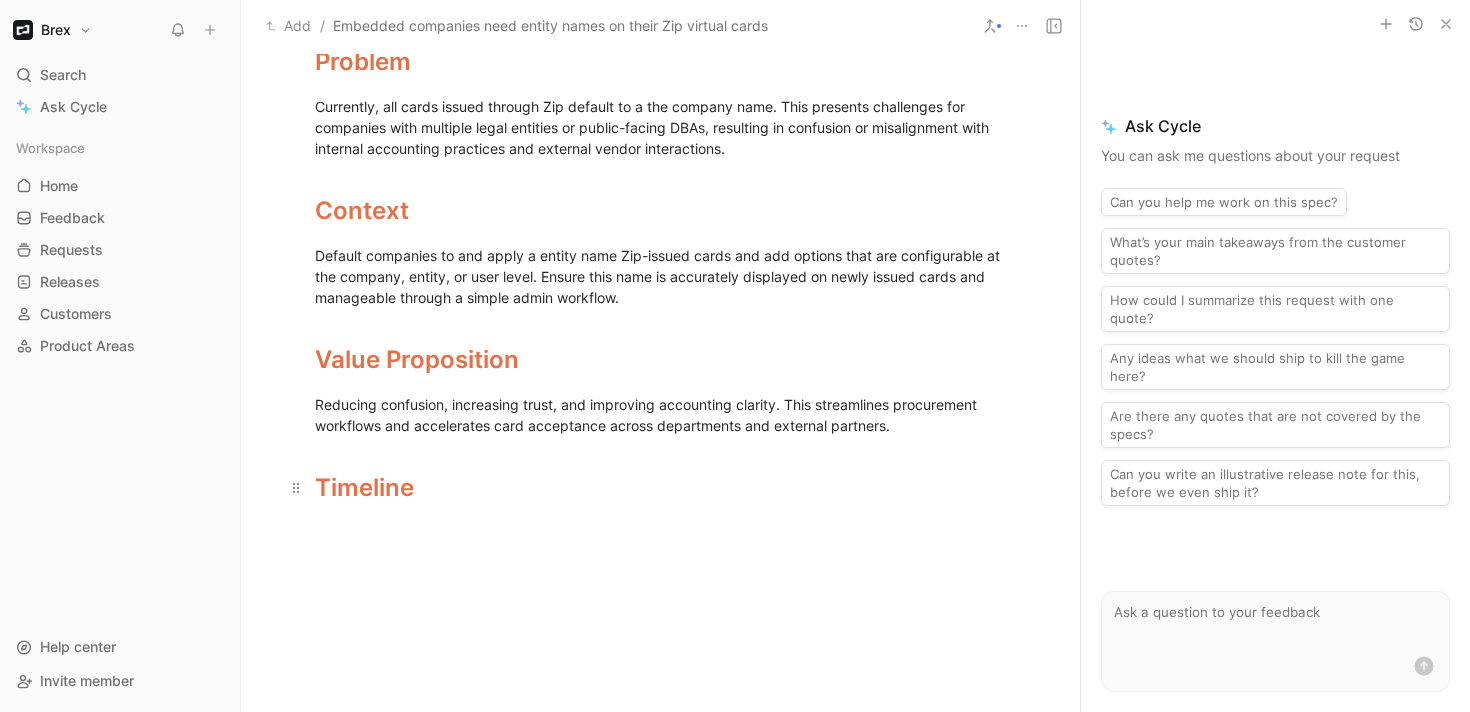 click on "Timeline" at bounding box center (661, 488) 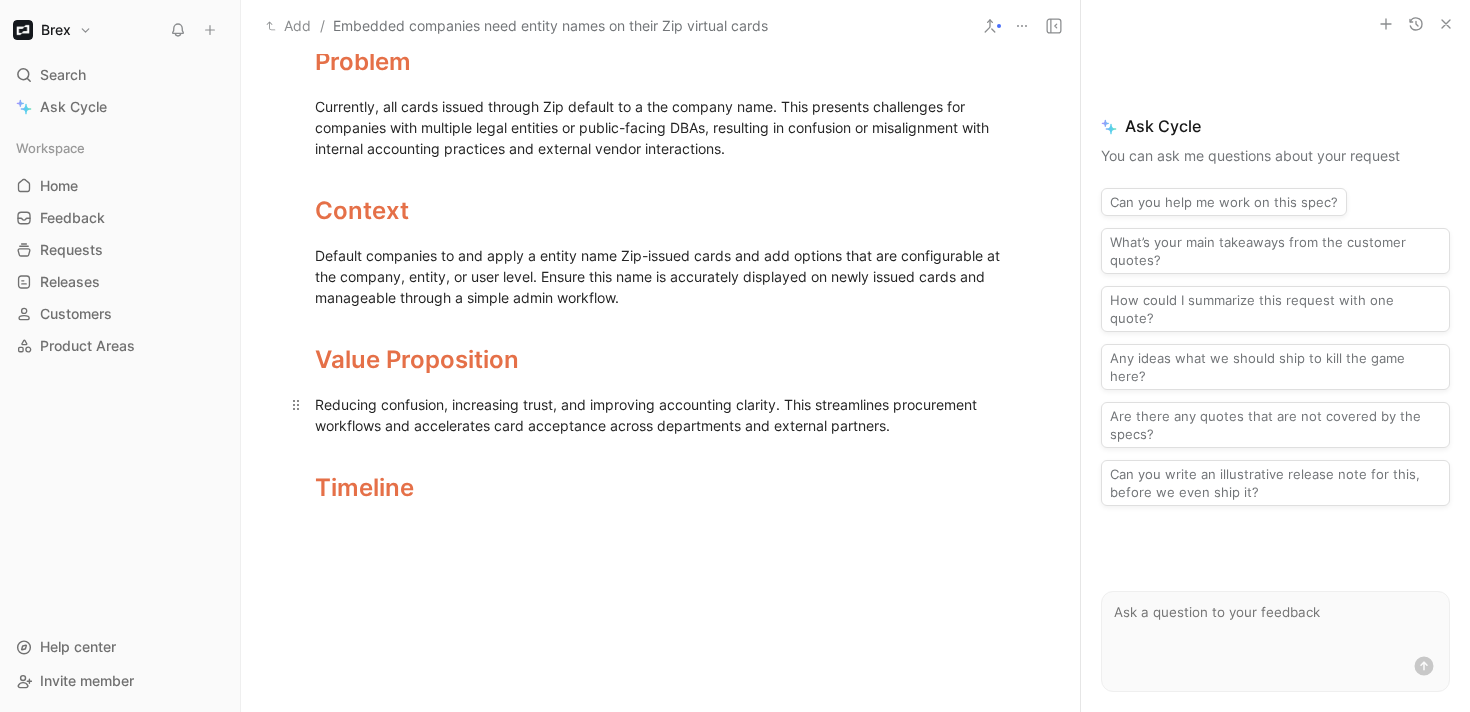 click on "Reducing confusion, increasing trust, and improving accounting clarity. This streamlines procurement workflows and accelerates card acceptance across departments and external partners." at bounding box center (661, 415) 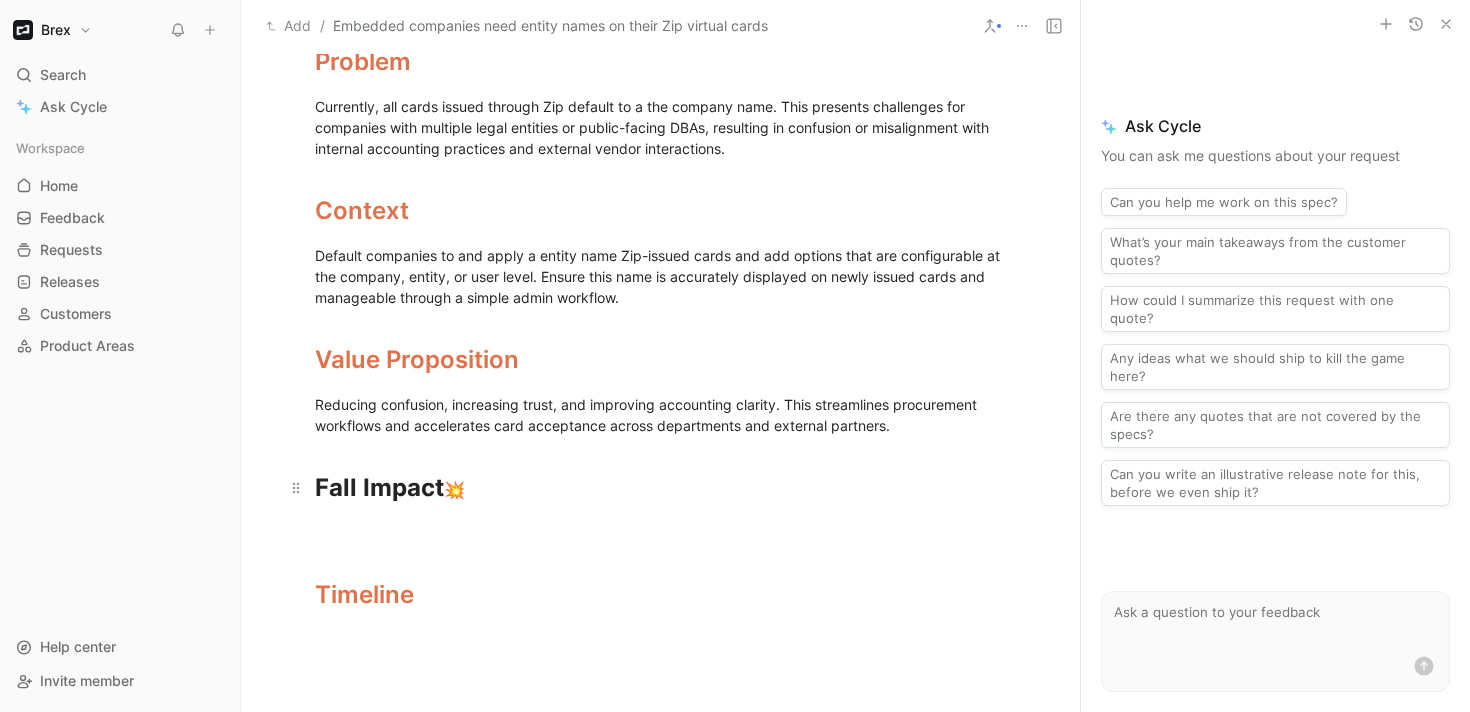 click on "💥" at bounding box center [454, 490] 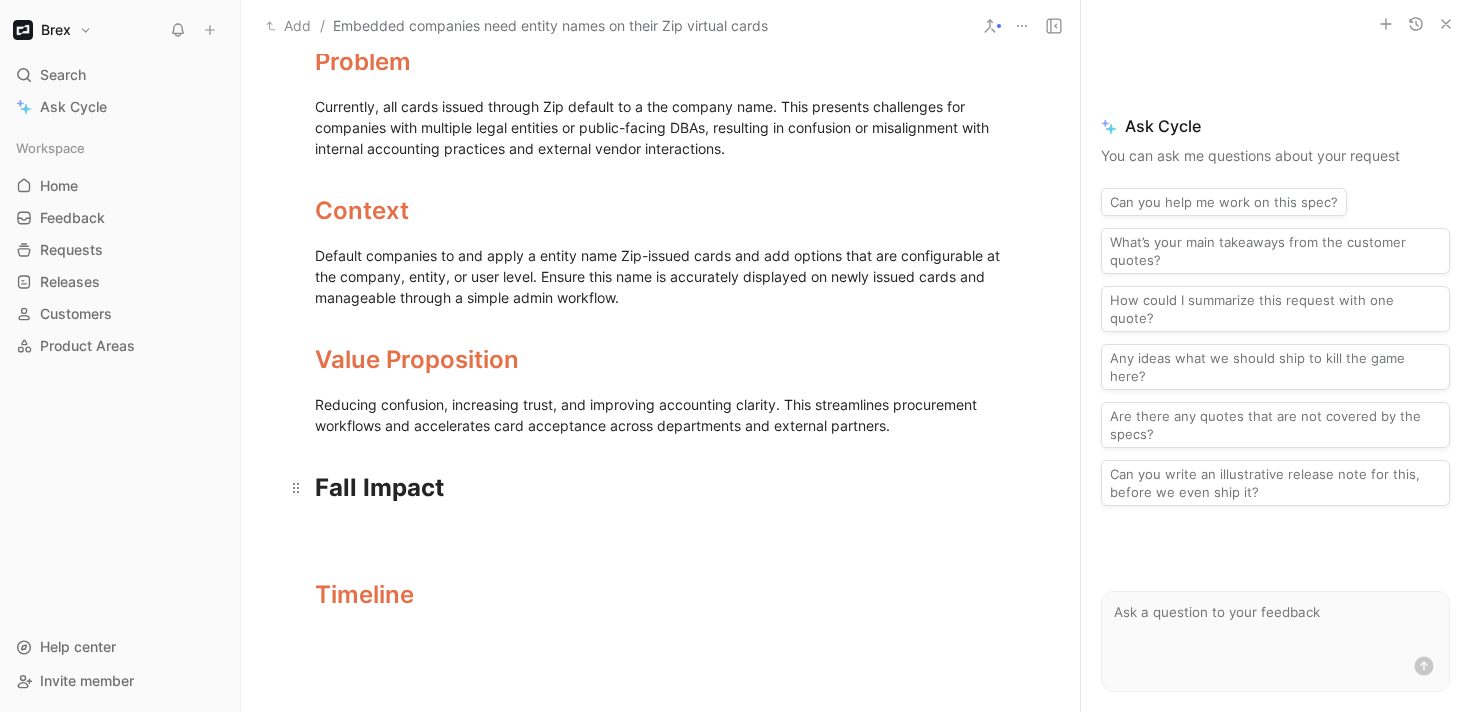 click on "Fall Impact" at bounding box center [379, 487] 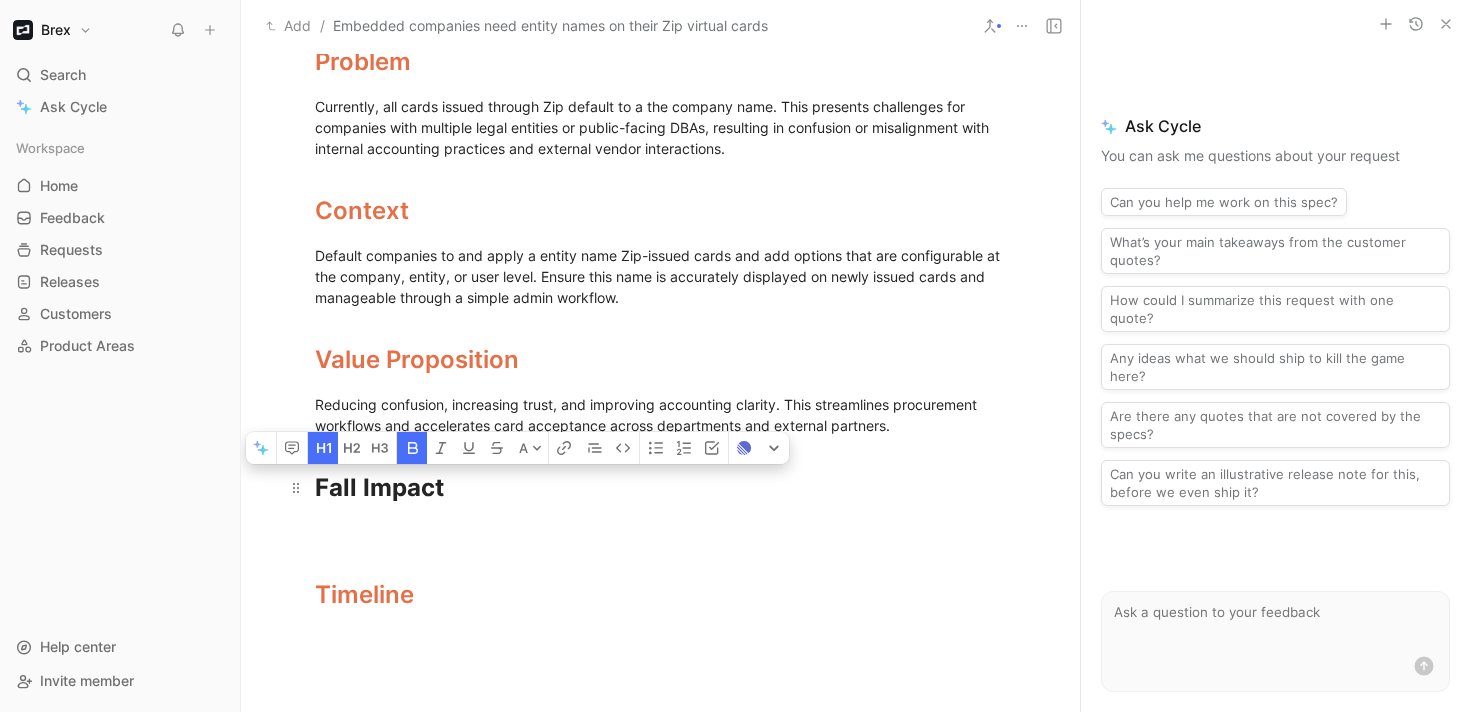 click on "Fall Impact" at bounding box center [379, 487] 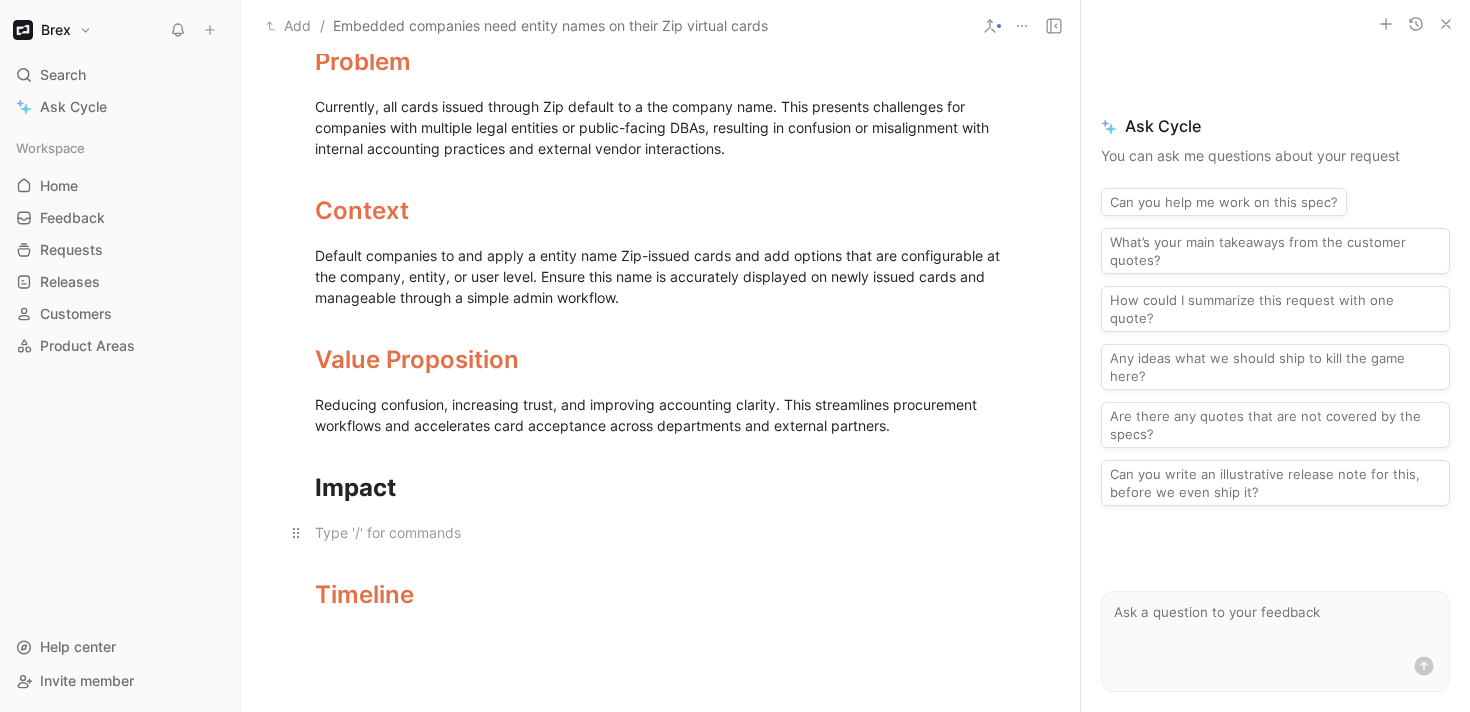 click at bounding box center [661, 532] 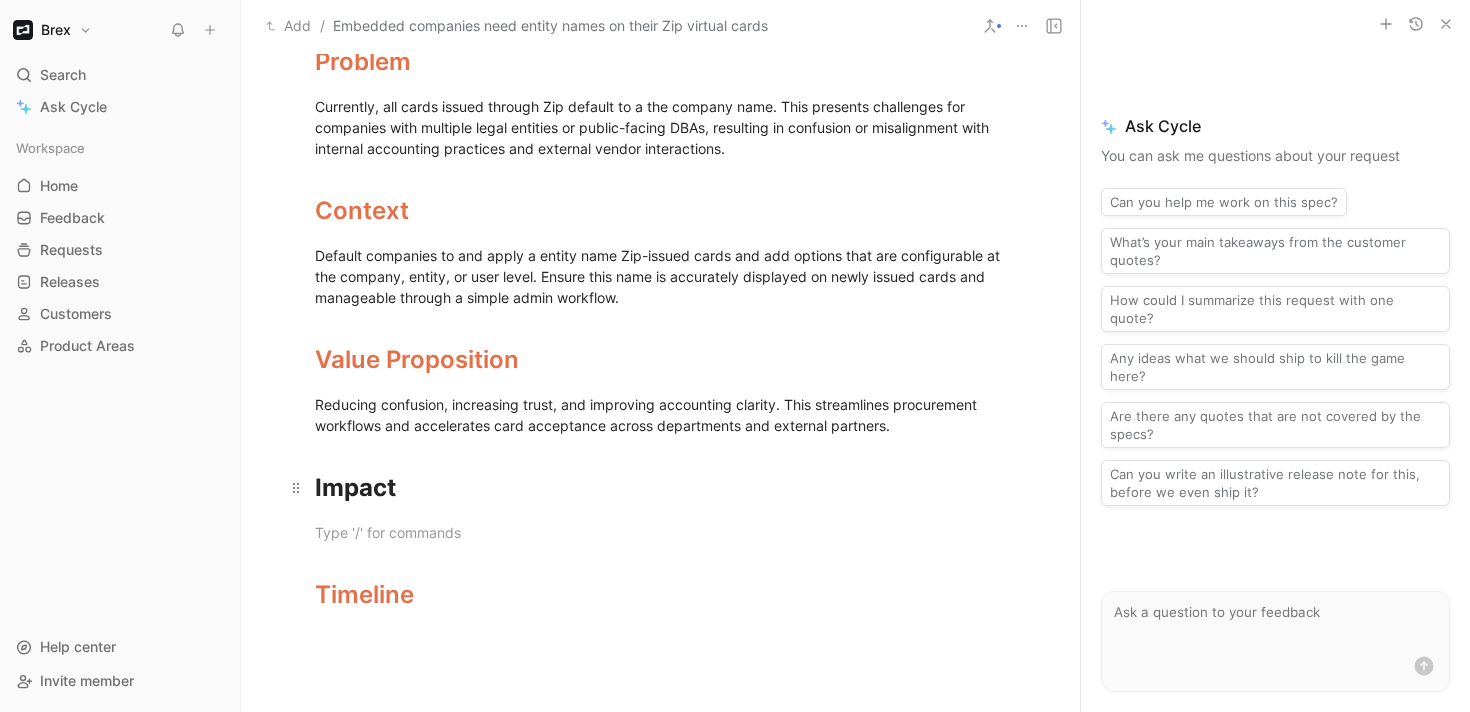 click on "Impact" at bounding box center (355, 487) 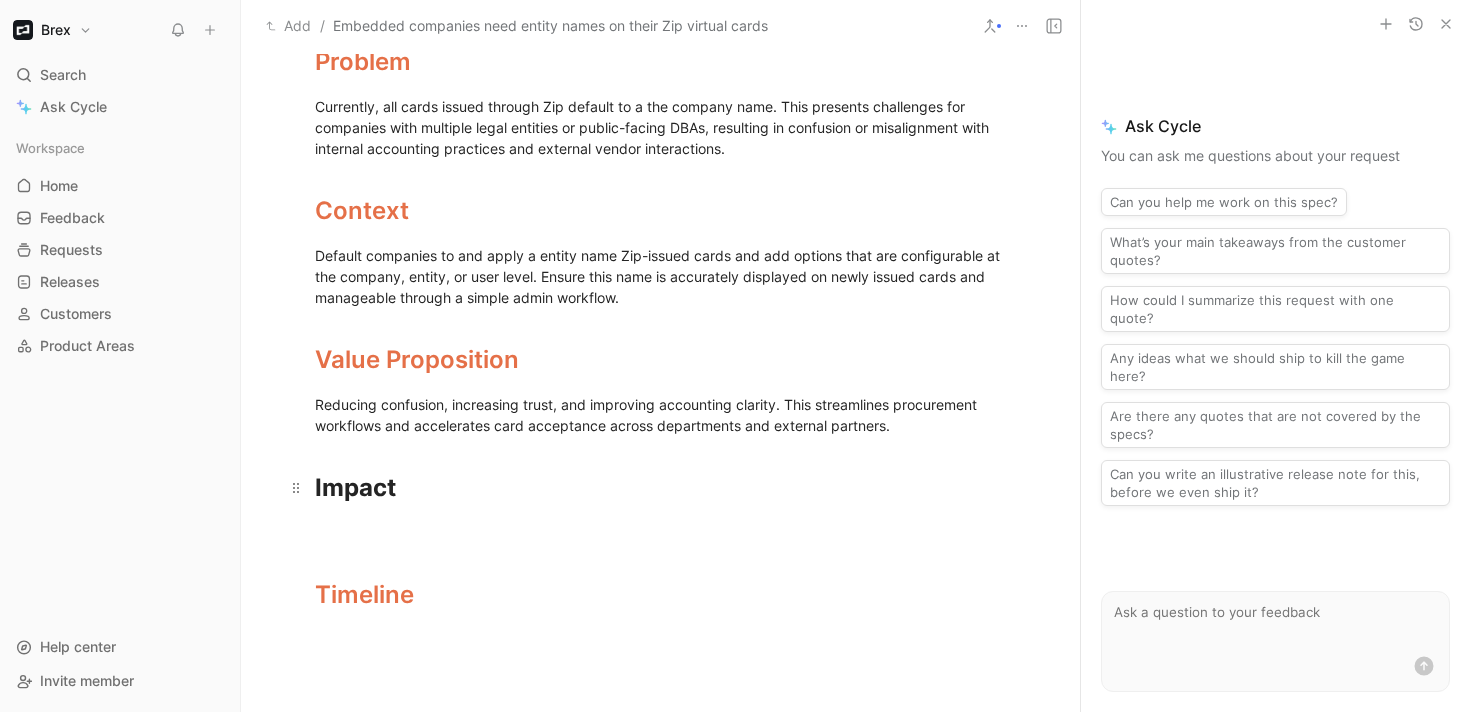 click on "Impact" at bounding box center [355, 487] 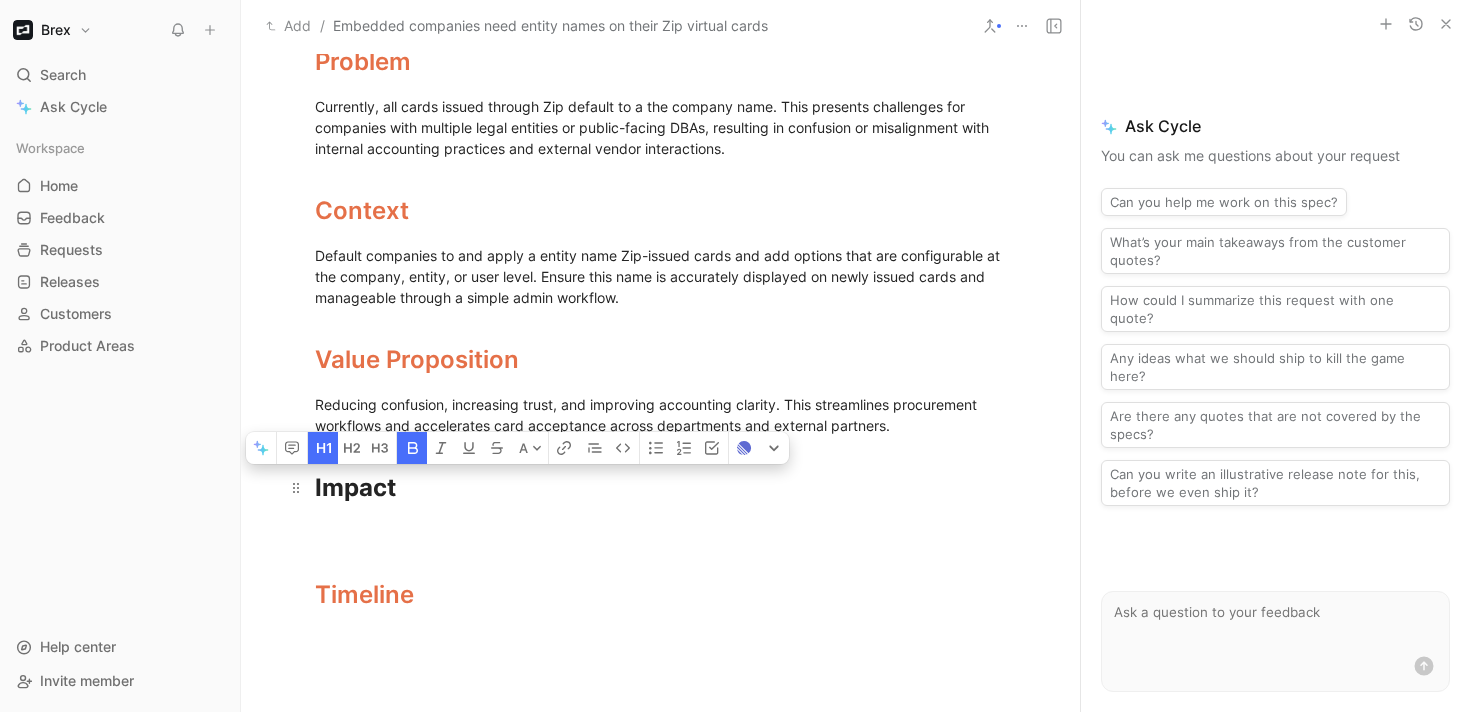 copy on "Impact" 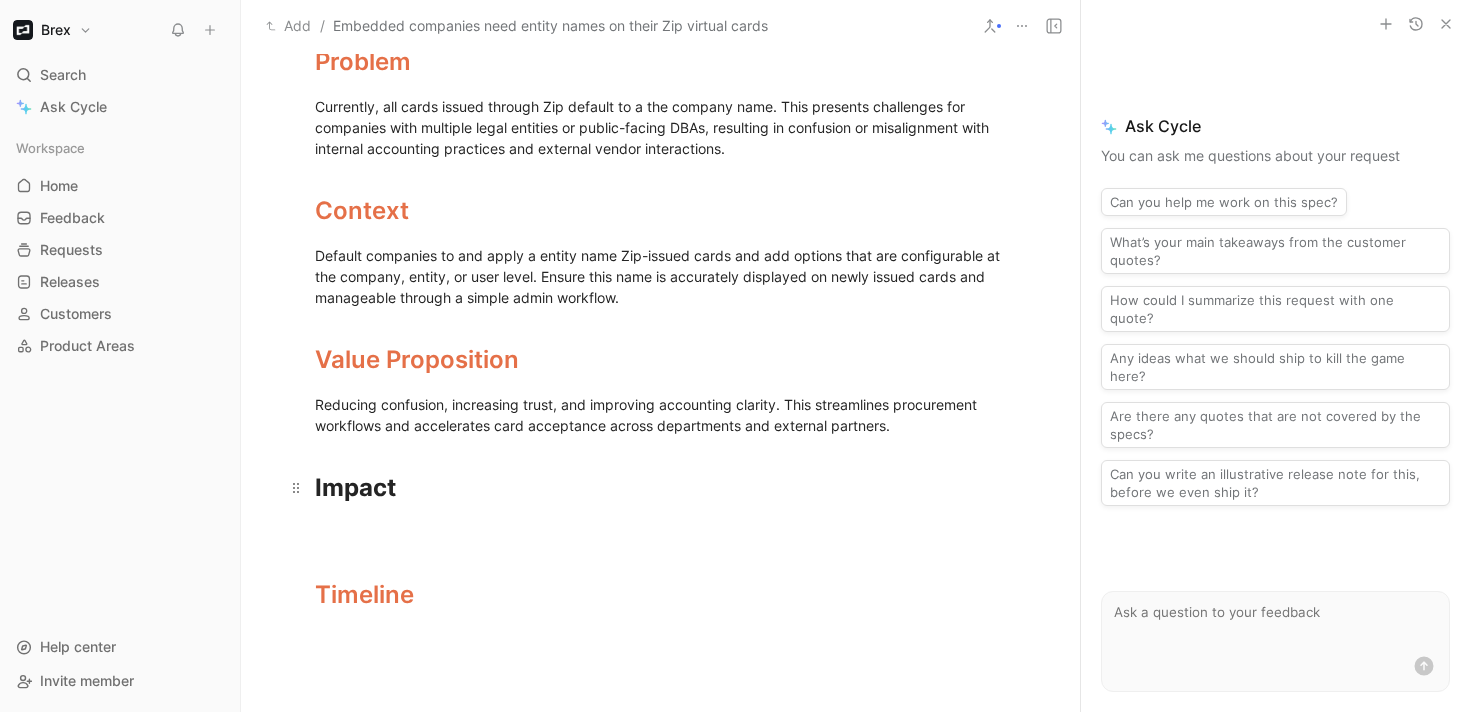 click on "Impact" at bounding box center [661, 488] 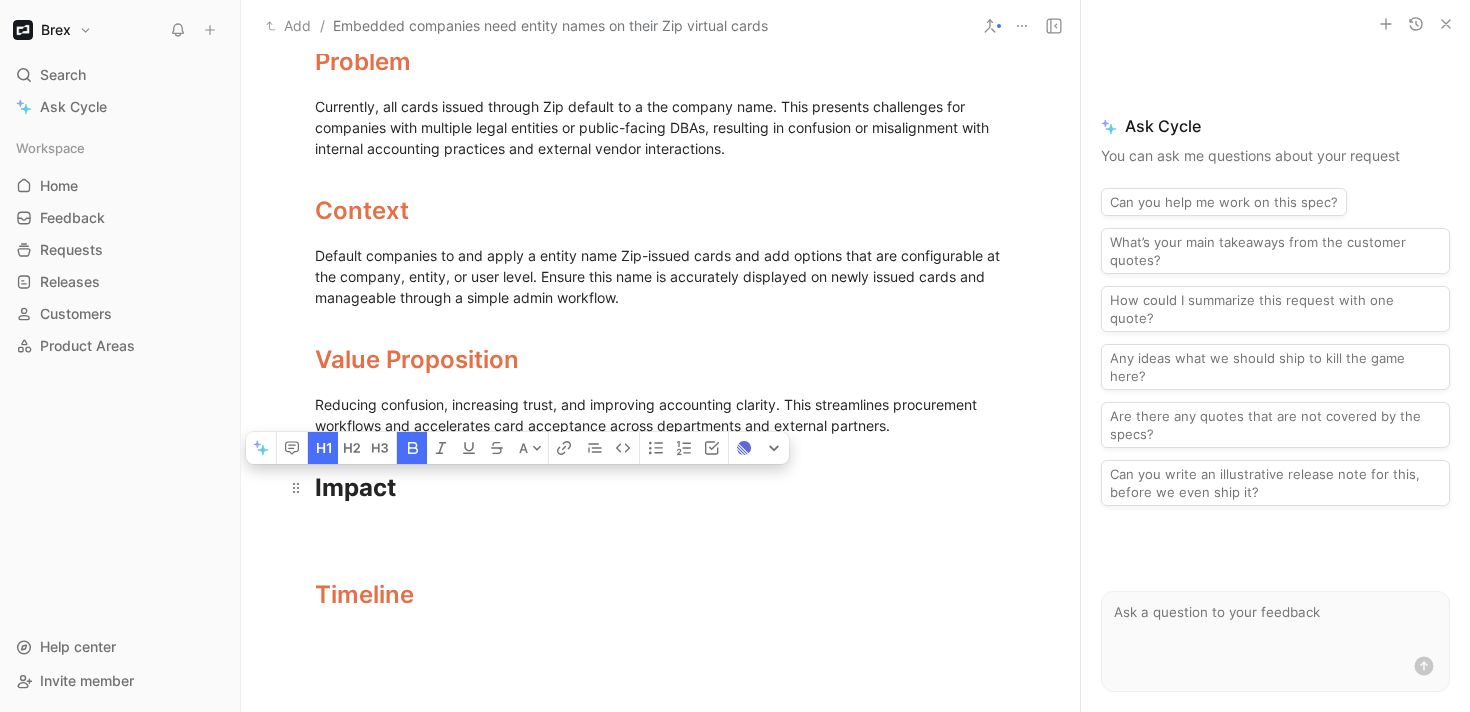 click on "Impact" at bounding box center [355, 487] 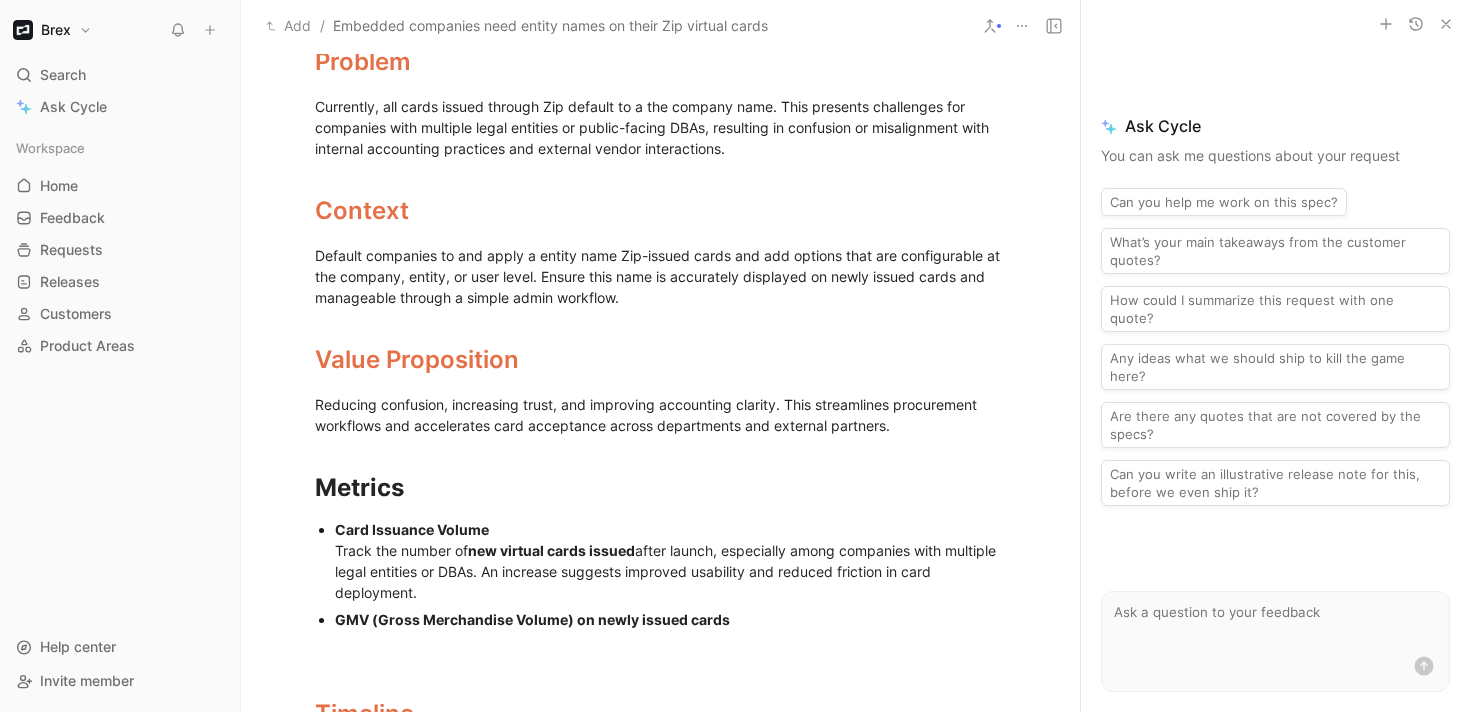 click on "Card Issuance Volume Track the number of  new virtual cards issued  after launch, especially among companies with multiple legal entities or DBAs. An increase suggests improved usability and reduced friction in card deployment." at bounding box center (671, 561) 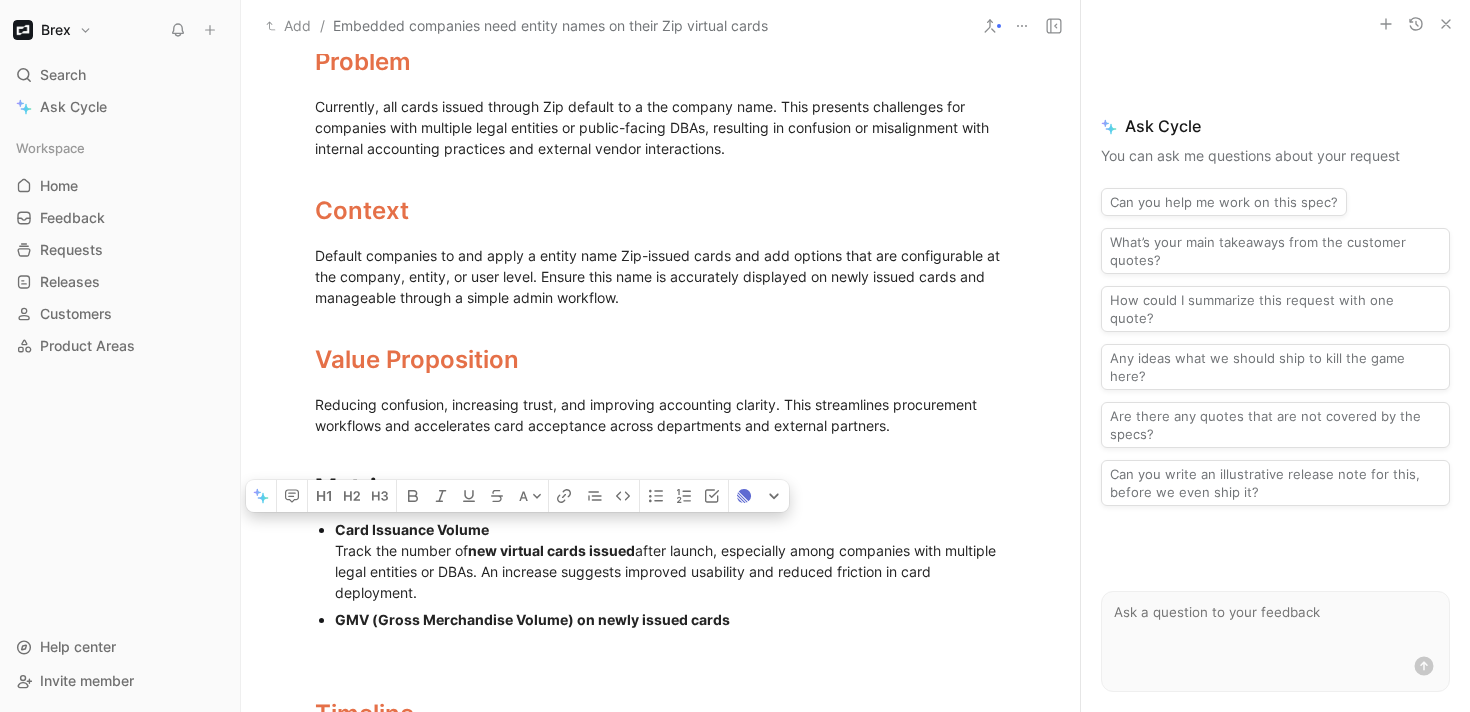 click on "Card Issuance Volume Track the number of  new virtual cards issued  after launch, especially among companies with multiple legal entities or DBAs. An increase suggests improved usability and reduced friction in card deployment." at bounding box center [671, 561] 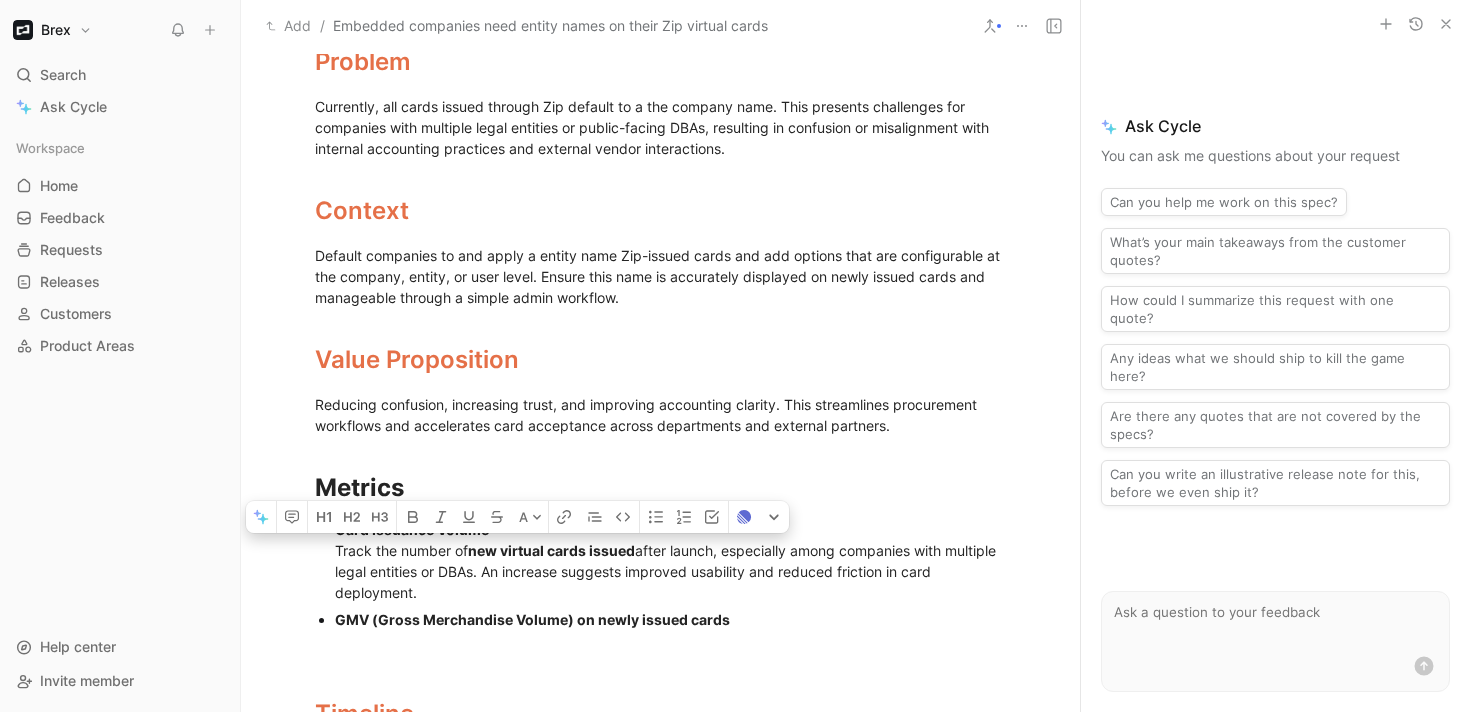 drag, startPoint x: 430, startPoint y: 592, endPoint x: 332, endPoint y: 555, distance: 104.75209 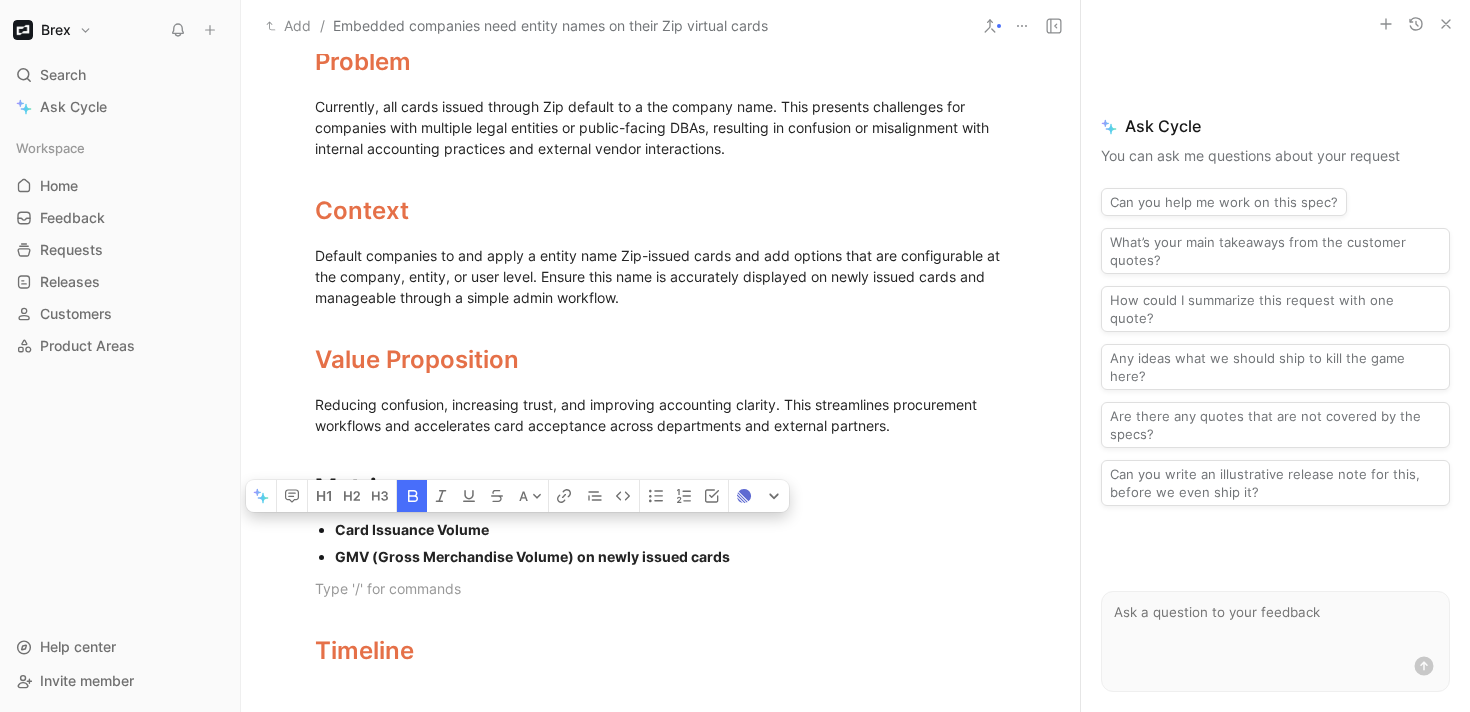 drag, startPoint x: 804, startPoint y: 572, endPoint x: 314, endPoint y: 524, distance: 492.3454 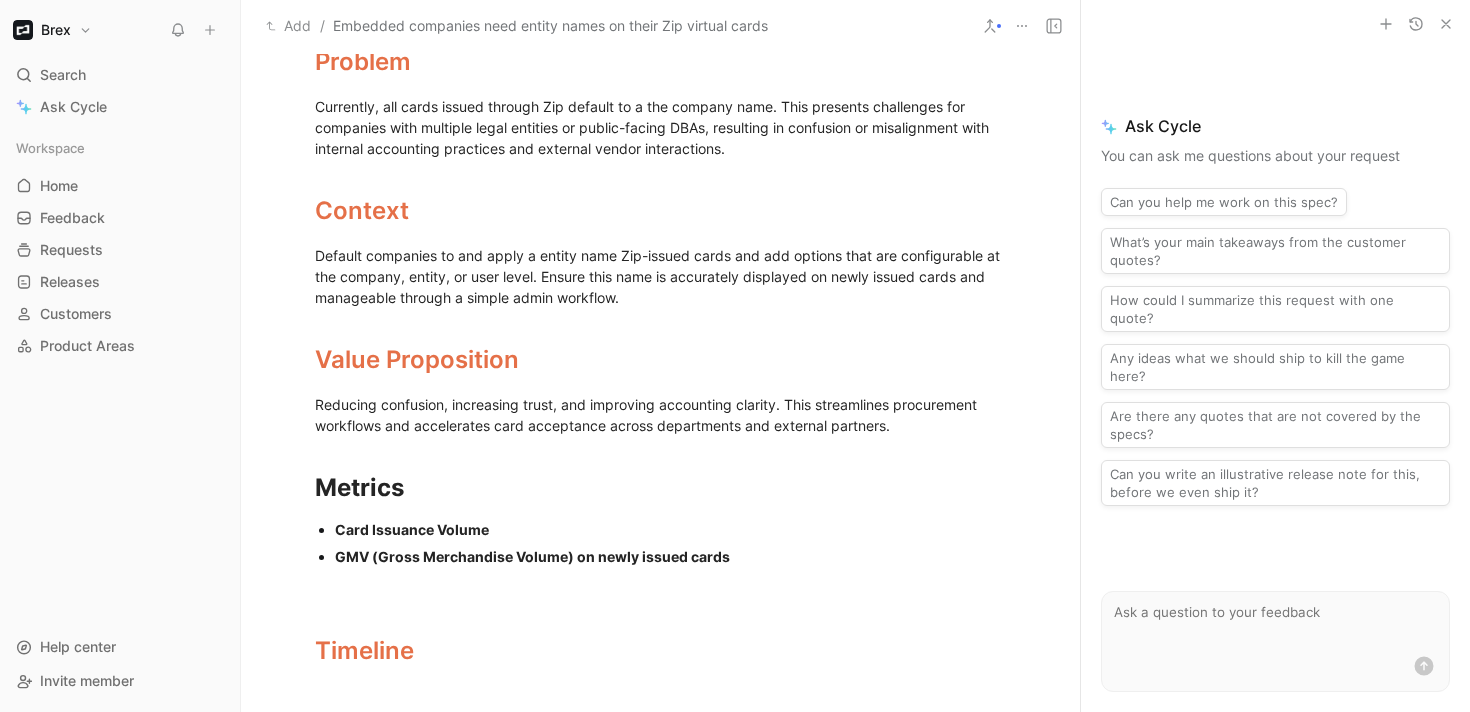 click on "Card Issuance Volume" at bounding box center (671, 529) 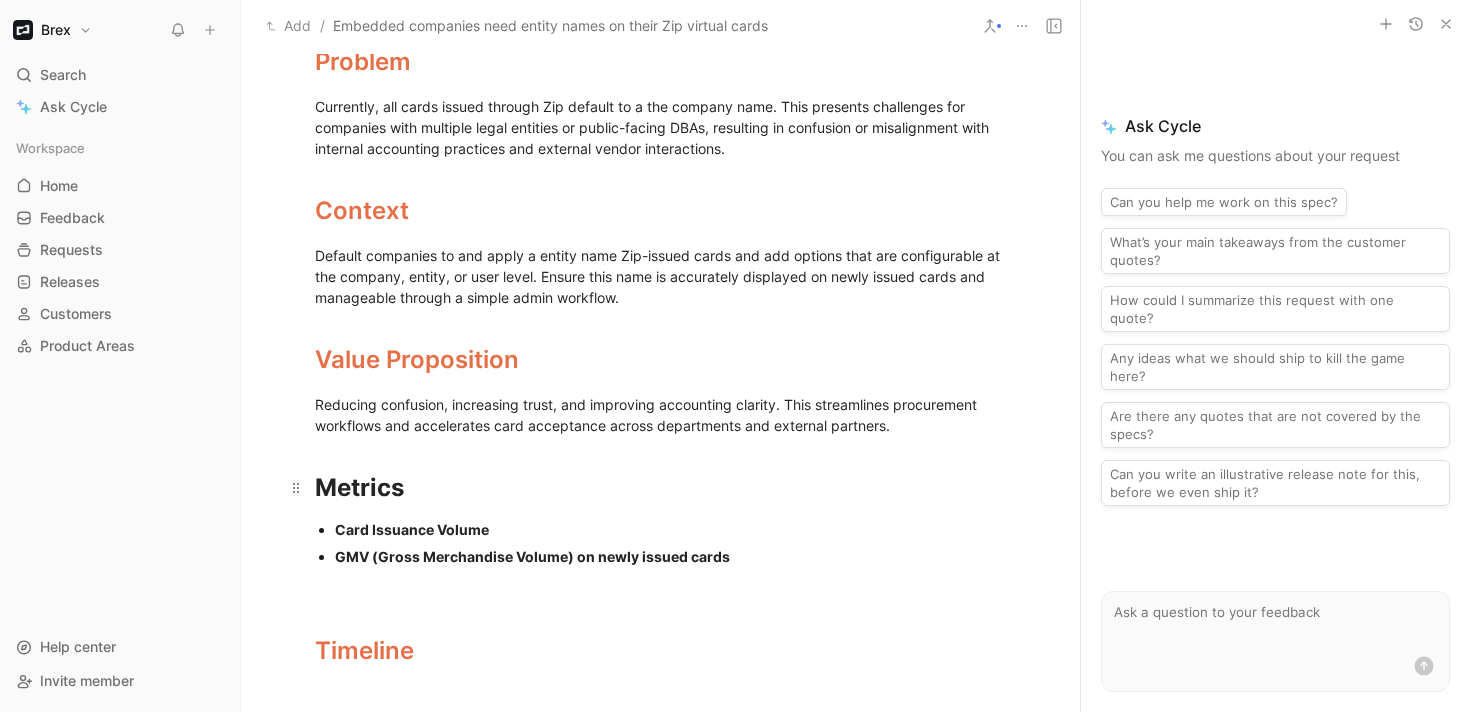 click on "Metrics" at bounding box center (359, 487) 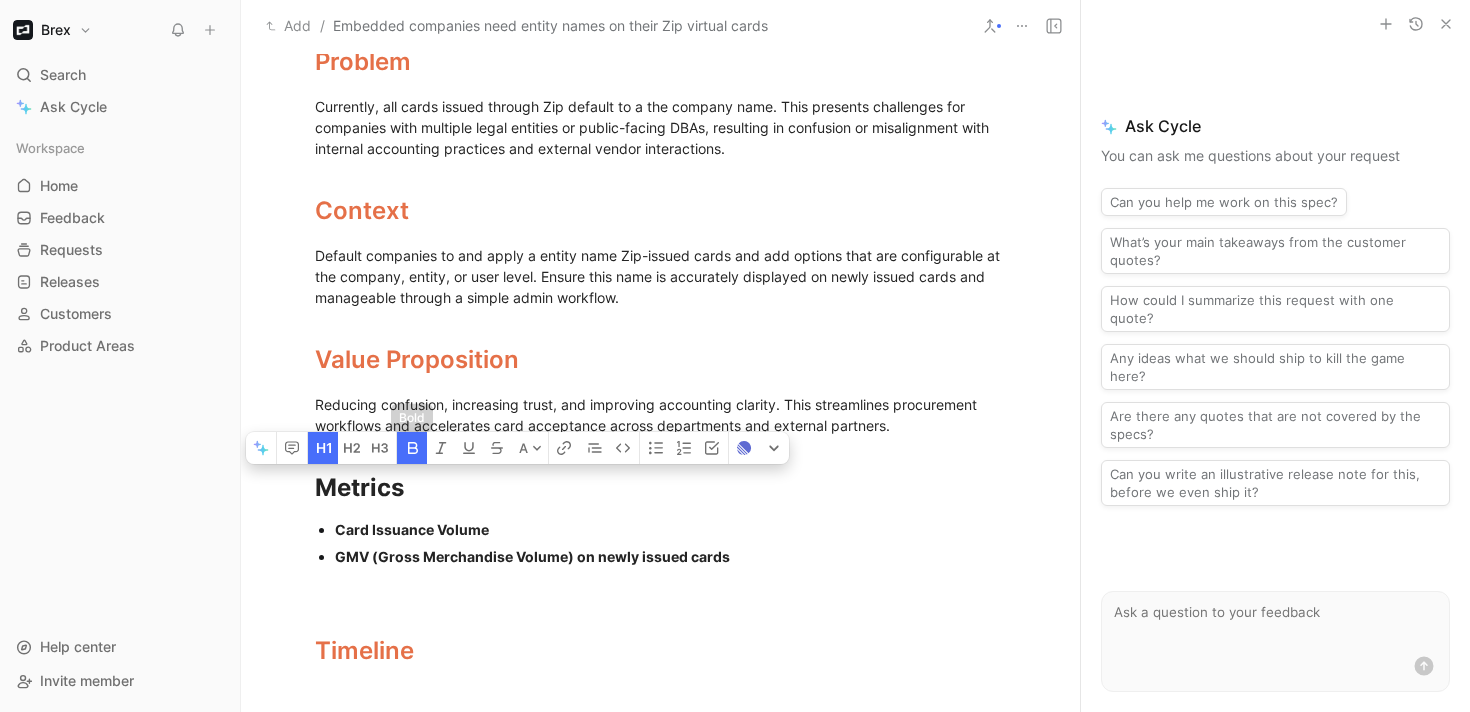 click 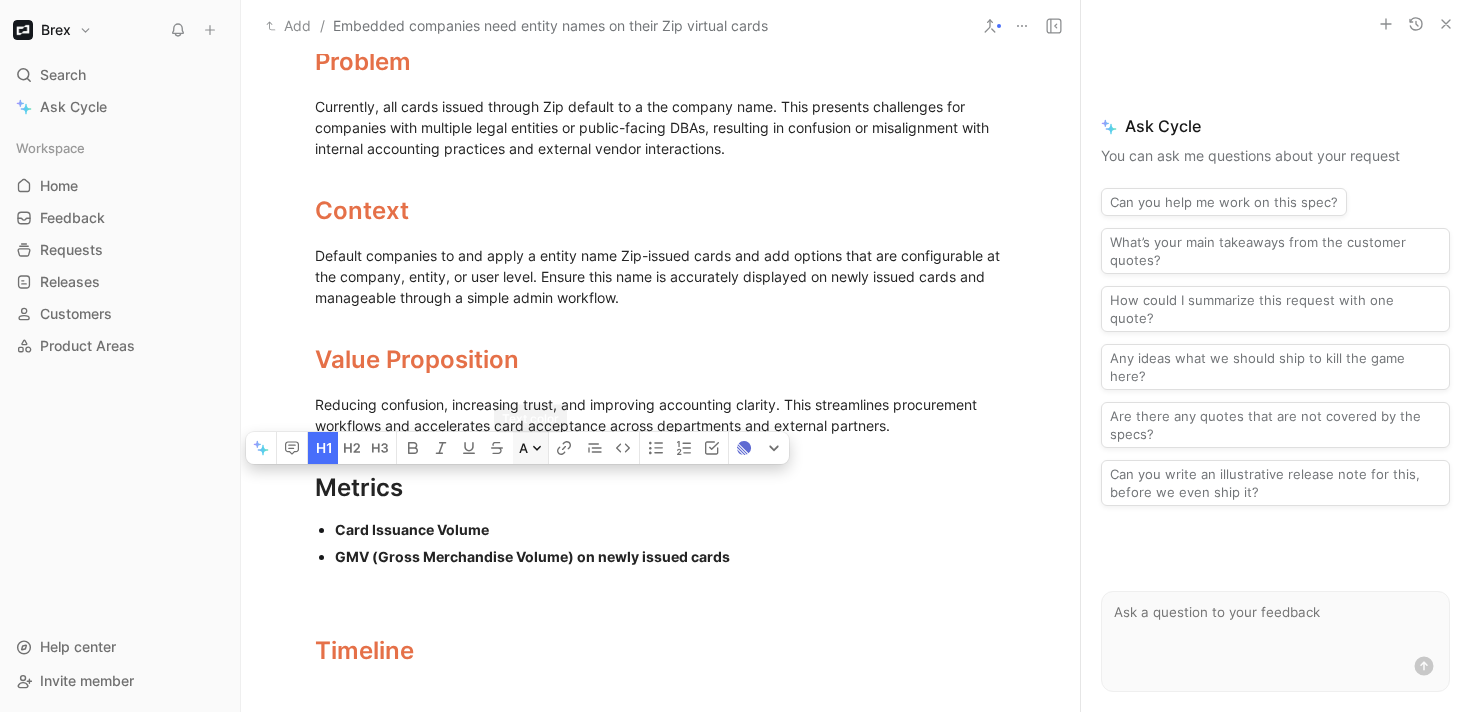 click on "A" at bounding box center (530, 448) 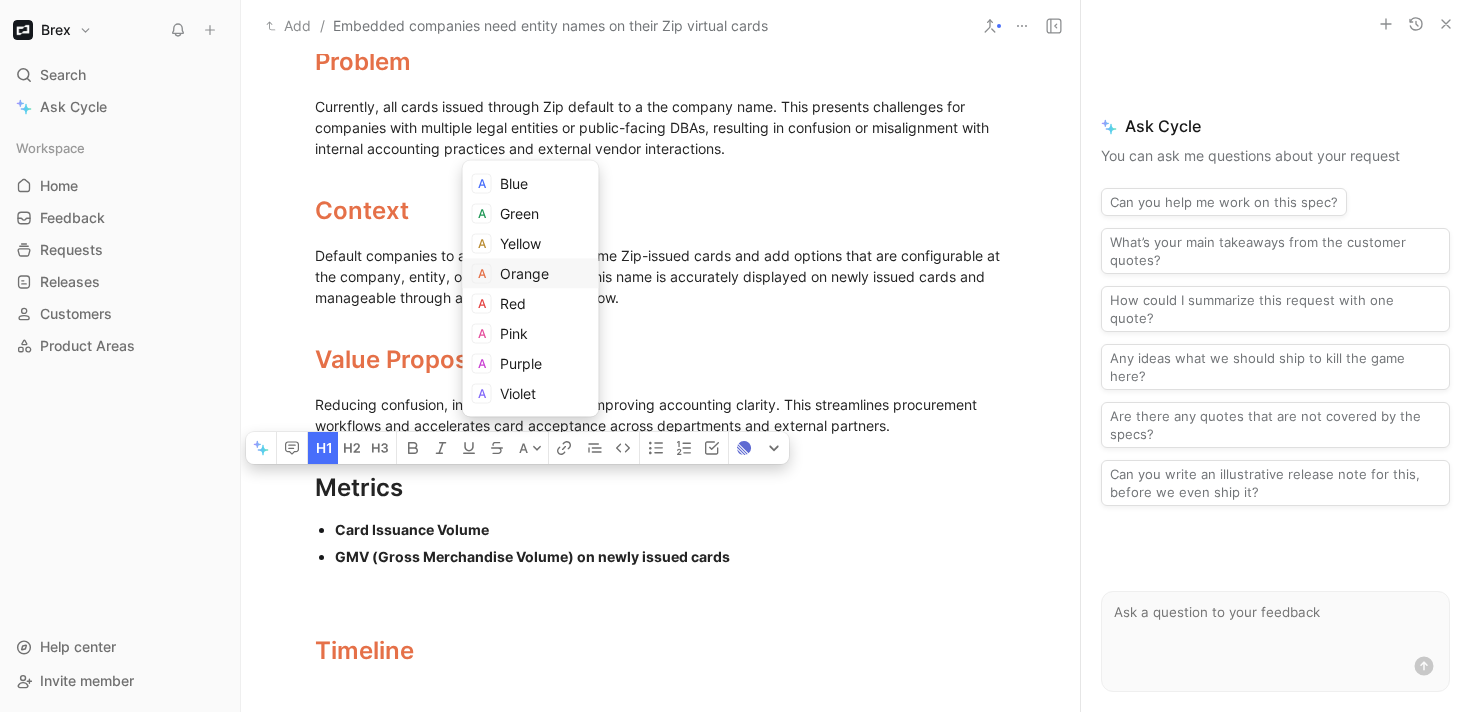 click on "Orange" at bounding box center (524, 273) 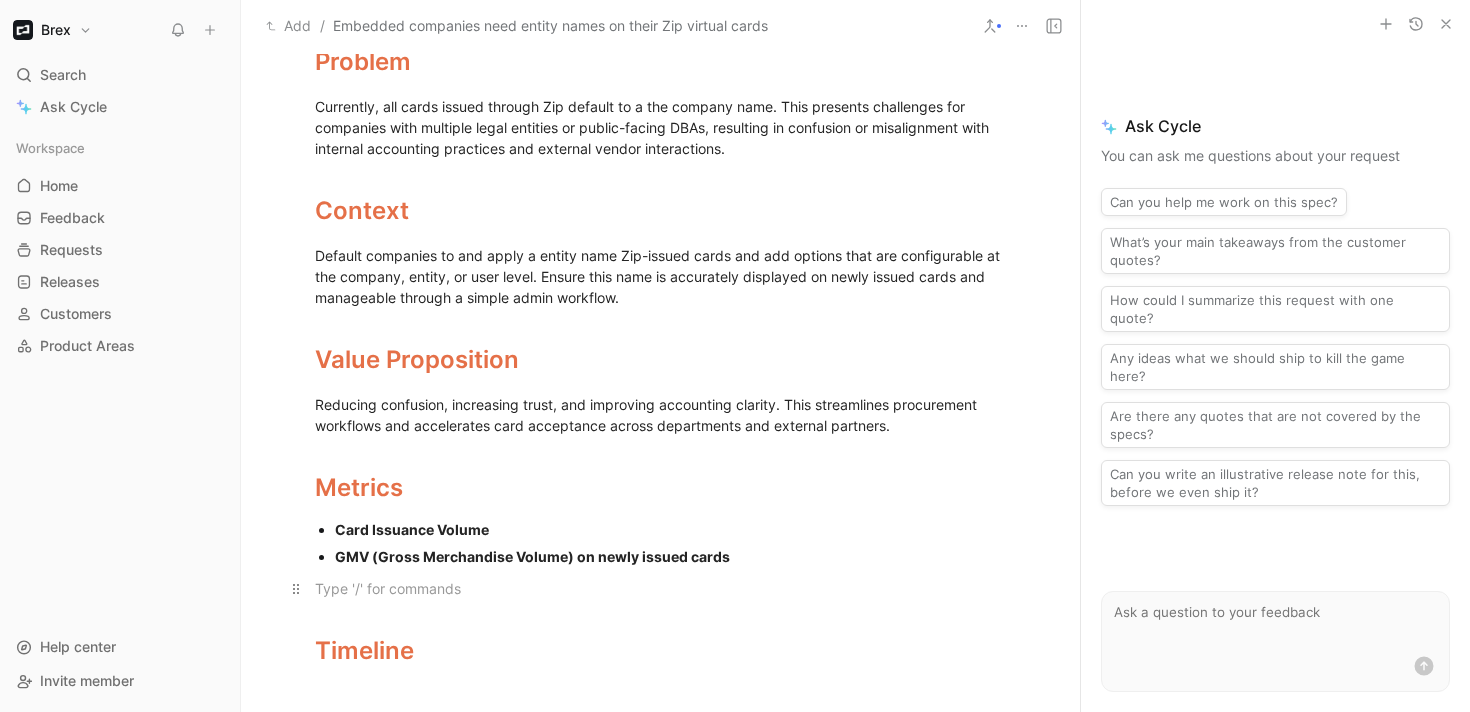 click at bounding box center (661, 588) 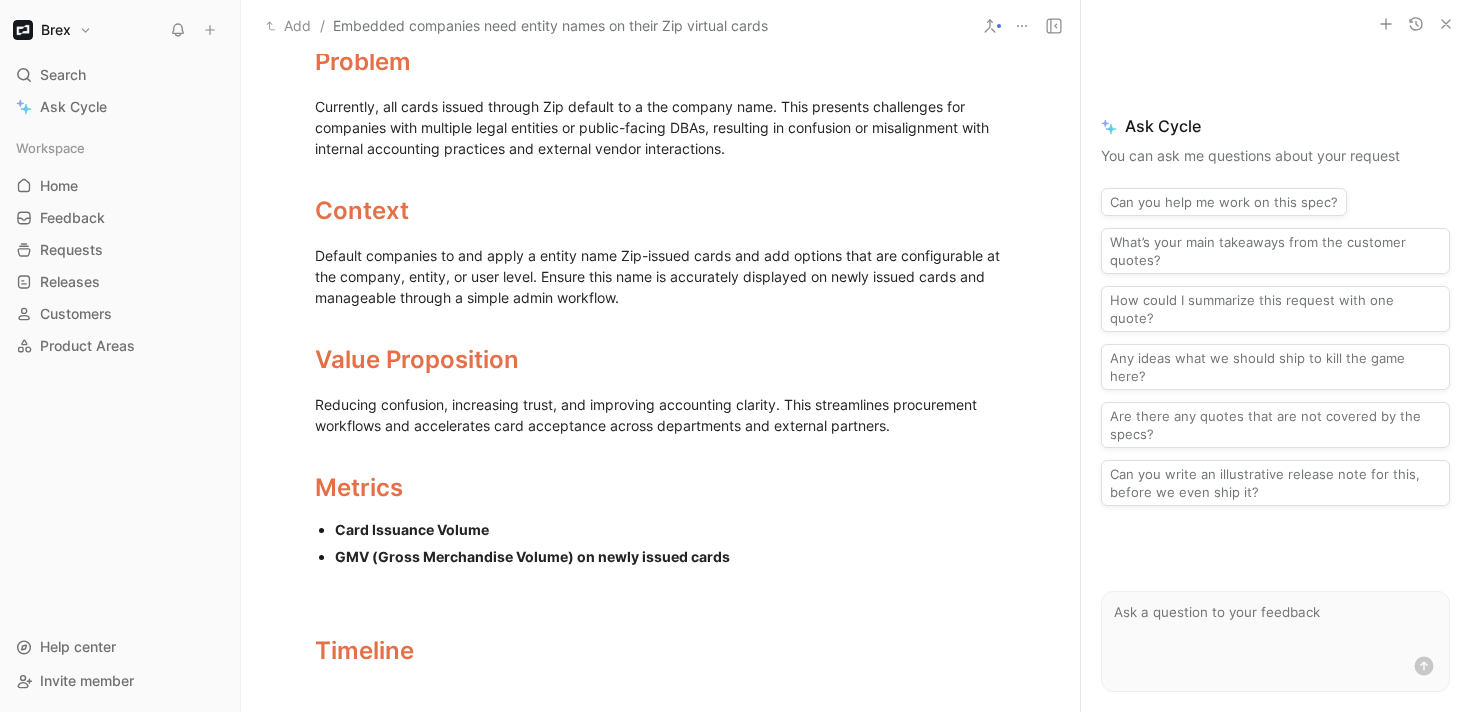 click on "GMV (Gross Merchandise Volume) on newly issued cards" at bounding box center (532, 556) 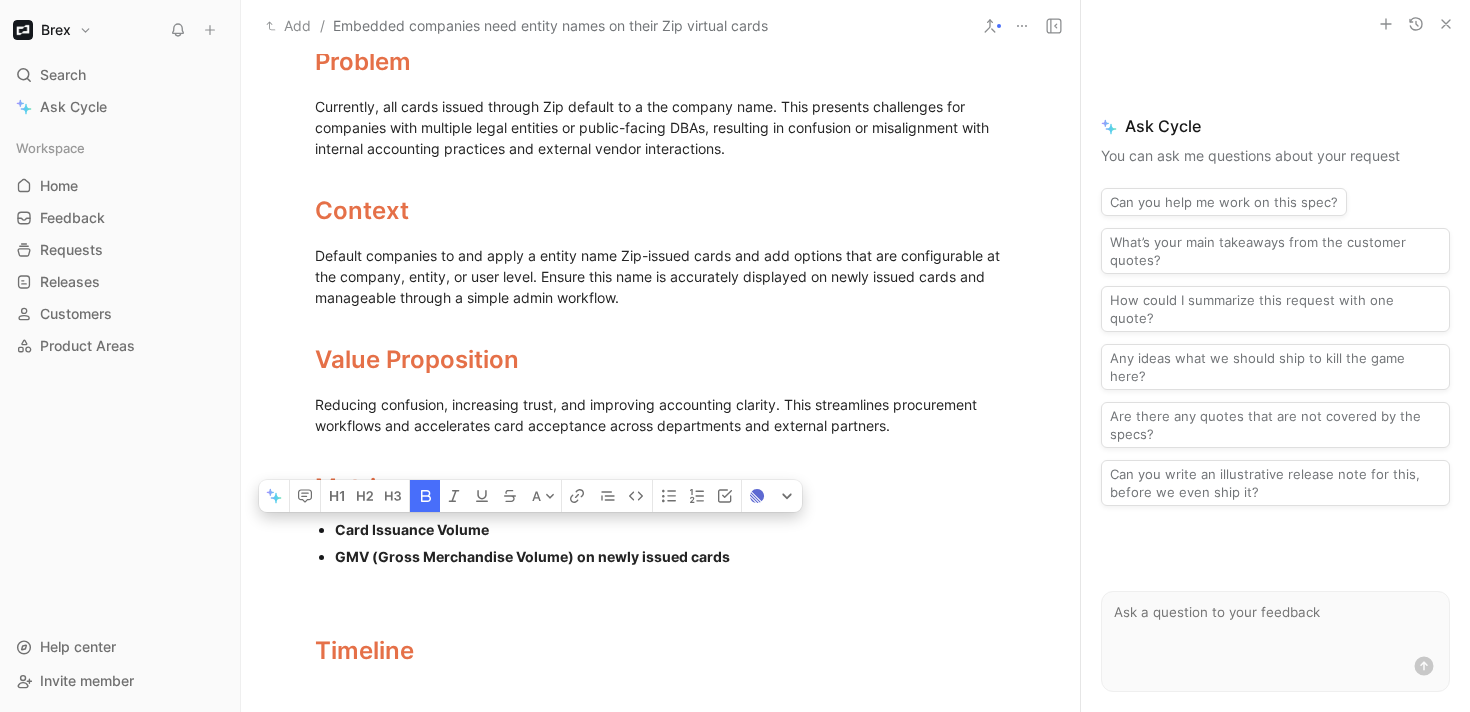 drag, startPoint x: 735, startPoint y: 558, endPoint x: 319, endPoint y: 530, distance: 416.94125 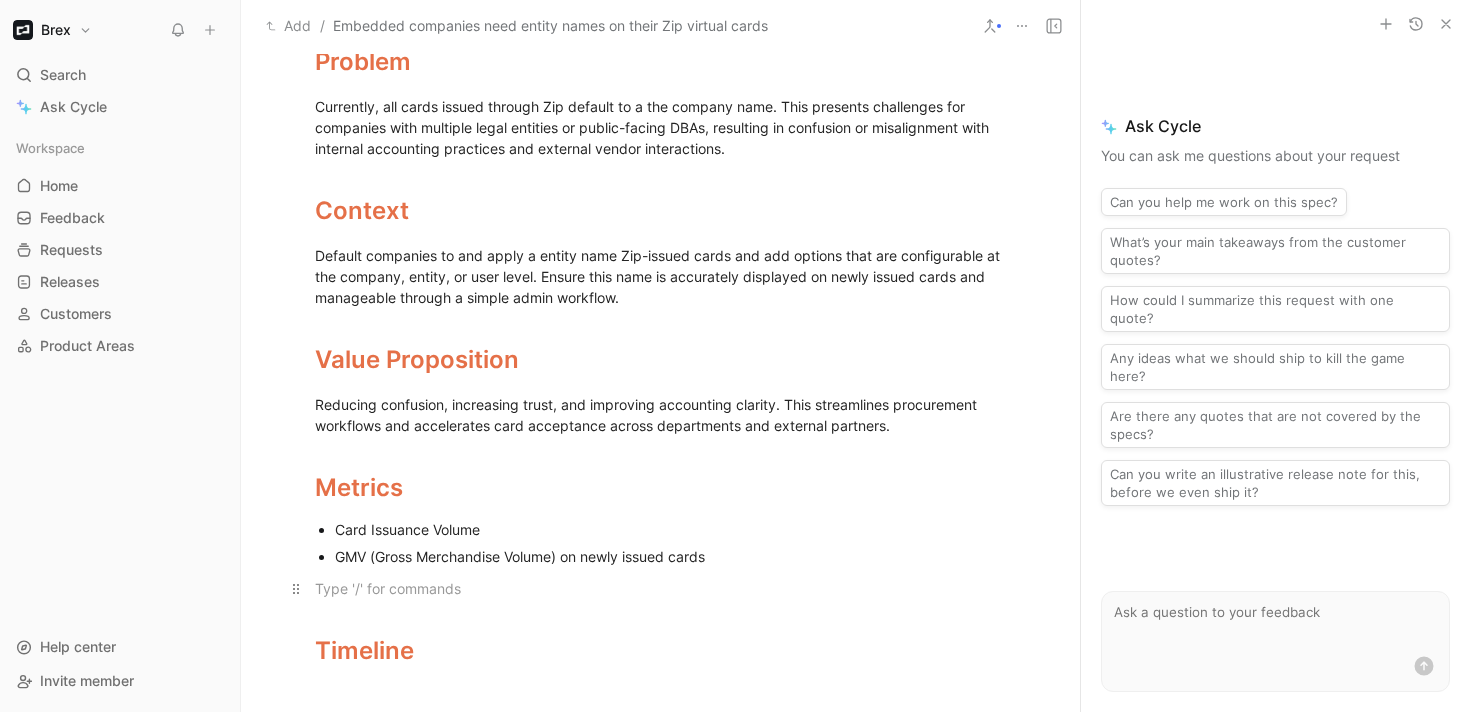 click at bounding box center [661, 588] 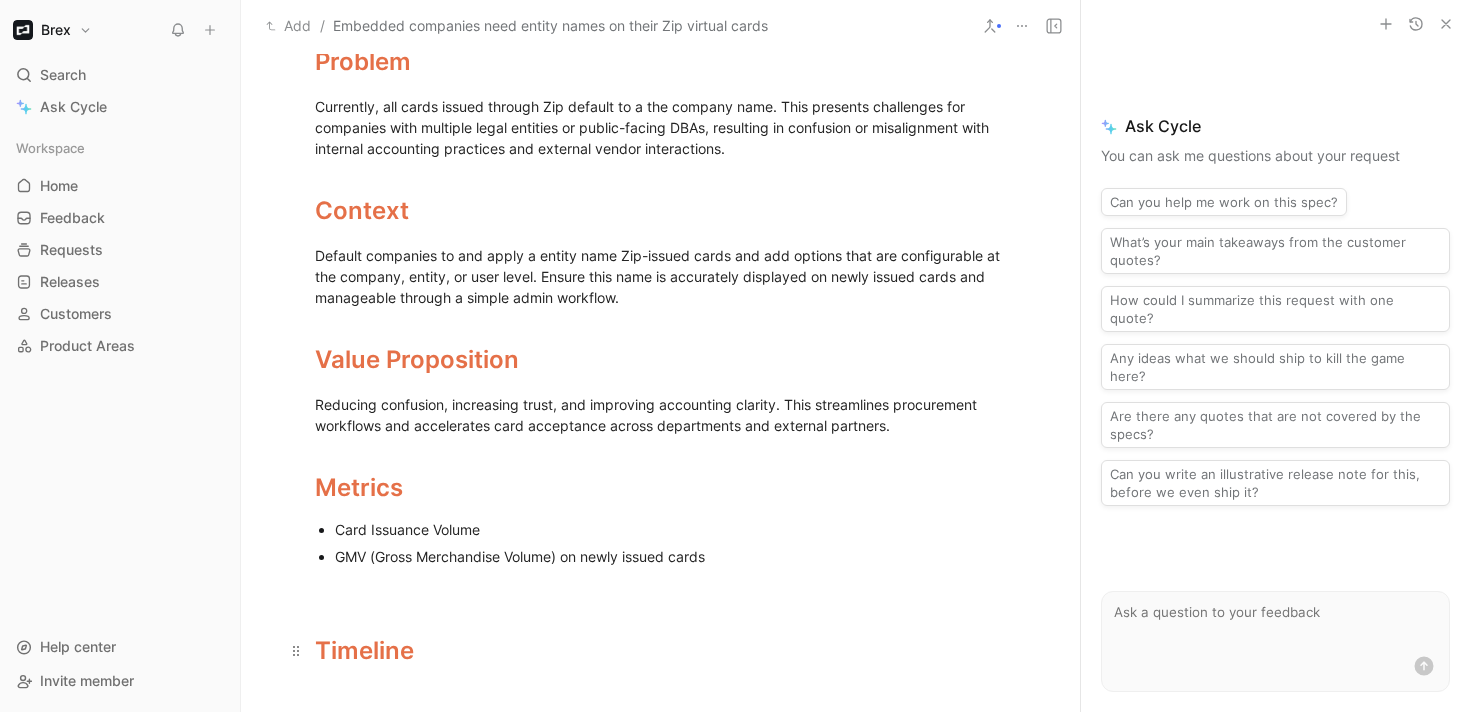 click on "Timeline" at bounding box center [661, 651] 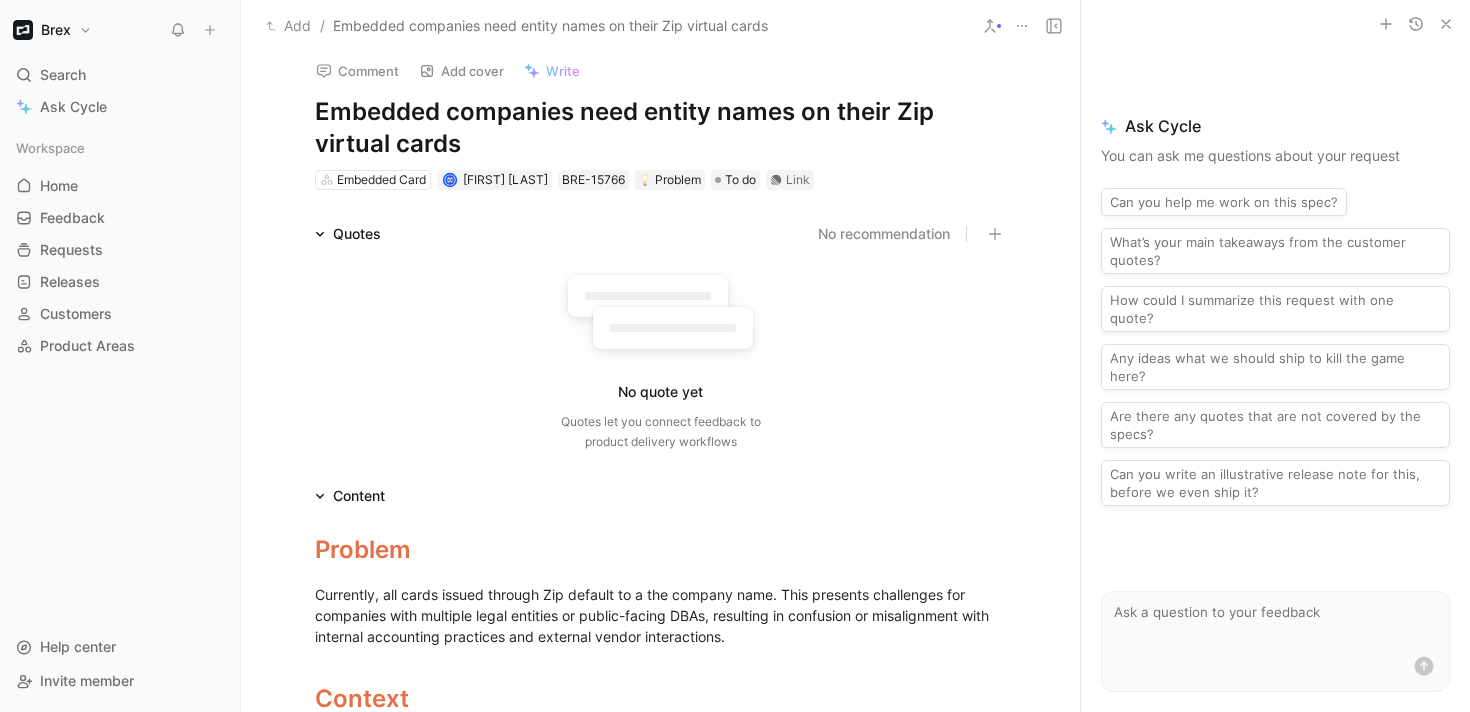 scroll, scrollTop: 0, scrollLeft: 0, axis: both 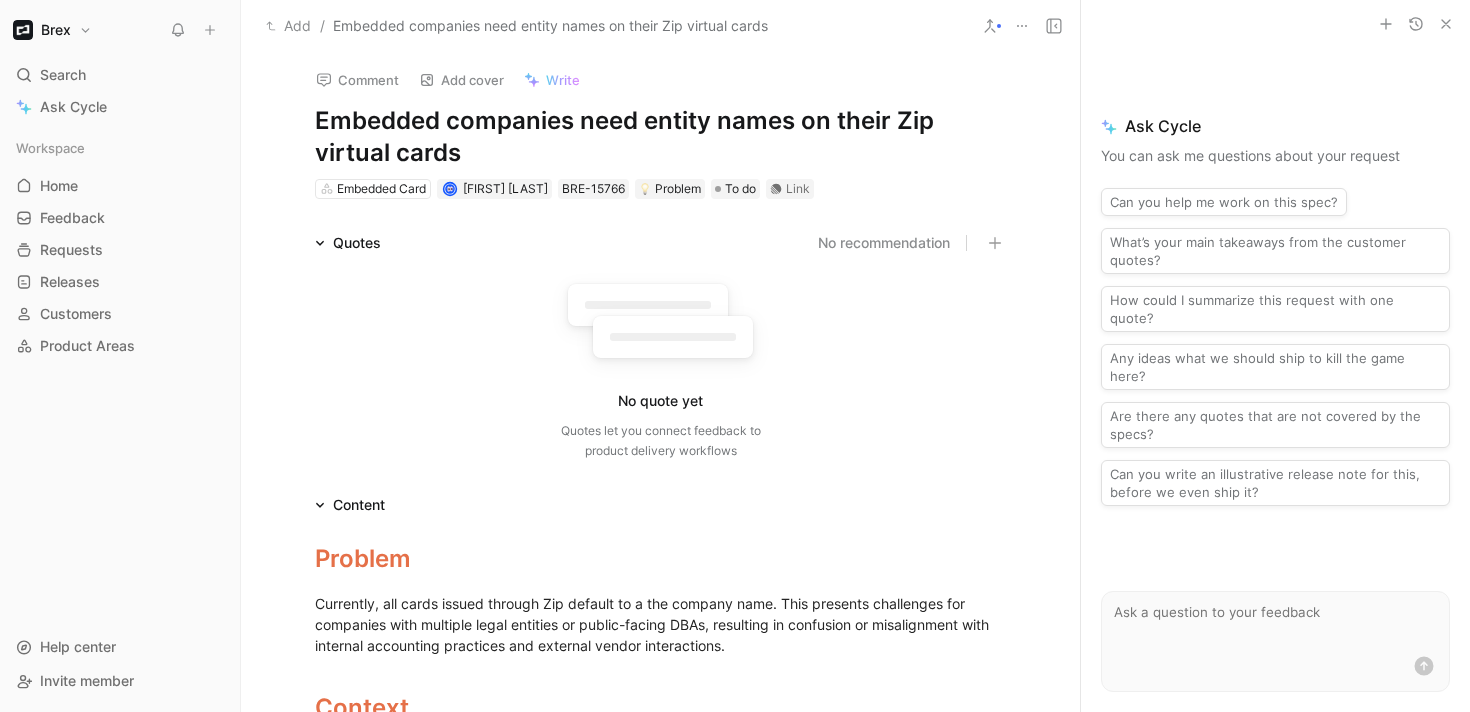 click 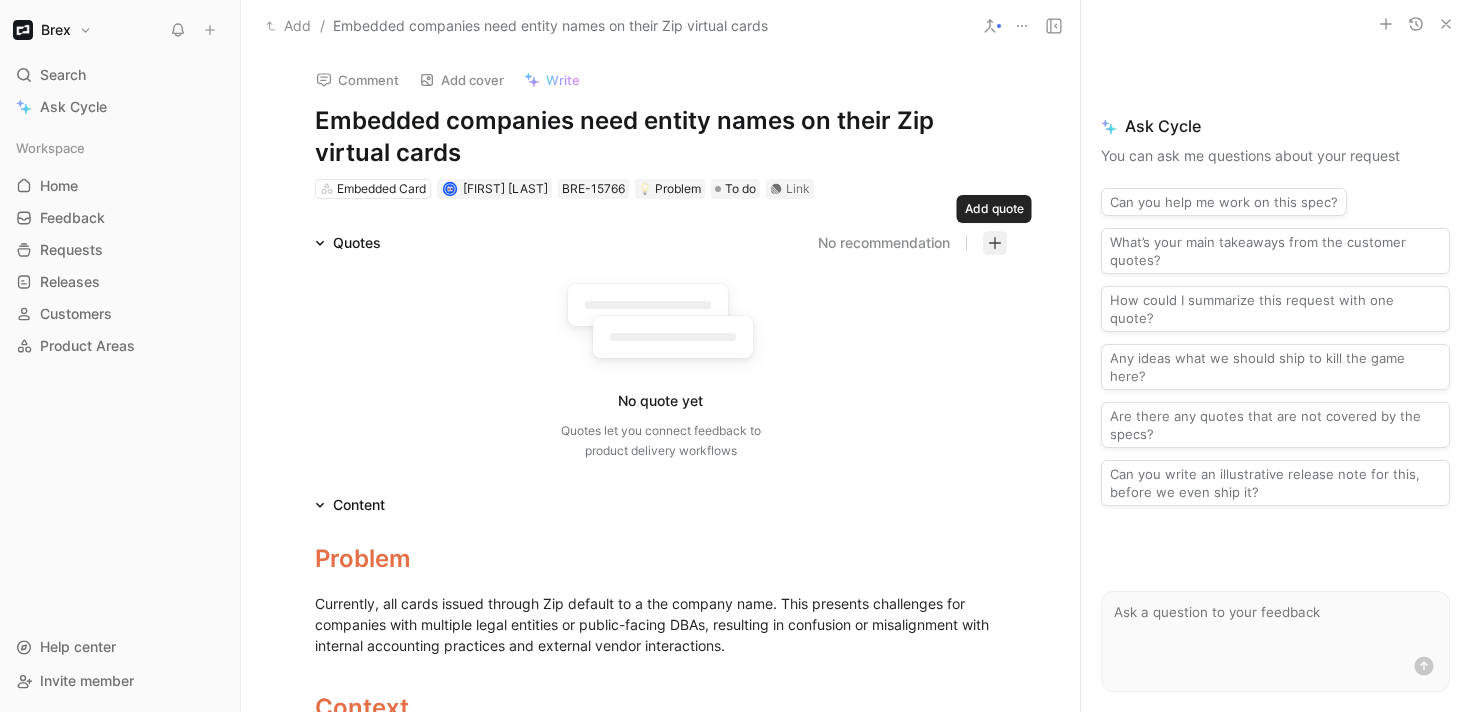 click 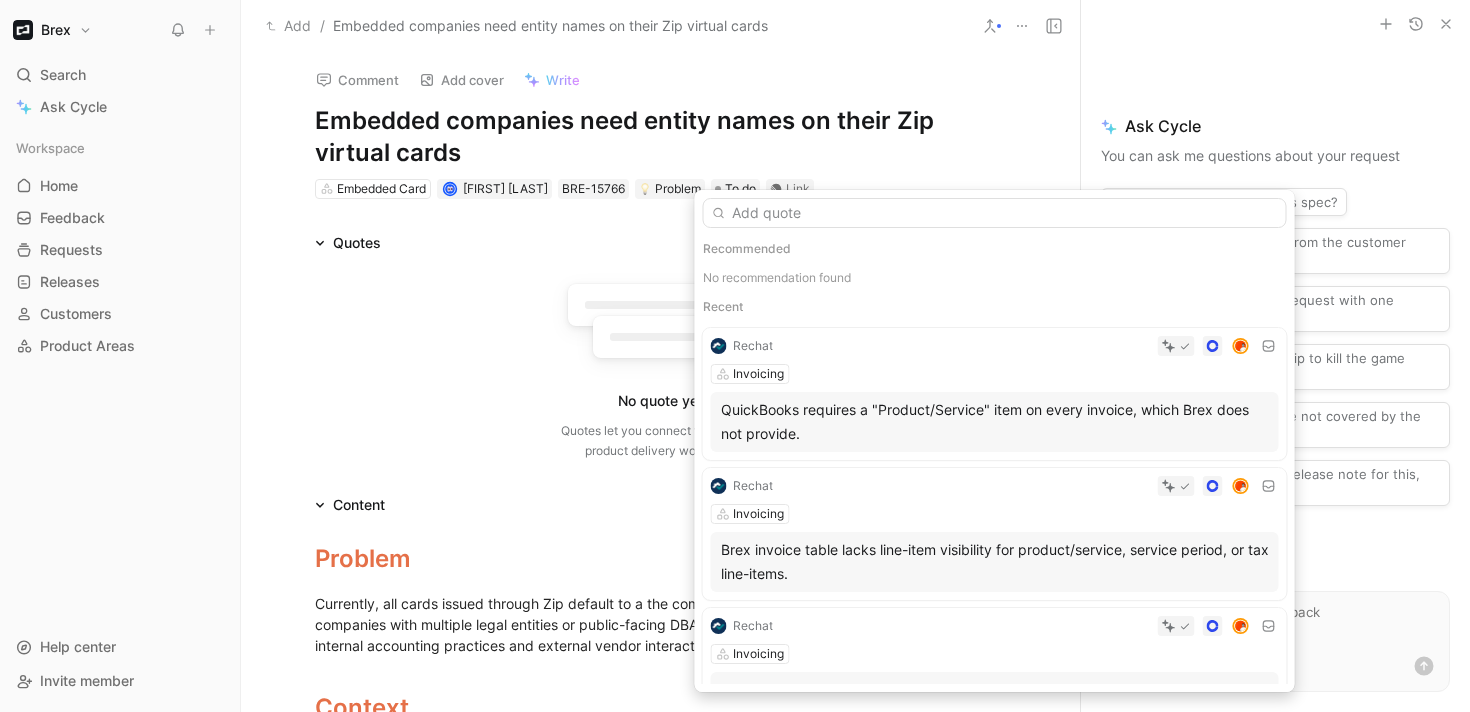 scroll, scrollTop: 7, scrollLeft: 0, axis: vertical 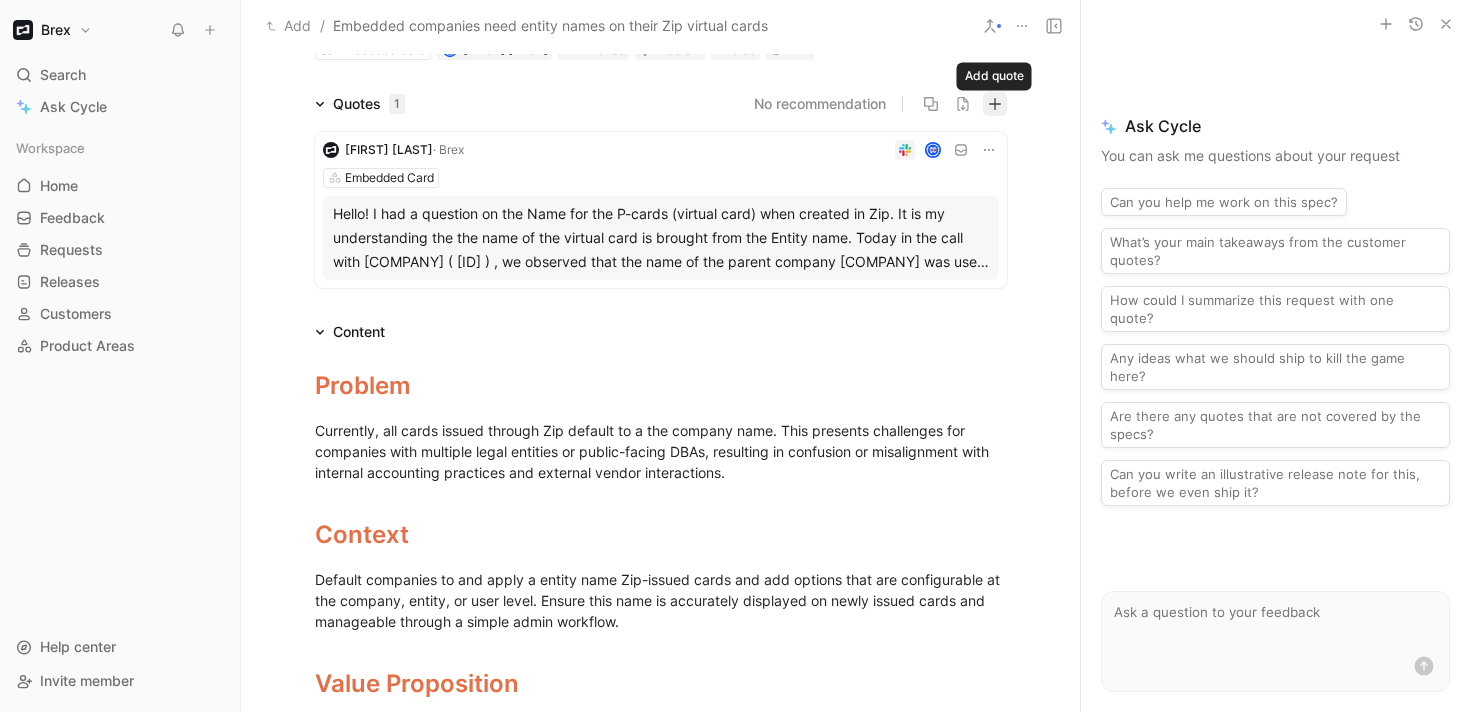 click 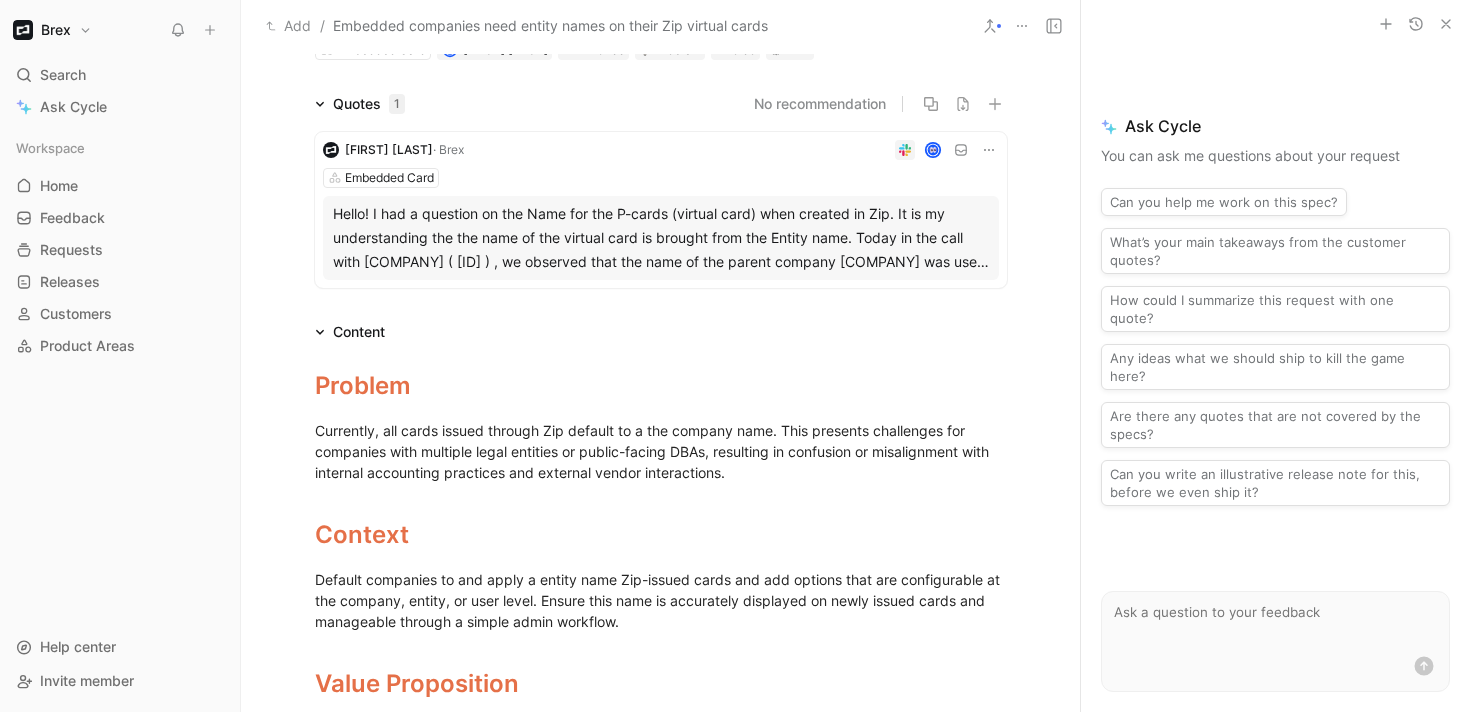 click on "Alexis Villalobos  · Brex Embedded Card Hello! I had a question on the
Name
for the P-cards (virtual card) when created in Zip. It is my understanding the the name of the virtual card is brought from the Entity name. Today in the call with
Sequoia
(
cuacc_clh81kqkk00070pm52ucxtike
) , we observed that the name of the parent company
Sequoia Consulting Group
was used instead of the entity name
Sequoia PEO LLC
. The expected behavior is the Sequoia PEO LLC  is used from Sequoia’s perspective. Is this intended? Am I missing something?" at bounding box center [661, 210] 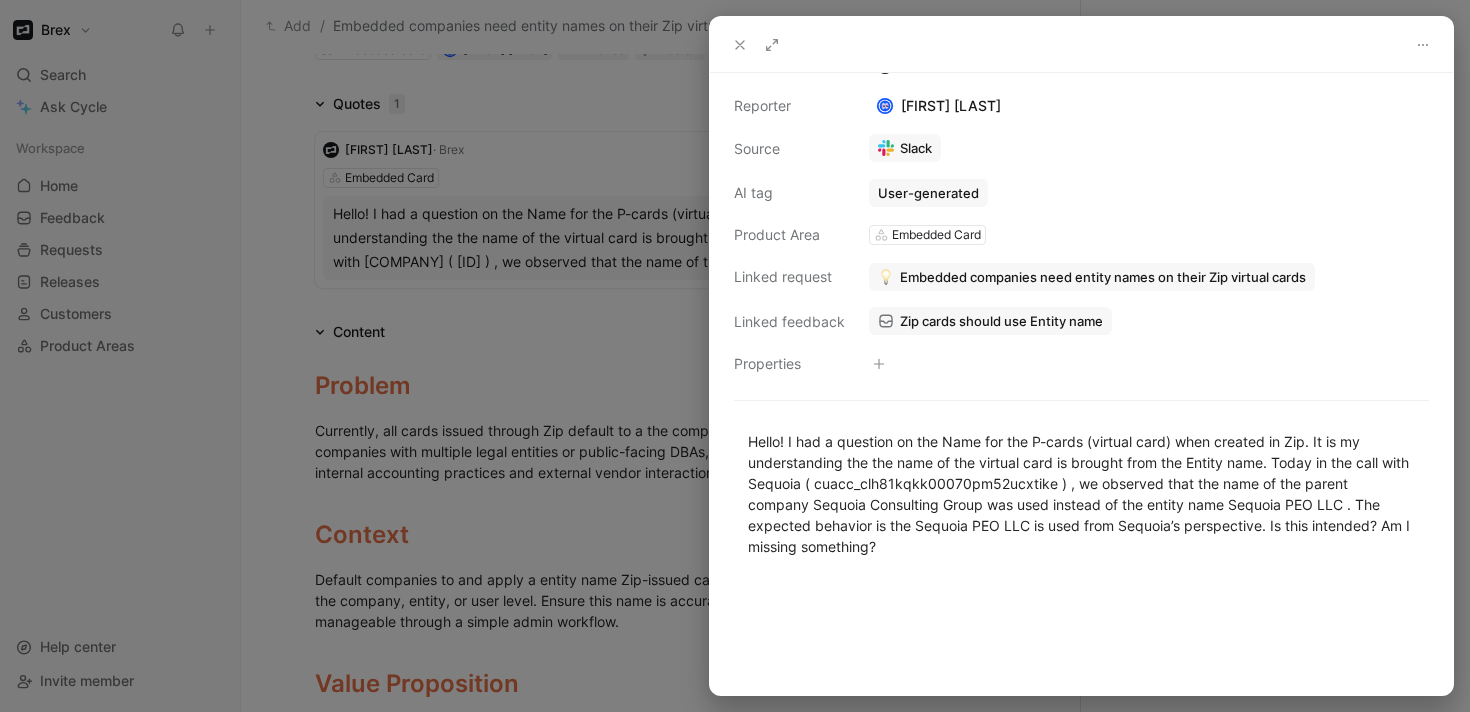scroll, scrollTop: 127, scrollLeft: 0, axis: vertical 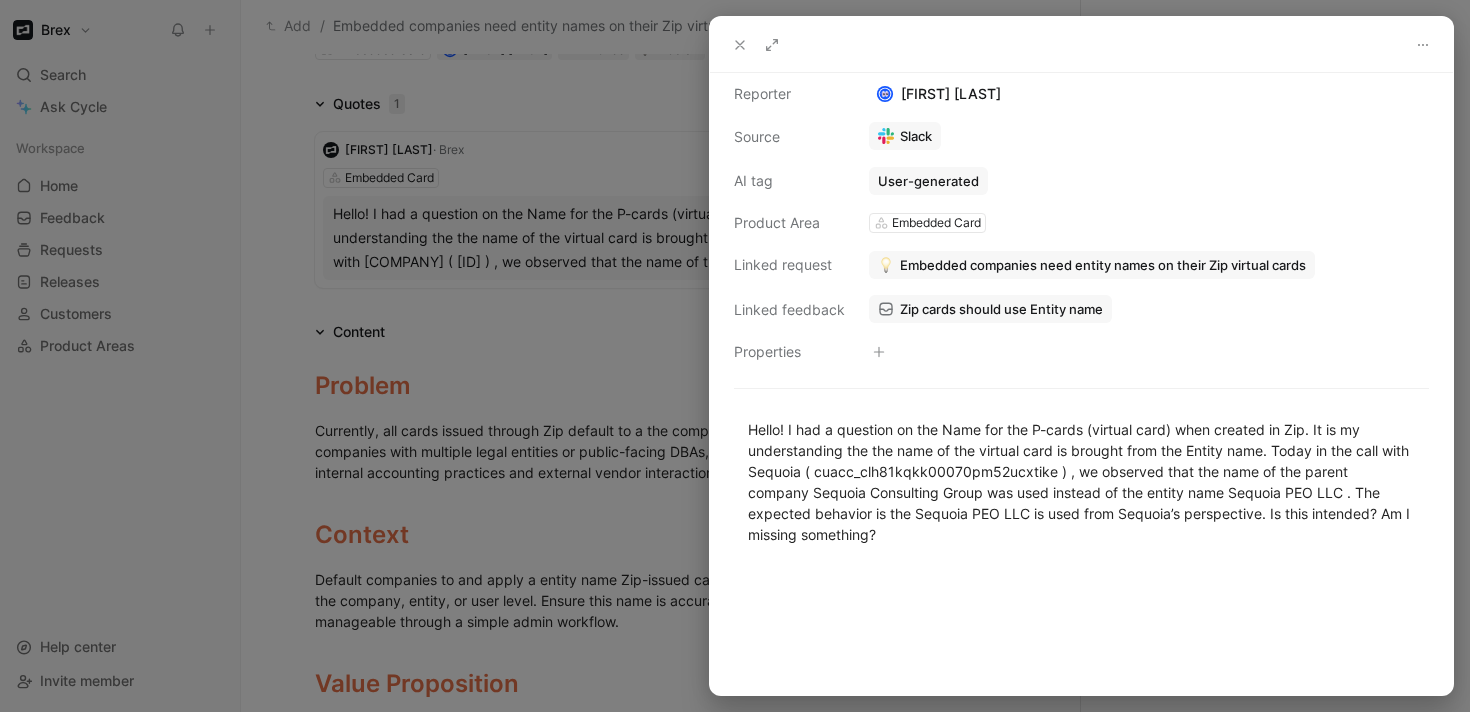 click 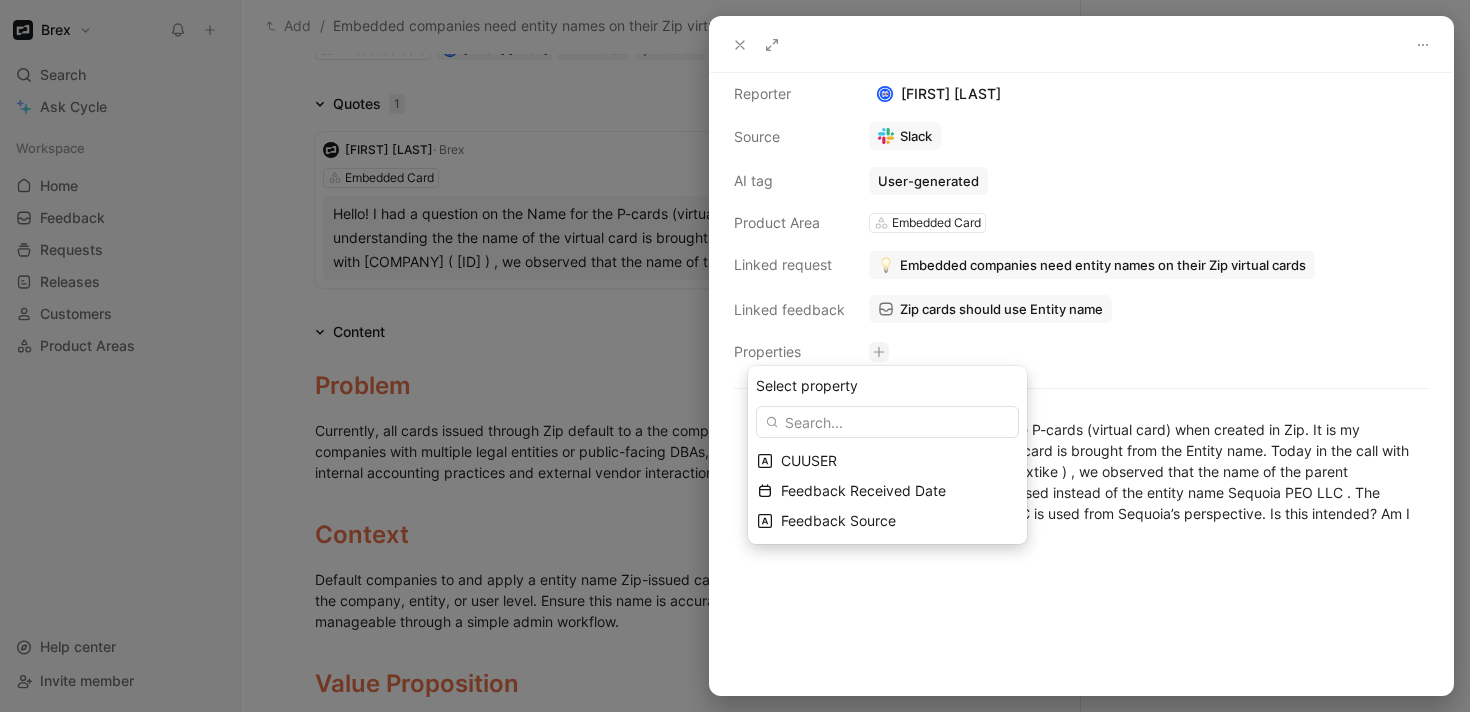 type on "s" 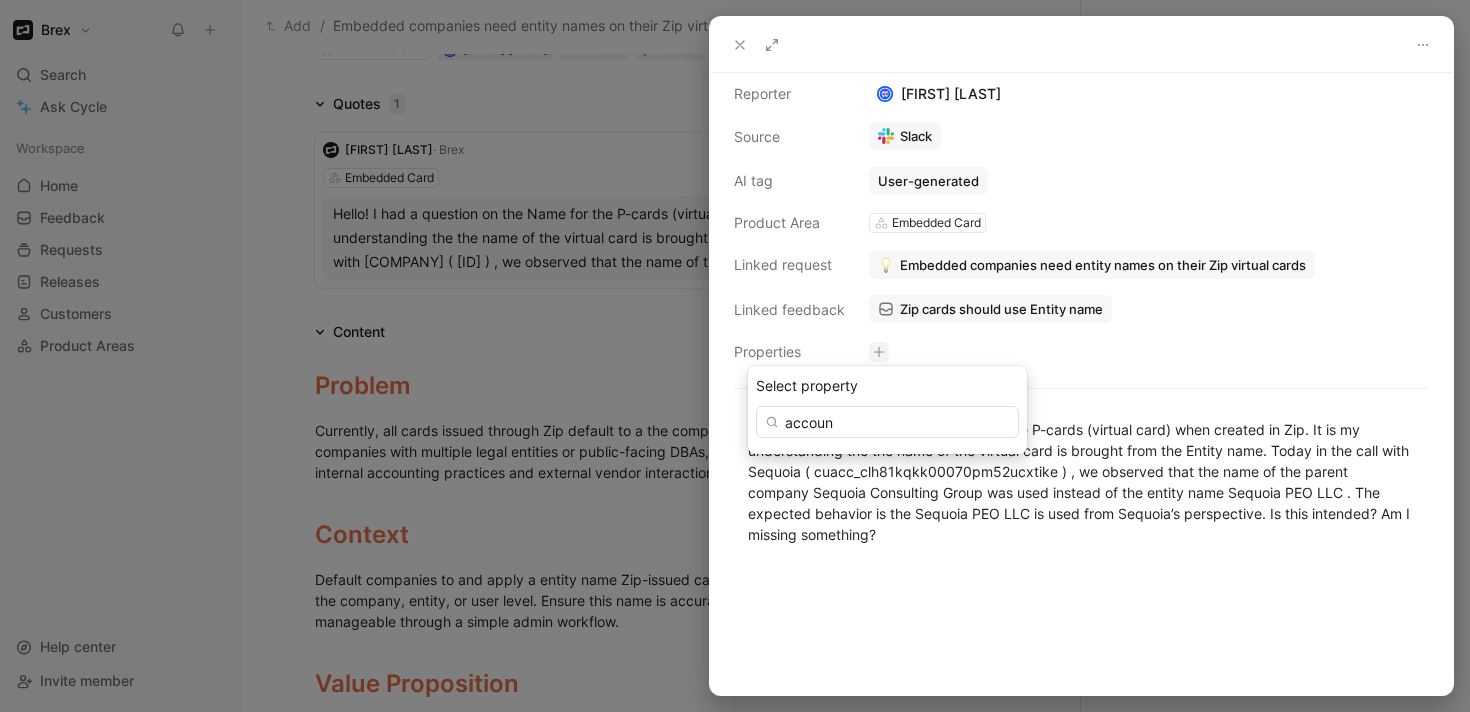 type on "account" 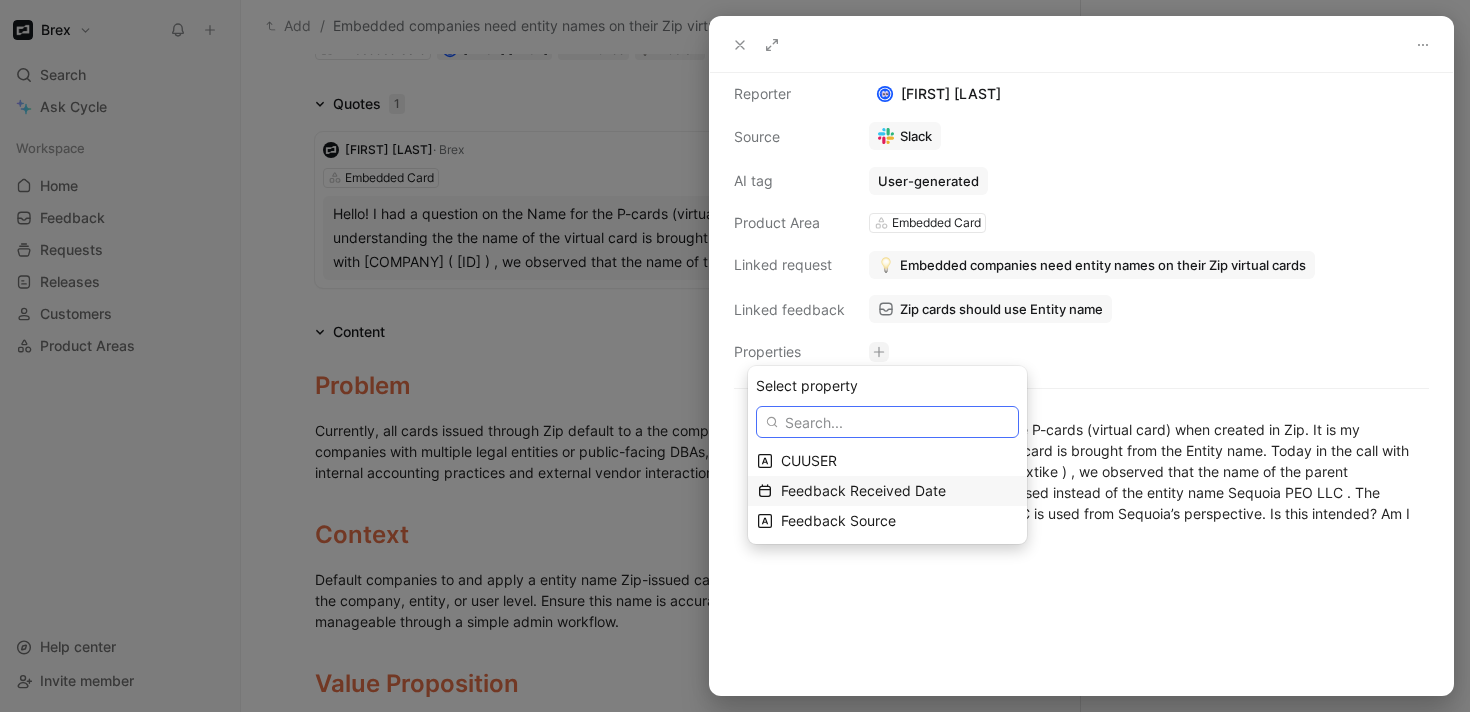 paste on "cuacc_clh81kqkk00070pm52ucxtike" 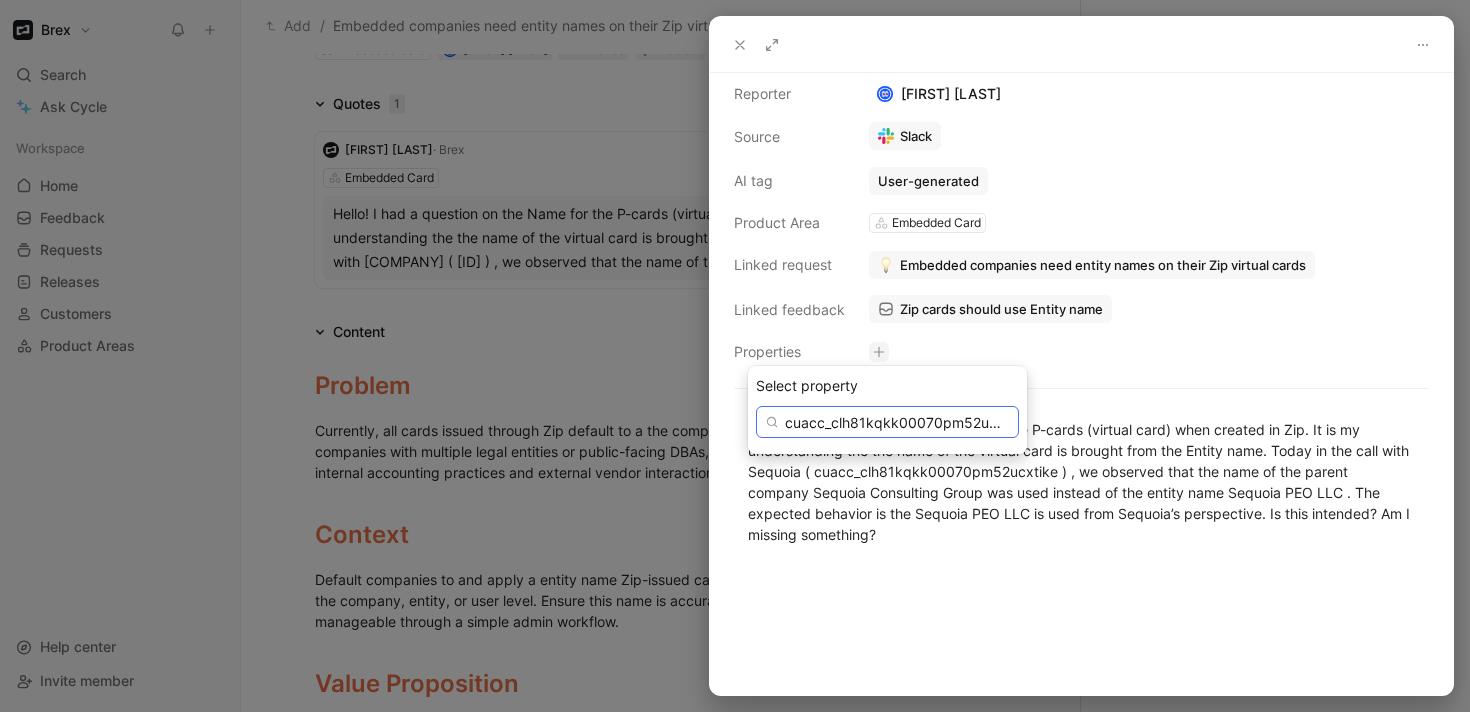 scroll, scrollTop: 0, scrollLeft: 36, axis: horizontal 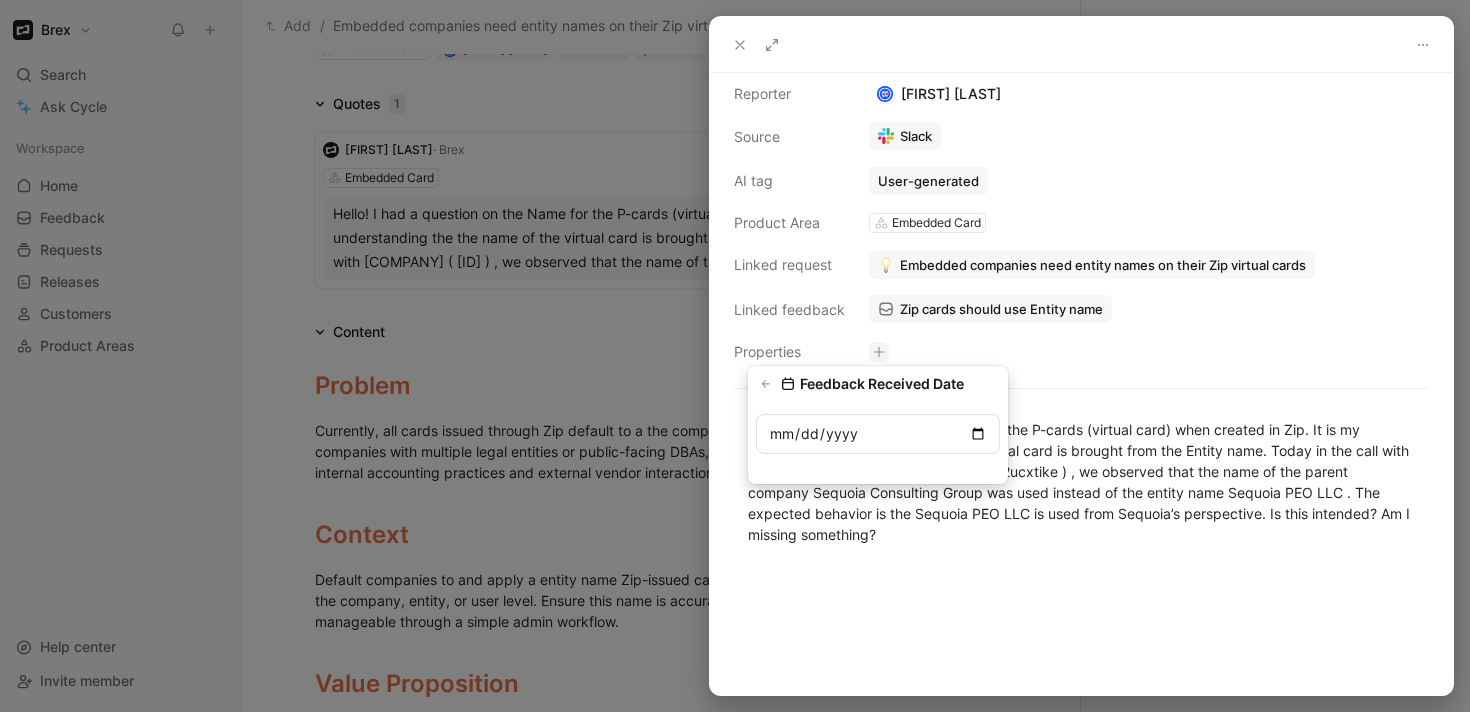 click at bounding box center [878, 434] 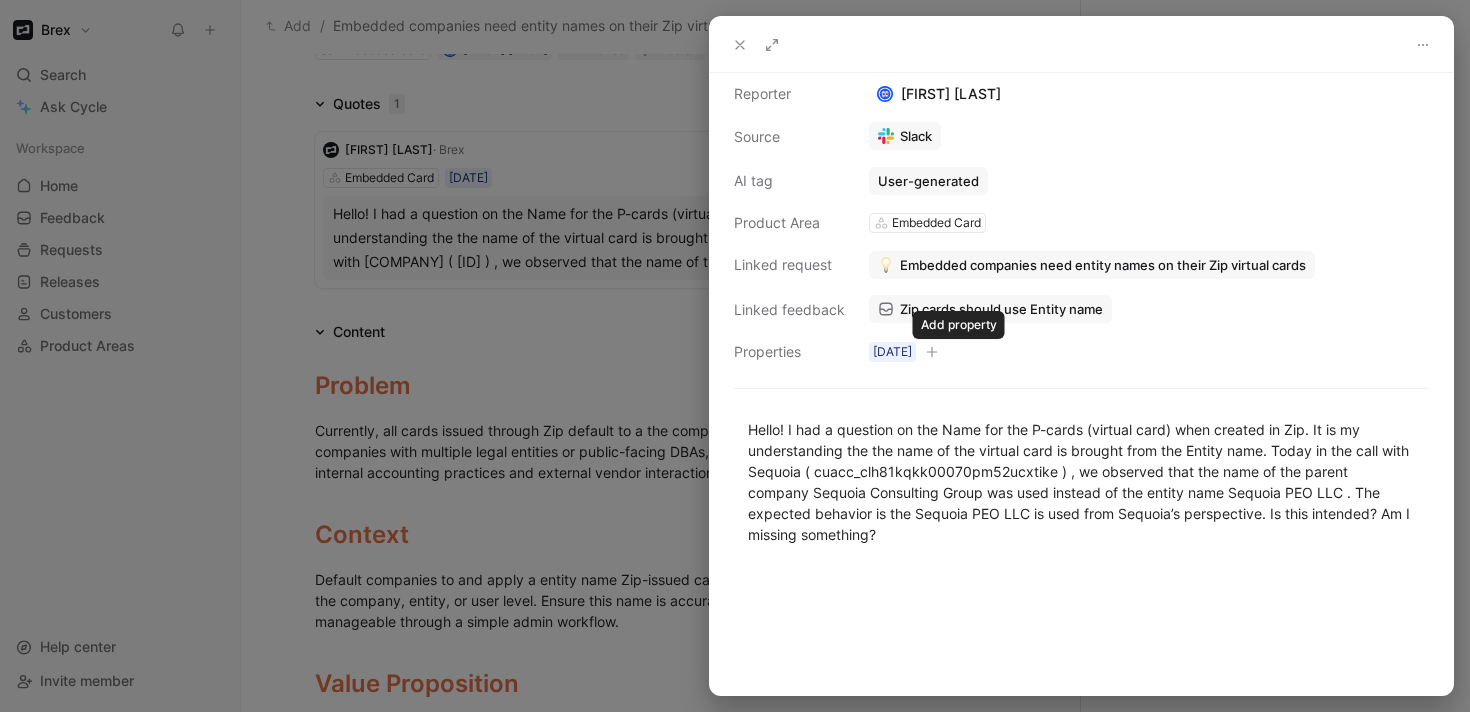 click 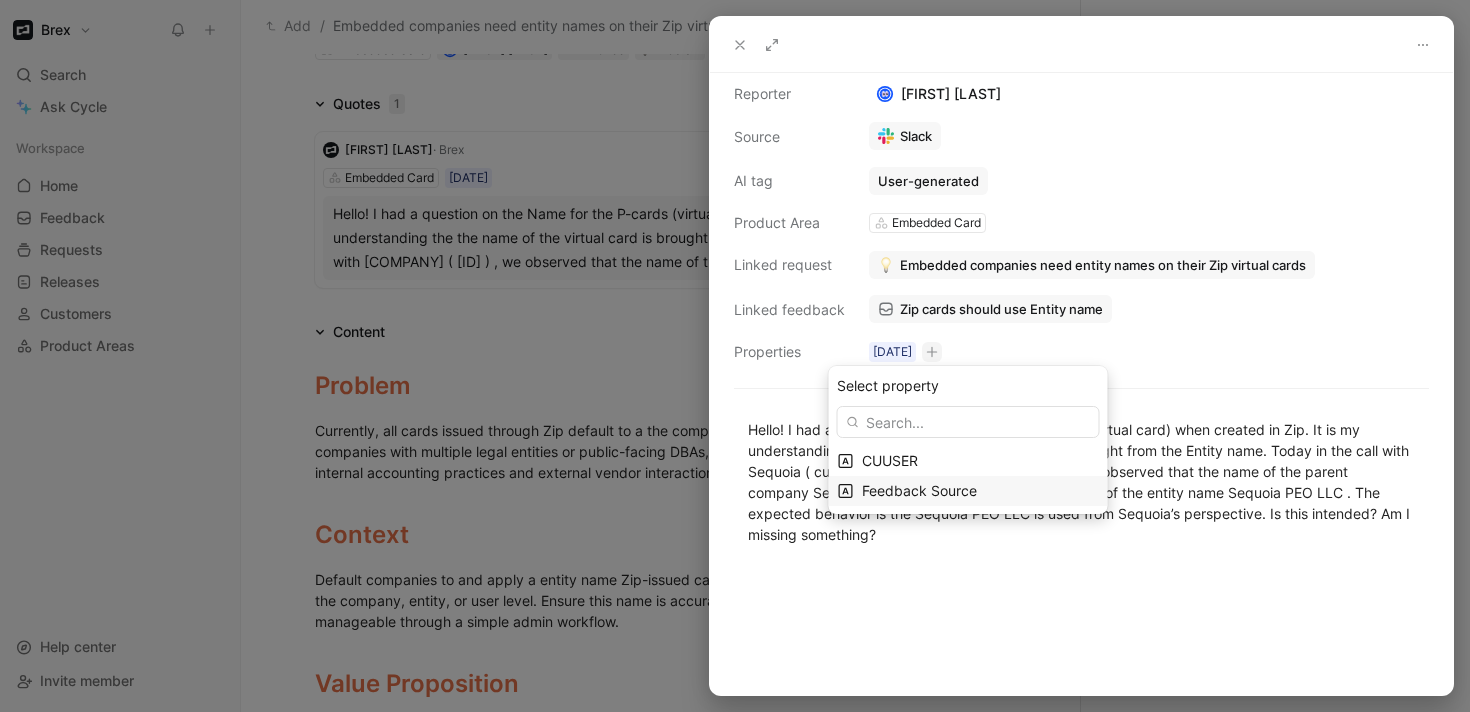 click on "Feedback Source" at bounding box center [919, 490] 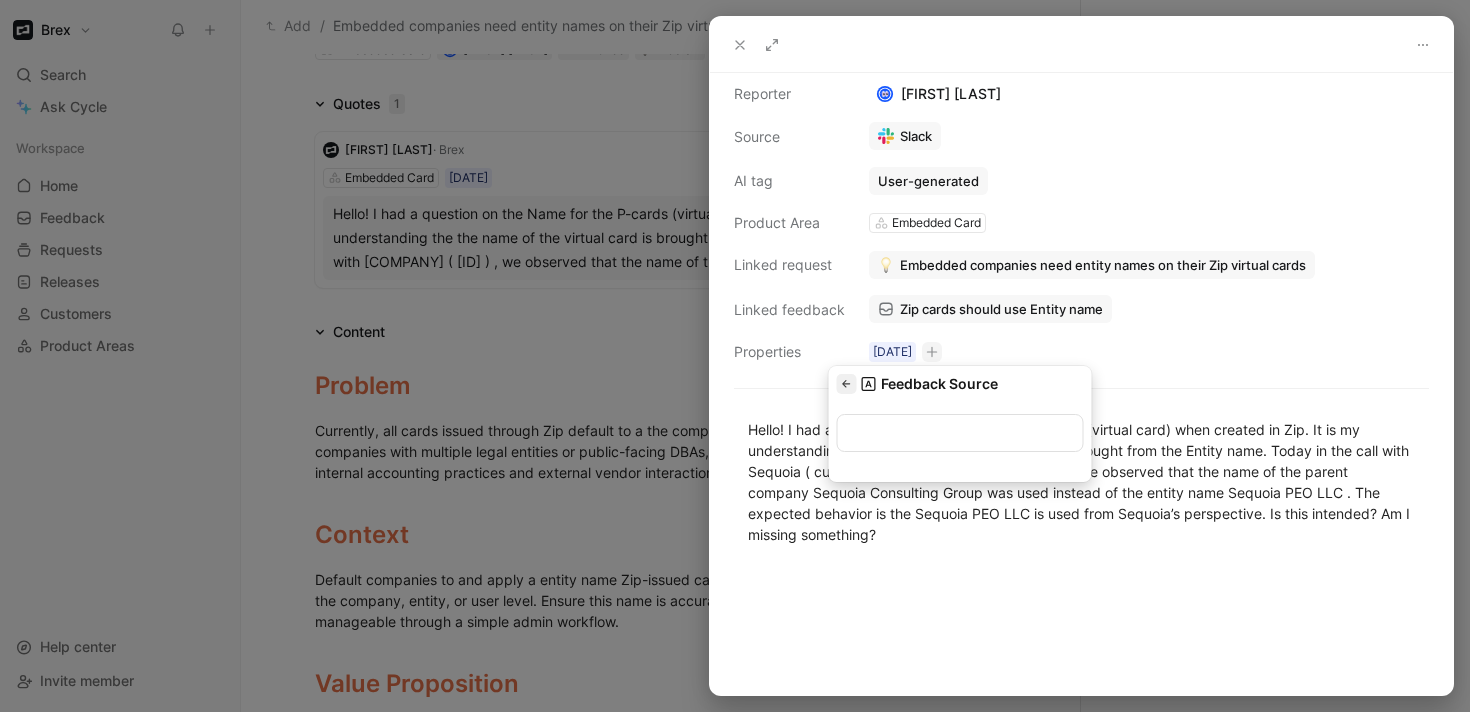 click 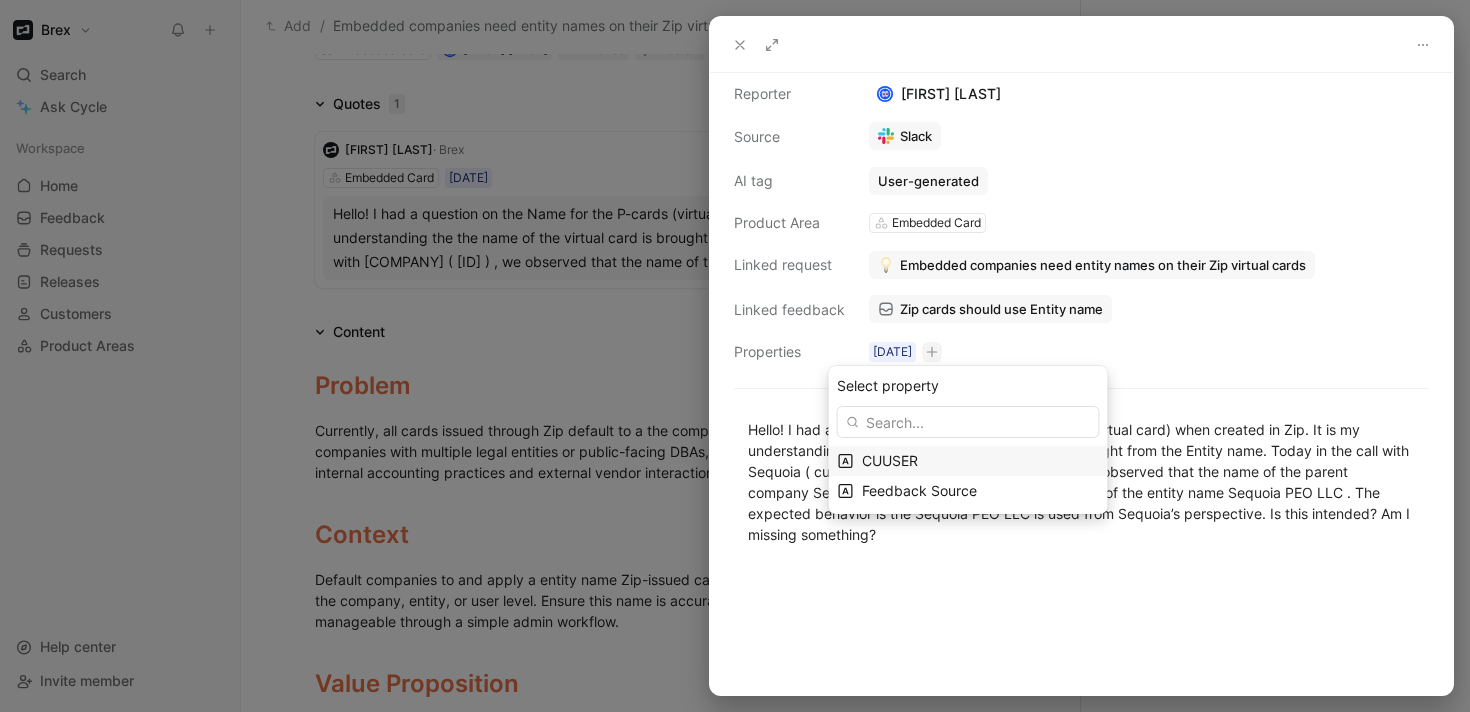 click on "CUUSER" at bounding box center (890, 460) 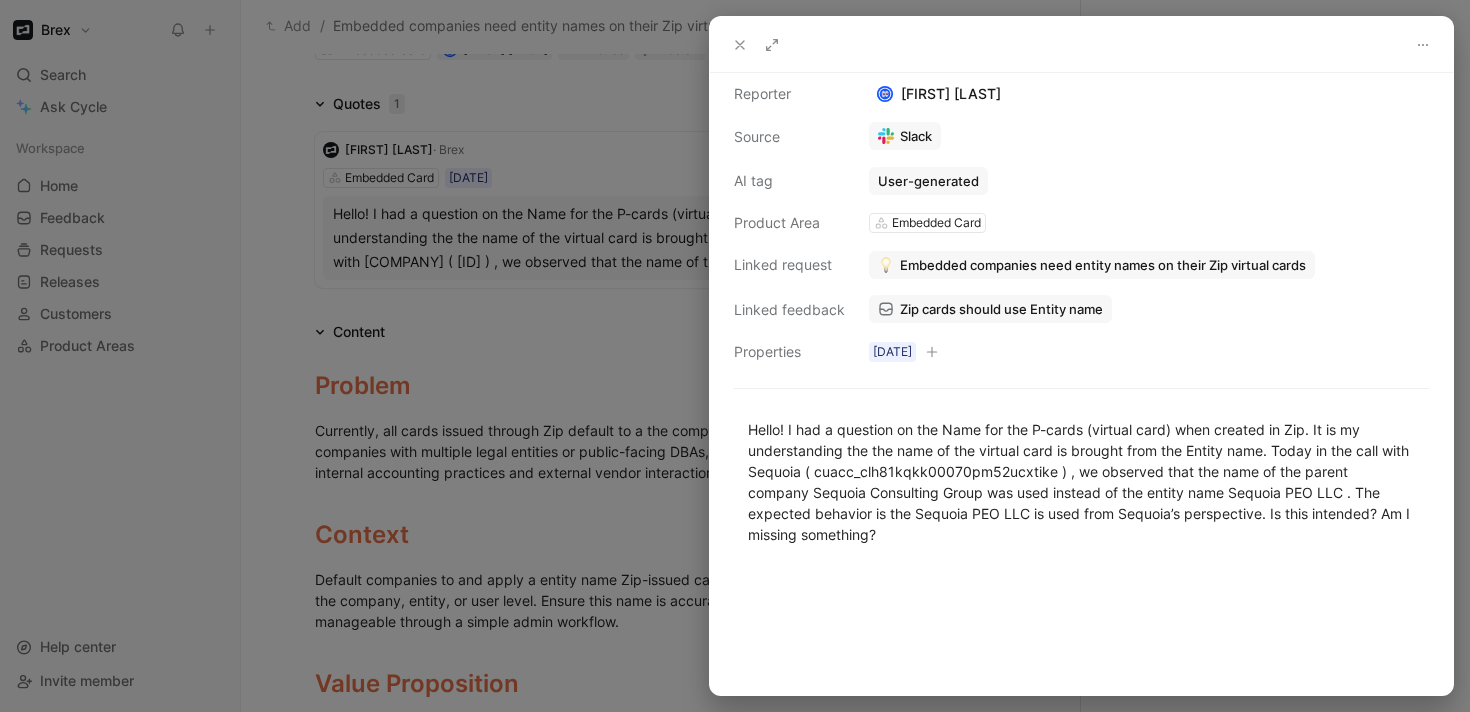 click at bounding box center (740, 45) 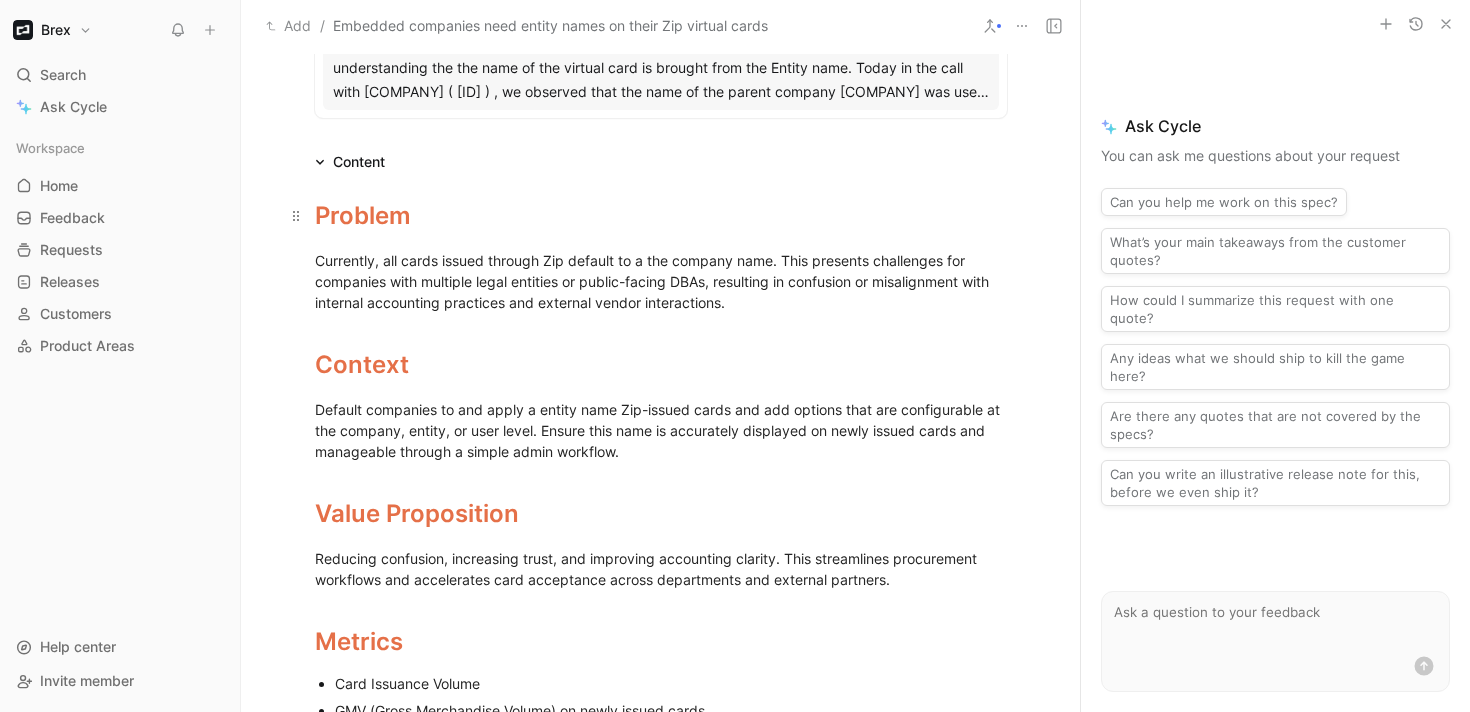 scroll, scrollTop: 0, scrollLeft: 0, axis: both 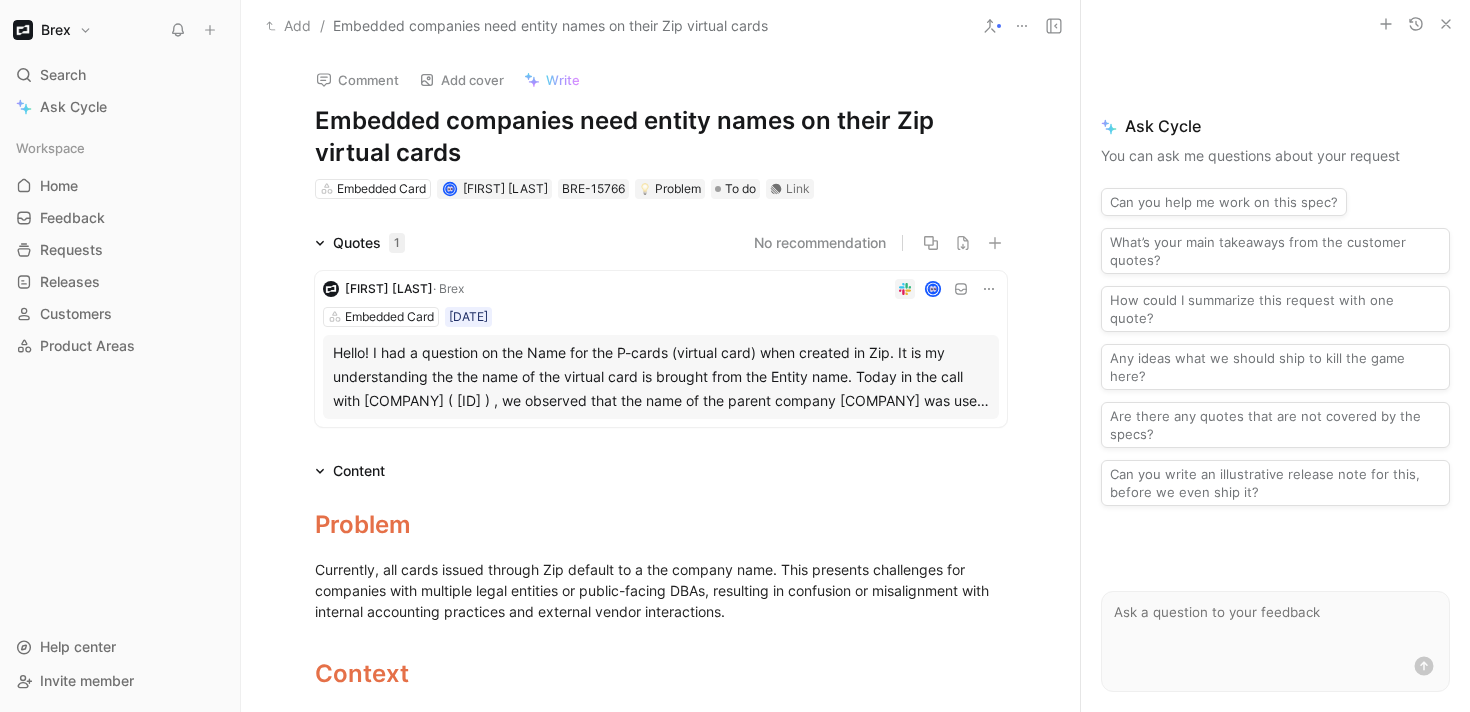 click on "Brex" at bounding box center [52, 30] 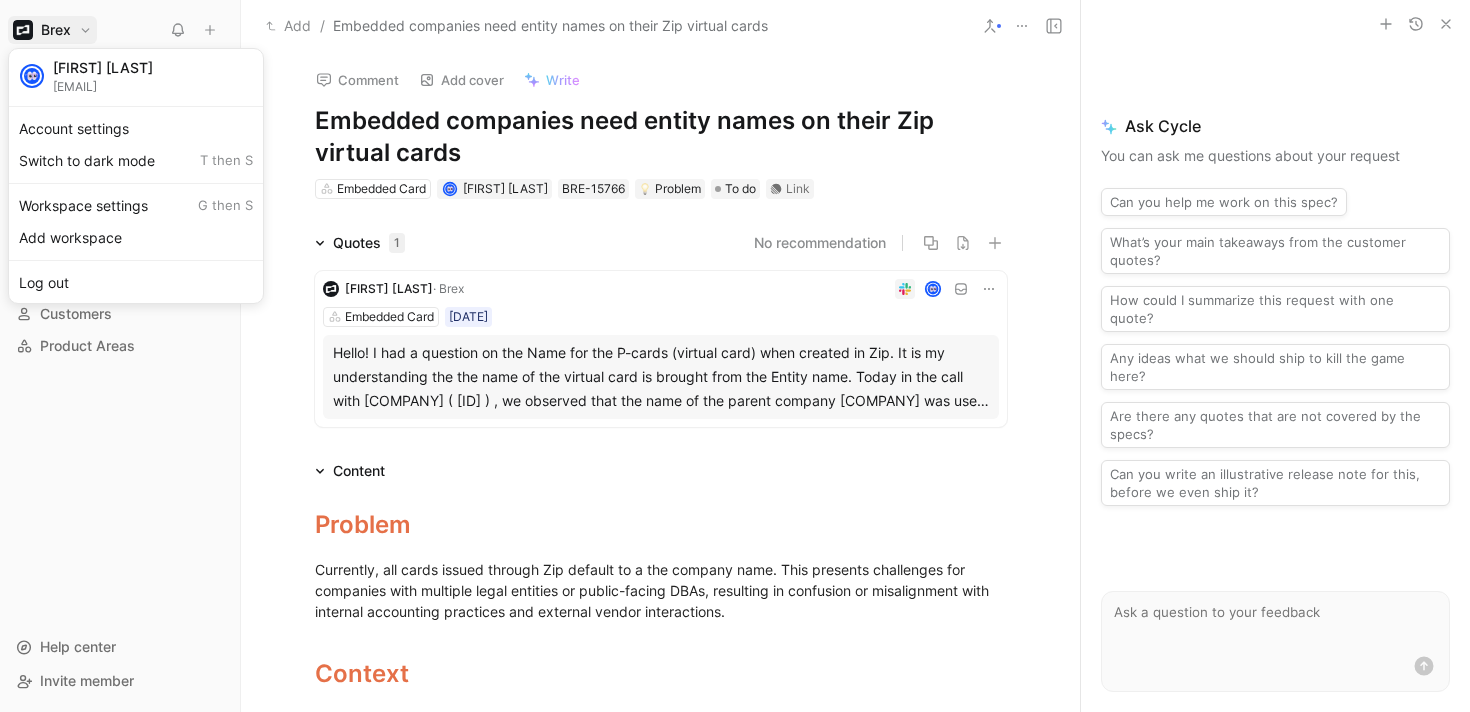 click at bounding box center (735, 356) 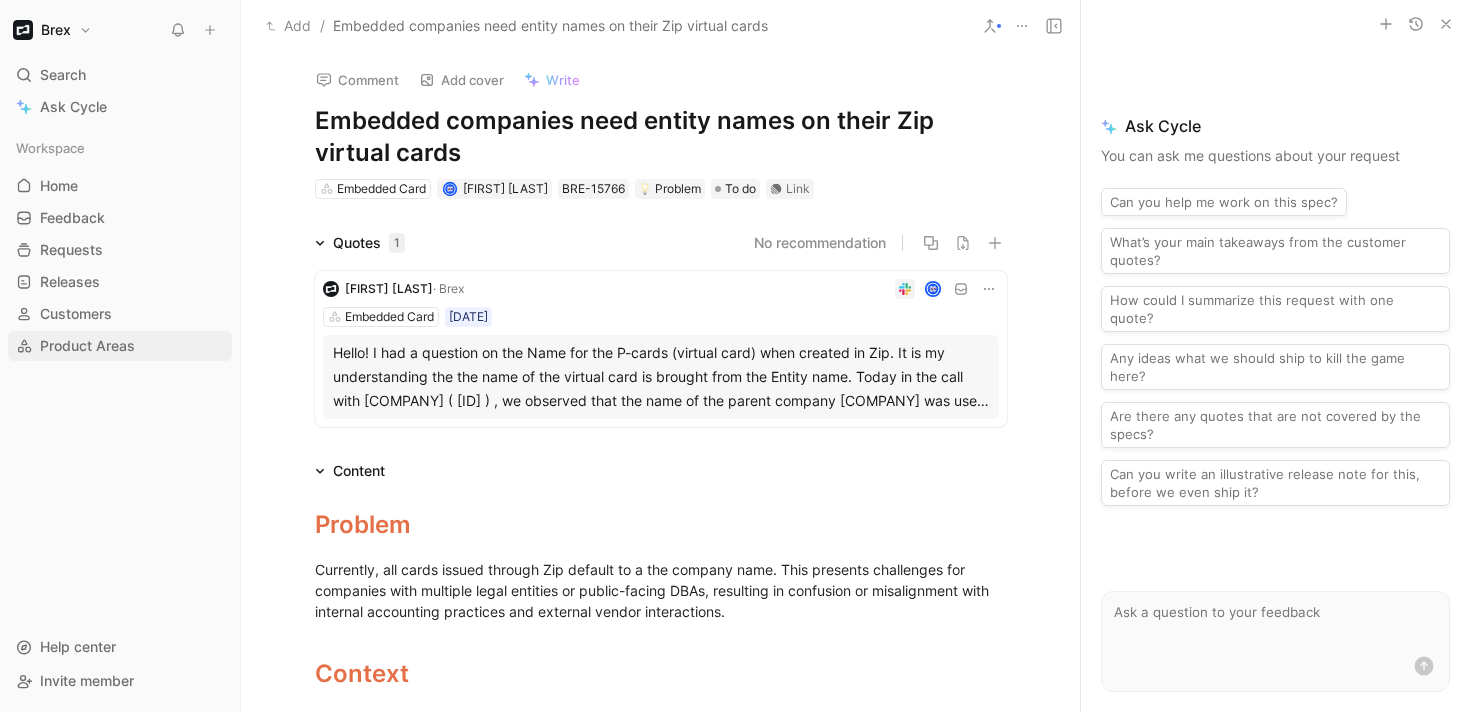 click on "Product Areas" at bounding box center (87, 346) 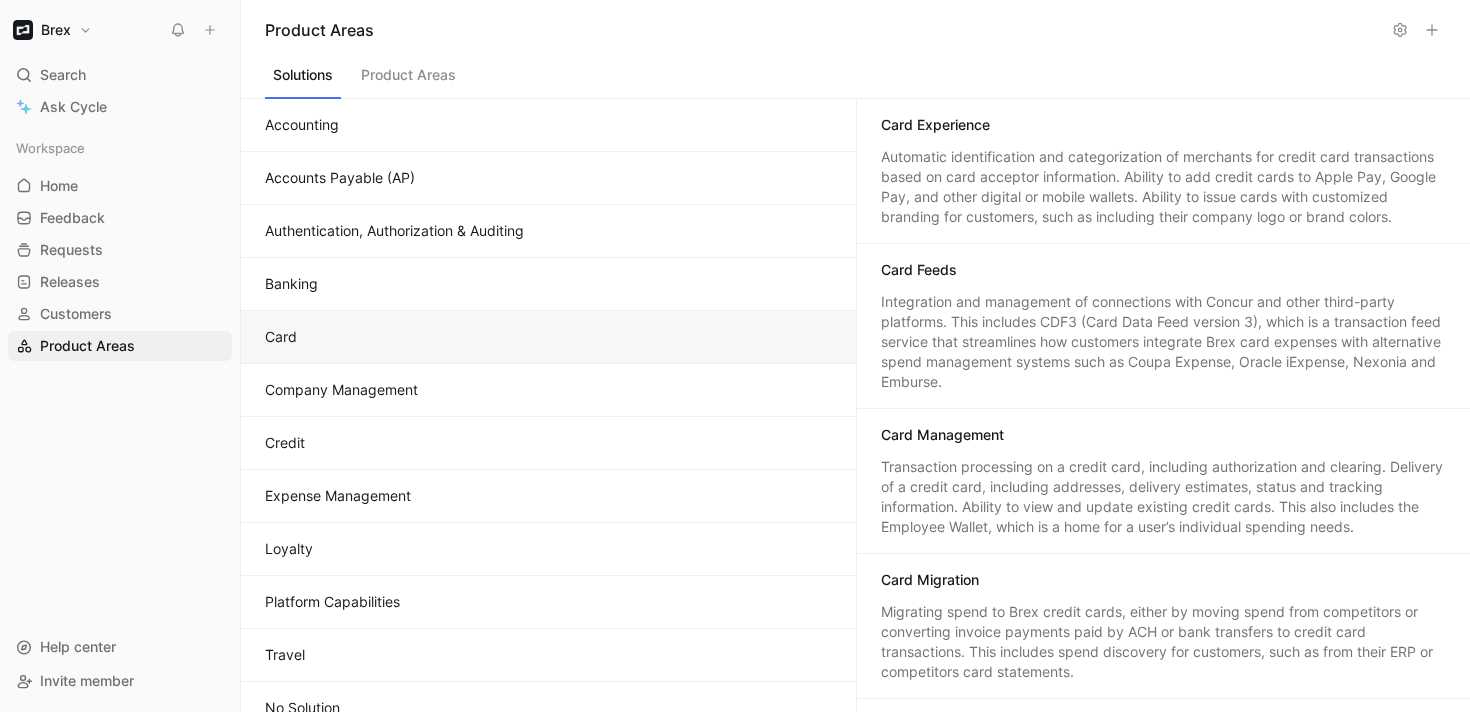 click on "Card" at bounding box center (548, 337) 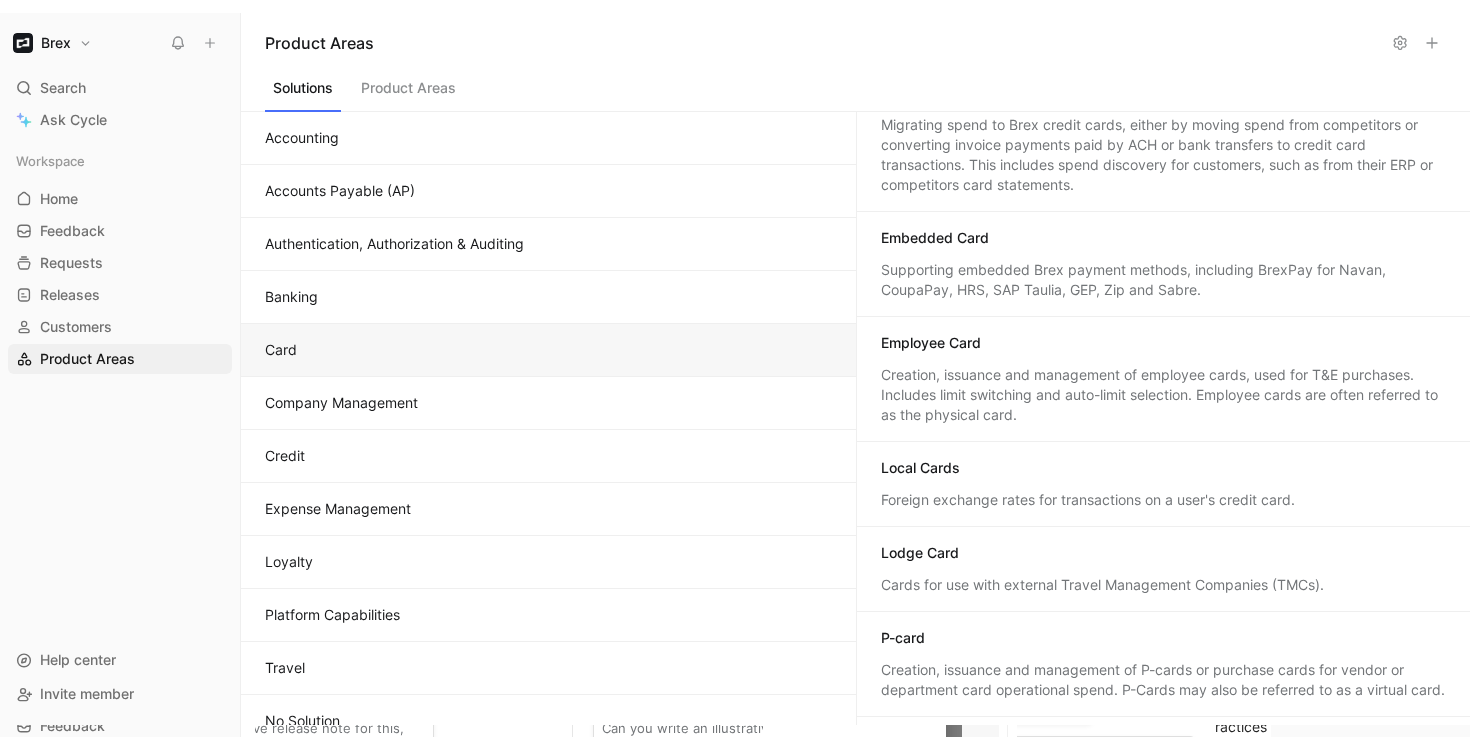 scroll, scrollTop: 527, scrollLeft: 0, axis: vertical 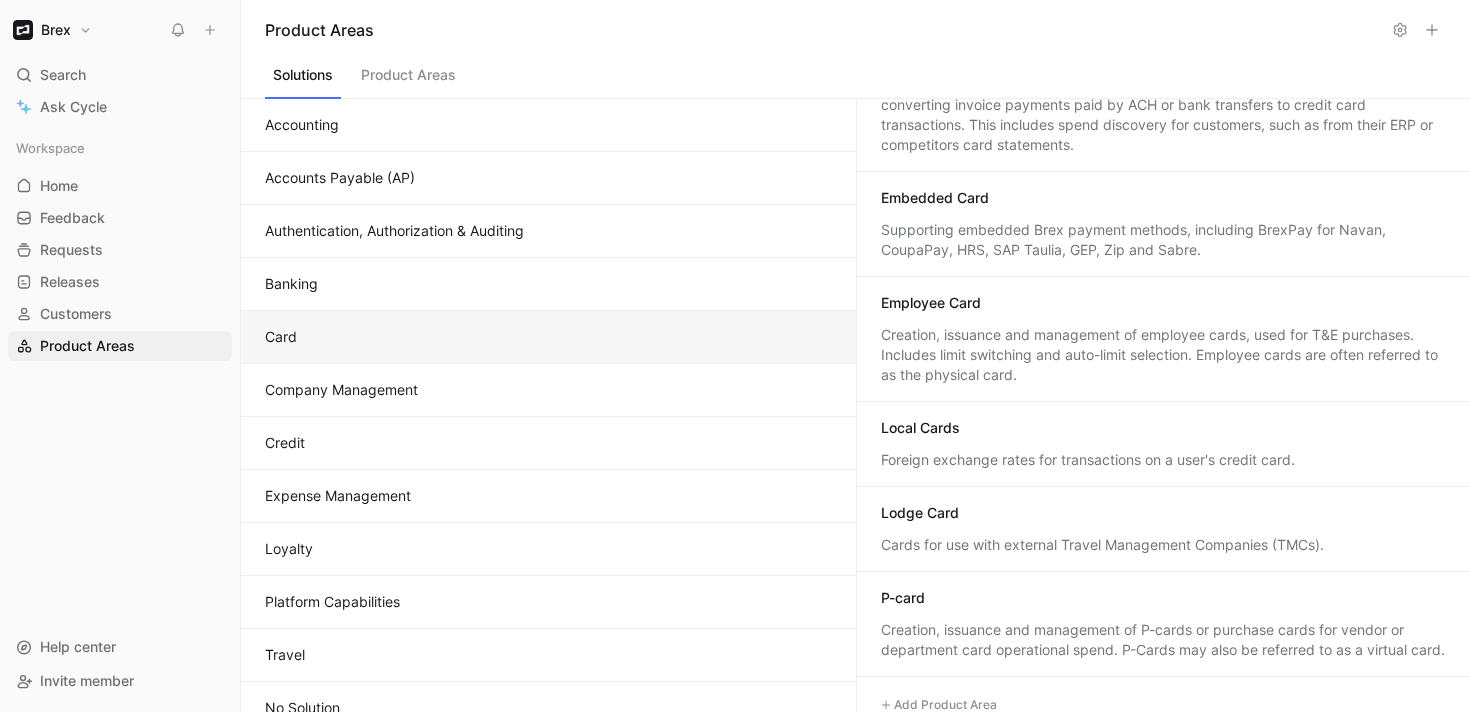 click on "Supporting embedded Brex payment methods, including BrexPay for Navan, CoupaPay, HRS, SAP Taulia, GEP, Zip and Sabre." at bounding box center (1164, 240) 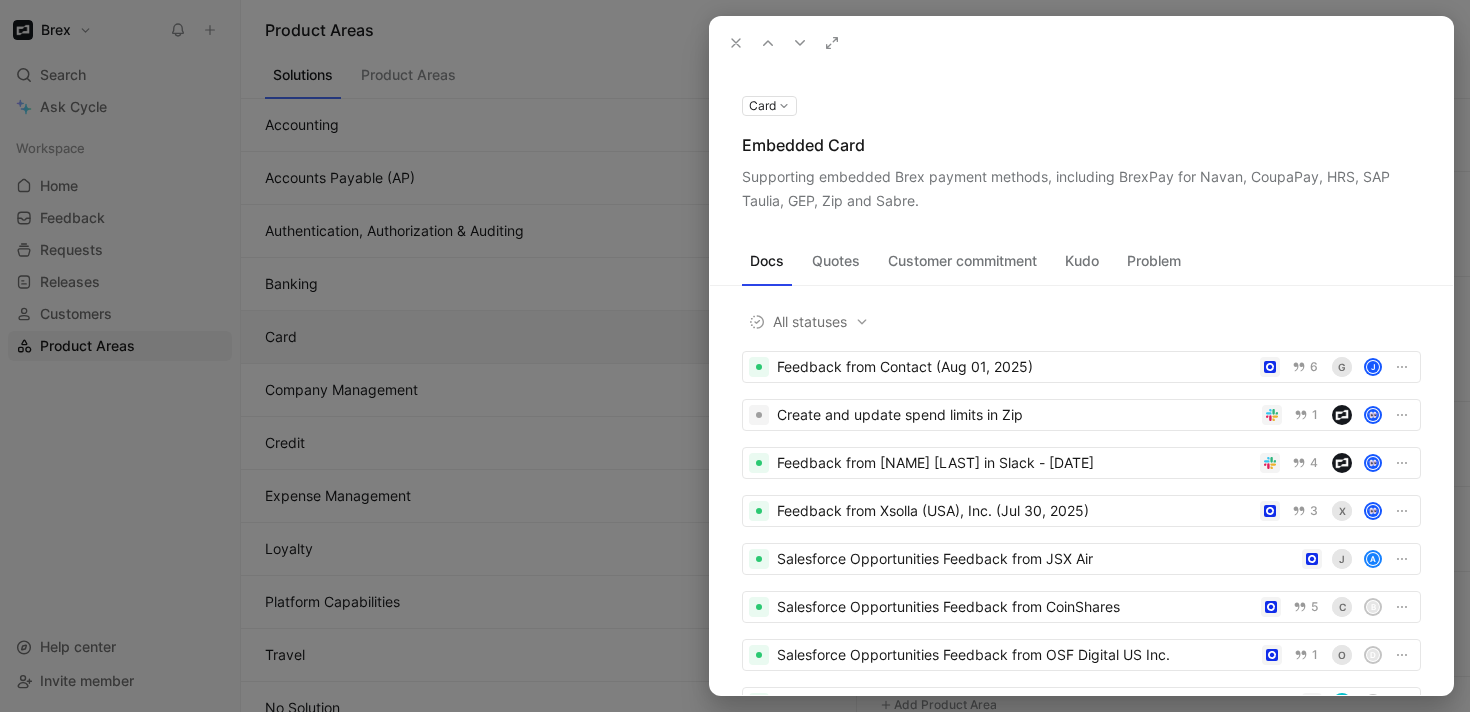 click on "Problem" at bounding box center [1154, 261] 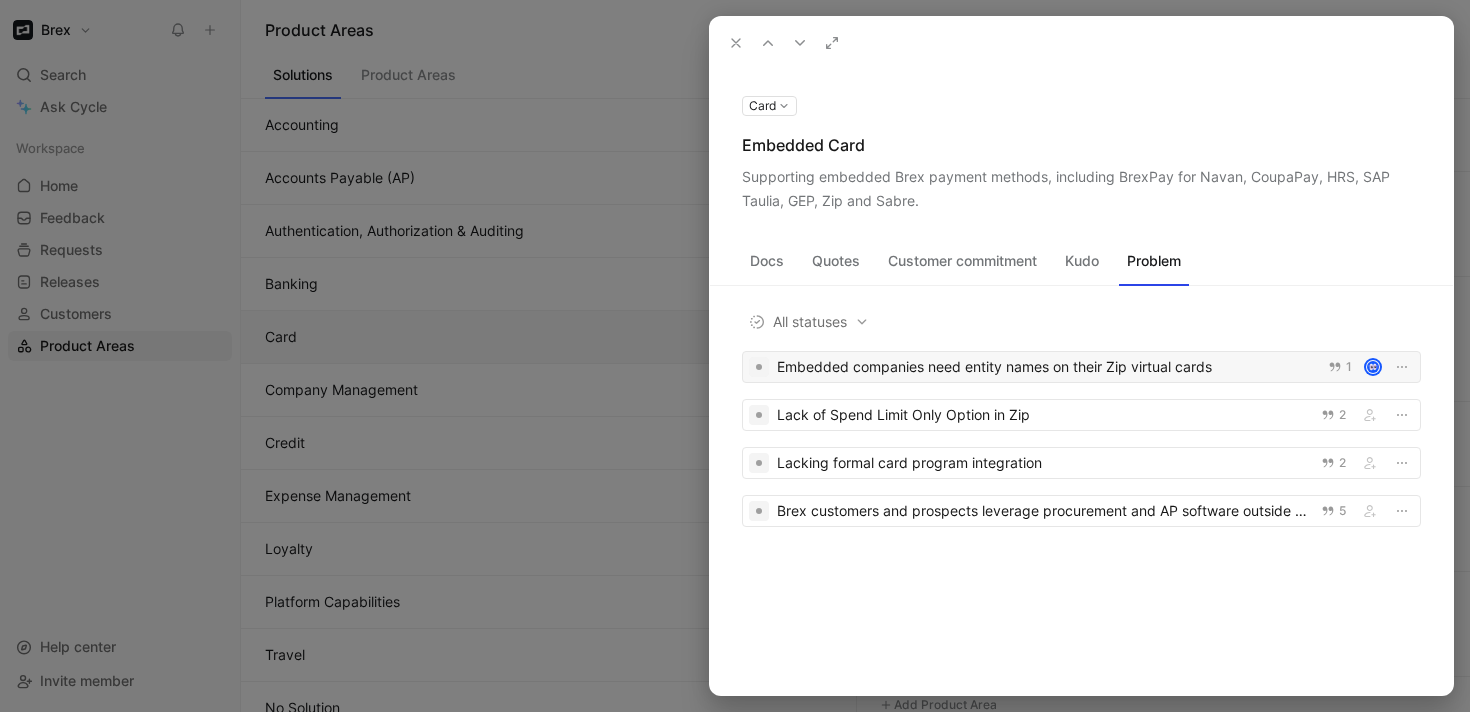 click on "Embedded companies need entity names on their Zip virtual cards" at bounding box center (1046, 367) 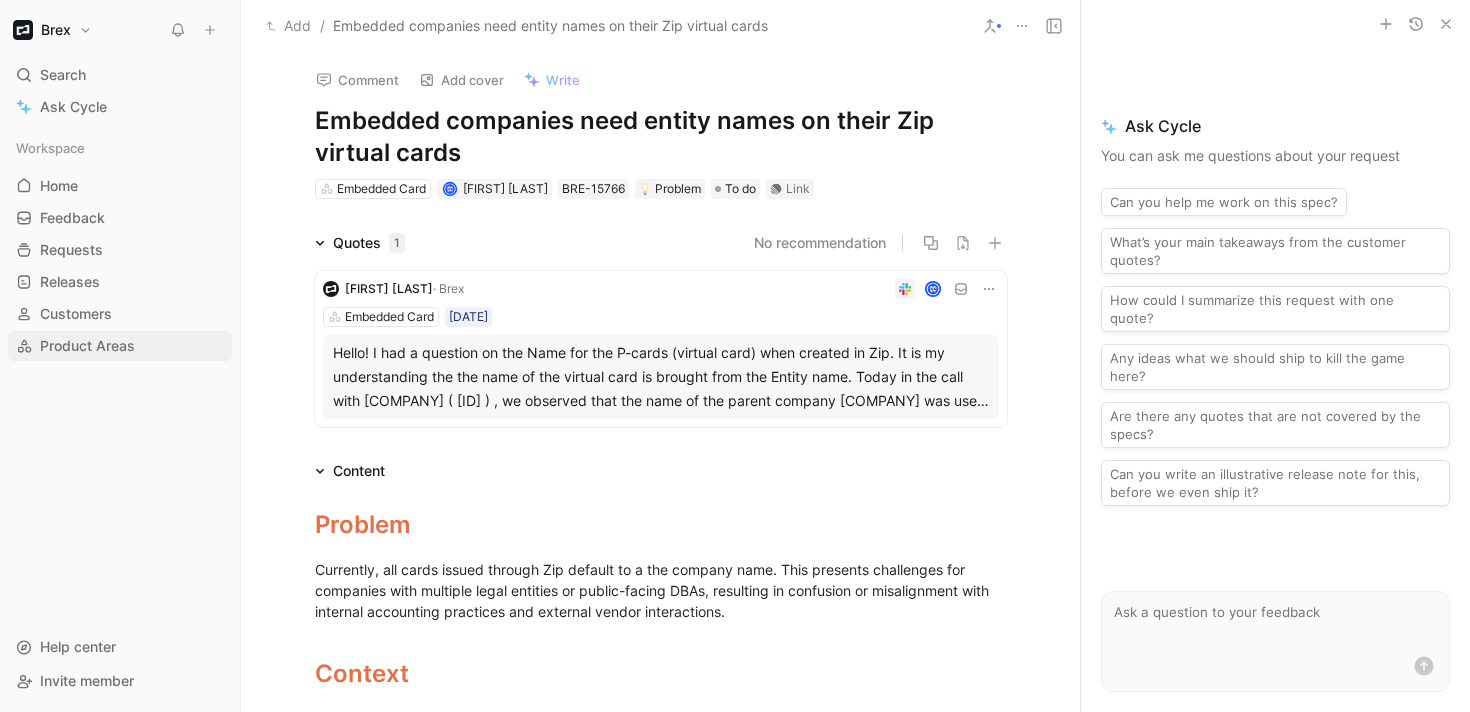 click on "Product Areas" at bounding box center (120, 346) 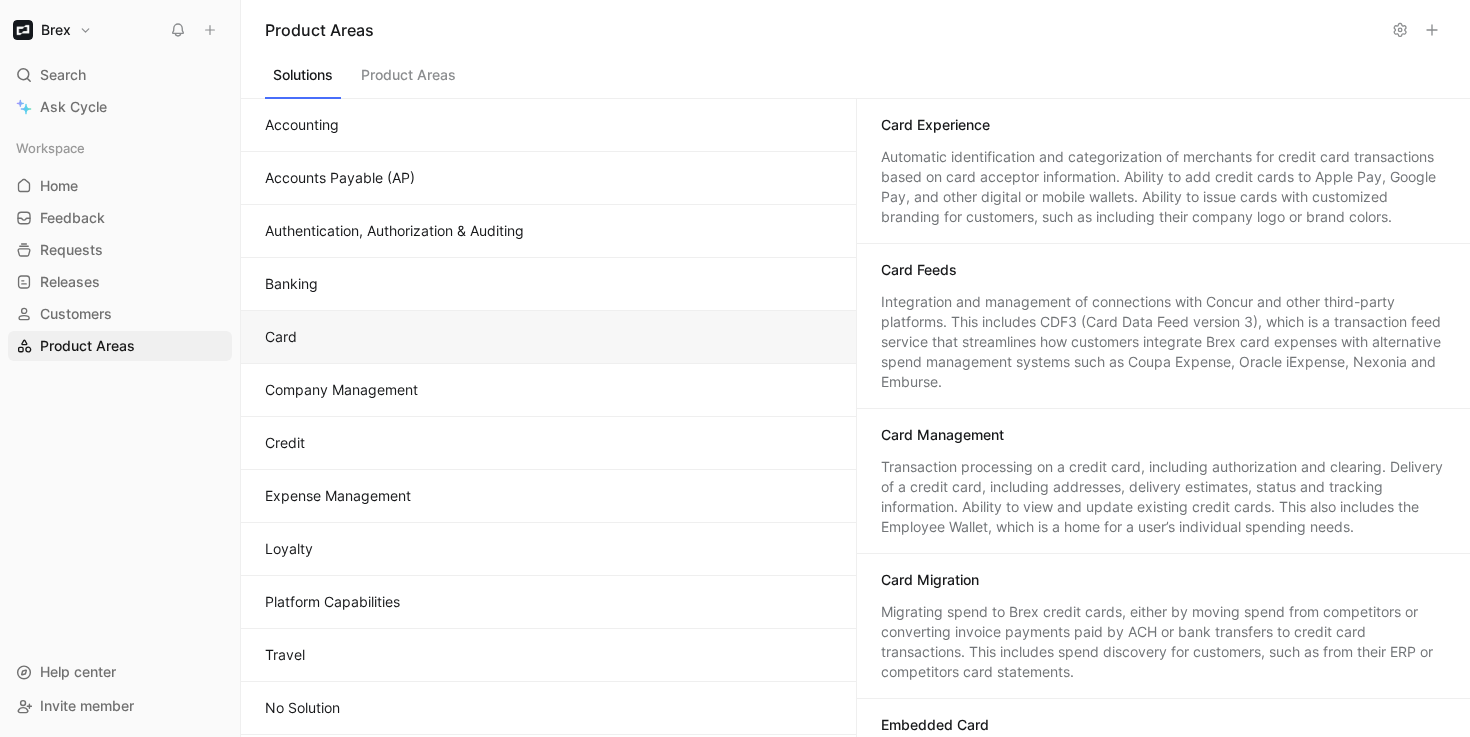 click on "Card" at bounding box center [548, 337] 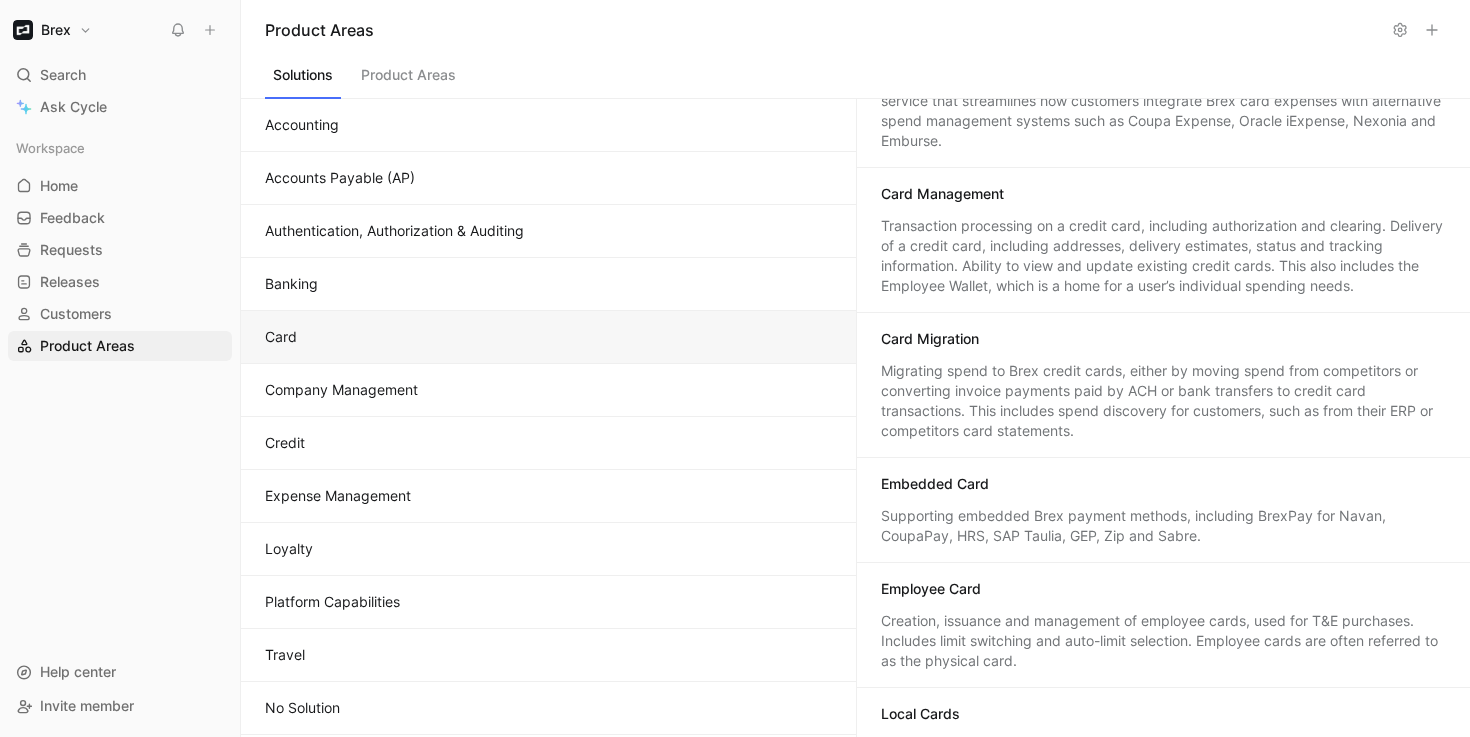 scroll, scrollTop: 242, scrollLeft: 0, axis: vertical 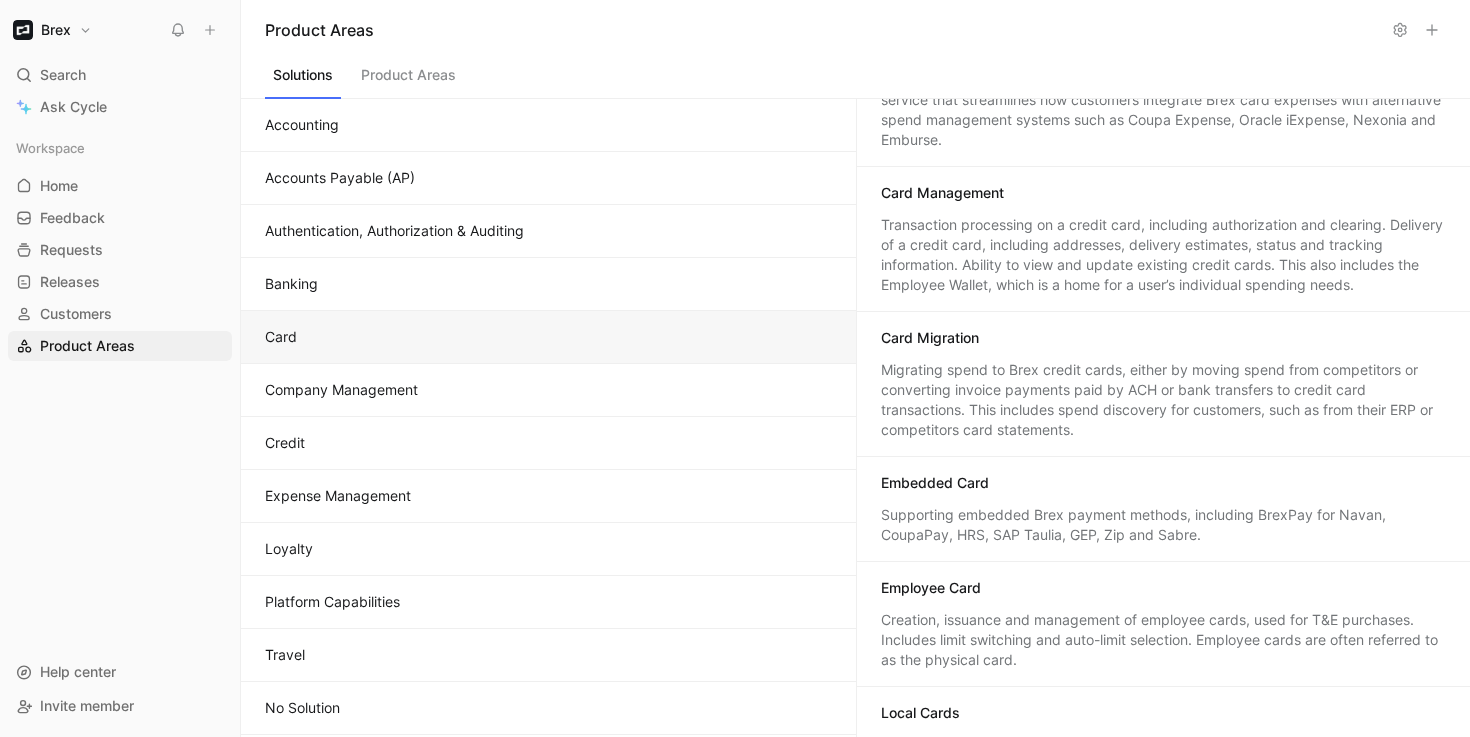 click on "Embedded Card Supporting embedded Brex payment methods, including BrexPay for Navan, CoupaPay, HRS, SAP Taulia, GEP, Zip and Sabre." at bounding box center (1164, 509) 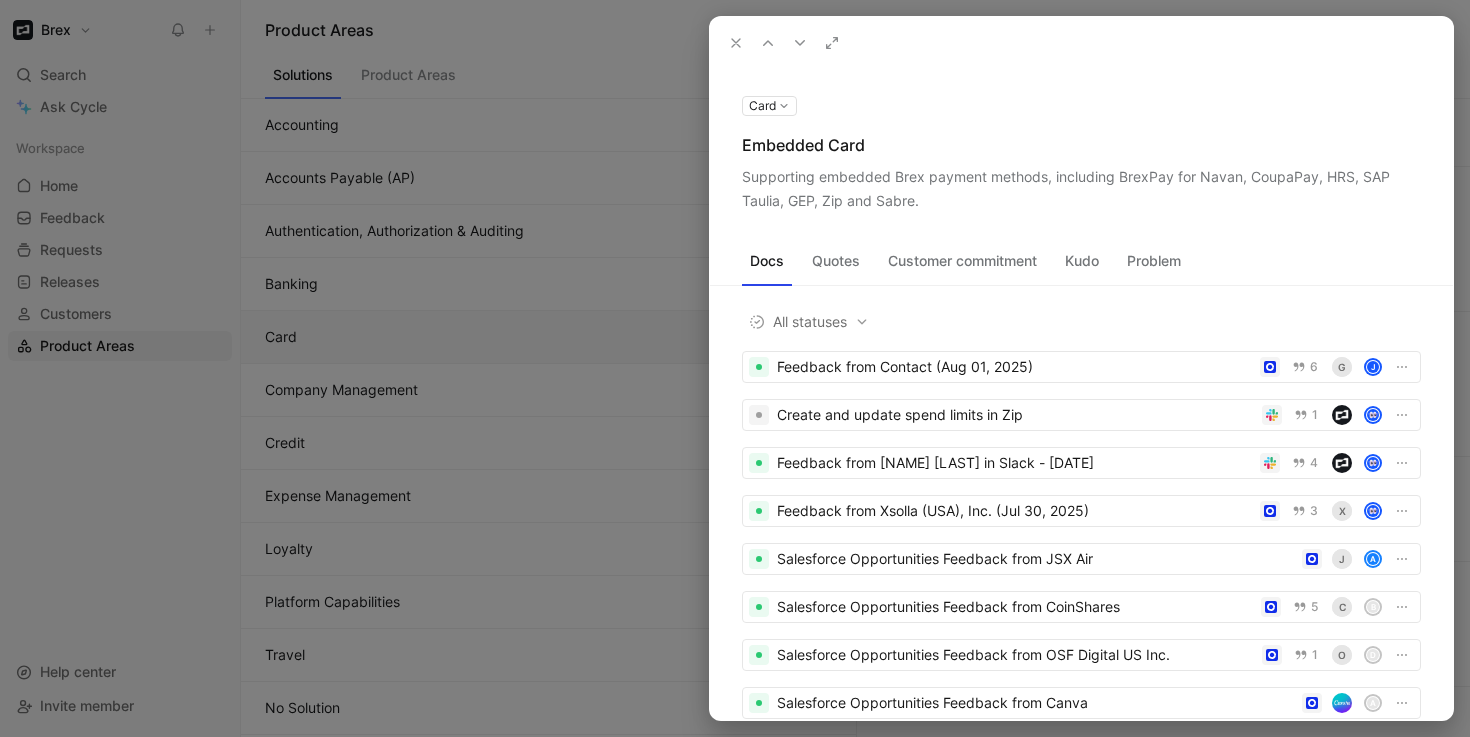 click on "Problem" at bounding box center (1154, 261) 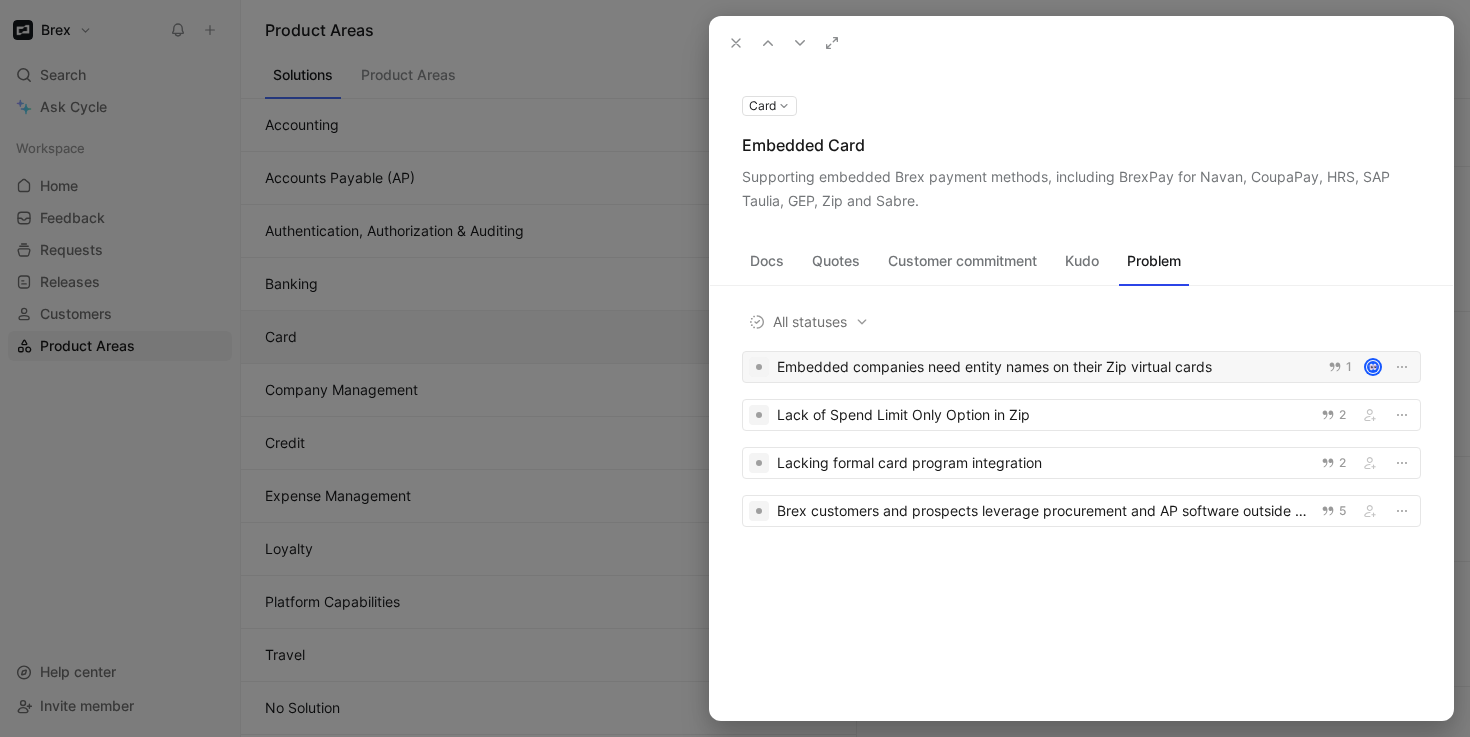 click on "Embedded companies need entity names on their Zip virtual cards 1" at bounding box center [1081, 367] 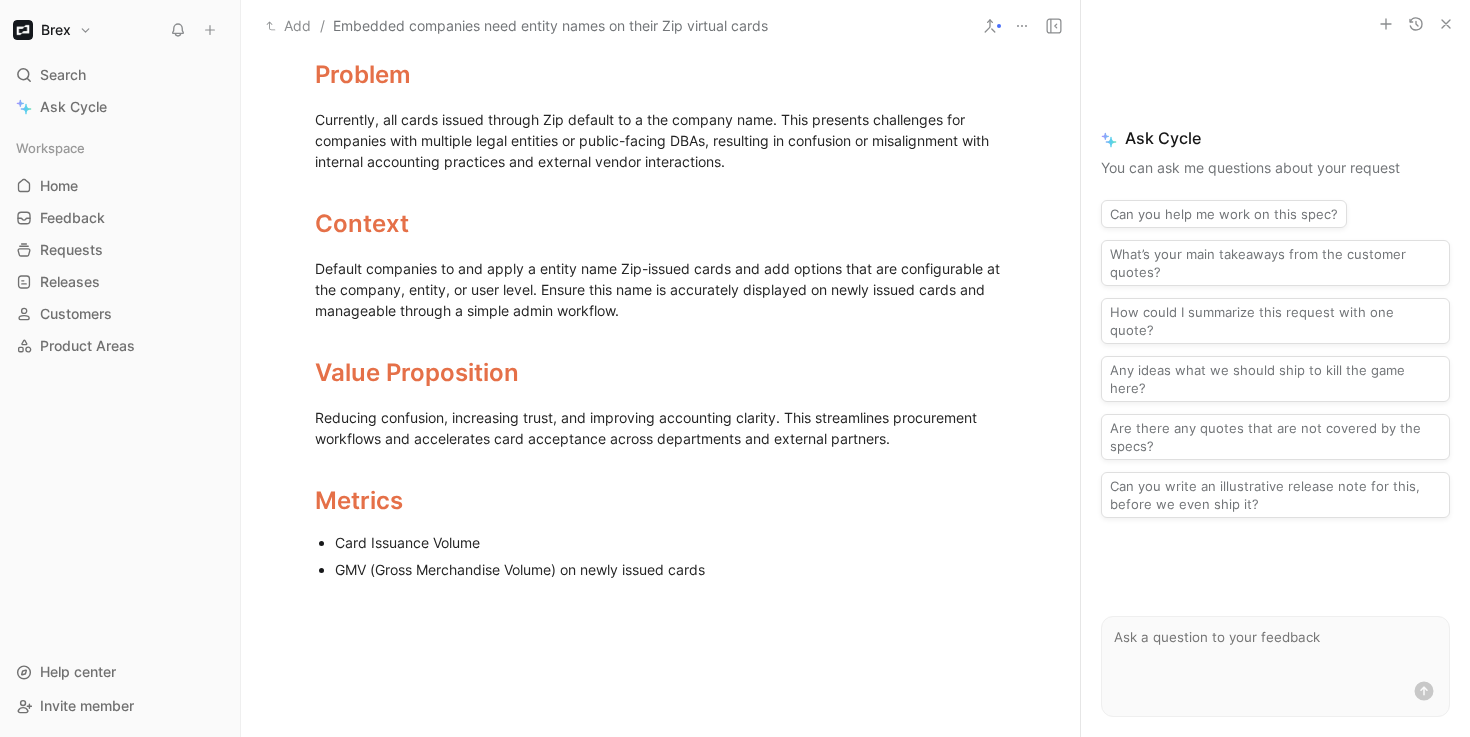 scroll, scrollTop: 0, scrollLeft: 0, axis: both 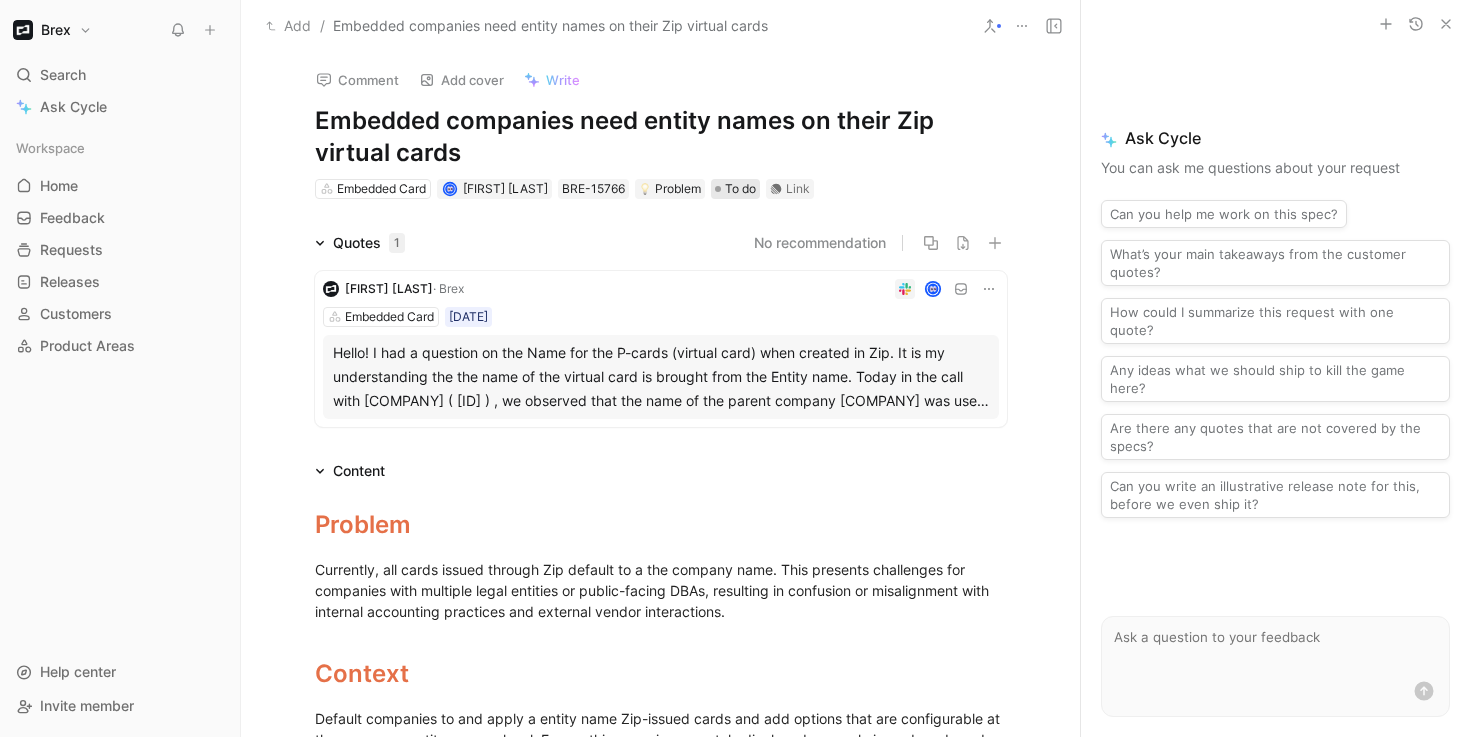 click on "To do" at bounding box center [740, 189] 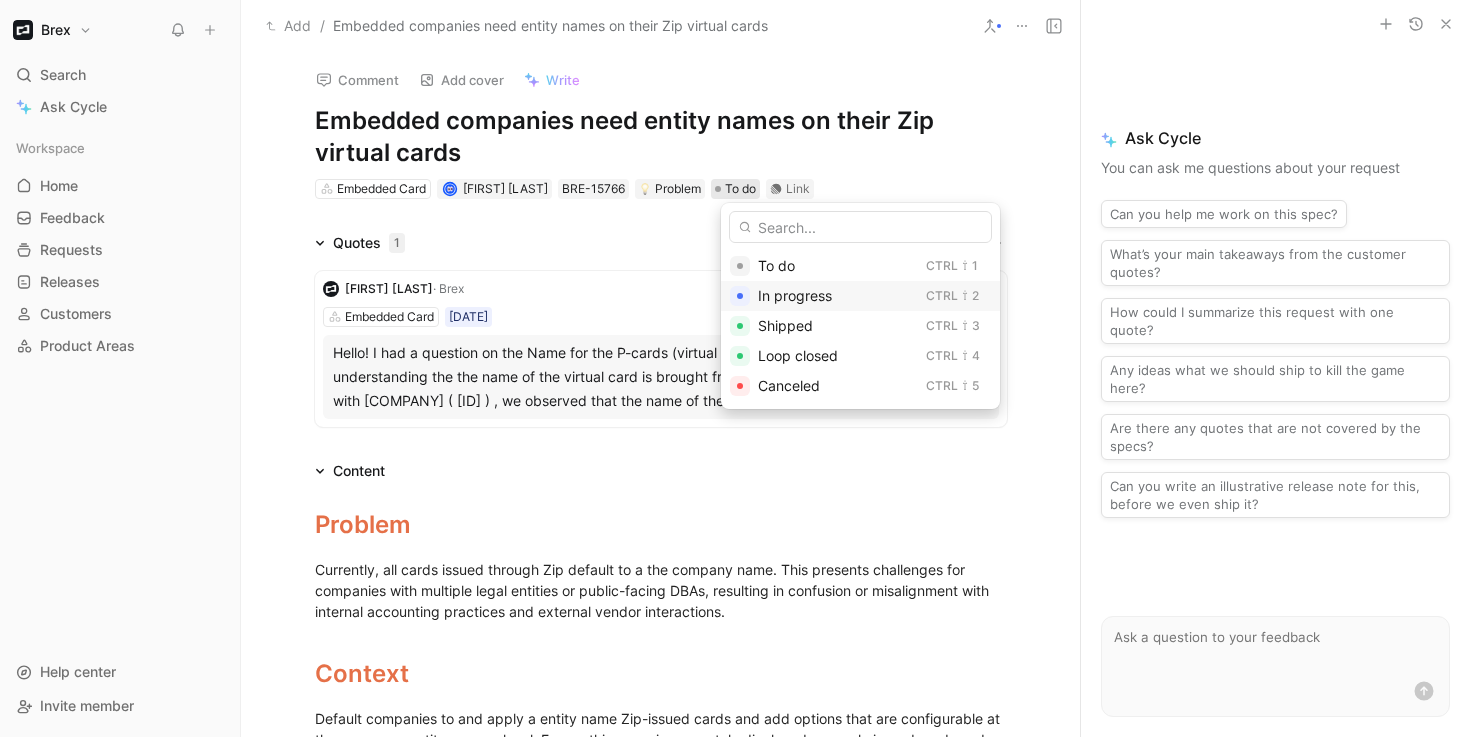 click on "In progress" at bounding box center (795, 295) 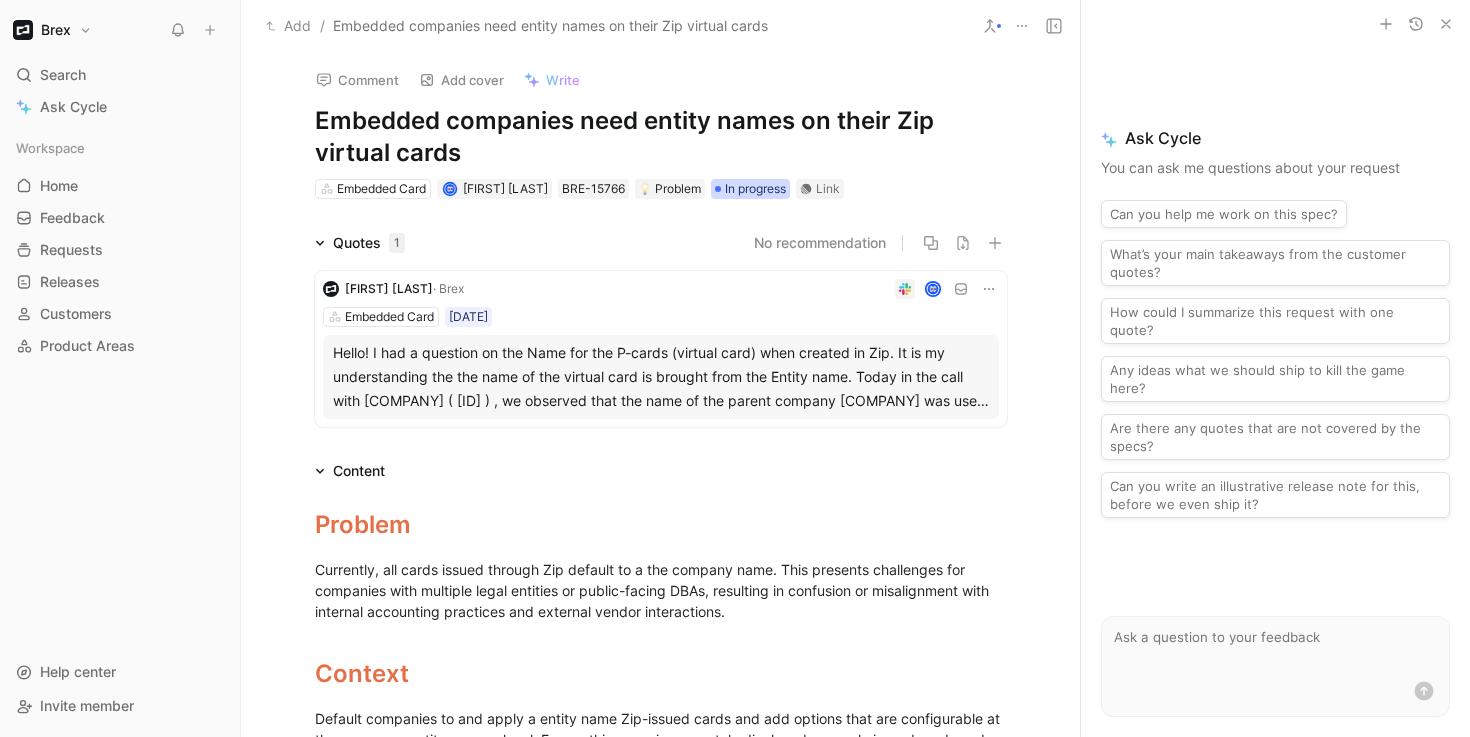 click on "In progress" at bounding box center [755, 189] 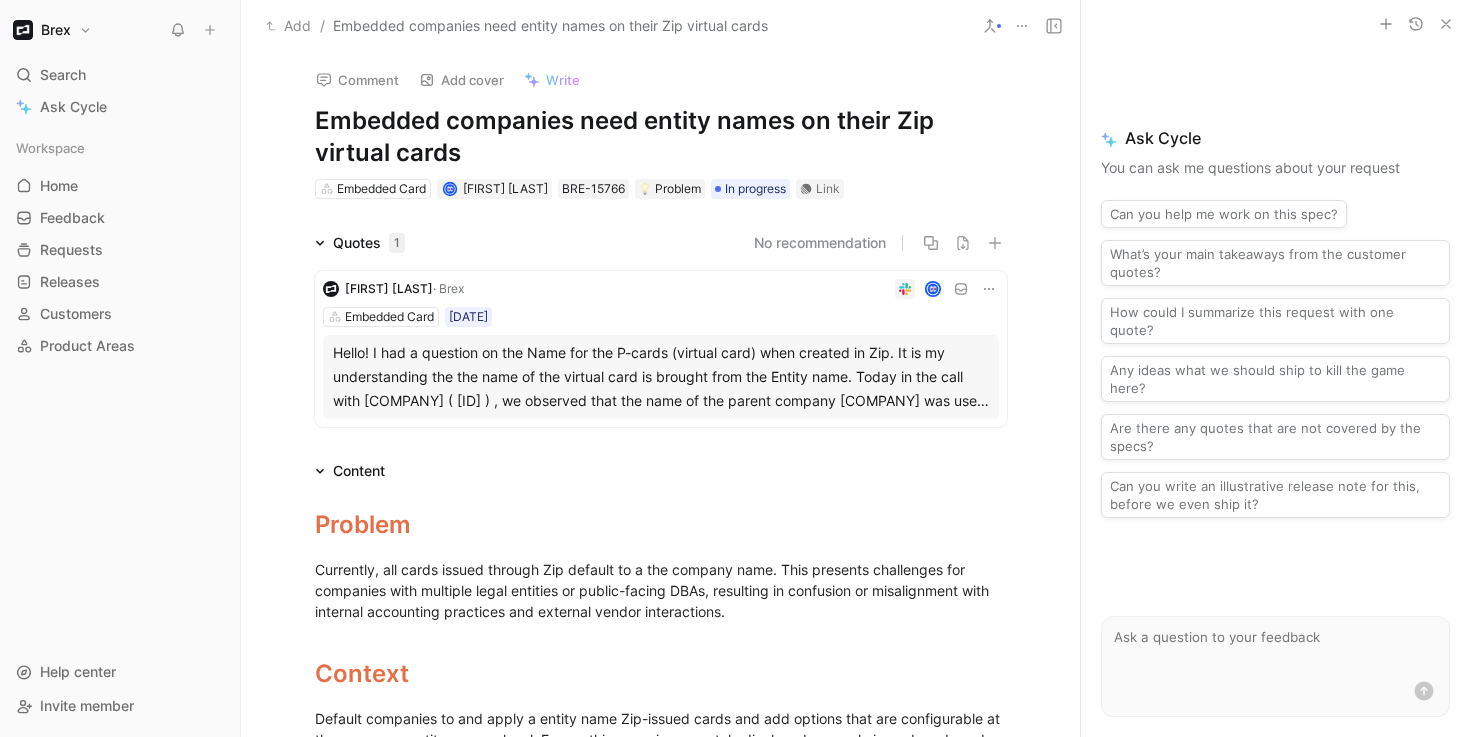 click on "Add" at bounding box center (288, 26) 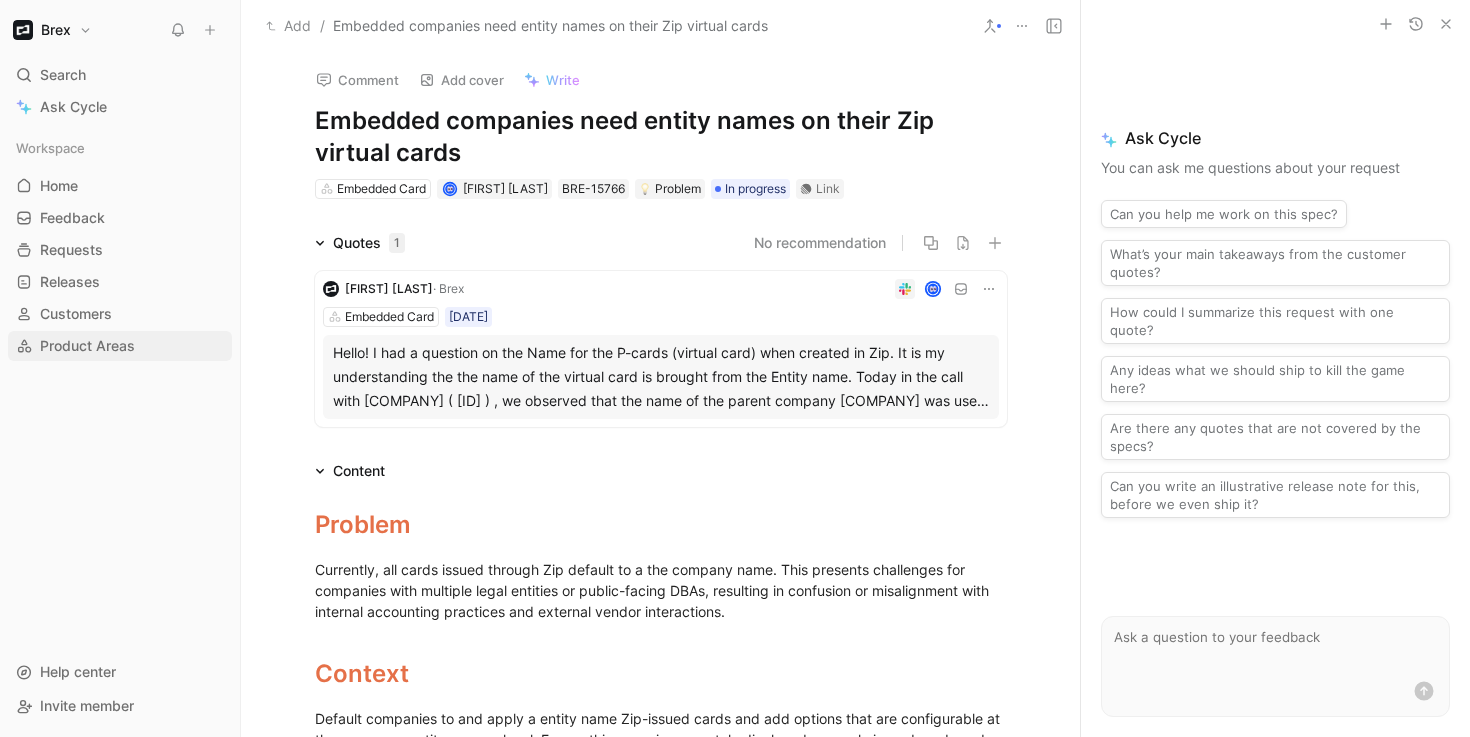 click on "Product Areas" at bounding box center [87, 346] 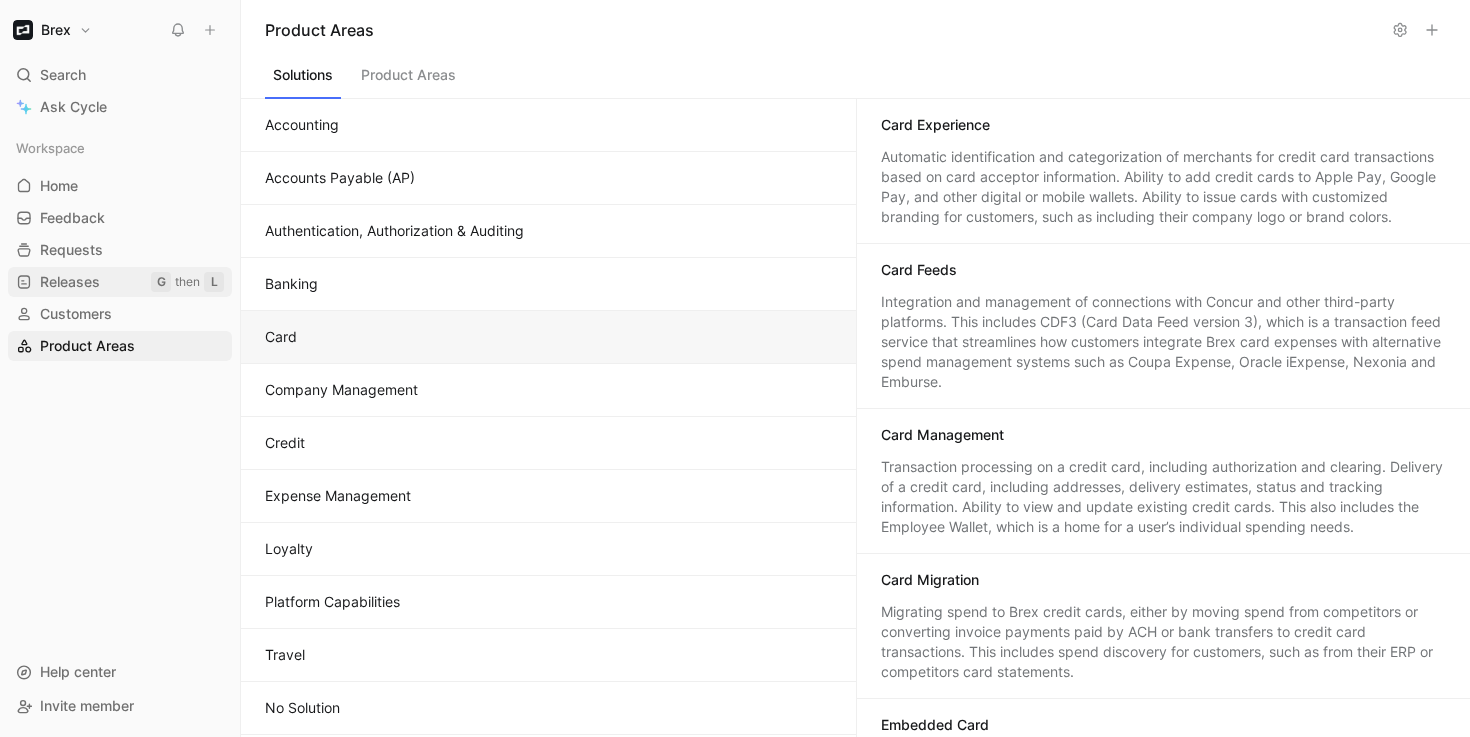 click on "Releases" at bounding box center (70, 282) 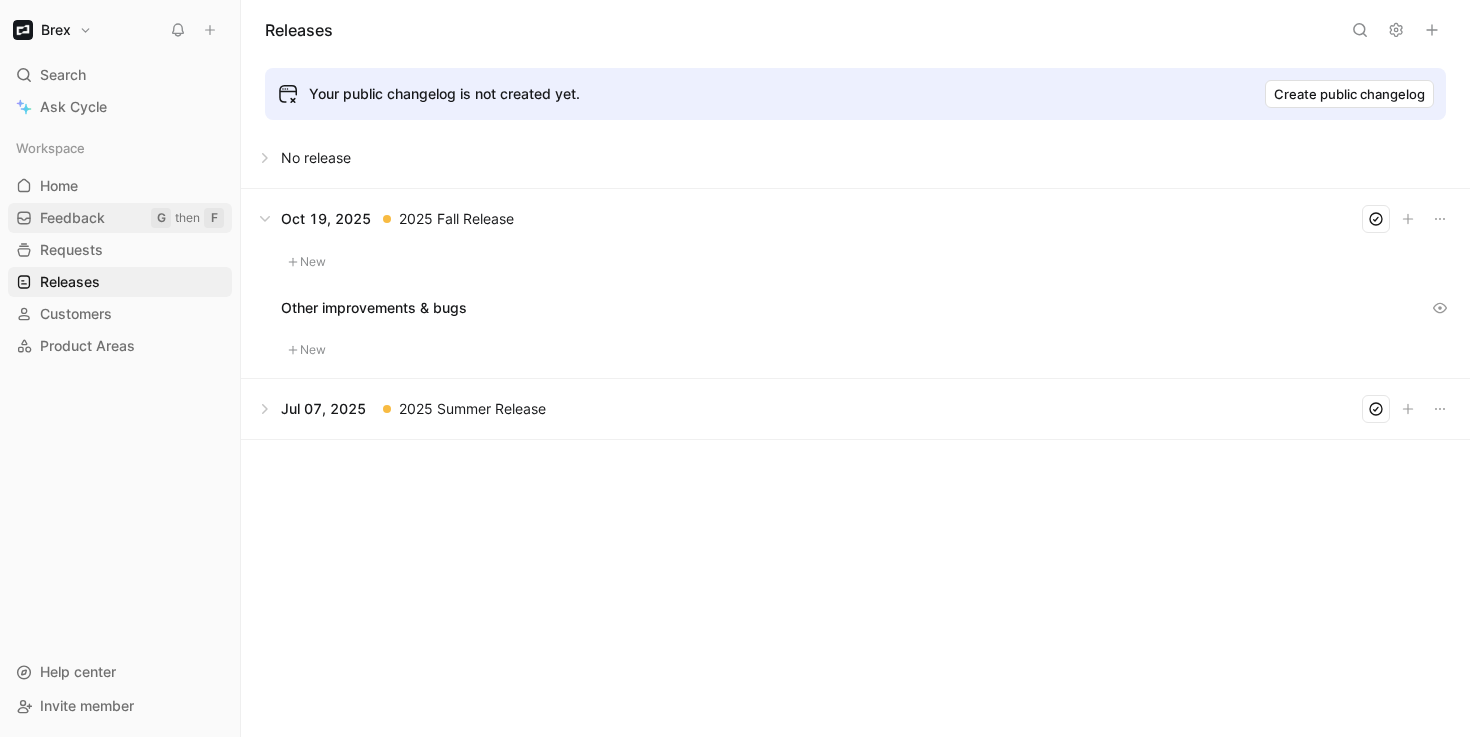 click on "Feedback" at bounding box center [72, 218] 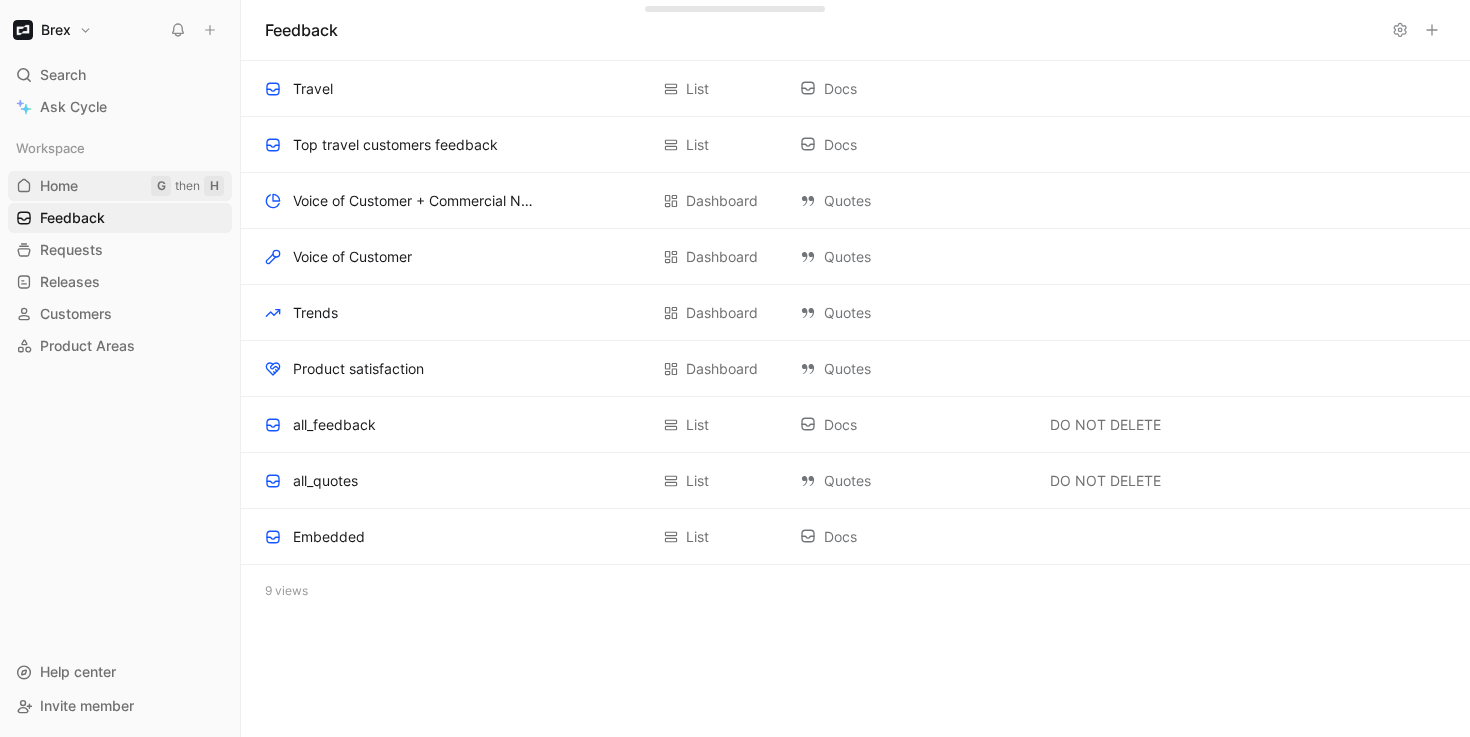 click on "Home G then H" at bounding box center (120, 186) 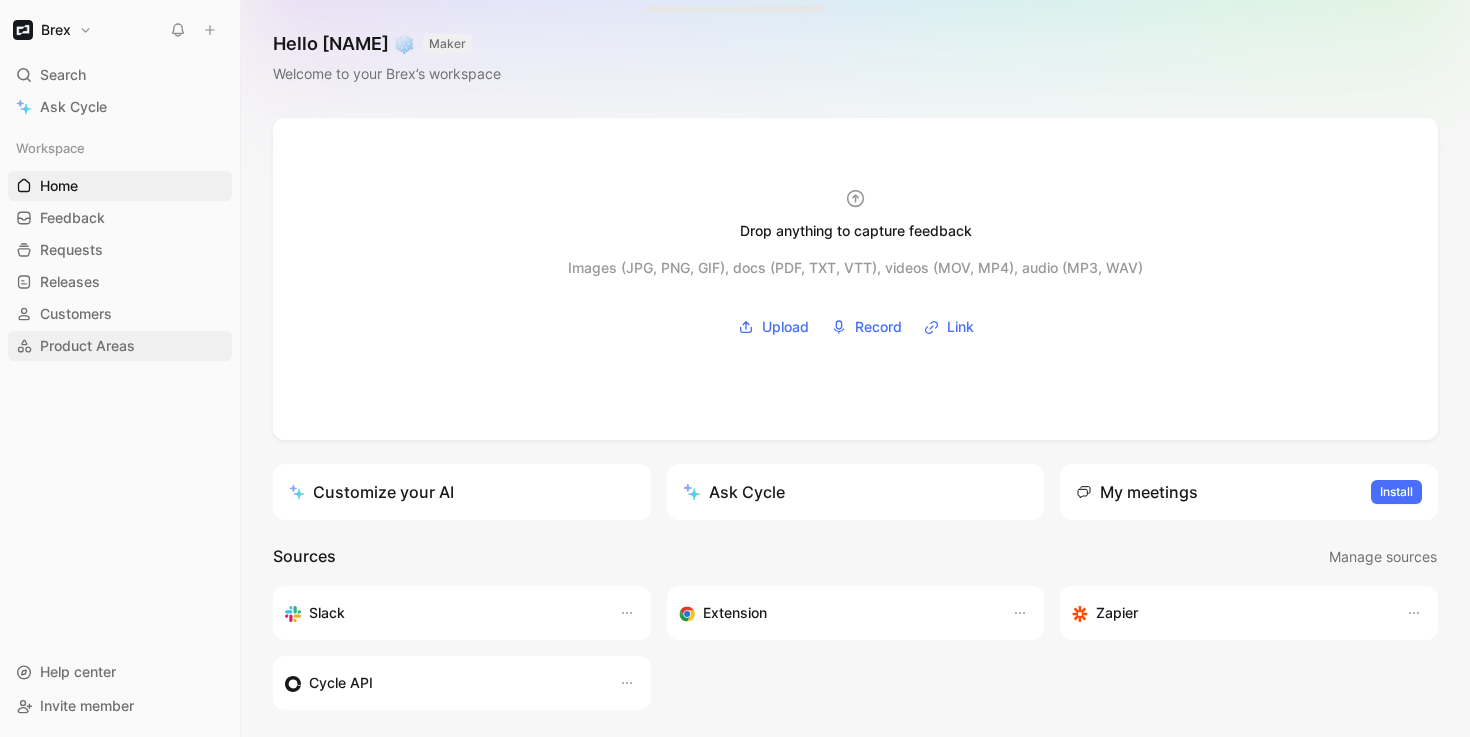 click on "Product Areas" at bounding box center (87, 346) 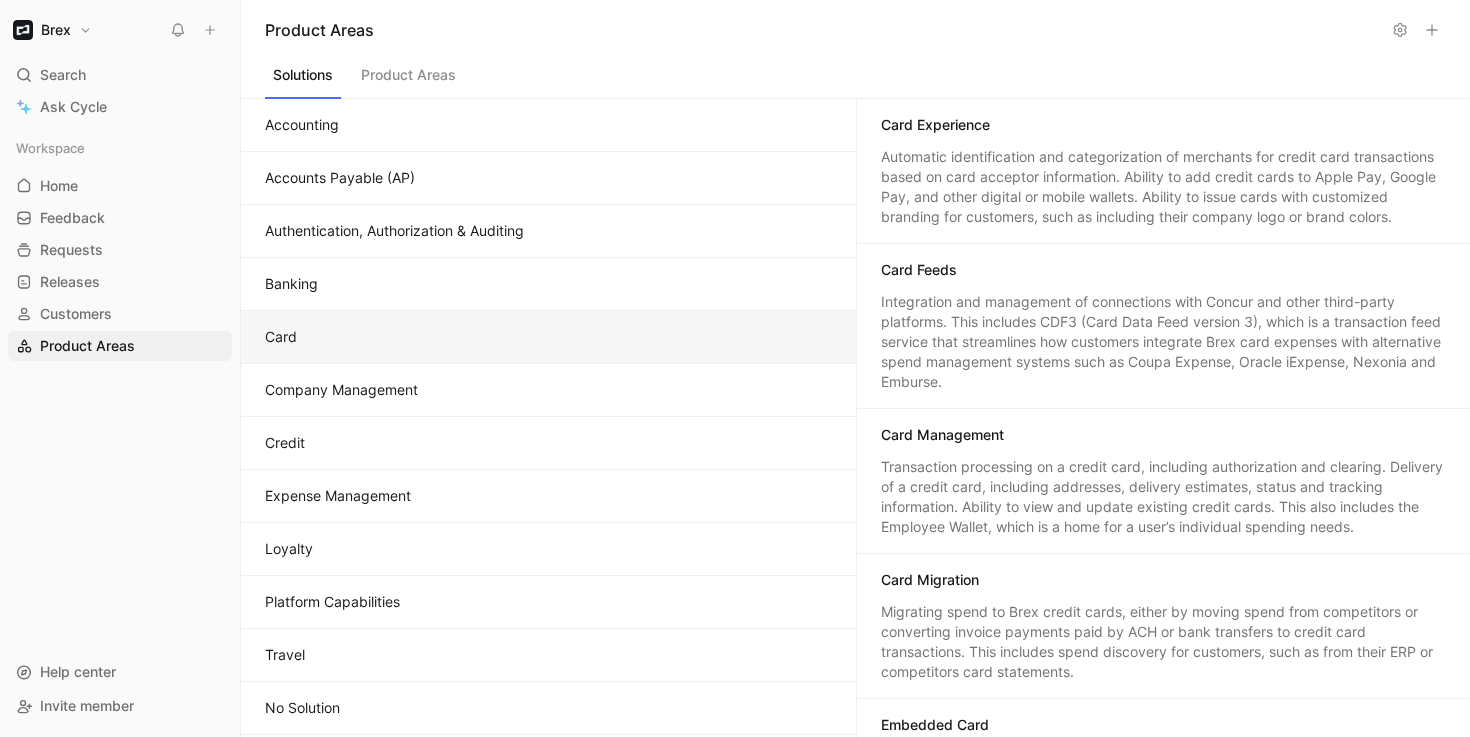 click on "Product Areas" at bounding box center (855, 30) 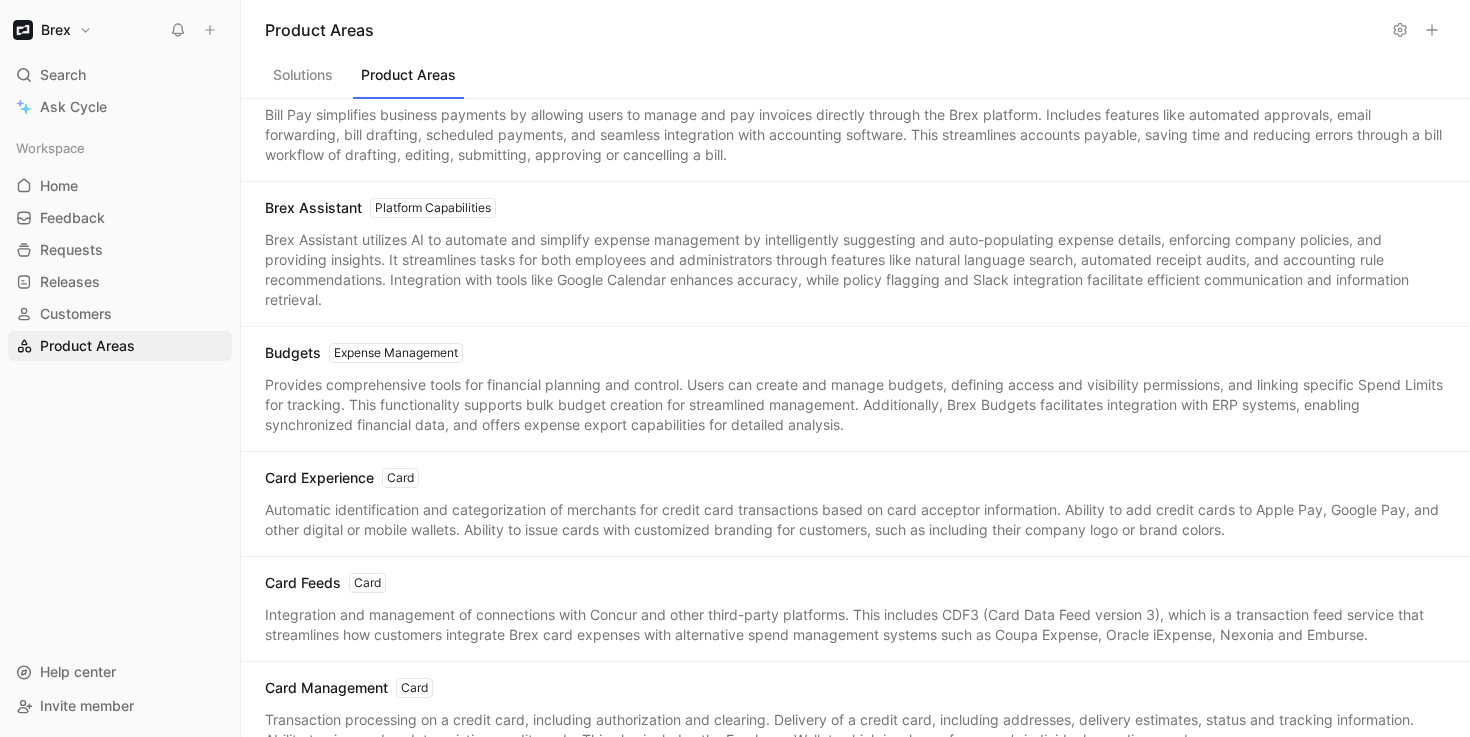 scroll, scrollTop: 509, scrollLeft: 0, axis: vertical 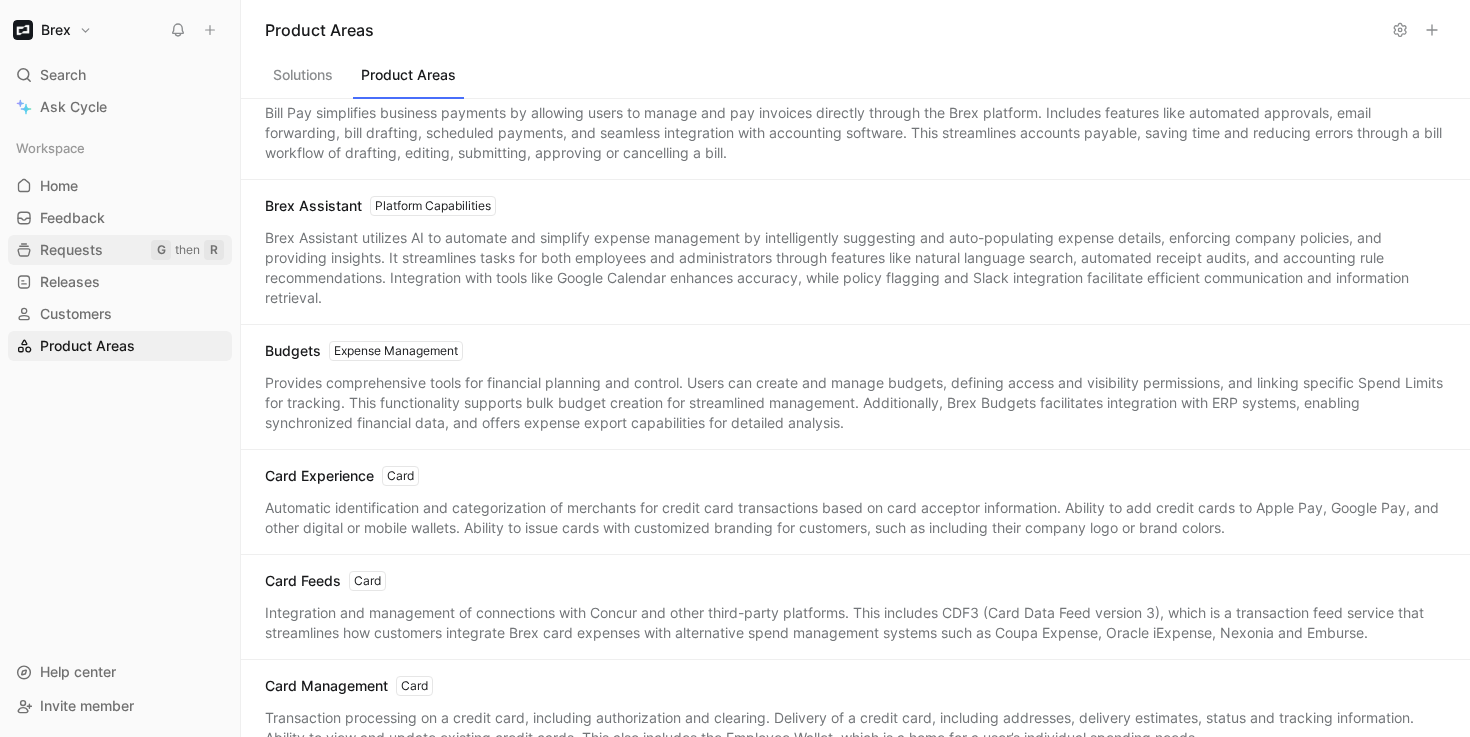 click on "Requests" at bounding box center (71, 250) 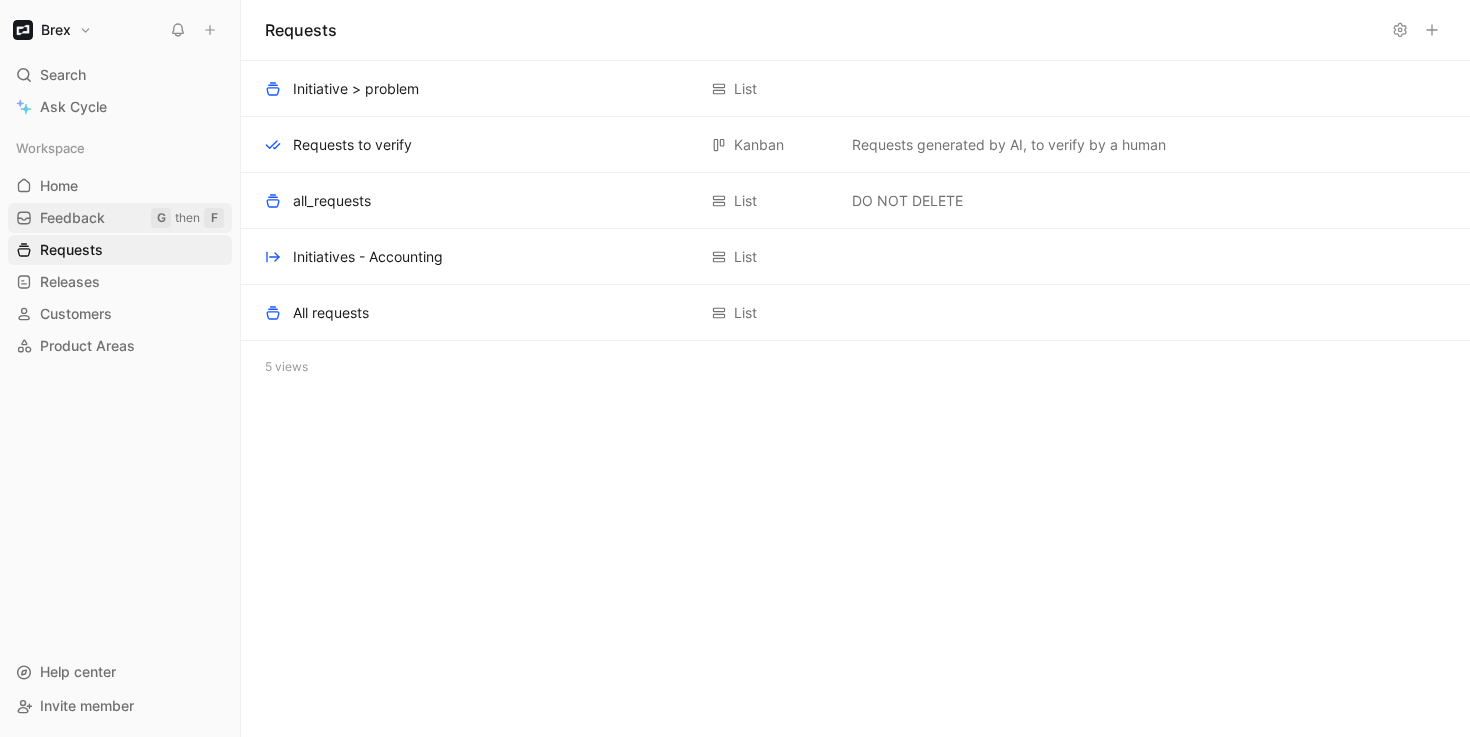 click on "Feedback" at bounding box center (72, 218) 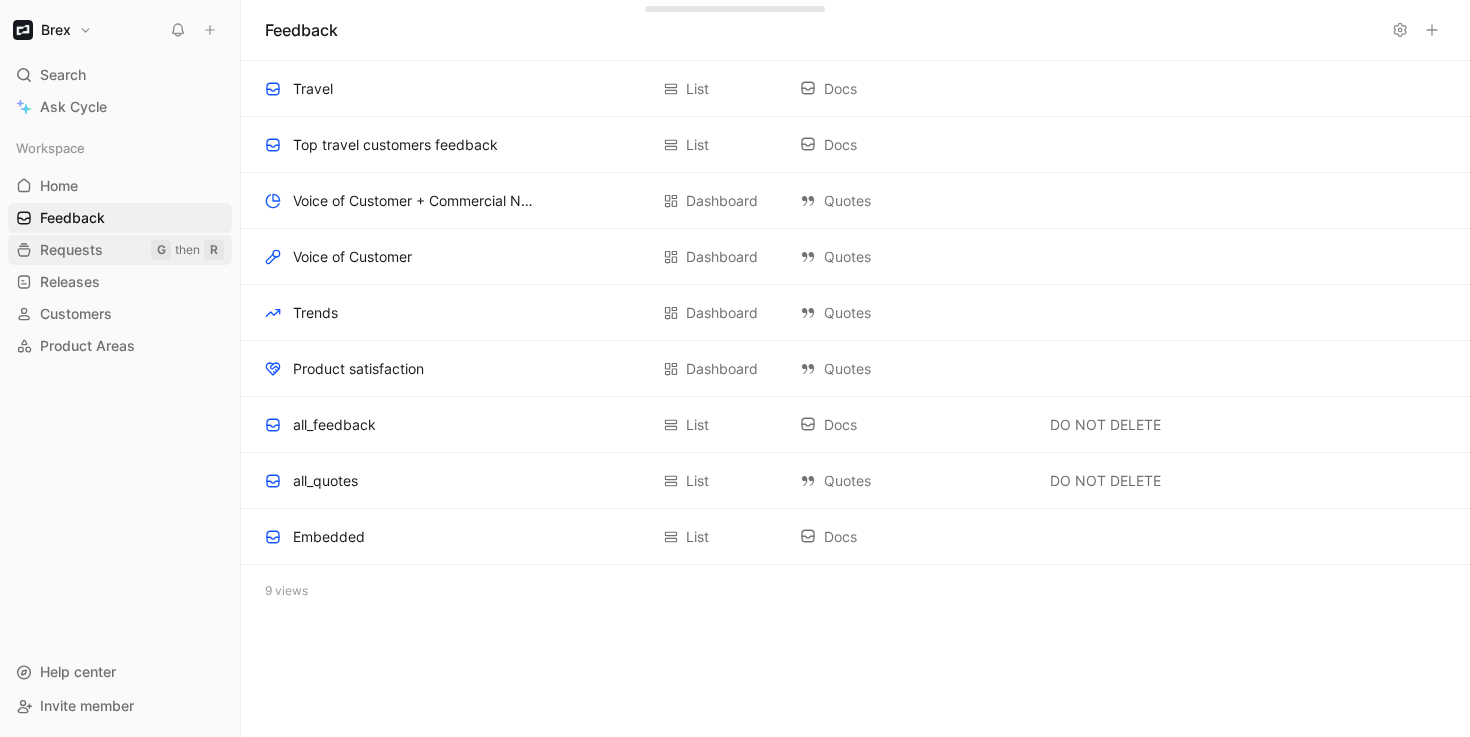 click on "Requests" at bounding box center [71, 250] 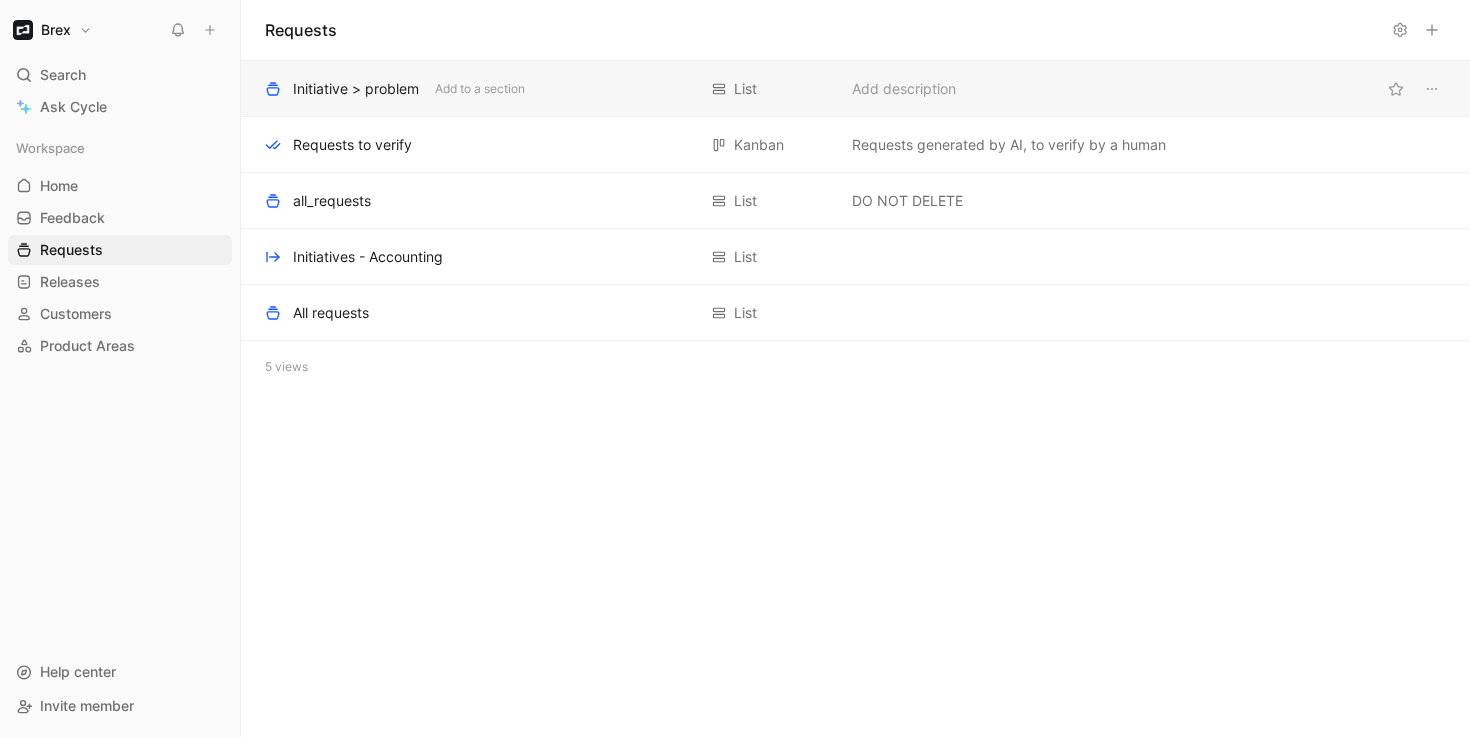 click on "Initiative > problem" at bounding box center [356, 89] 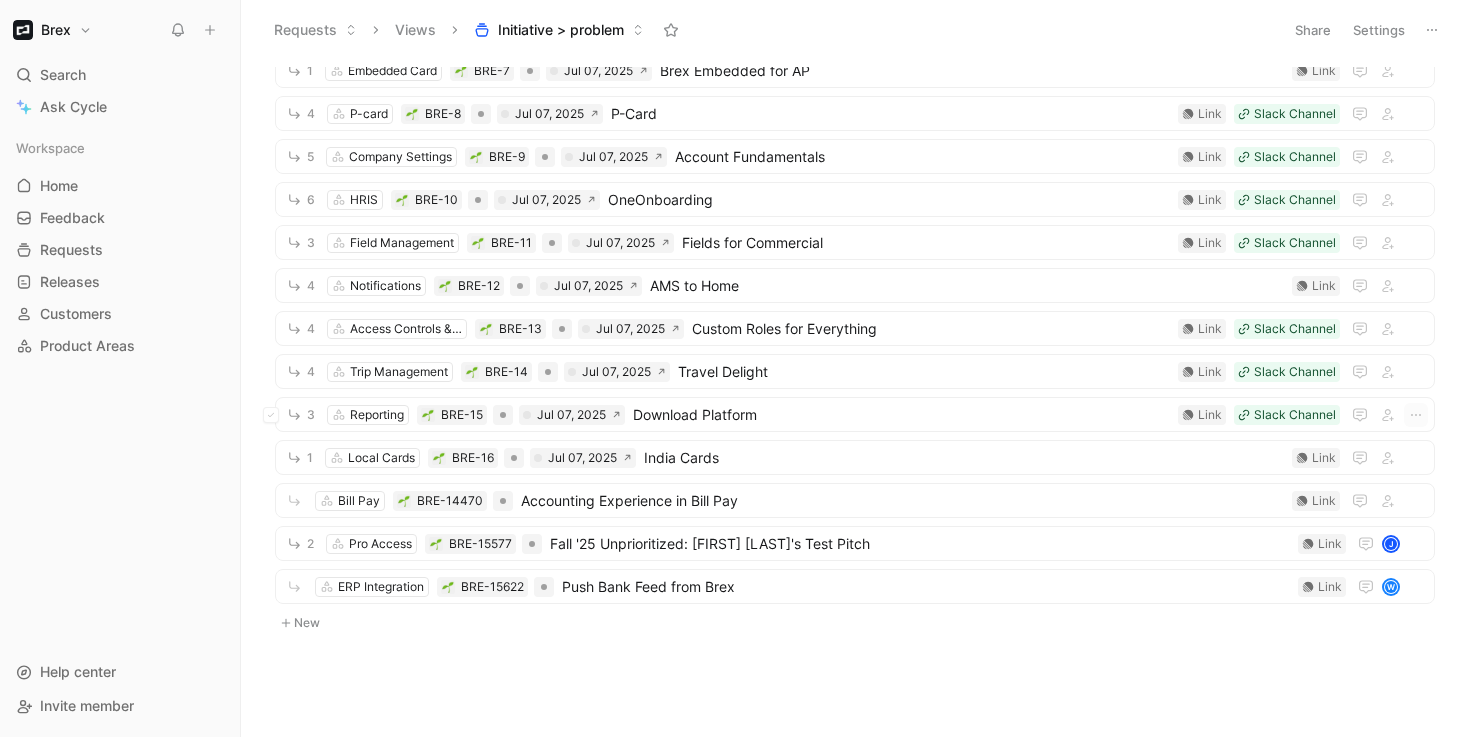 scroll, scrollTop: 0, scrollLeft: 0, axis: both 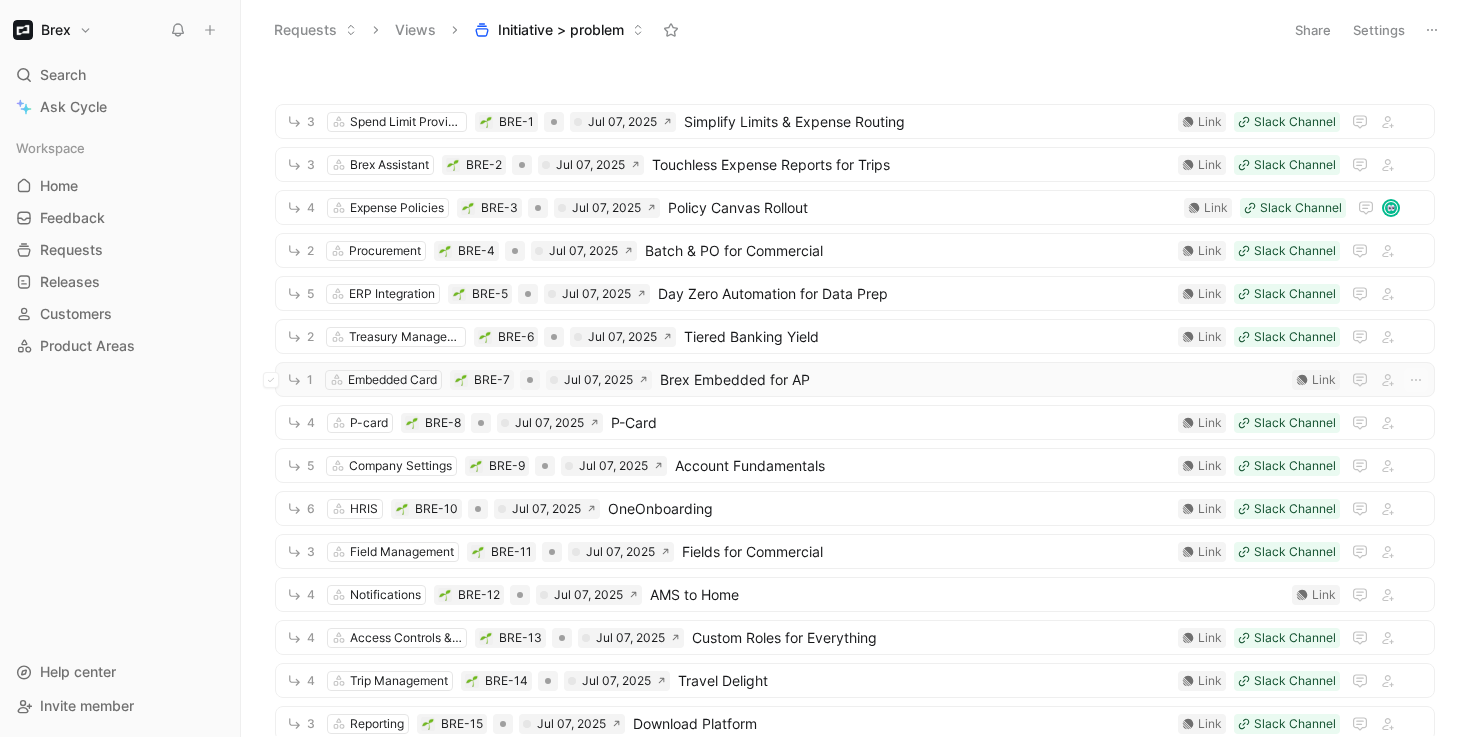 click on "Brex Embedded for AP" at bounding box center (972, 380) 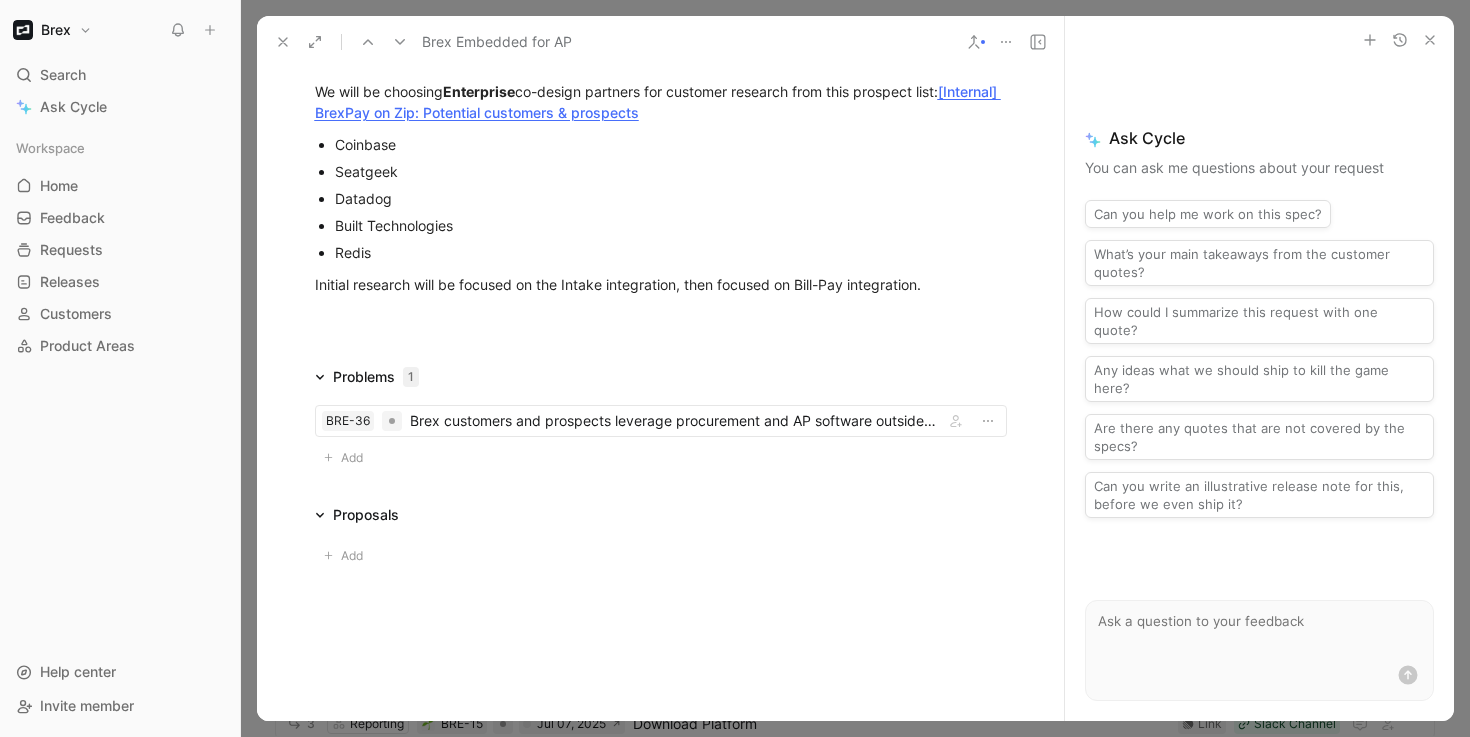scroll, scrollTop: 2518, scrollLeft: 0, axis: vertical 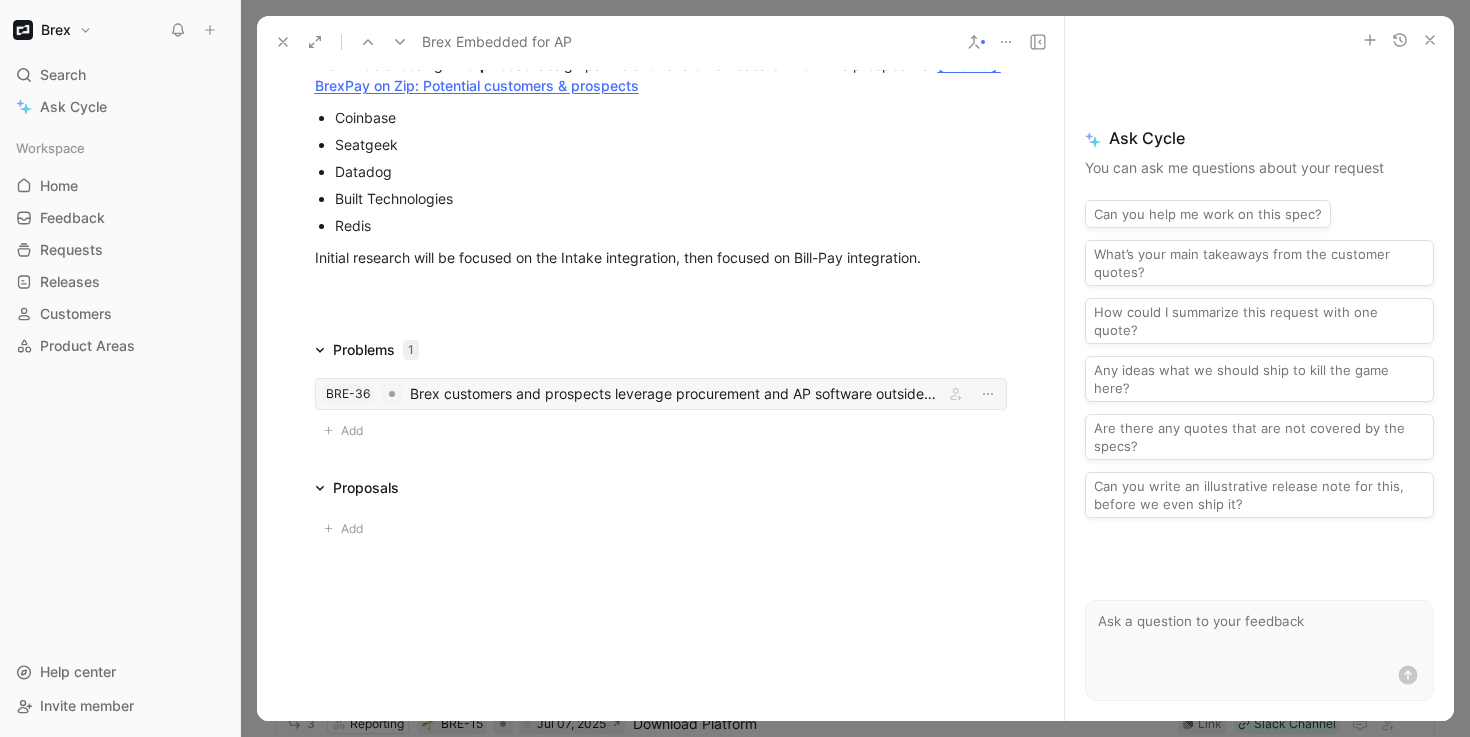 click on "Brex customers and prospects leverage procurement and AP software outside of Brex" at bounding box center [673, 394] 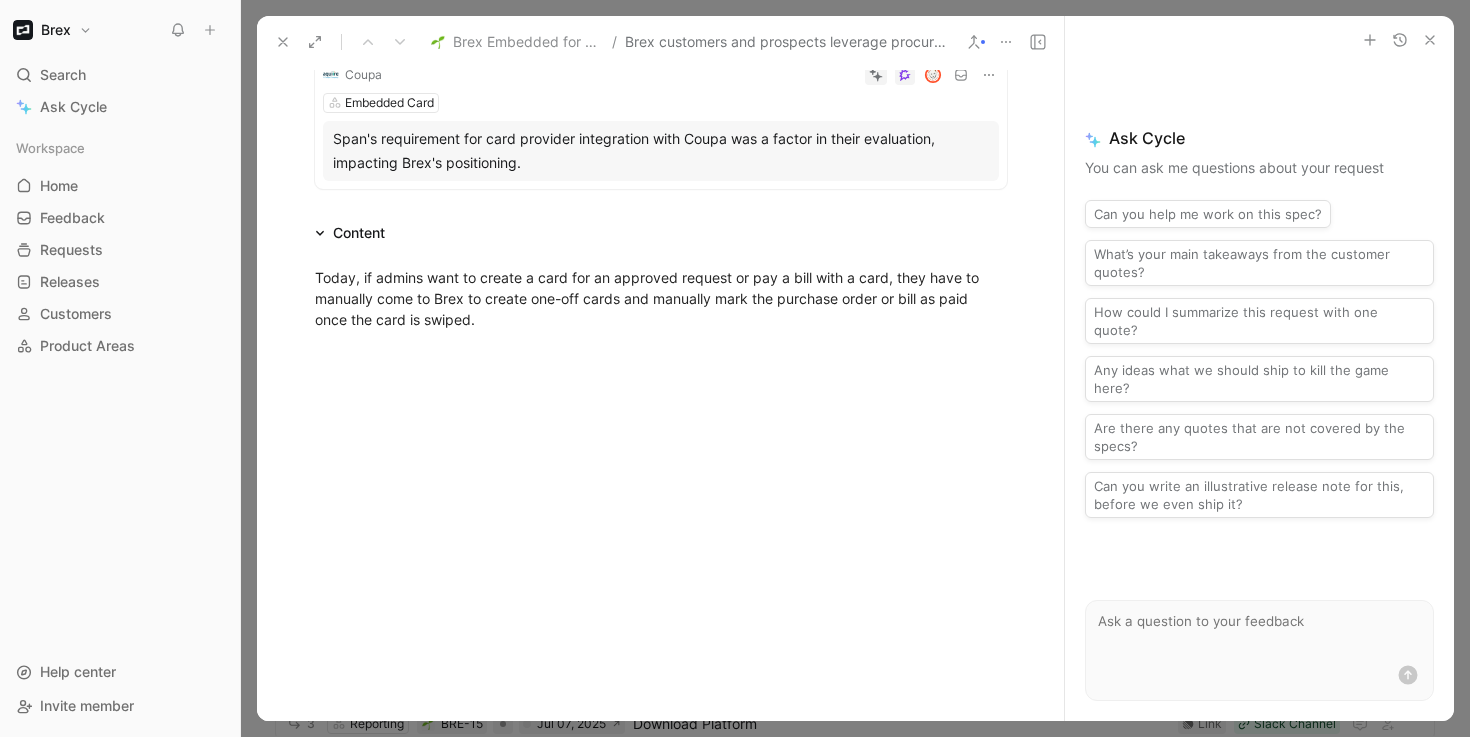 scroll, scrollTop: 908, scrollLeft: 0, axis: vertical 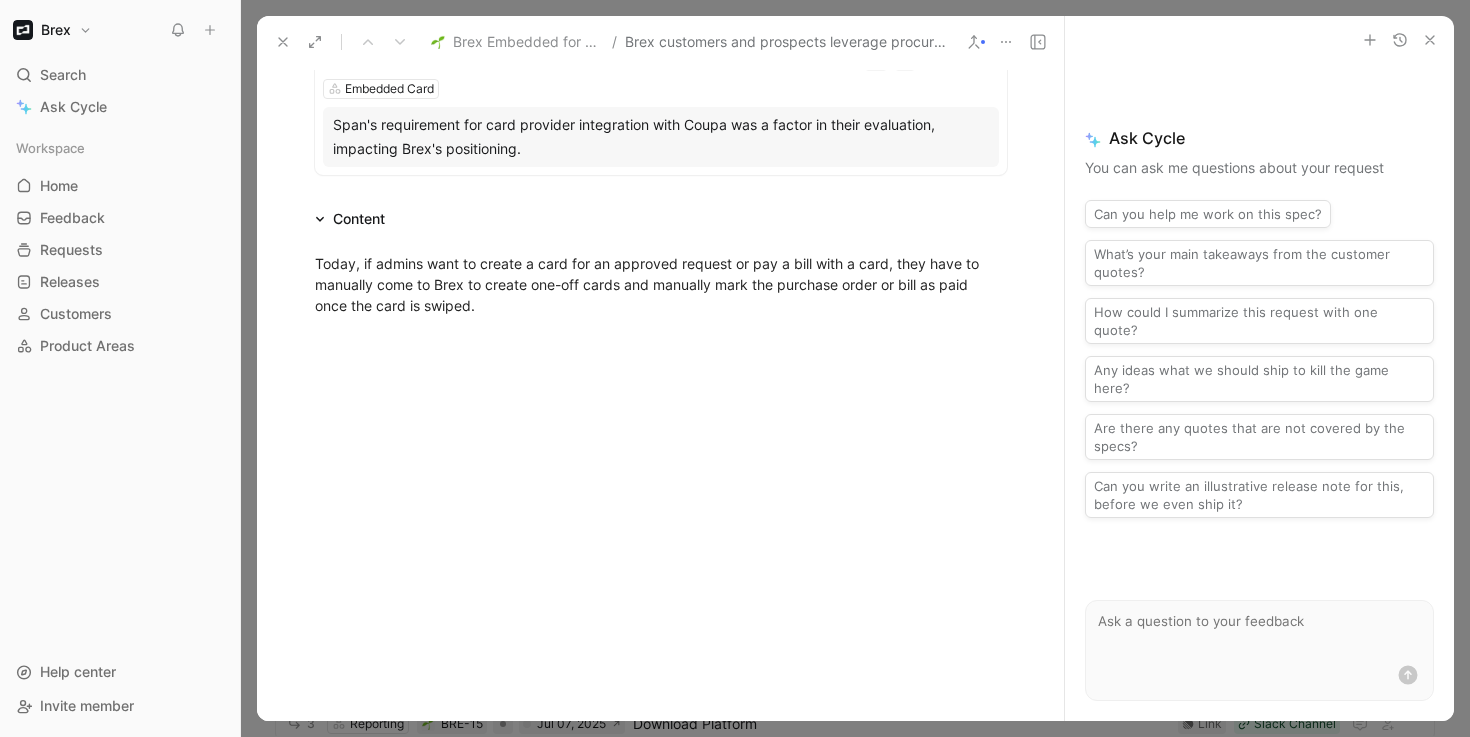 click 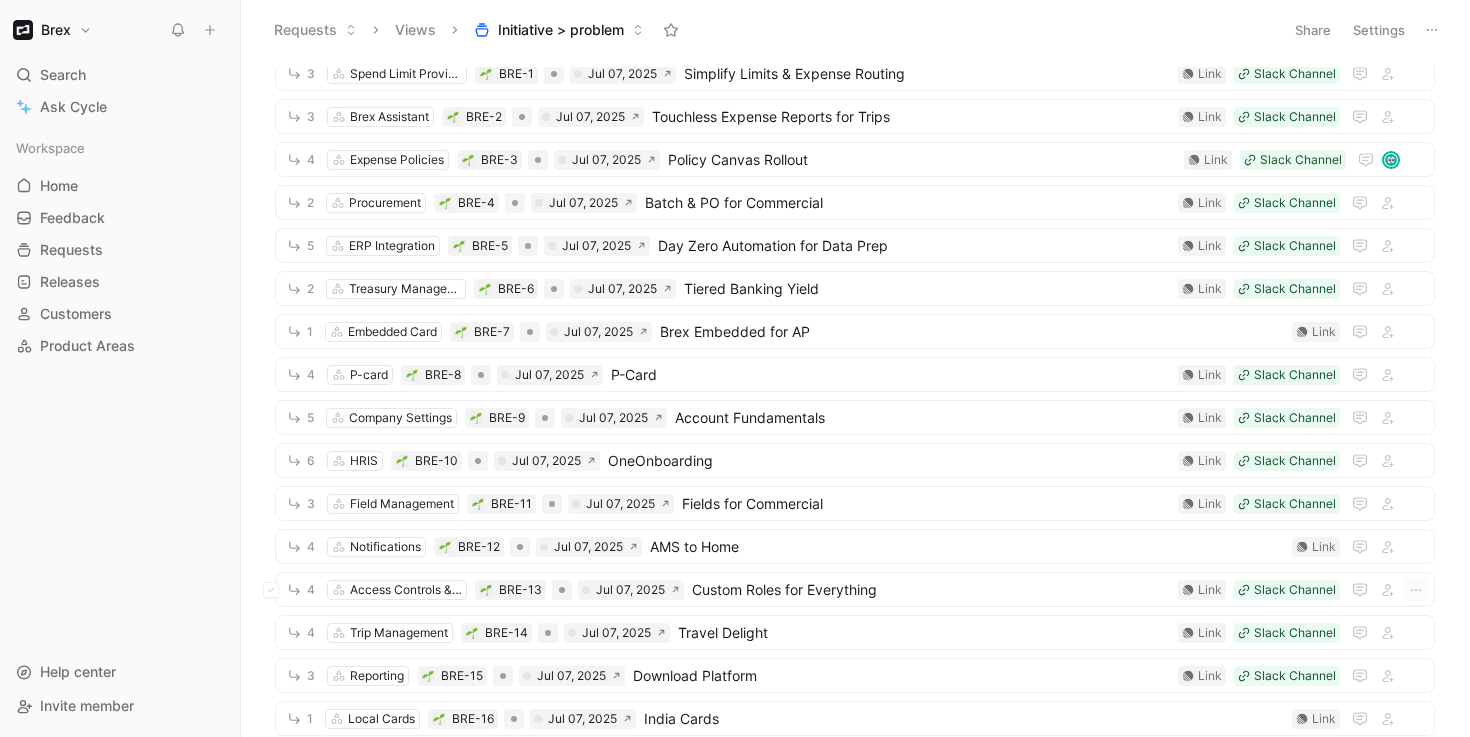 scroll, scrollTop: 0, scrollLeft: 0, axis: both 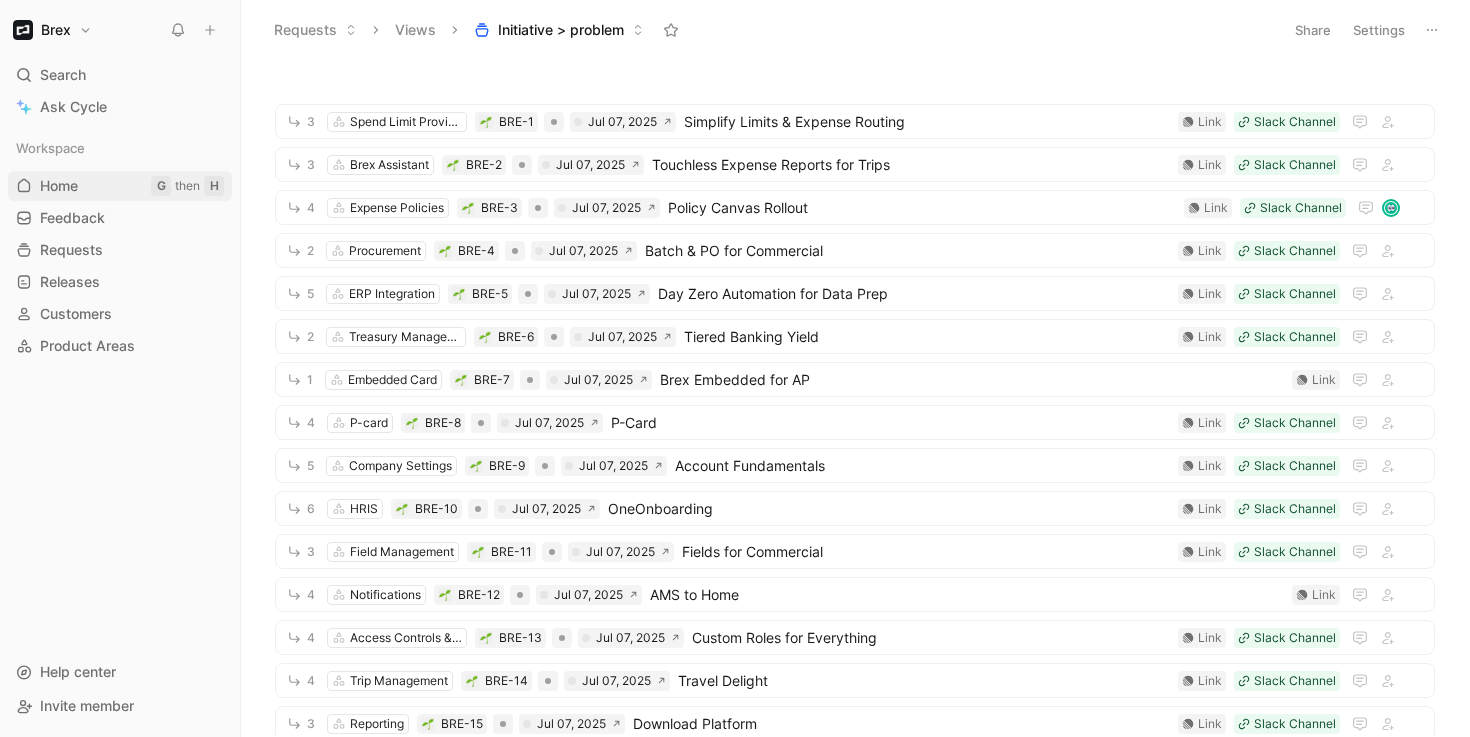 click on "Home G then H" at bounding box center (120, 186) 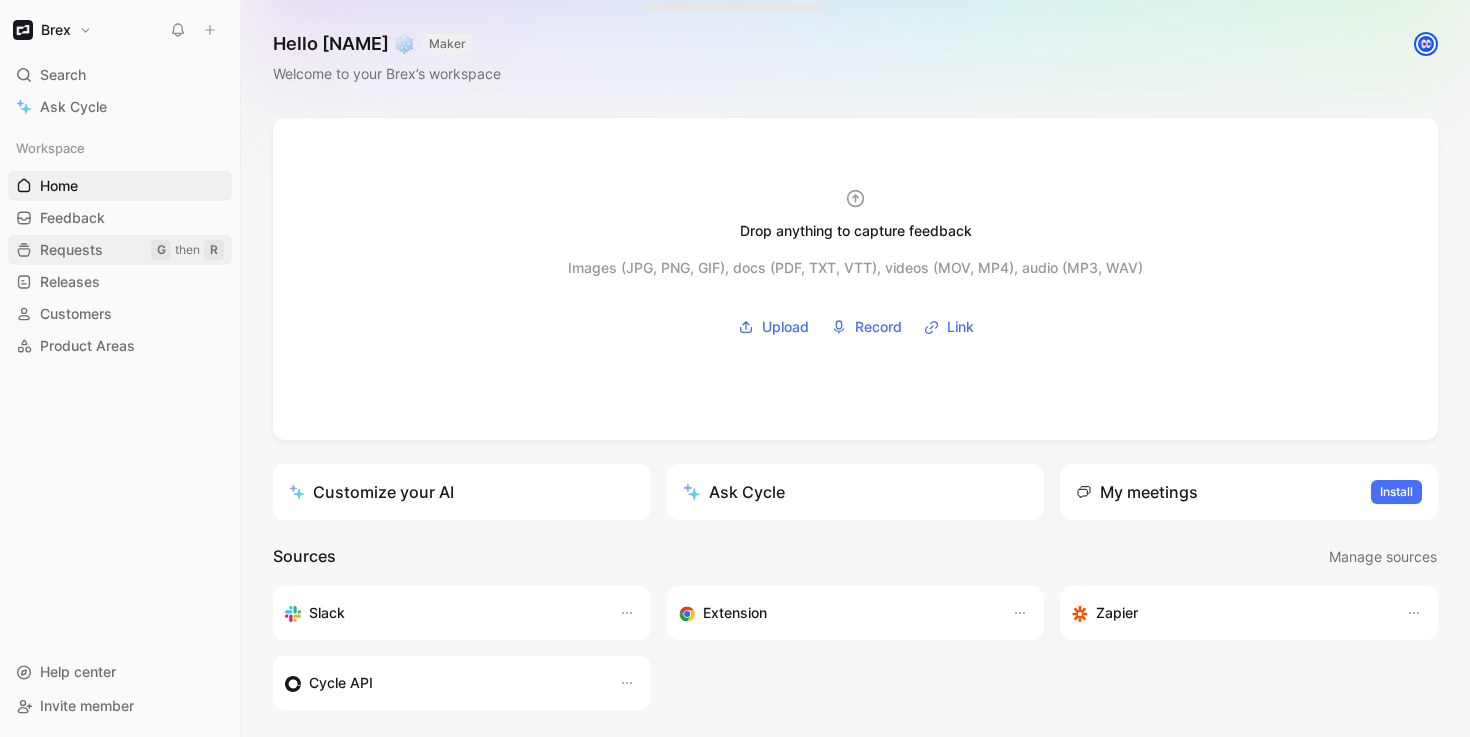 click on "Requests" at bounding box center (71, 250) 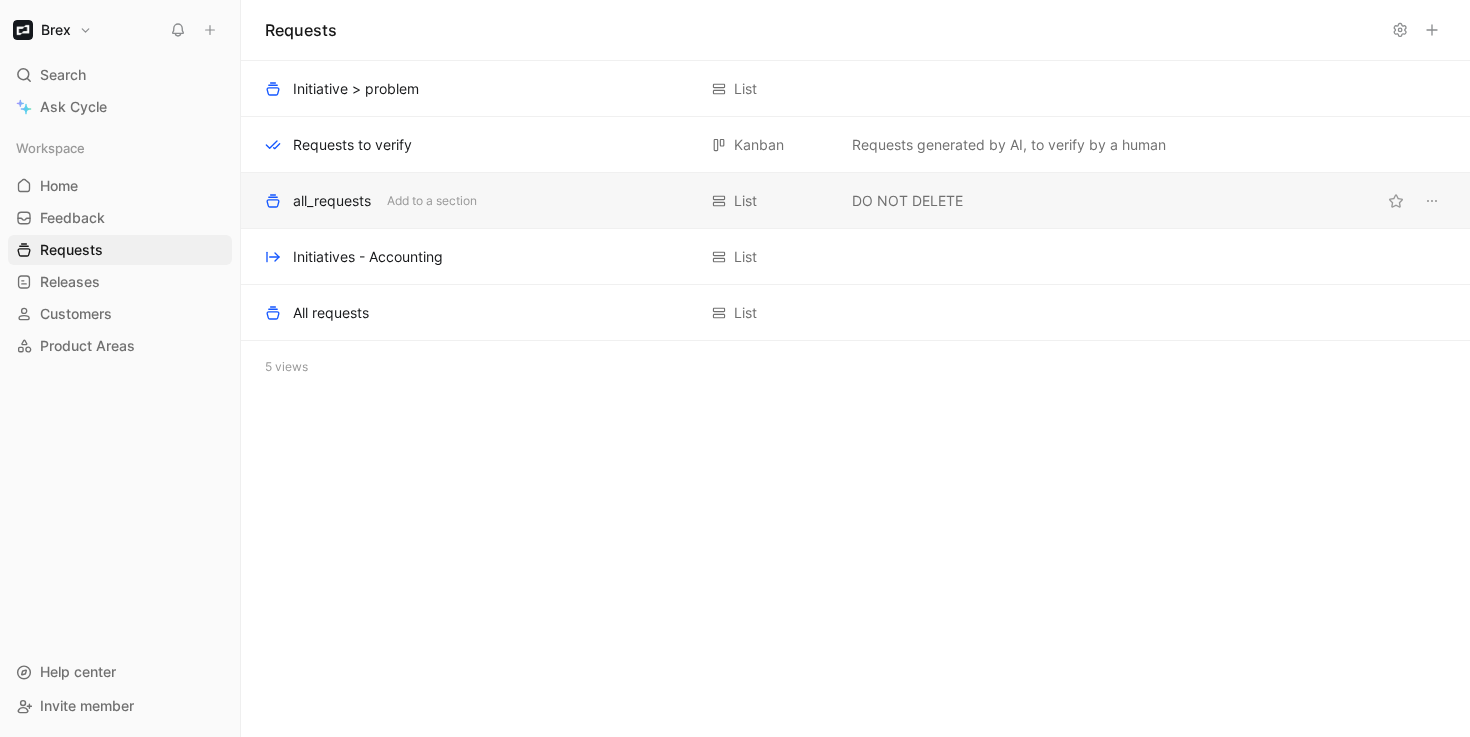 click on "all_requests" at bounding box center [332, 201] 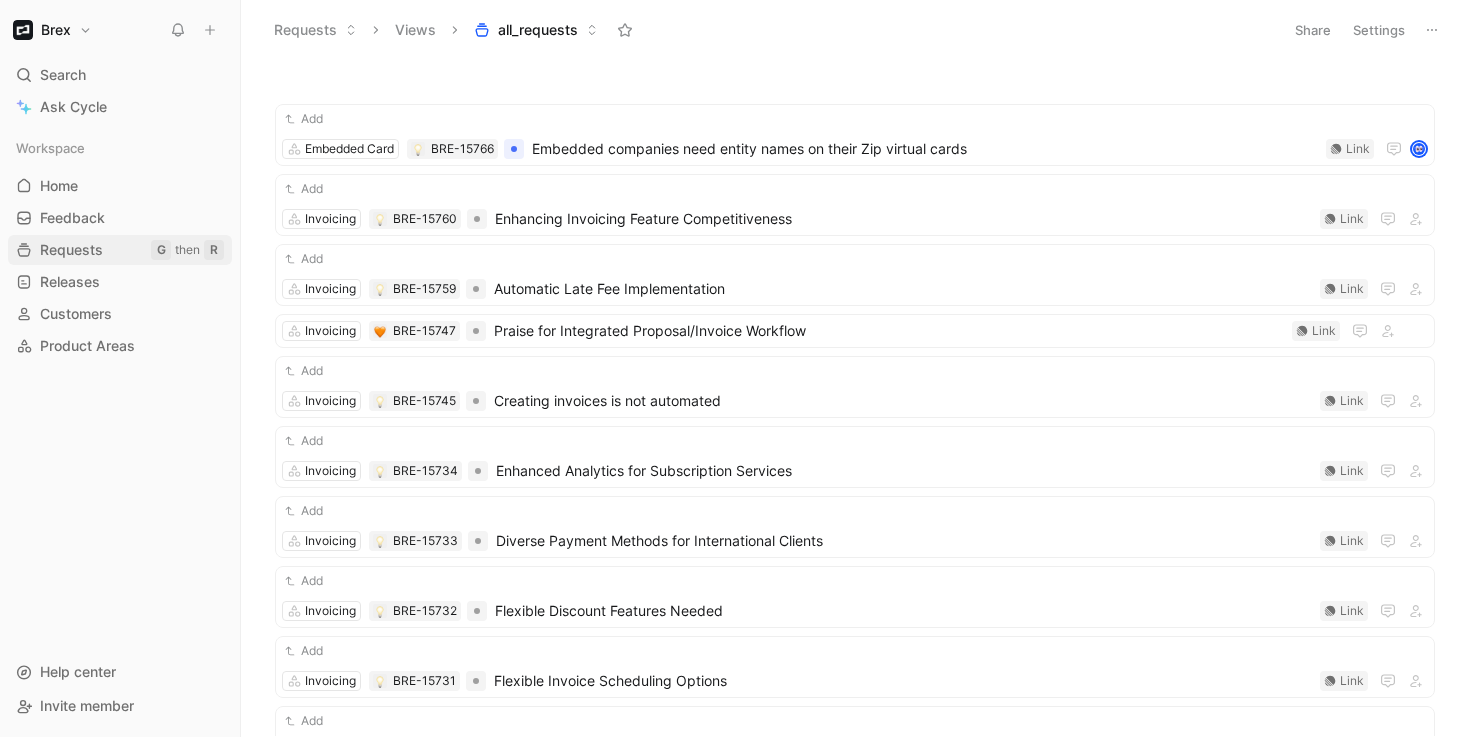 click on "Requests" at bounding box center (71, 250) 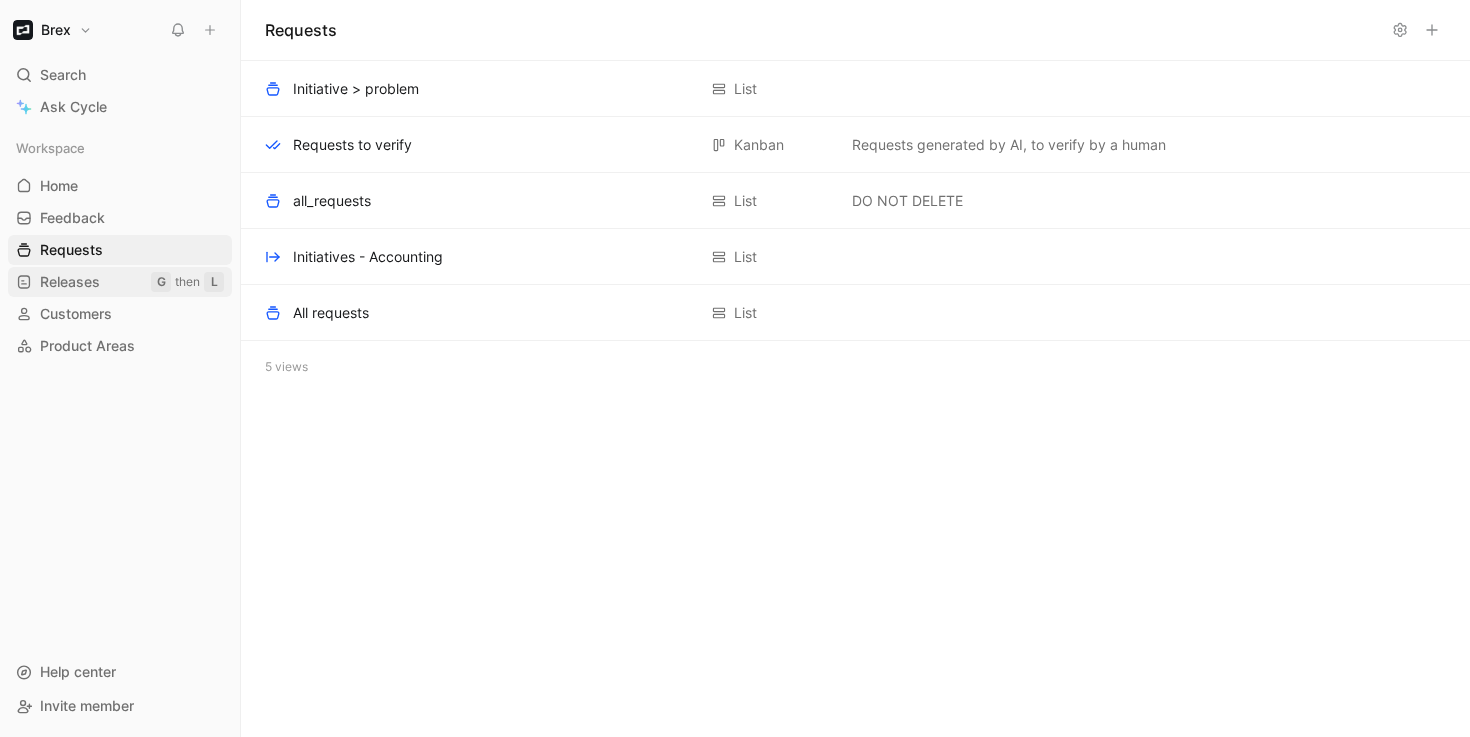 click on "Releases G then L" at bounding box center (120, 282) 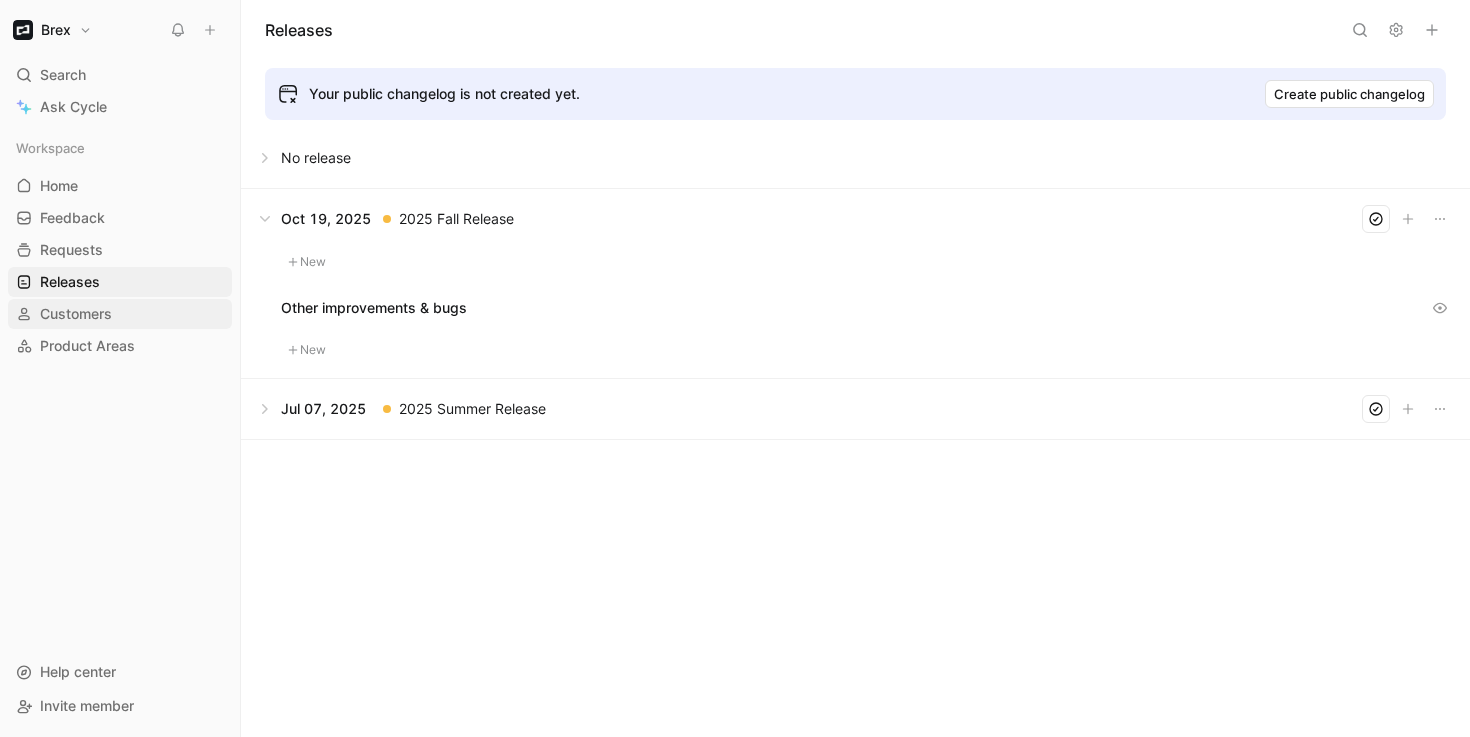 click on "Customers" at bounding box center (76, 314) 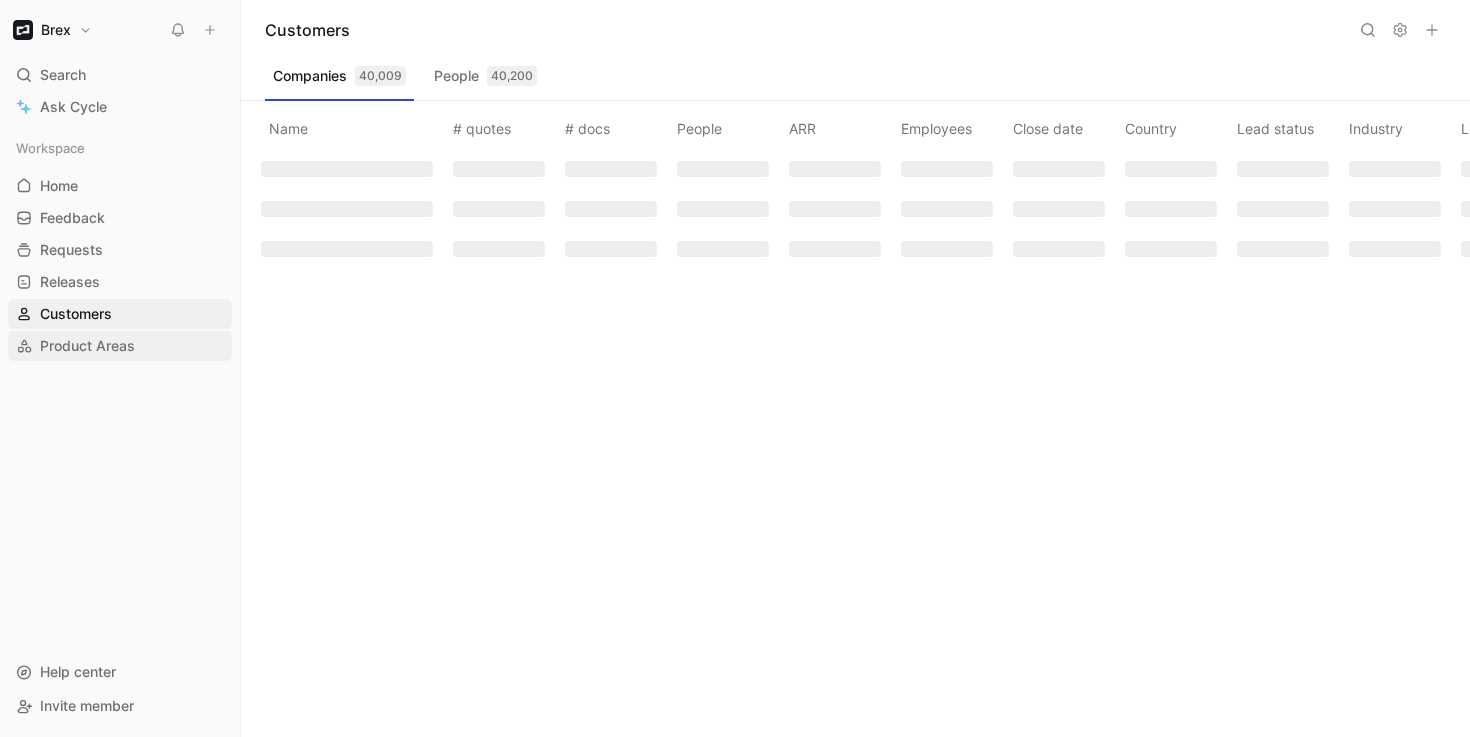 click on "Product Areas" at bounding box center (87, 346) 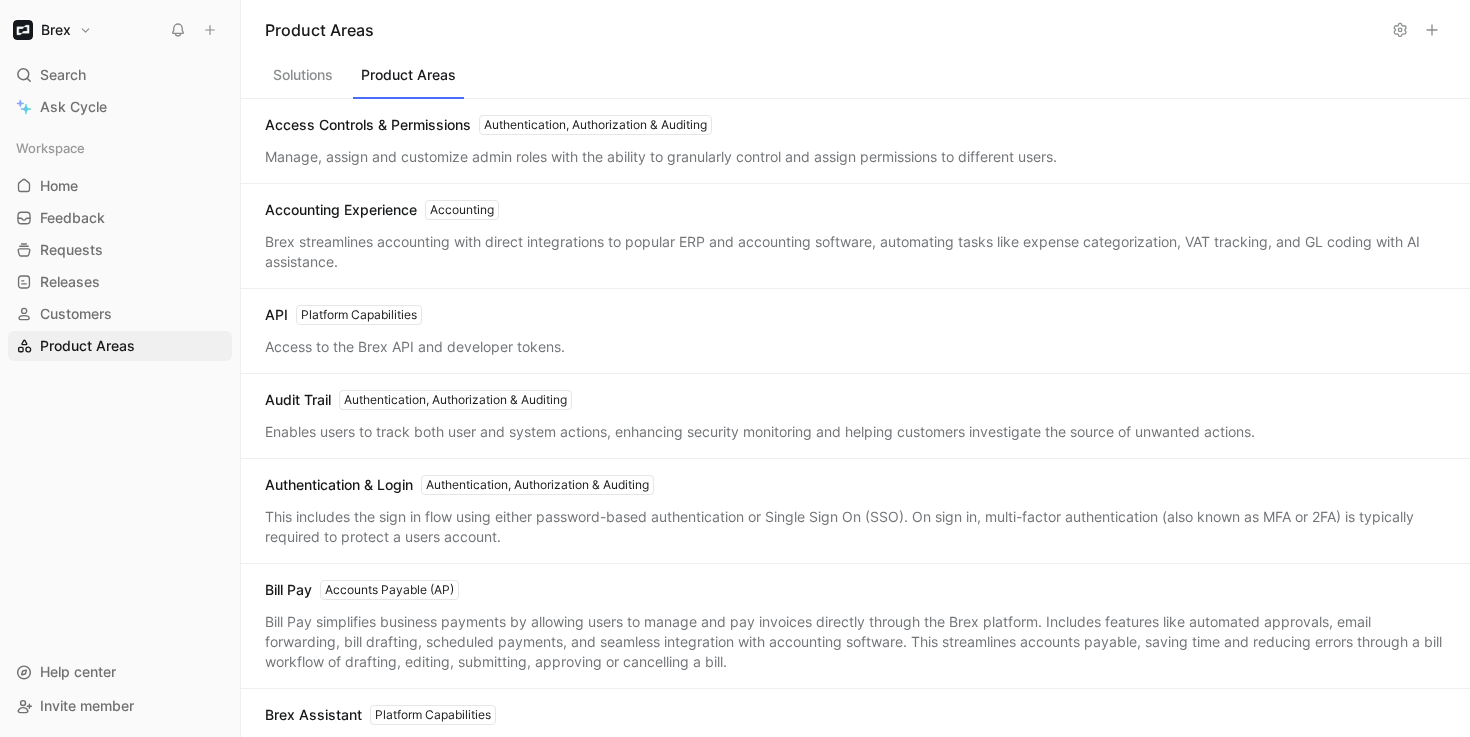 click on "Solutions" at bounding box center (303, 80) 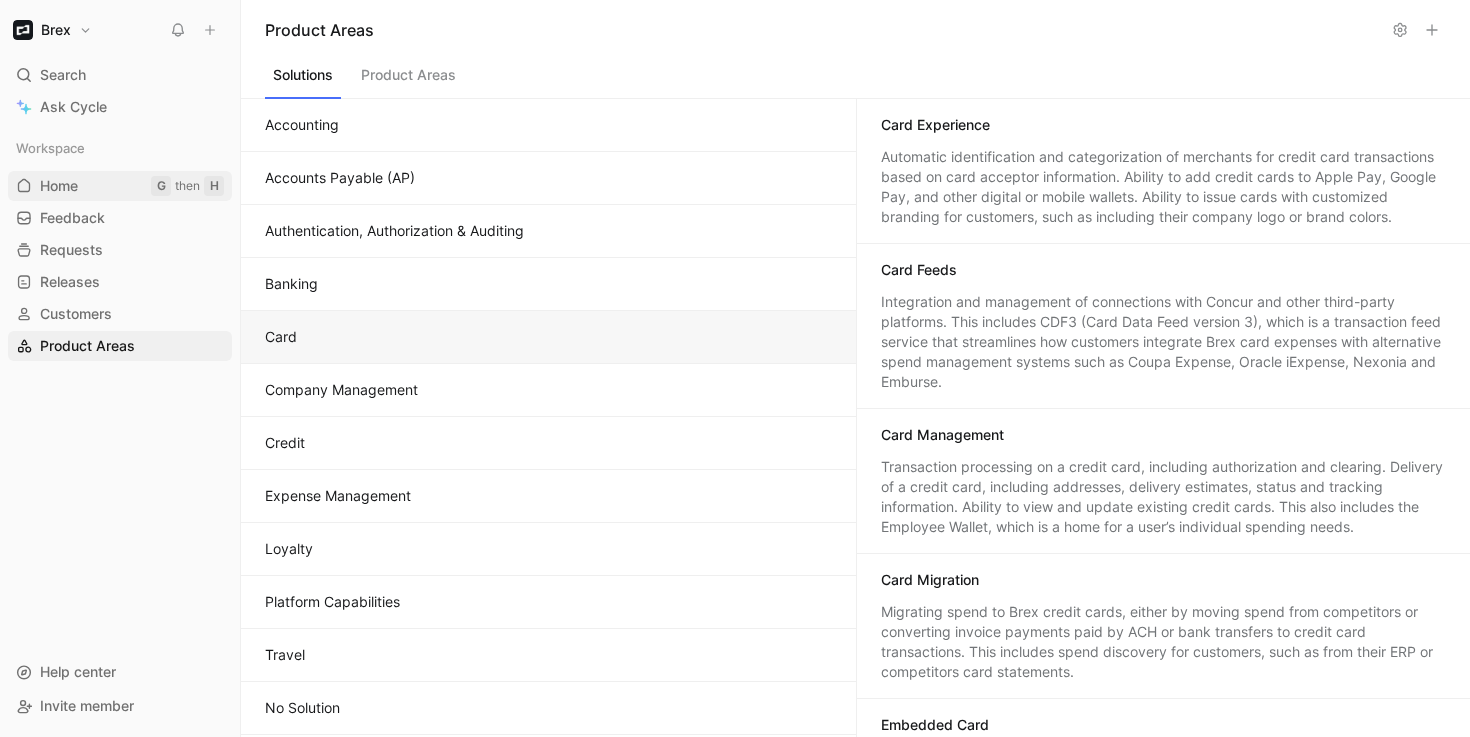 click on "Home" at bounding box center (59, 186) 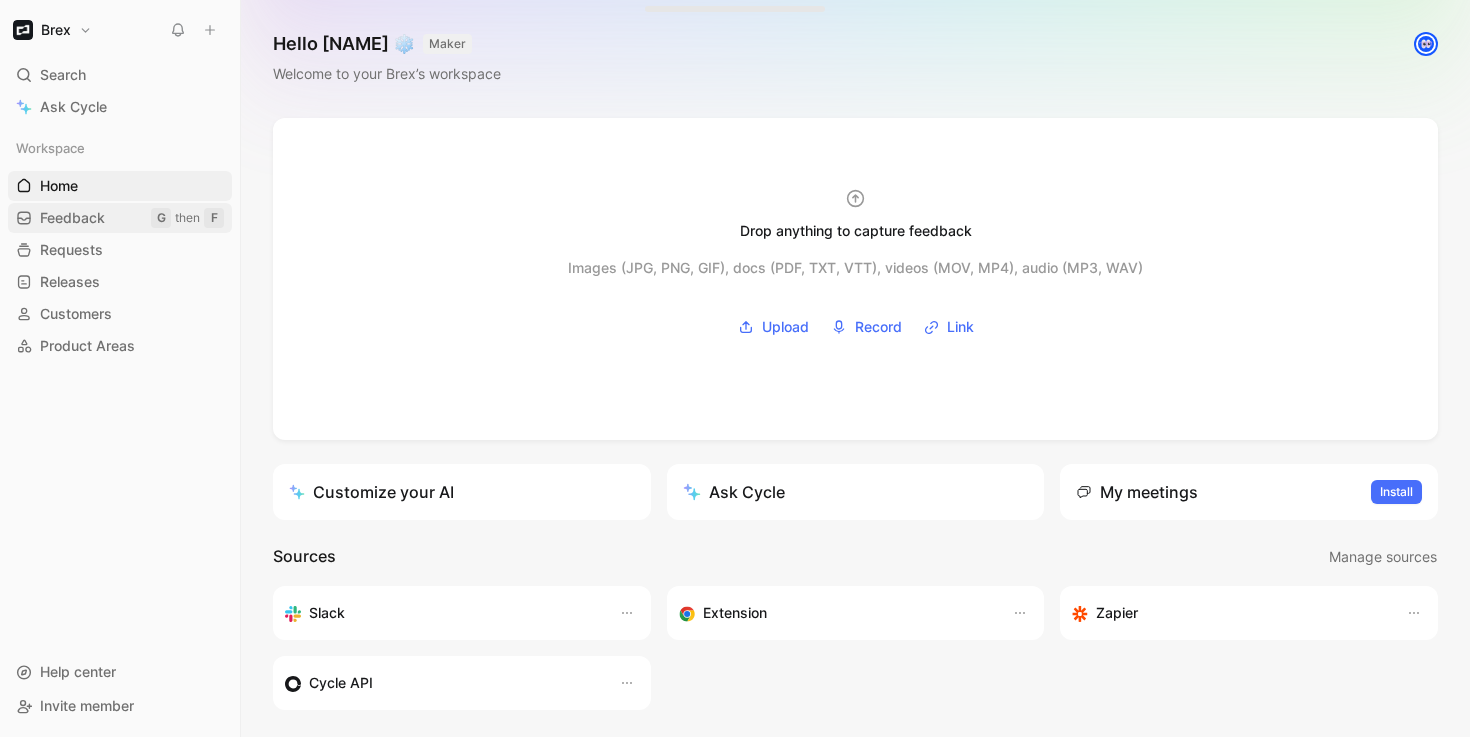 click on "Feedback" at bounding box center [72, 218] 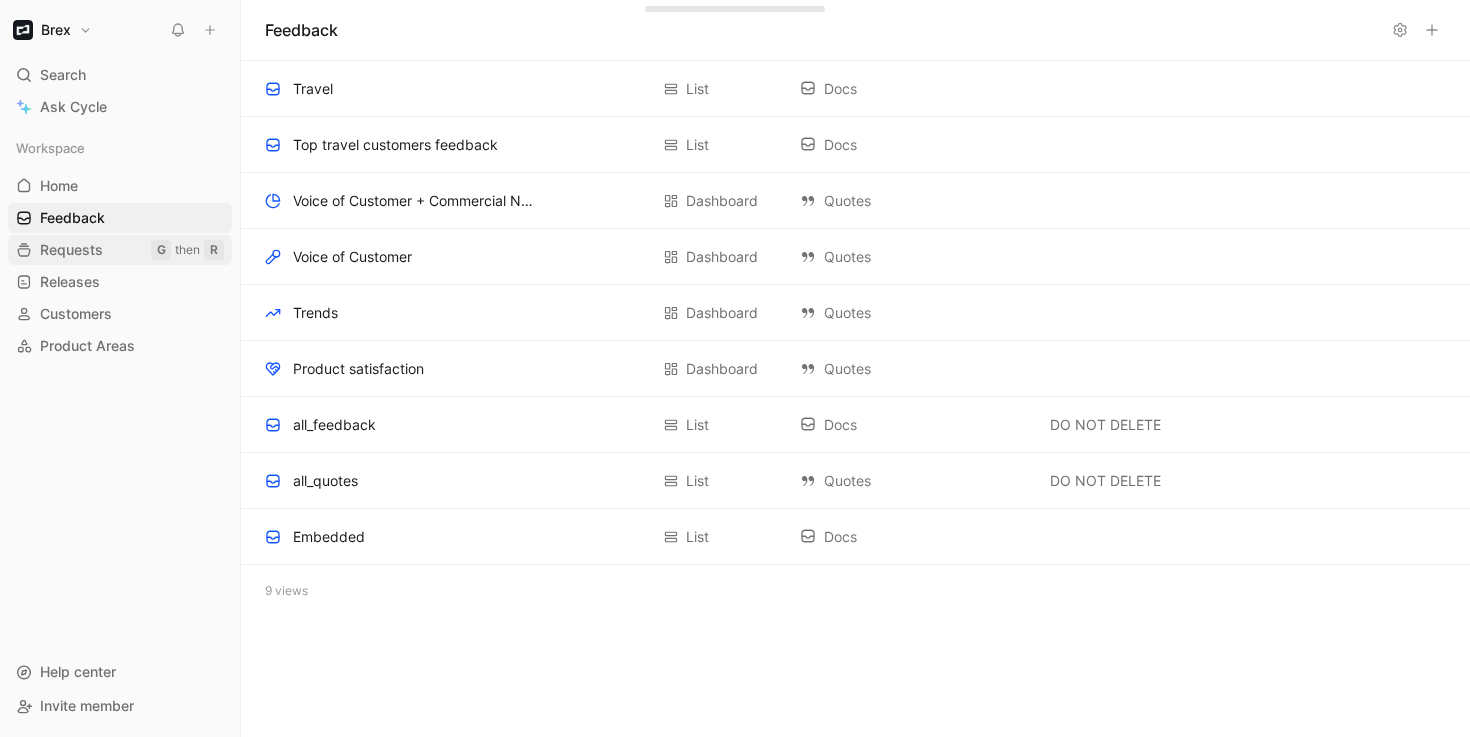 click on "Requests G then R" at bounding box center (120, 250) 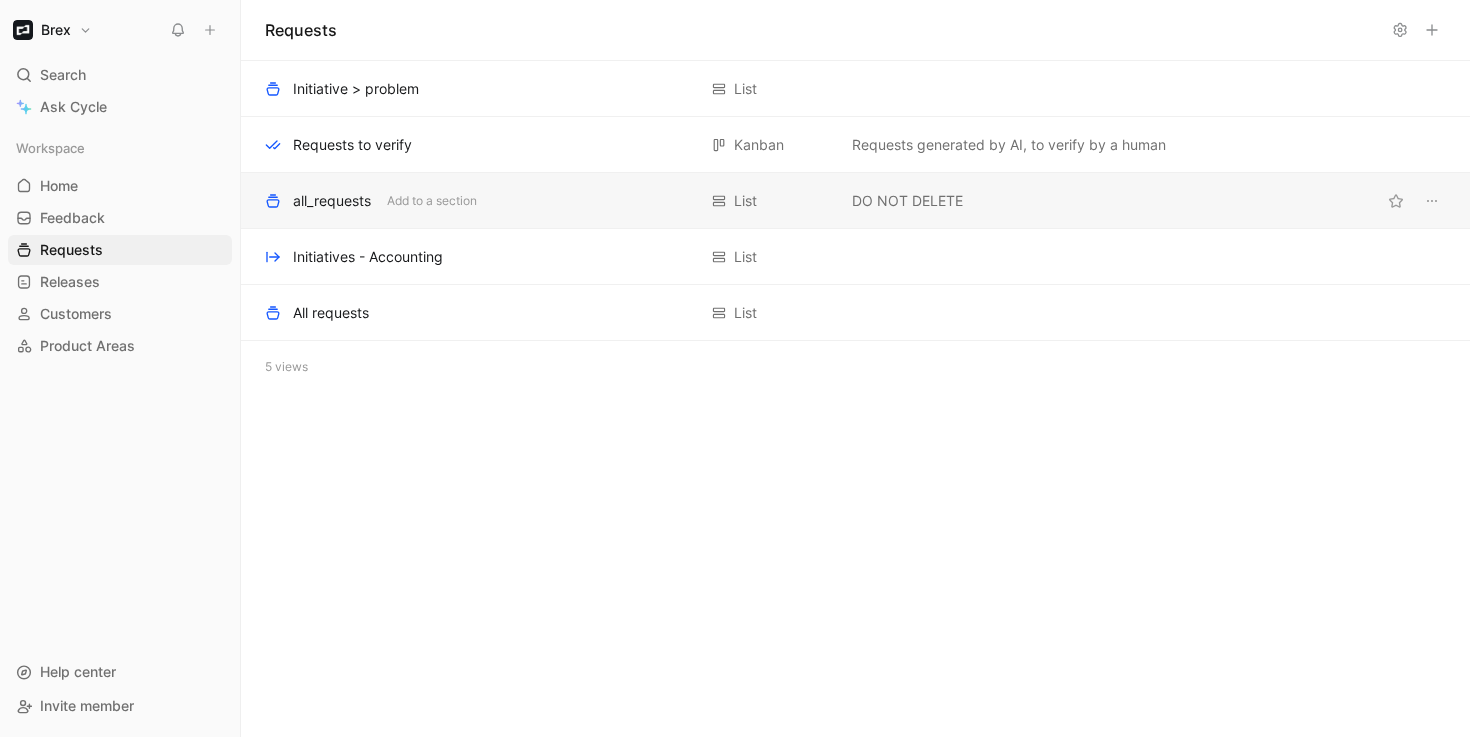 click on "all_requests" at bounding box center (332, 201) 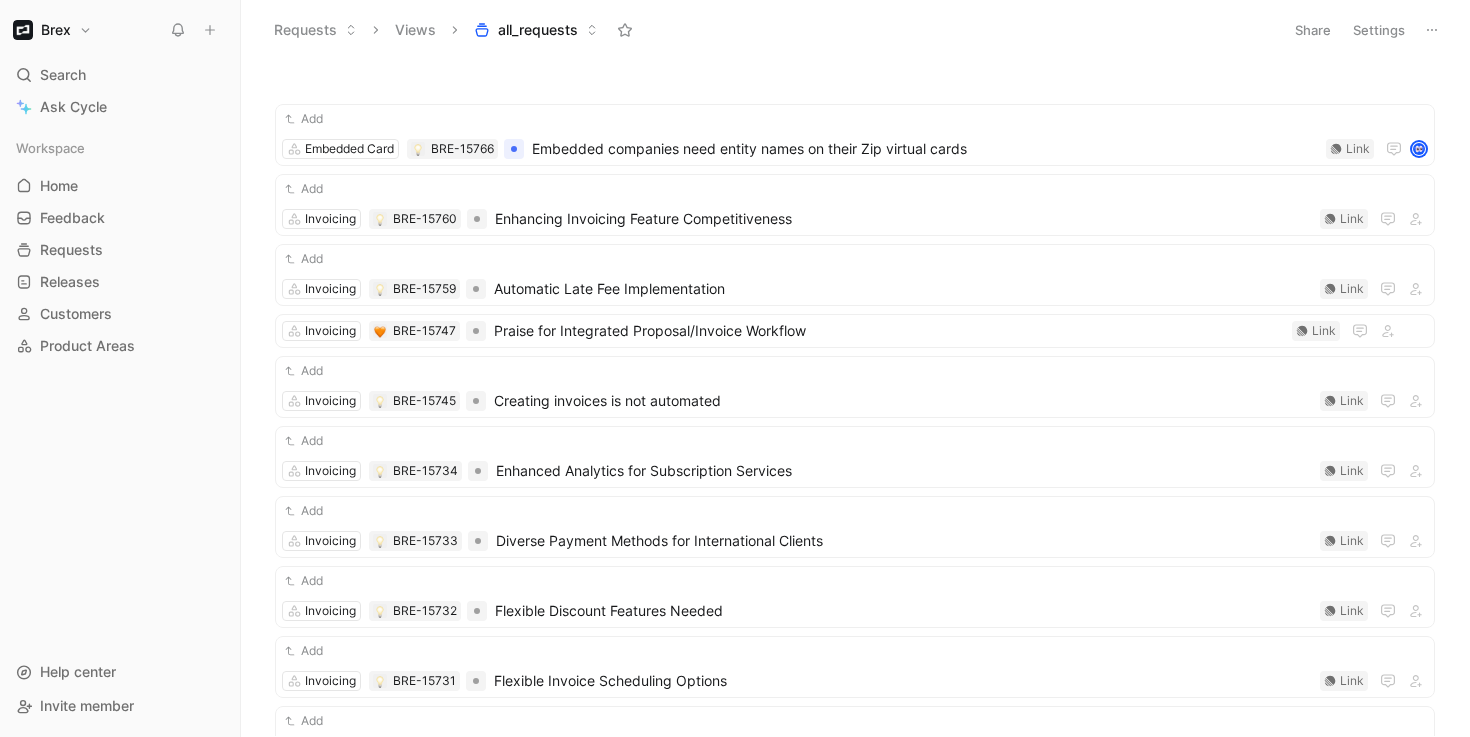 click on "Views" at bounding box center (415, 30) 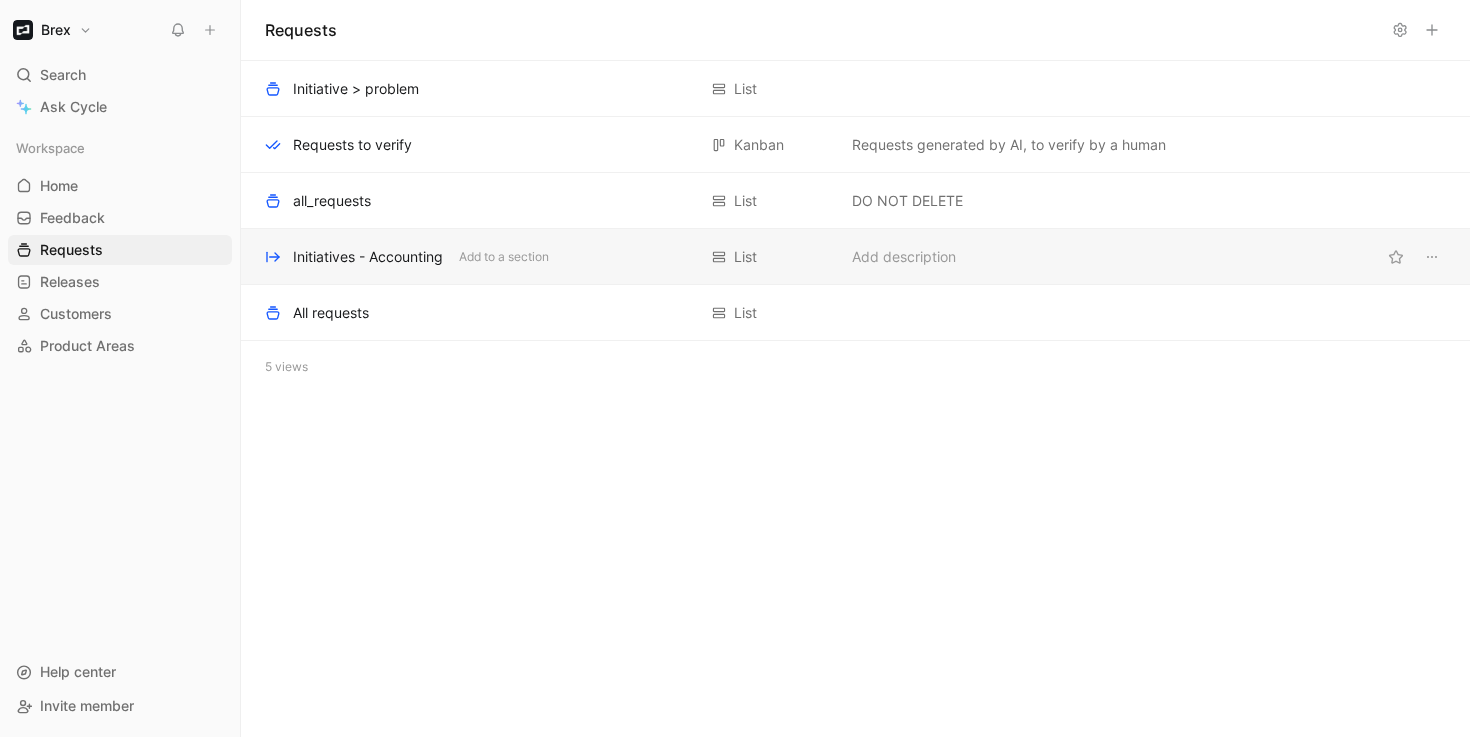 click on "Initiatives - Accounting" at bounding box center [368, 257] 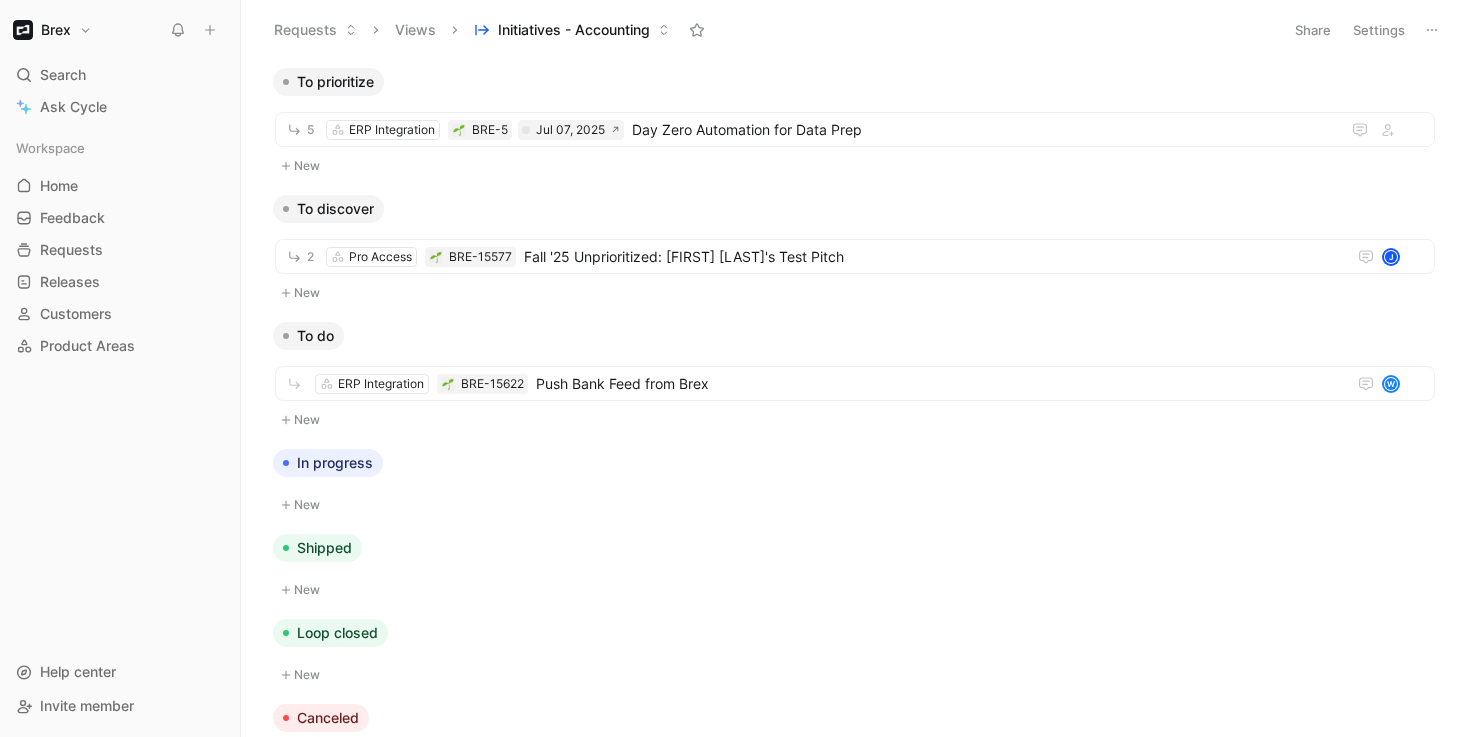 click on "Views" at bounding box center (415, 30) 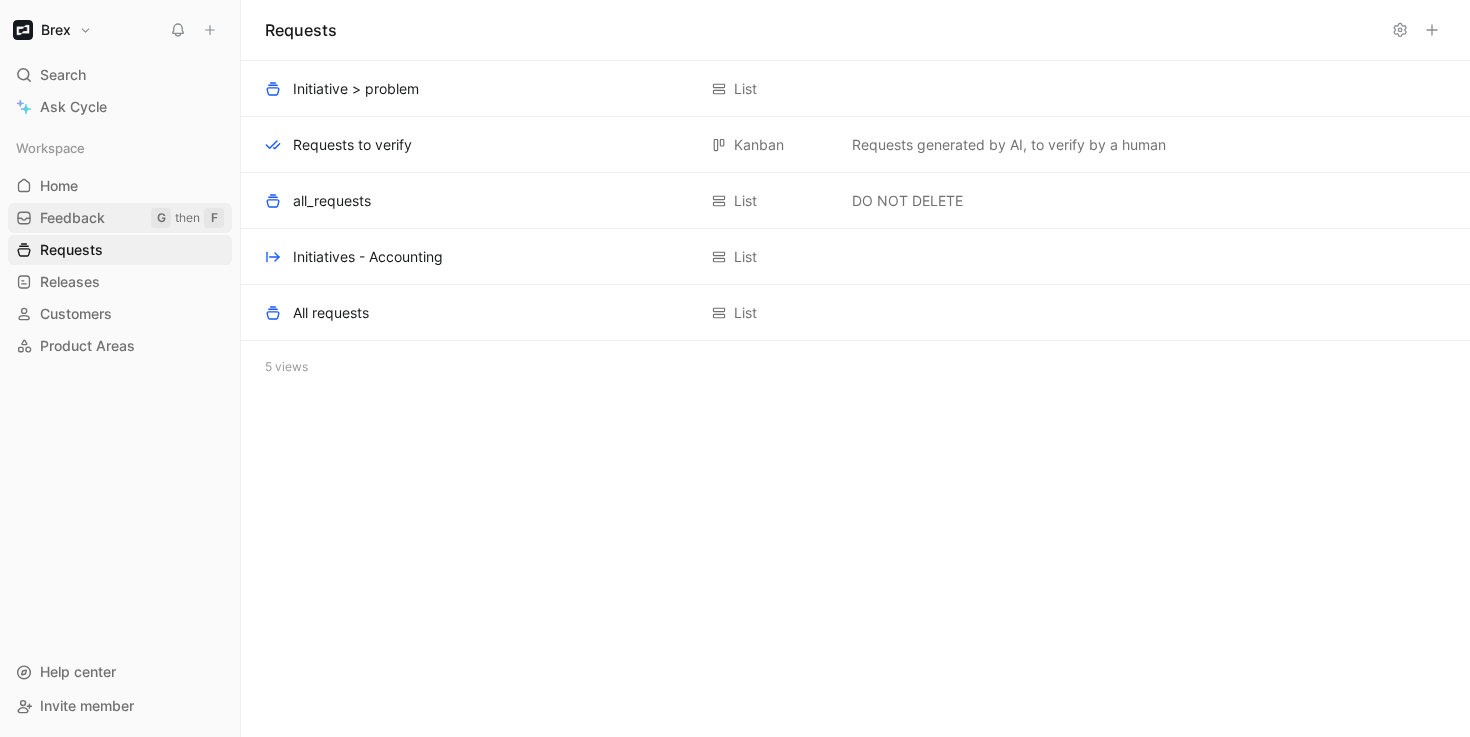 click on "Feedback" at bounding box center [72, 218] 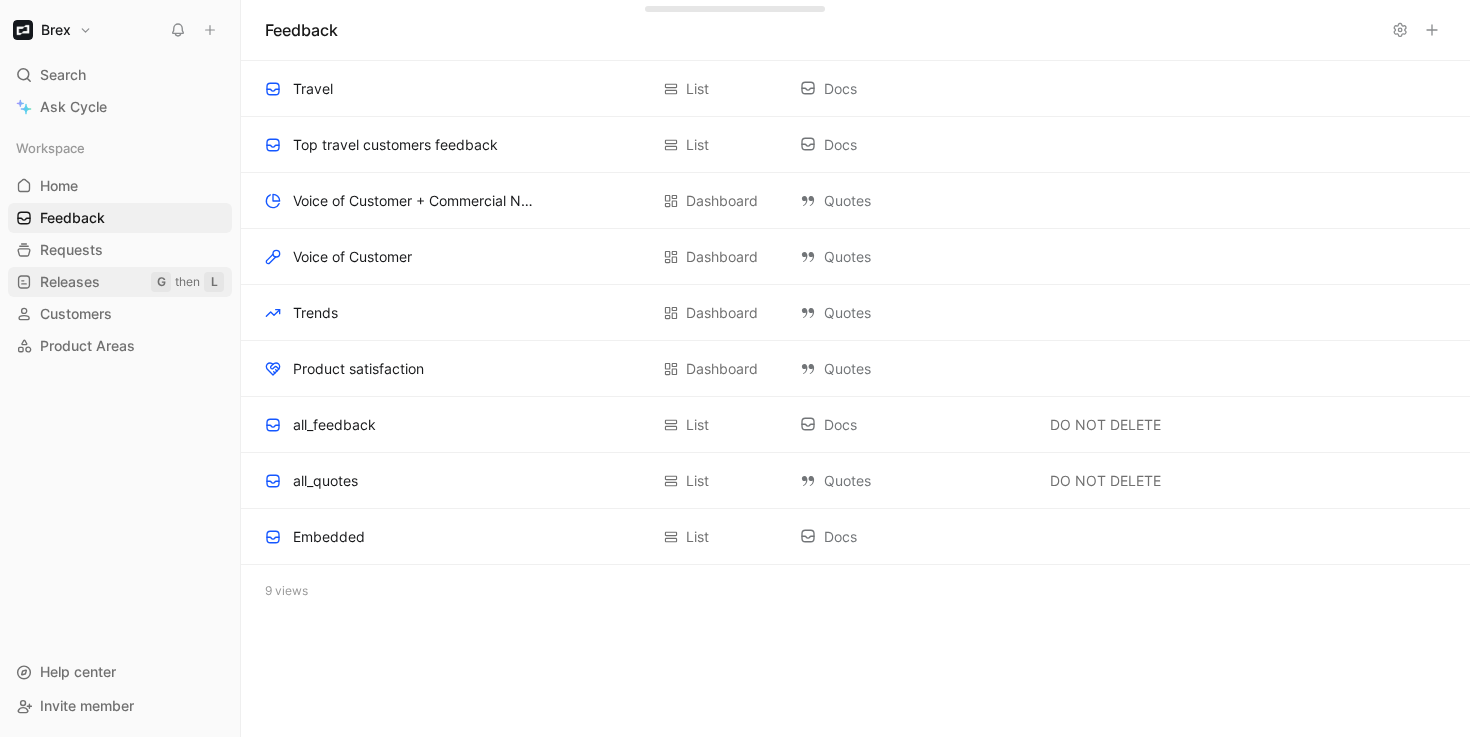 click on "Releases" at bounding box center (70, 282) 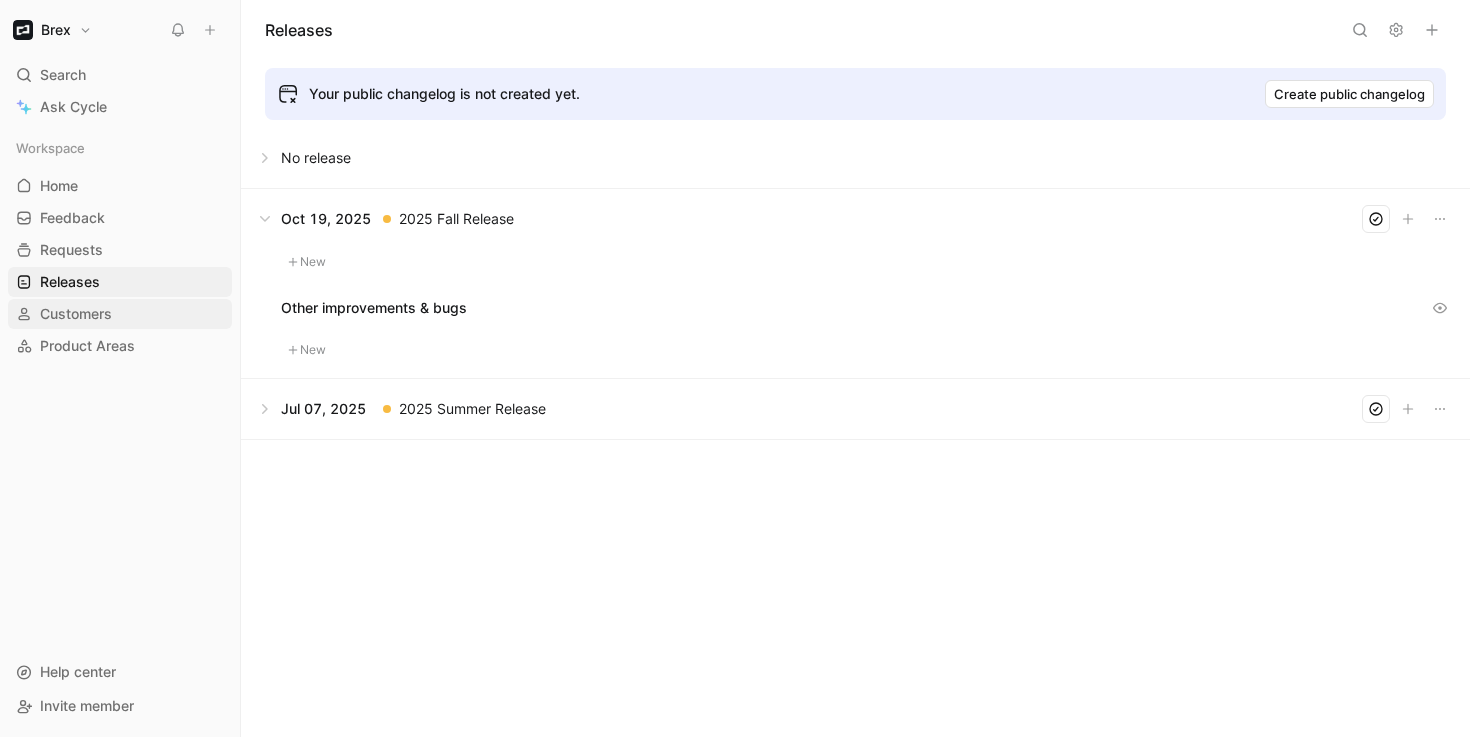 click on "Customers" at bounding box center [76, 314] 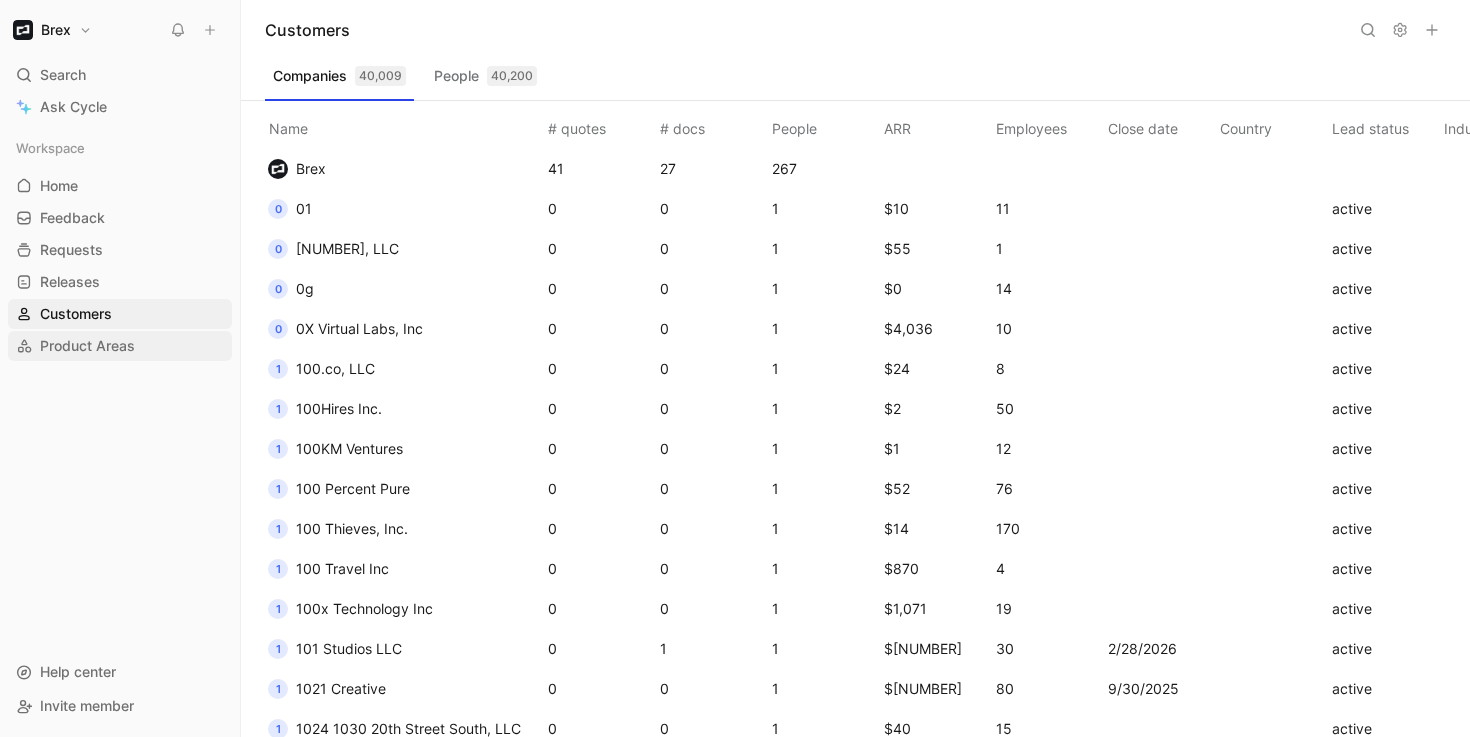 click on "Product Areas" at bounding box center [87, 346] 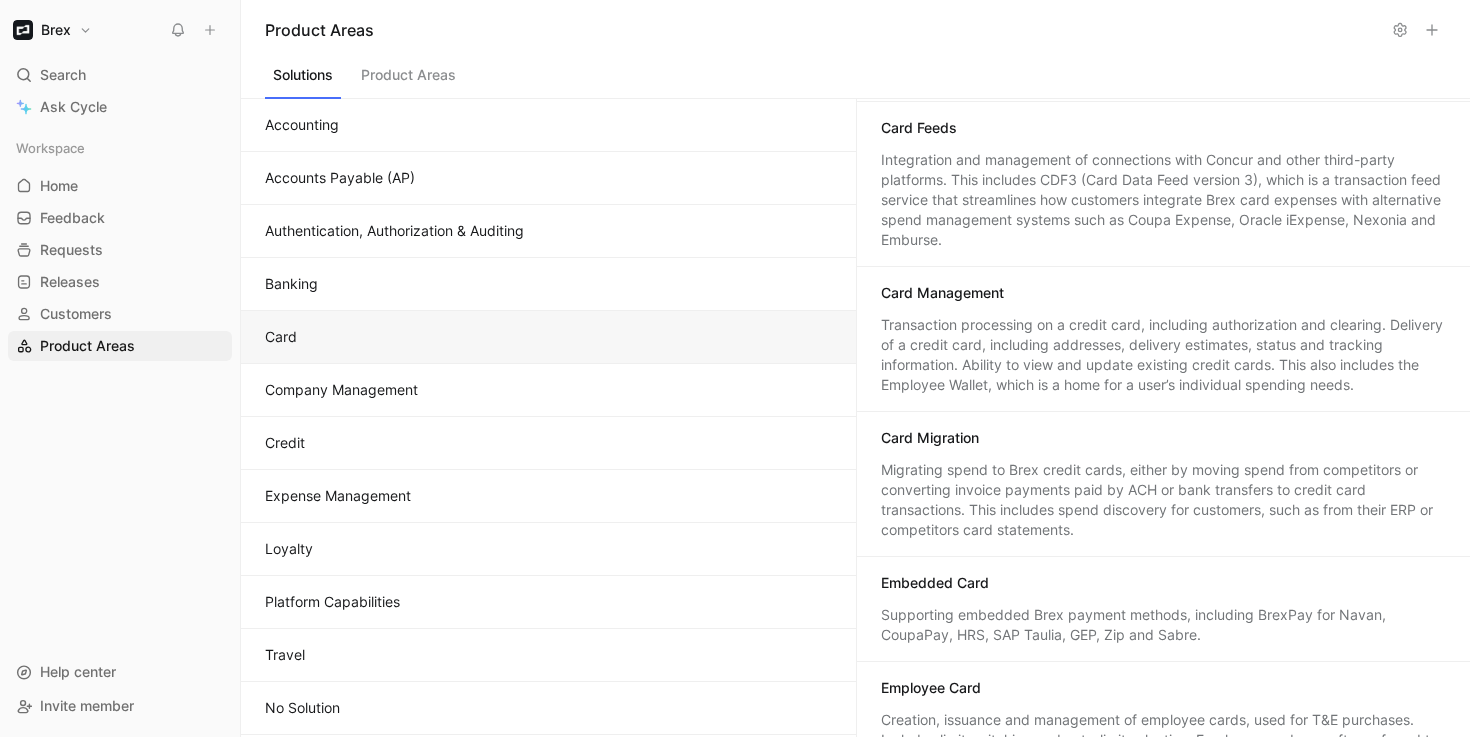 scroll, scrollTop: 339, scrollLeft: 0, axis: vertical 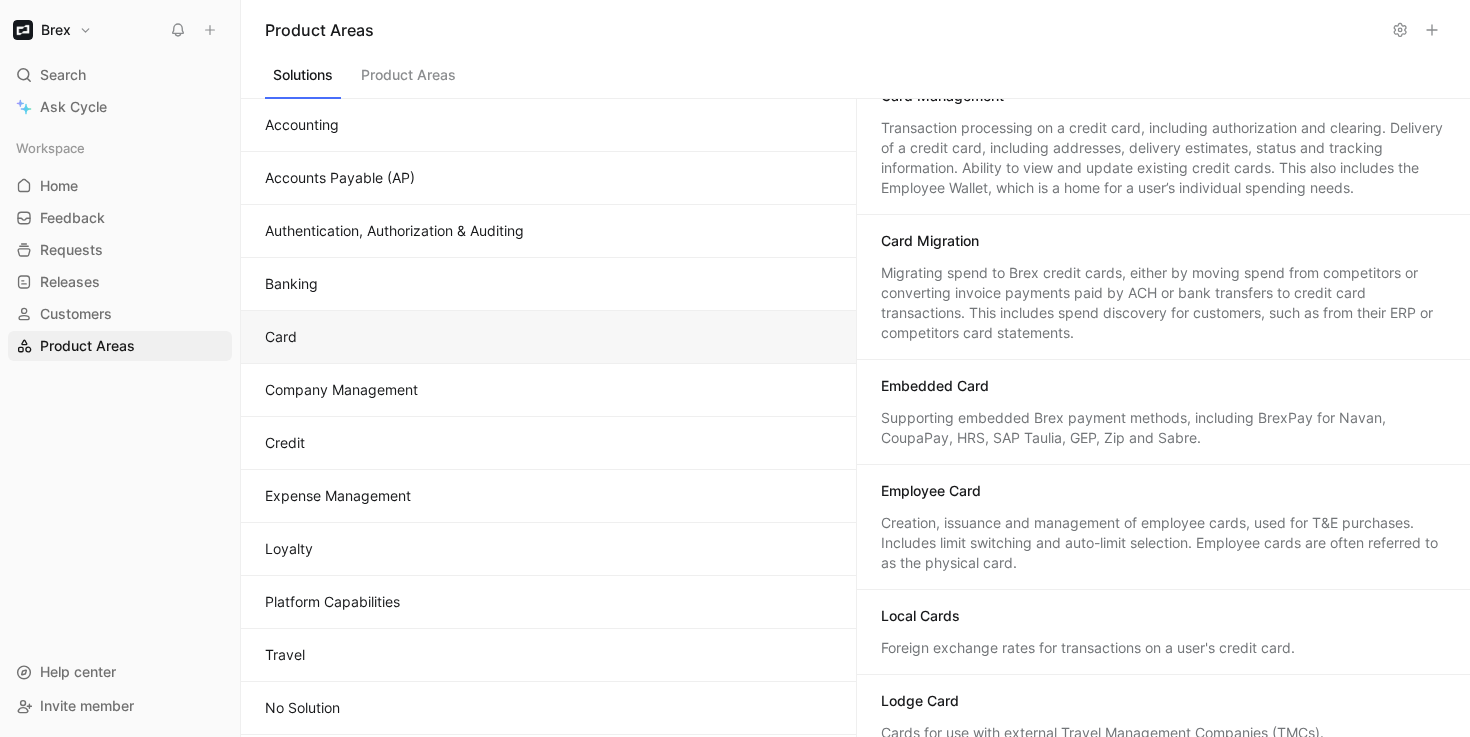 click on "Embedded Card Supporting embedded Brex payment methods, including BrexPay for Navan, CoupaPay, HRS, SAP Taulia, GEP, Zip and Sabre." at bounding box center (1164, 412) 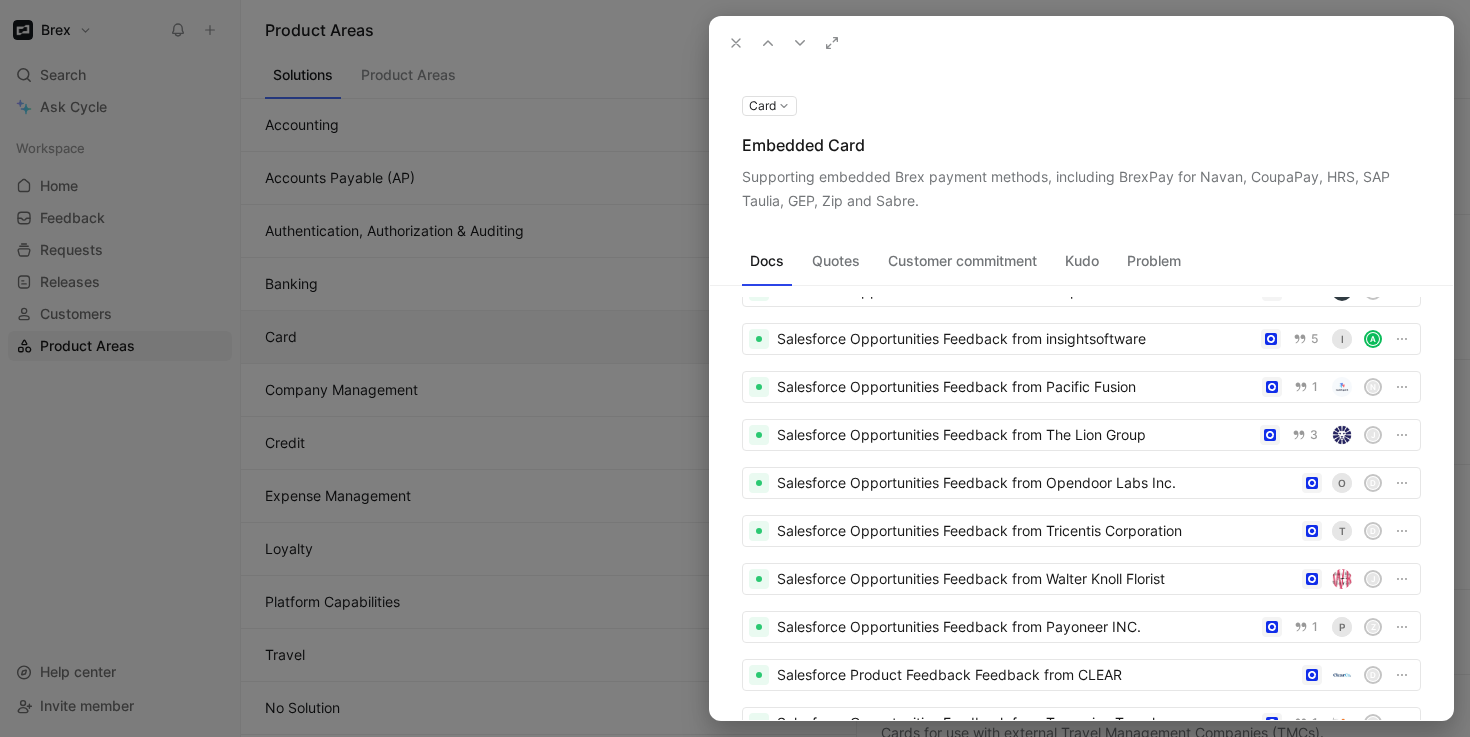 scroll, scrollTop: 0, scrollLeft: 0, axis: both 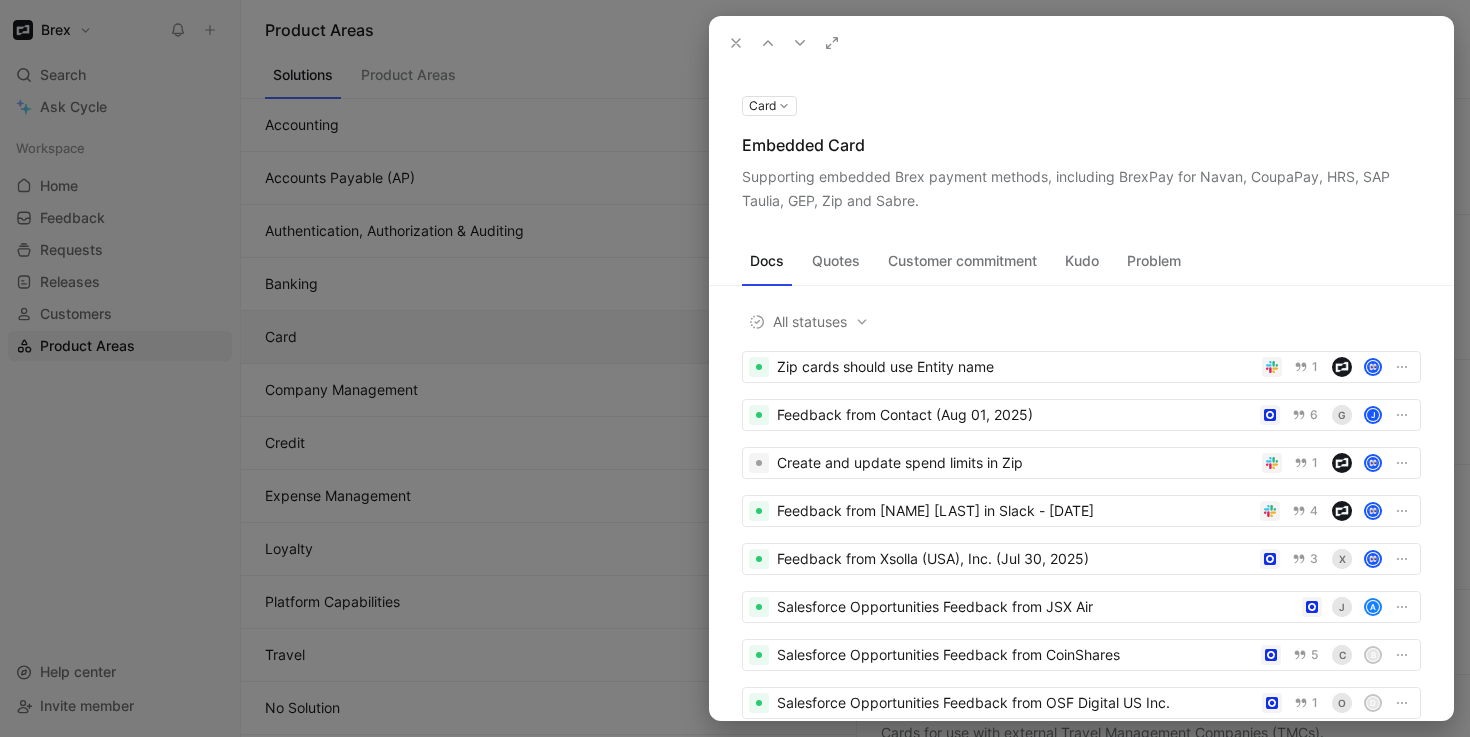 click on "Quotes" at bounding box center (836, 261) 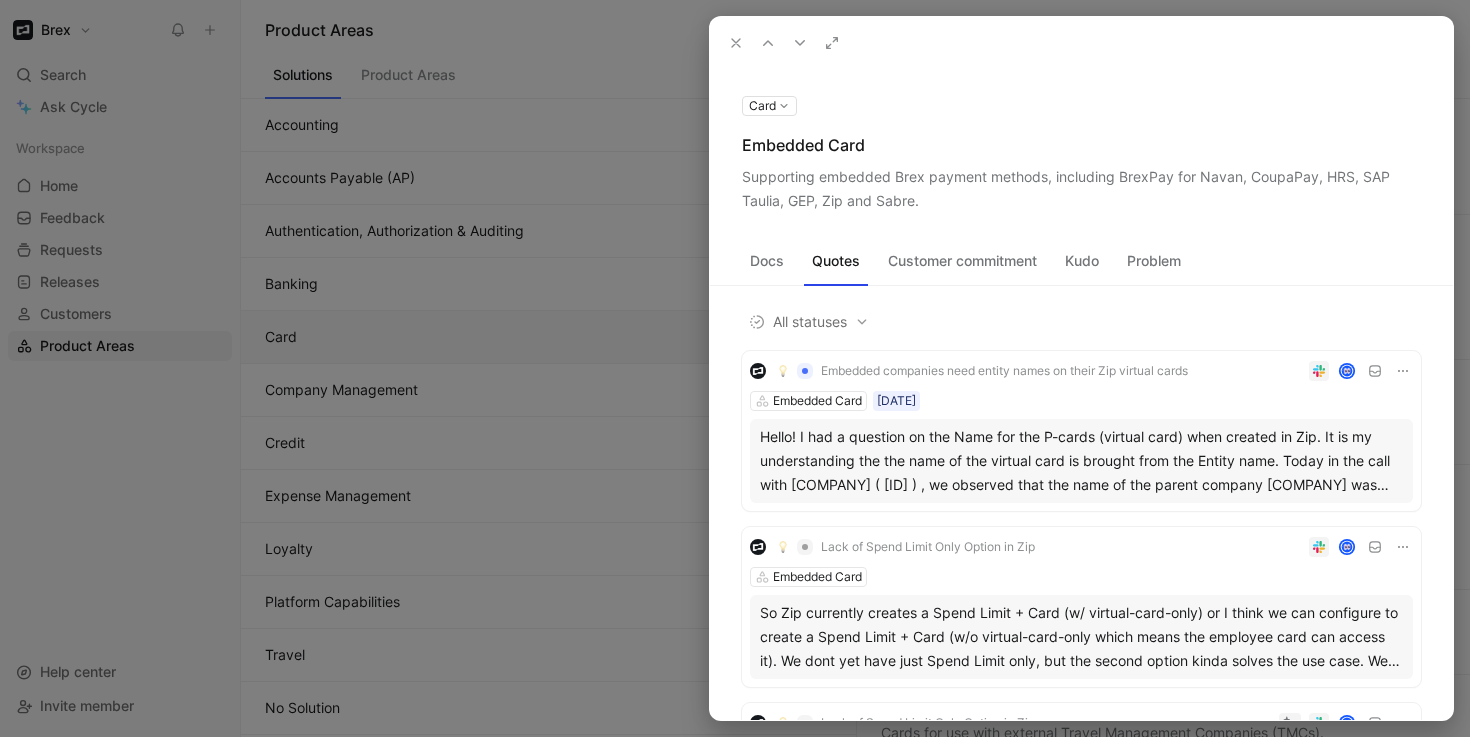click on "Customer commitment" at bounding box center [962, 261] 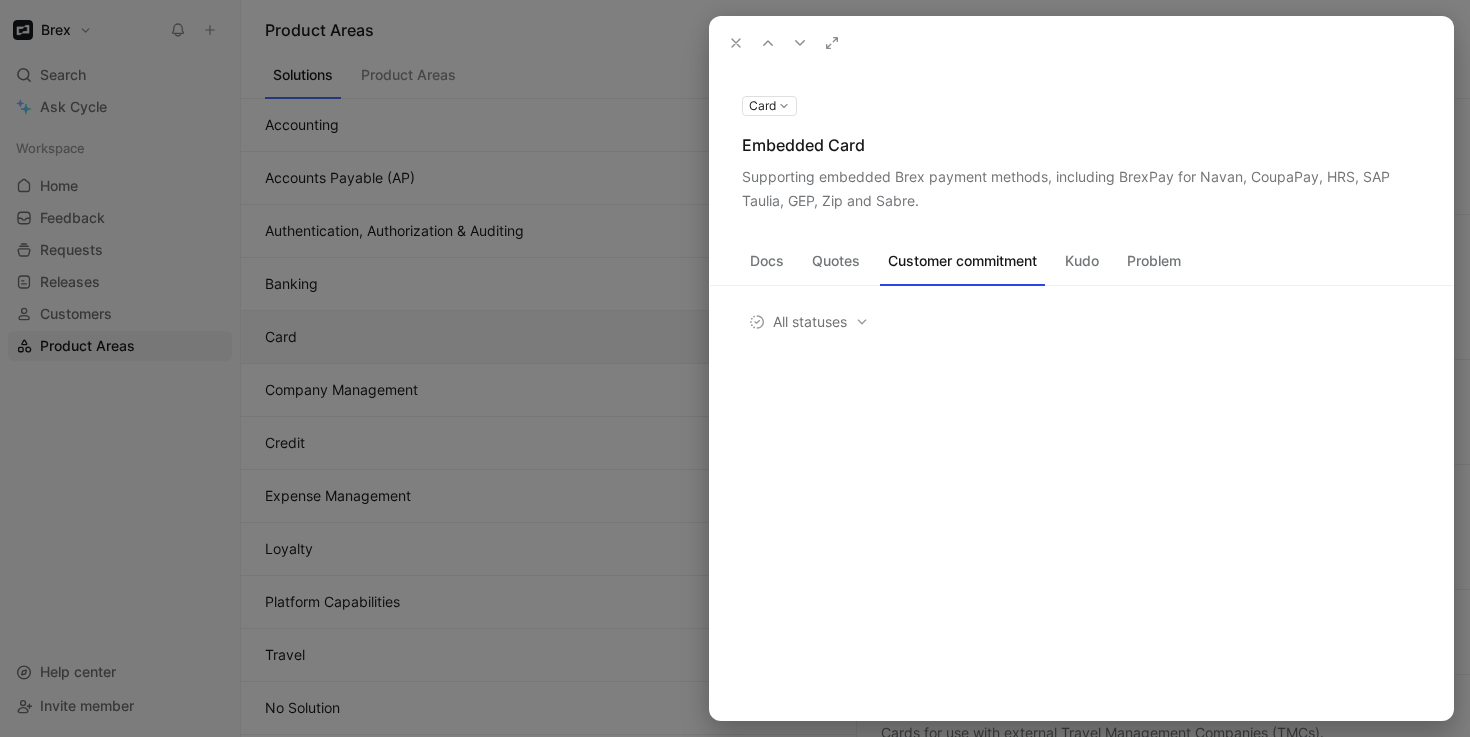 click on "Kudo" at bounding box center (1082, 261) 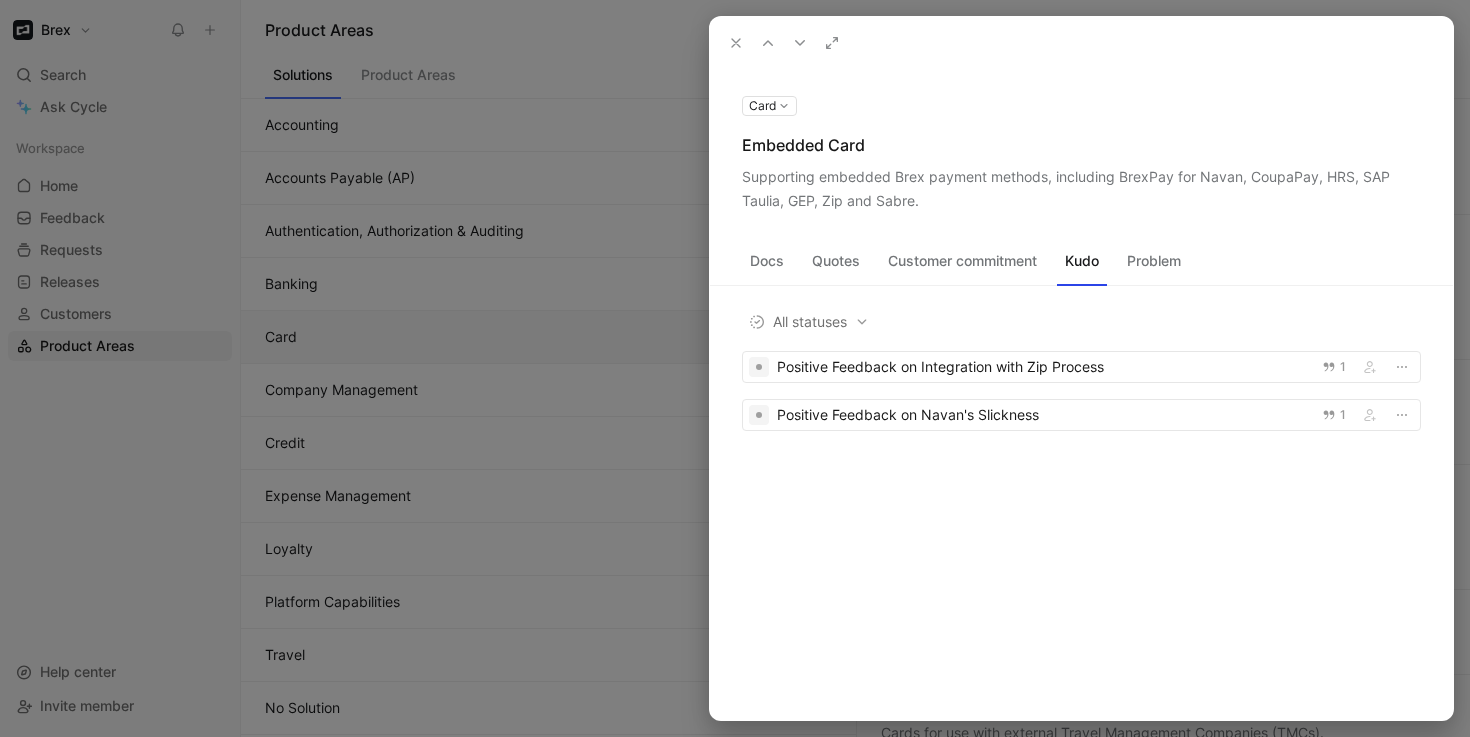 click on "Problem" at bounding box center (1154, 261) 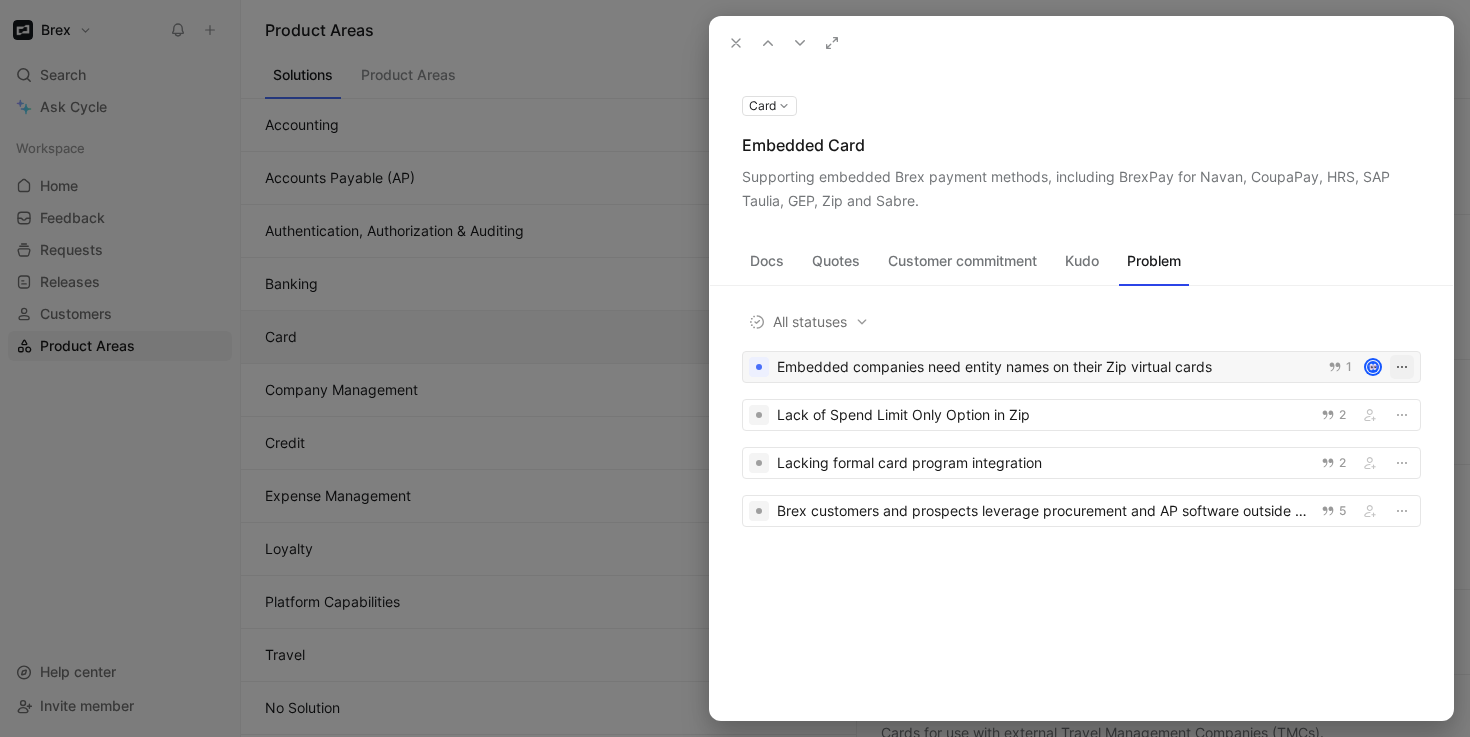 click 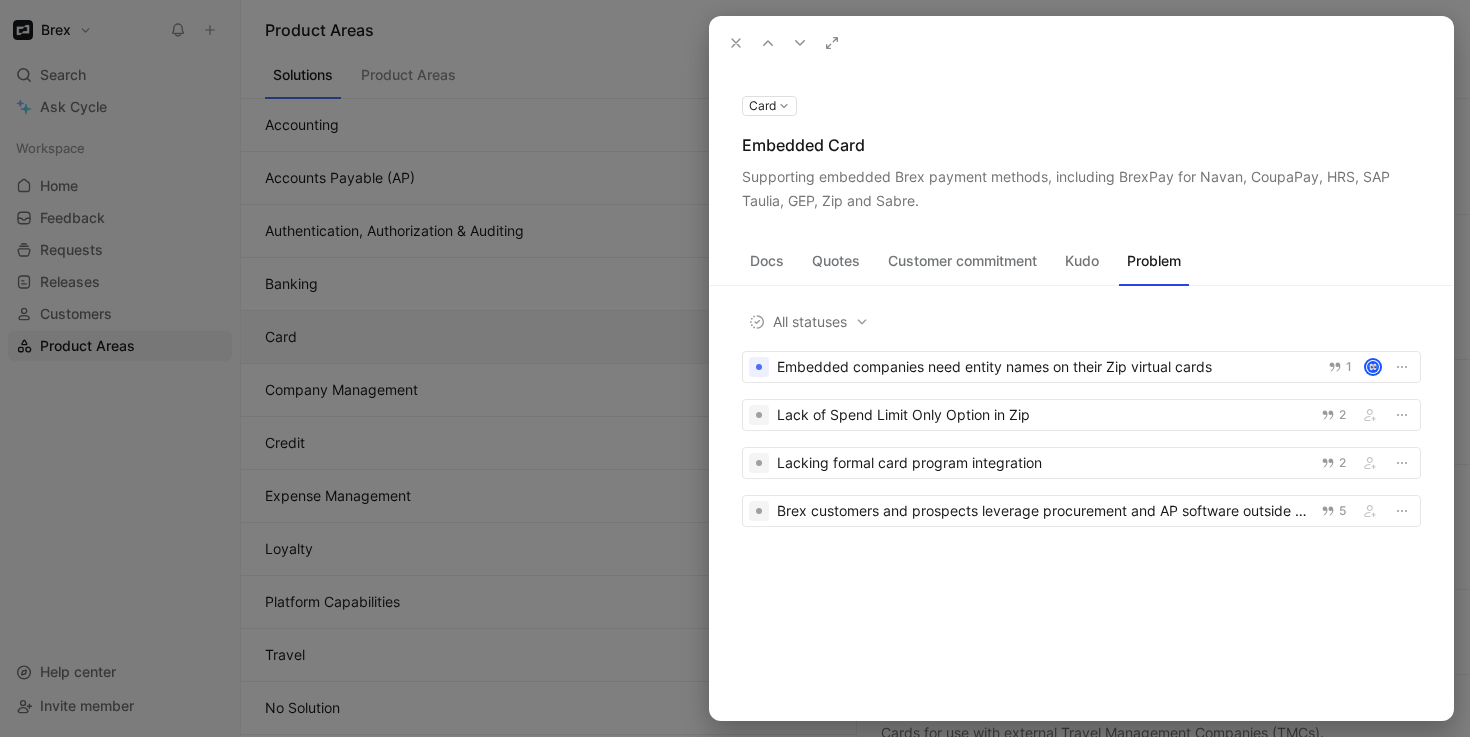 click 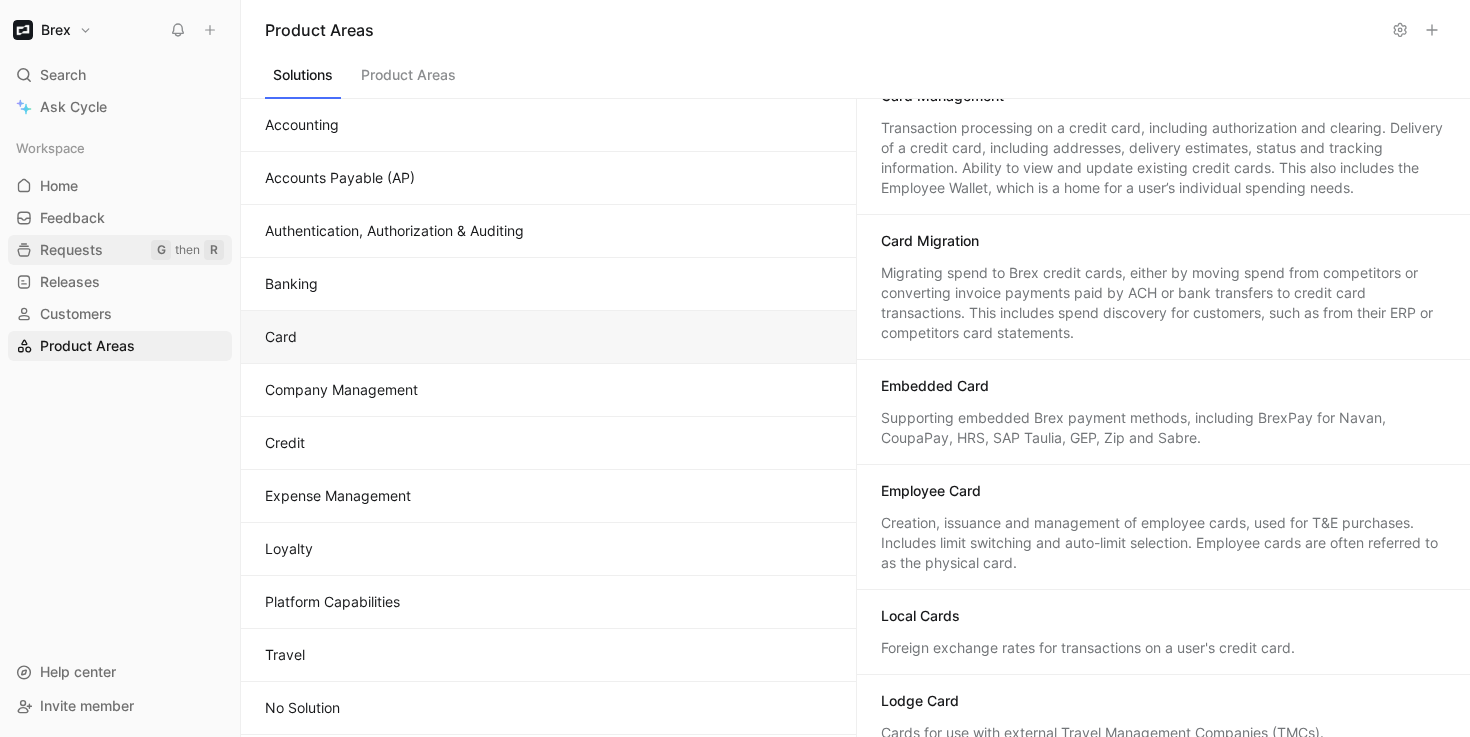 click on "Requests G then R" at bounding box center [120, 250] 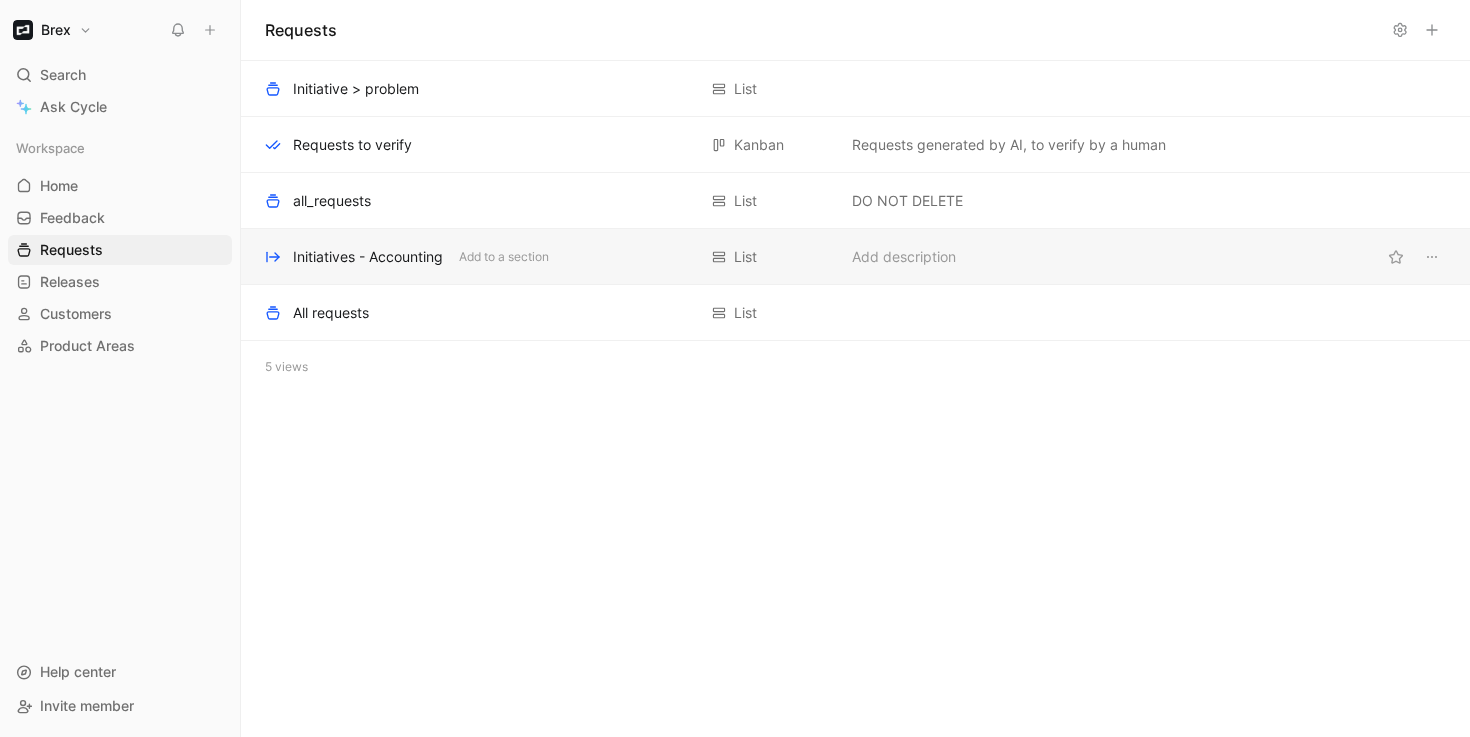 click on "Initiatives - Accounting Add to a section List Add description" at bounding box center [855, 257] 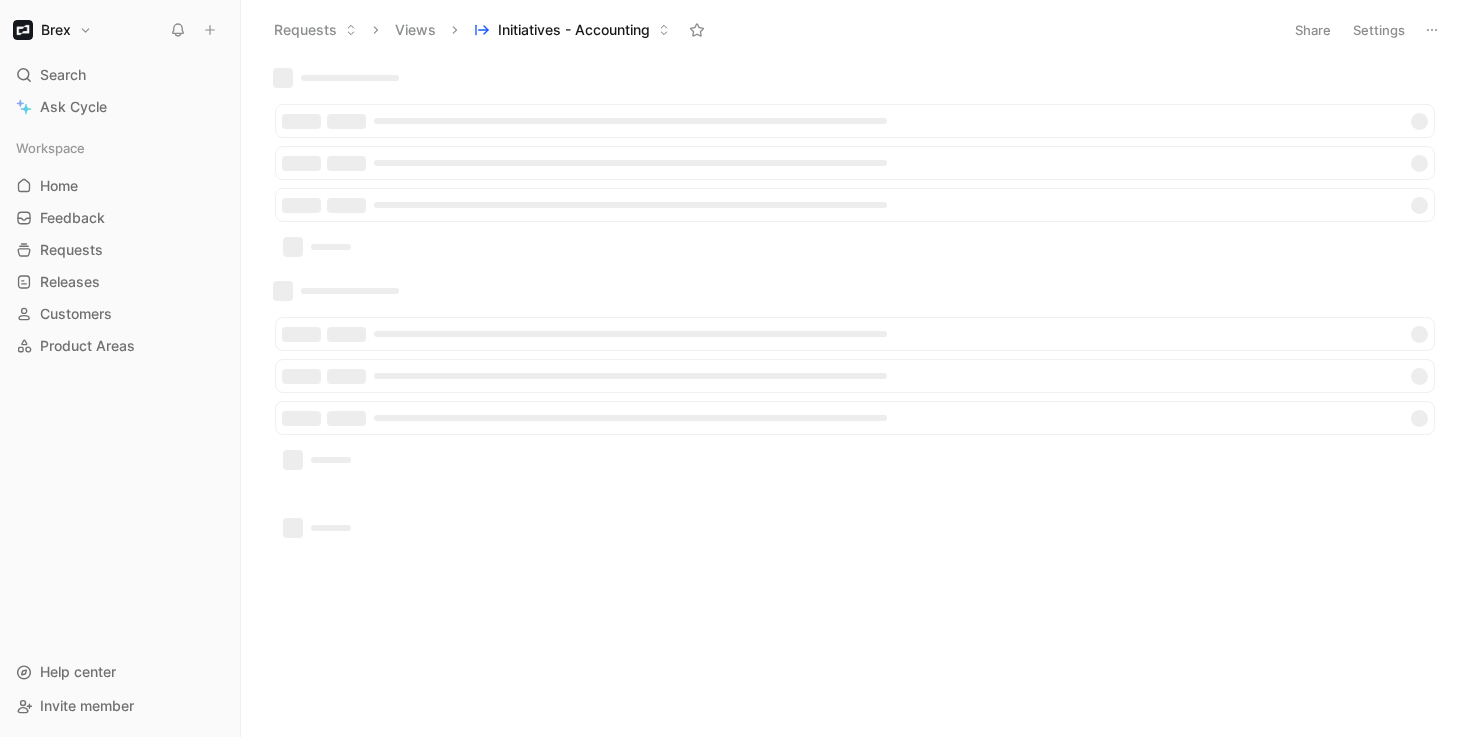 click on "Requests" at bounding box center (315, 30) 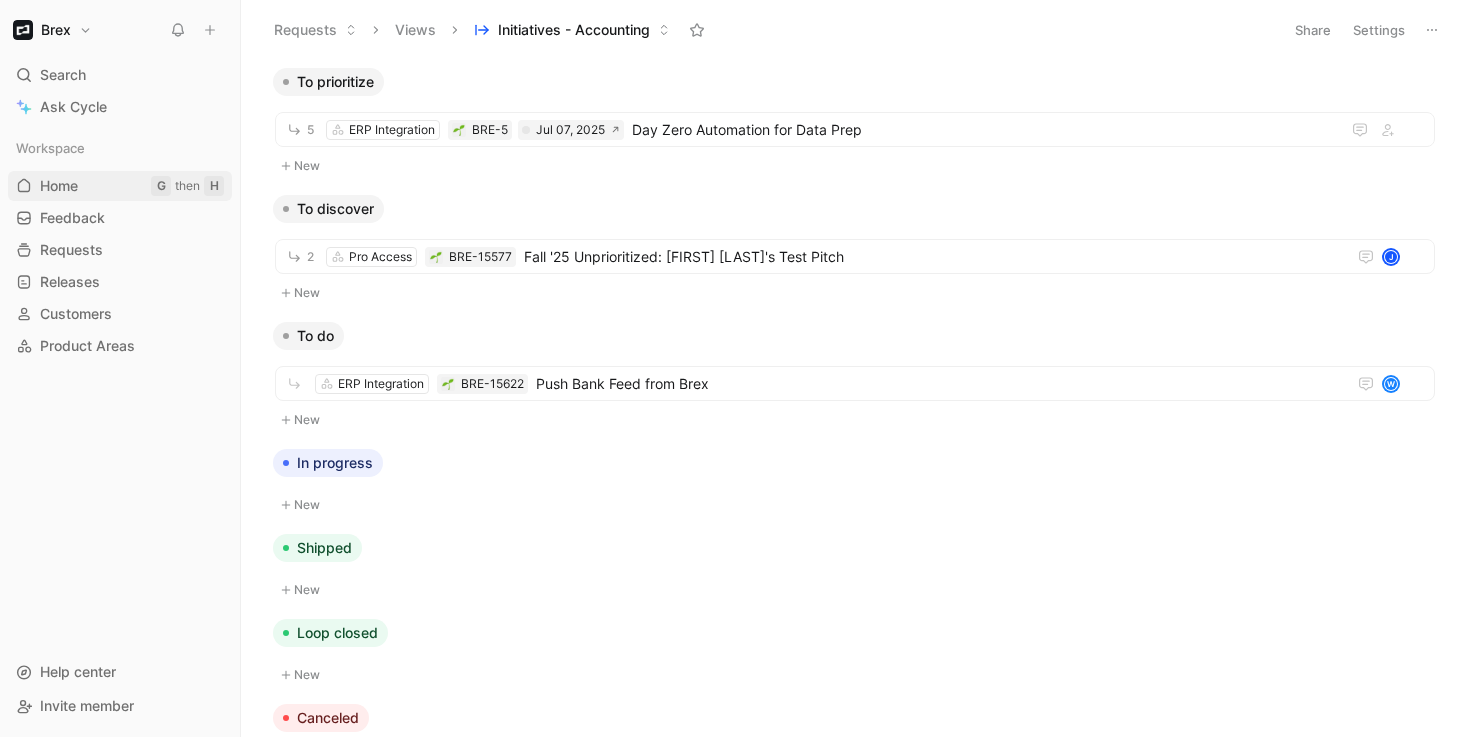 click on "Home G then H" at bounding box center [120, 186] 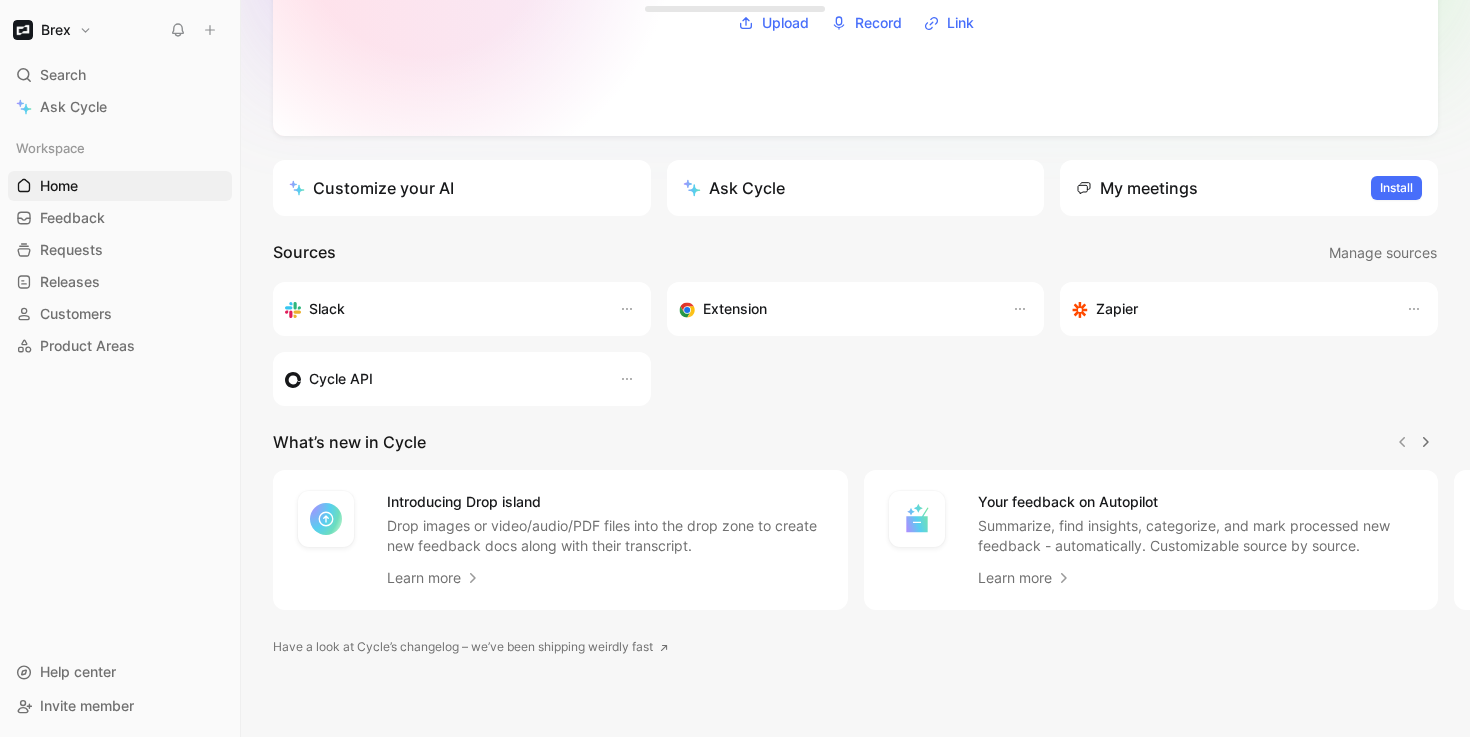scroll, scrollTop: 305, scrollLeft: 0, axis: vertical 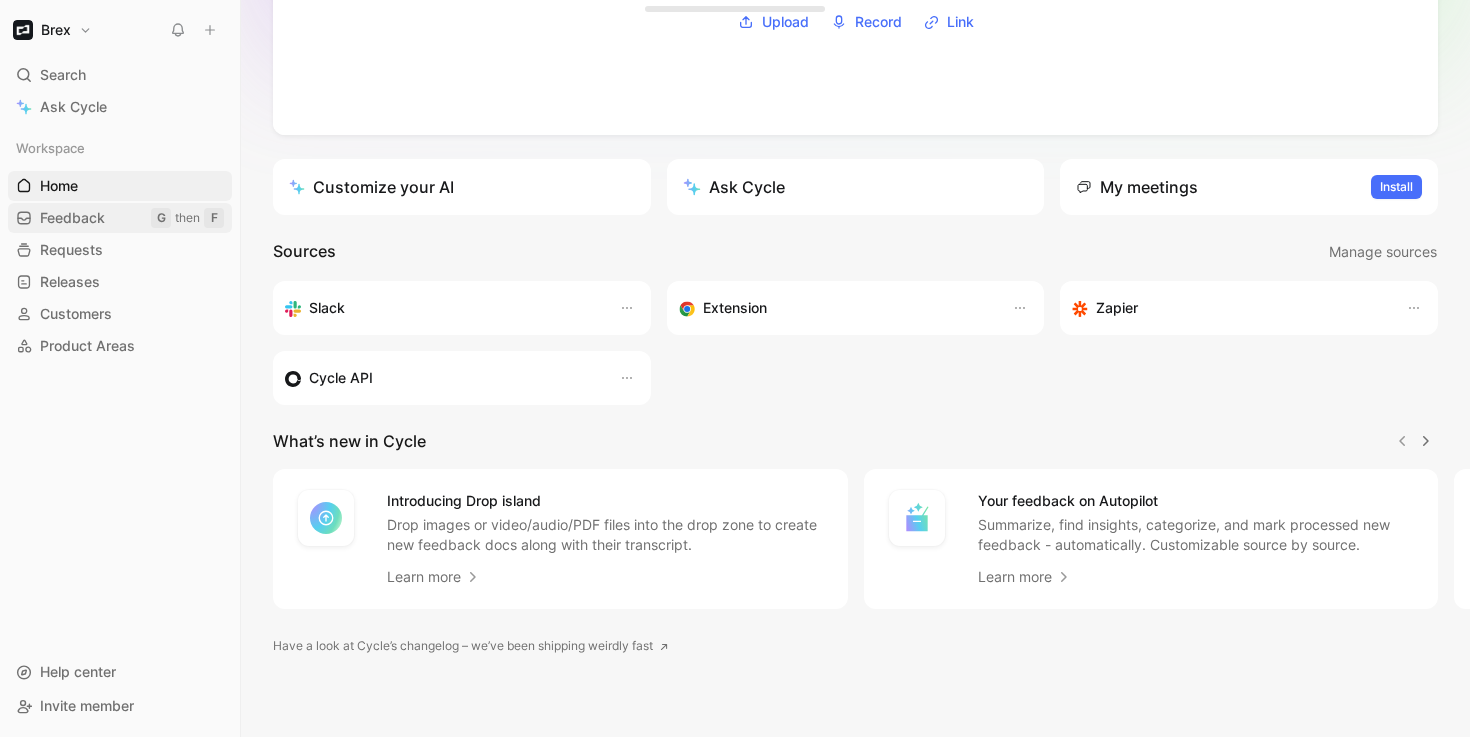 click on "Feedback" at bounding box center (72, 218) 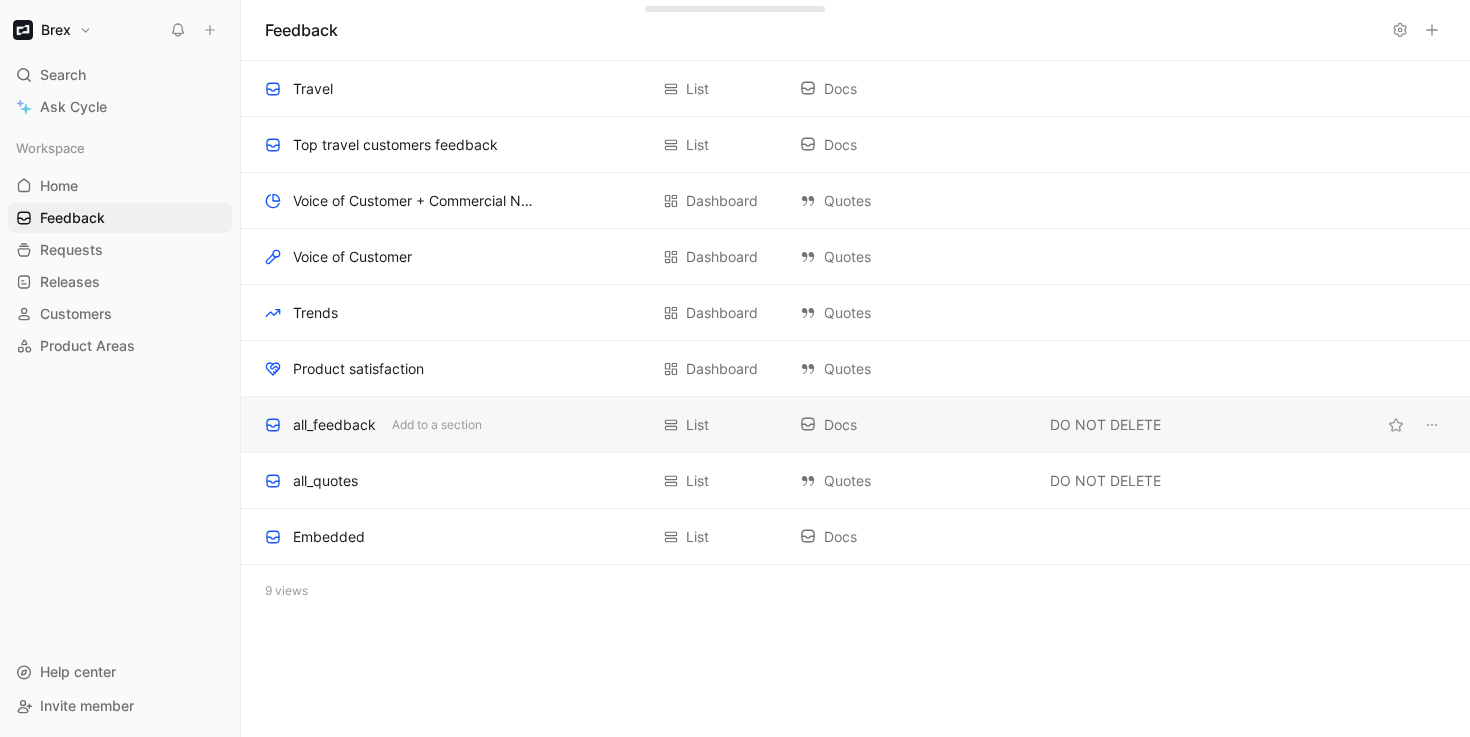 click on "all_feedback Add to a section List   Docs DO NOT DELETE" at bounding box center (855, 425) 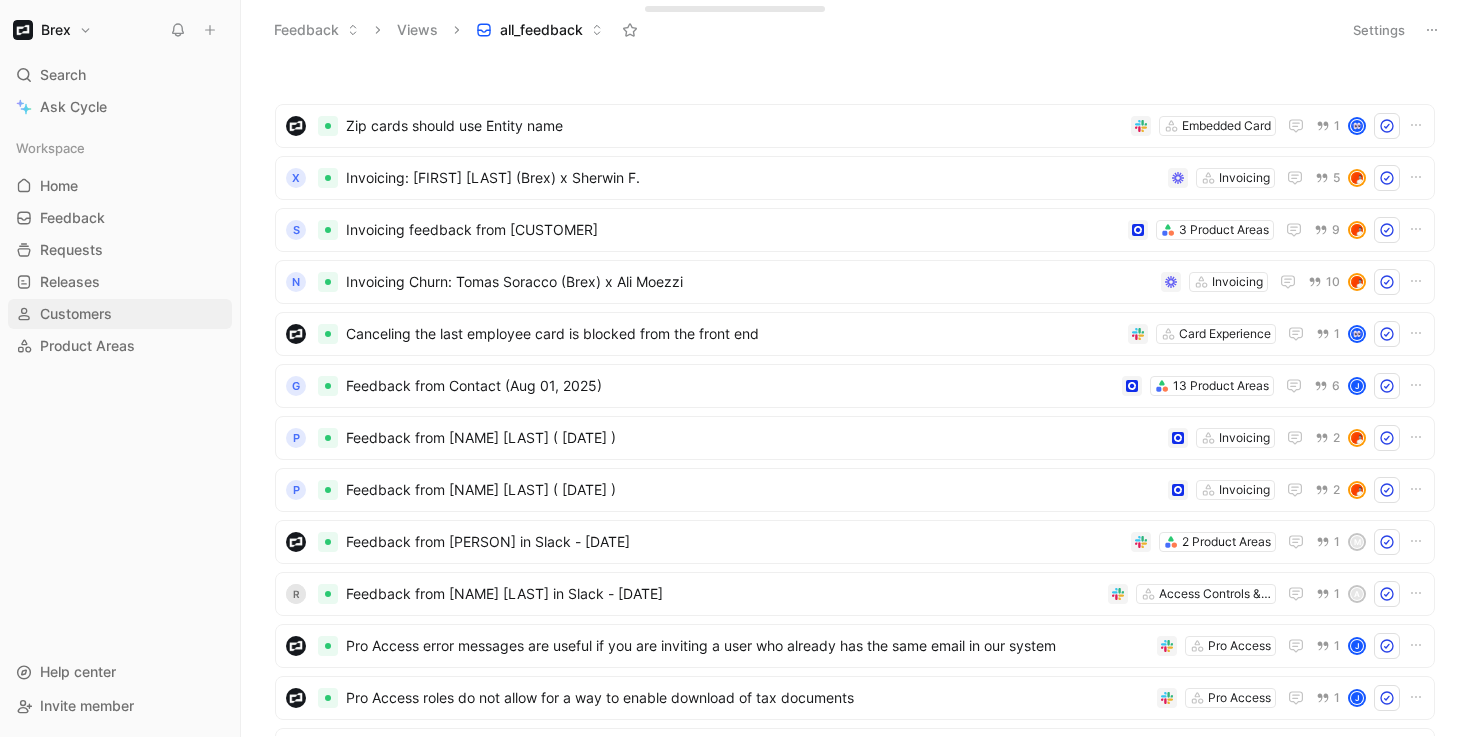 click on "Customers" at bounding box center [76, 314] 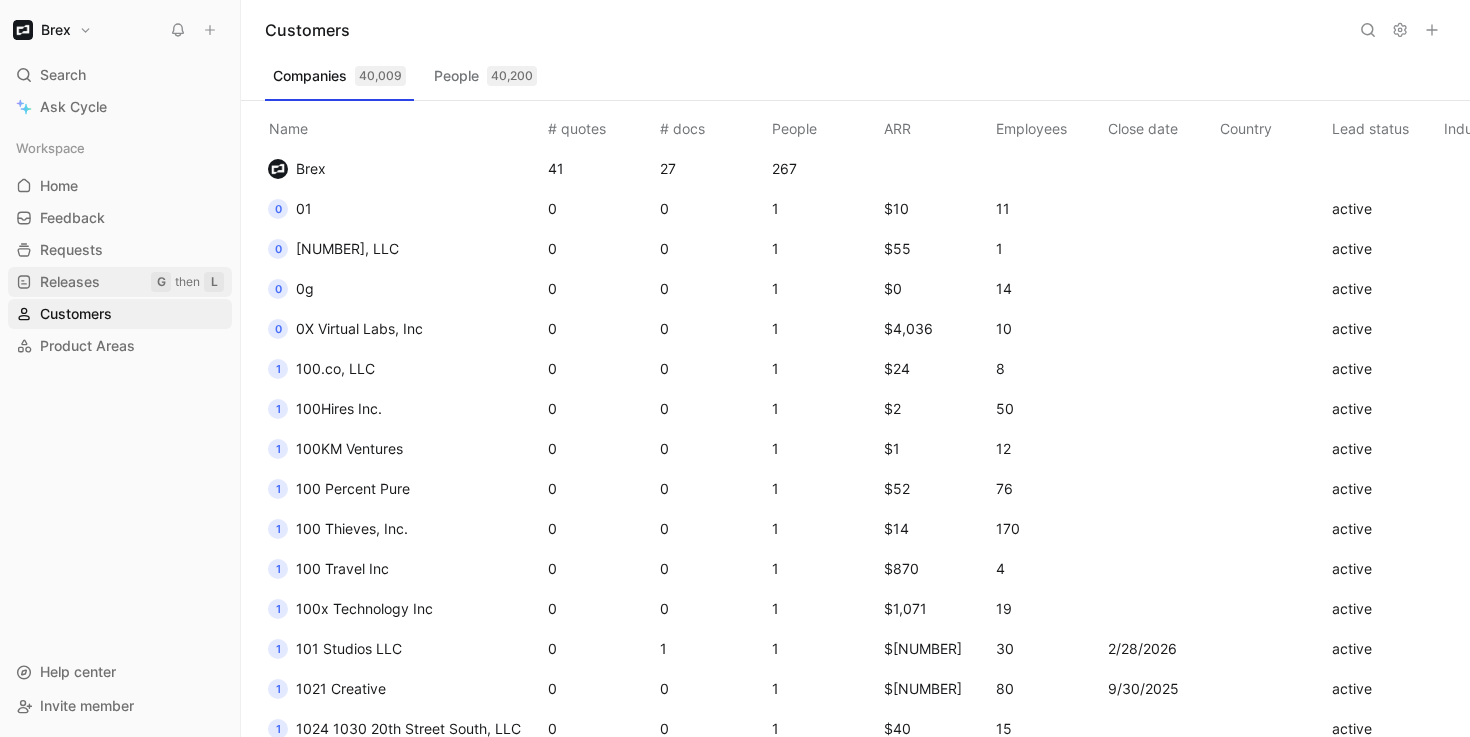 click on "Releases" at bounding box center [70, 282] 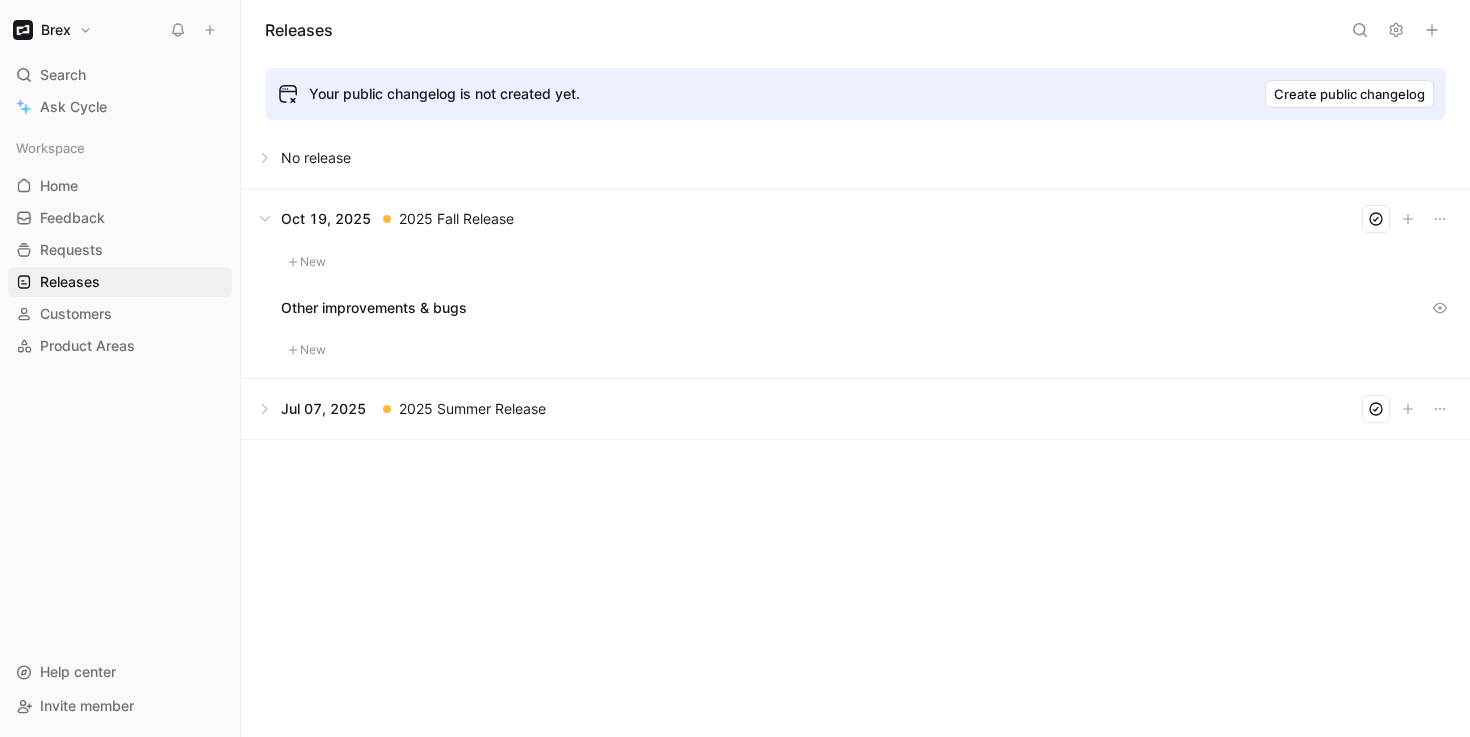 click at bounding box center (855, 219) 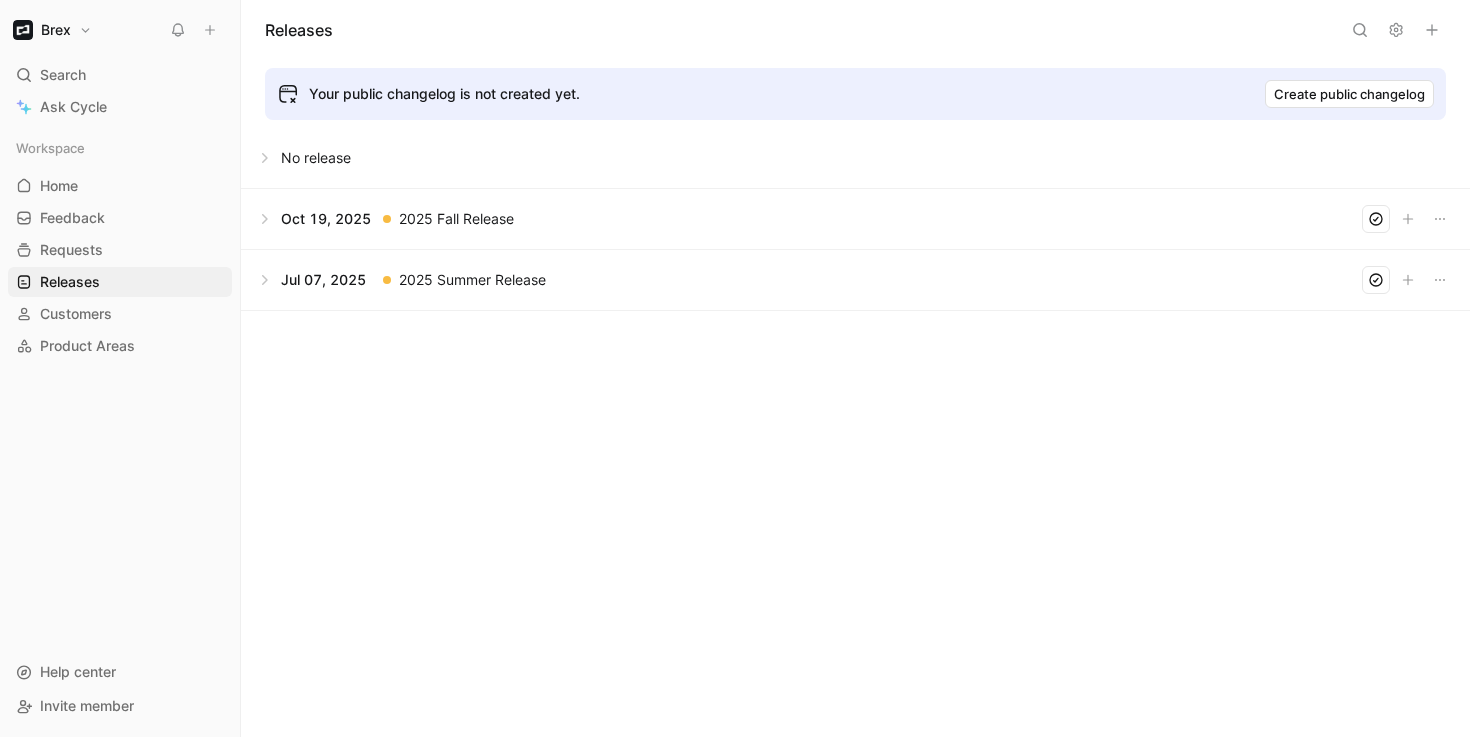 click at bounding box center [855, 280] 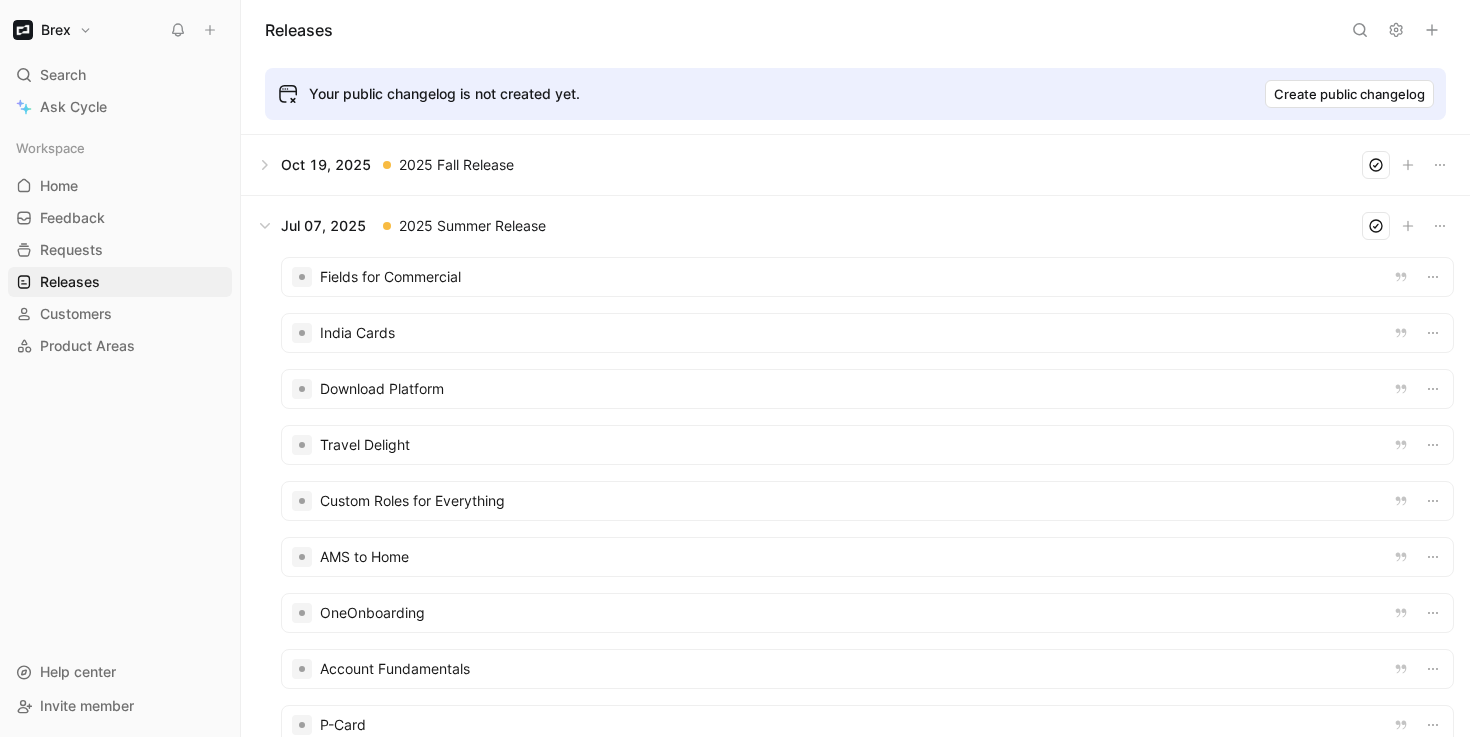 scroll, scrollTop: 31, scrollLeft: 0, axis: vertical 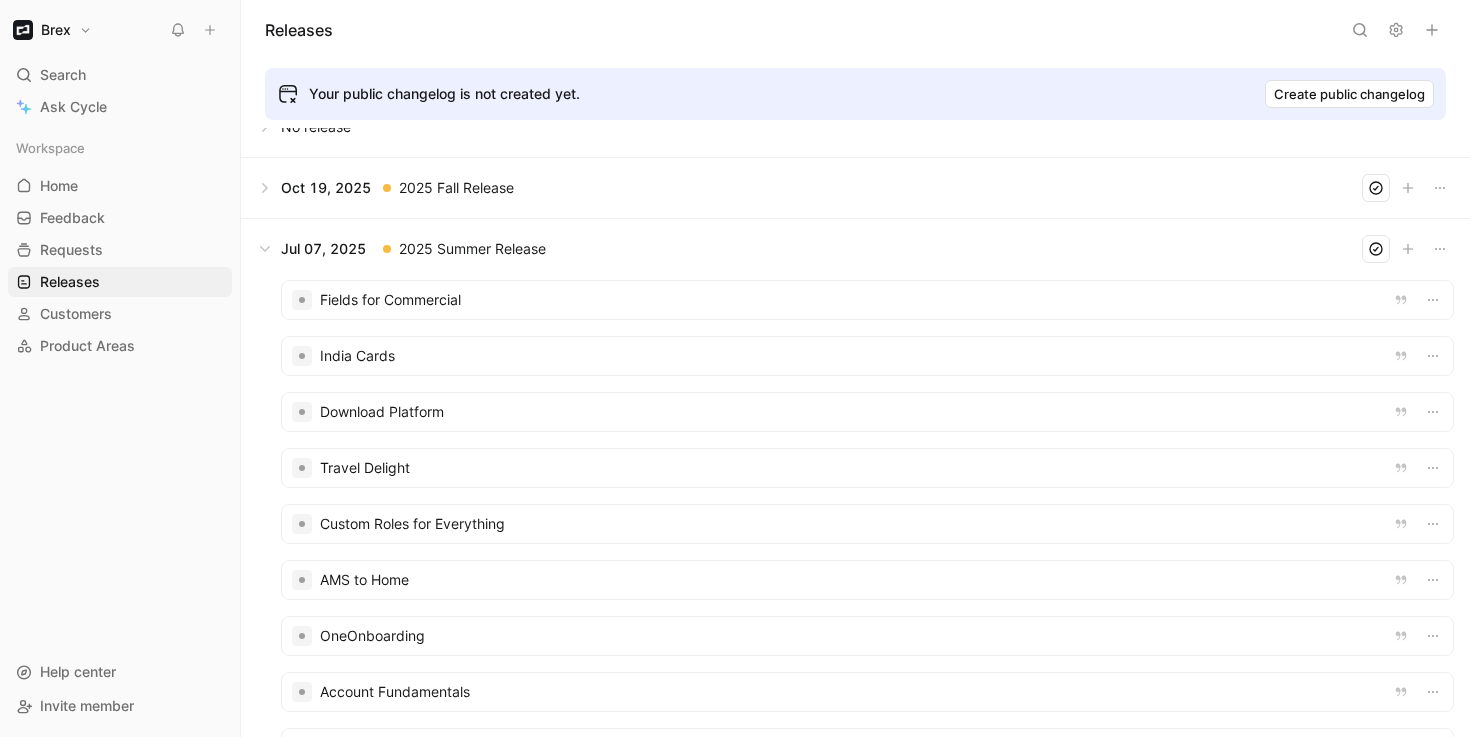 click at bounding box center (855, 188) 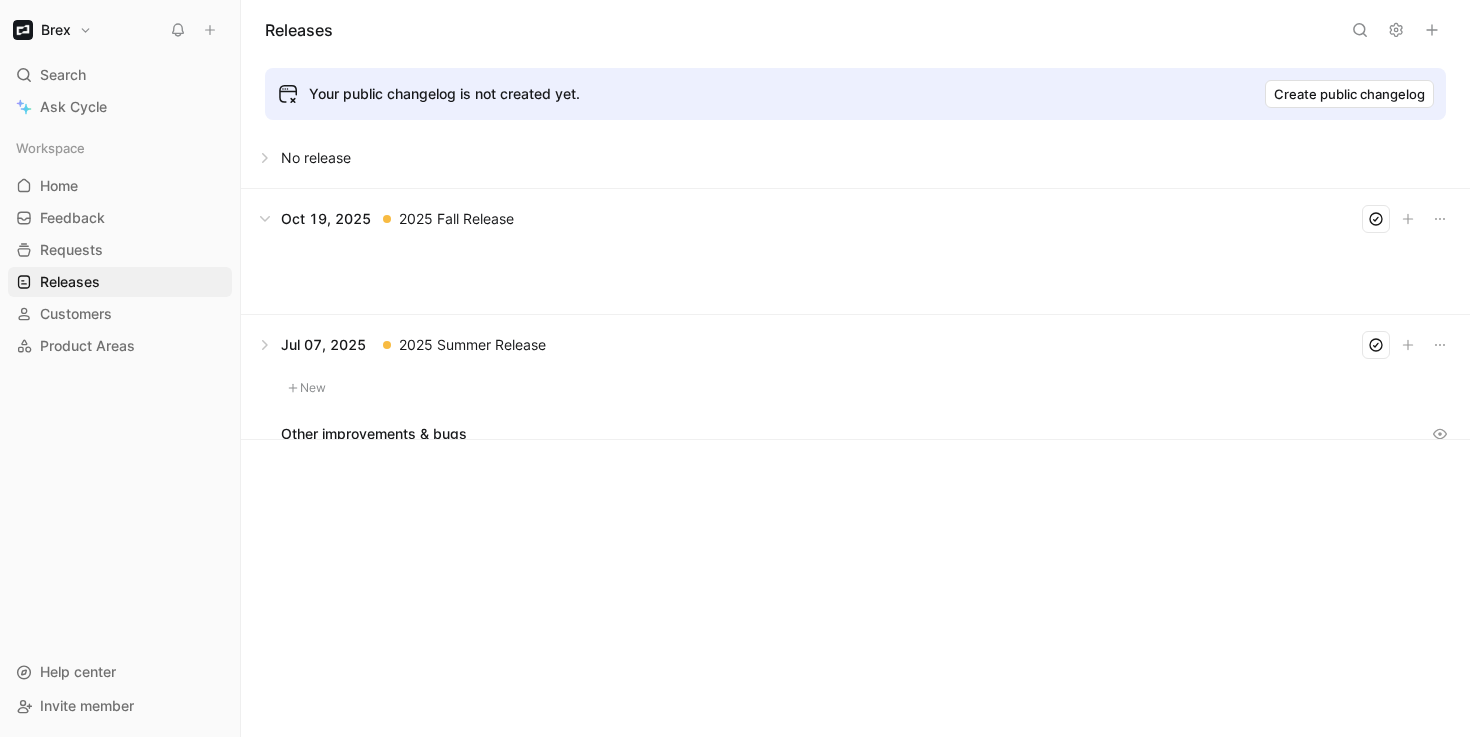 scroll, scrollTop: 0, scrollLeft: 0, axis: both 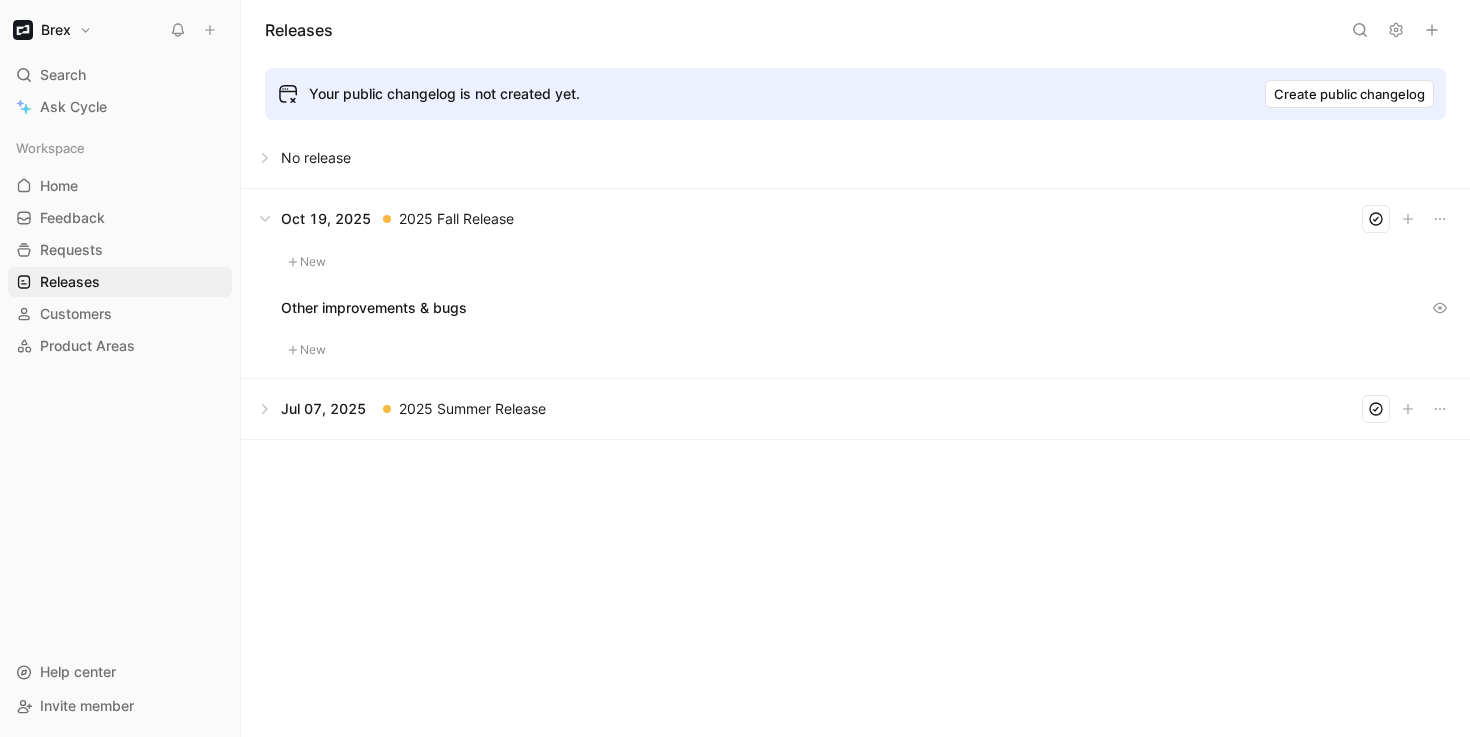 click at bounding box center [855, 219] 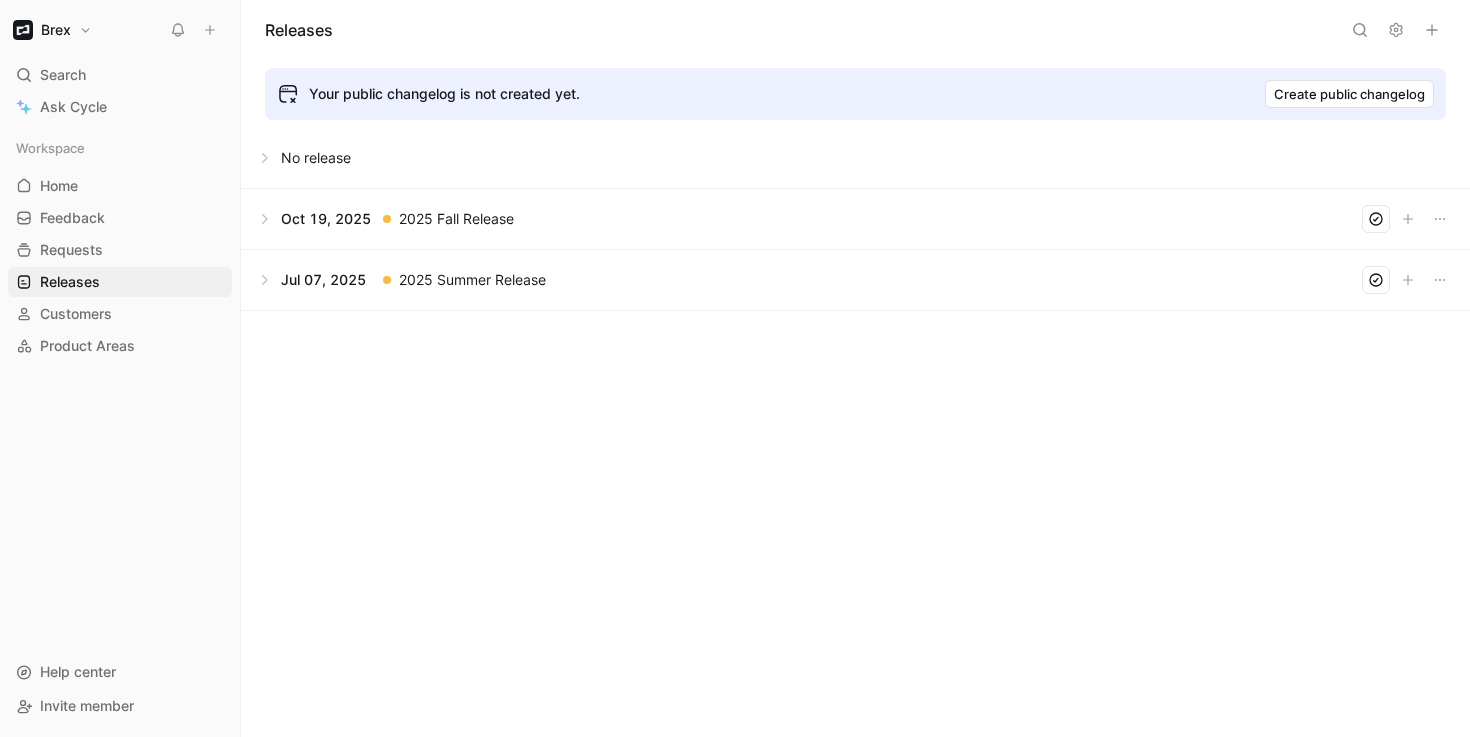 click at bounding box center [855, 280] 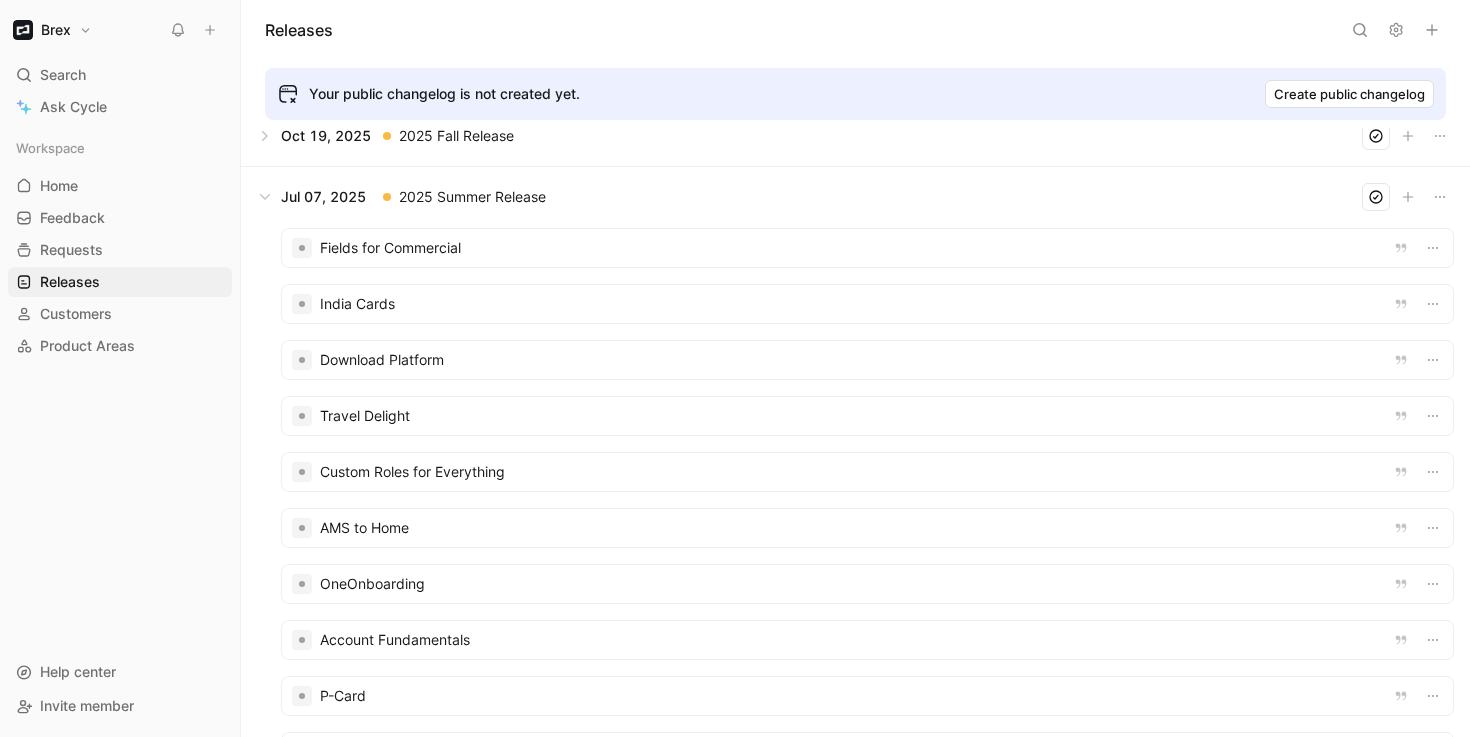 scroll, scrollTop: 78, scrollLeft: 0, axis: vertical 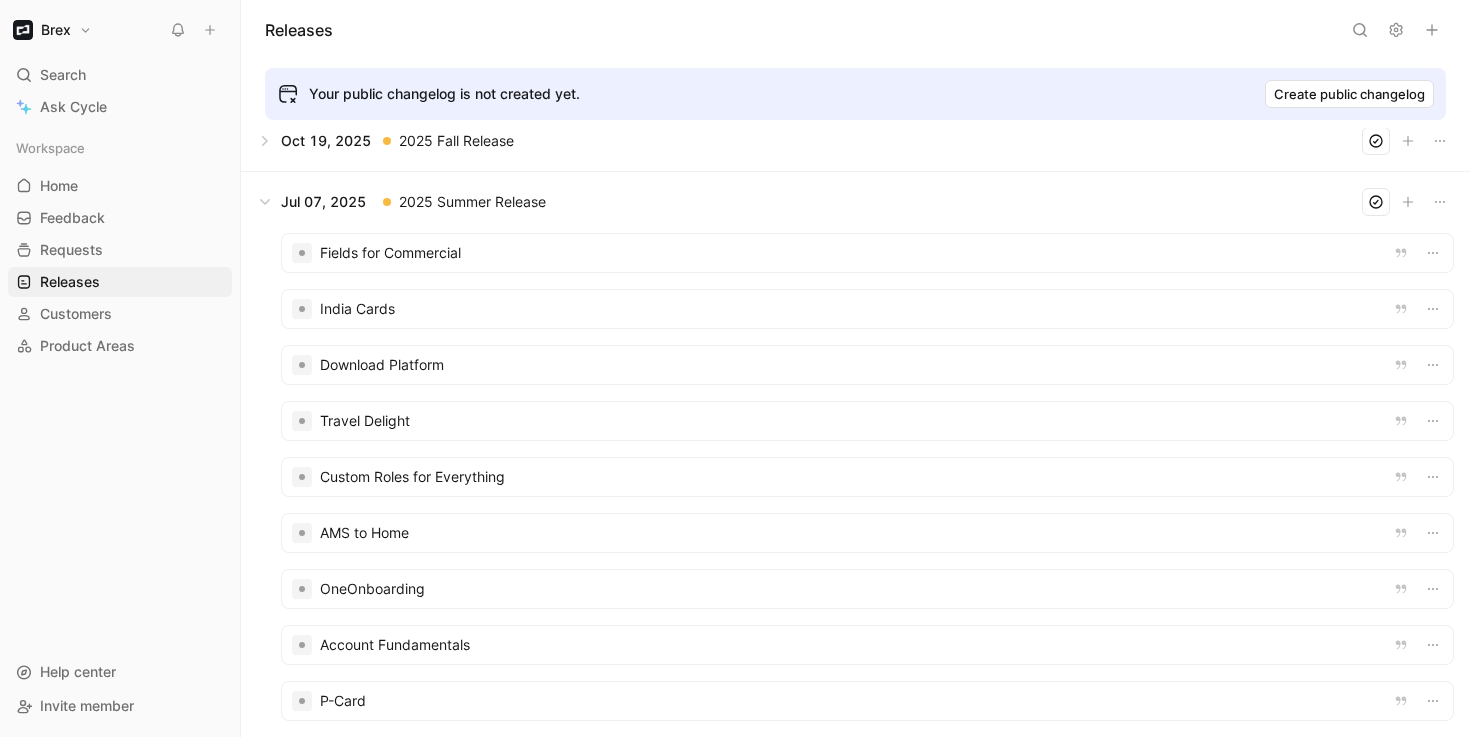 click at bounding box center [867, 253] 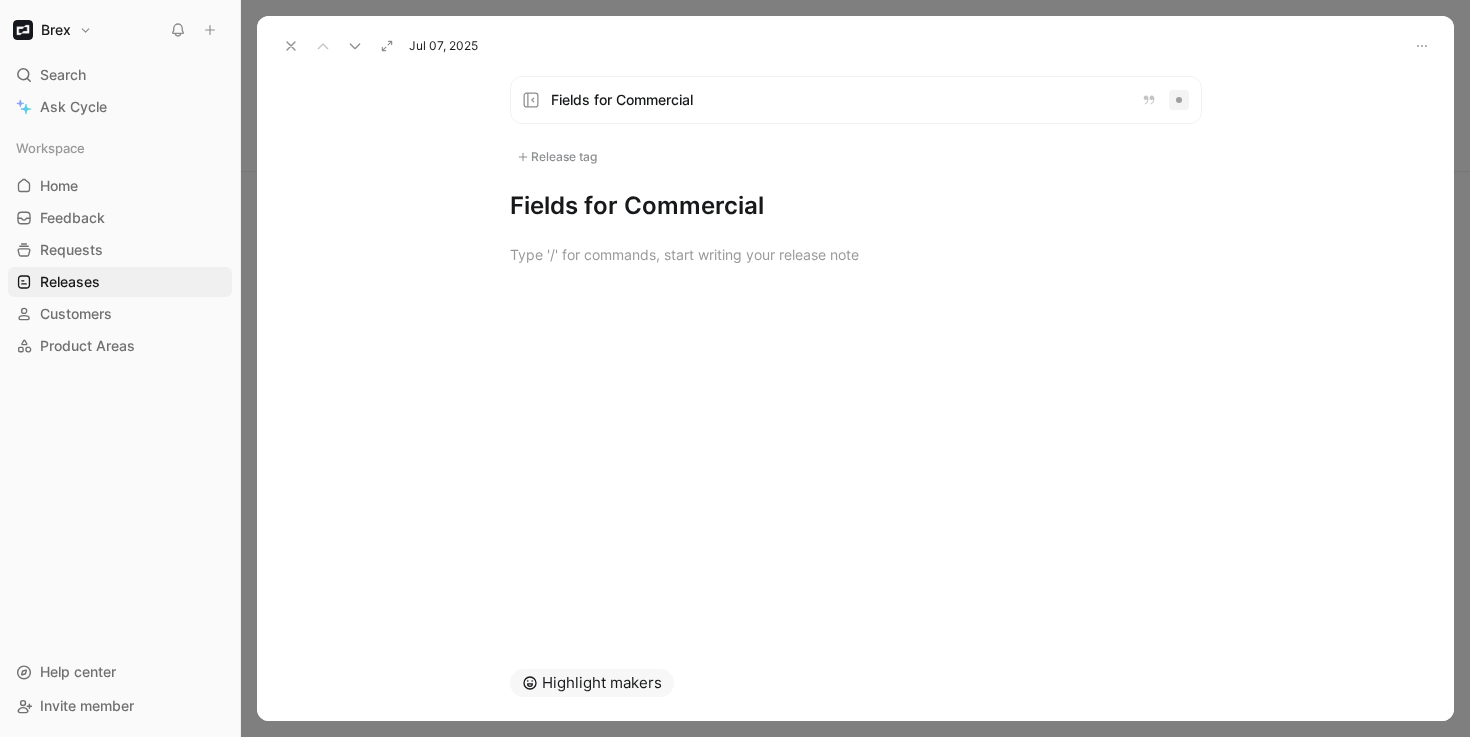 click 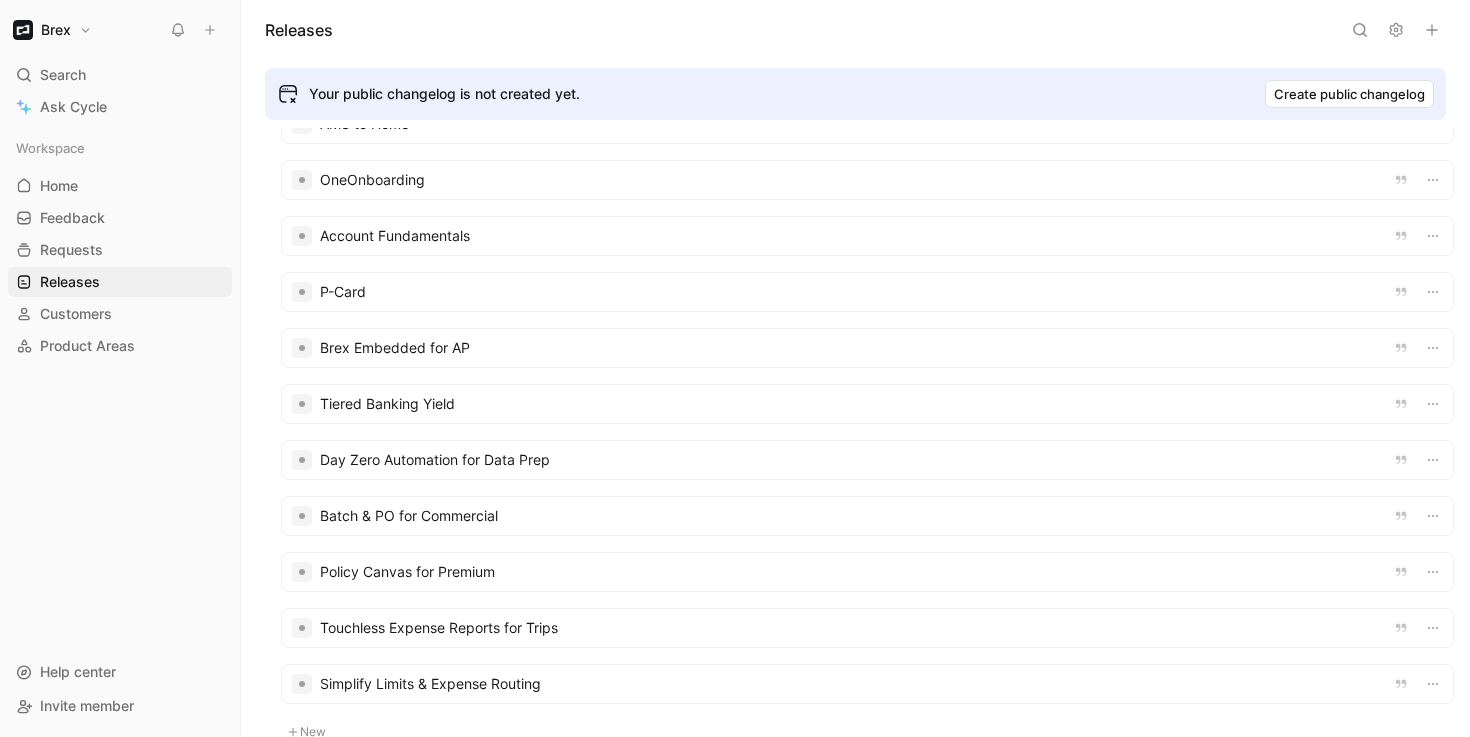 scroll, scrollTop: 496, scrollLeft: 0, axis: vertical 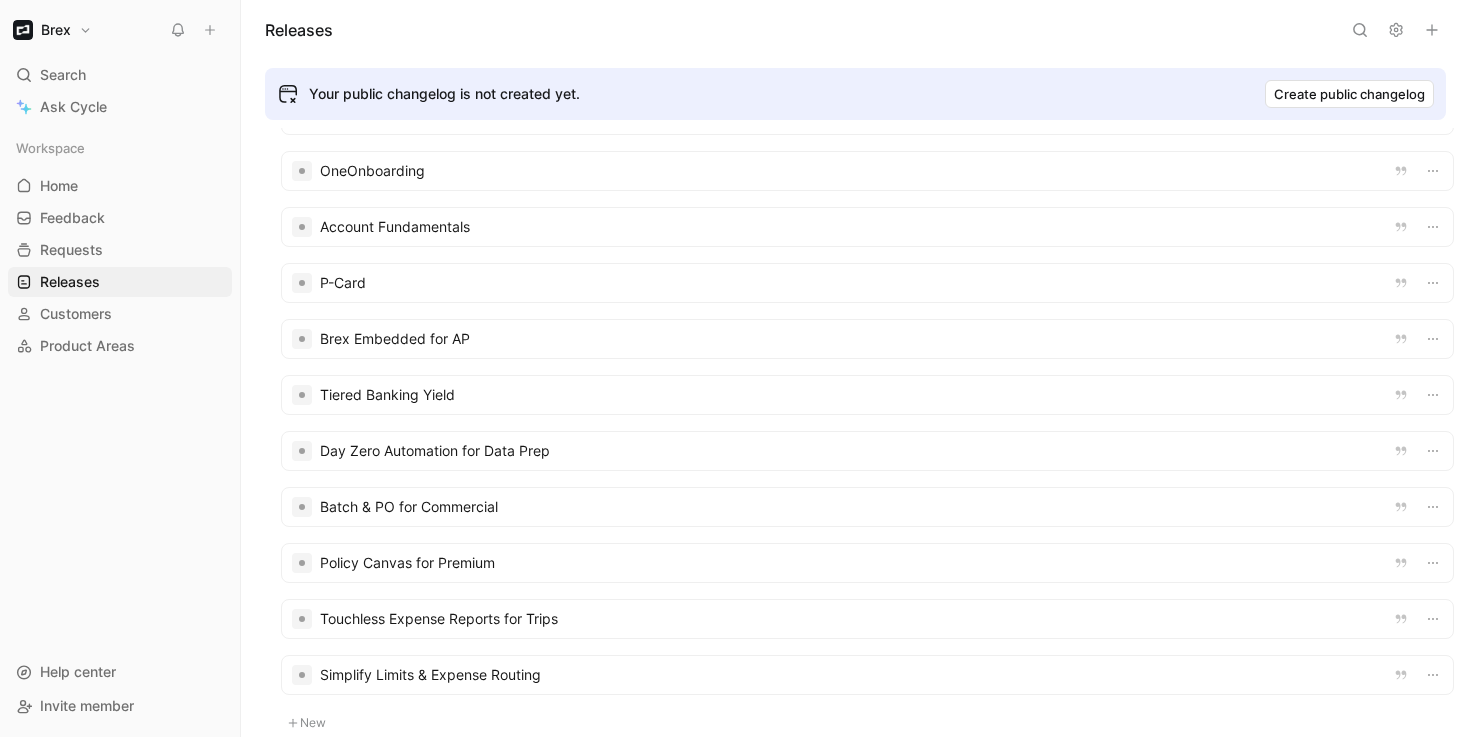 click on "Fields for Commercial India Cards Download Platform Travel Delight Custom Roles for Everything AMS to Home OneOnboarding Account Fundamentals P-Card Brex Embedded for AP Tiered Banking Yield Day Zero Automation for Data Prep Batch & PO for Commercial Policy Canvas for Premium Touchless Expense Reports for Trips Simplify Limits & Expense Routing New" at bounding box center [867, 275] 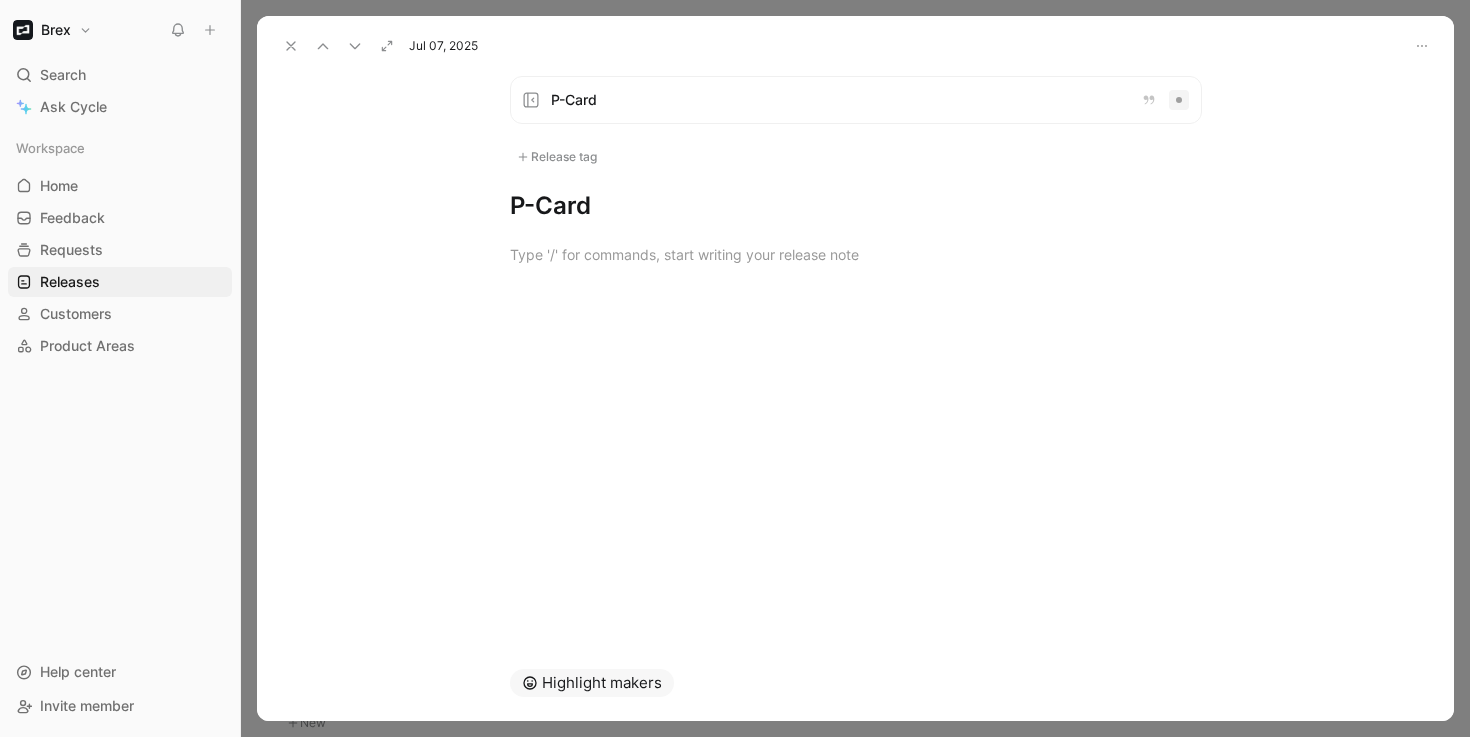 click 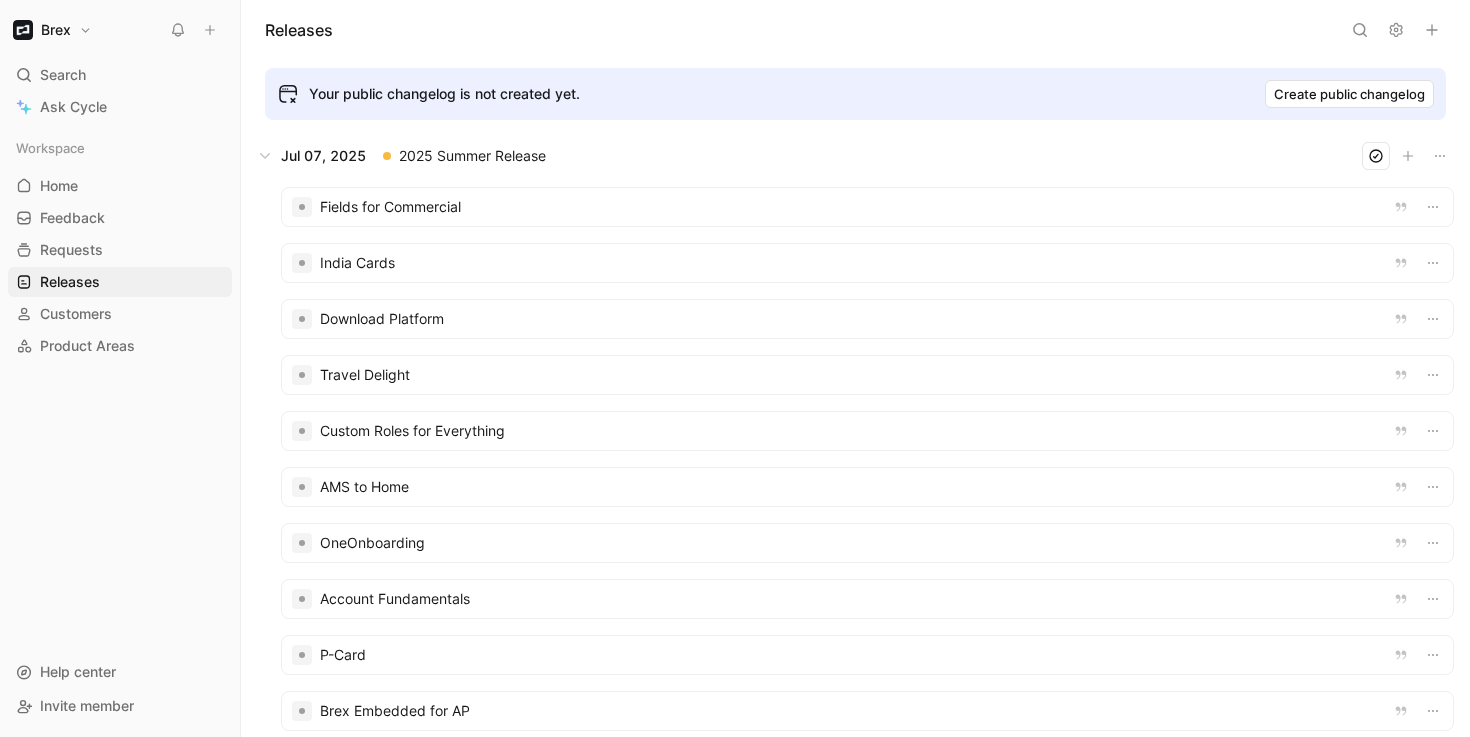 scroll, scrollTop: 0, scrollLeft: 0, axis: both 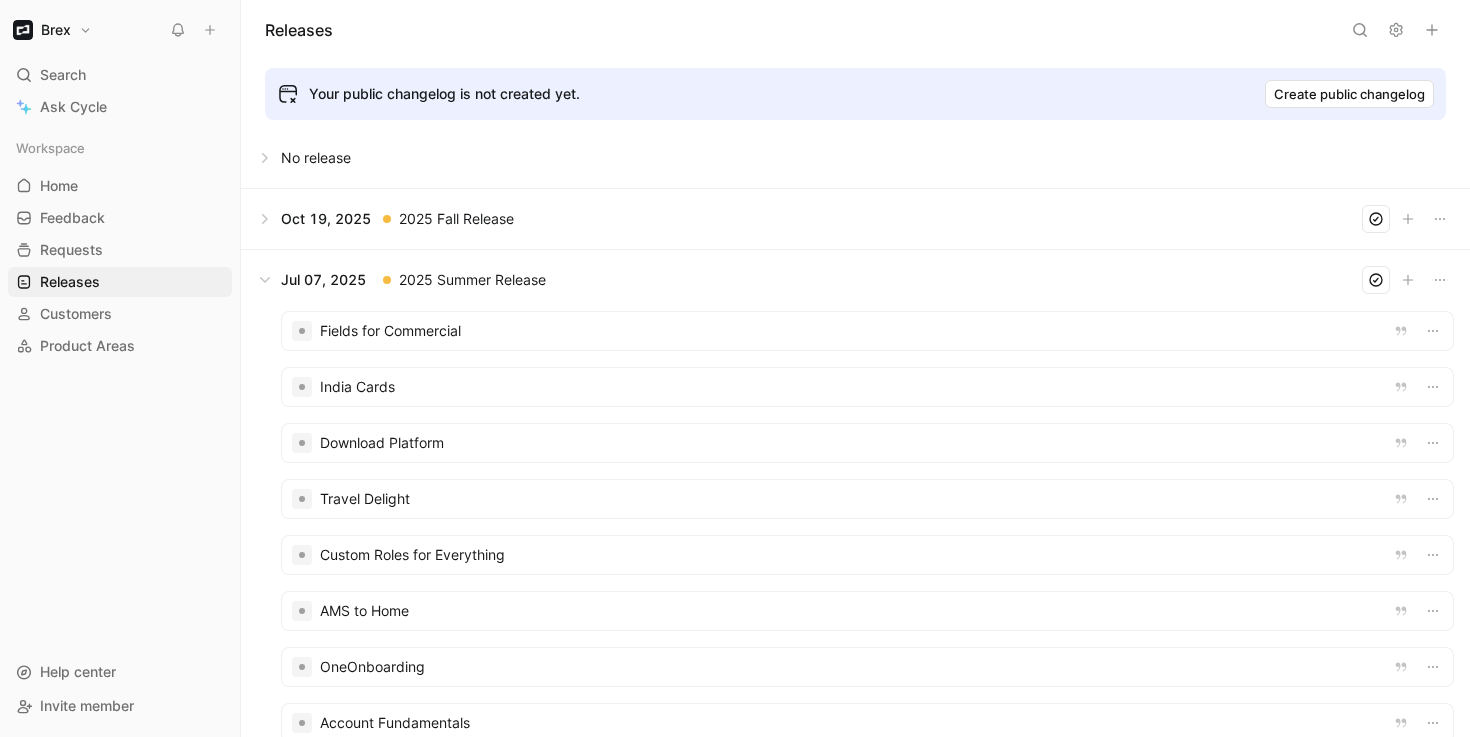 click on "Your public changelog is not created yet." at bounding box center (444, 94) 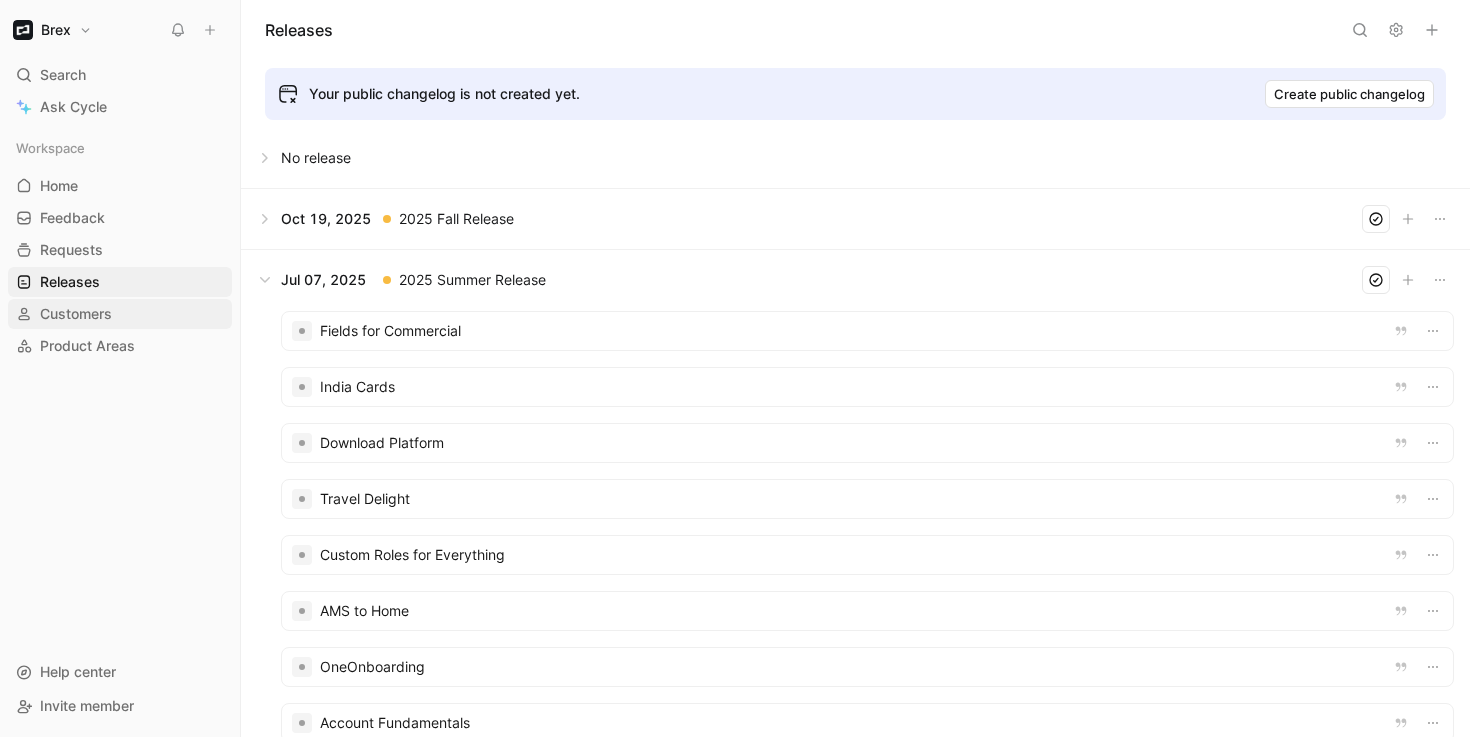 click on "Customers" at bounding box center (120, 314) 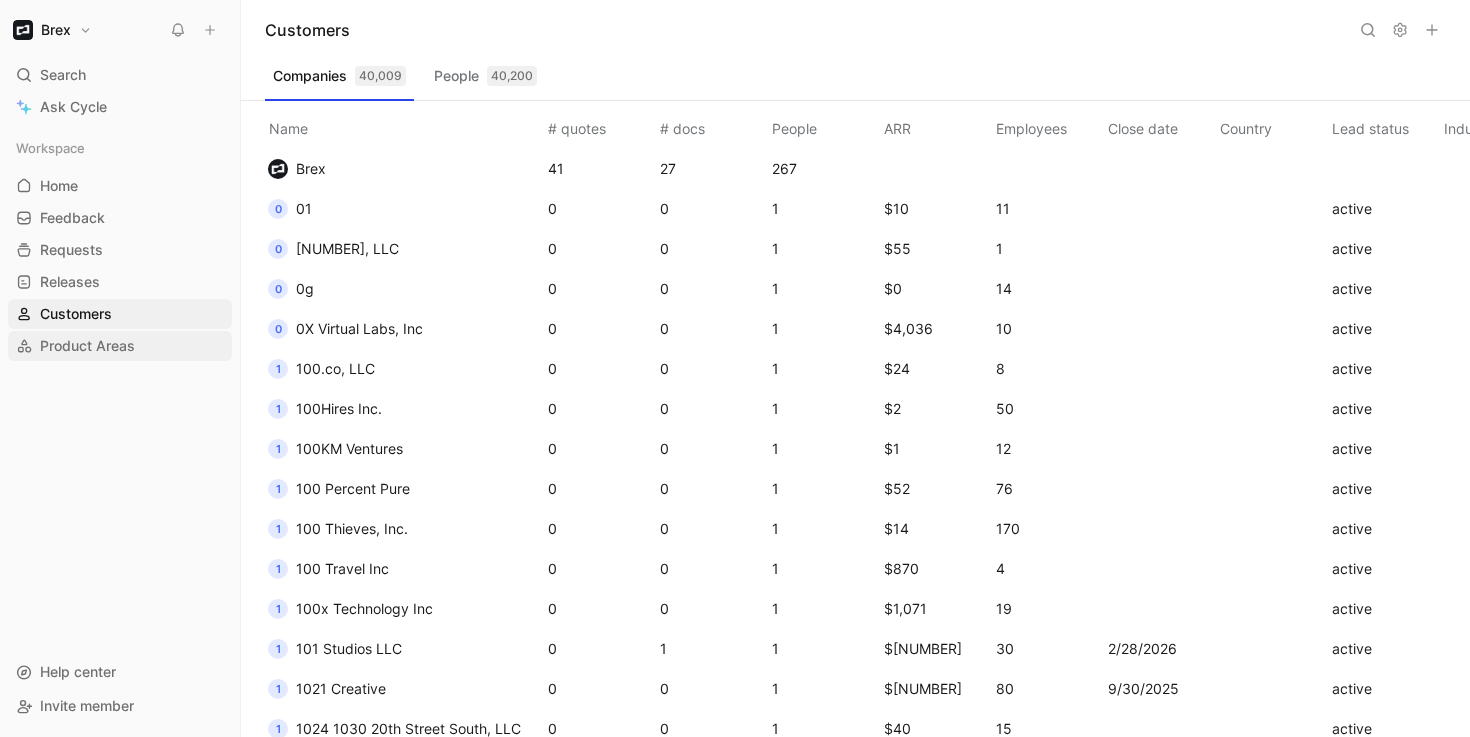 click on "Product Areas" at bounding box center (87, 346) 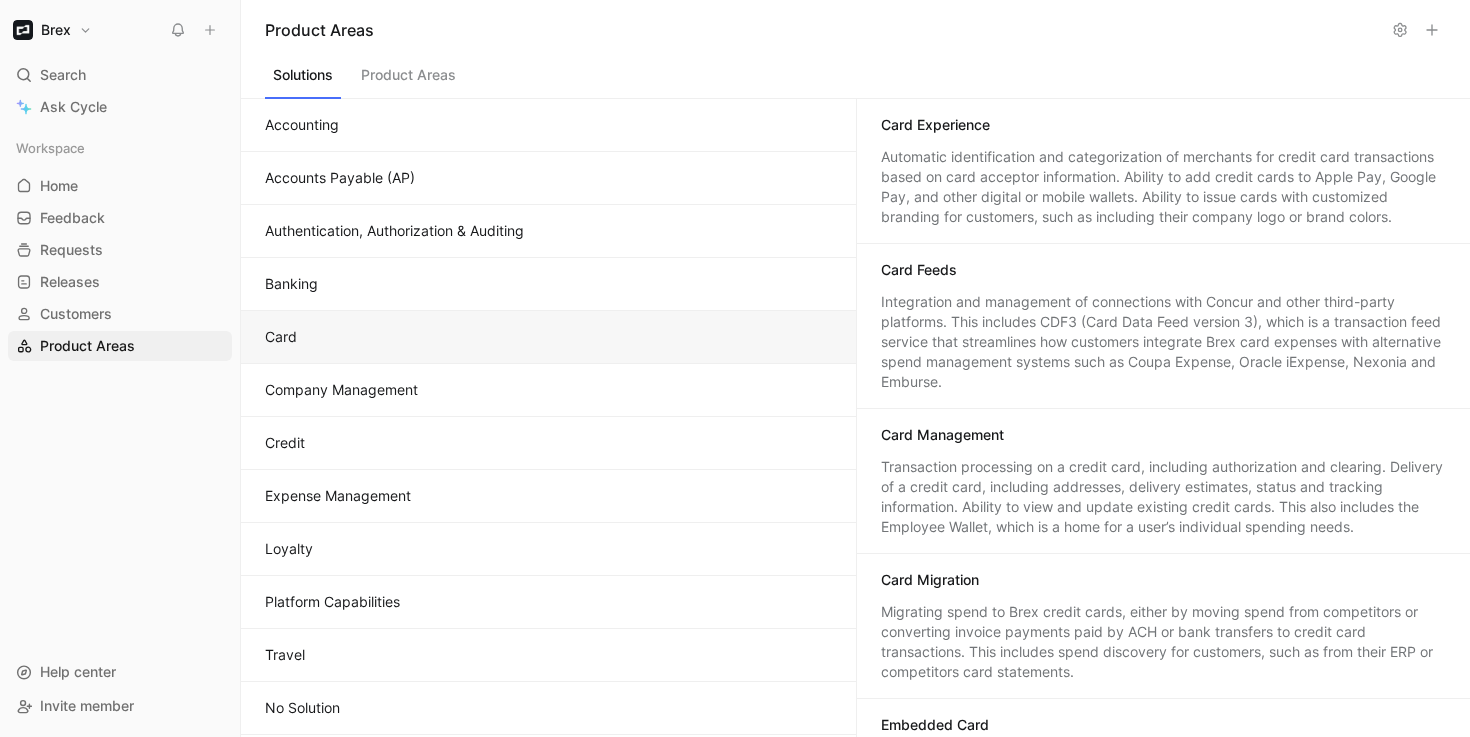 click on "Workspace Home G then H Feedback G then F Requests G then R Releases G then L Customers Product Areas
To pick up a draggable item, press the space bar.
While dragging, use the arrow keys to move the item.
Press space again to drop the item in its new position, or press escape to cancel.
Help center Invite member" at bounding box center (120, 433) 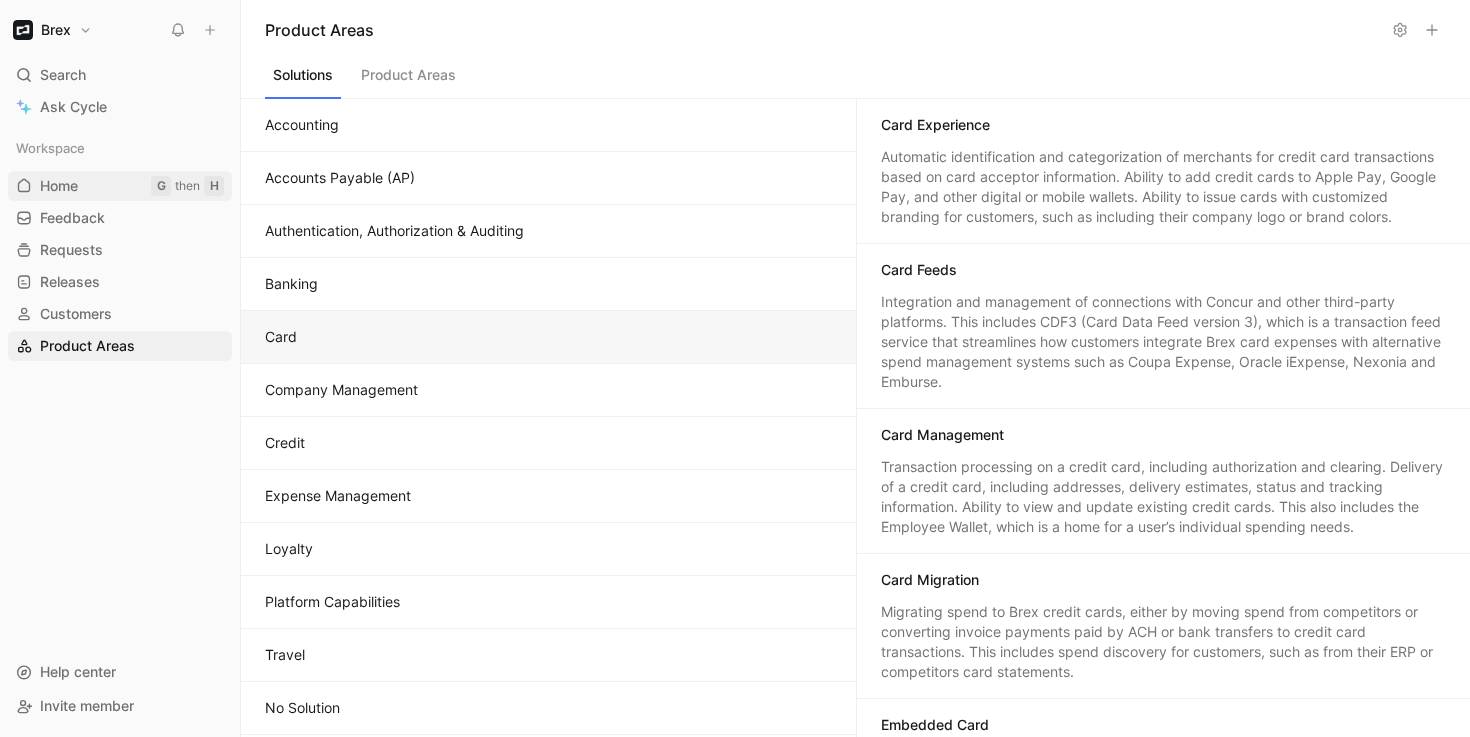 click on "Home" at bounding box center (59, 186) 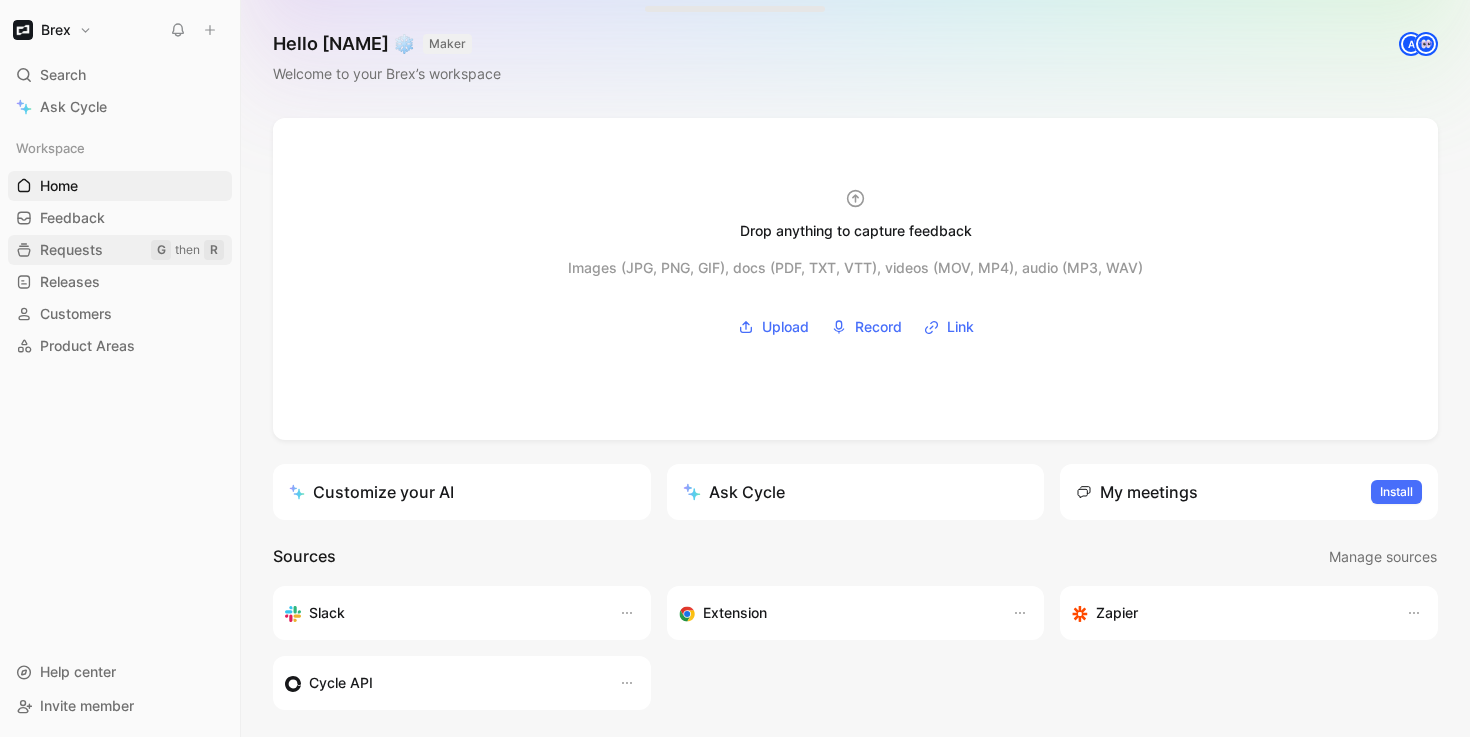 click on "Requests" at bounding box center [71, 250] 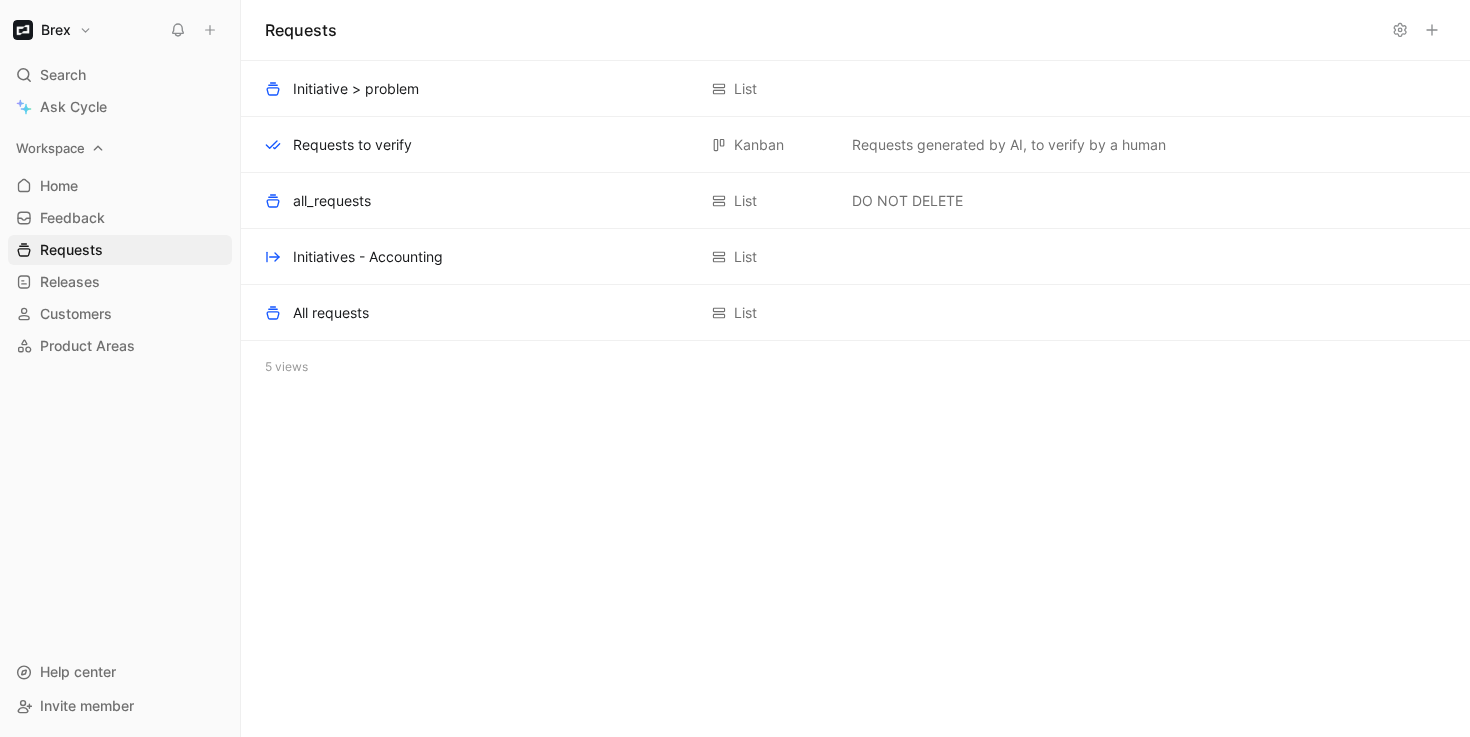 click on "Workspace" at bounding box center [50, 148] 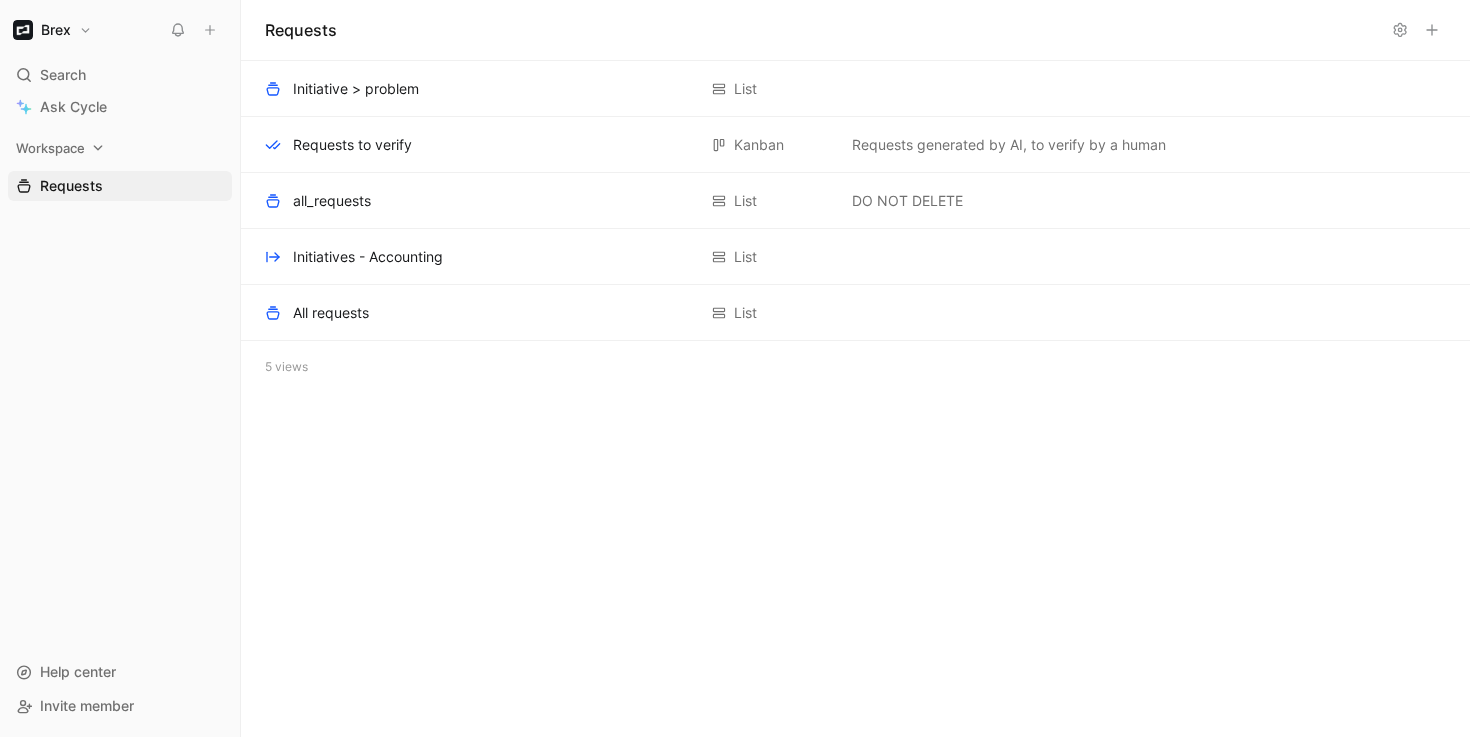 click on "Workspace" at bounding box center [50, 148] 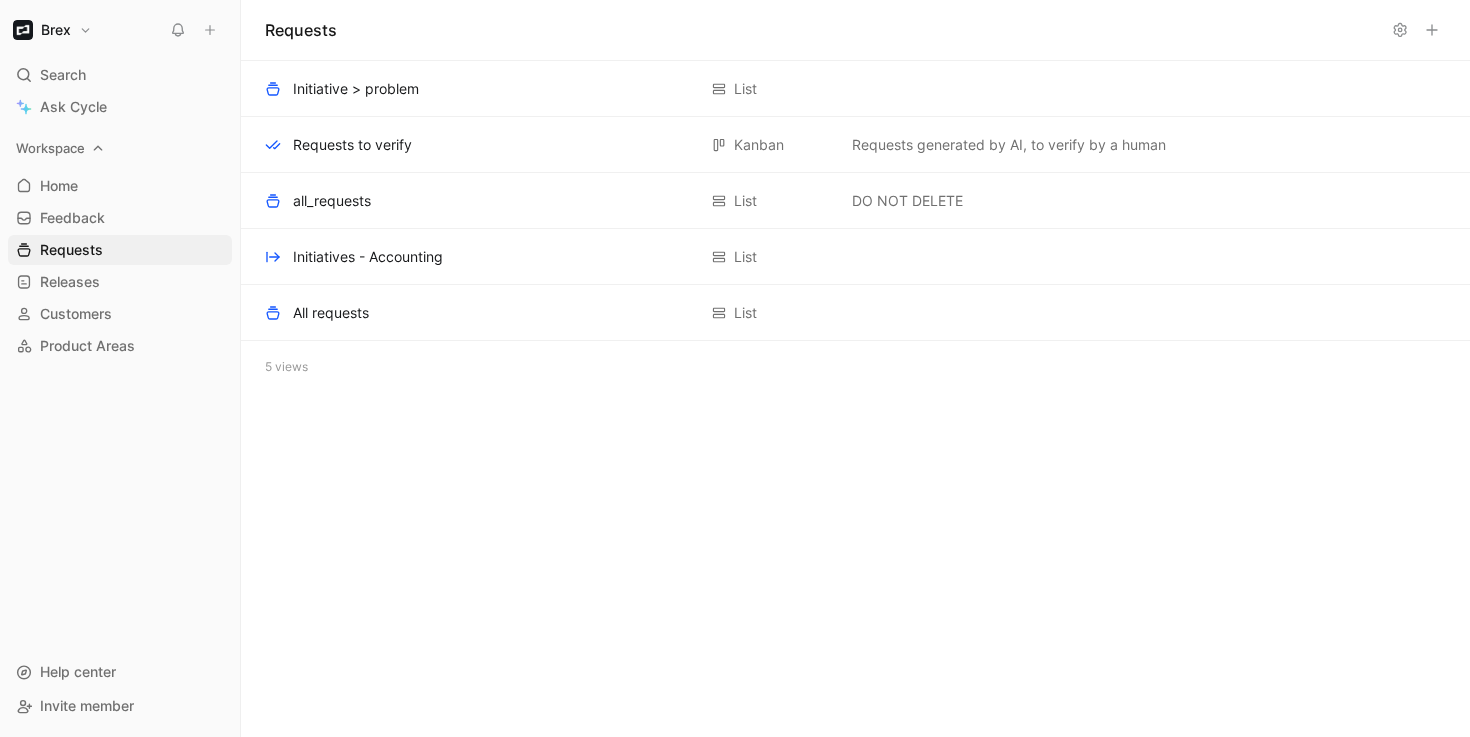 click on "Workspace" at bounding box center [50, 148] 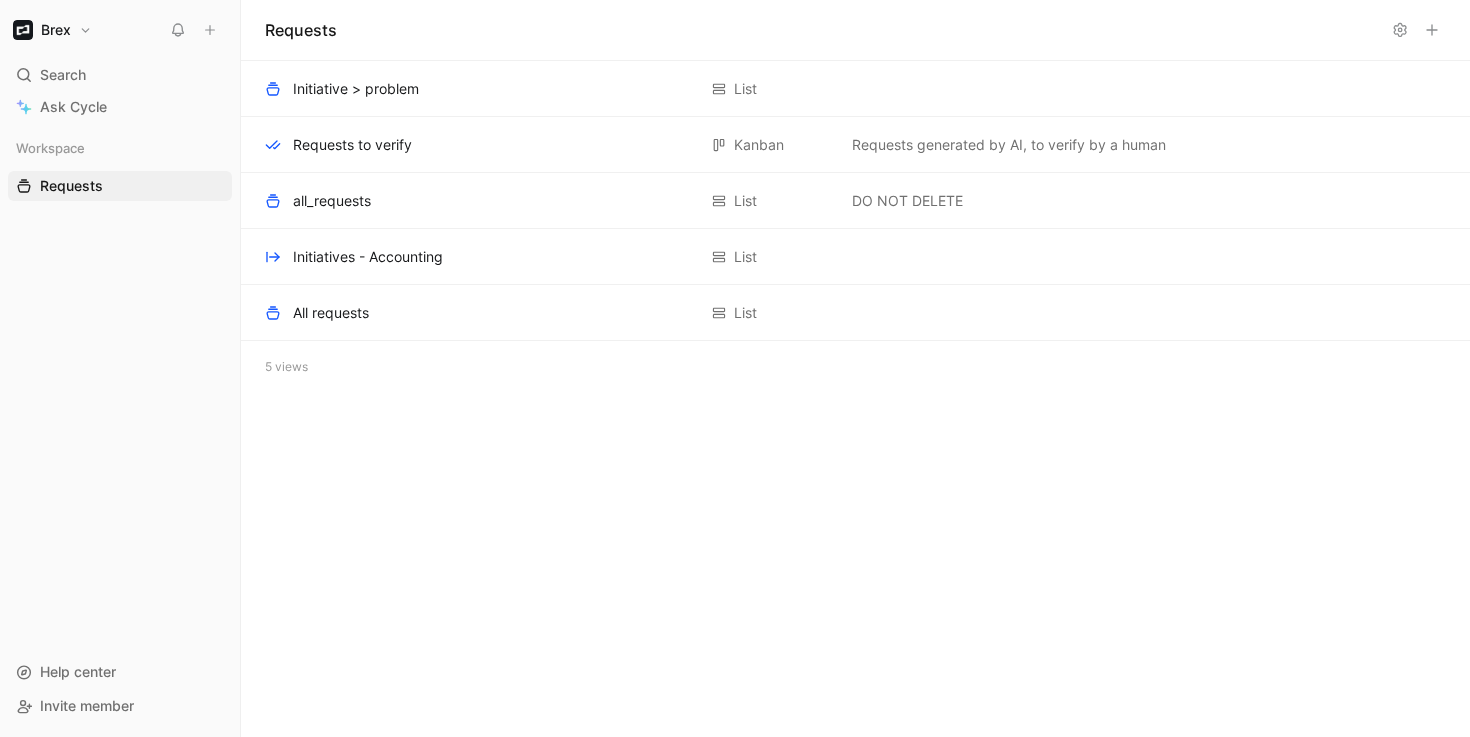 click on "Workspace Requests G then R
To pick up a draggable item, press the space bar.
While dragging, use the arrow keys to move the item.
Press space again to drop the item in its new position, or press escape to cancel." at bounding box center (120, 385) 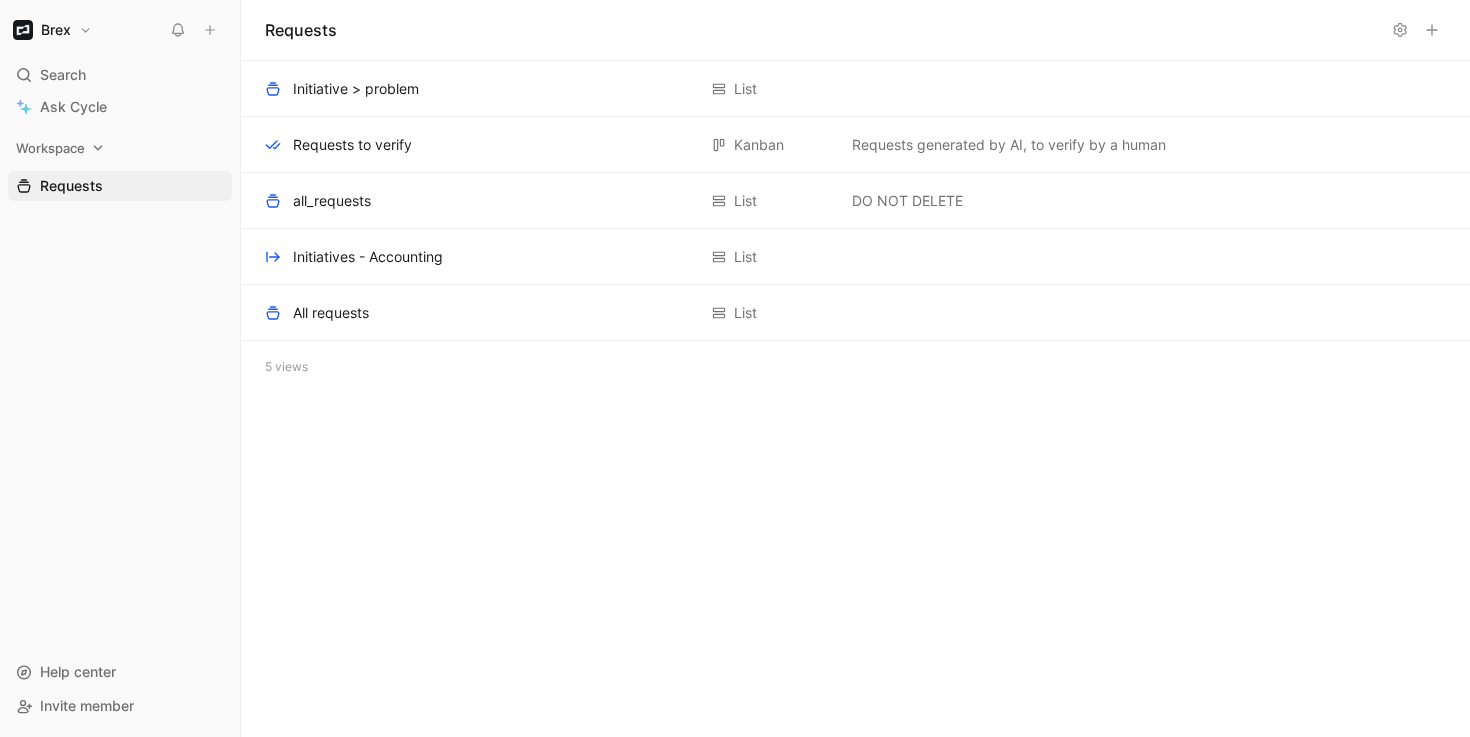 click 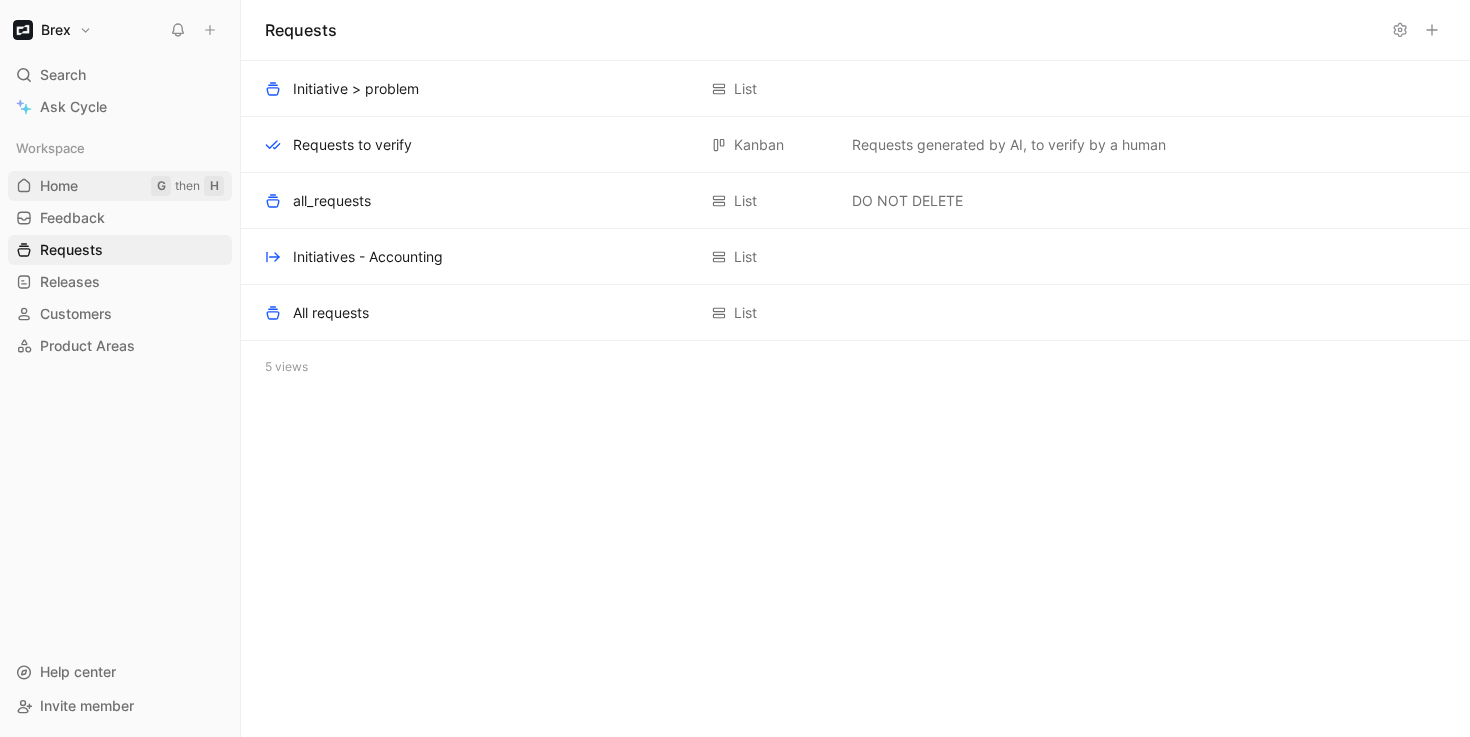 click on "Home" at bounding box center [59, 186] 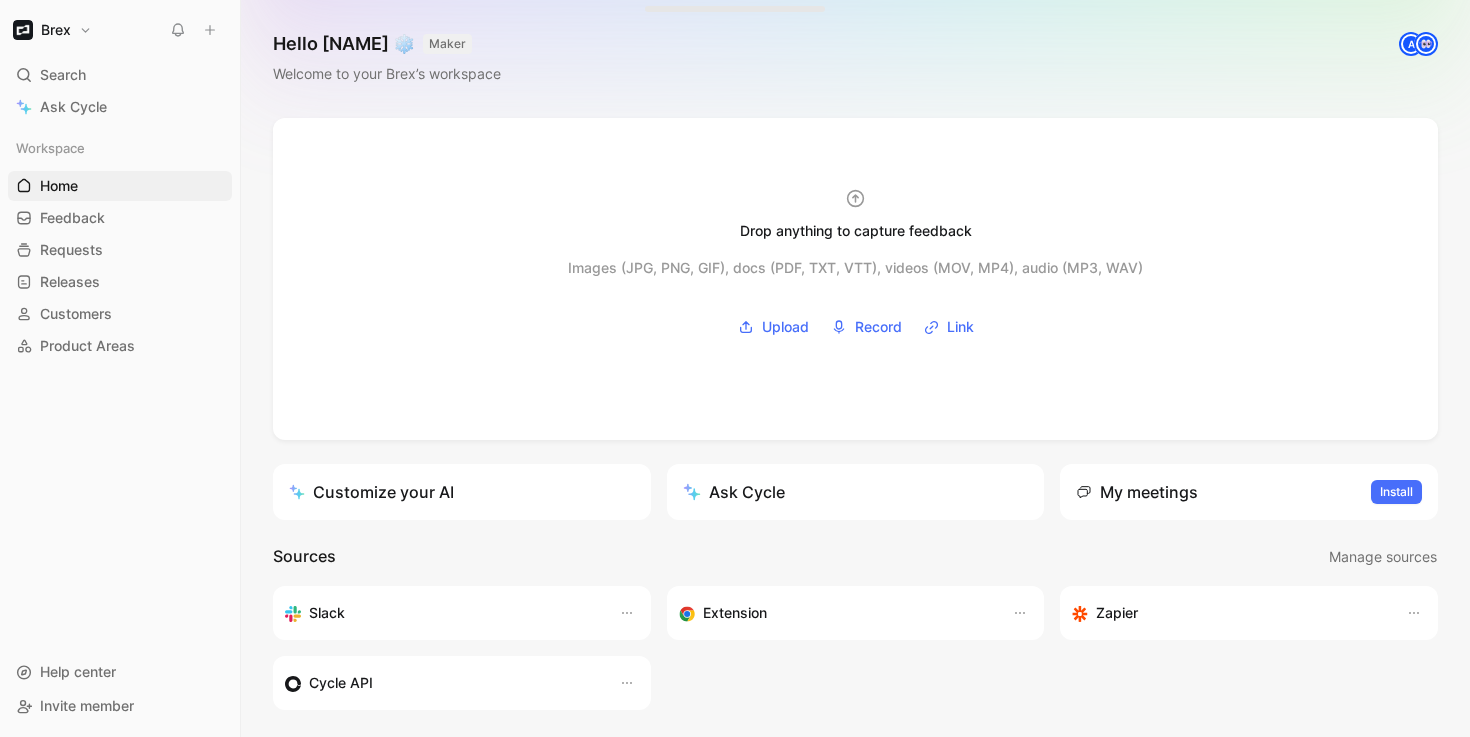 click on "Brex" at bounding box center (52, 30) 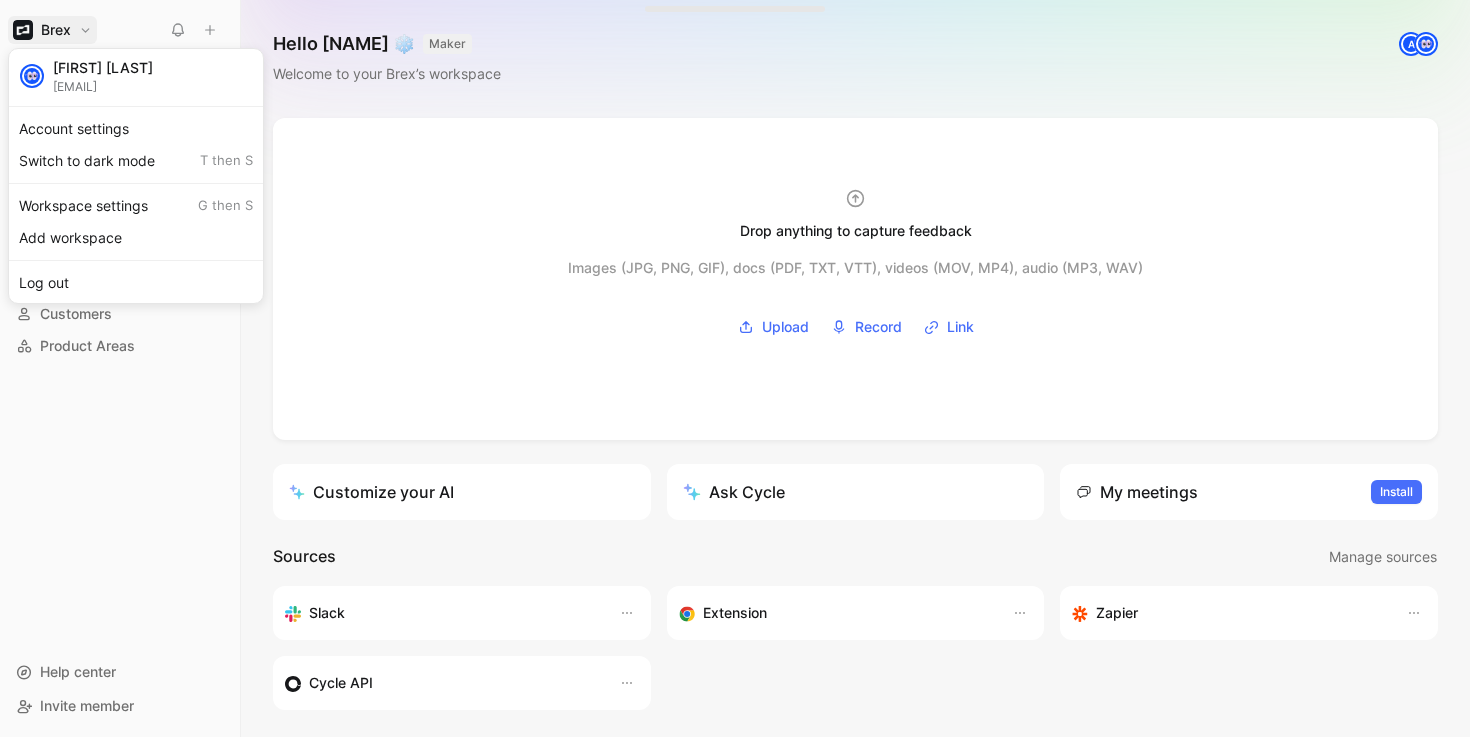 click at bounding box center (735, 368) 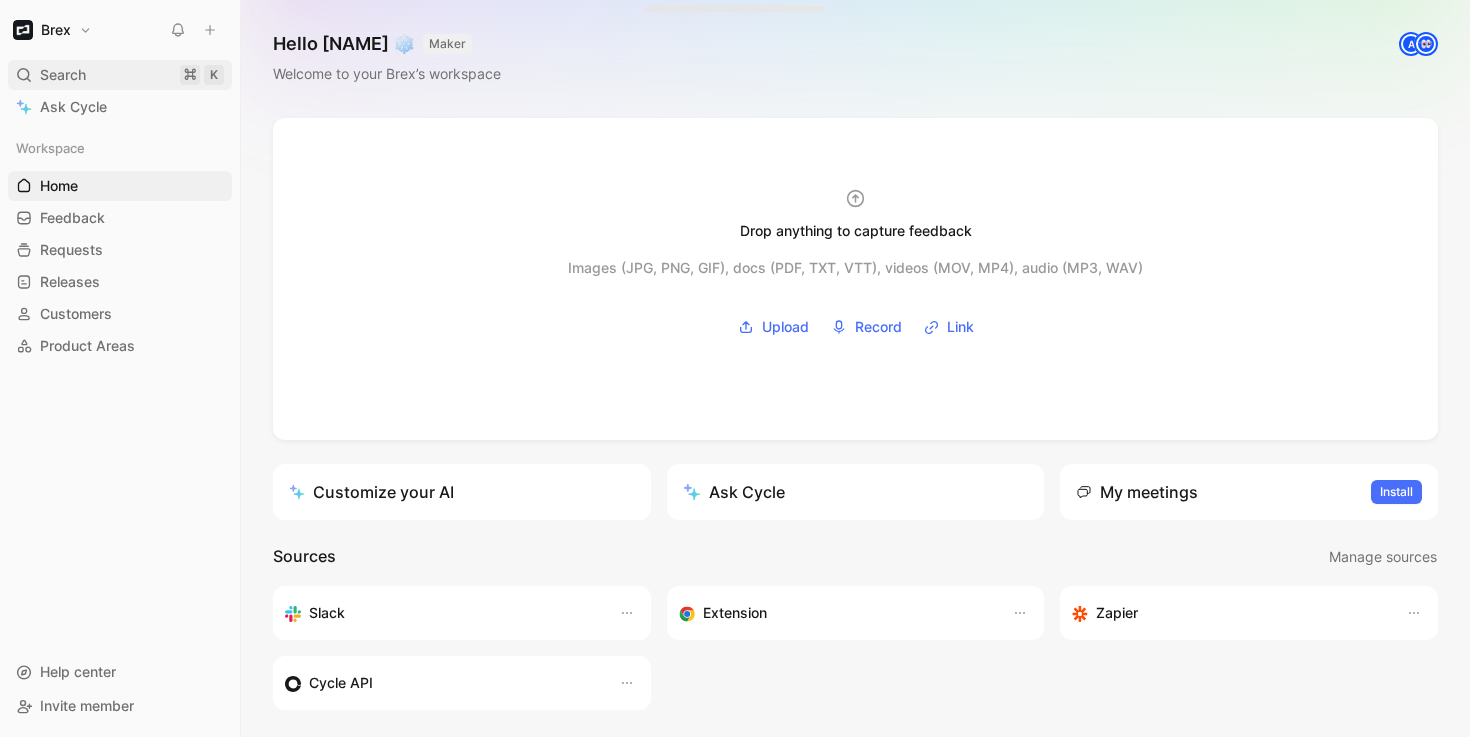 click on "Search ⌘ K" at bounding box center (120, 75) 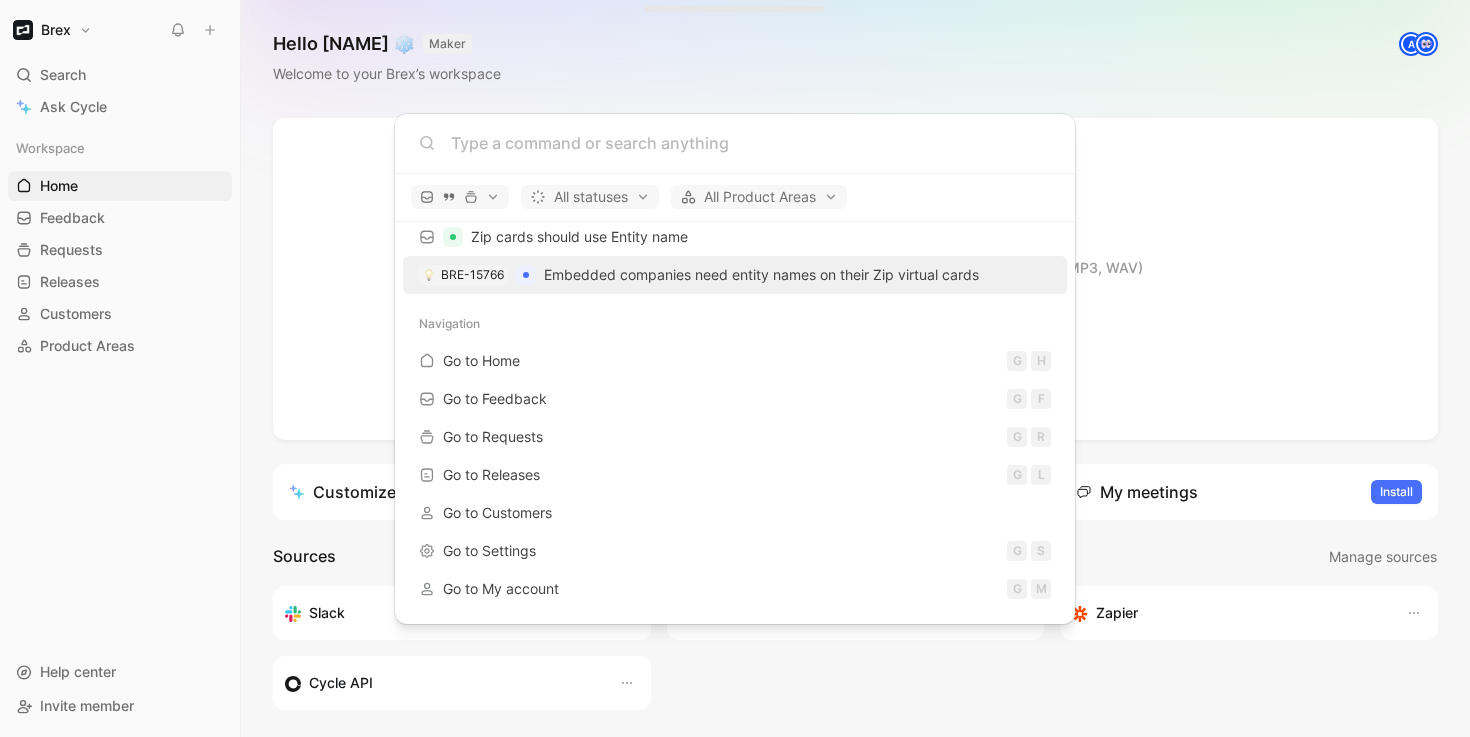 scroll, scrollTop: 0, scrollLeft: 0, axis: both 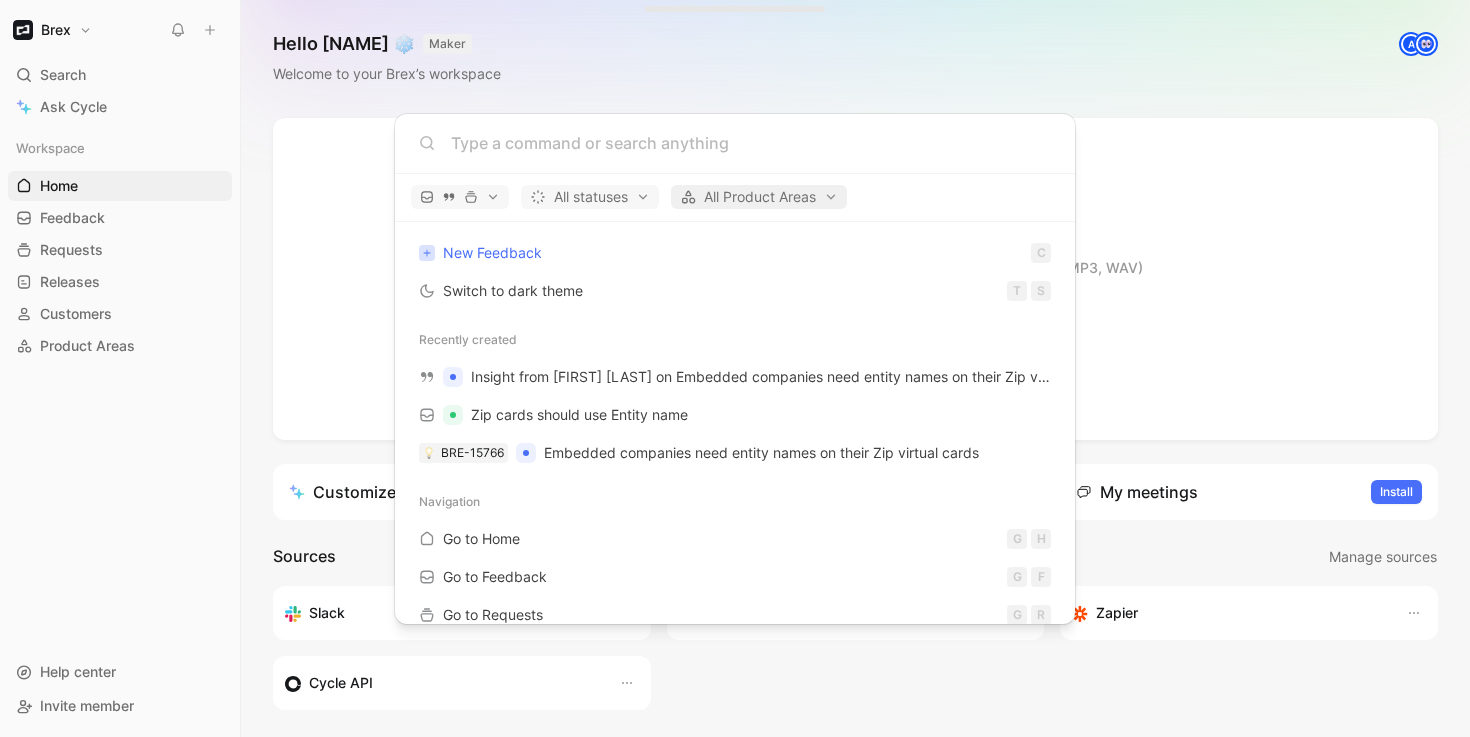 click on "All   Product Areas" at bounding box center (759, 197) 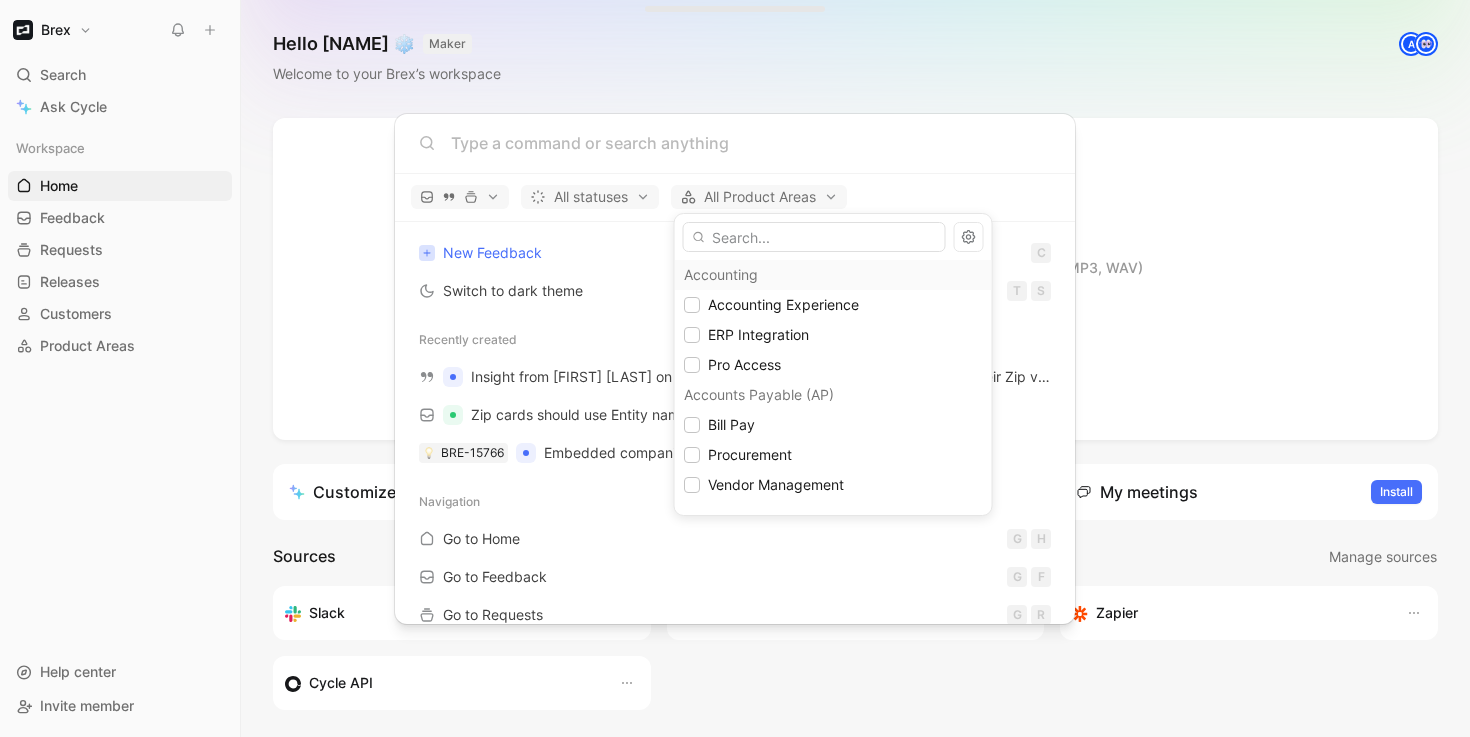 click at bounding box center [735, 368] 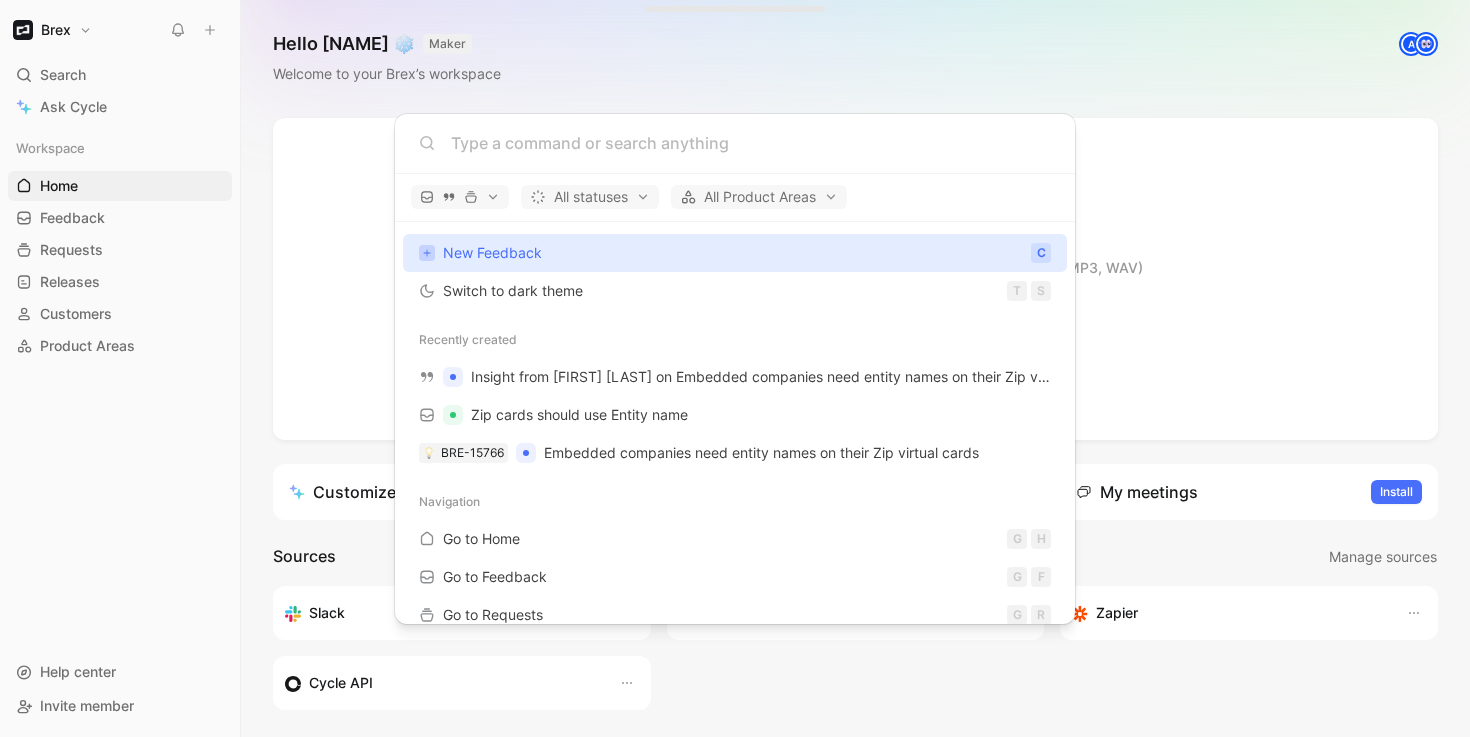 click on "Brex Search ⌘ K Ask Cycle Workspace Home G then H Feedback G then F Requests G then R Releases G then L Customers Product Areas
To pick up a draggable item, press the space bar.
While dragging, use the arrow keys to move the item.
Press space again to drop the item in its new position, or press escape to cancel.
Help center Invite member Hello Alexis ❄️ MAKER Welcome to your Brex’s workspace A Drop anything to capture feedback Images (JPG, PNG, GIF), docs (PDF, TXT, VTT), videos (MOV, MP4), audio (MP3, WAV) Upload Record Link Customize your AI Ask Cycle My meetings Install Sources Manage sources Slack Extension Zapier Cycle API What’s new in Cycle Introducing Drop island Drop images or video/audio/PDF files into the drop zone to create new feedback docs along with their transcript. Learn more Your feedback on Autopilot Summarize, find insights, categorize, and mark processed new feedback - automatically. Customizable source by source. Learn more Introducing Call recording" at bounding box center [735, 368] 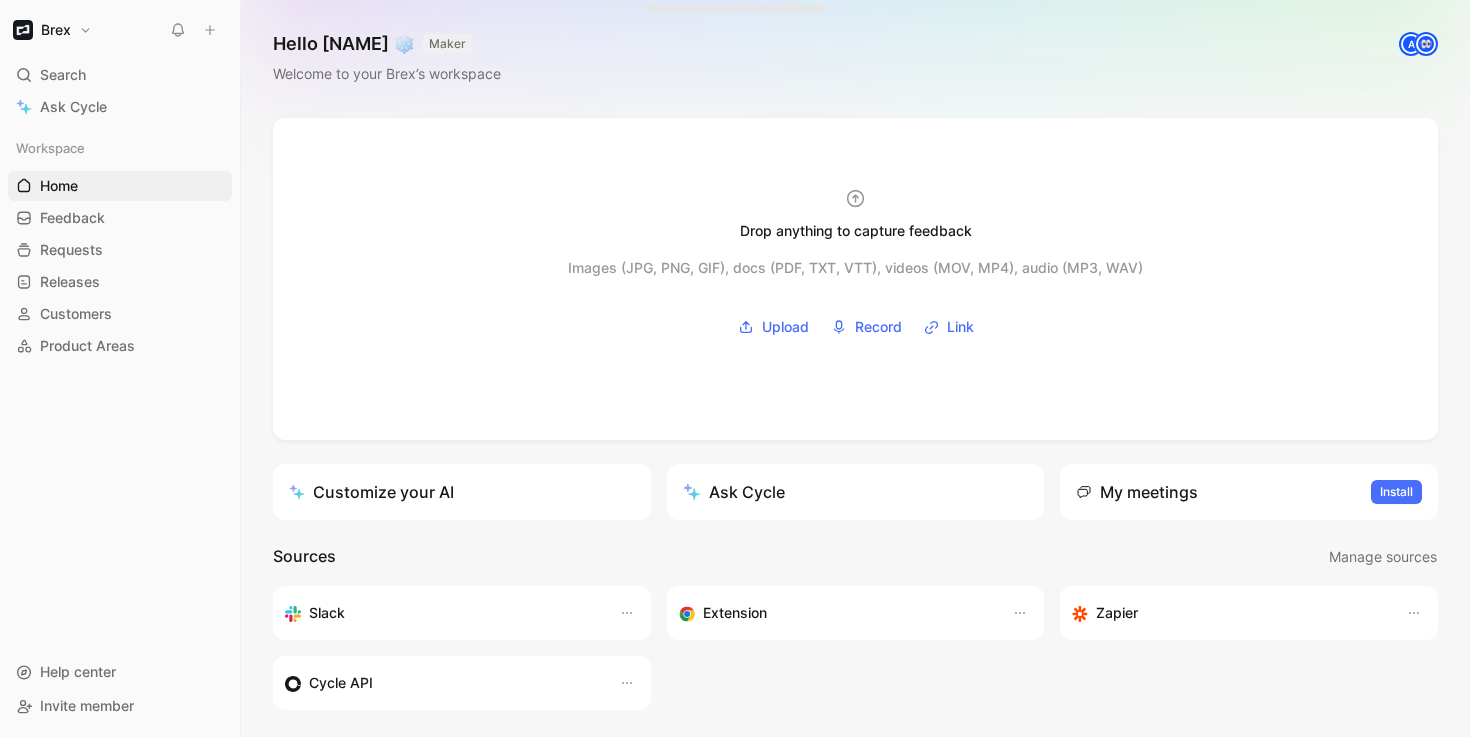 click at bounding box center (1426, 44) 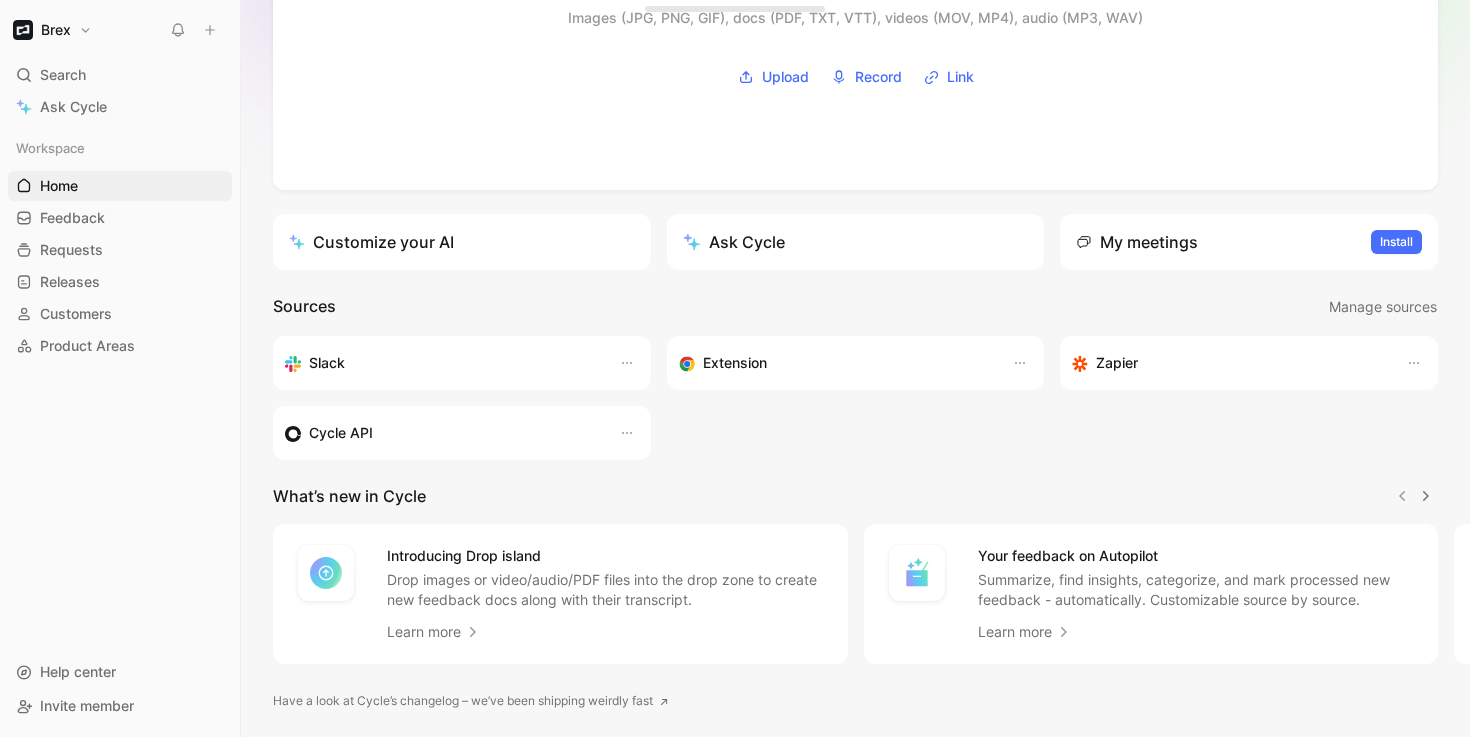 scroll, scrollTop: 305, scrollLeft: 0, axis: vertical 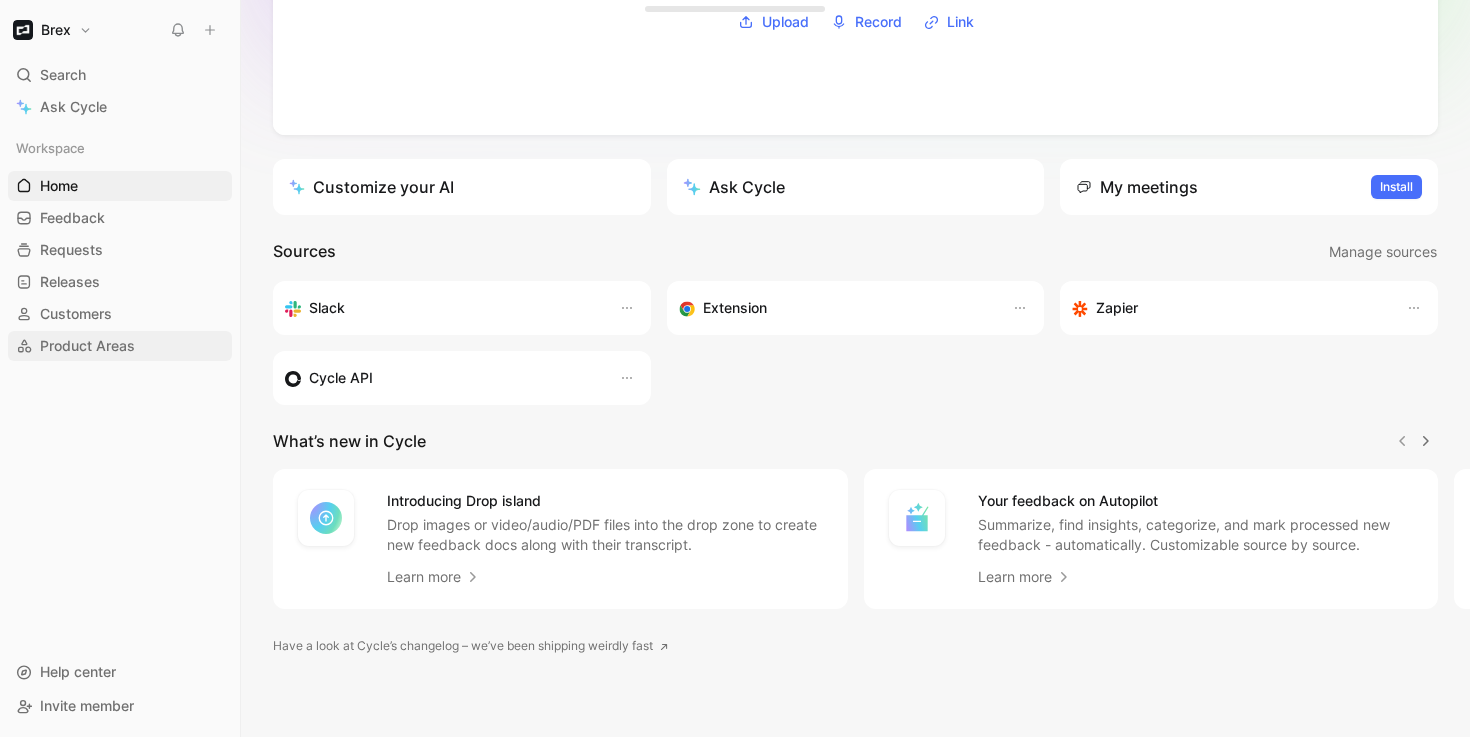 click on "Product Areas" at bounding box center [87, 346] 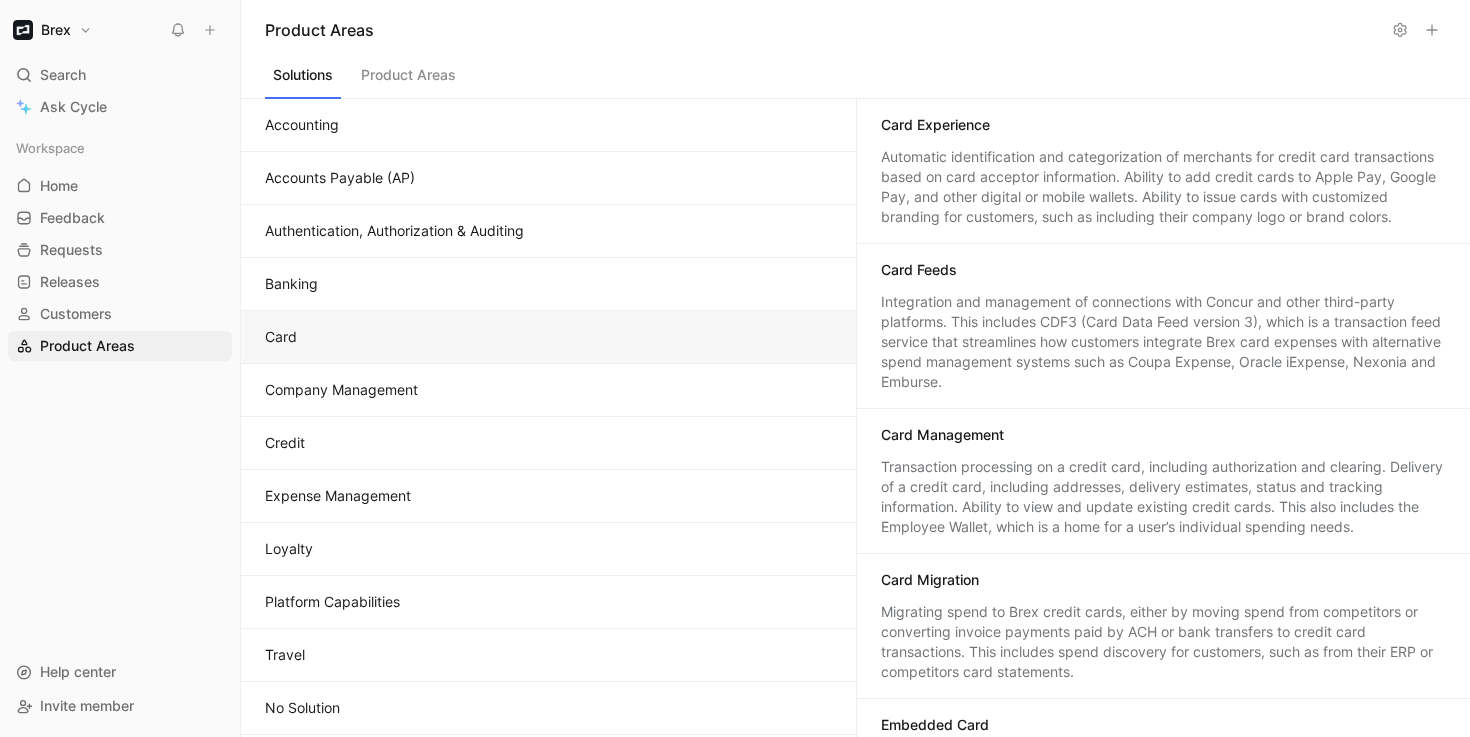 click on "Product Areas" at bounding box center (855, 30) 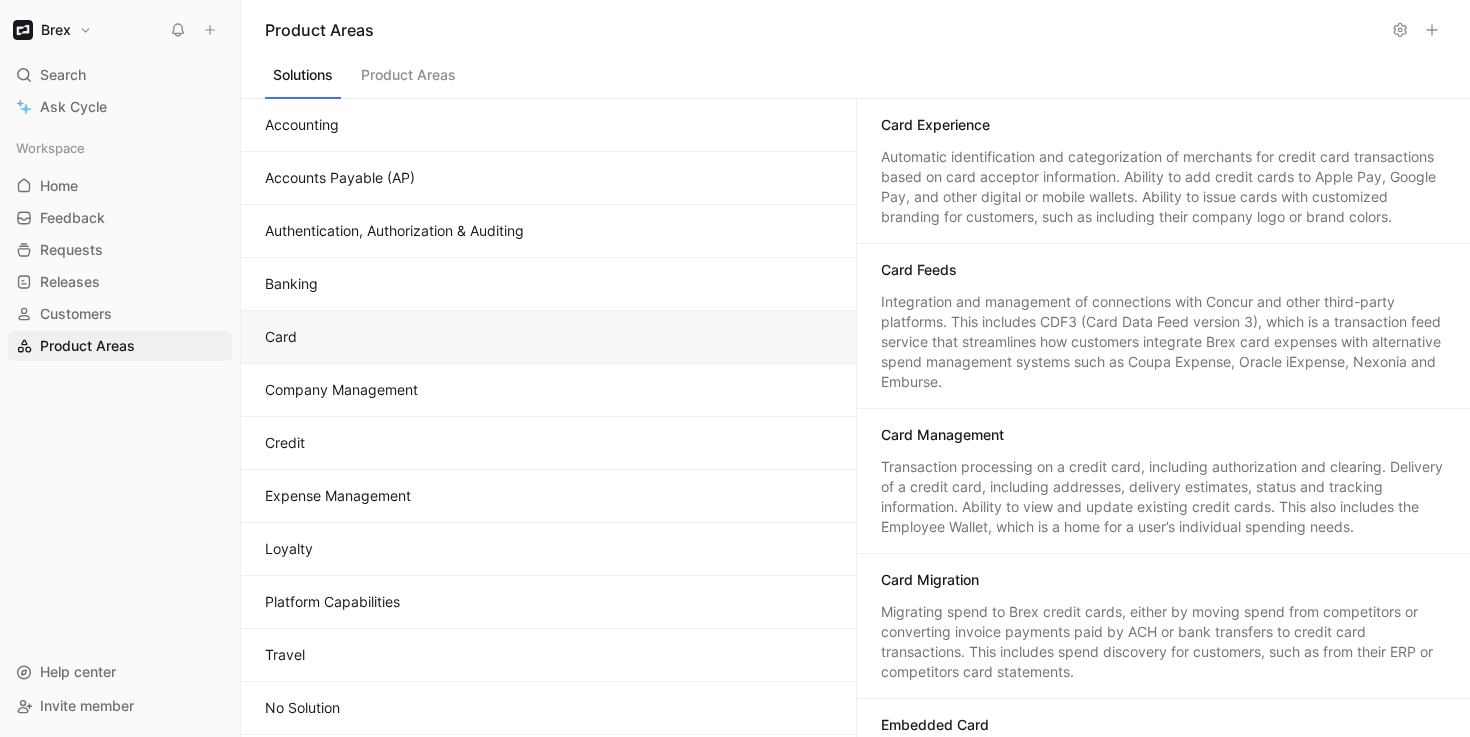 click on "Solutions" at bounding box center [303, 80] 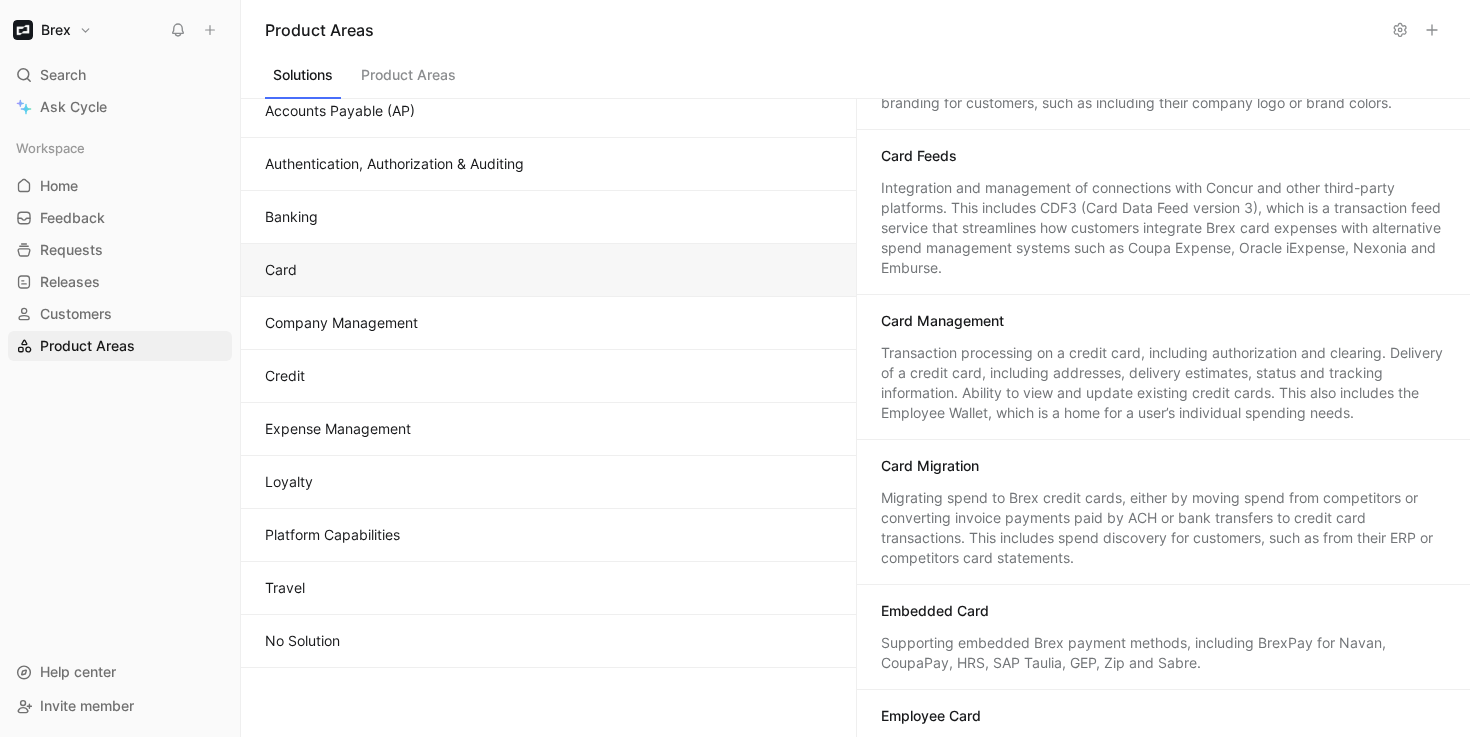 scroll, scrollTop: 0, scrollLeft: 0, axis: both 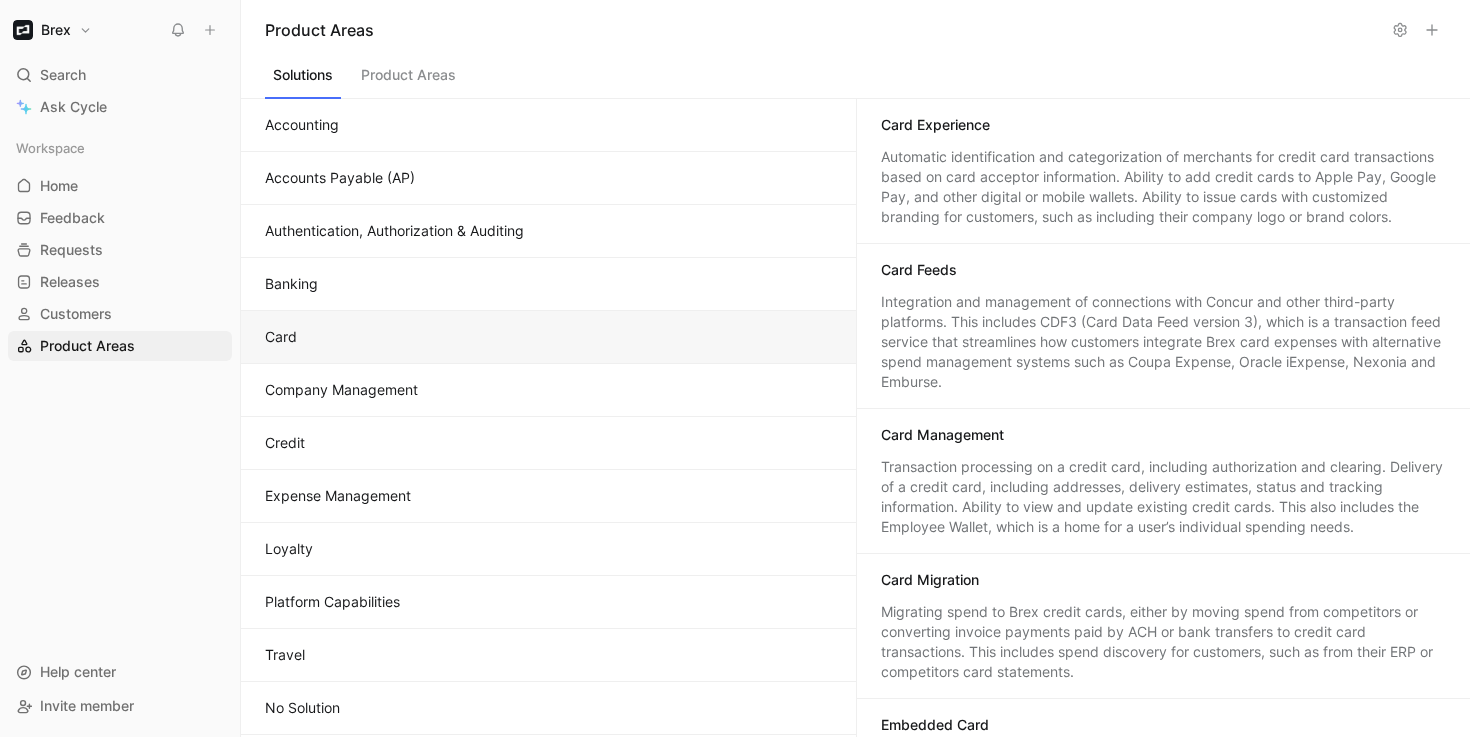 click on "Card" at bounding box center (548, 337) 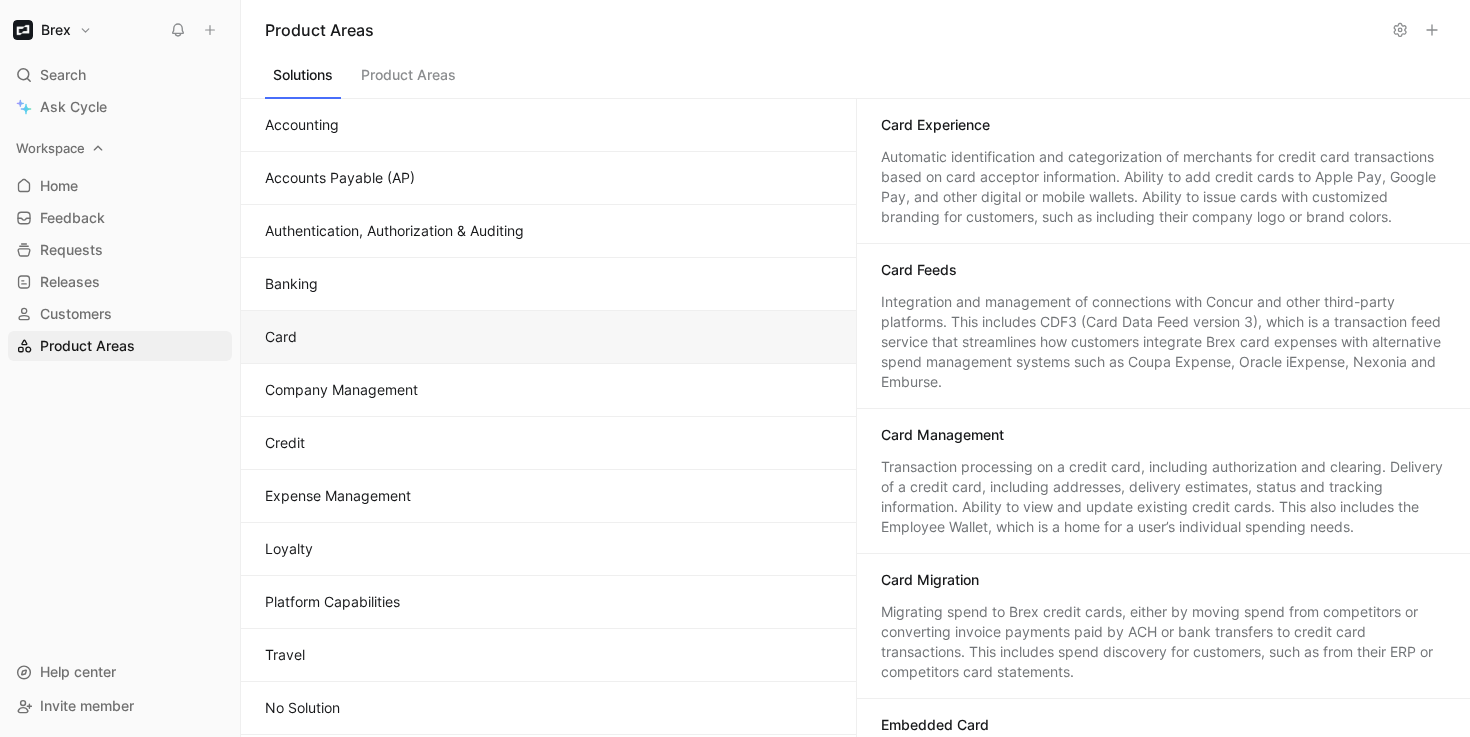 click 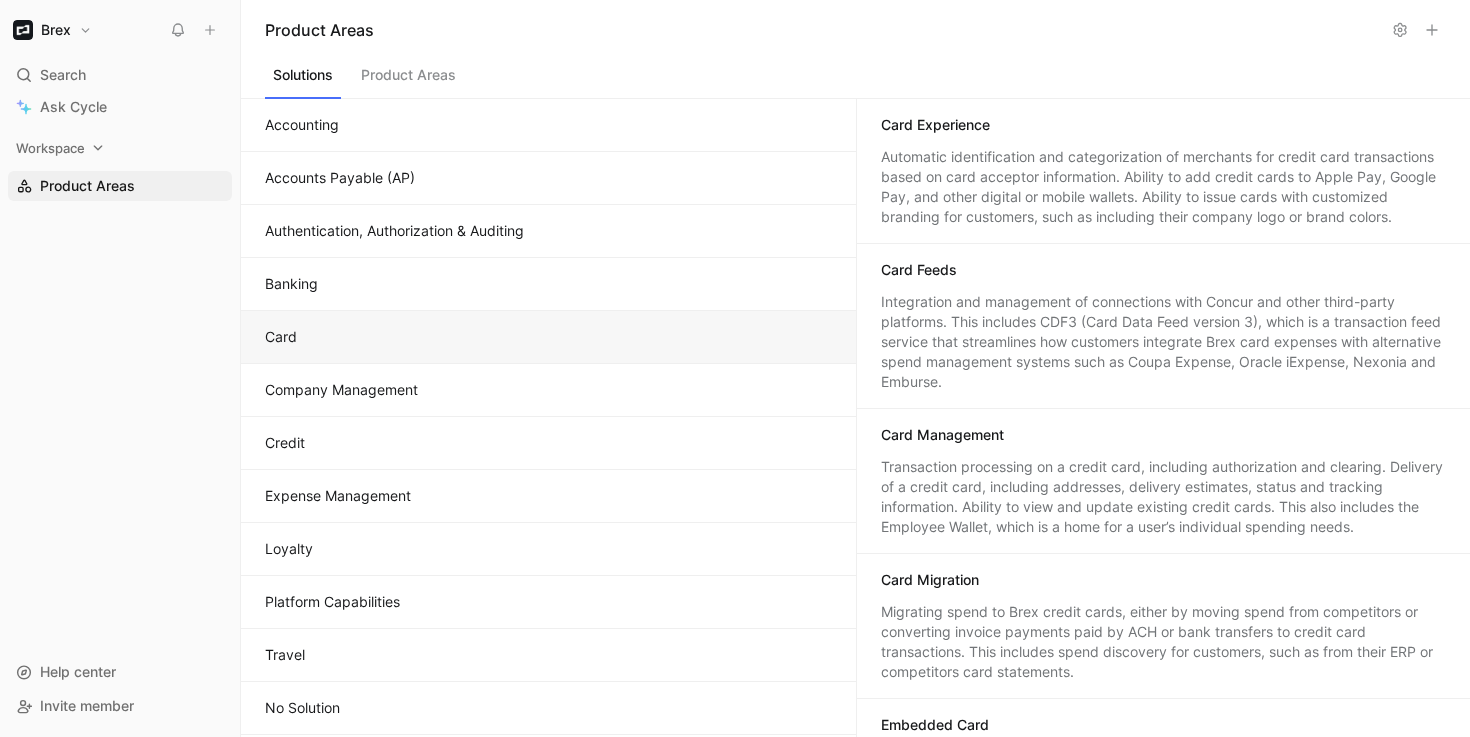 click 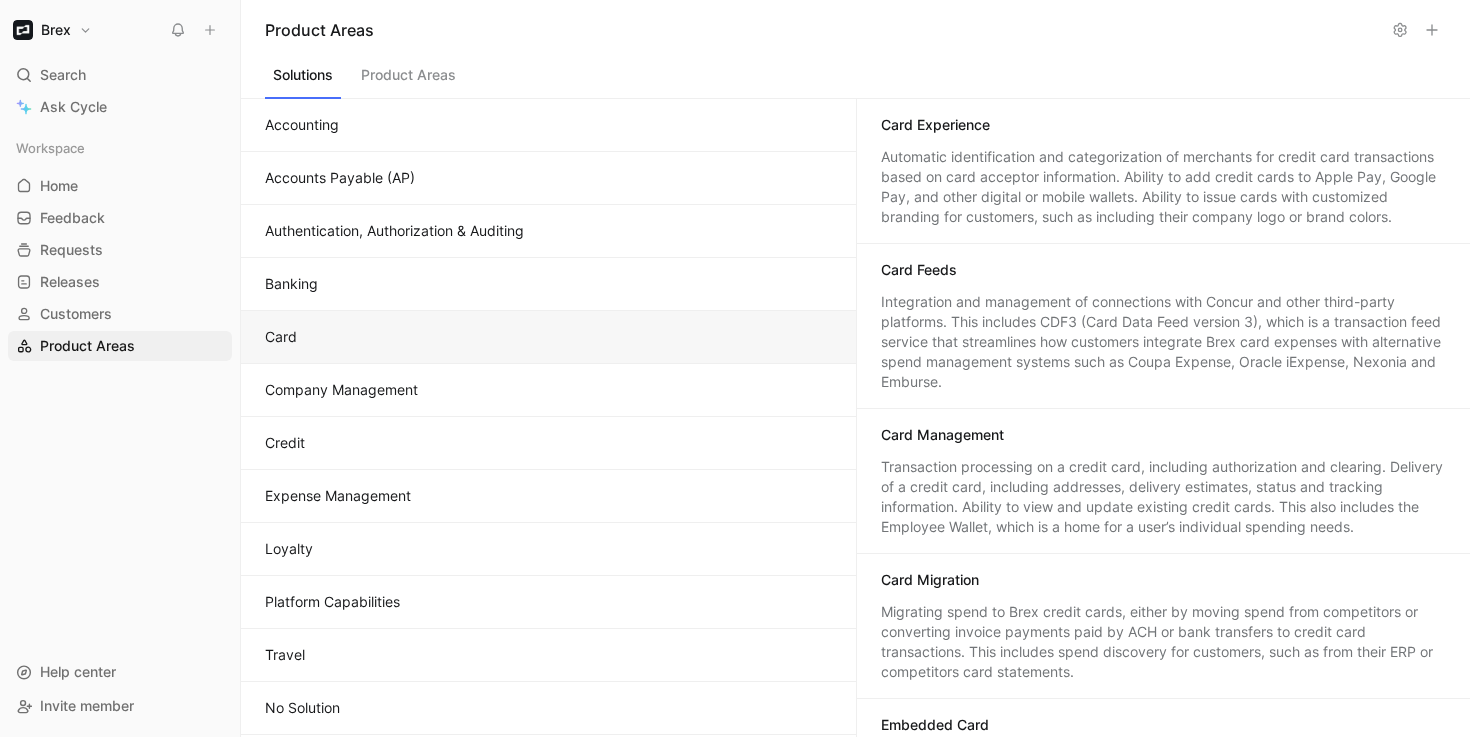 click 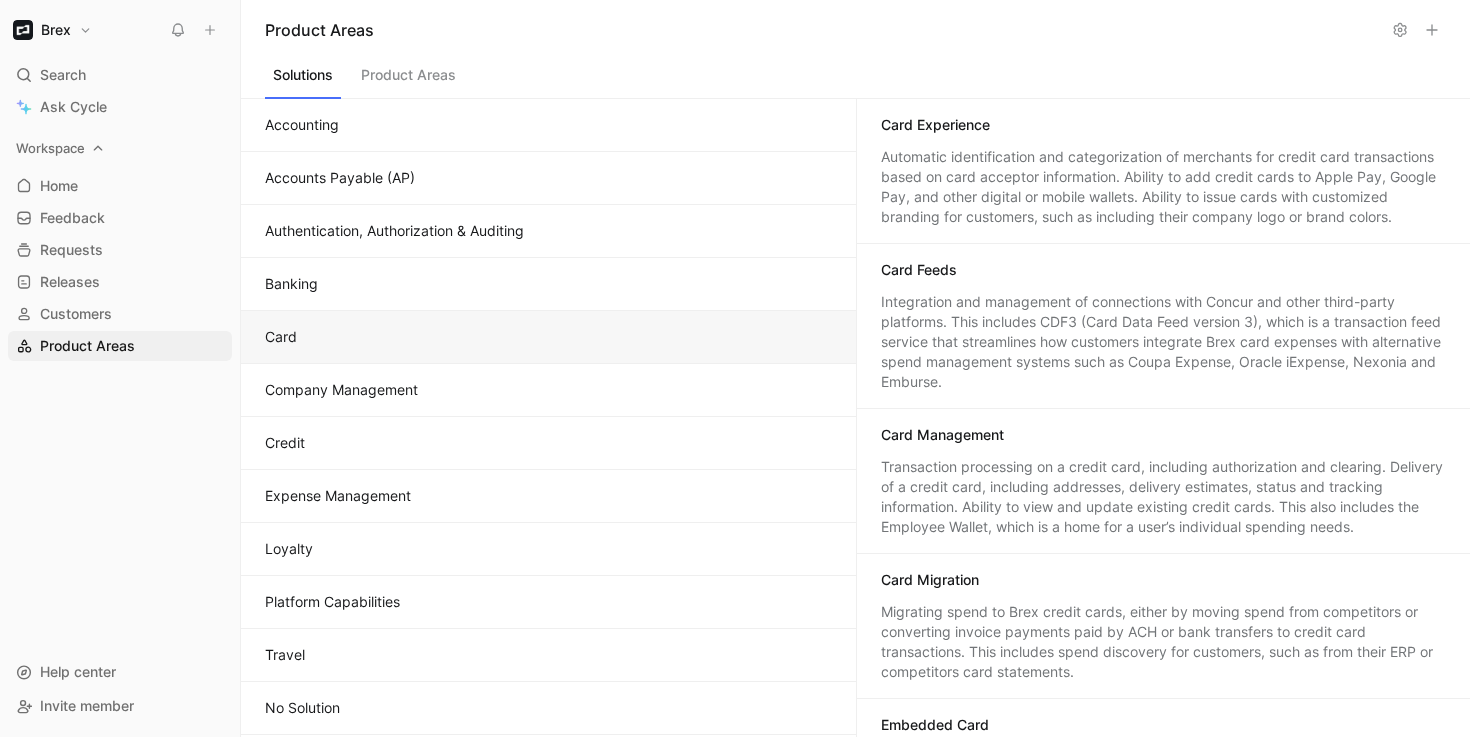 click on "Workspace" at bounding box center (120, 148) 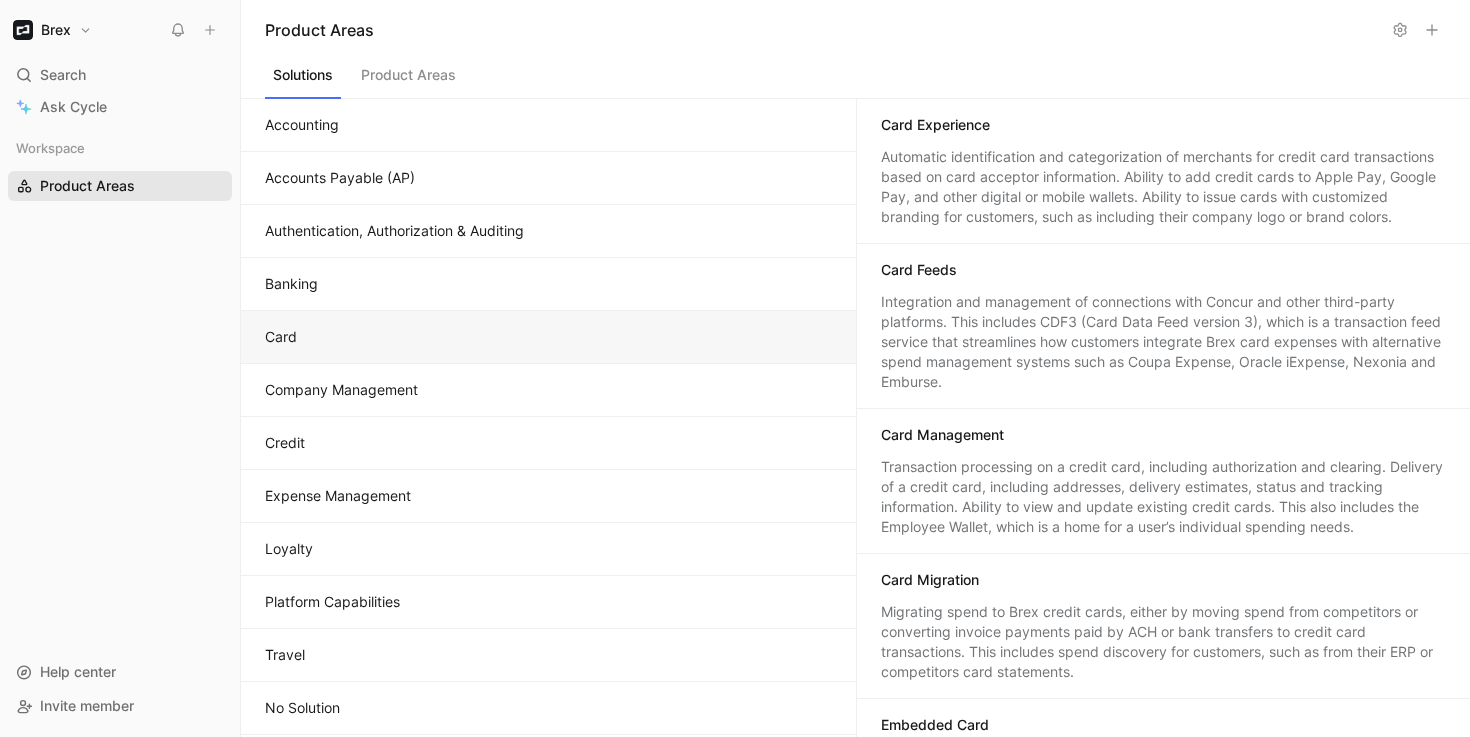 click on "Product Areas" at bounding box center (87, 186) 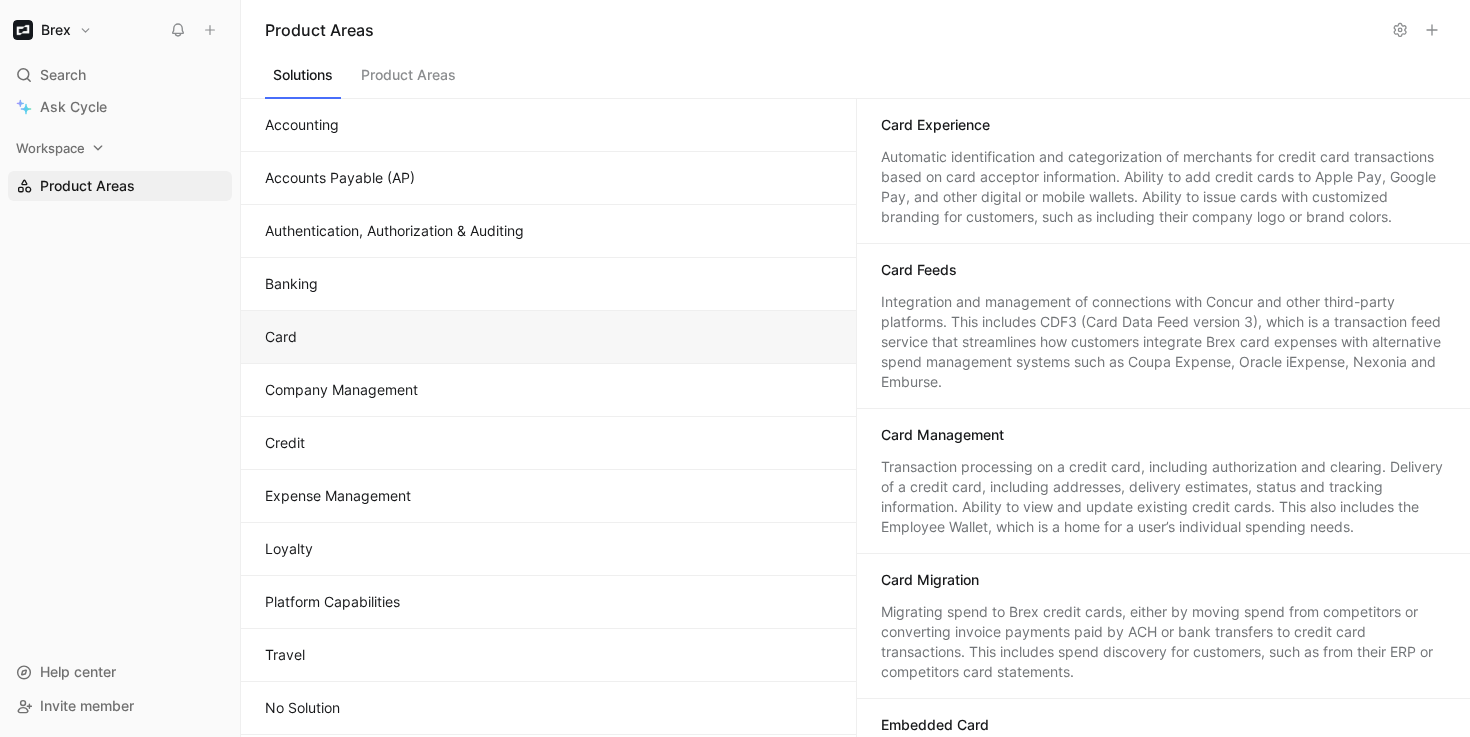click on "Workspace" at bounding box center (50, 148) 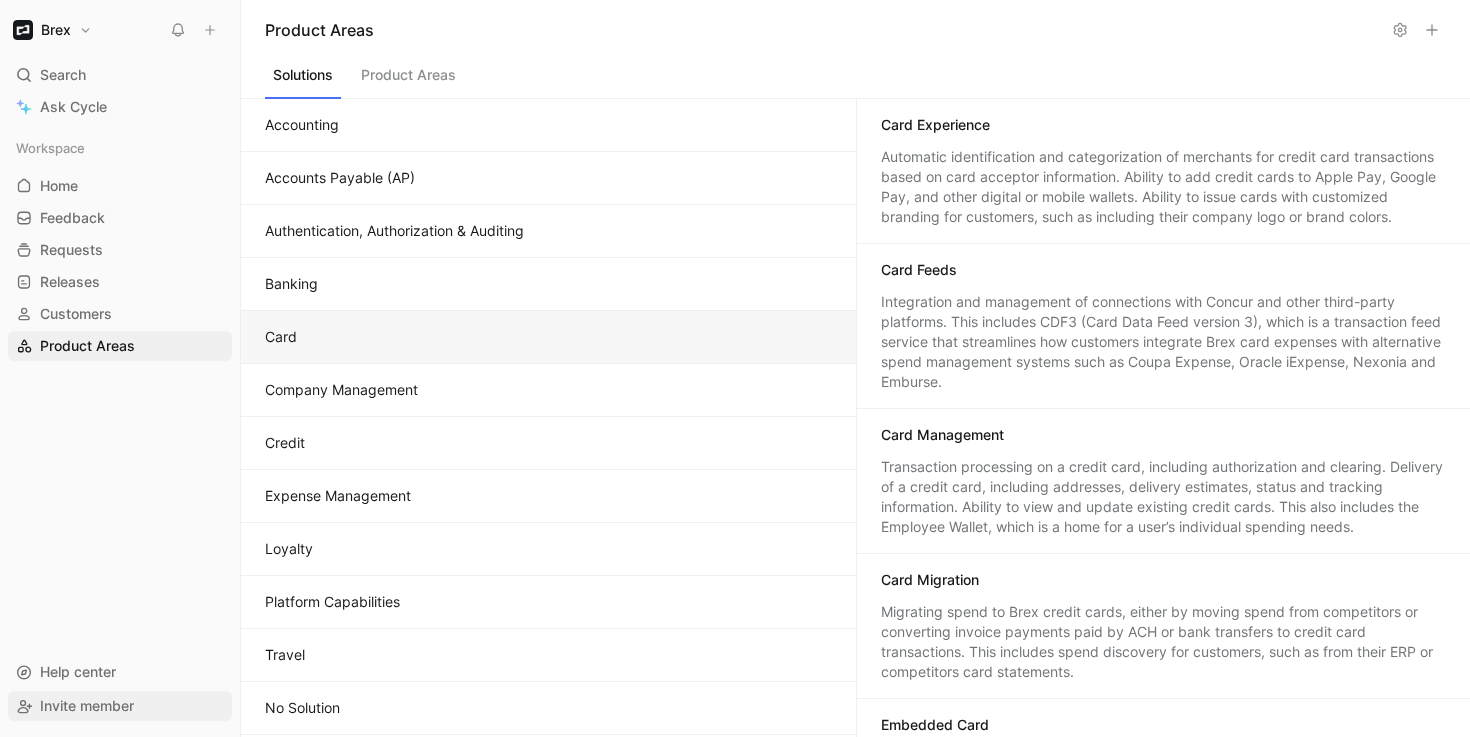 click on "Invite member" at bounding box center [87, 705] 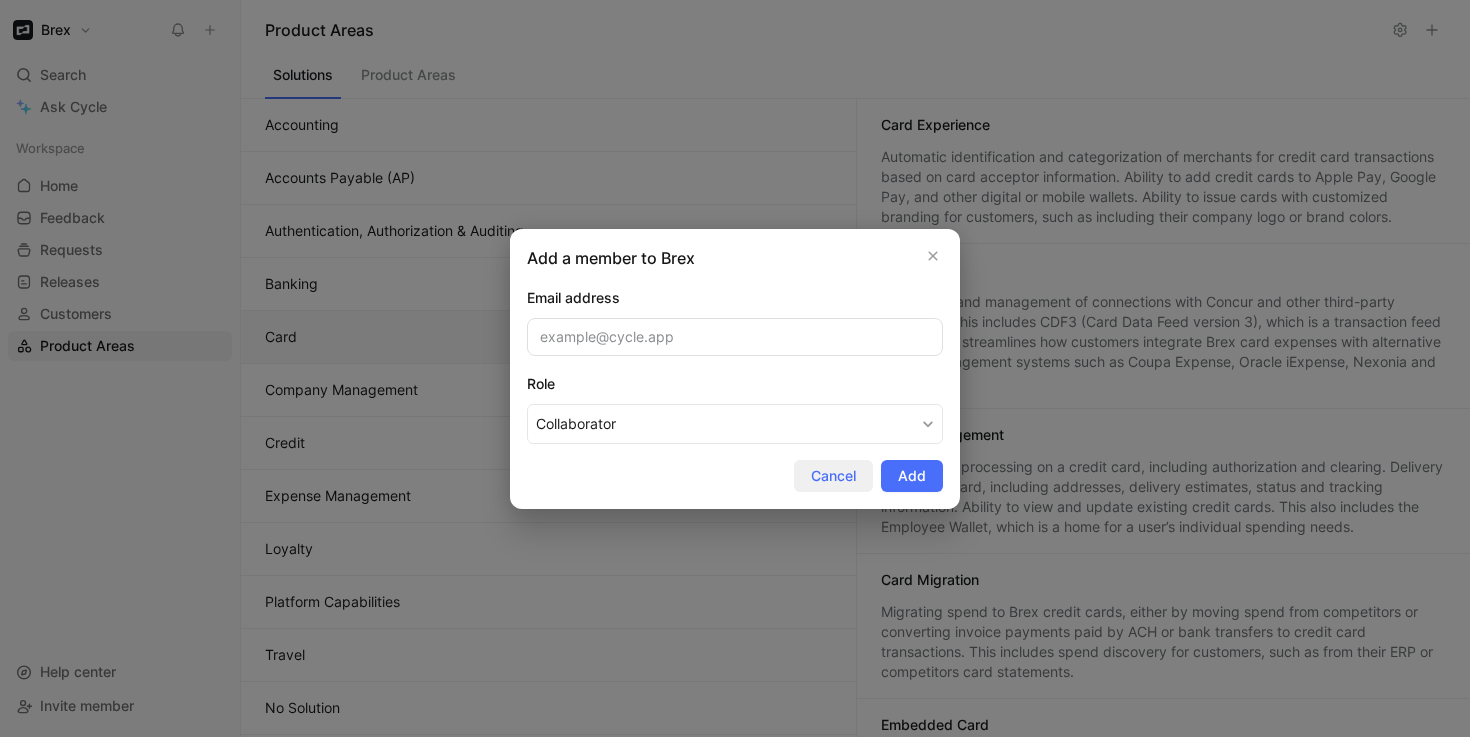 click on "Cancel" at bounding box center [833, 476] 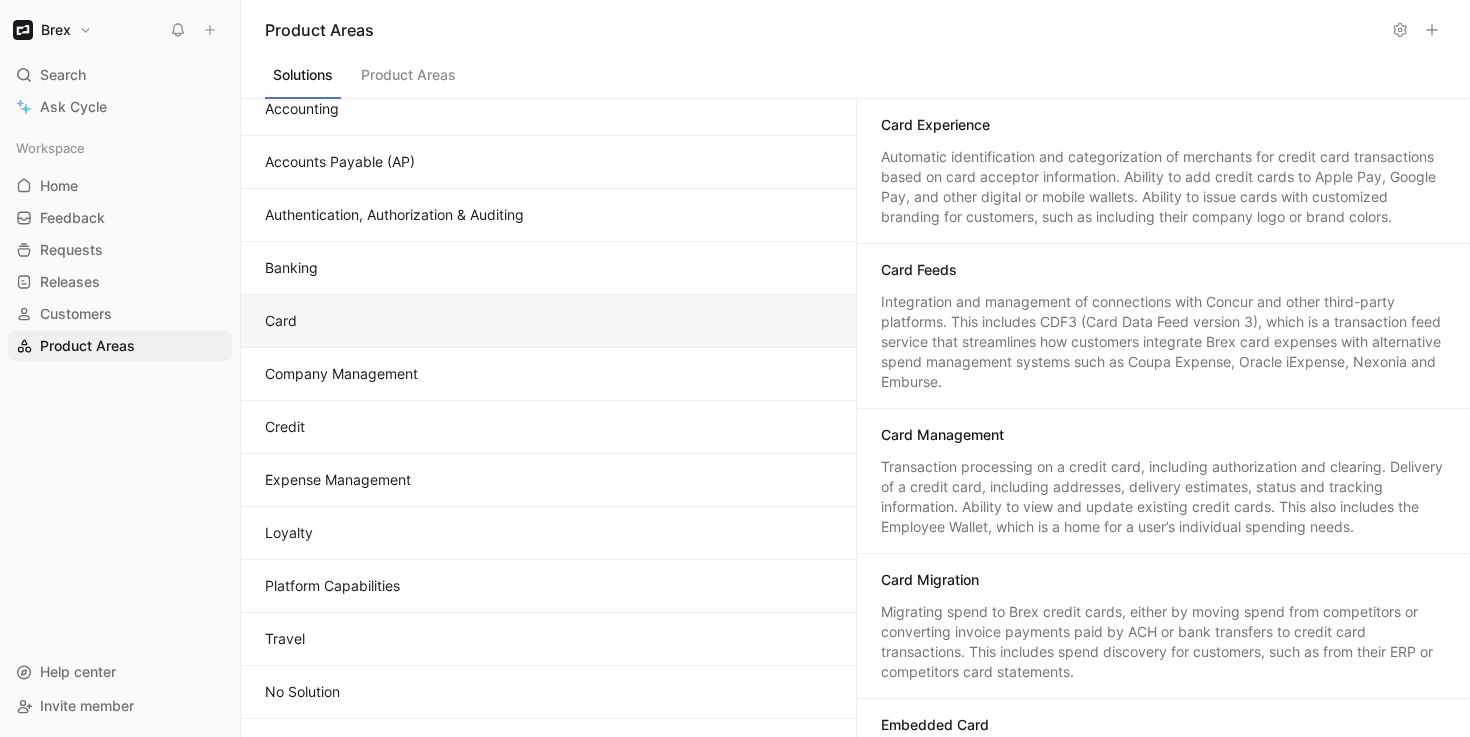 scroll, scrollTop: 0, scrollLeft: 0, axis: both 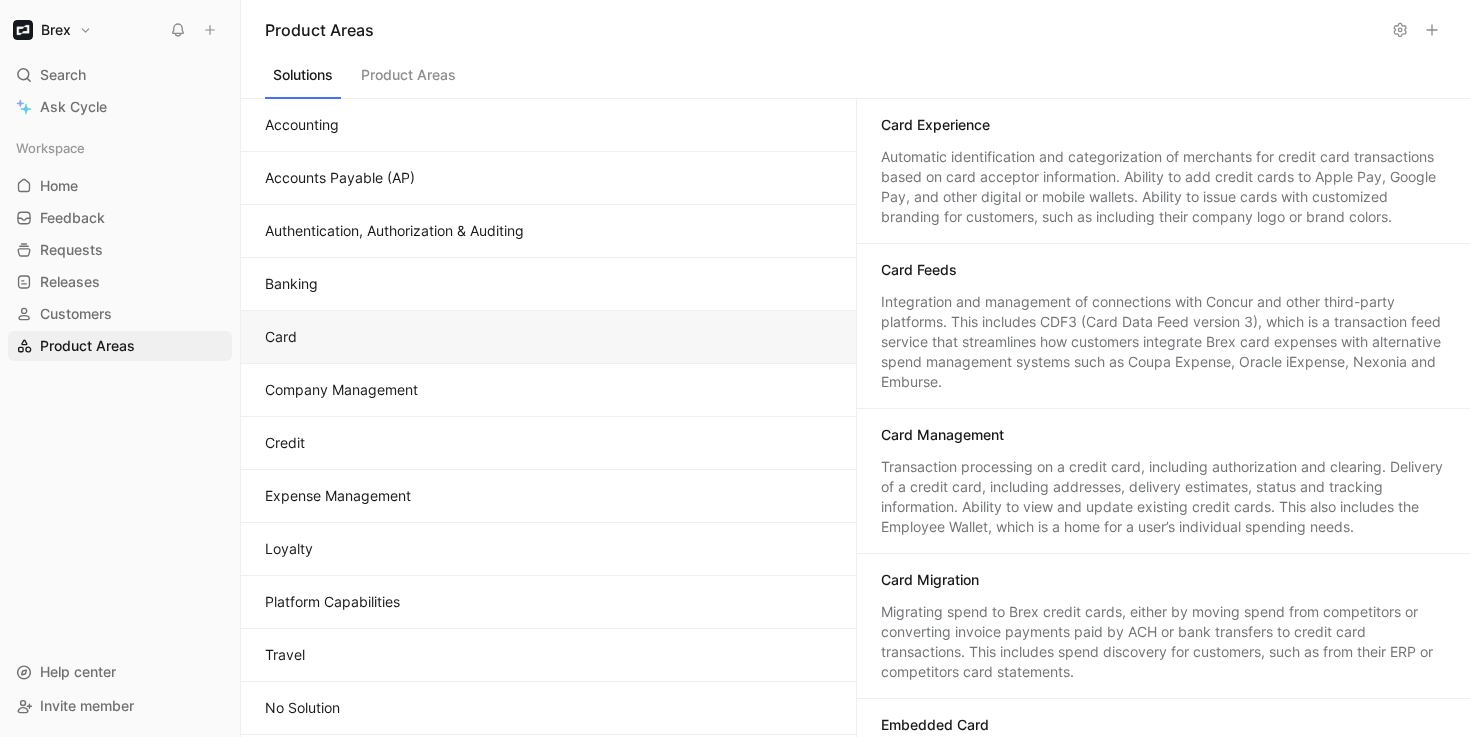 click on "Card" at bounding box center (548, 337) 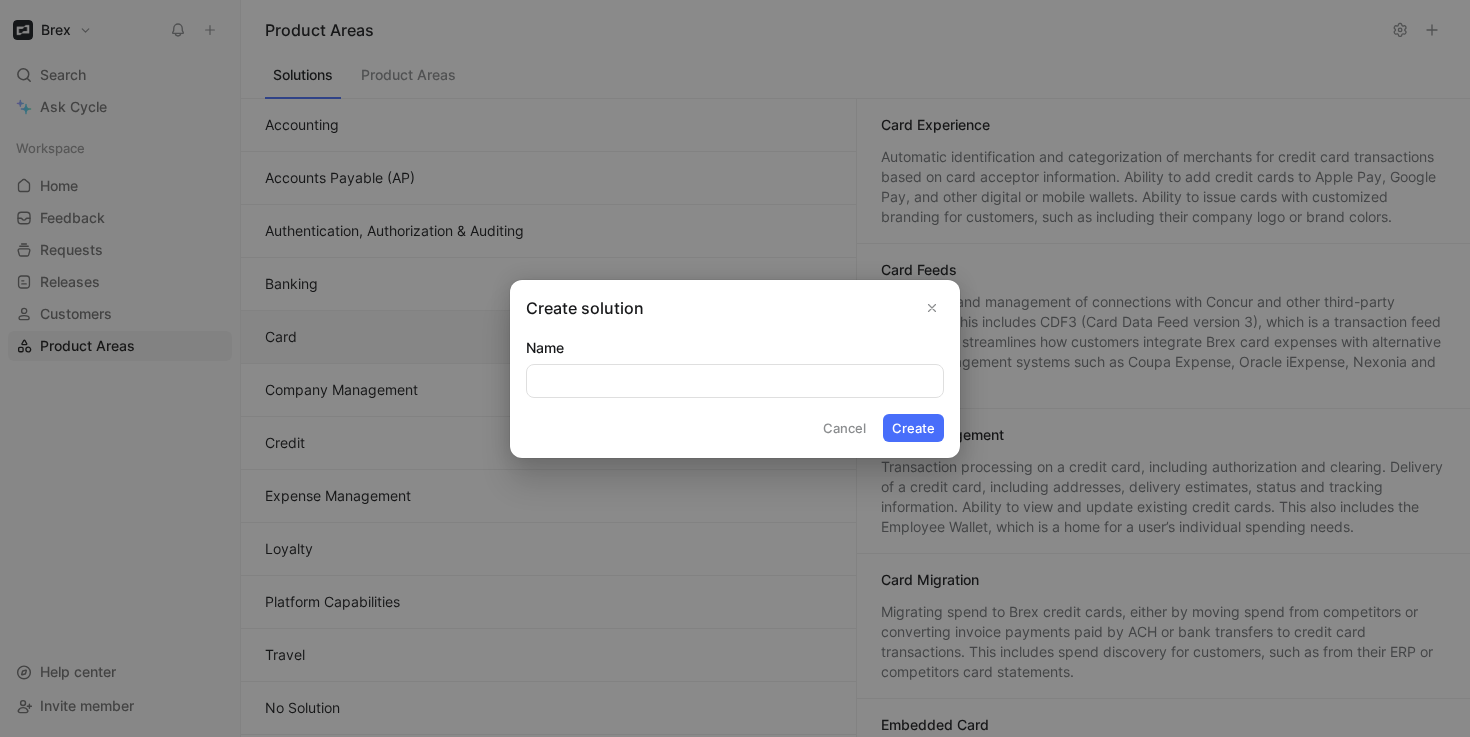 click on "Create solution Name Cancel Create" at bounding box center [735, 369] 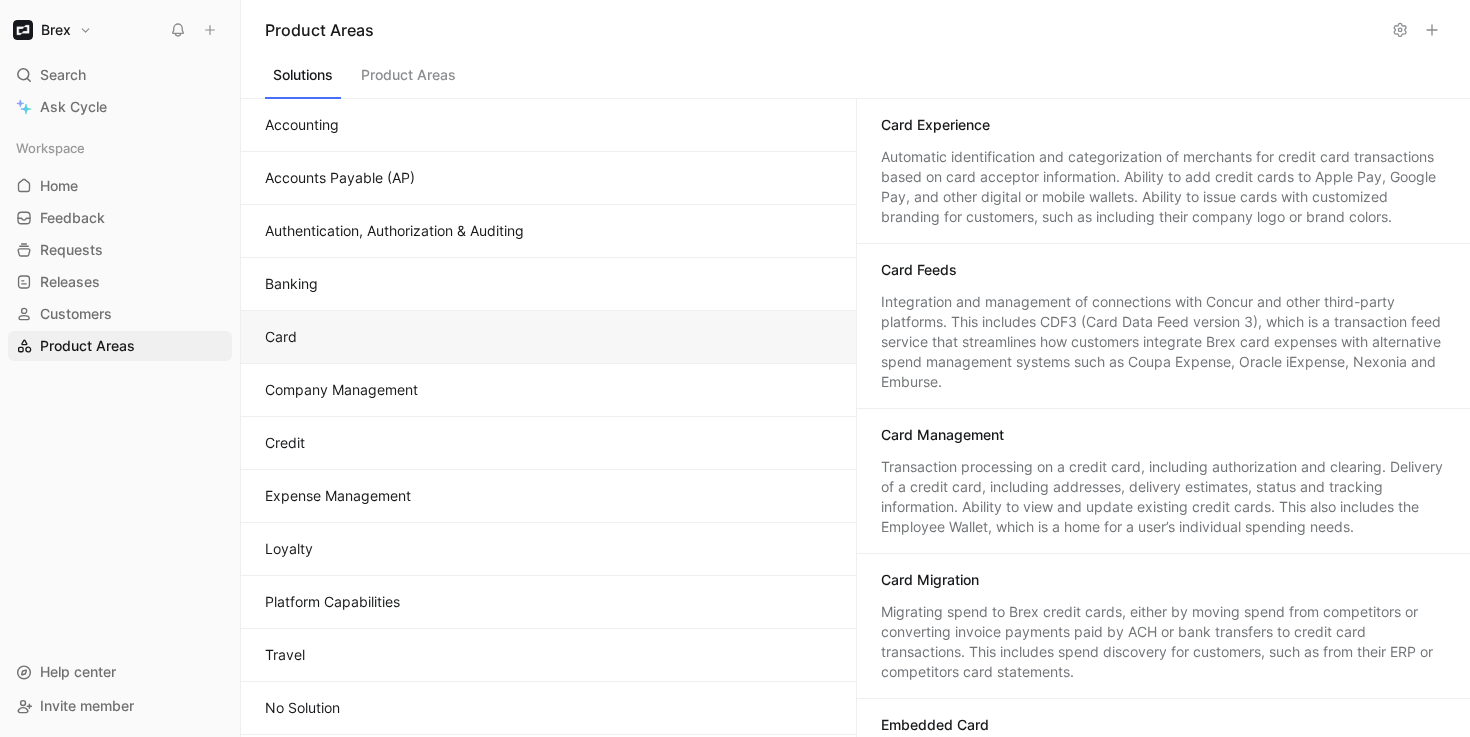click on "Card Experience Automatic identification and categorization of merchants for credit card transactions based on card acceptor information. Ability to add credit cards to Apple Pay, Google Pay, and other digital or mobile wallets. Ability to issue cards with customized branding for customers, such as including their company logo or brand colors." at bounding box center (1164, 171) 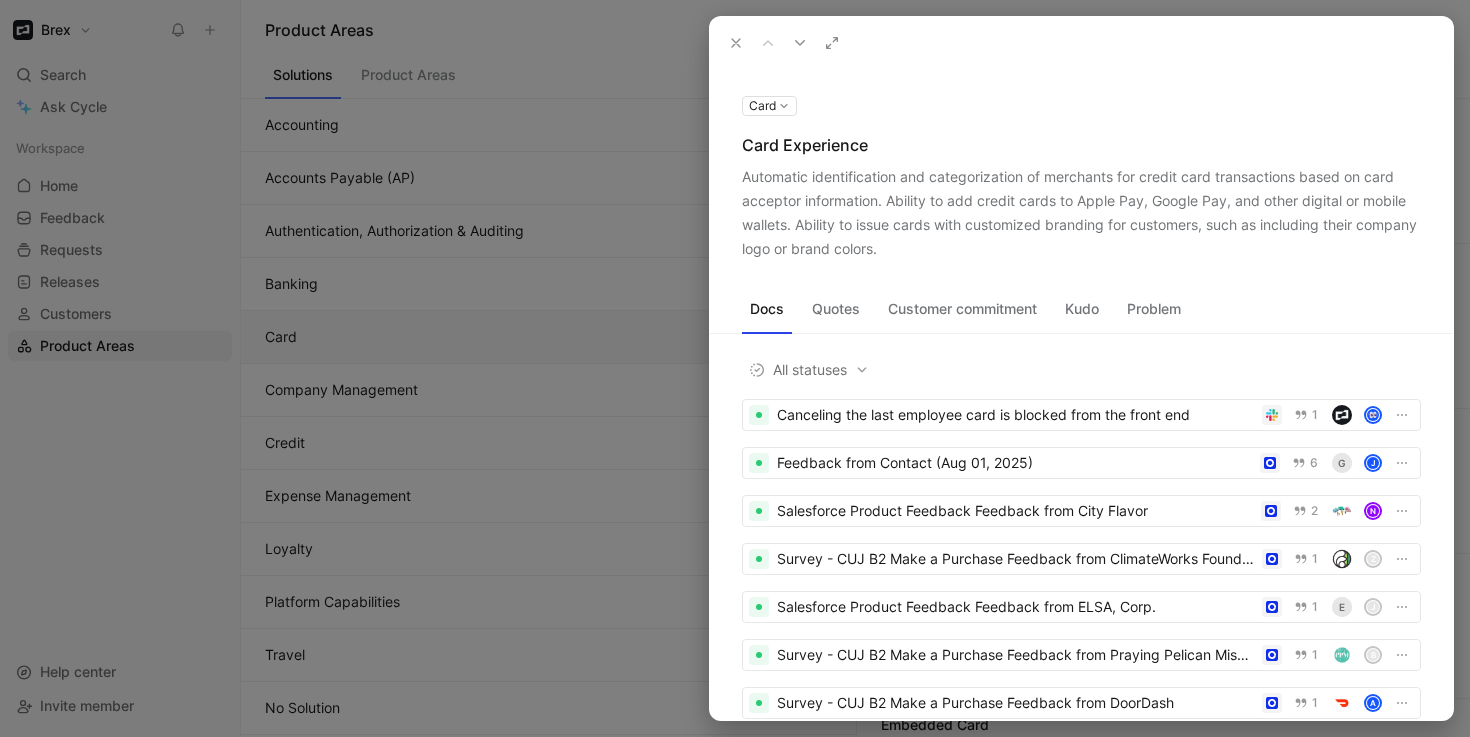 click 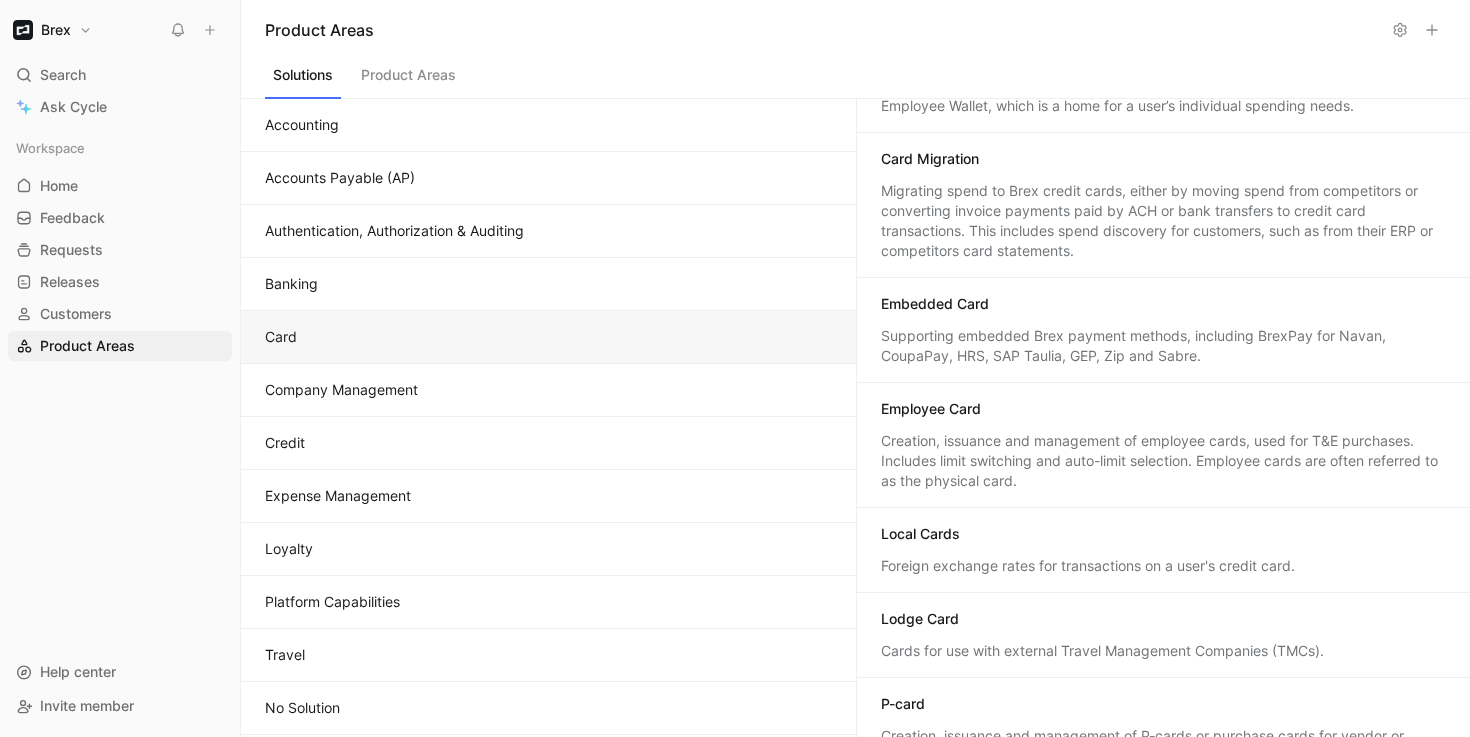 scroll, scrollTop: 388, scrollLeft: 0, axis: vertical 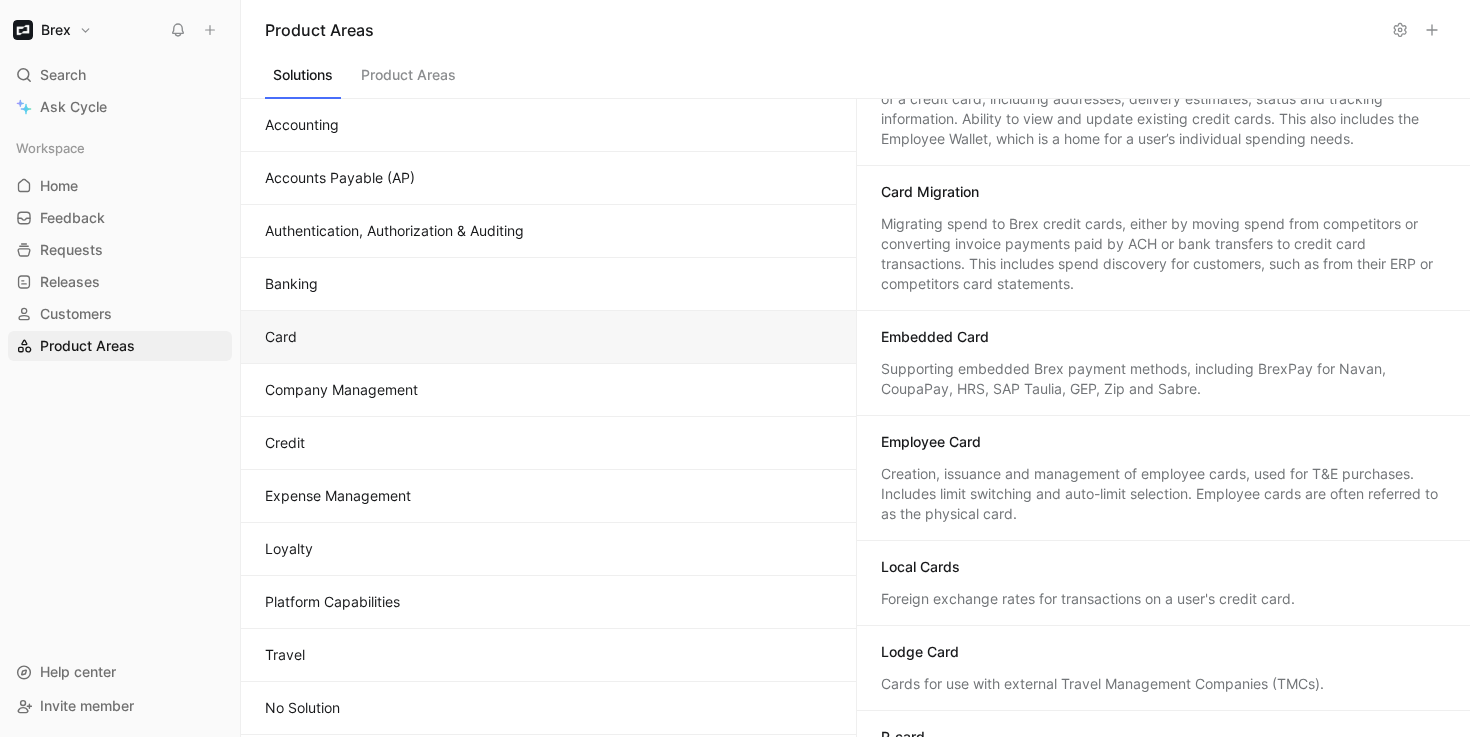 click on "Supporting embedded Brex payment methods, including BrexPay for Navan, CoupaPay, HRS, SAP Taulia, GEP, Zip and Sabre." at bounding box center (1164, 379) 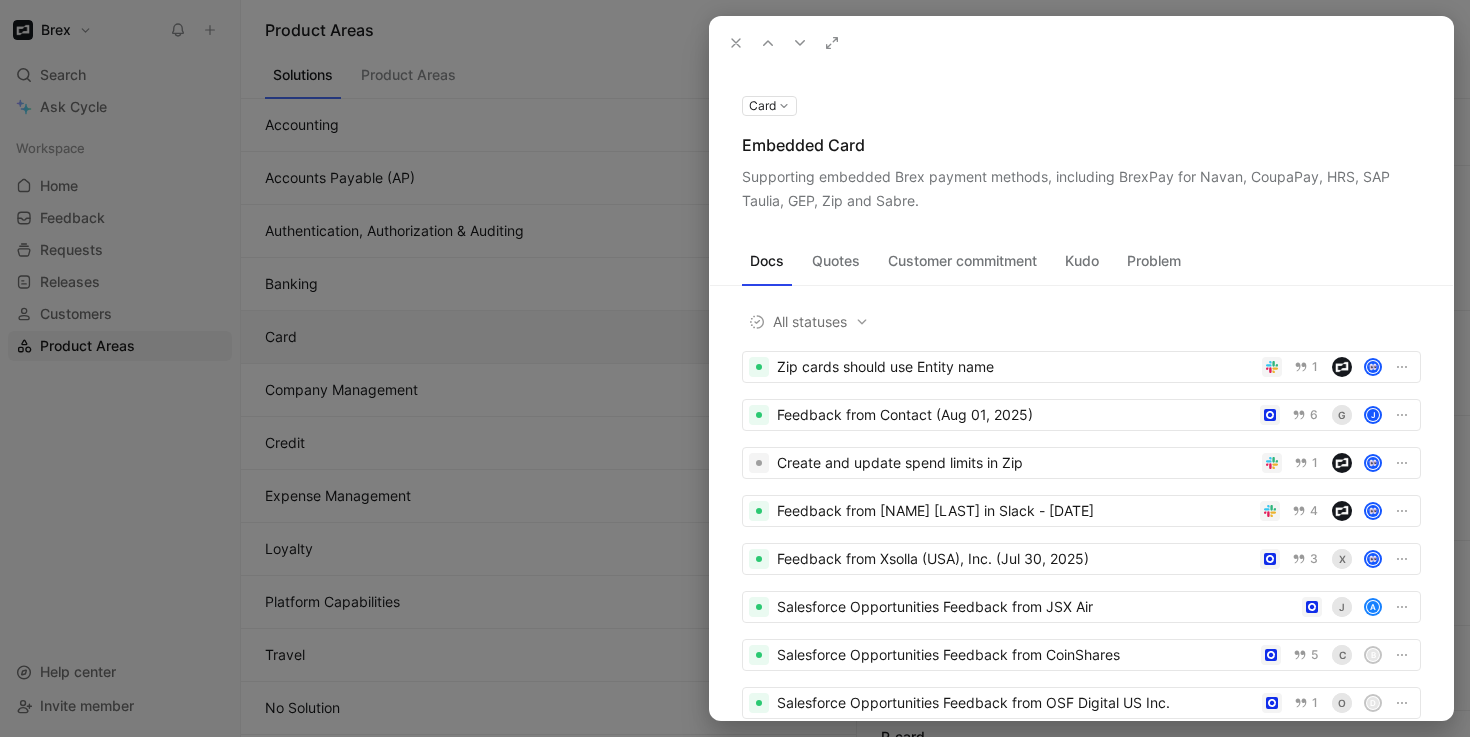 click on "Quotes" at bounding box center [836, 261] 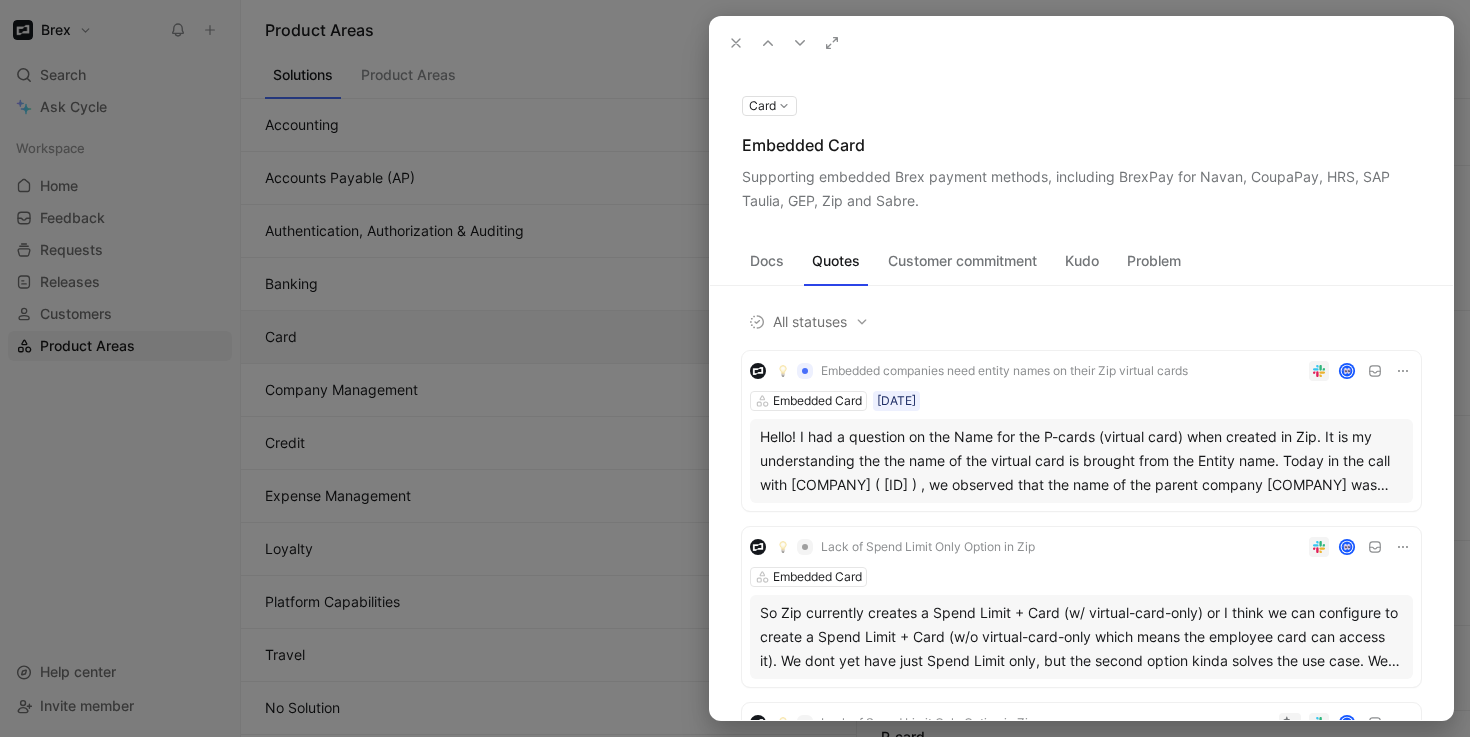 click on "Customer commitment" at bounding box center [962, 261] 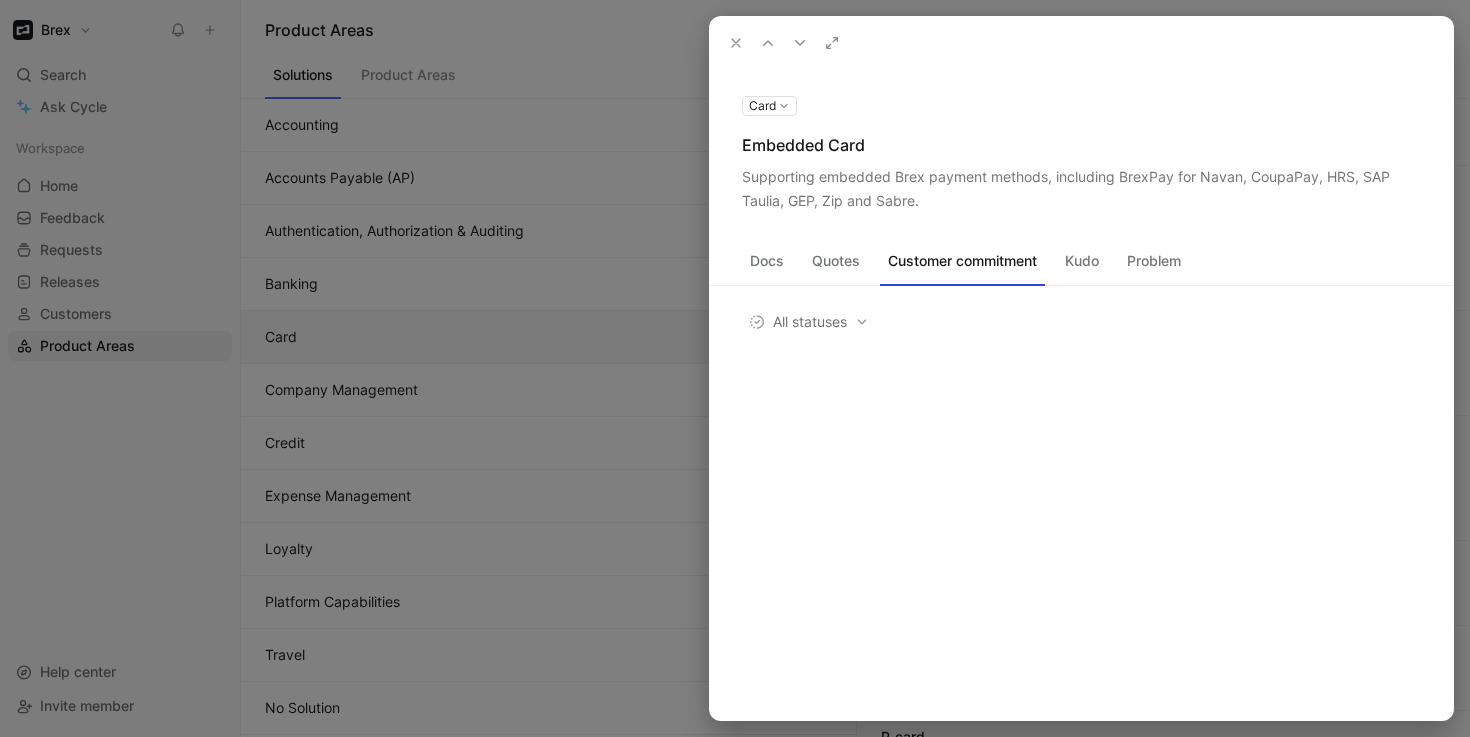 click on "Kudo" at bounding box center (1082, 261) 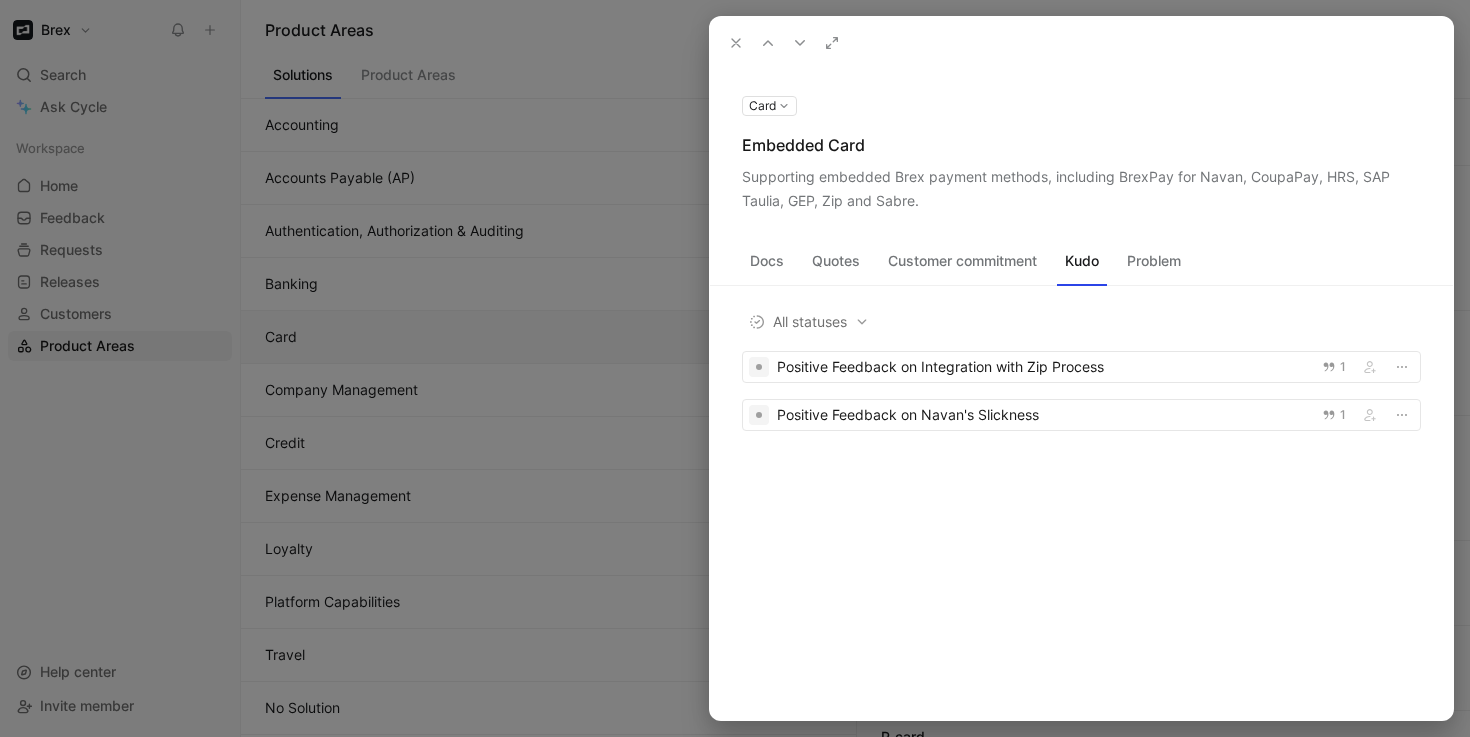 click on "Problem" at bounding box center [1154, 261] 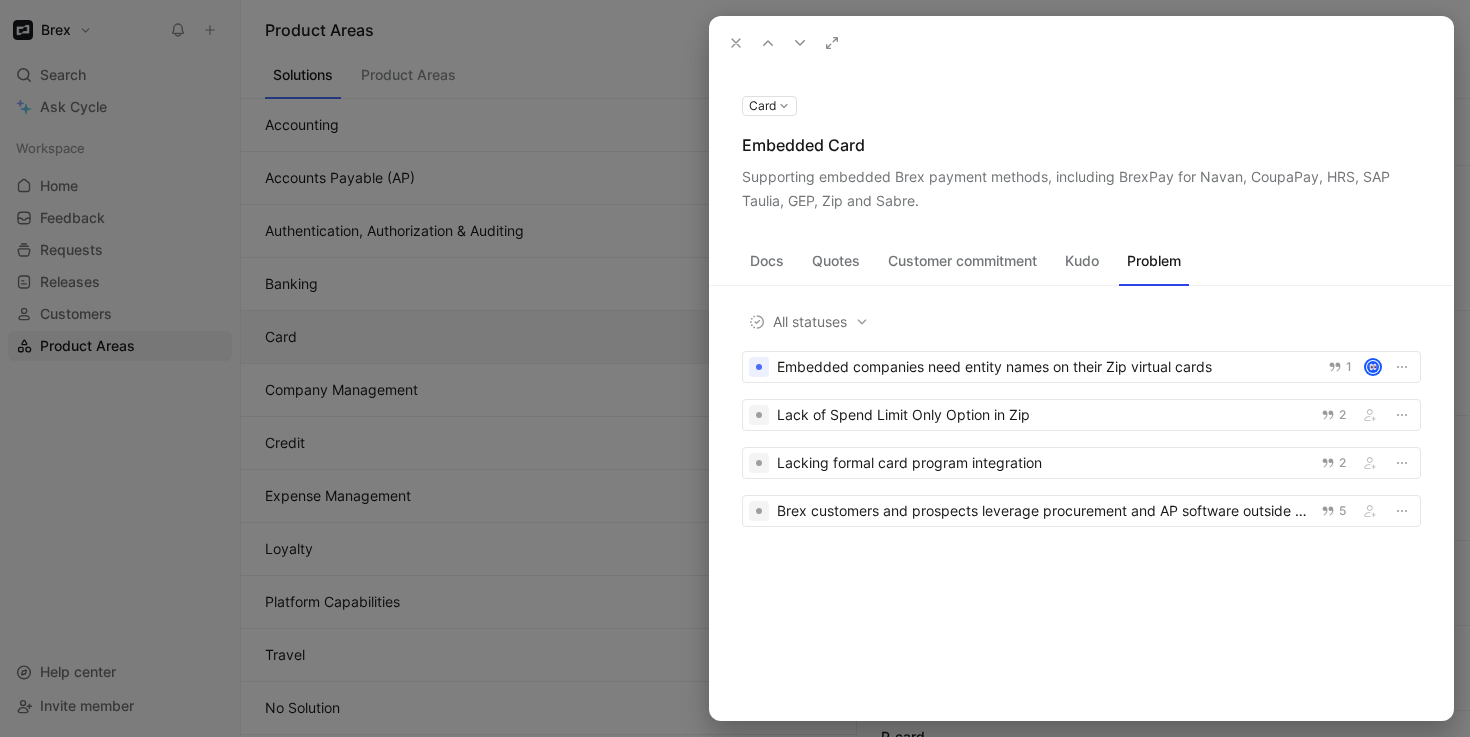 click on "Docs" at bounding box center [767, 261] 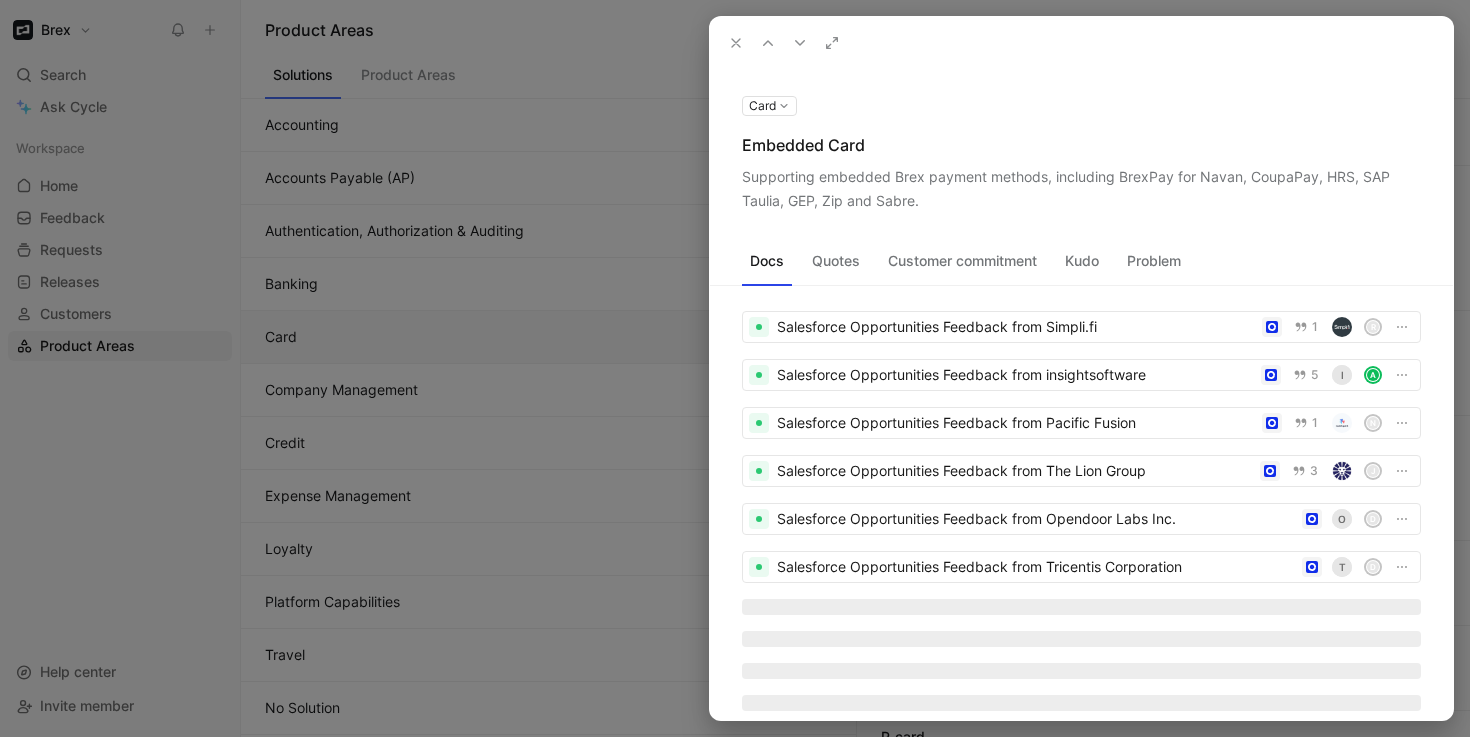 scroll, scrollTop: 767, scrollLeft: 0, axis: vertical 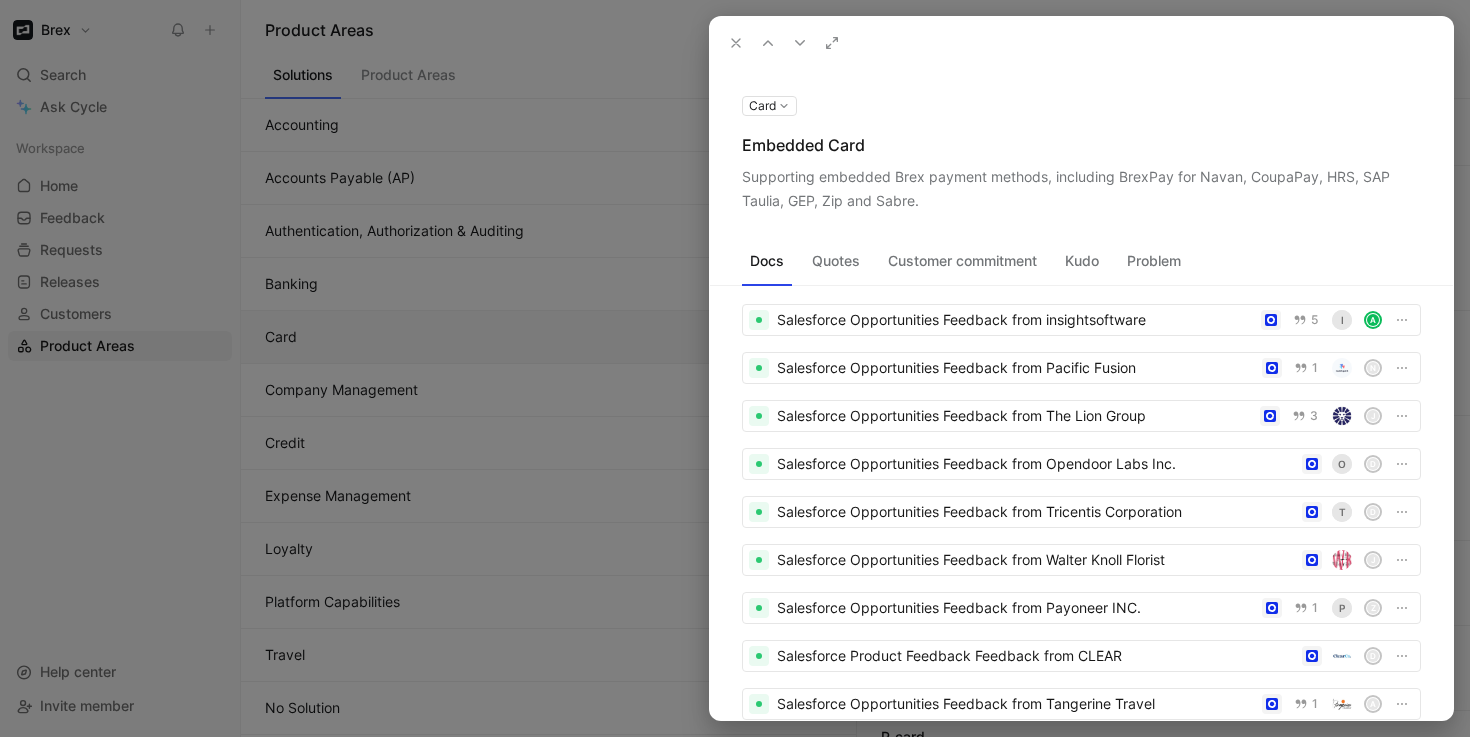 click 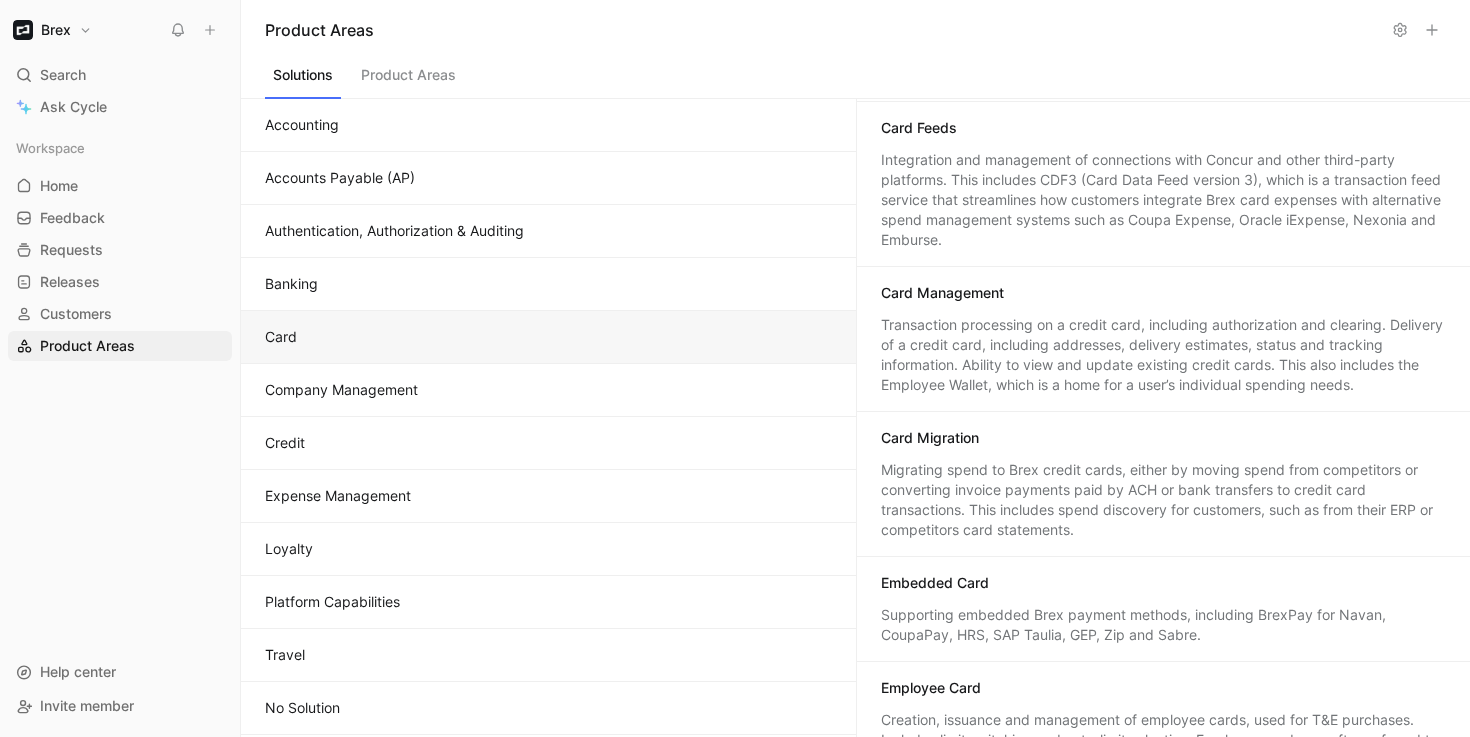 scroll, scrollTop: 0, scrollLeft: 0, axis: both 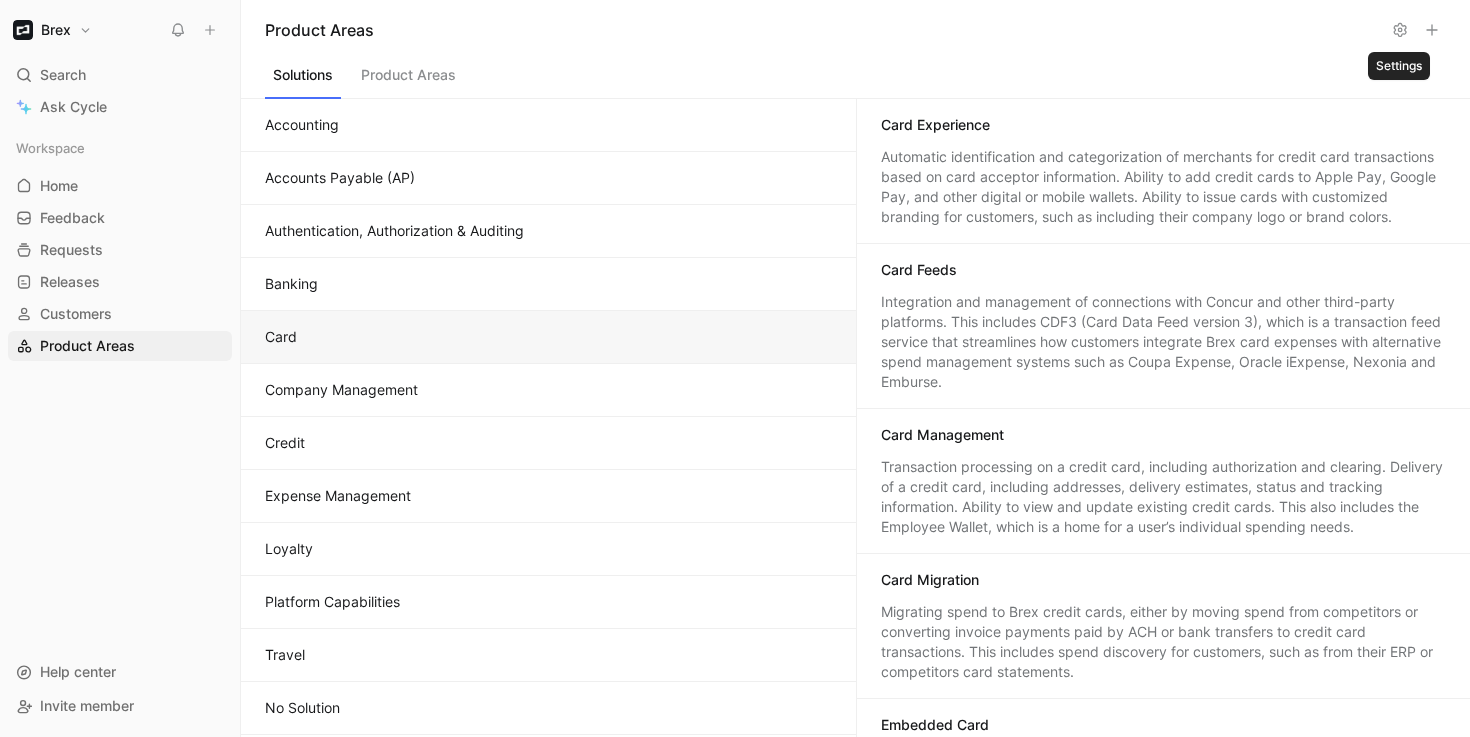 click 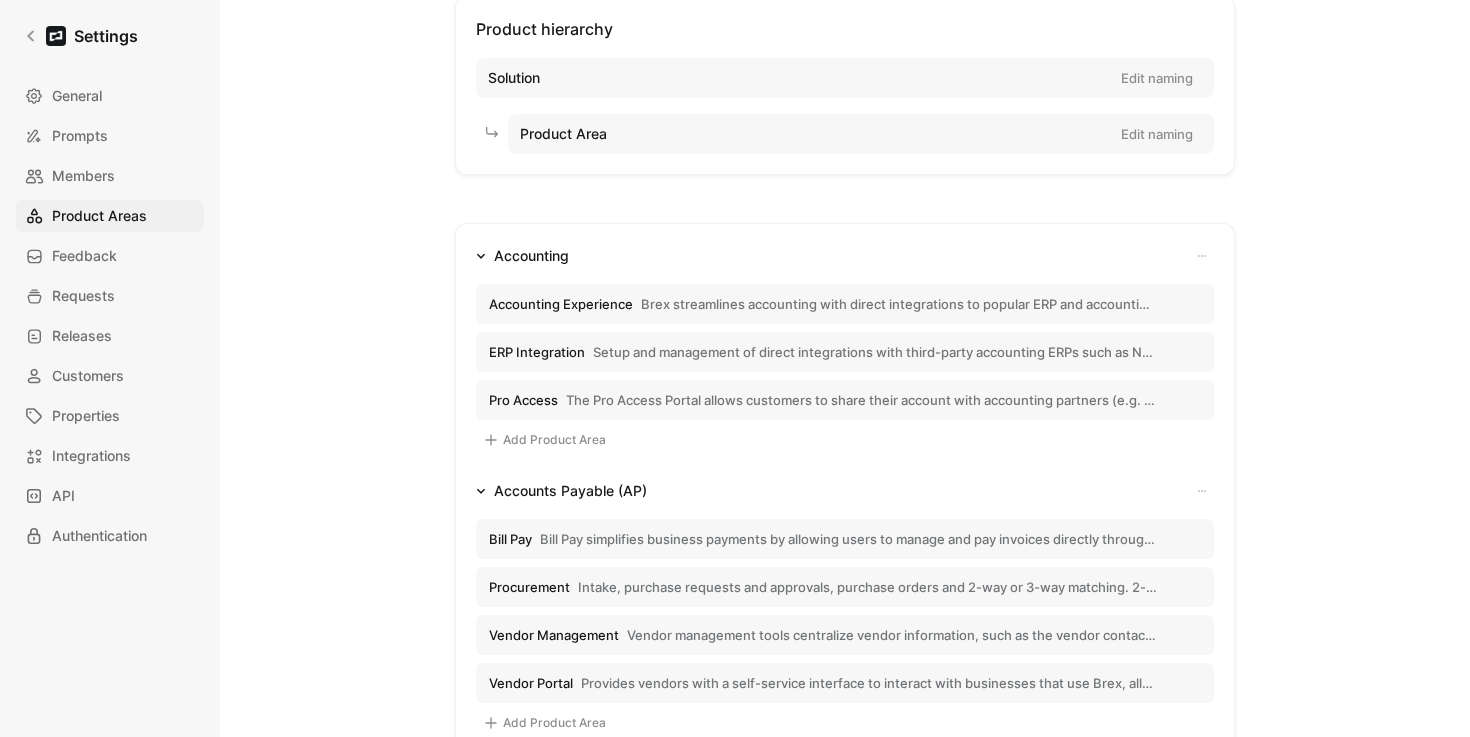 scroll, scrollTop: 185, scrollLeft: 0, axis: vertical 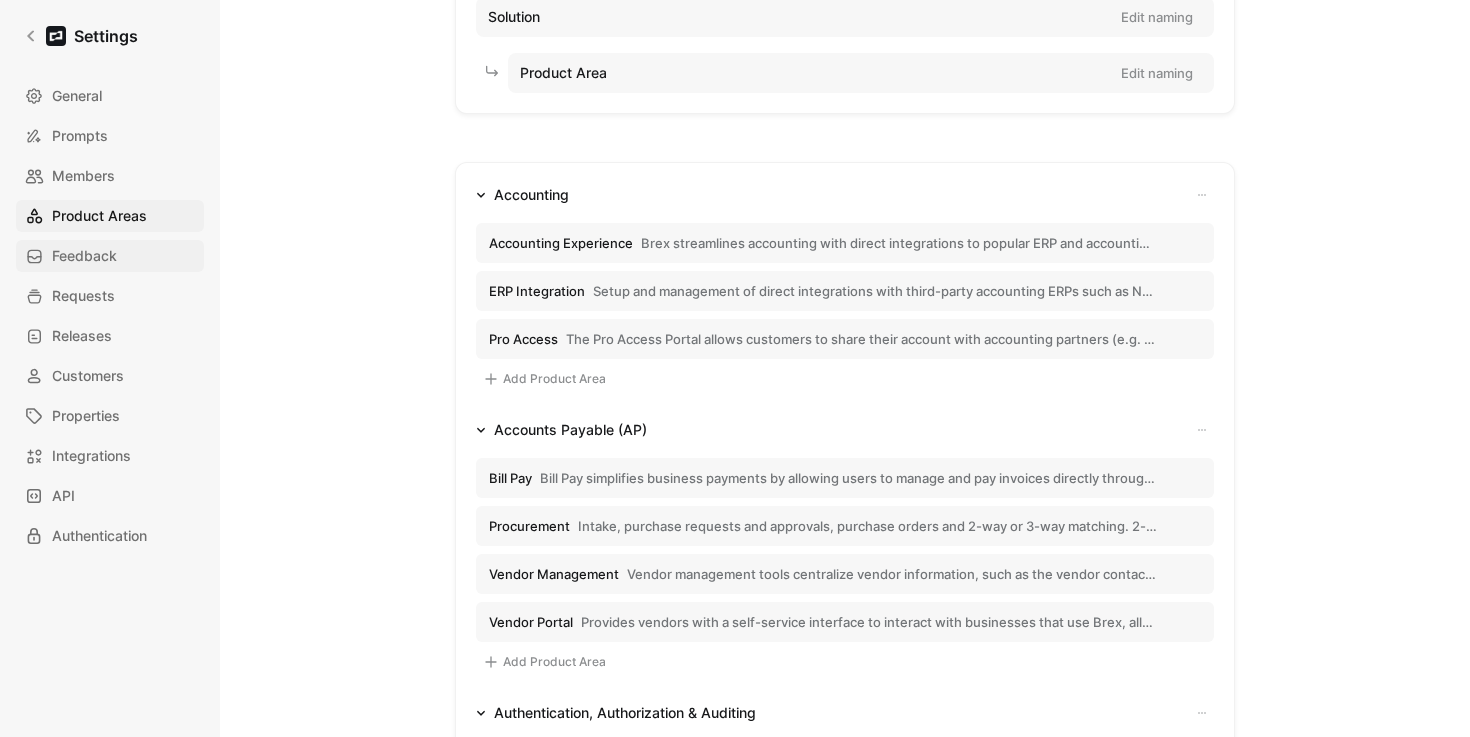 click on "Feedback" at bounding box center (84, 256) 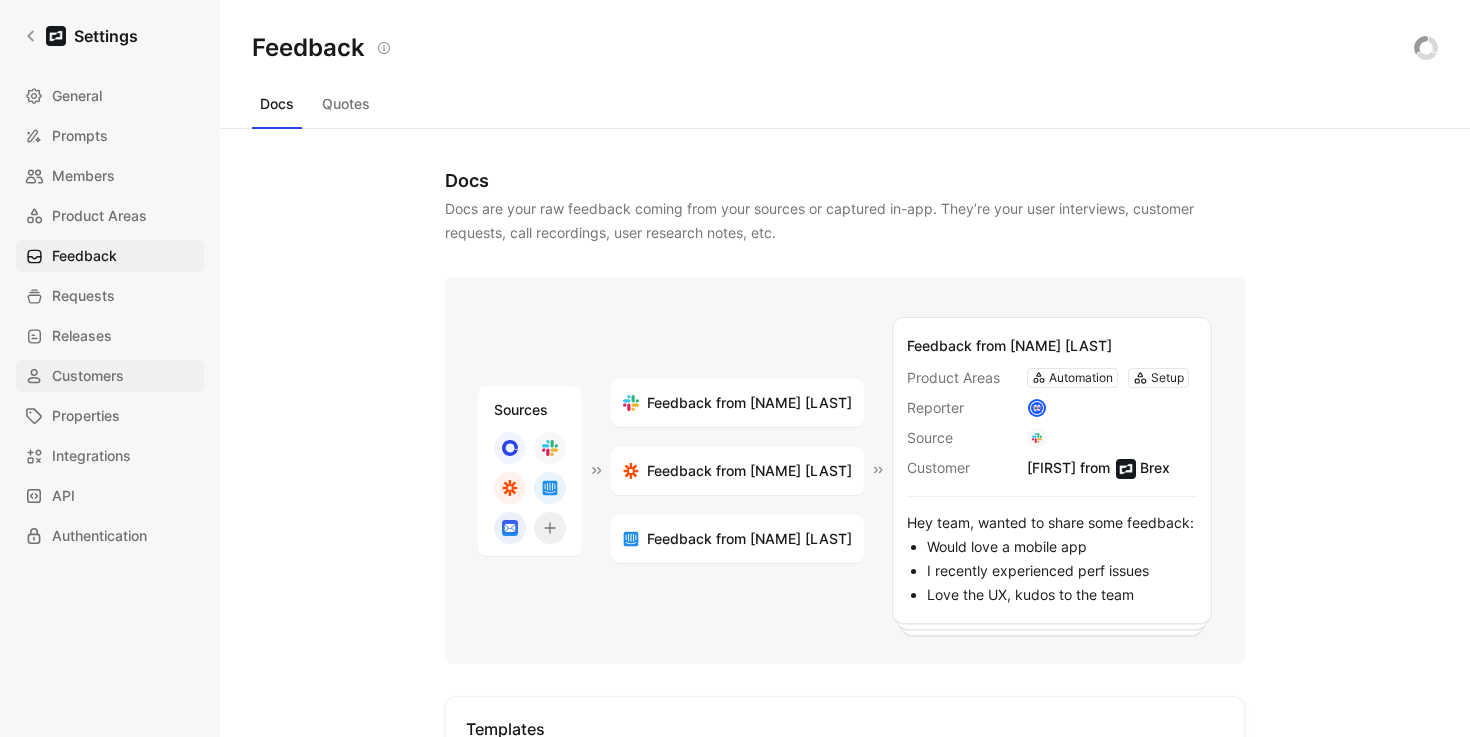click on "Customers" at bounding box center [88, 376] 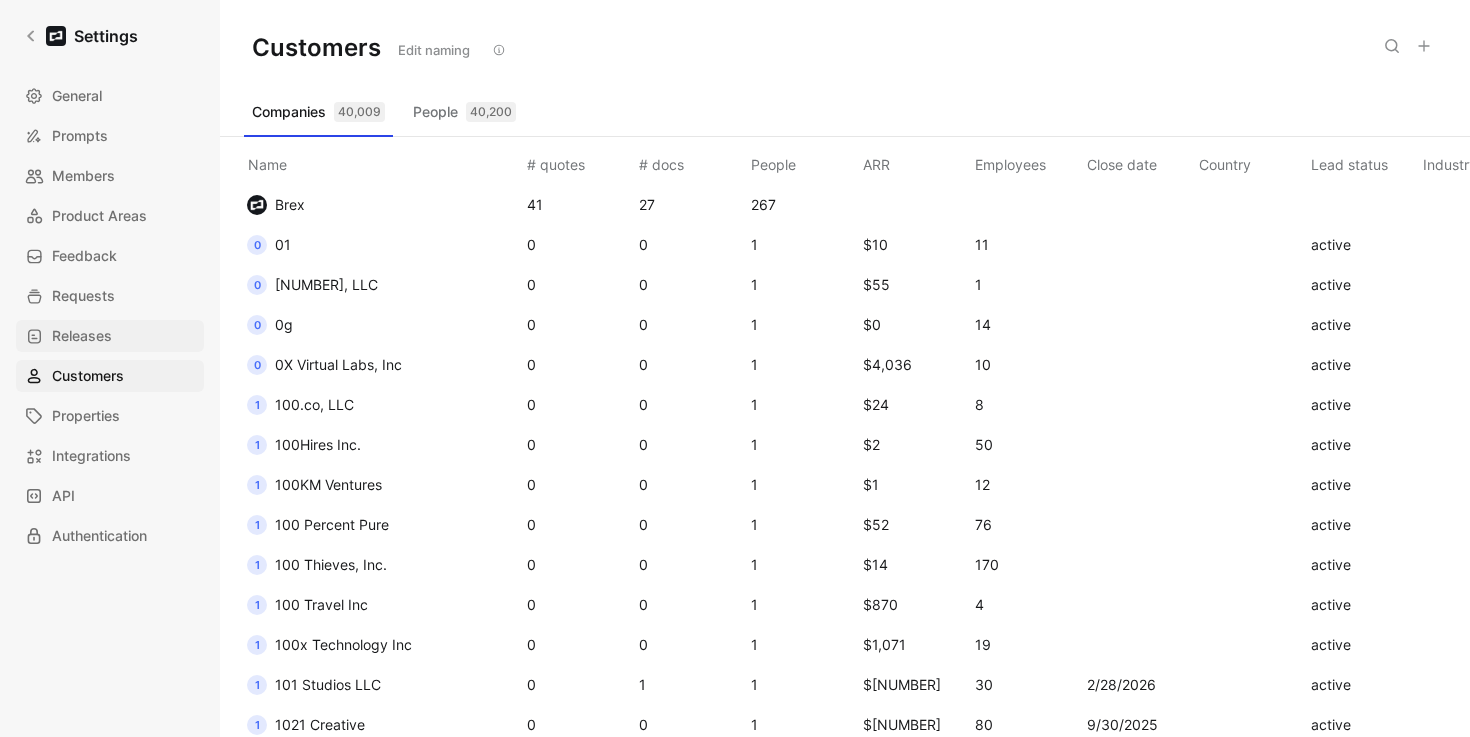 click on "Releases" at bounding box center (82, 336) 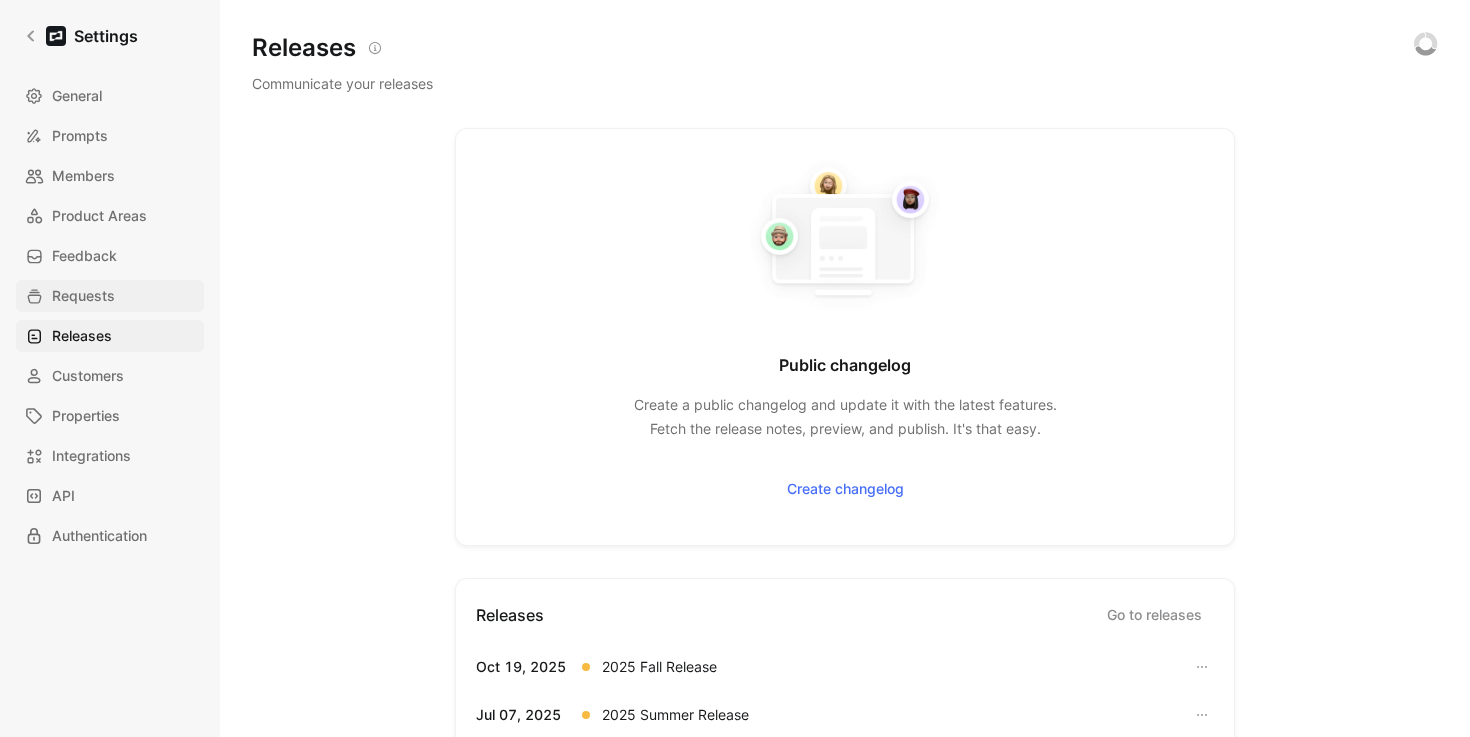 click on "Requests" at bounding box center [110, 296] 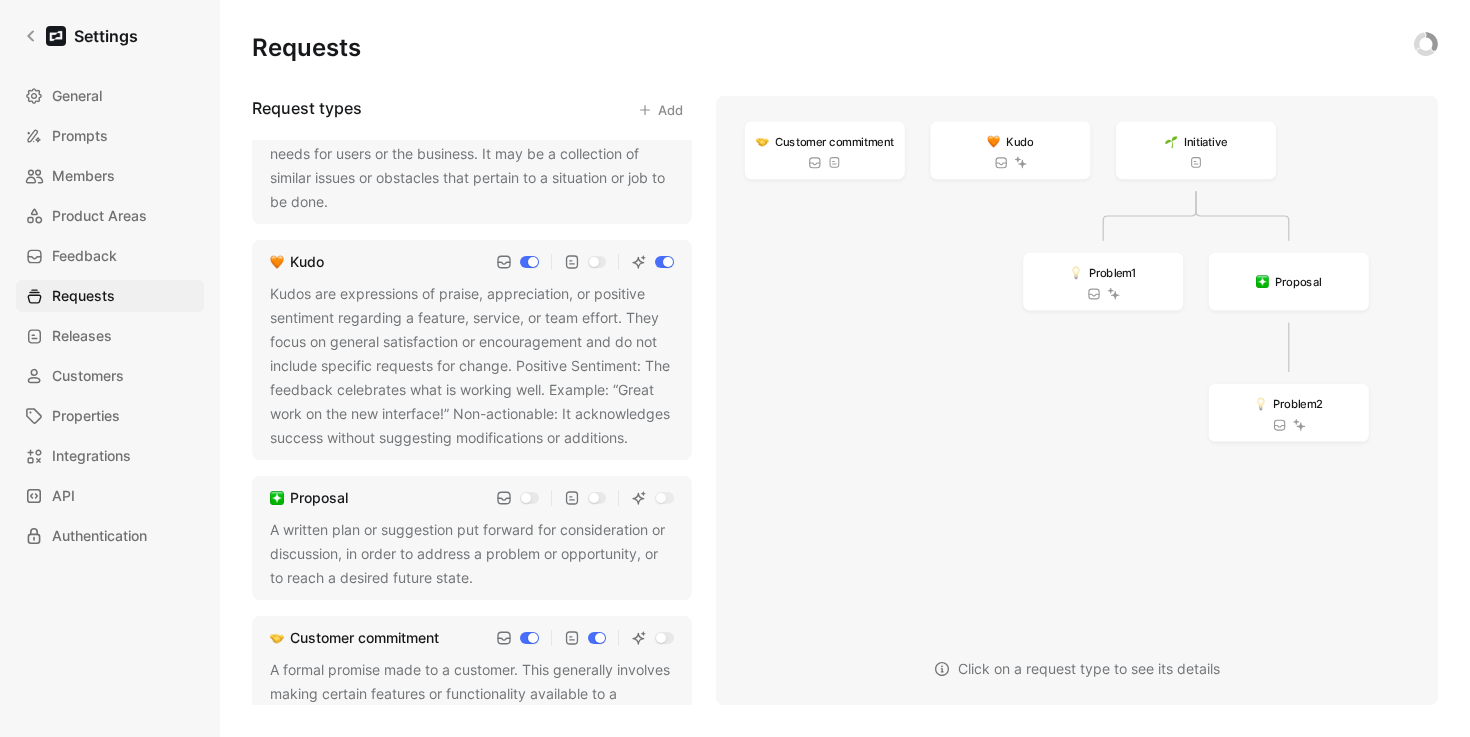 scroll, scrollTop: 211, scrollLeft: 0, axis: vertical 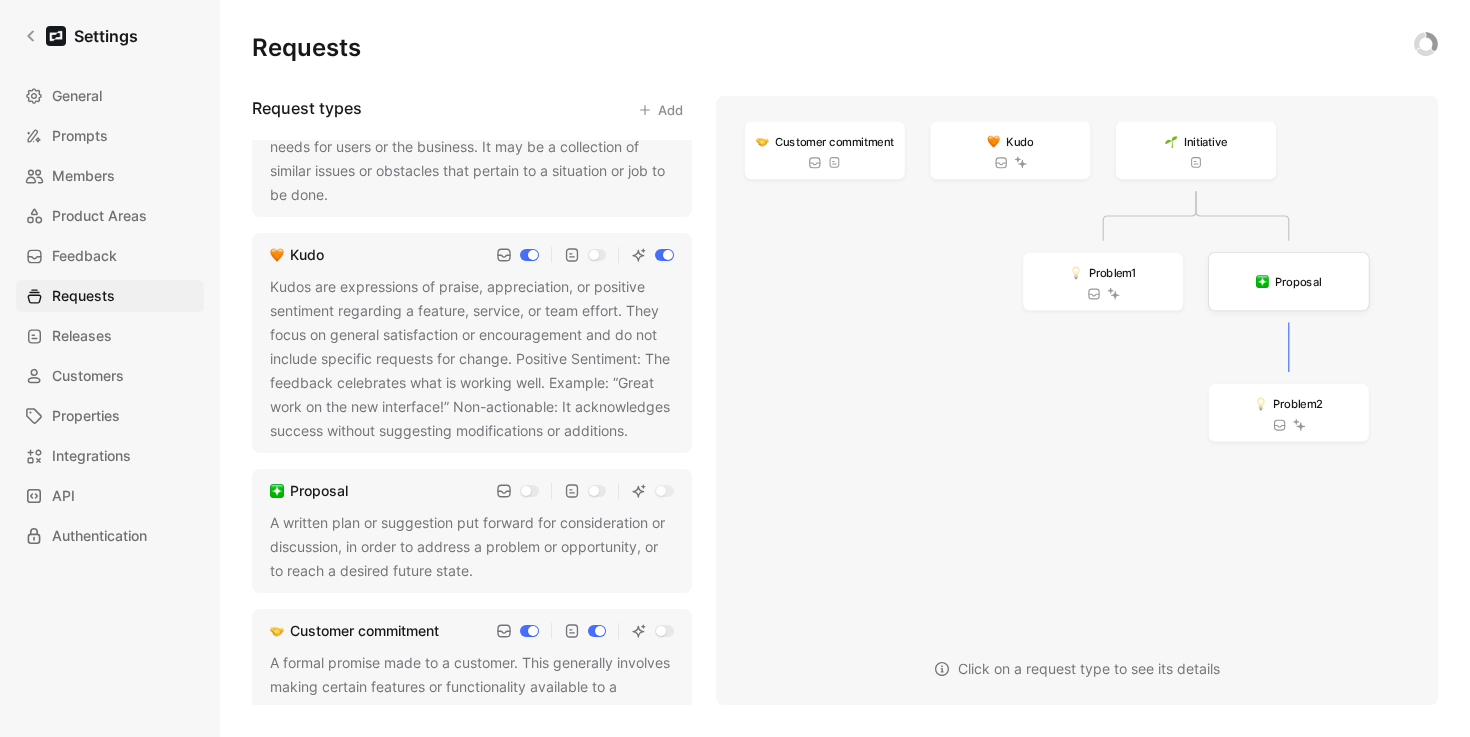 click on "Proposal" at bounding box center (1289, 281) 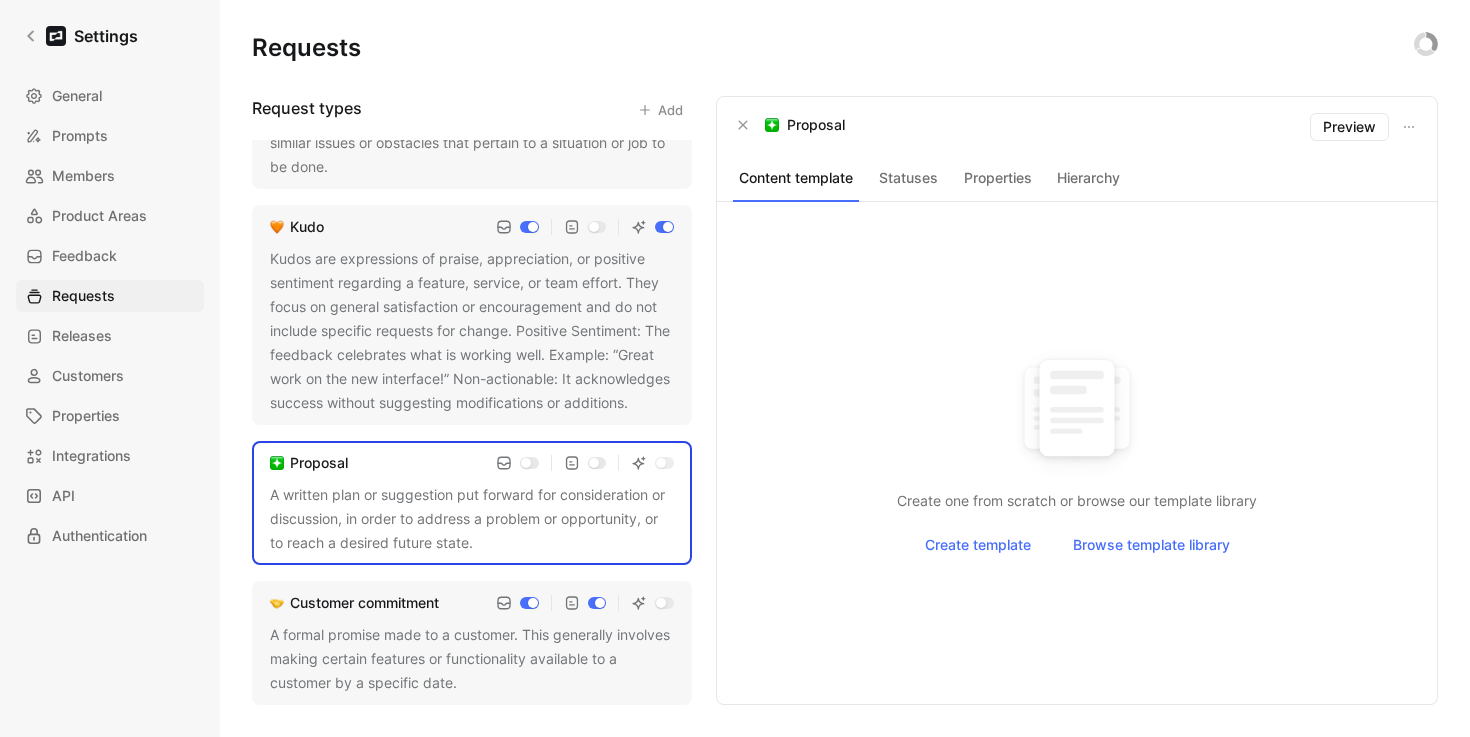 scroll, scrollTop: 0, scrollLeft: 0, axis: both 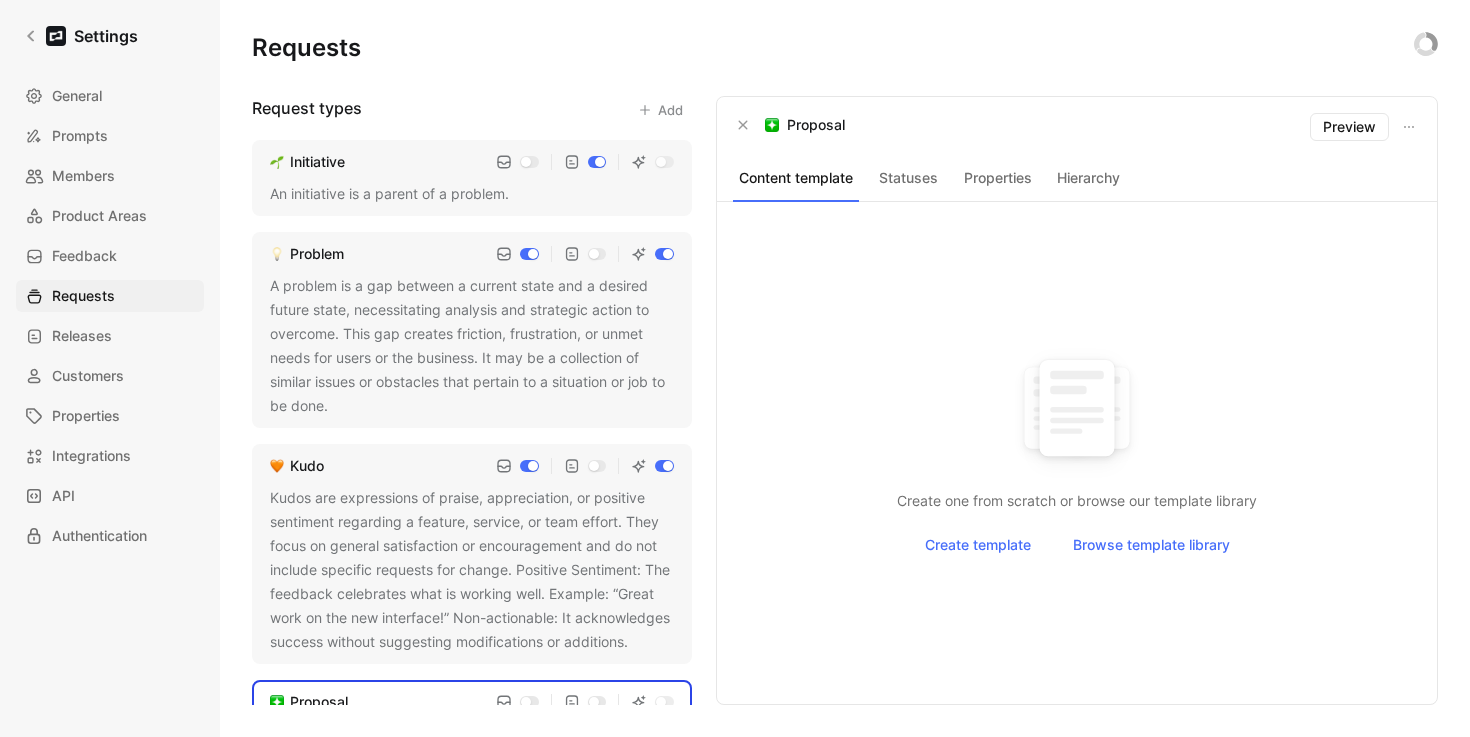 click on "General Prompts Members Product Areas Feedback Requests Releases Customers Properties Integrations API Authentication" at bounding box center [117, 316] 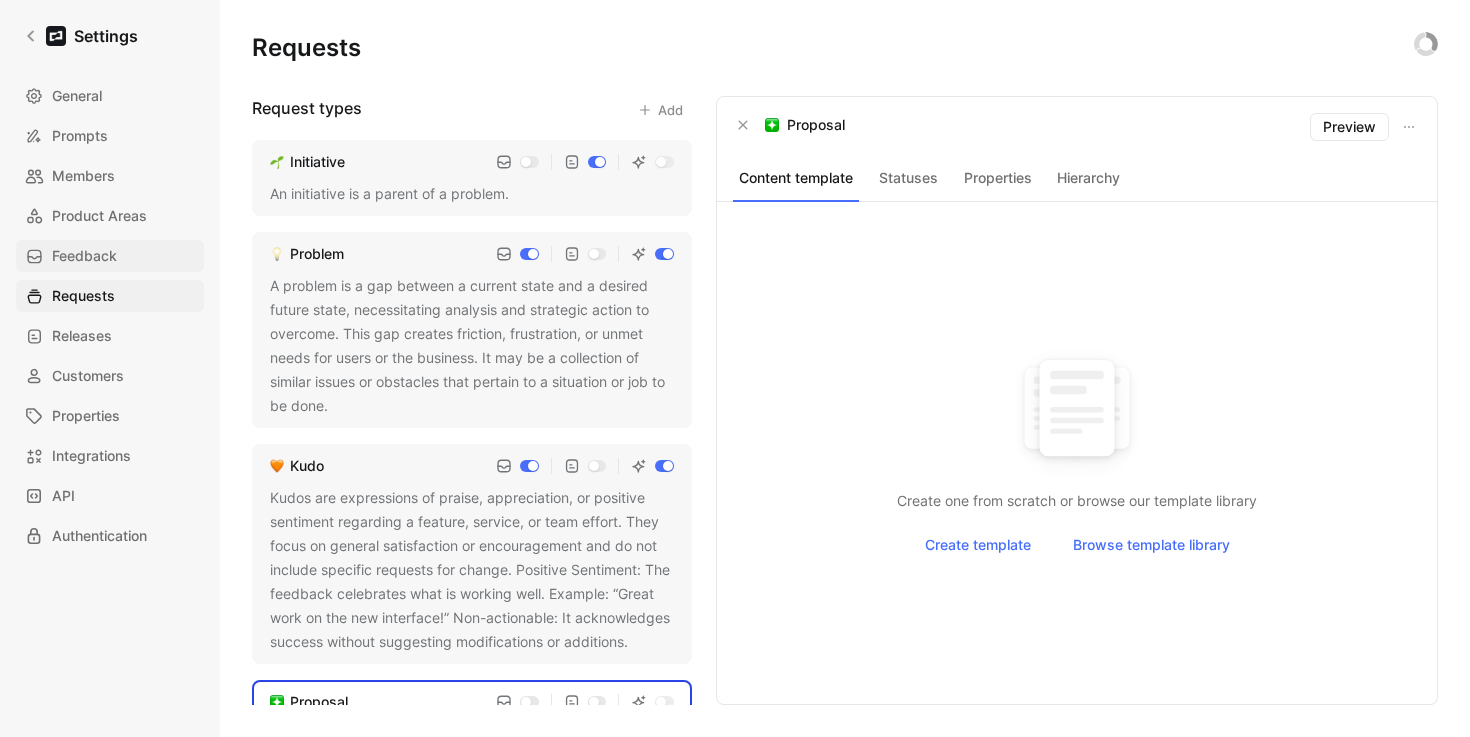 click on "Feedback" at bounding box center [84, 256] 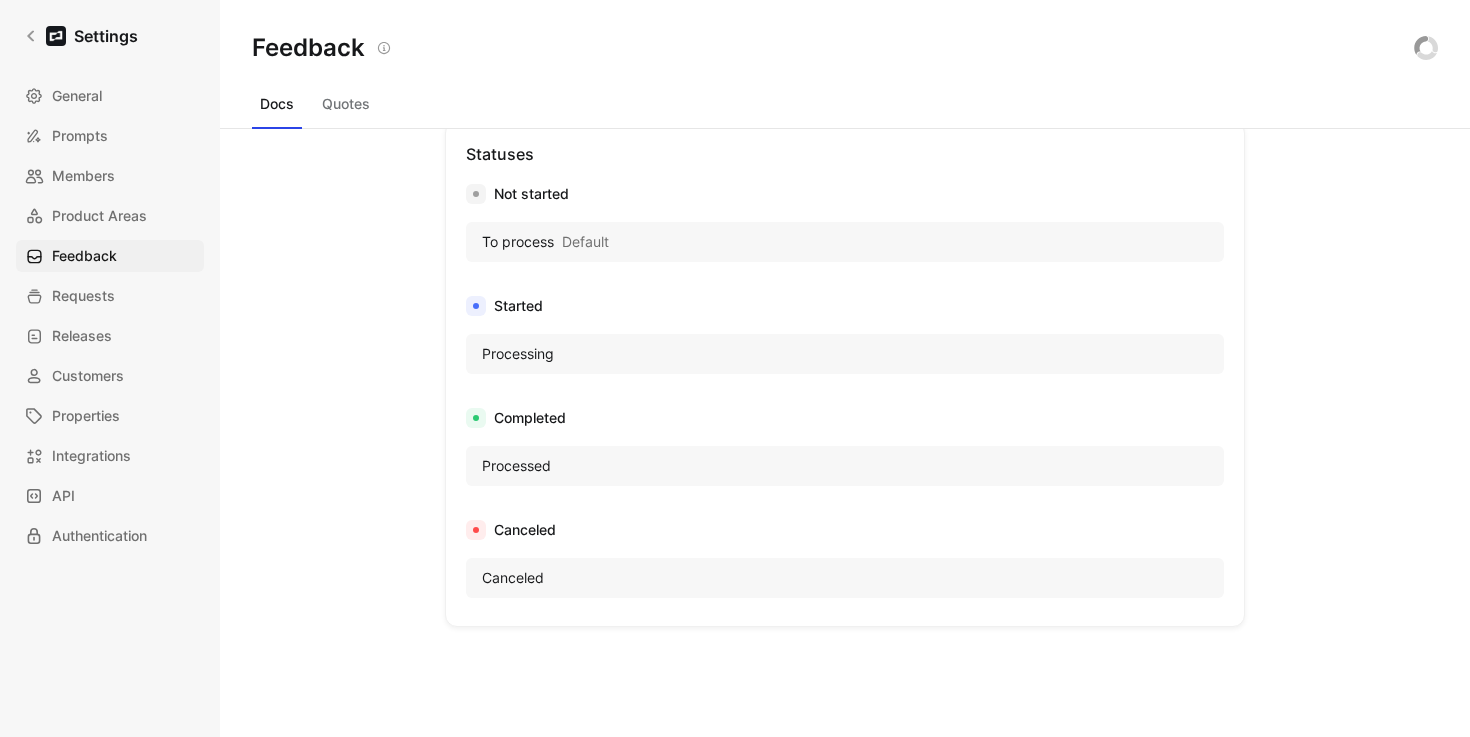 scroll, scrollTop: 0, scrollLeft: 0, axis: both 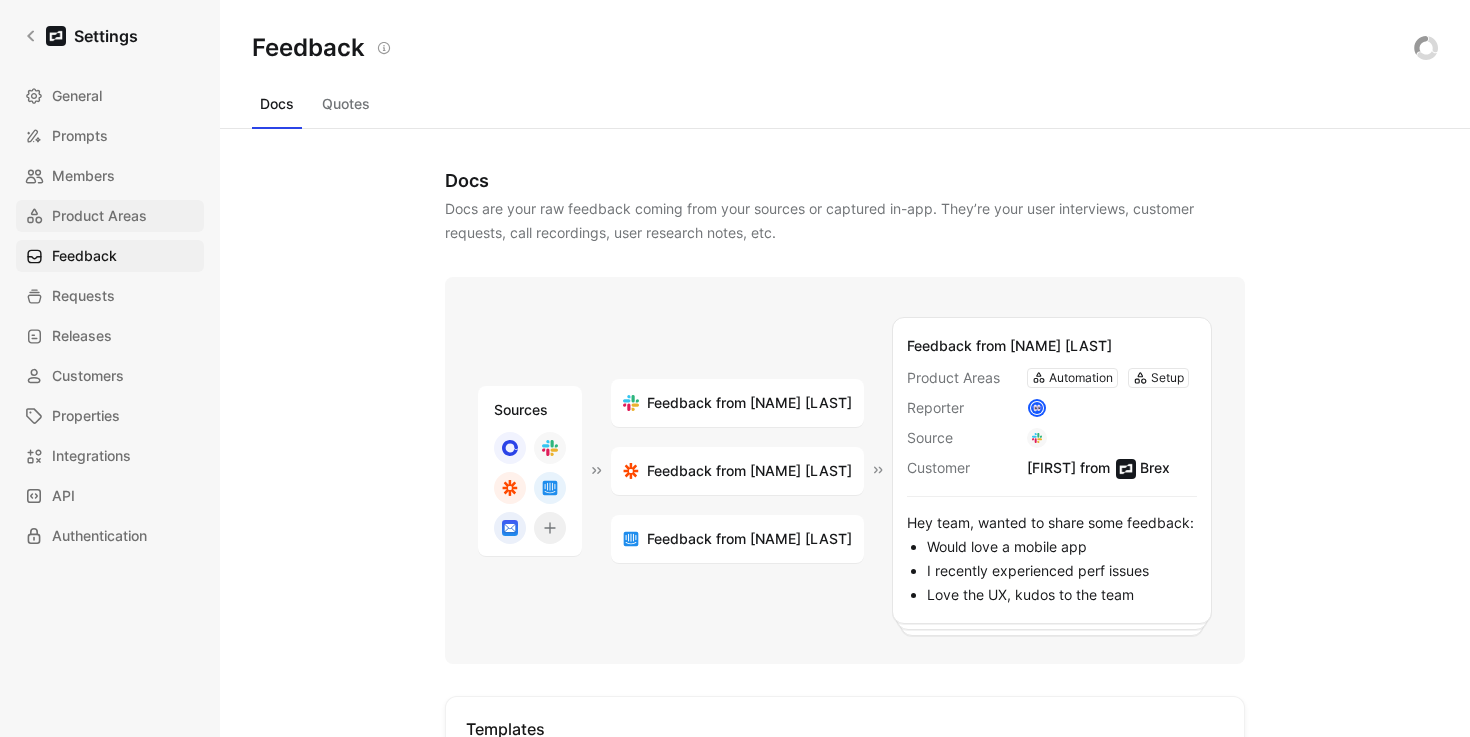 click on "Product Areas" at bounding box center [99, 216] 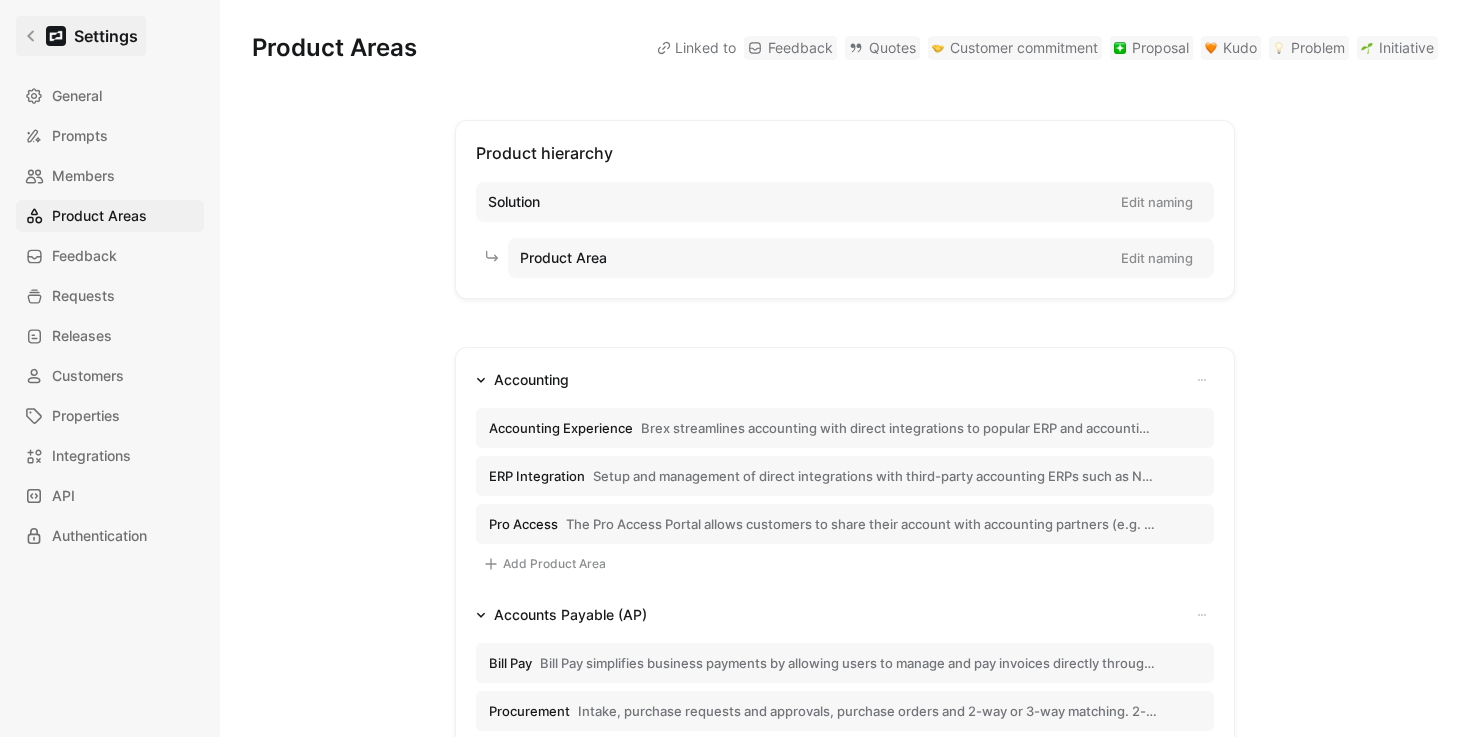 click on "Settings" at bounding box center (81, 36) 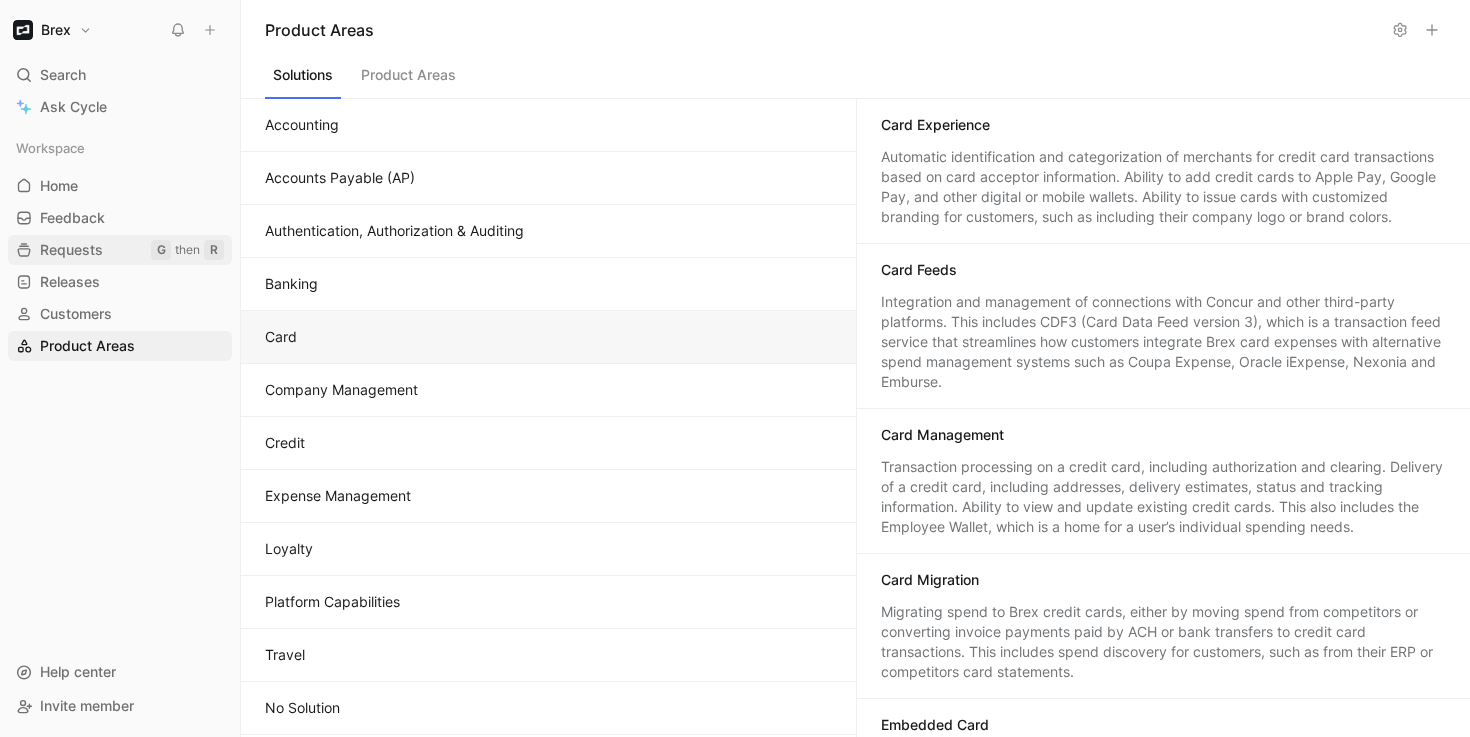 click on "Requests" at bounding box center [71, 250] 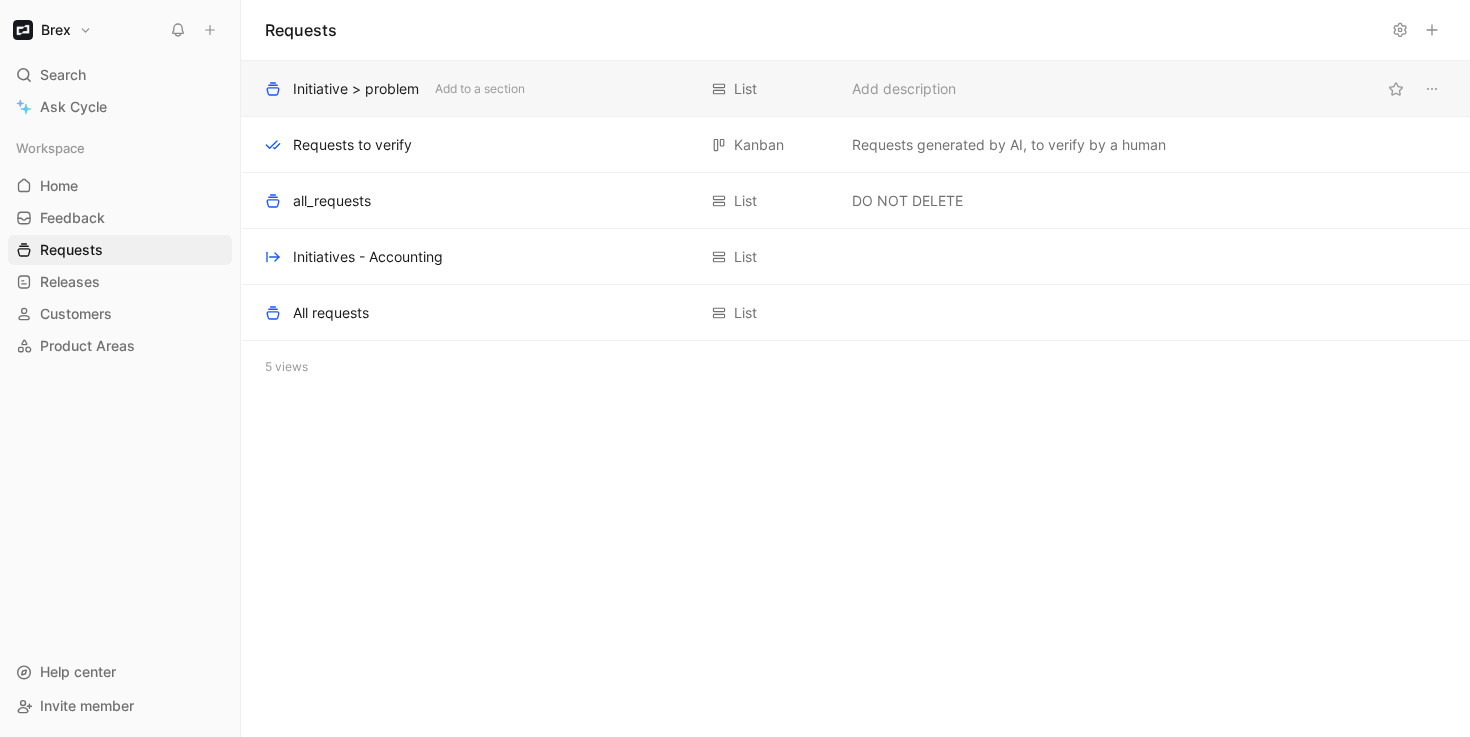 click on "Initiative > problem" at bounding box center (356, 89) 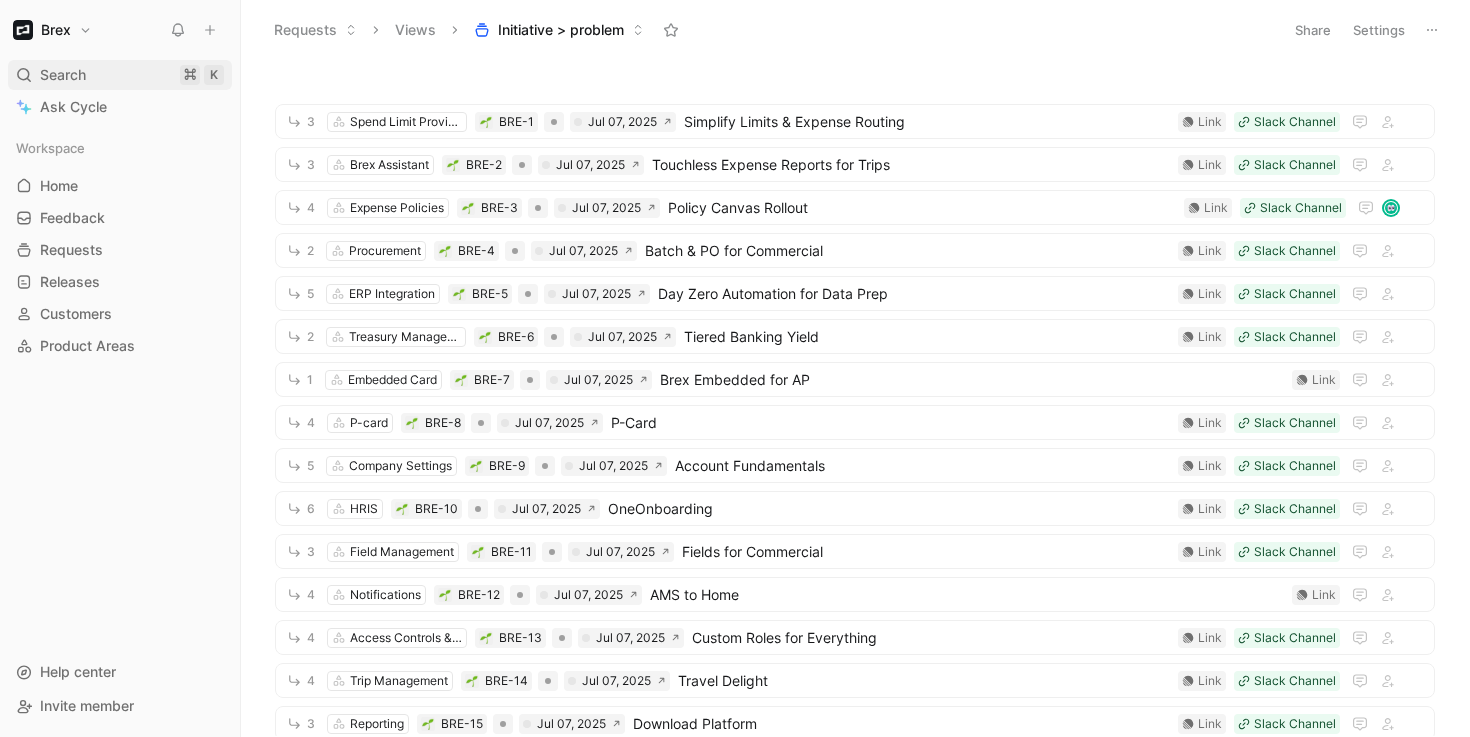 click on "Search" at bounding box center [63, 75] 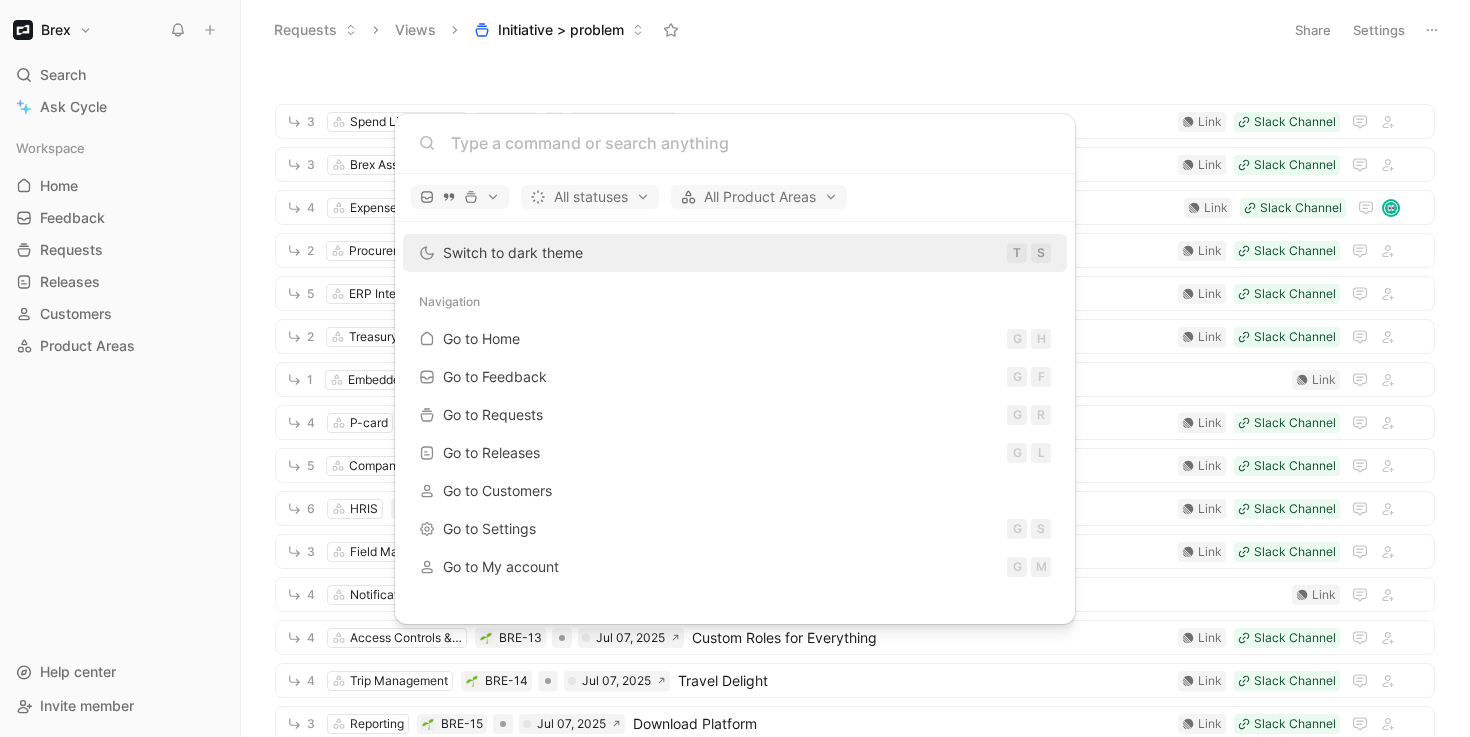 click on "Brex Search ⌘ K Ask Cycle Workspace Home G then H Feedback G then F Requests G then R Releases G then L Customers Product Areas
To pick up a draggable item, press the space bar.
While dragging, use the arrow keys to move the item.
Press space again to drop the item in its new position, or press escape to cancel.
Help center Invite member Requests Views Initiative > problem Share Settings 3 Spend Limit Provisioning  BRE-1 Jul 07, 2025 Simplify Limits & Expense Routing Slack Channel Link 3 Brex Assistant BRE-2 Jul 07, 2025 Touchless Expense Reports for Trips Slack Channel Link 4 Expense Policies BRE-3 Jul 07, 2025 Policy Canvas Rollout Slack Channel Link 2 Procurement BRE-4 Jul 07, 2025 Batch & PO for Commercial Slack Channel Link 5 ERP Integration BRE-5 Jul 07, 2025 Day Zero Automation for Data Prep Slack Channel Link 2 Treasury Management BRE-6 Jul 07, 2025 Tiered Banking Yield Slack Channel Link 1 Embedded Card BRE-7 Jul 07, 2025 Brex Embedded for AP Link 4 P-card BRE-8 P-Card 5" at bounding box center (735, 368) 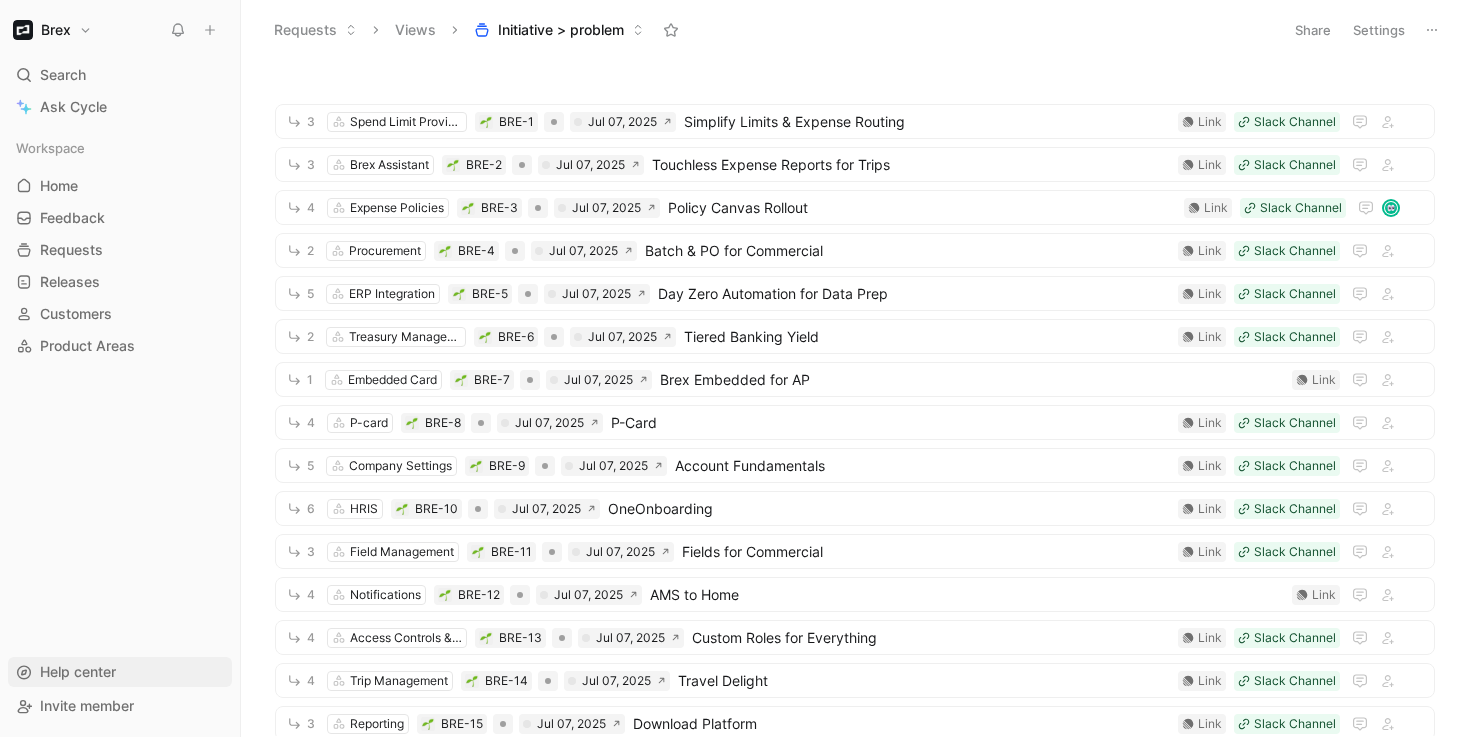 click on "Help center" at bounding box center (78, 672) 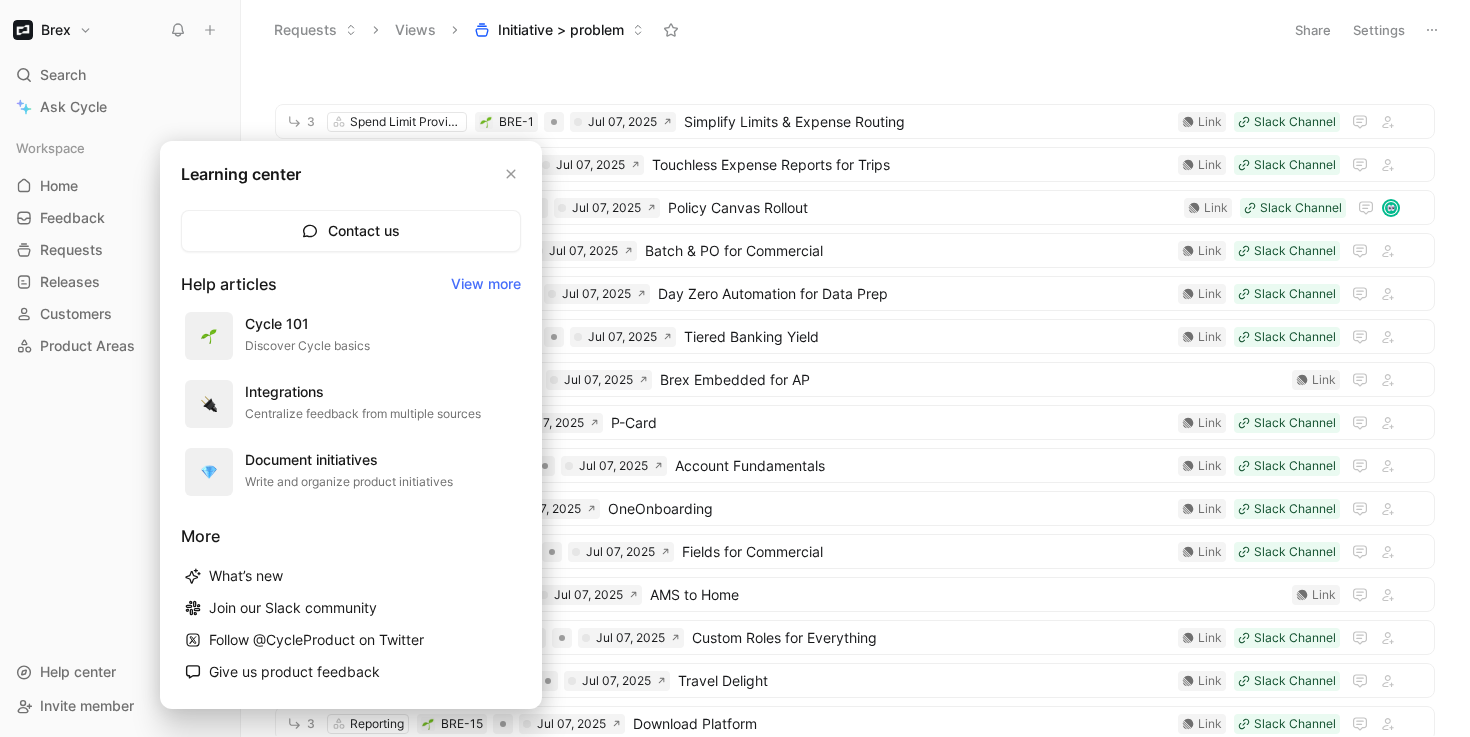 click at bounding box center [735, 368] 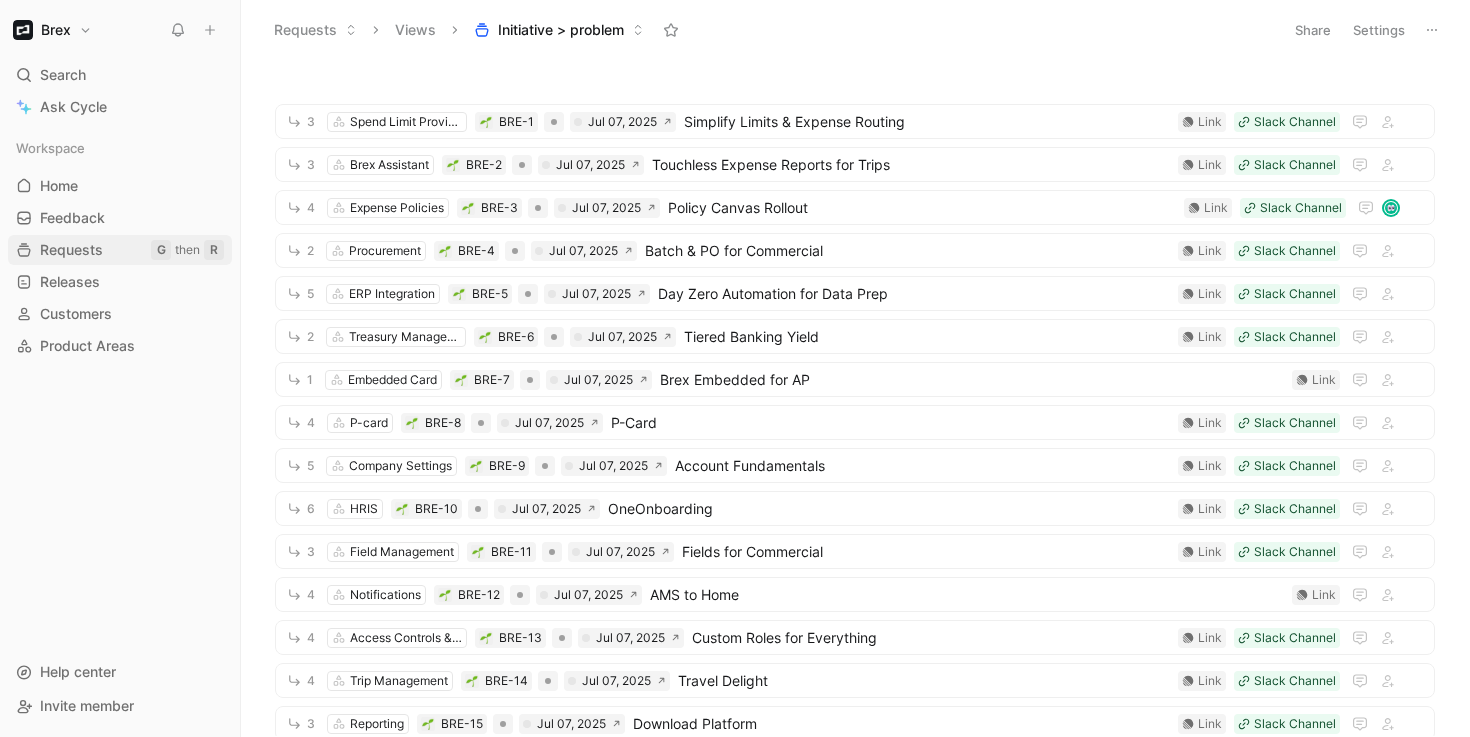 click on "Requests" at bounding box center (71, 250) 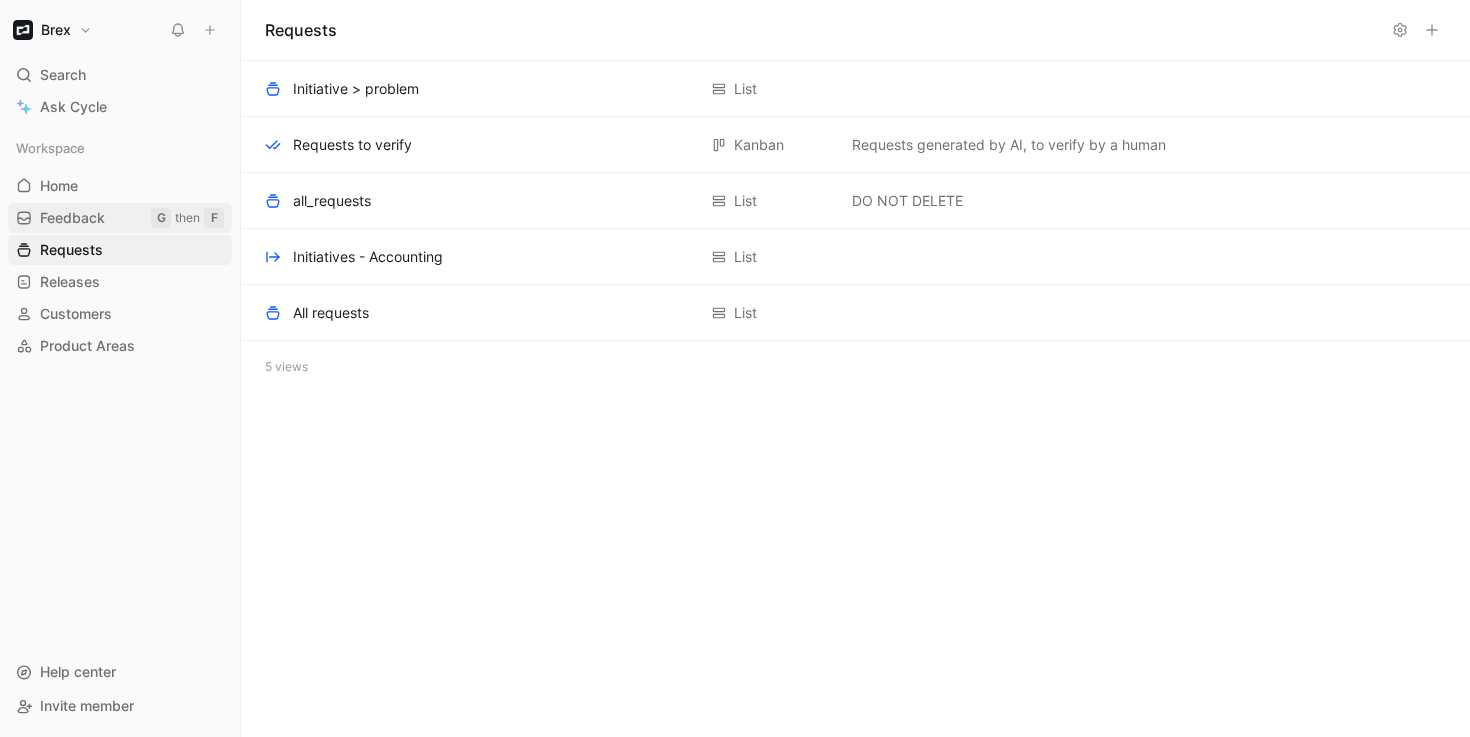 click on "Feedback" at bounding box center [72, 218] 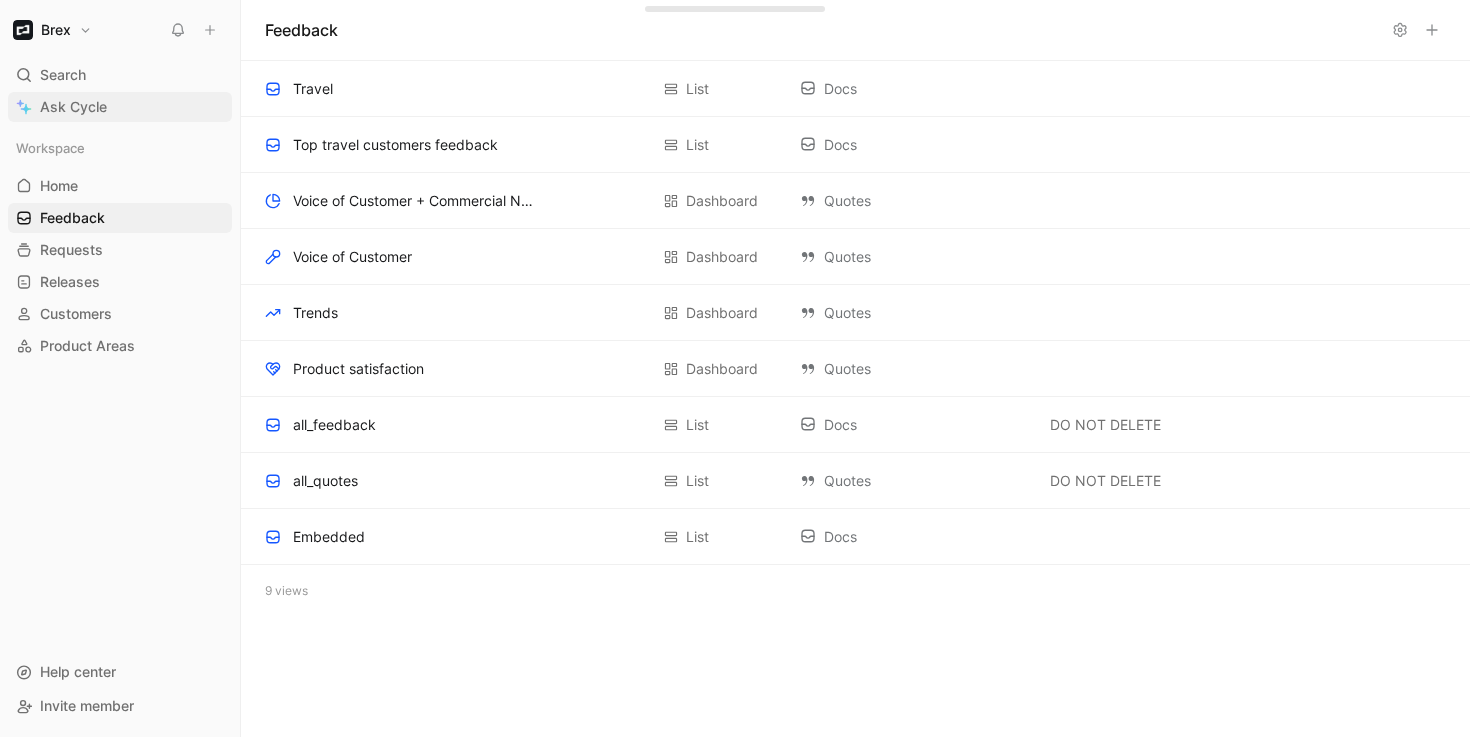 click on "Ask Cycle" at bounding box center [73, 107] 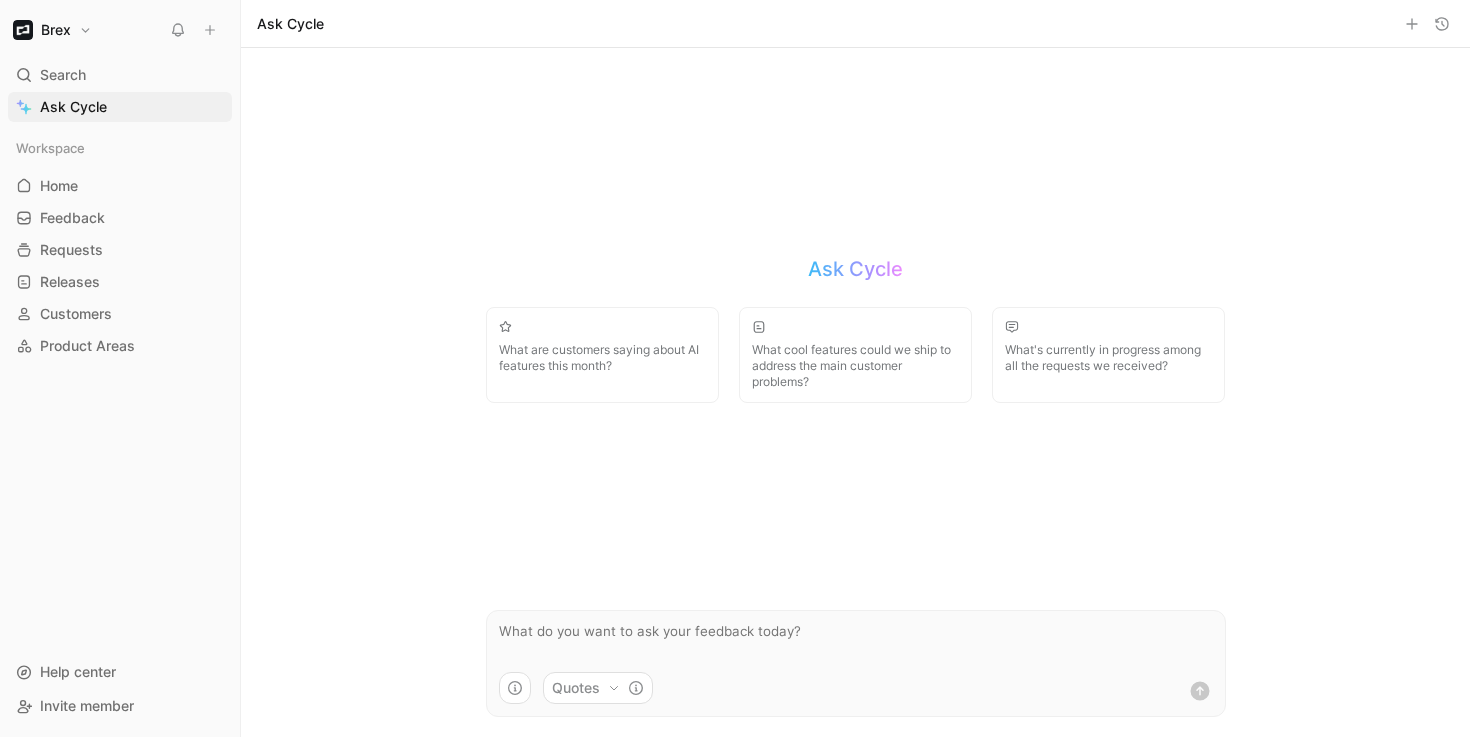 click on "Brex" at bounding box center [52, 30] 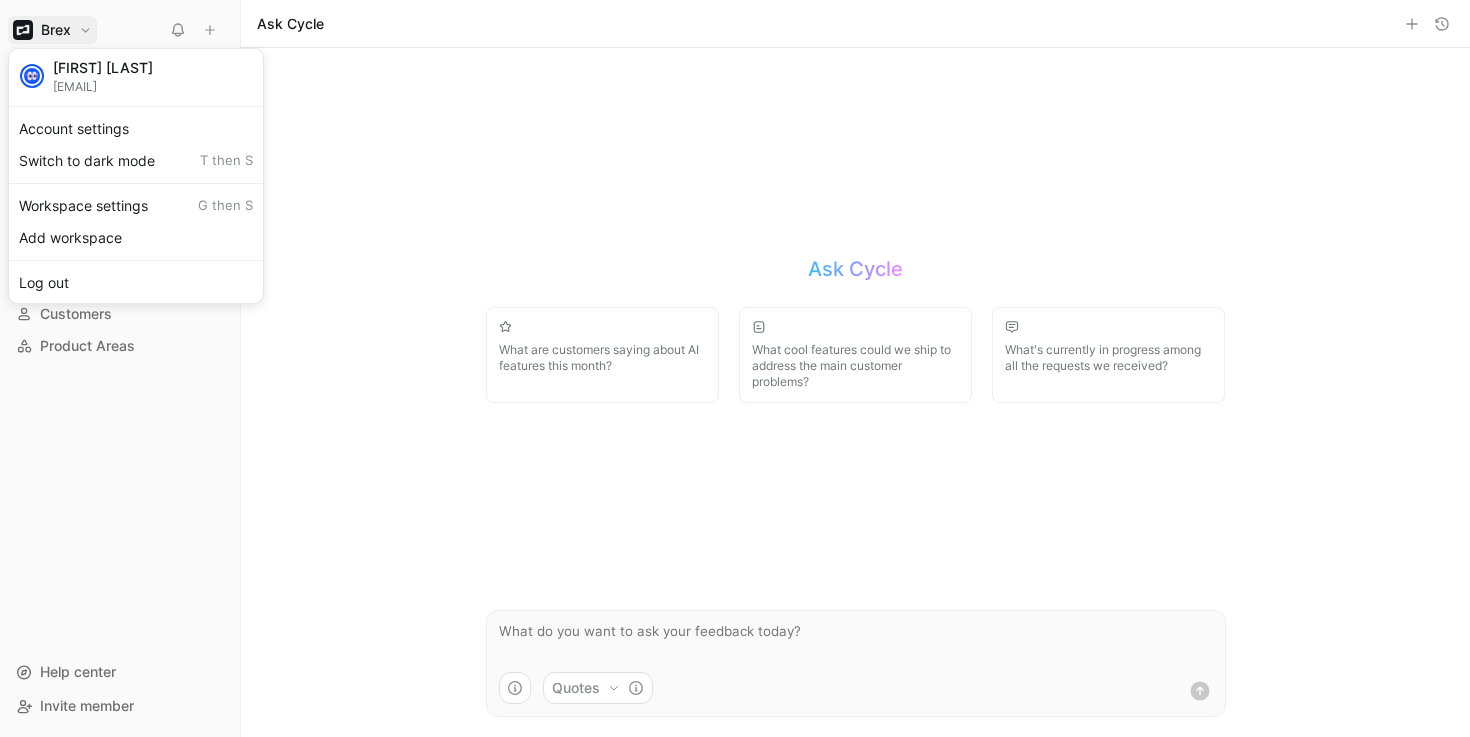 click at bounding box center [735, 368] 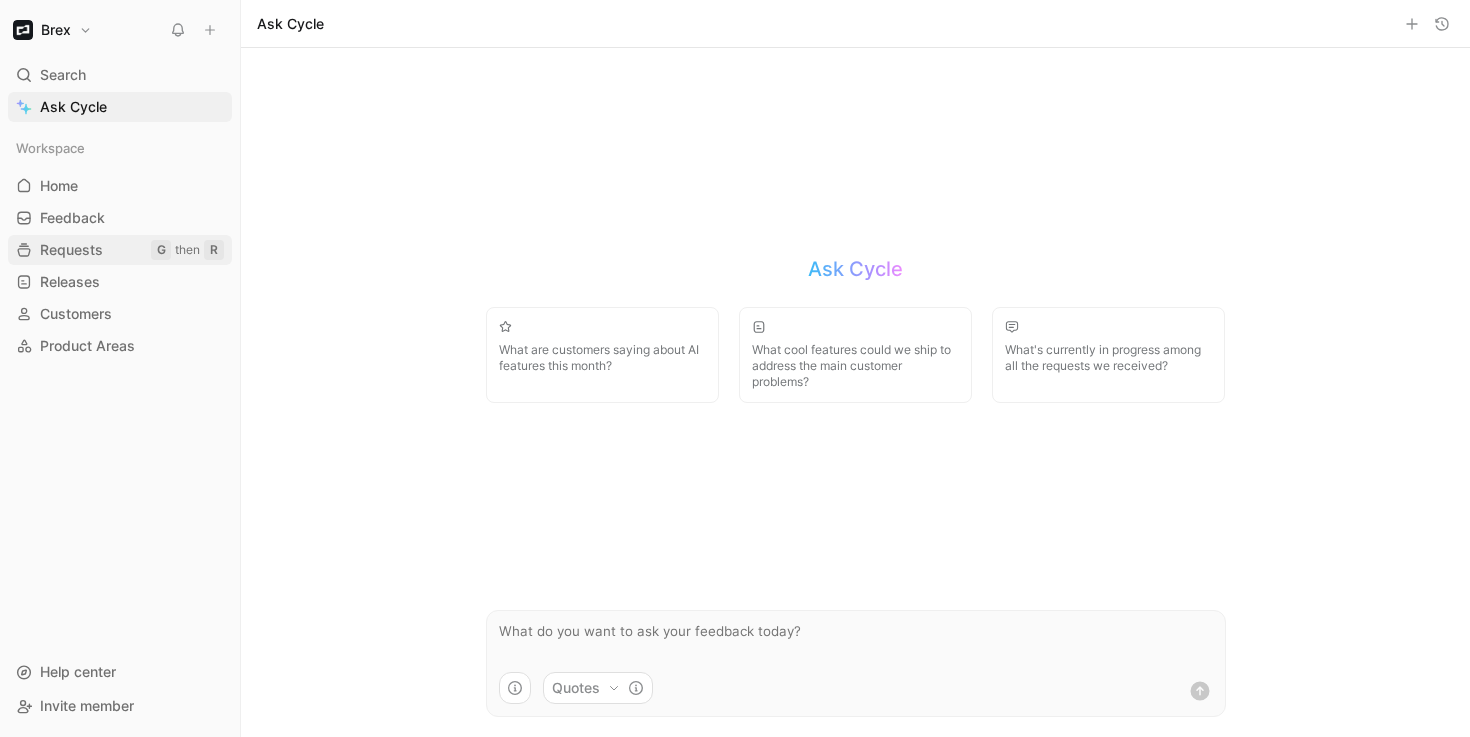 click on "Requests G then R" at bounding box center [120, 250] 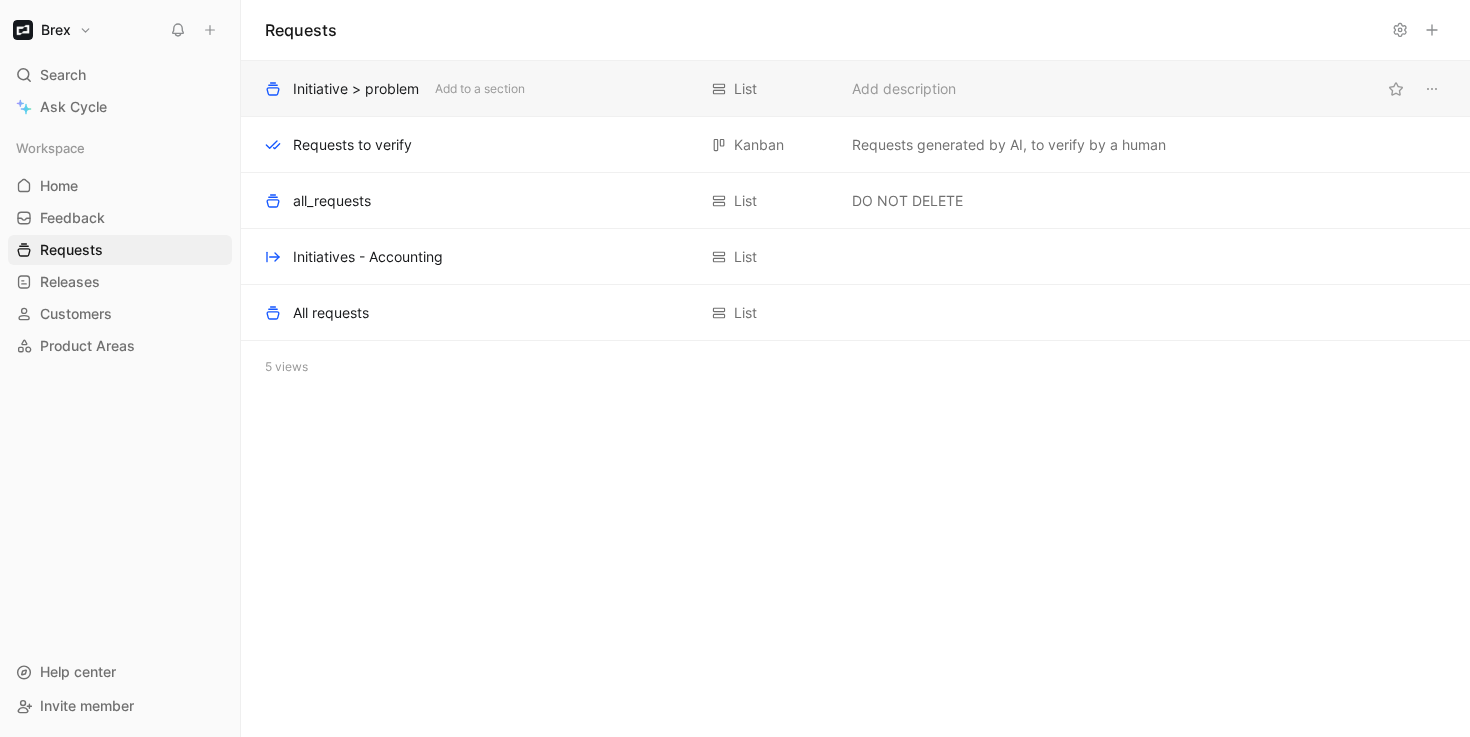 click on "Initiative > problem" at bounding box center (356, 89) 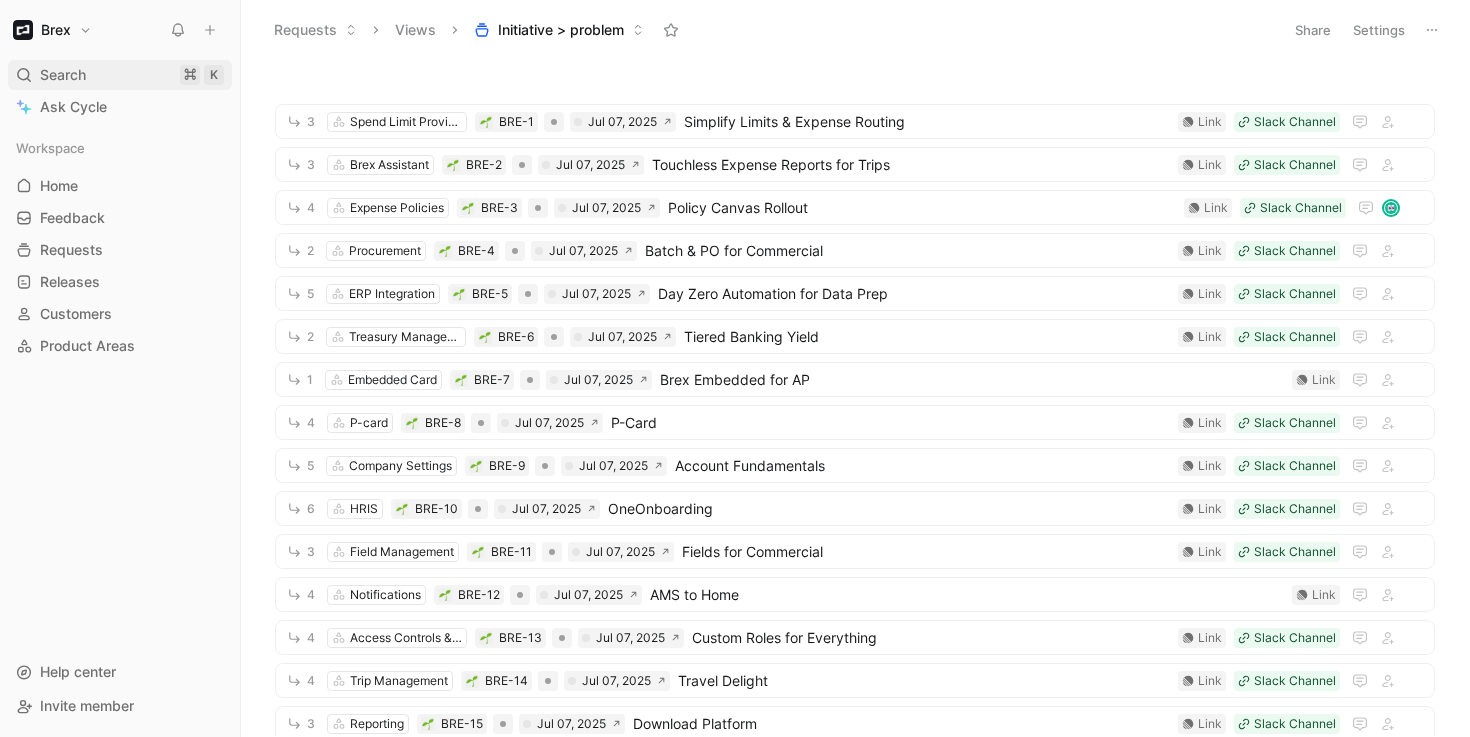 click on "Search ⌘ K" at bounding box center (120, 75) 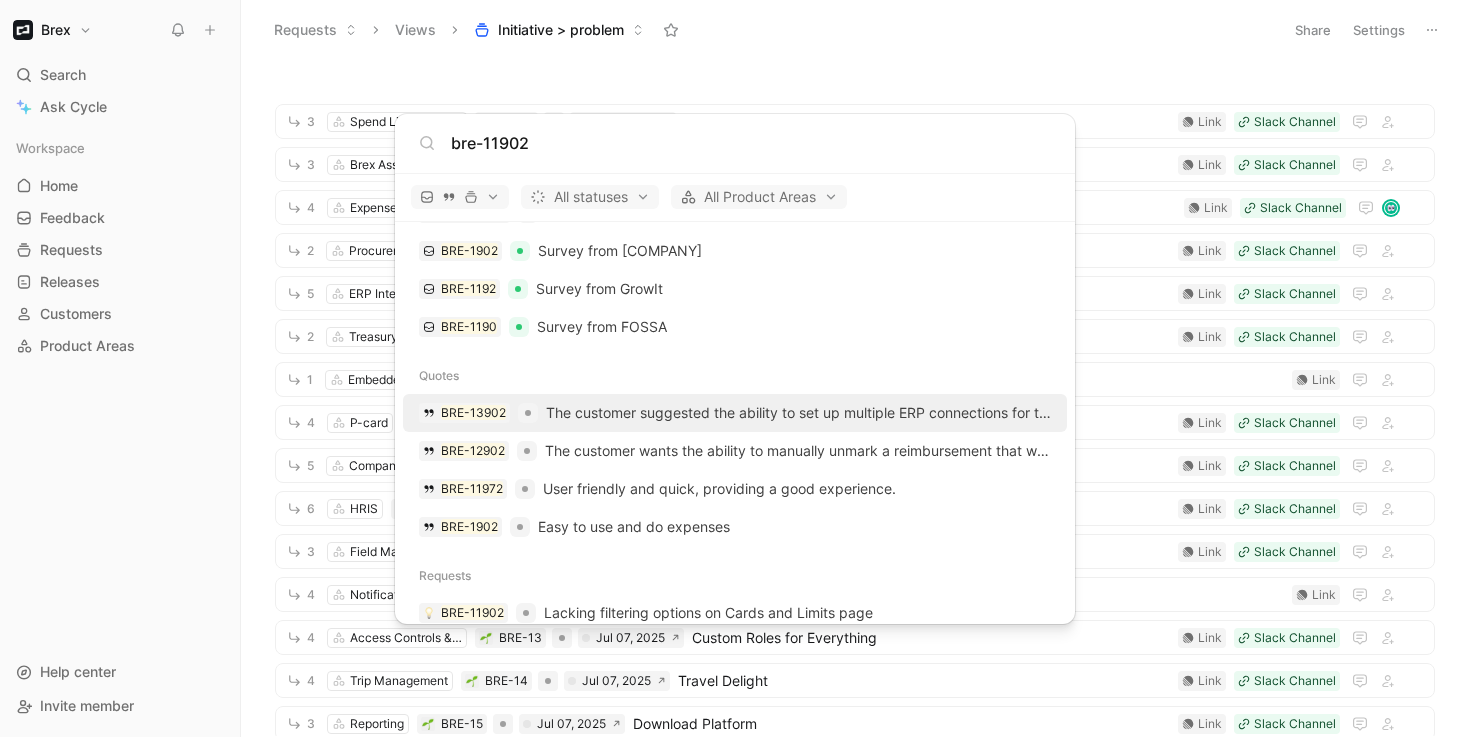 scroll, scrollTop: 100, scrollLeft: 0, axis: vertical 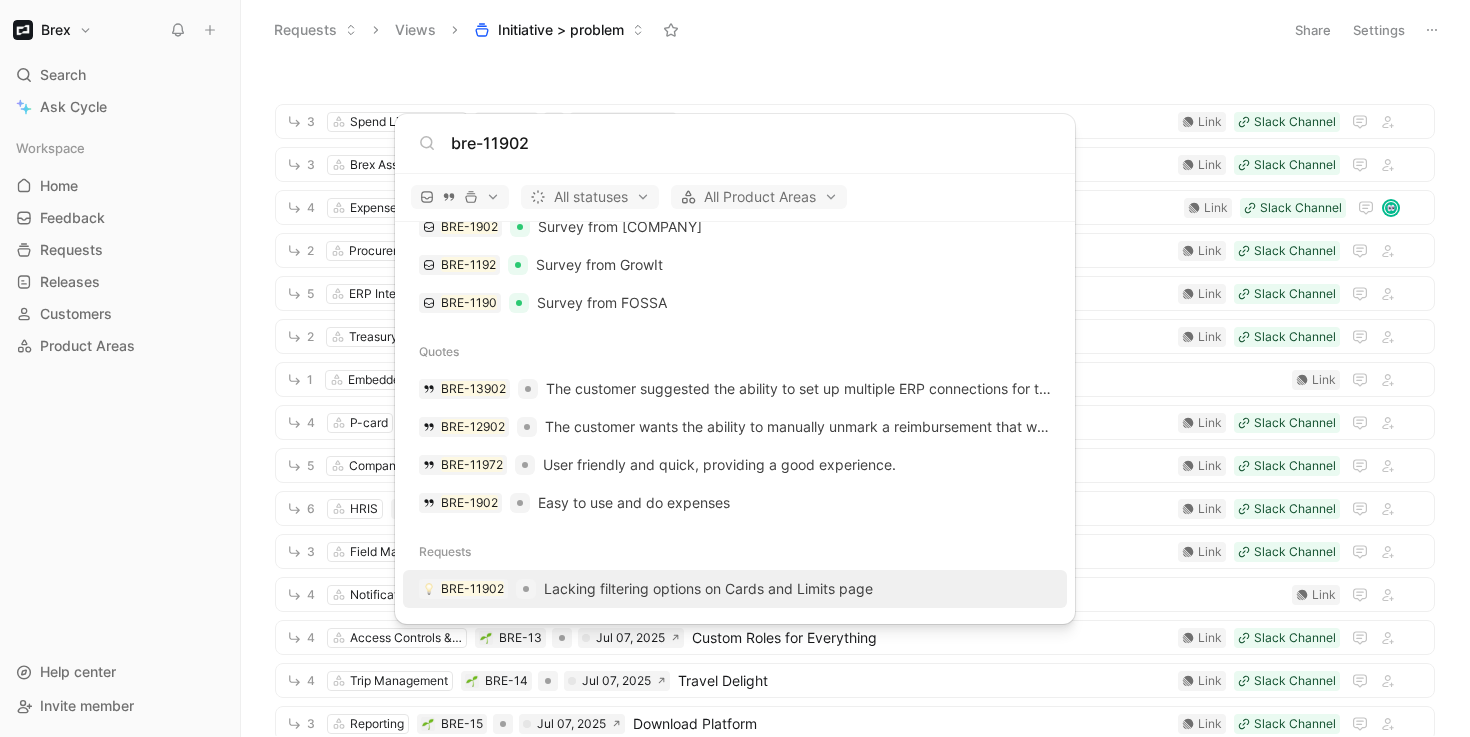 type on "bre-11902" 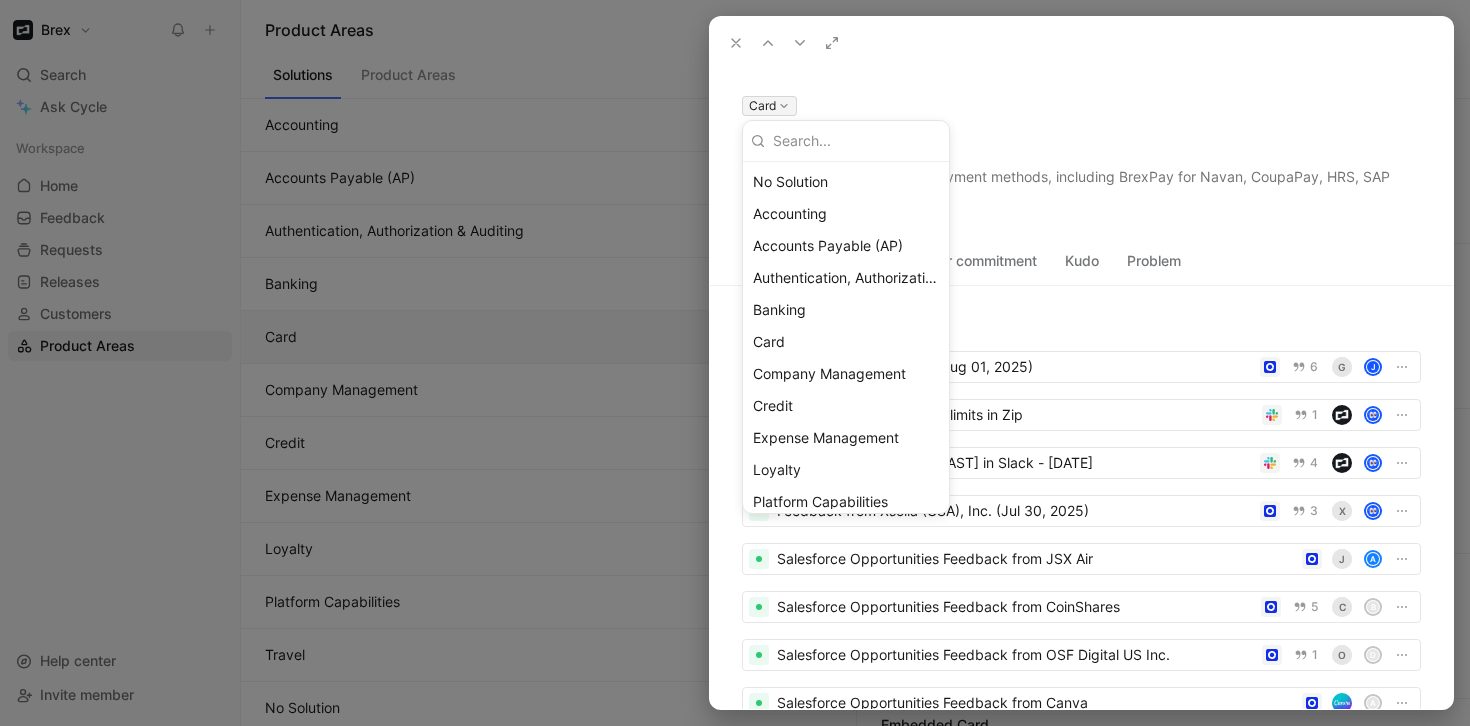 scroll, scrollTop: 0, scrollLeft: 0, axis: both 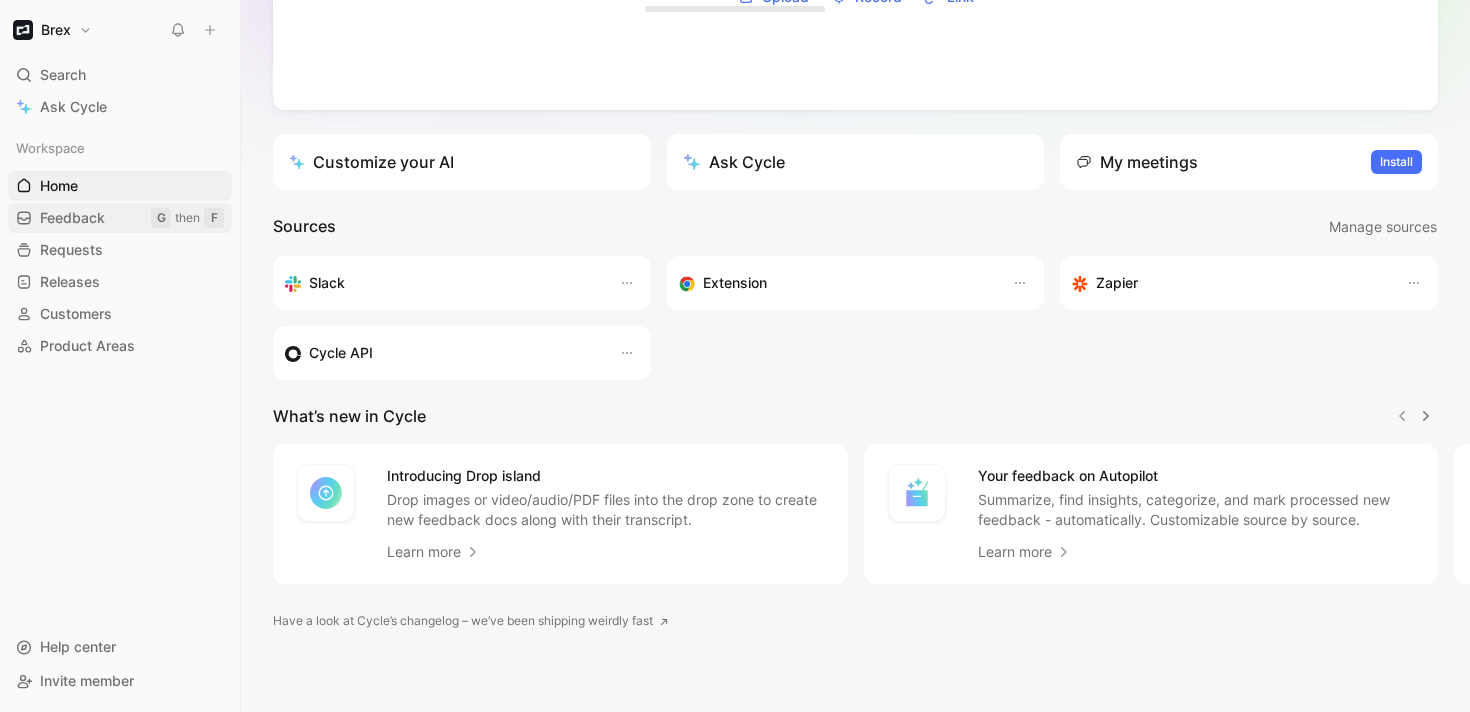 click on "Feedback G then F" at bounding box center (120, 218) 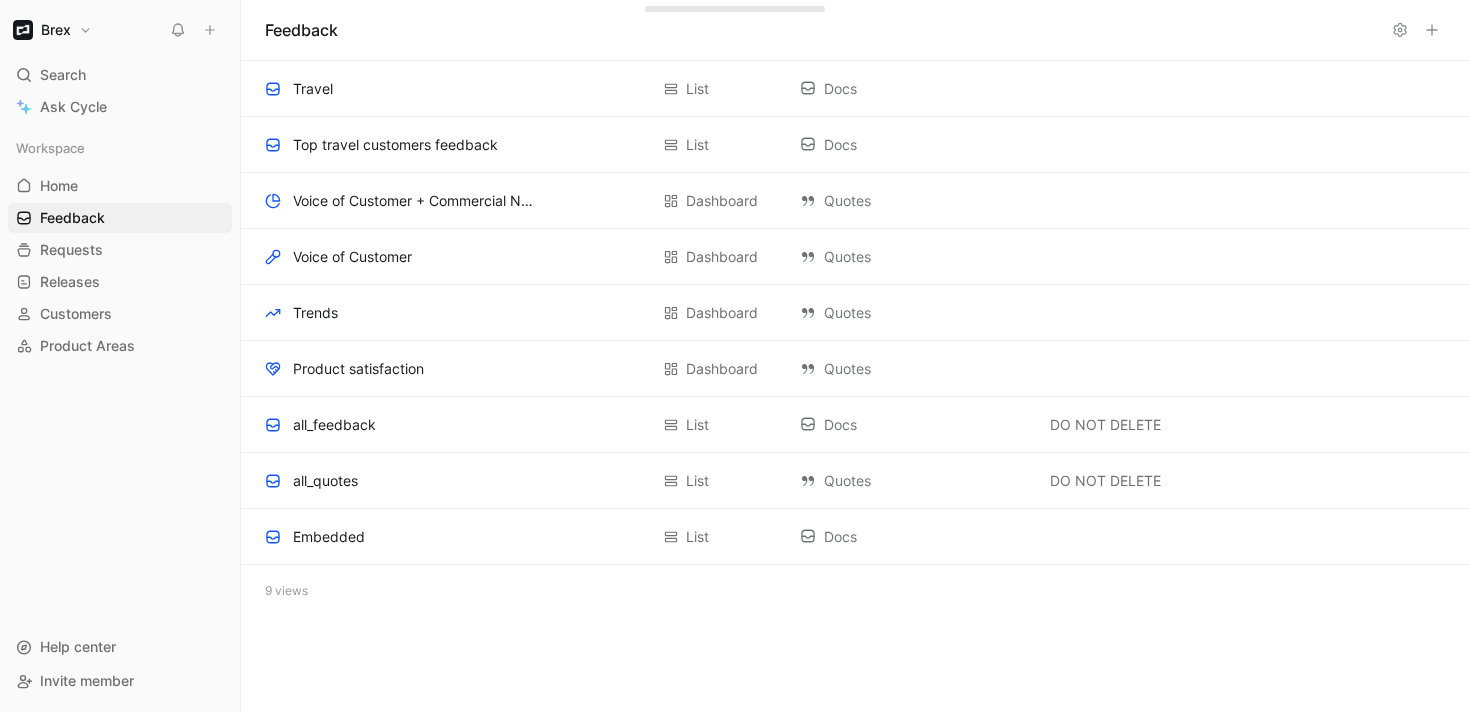click on "Brex" at bounding box center [52, 30] 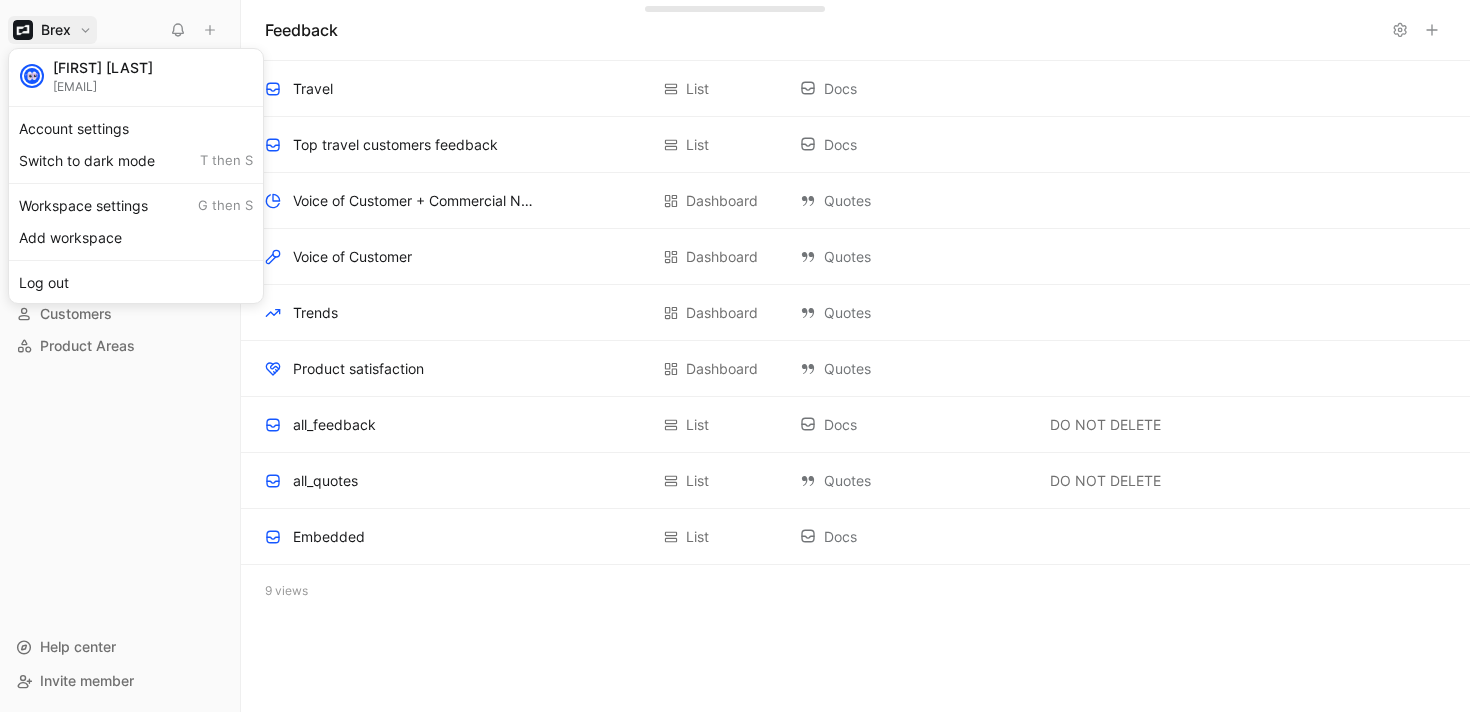 click at bounding box center (735, 356) 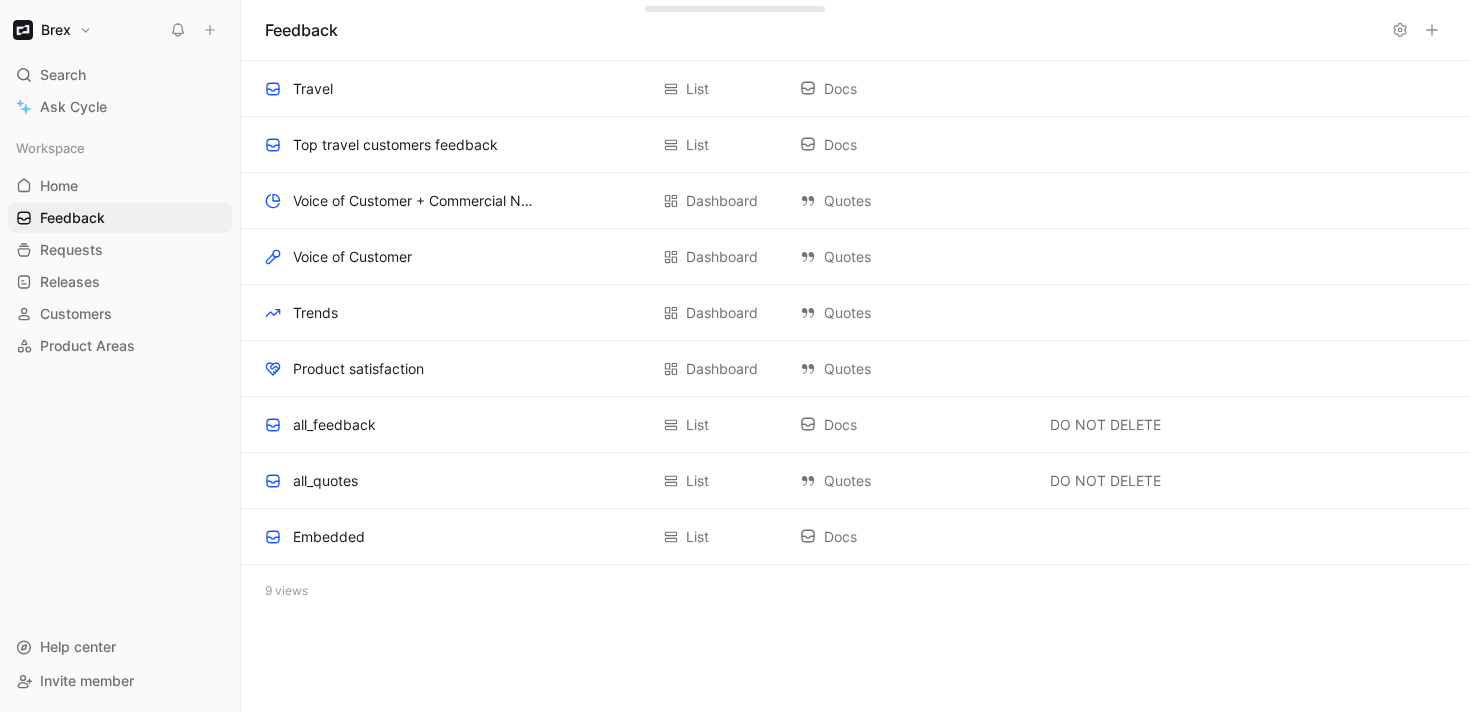 click at bounding box center (1400, 30) 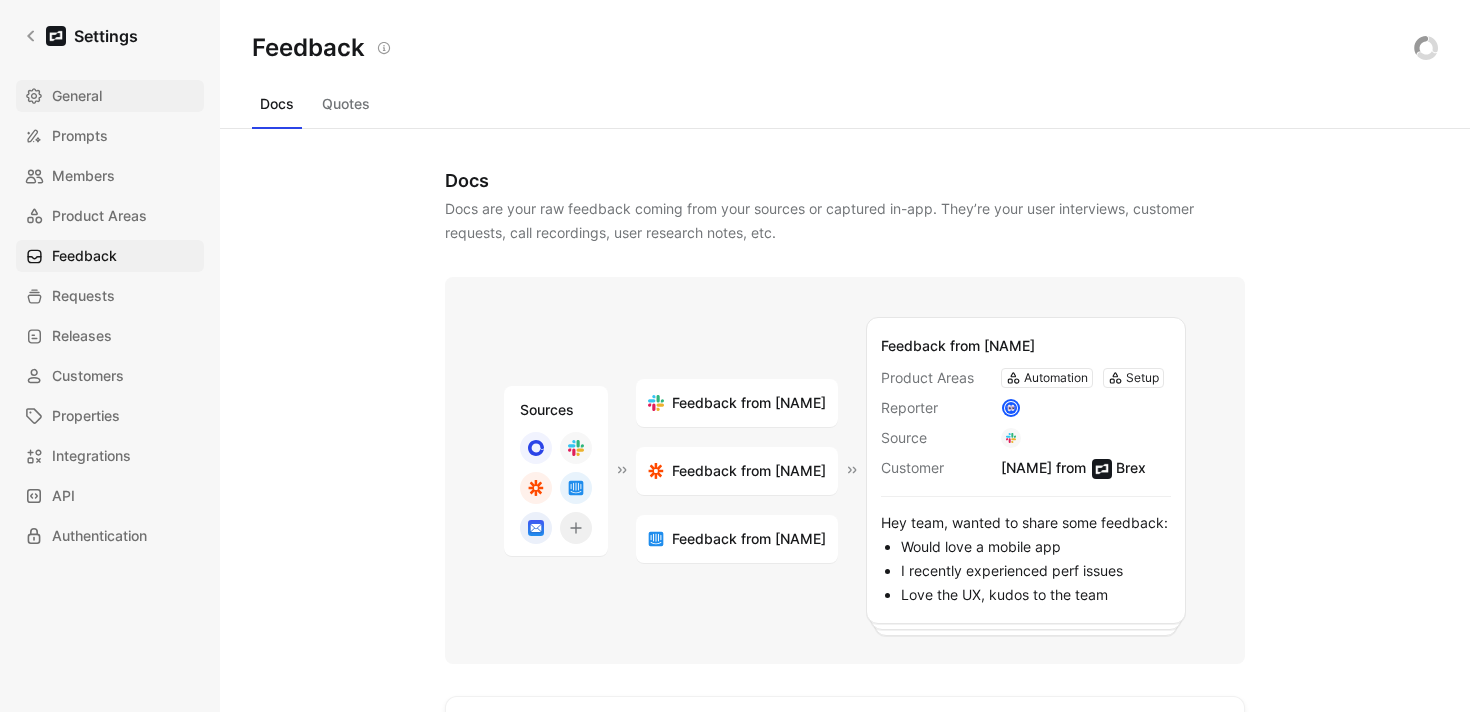 click on "General" at bounding box center (110, 96) 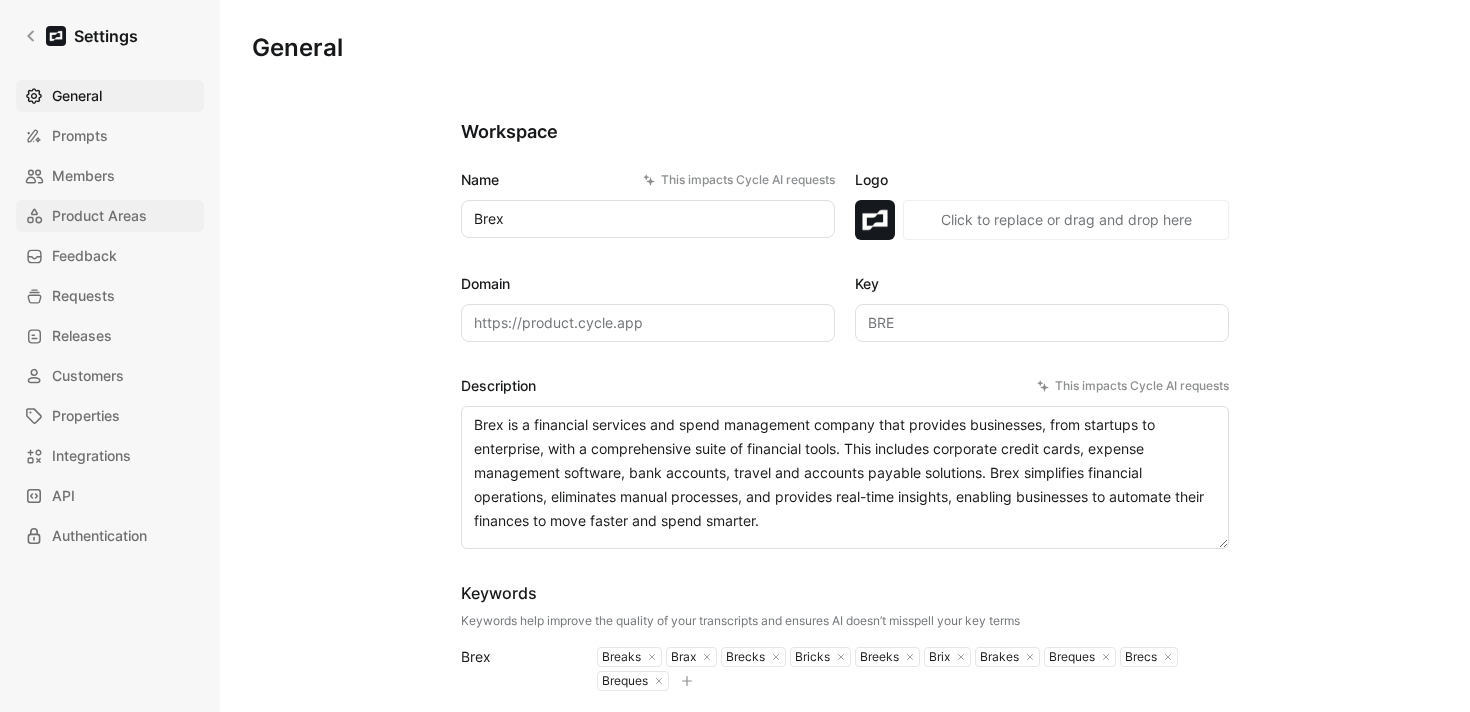 click on "Product Areas" at bounding box center (99, 216) 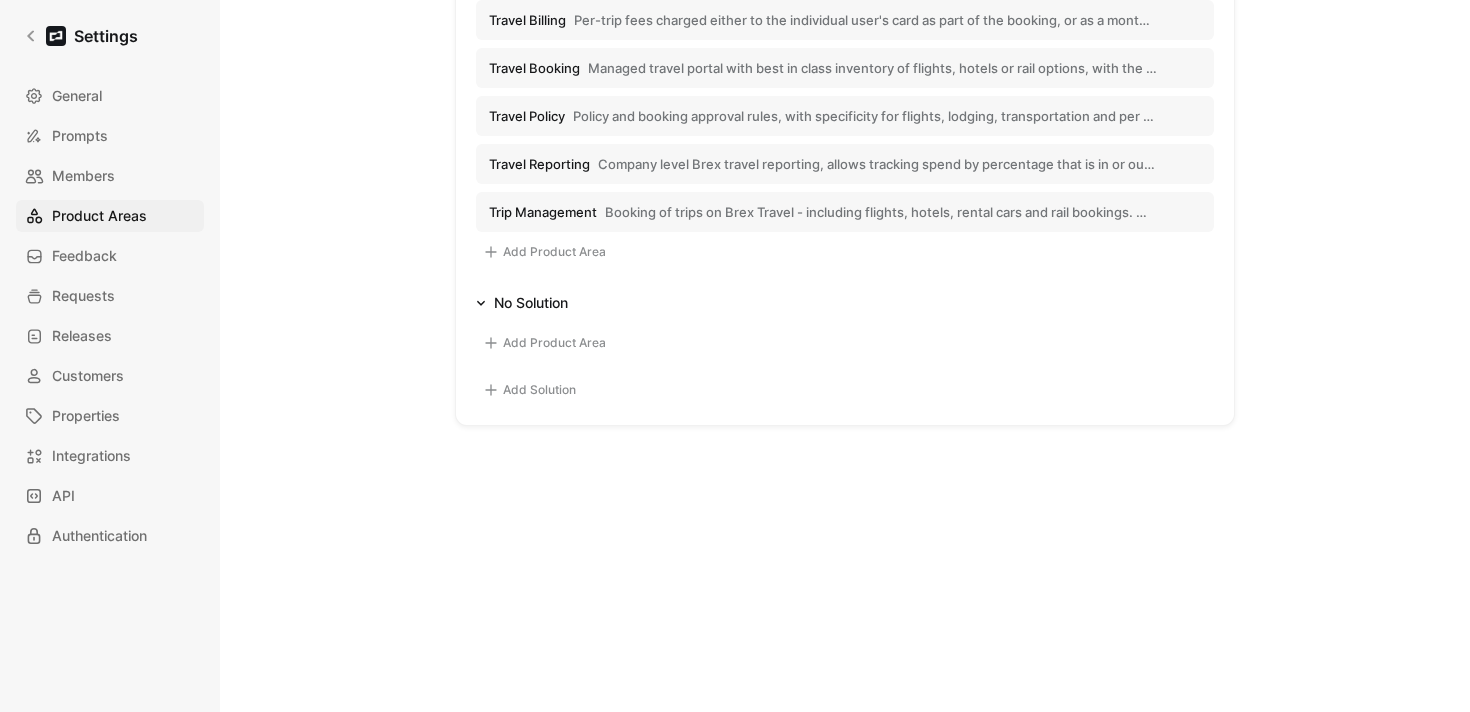 scroll, scrollTop: 4567, scrollLeft: 0, axis: vertical 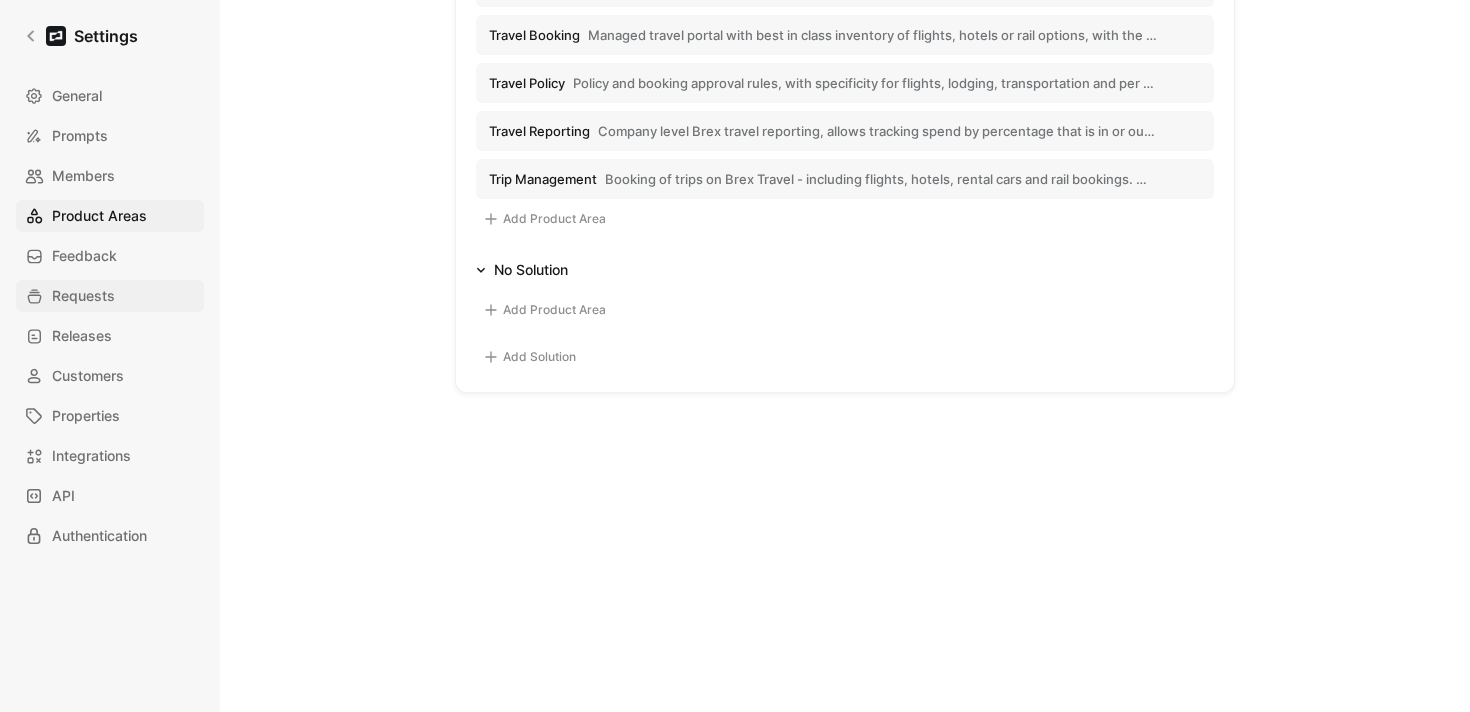 click on "Requests" at bounding box center [110, 296] 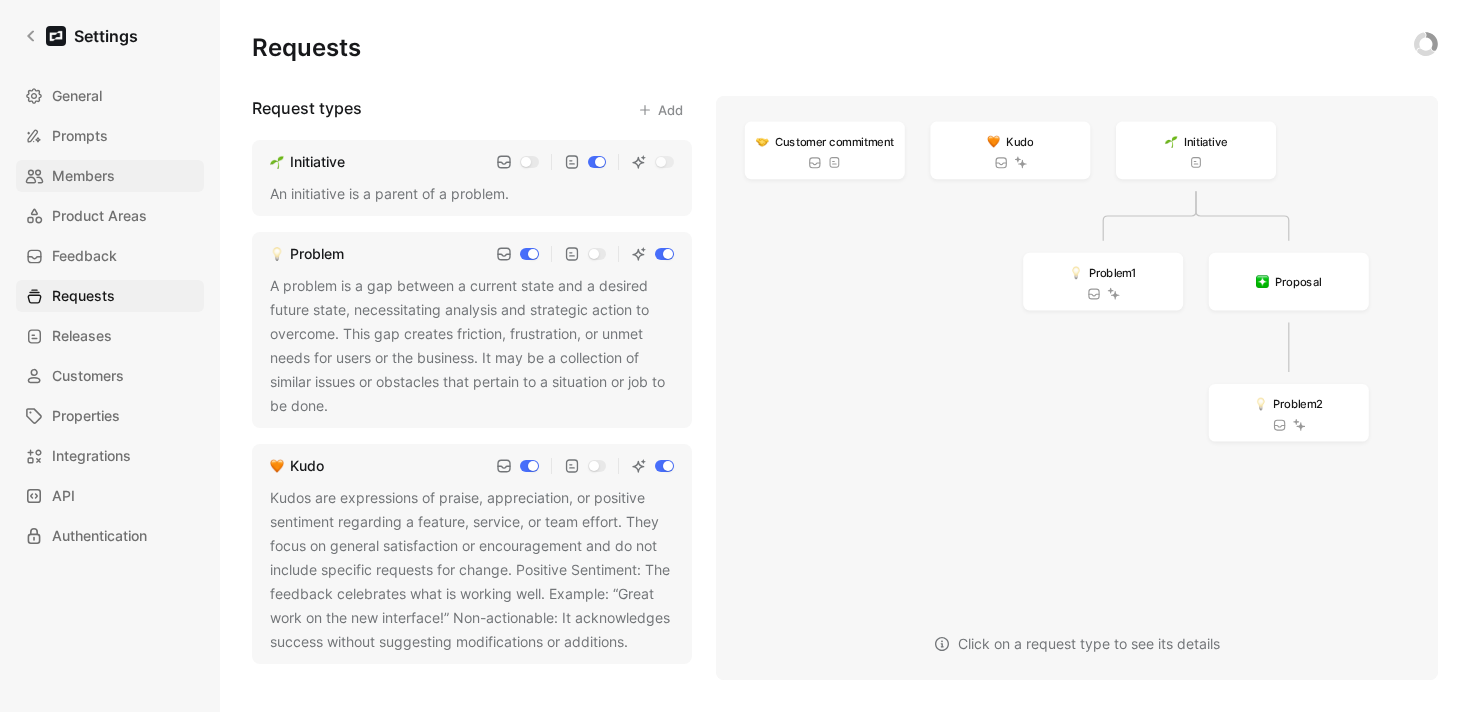 click on "Members" at bounding box center [83, 176] 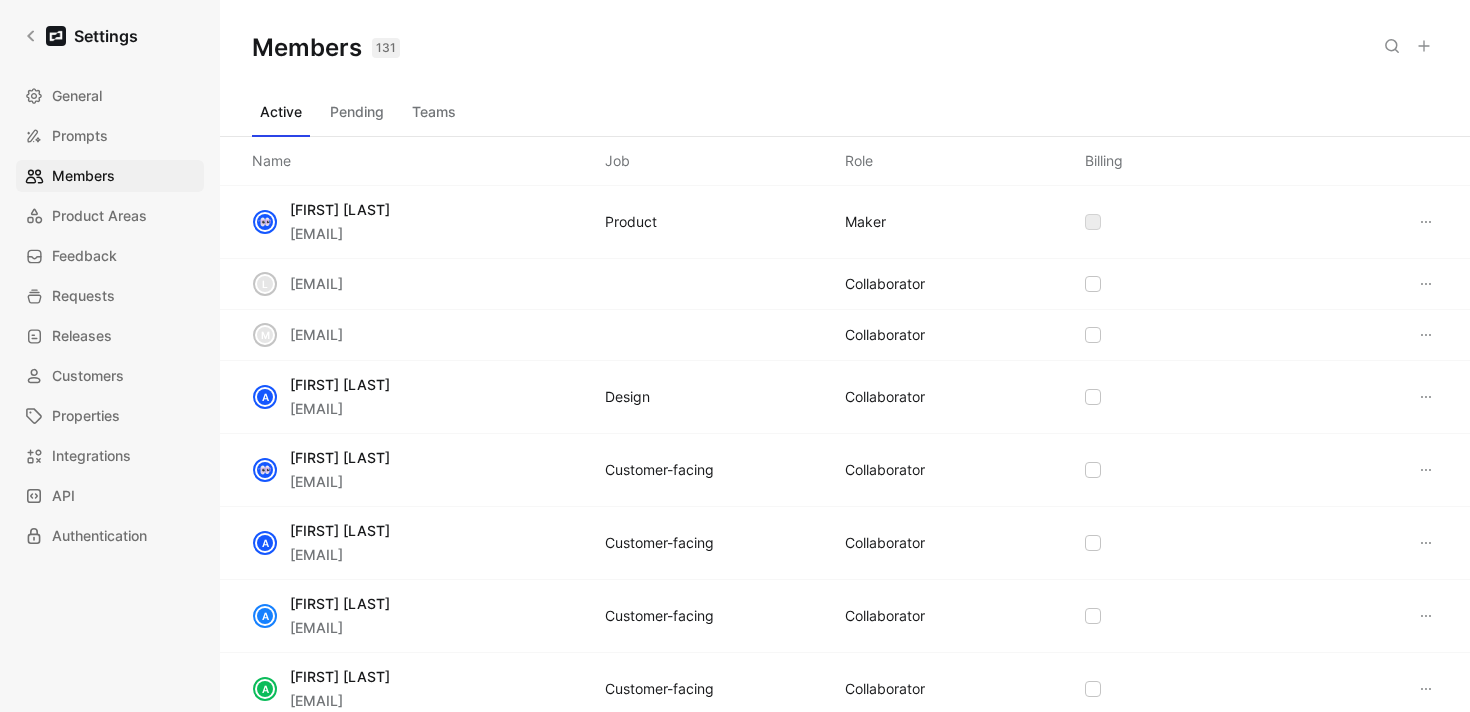 click on "MAKER" at bounding box center [865, 222] 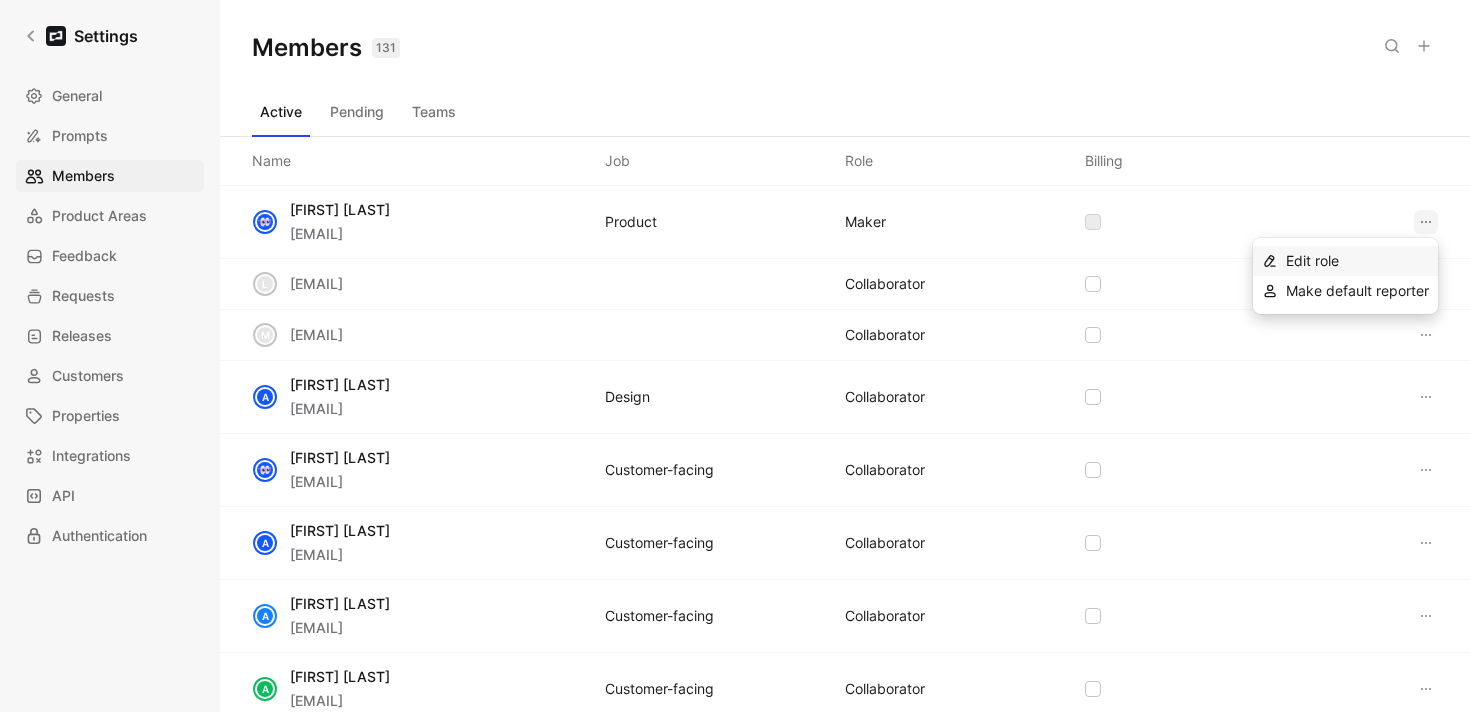 click on "Edit role" at bounding box center [1357, 261] 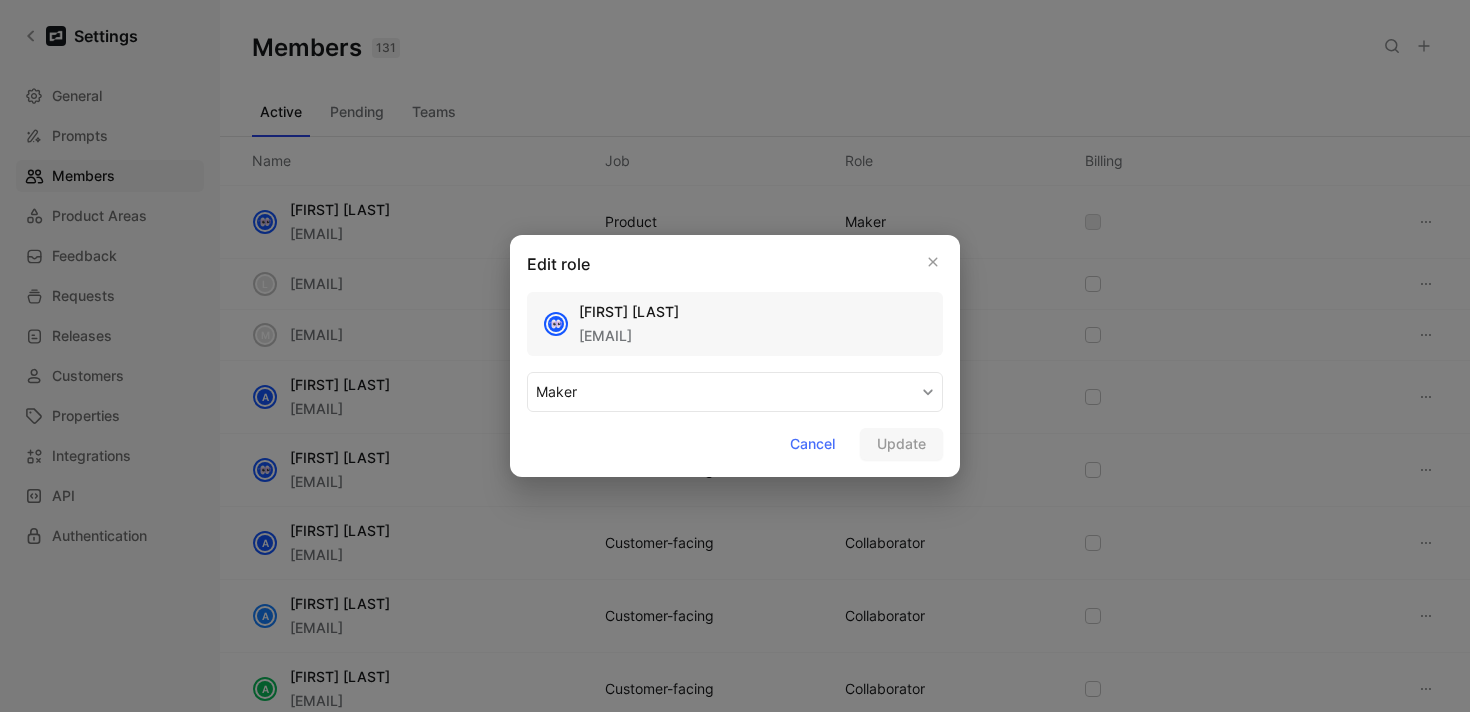click 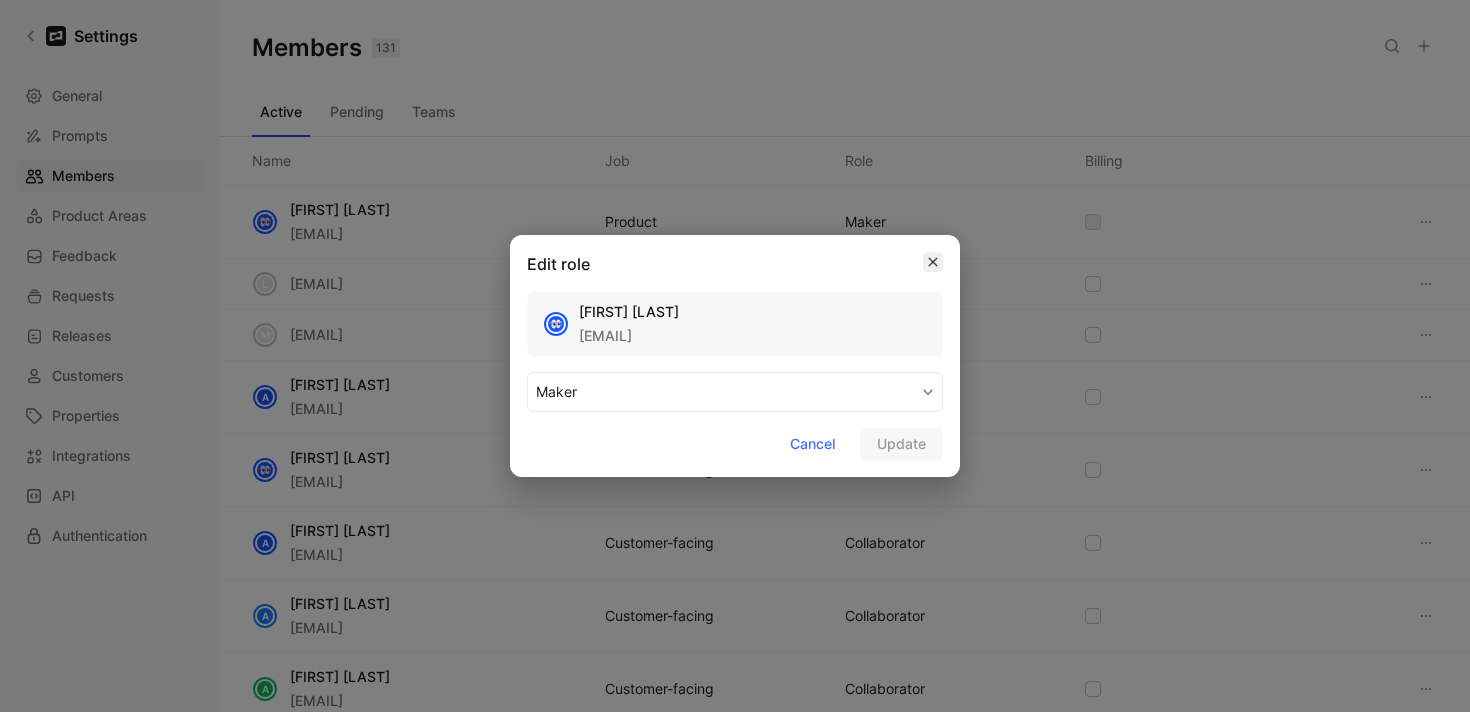 click 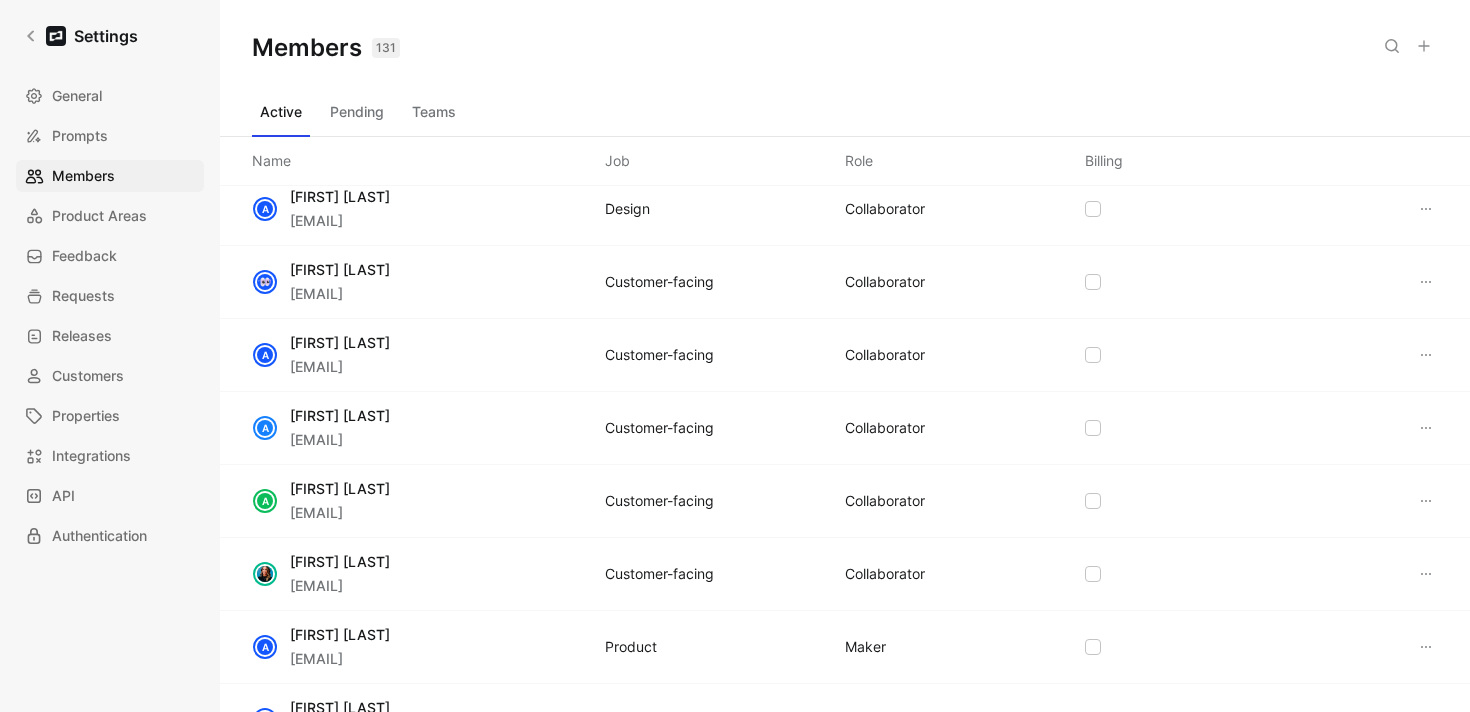 scroll, scrollTop: 0, scrollLeft: 0, axis: both 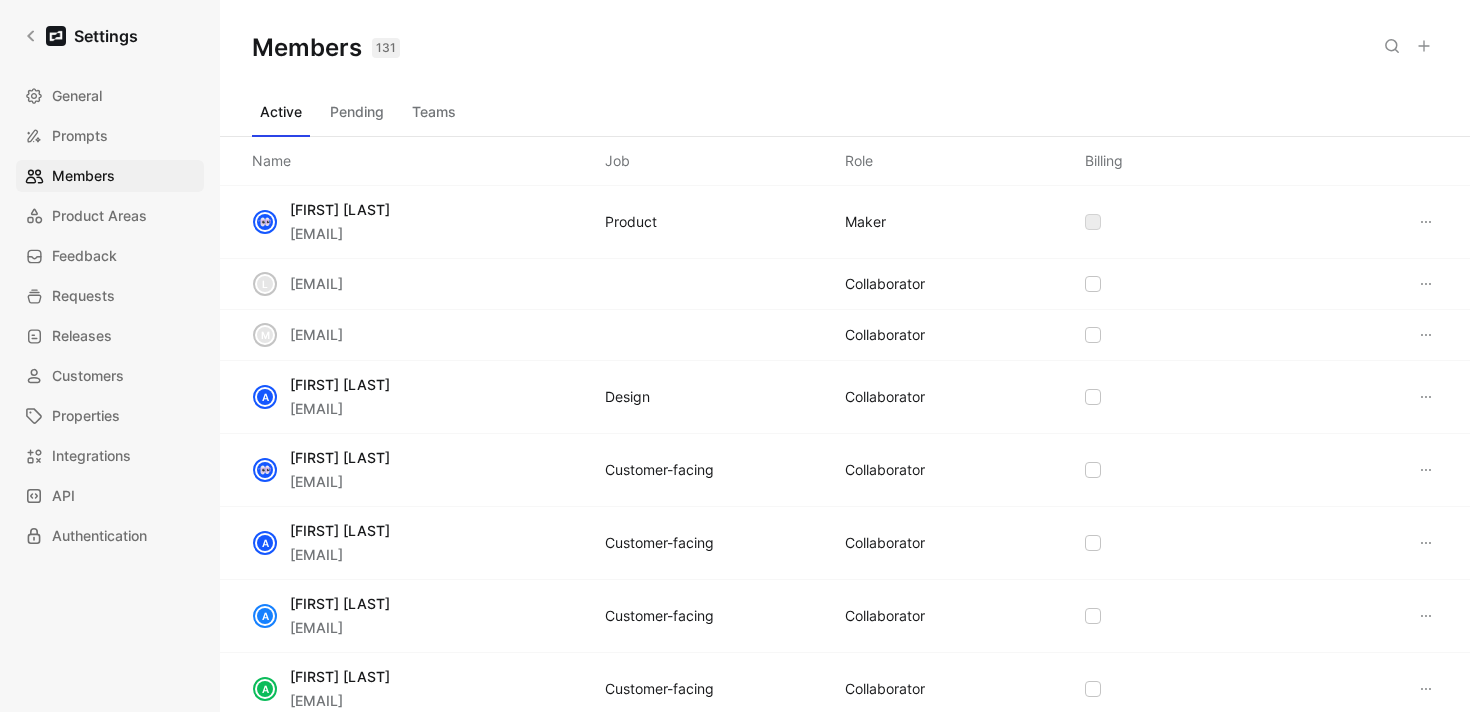 click 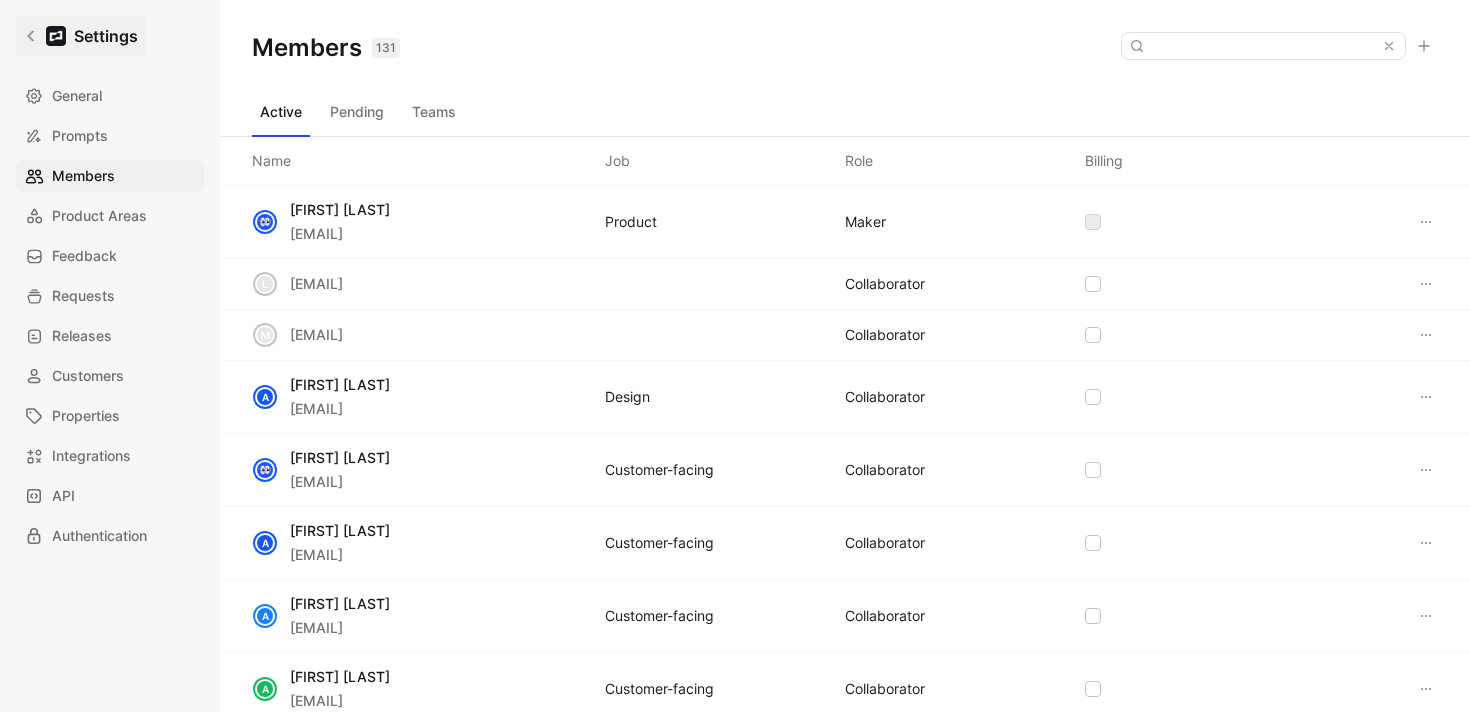 click 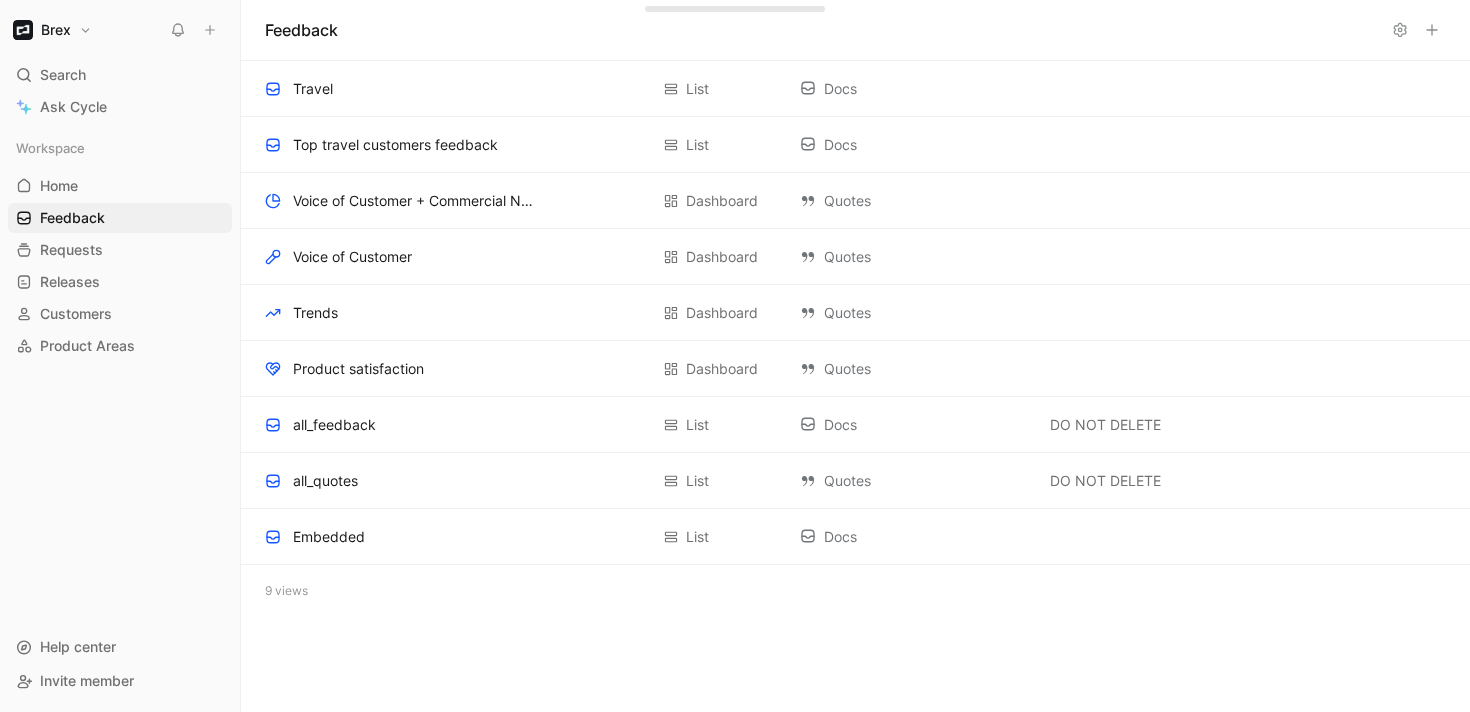click at bounding box center (210, 30) 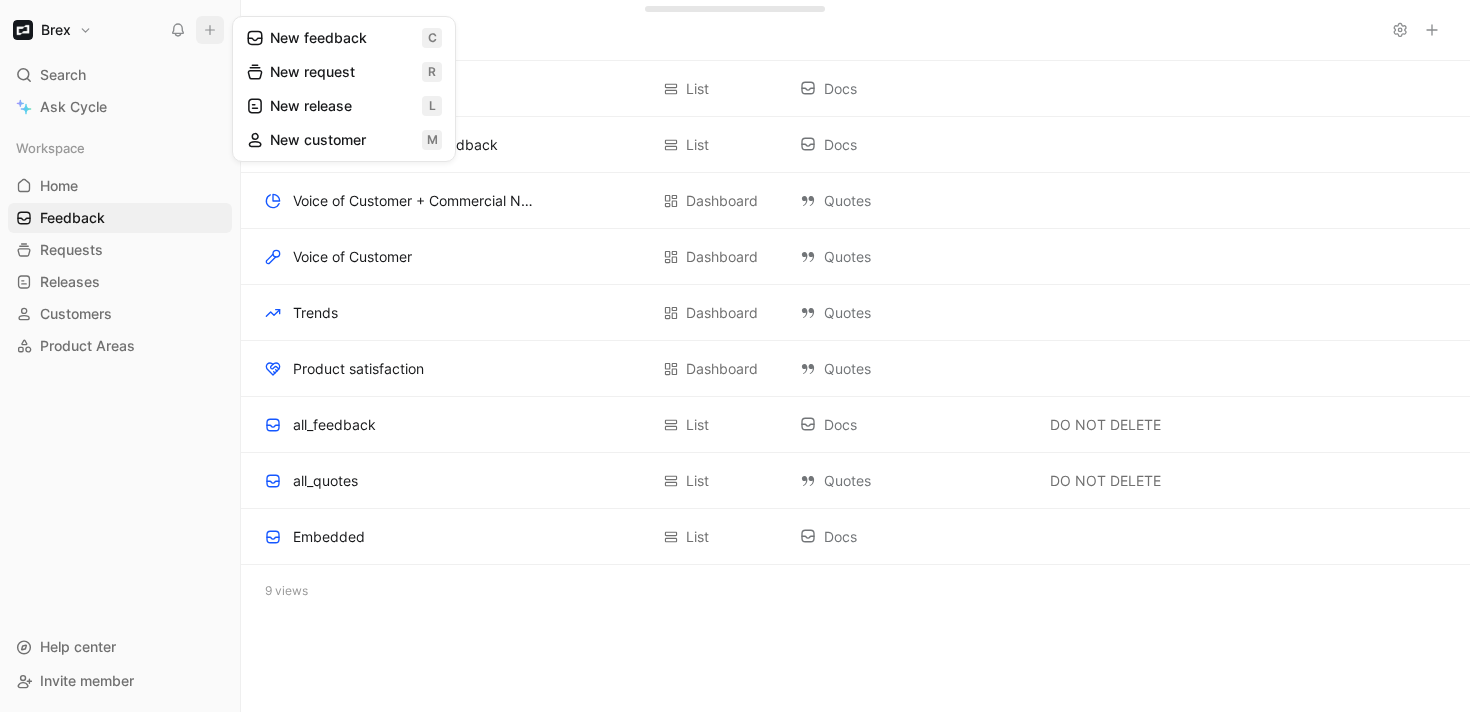 type 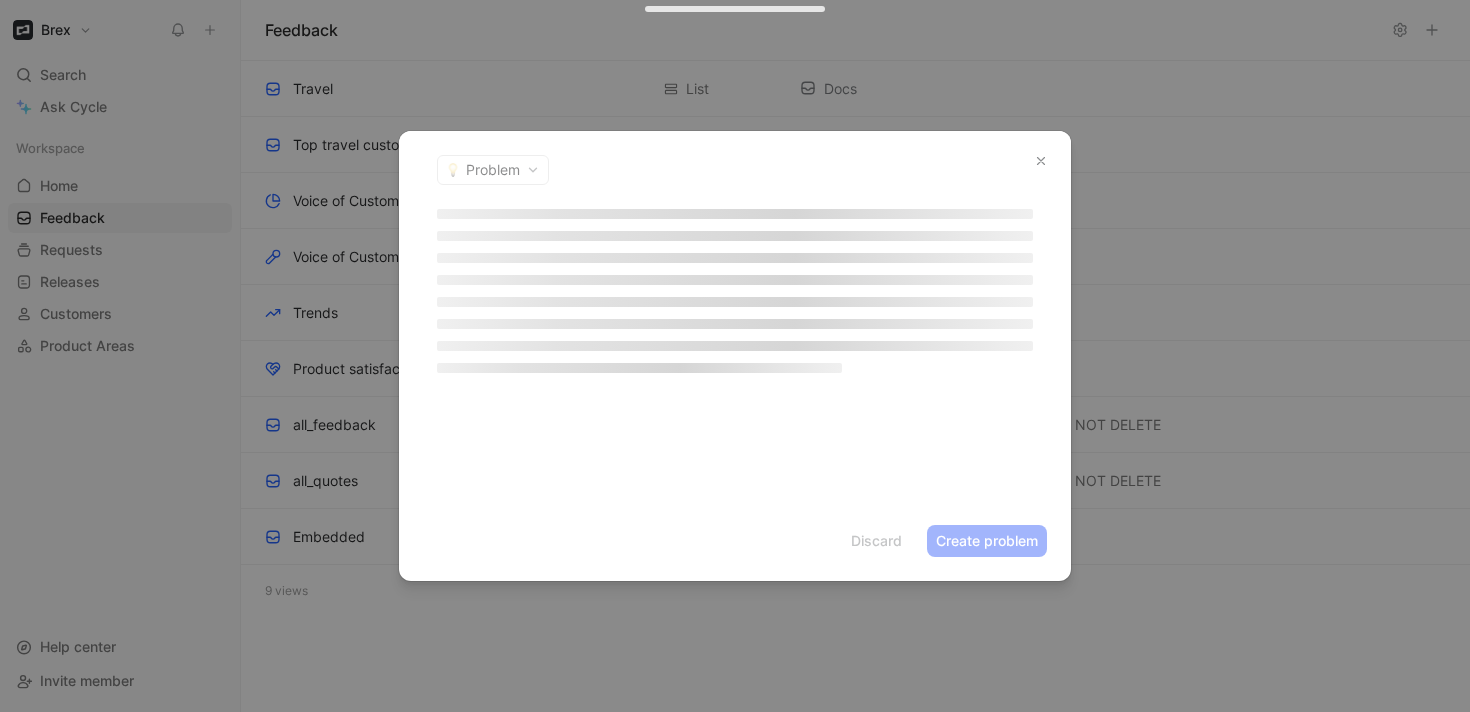 click on "Problem" at bounding box center [735, 170] 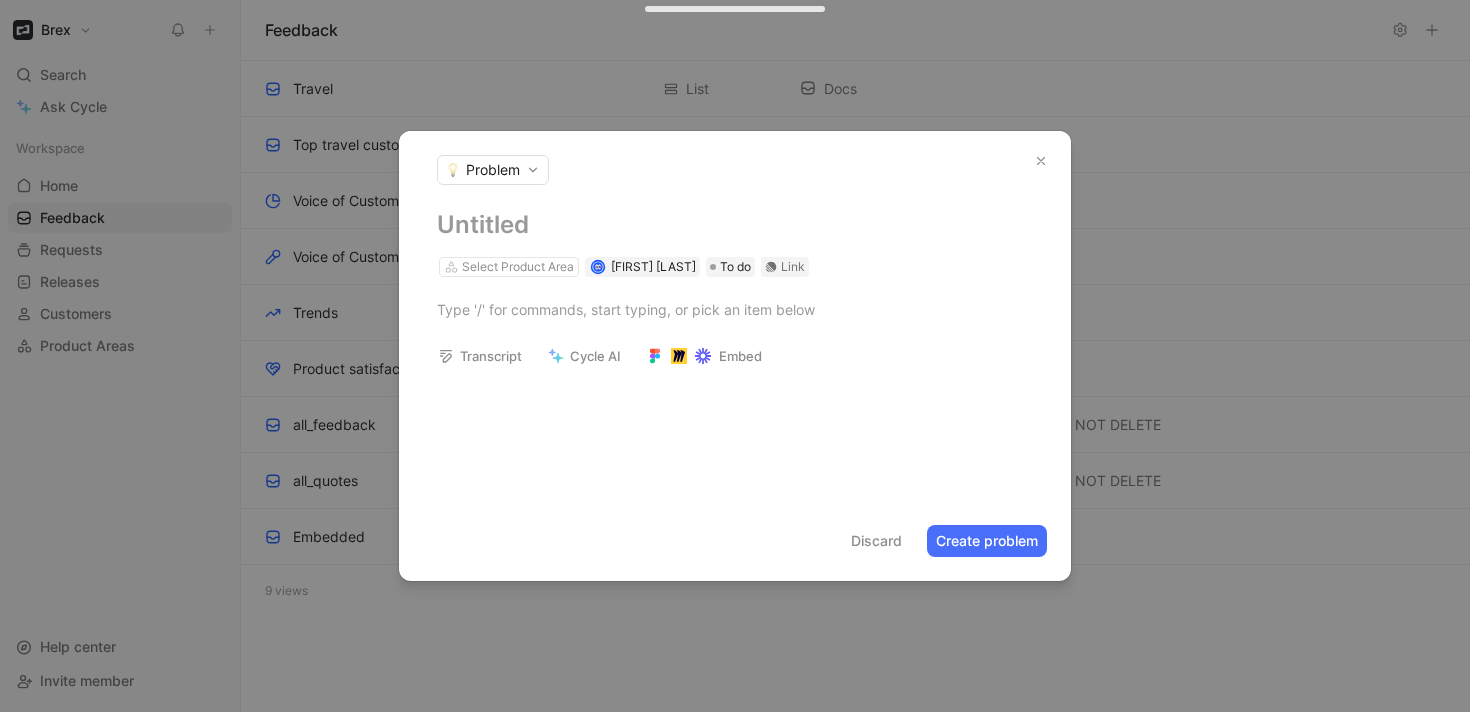 click on "Problem" at bounding box center (493, 170) 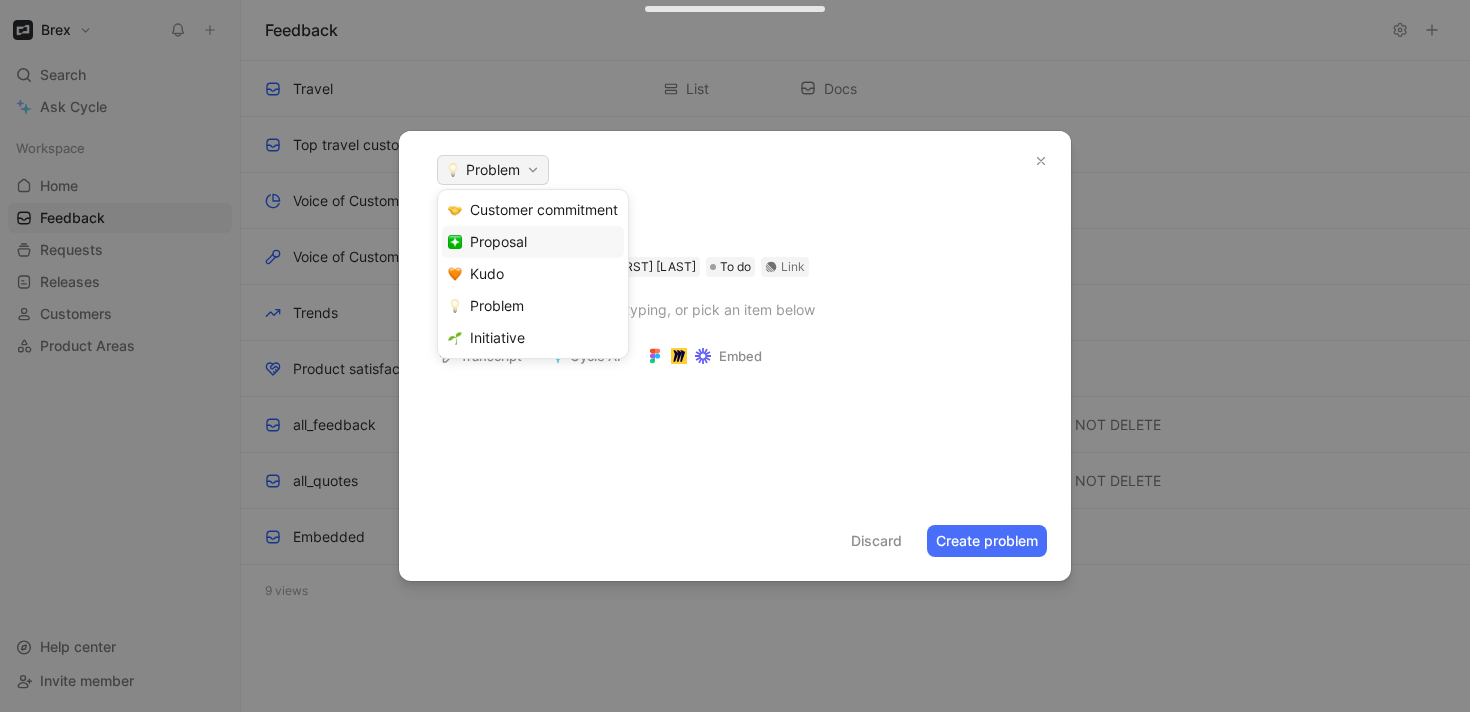 click on "Proposal" at bounding box center (498, 241) 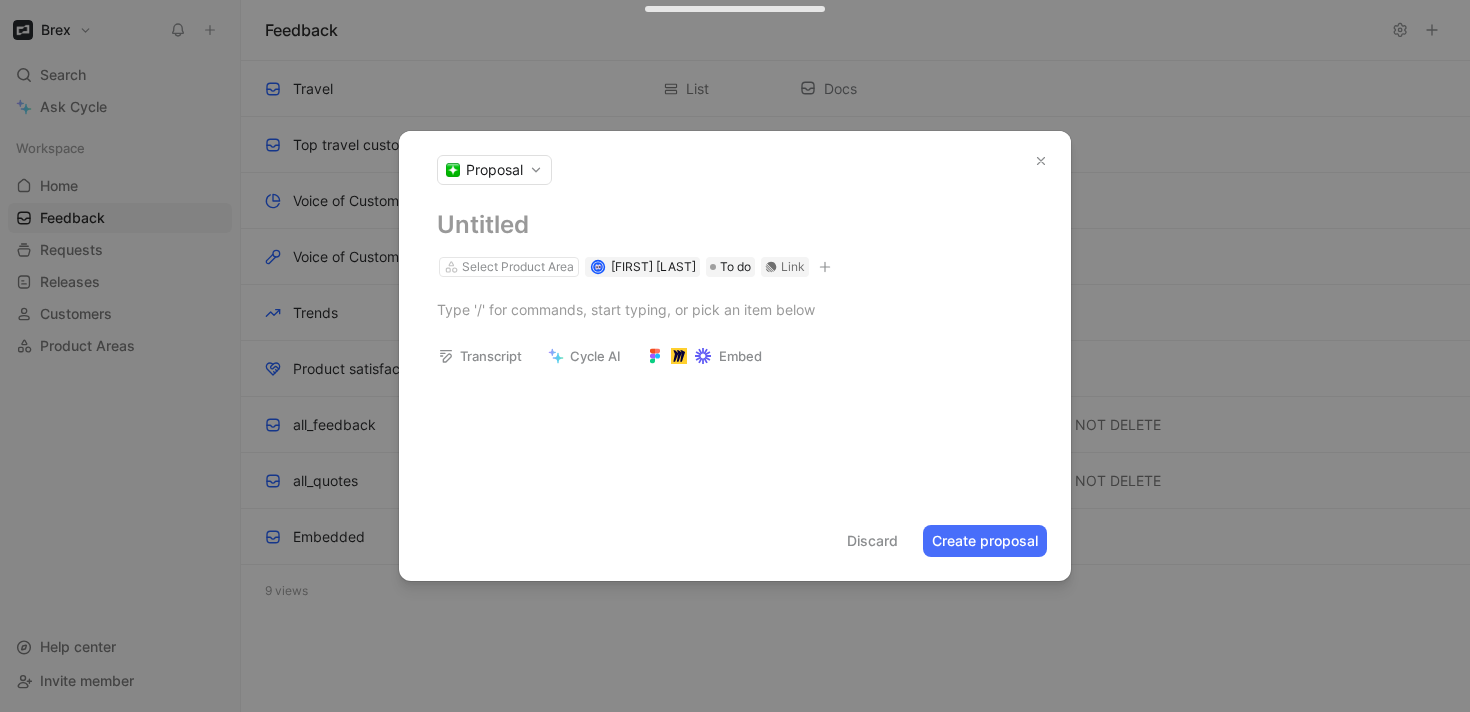 click 